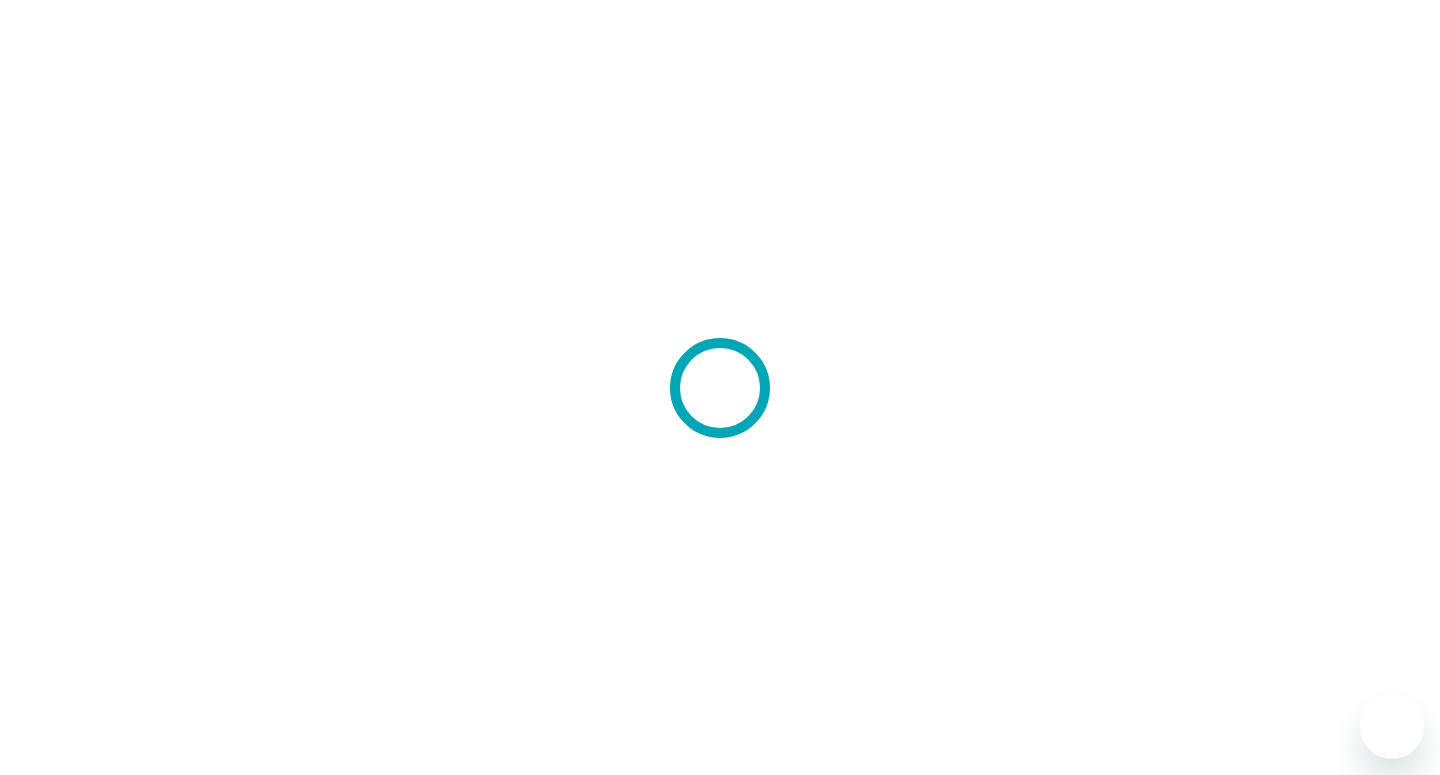 scroll, scrollTop: 0, scrollLeft: 0, axis: both 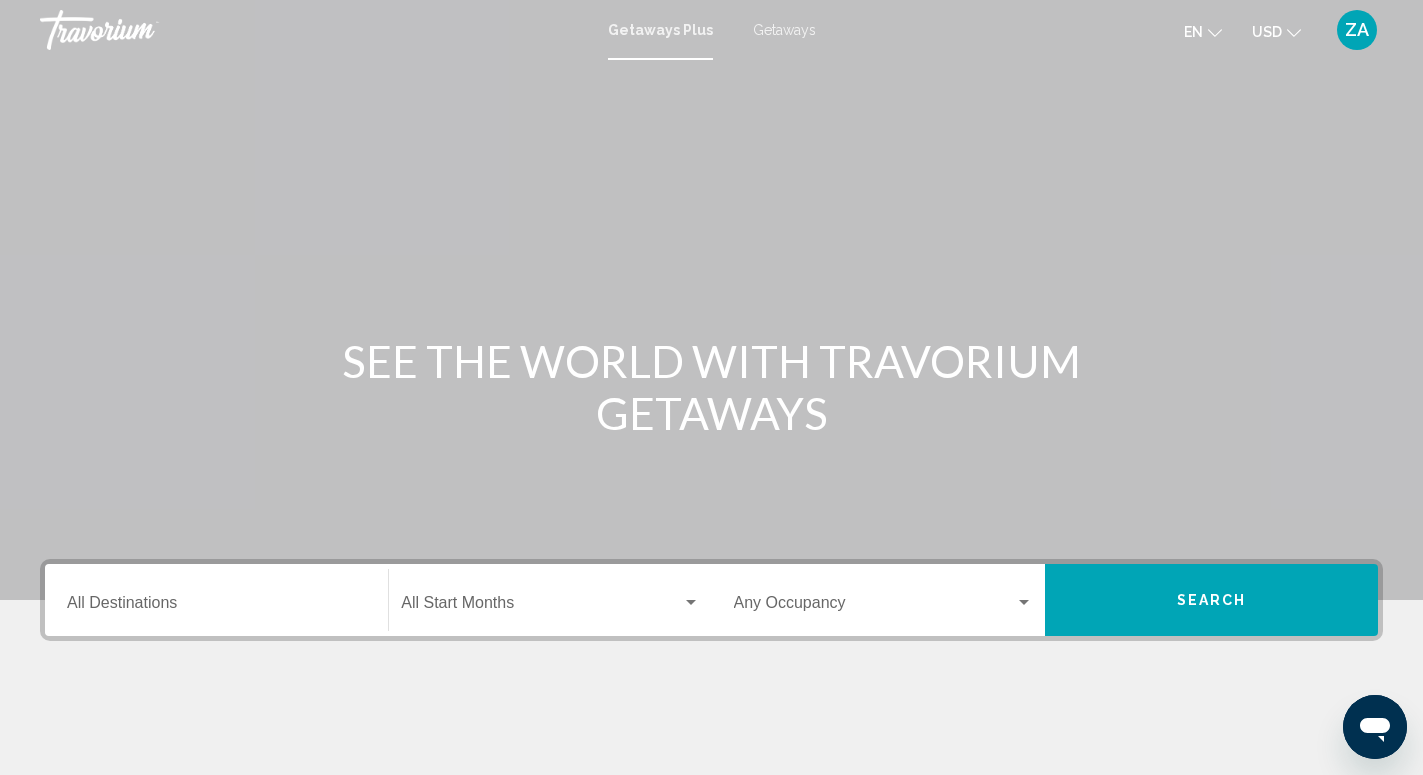 click on "Getaways" at bounding box center [784, 30] 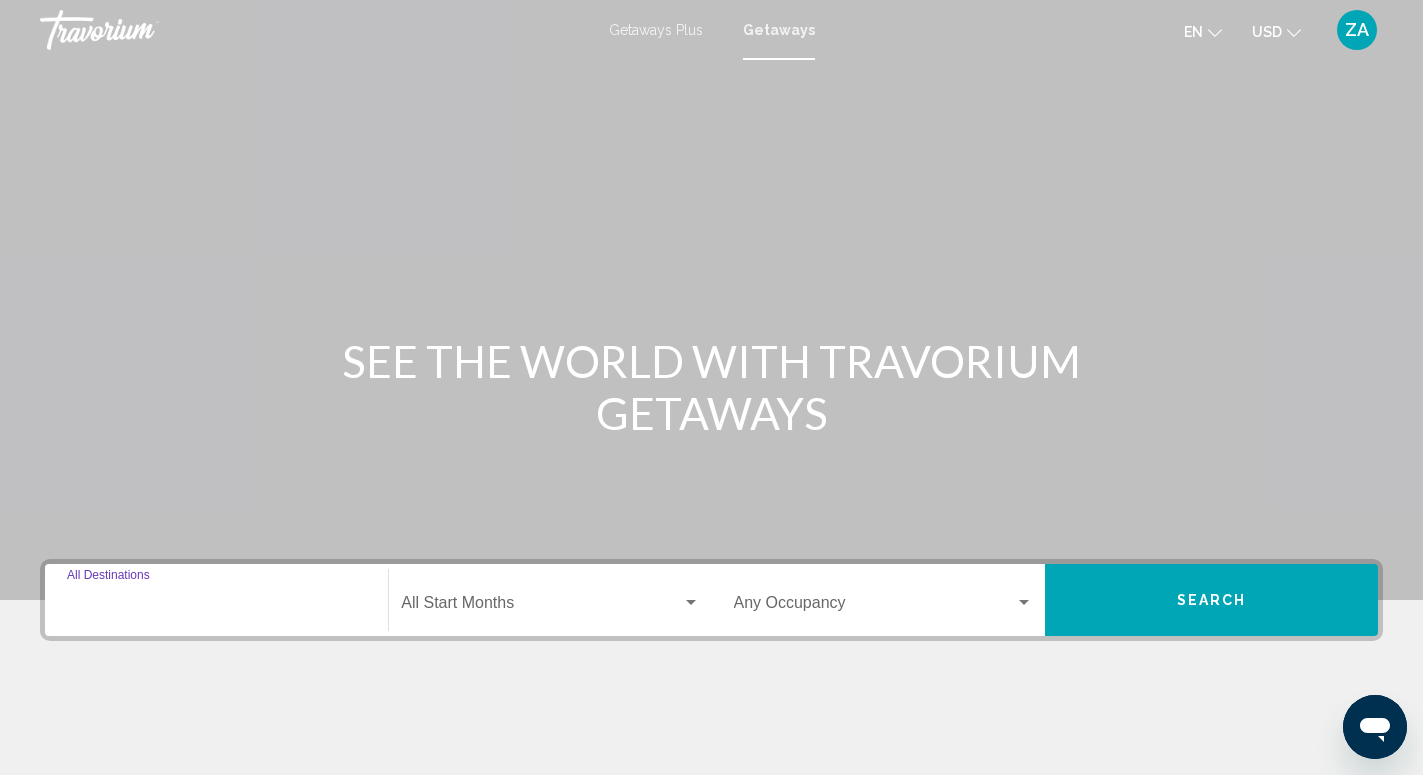 click on "Destination All Destinations" at bounding box center (216, 607) 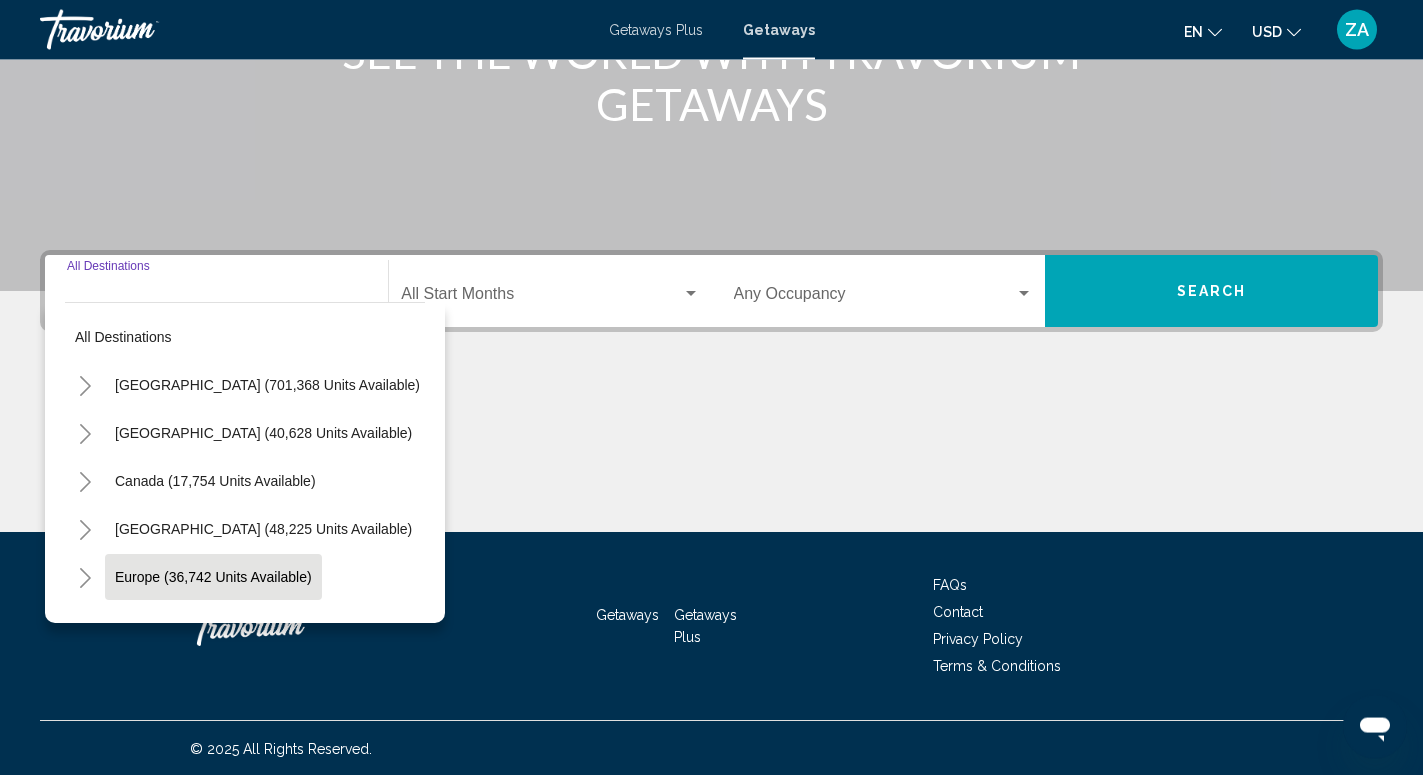 scroll, scrollTop: 311, scrollLeft: 0, axis: vertical 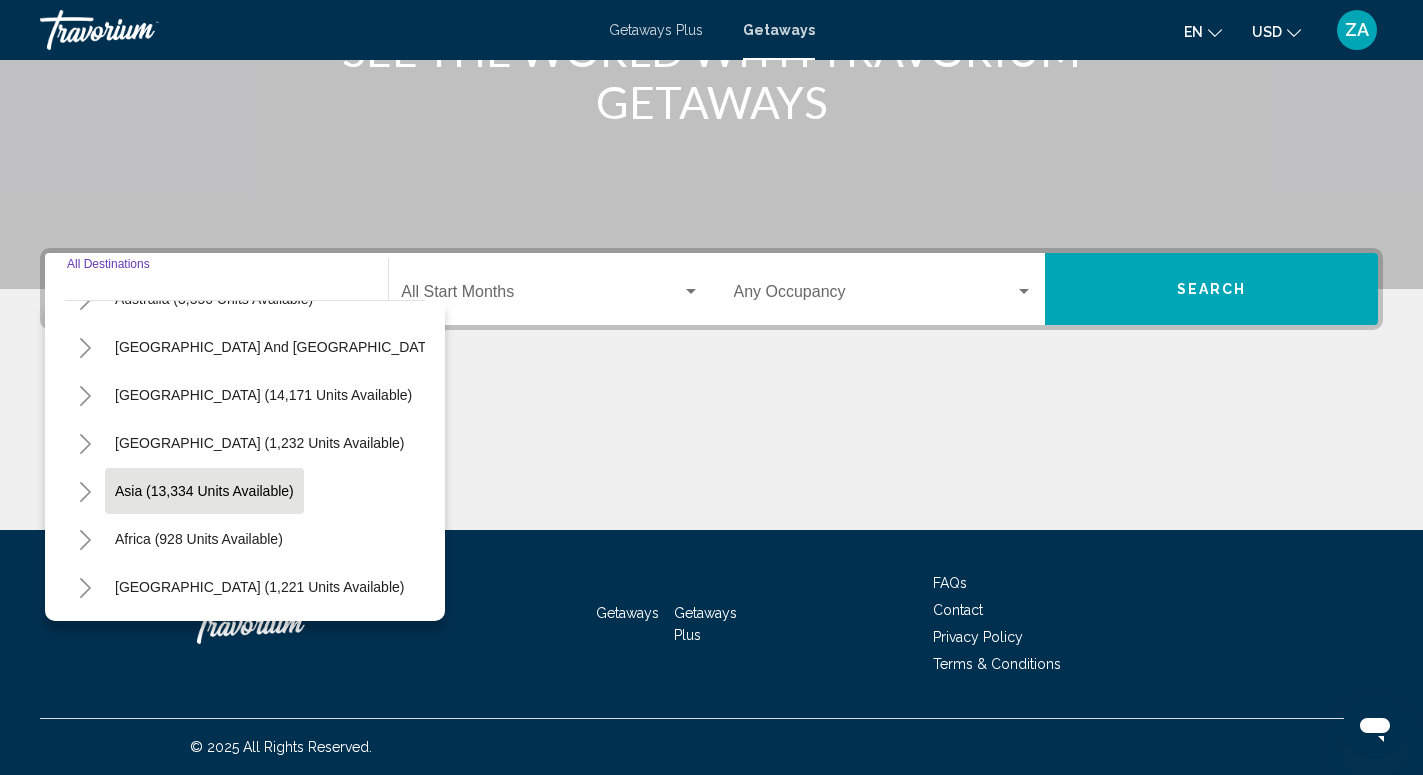 click on "Asia (13,334 units available)" at bounding box center (199, 539) 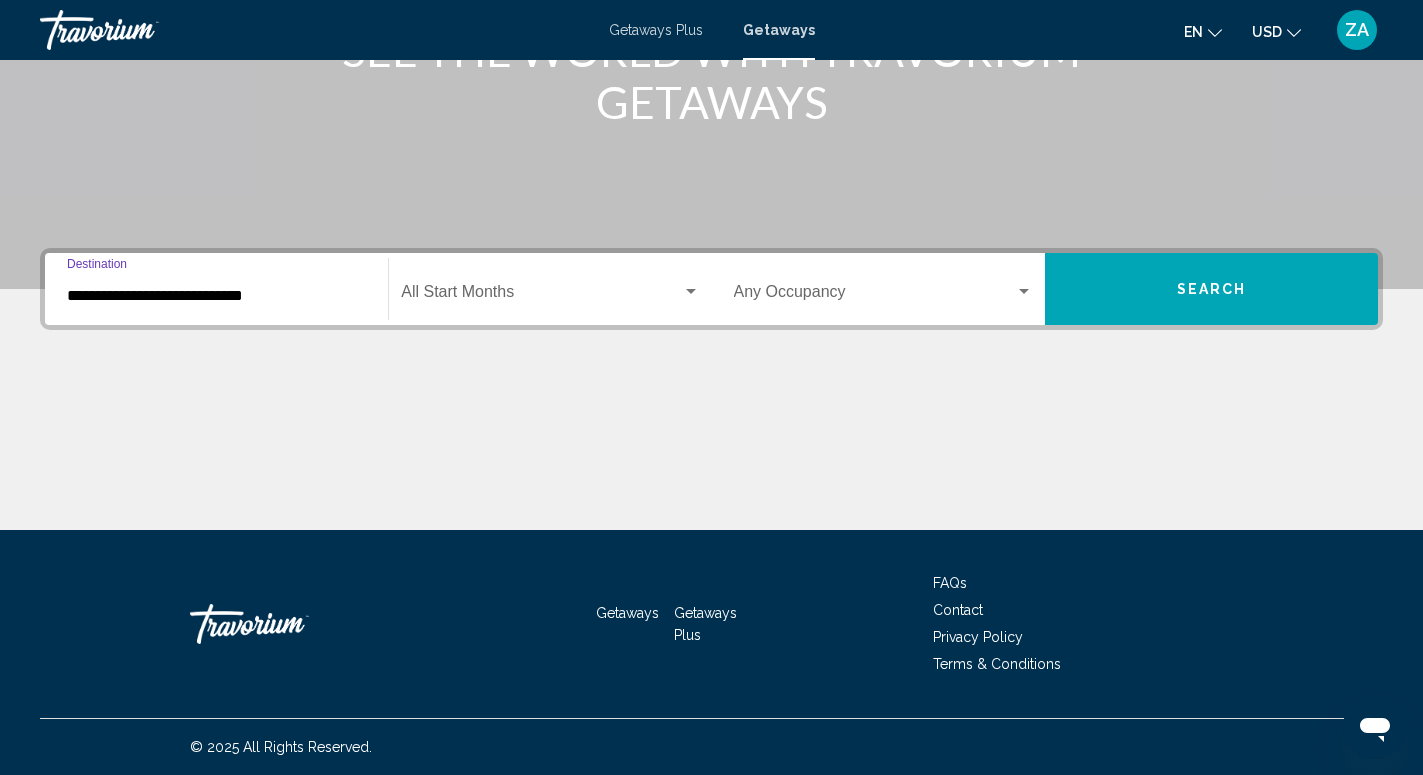 click on "**********" at bounding box center [216, 296] 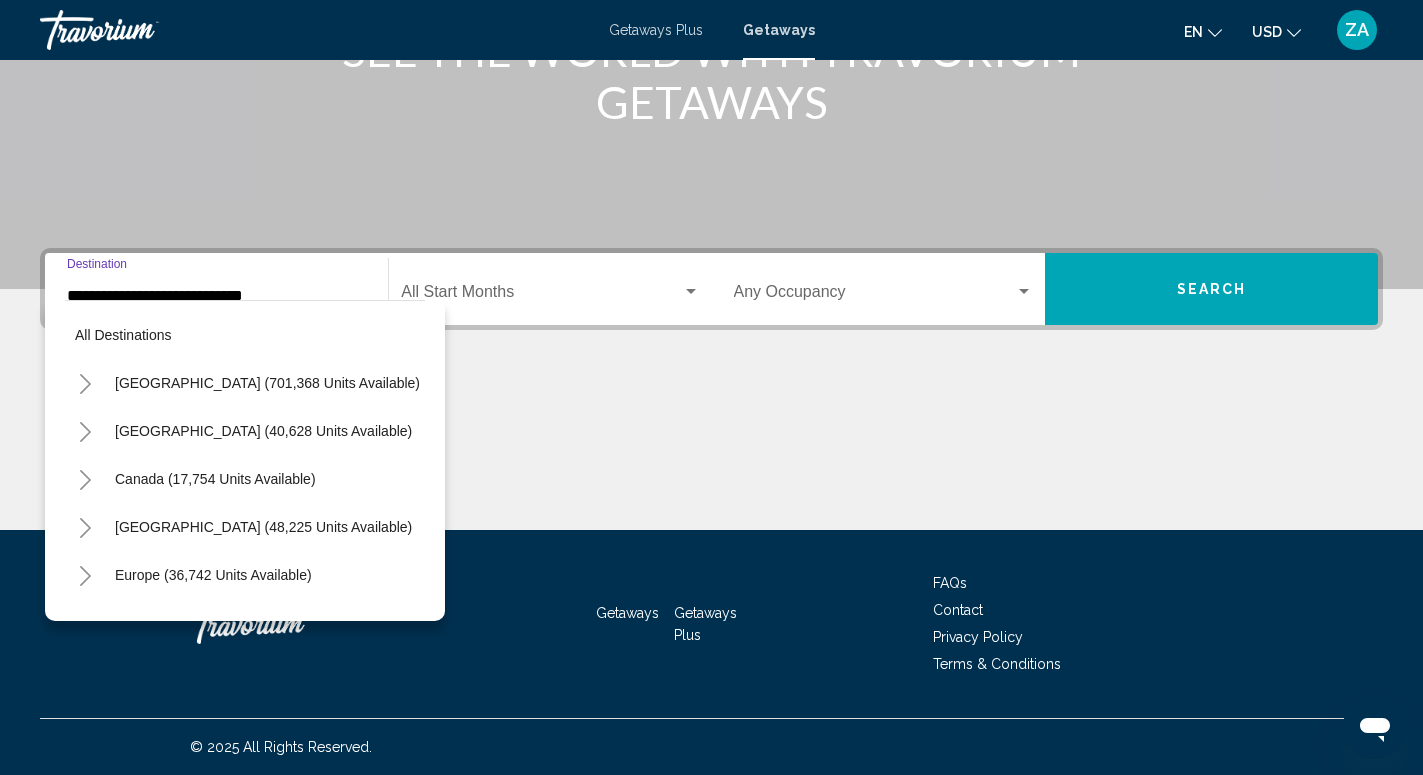 scroll, scrollTop: 368, scrollLeft: 0, axis: vertical 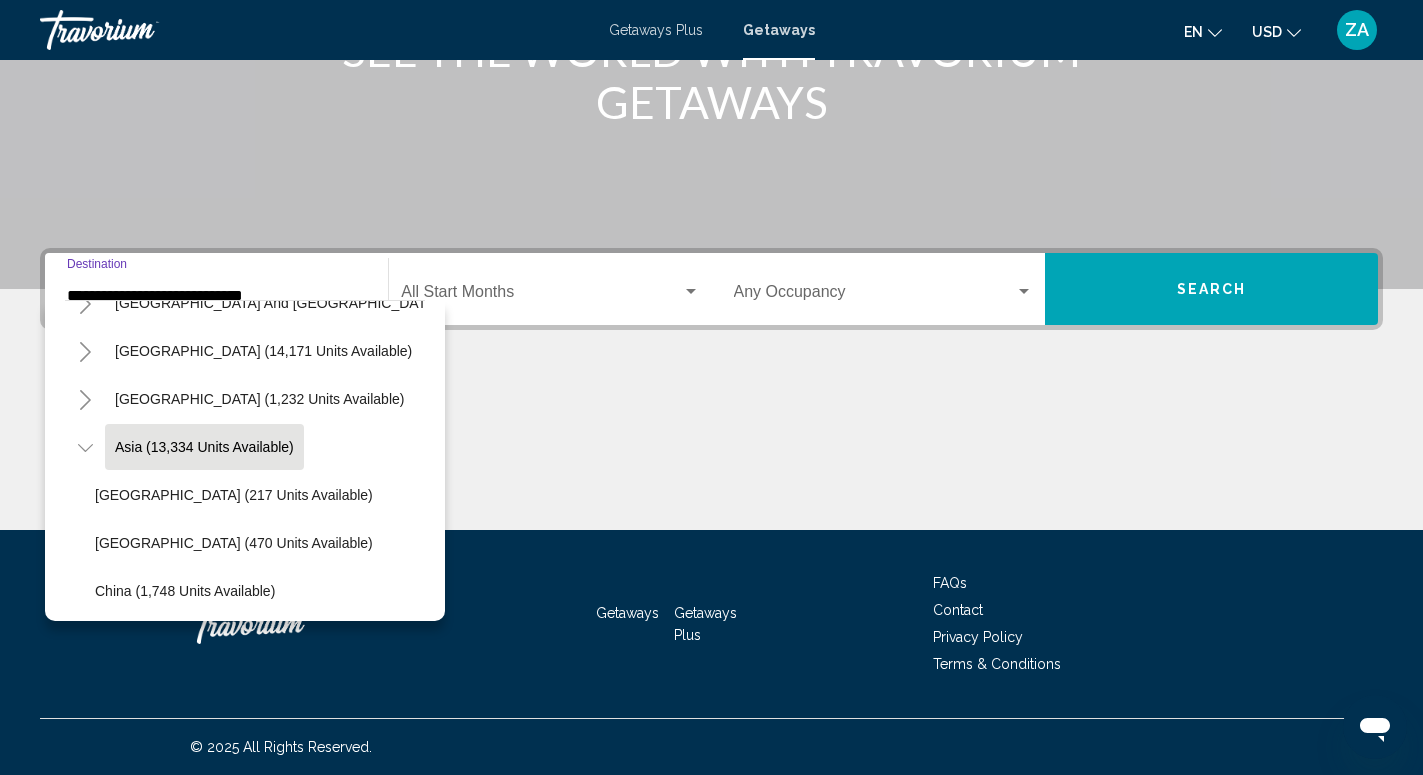 click 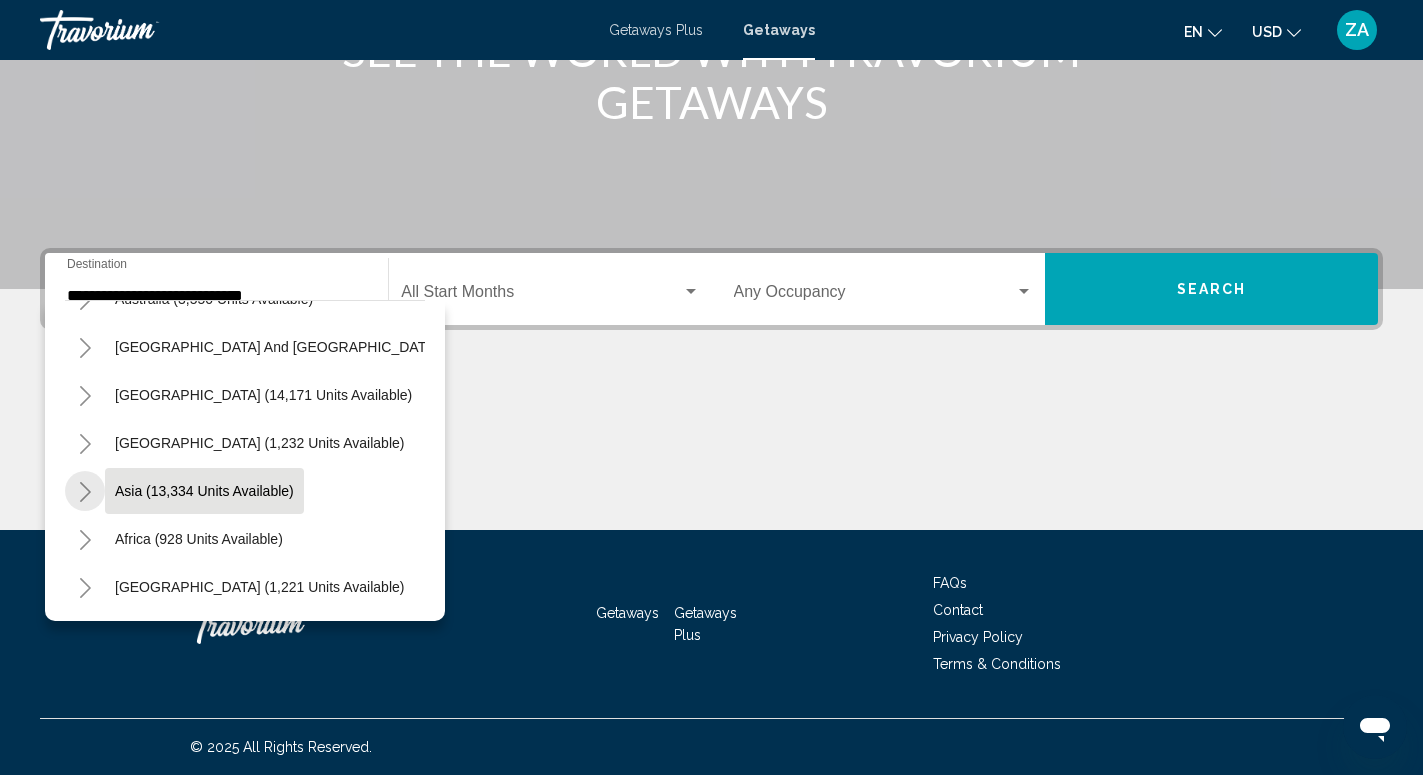 scroll, scrollTop: 341, scrollLeft: 0, axis: vertical 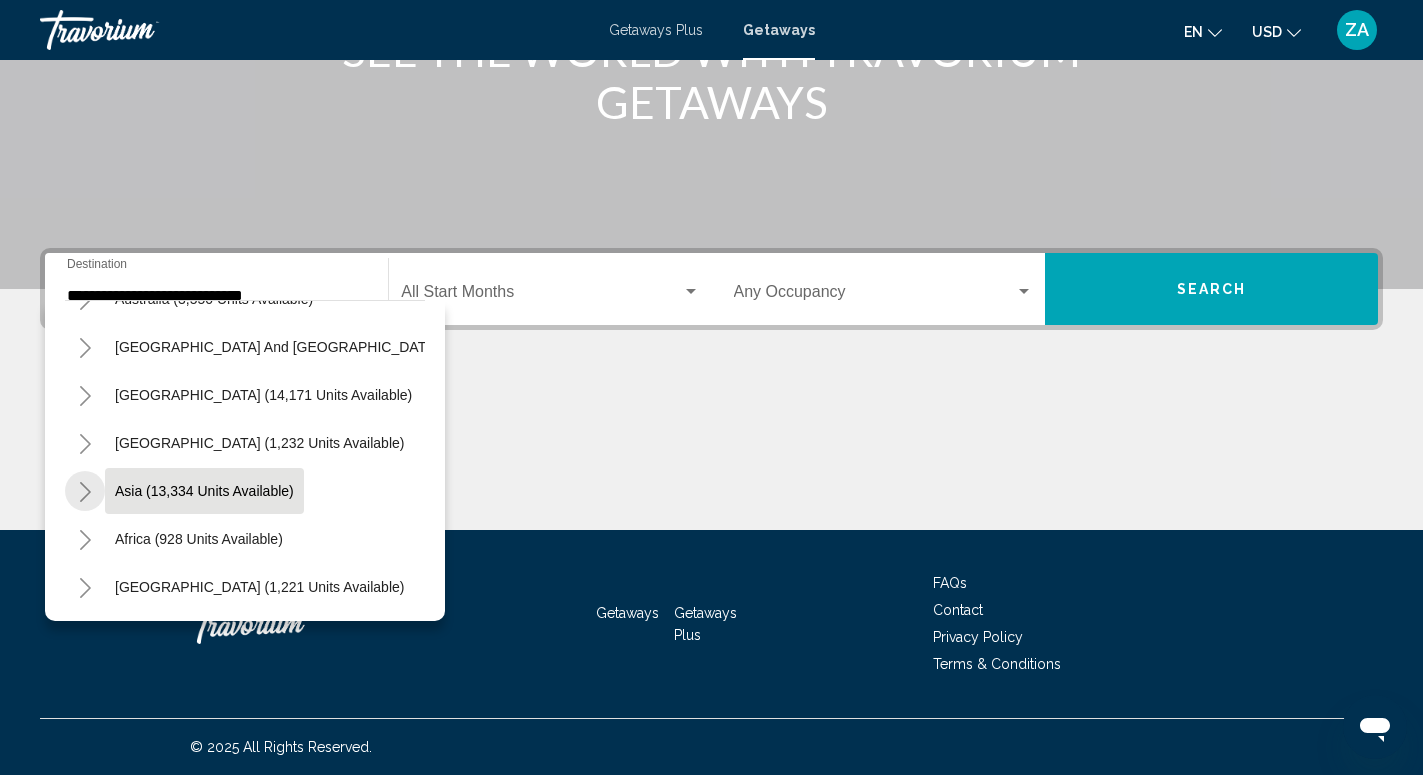 click 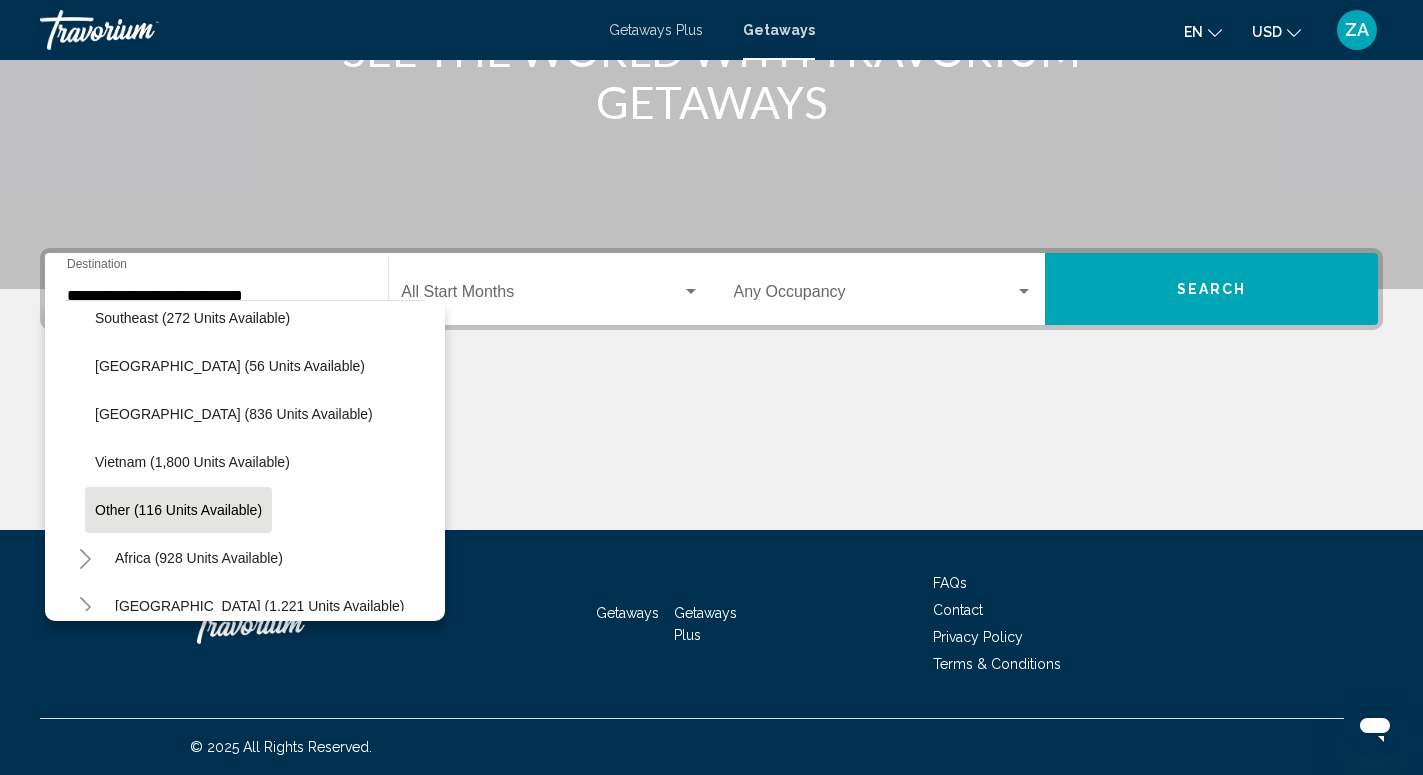 scroll, scrollTop: 1061, scrollLeft: 0, axis: vertical 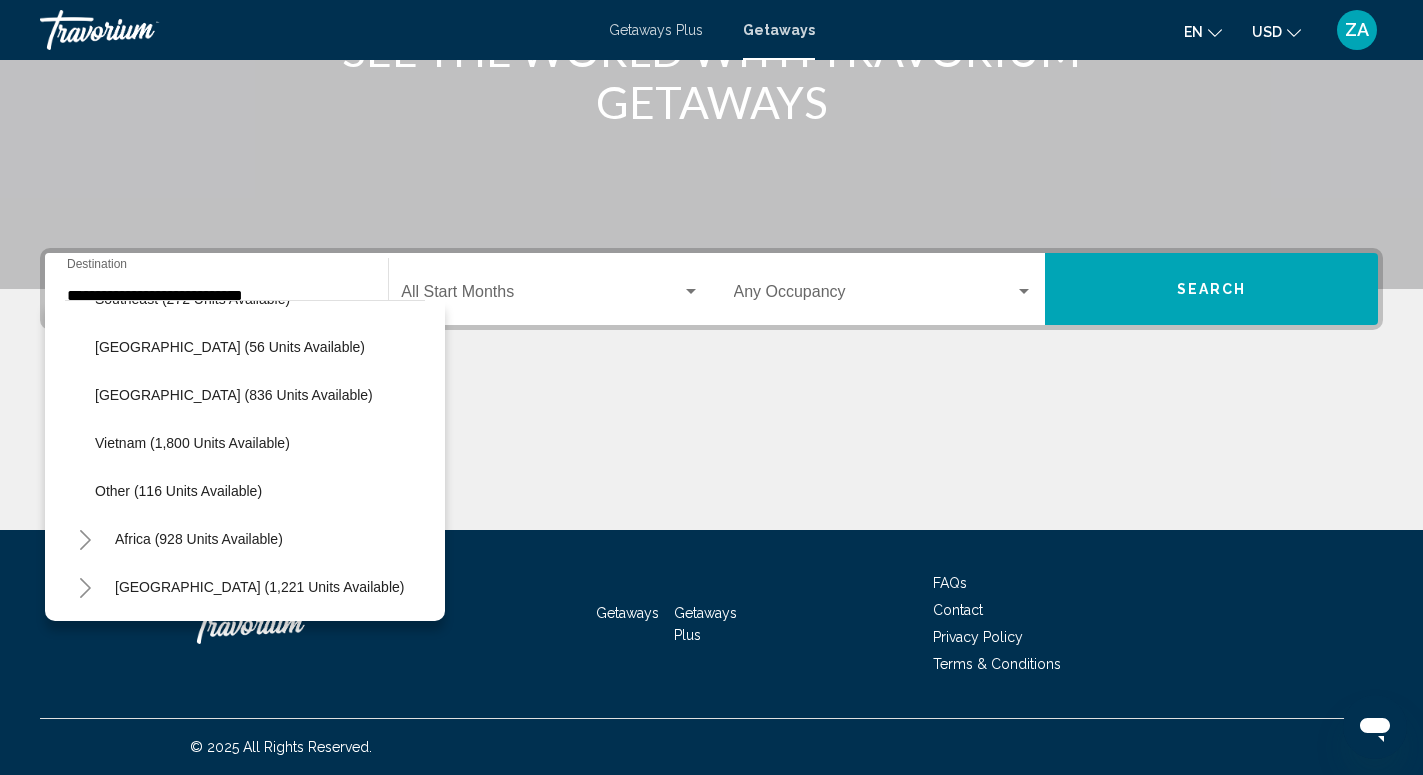 click 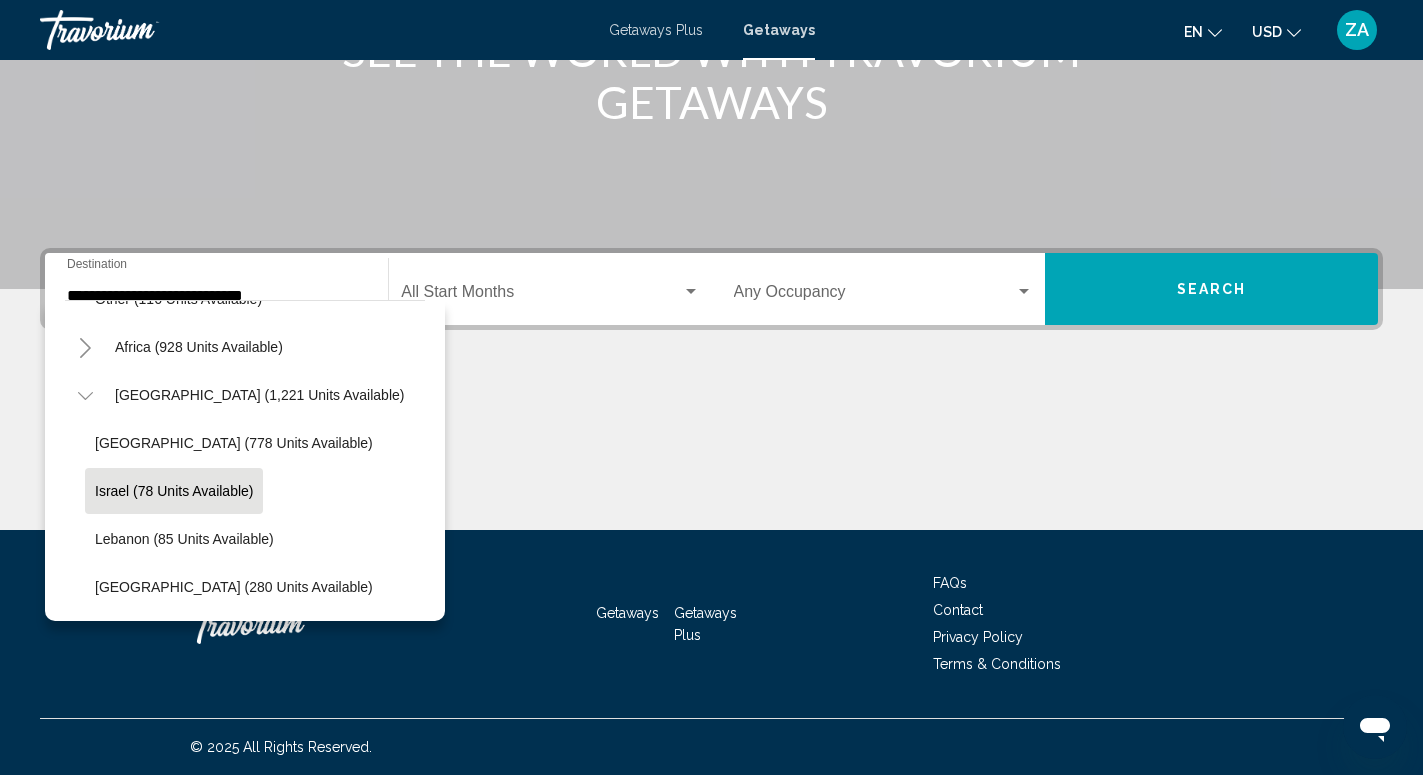 scroll, scrollTop: 1253, scrollLeft: 0, axis: vertical 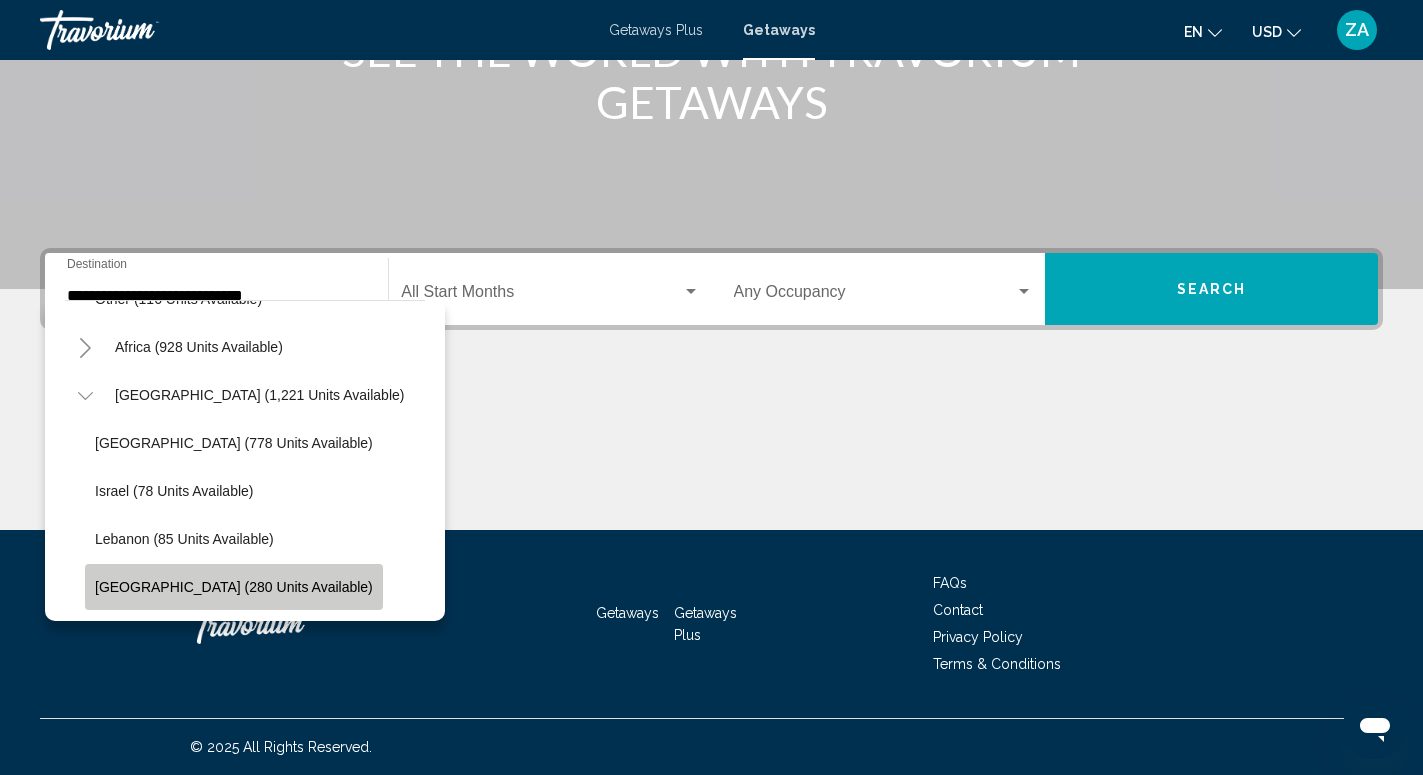 click on "United Arab Emirates (280 units available)" 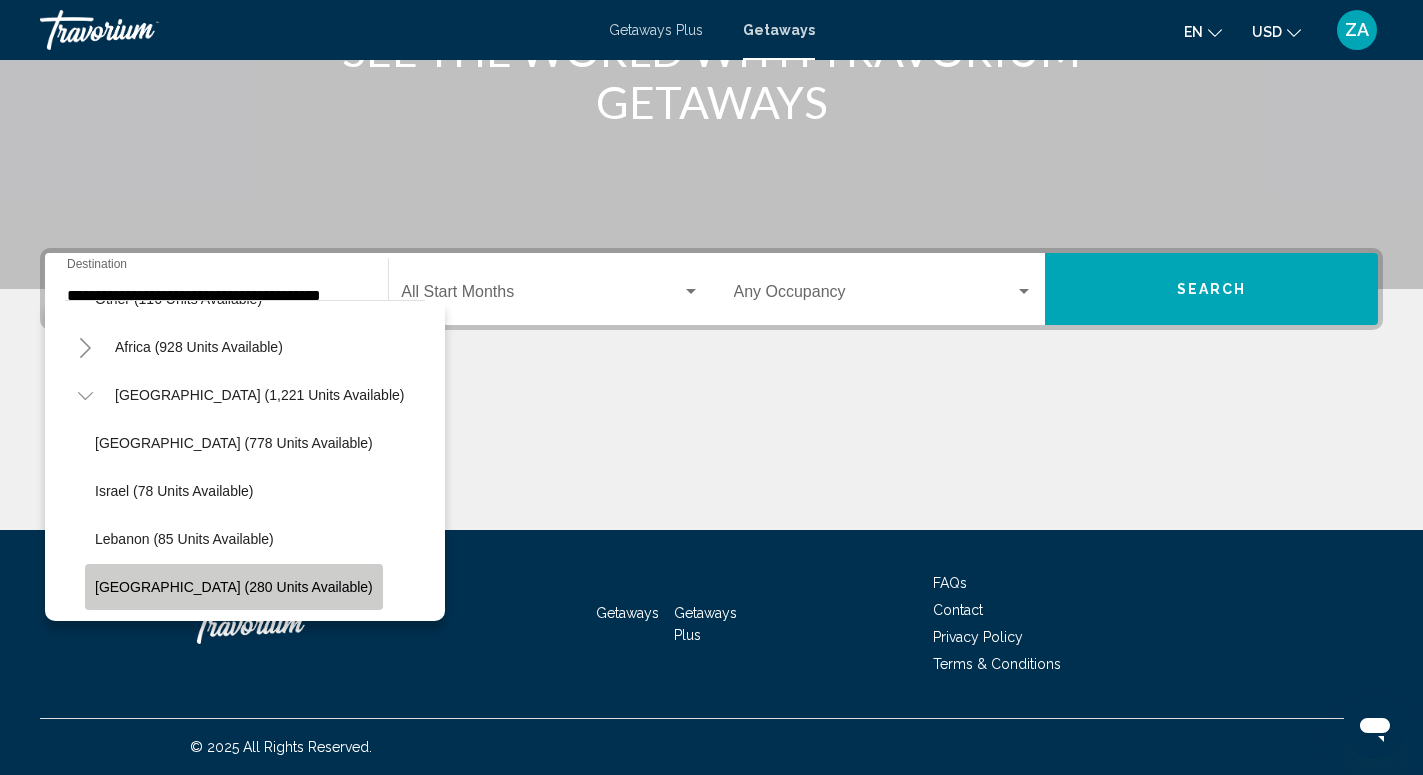 scroll, scrollTop: 0, scrollLeft: 1, axis: horizontal 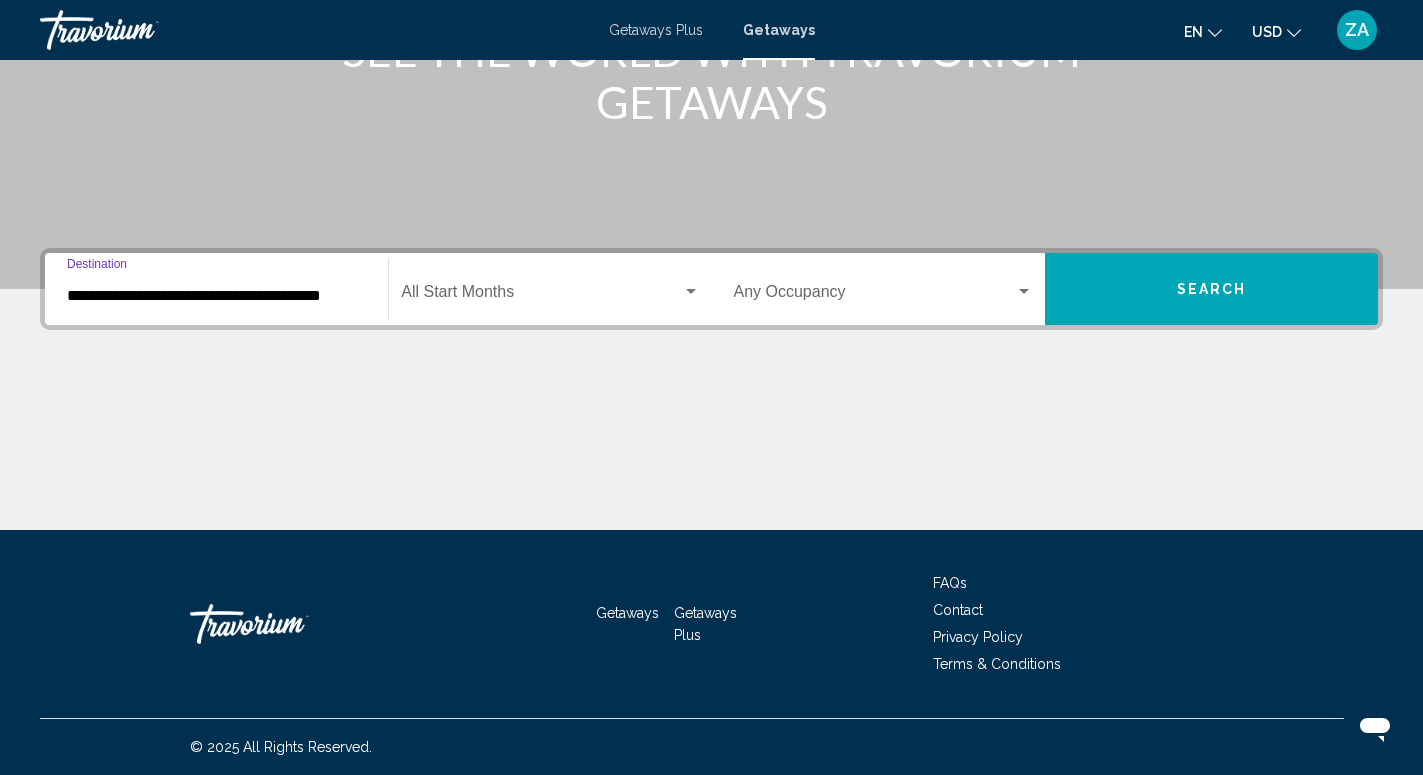 click at bounding box center (541, 296) 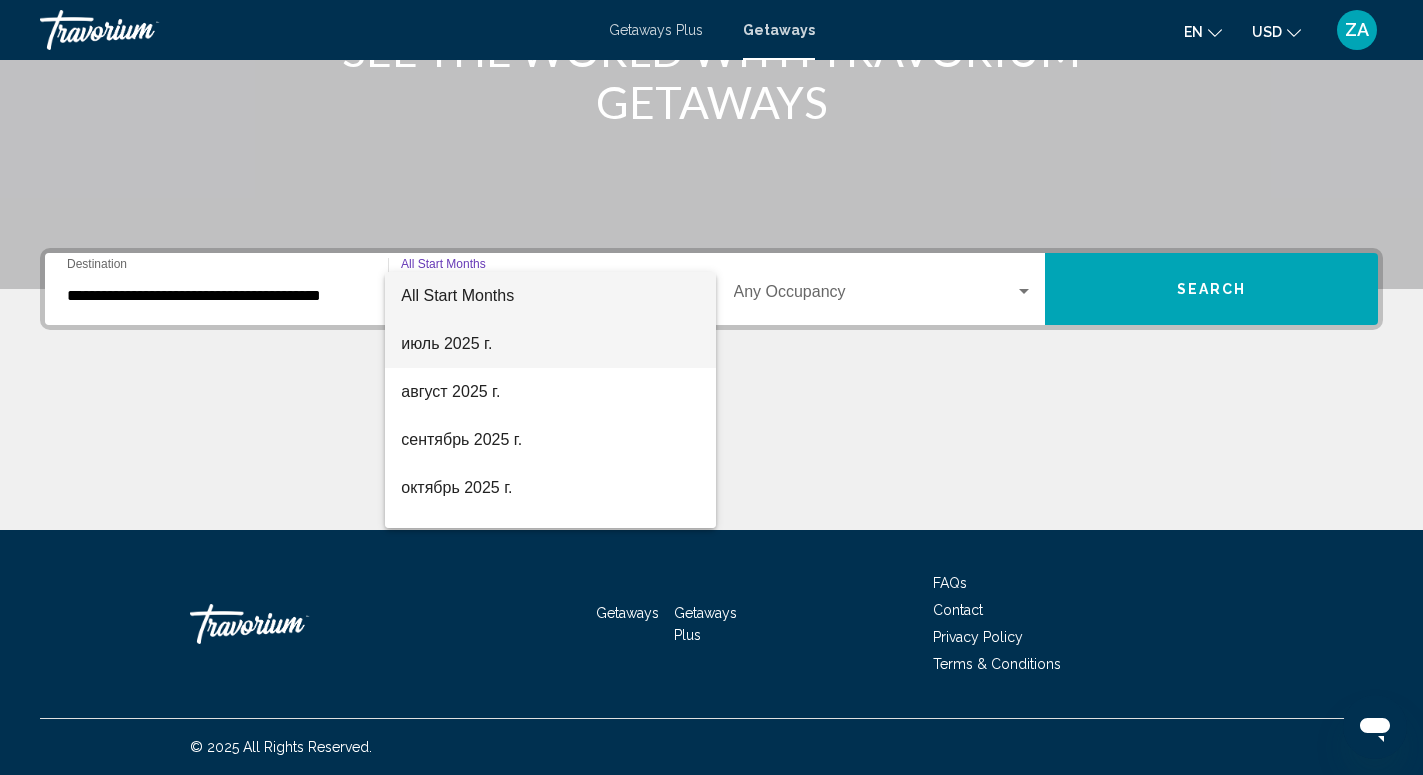 click on "июль 2025 г." at bounding box center (550, 344) 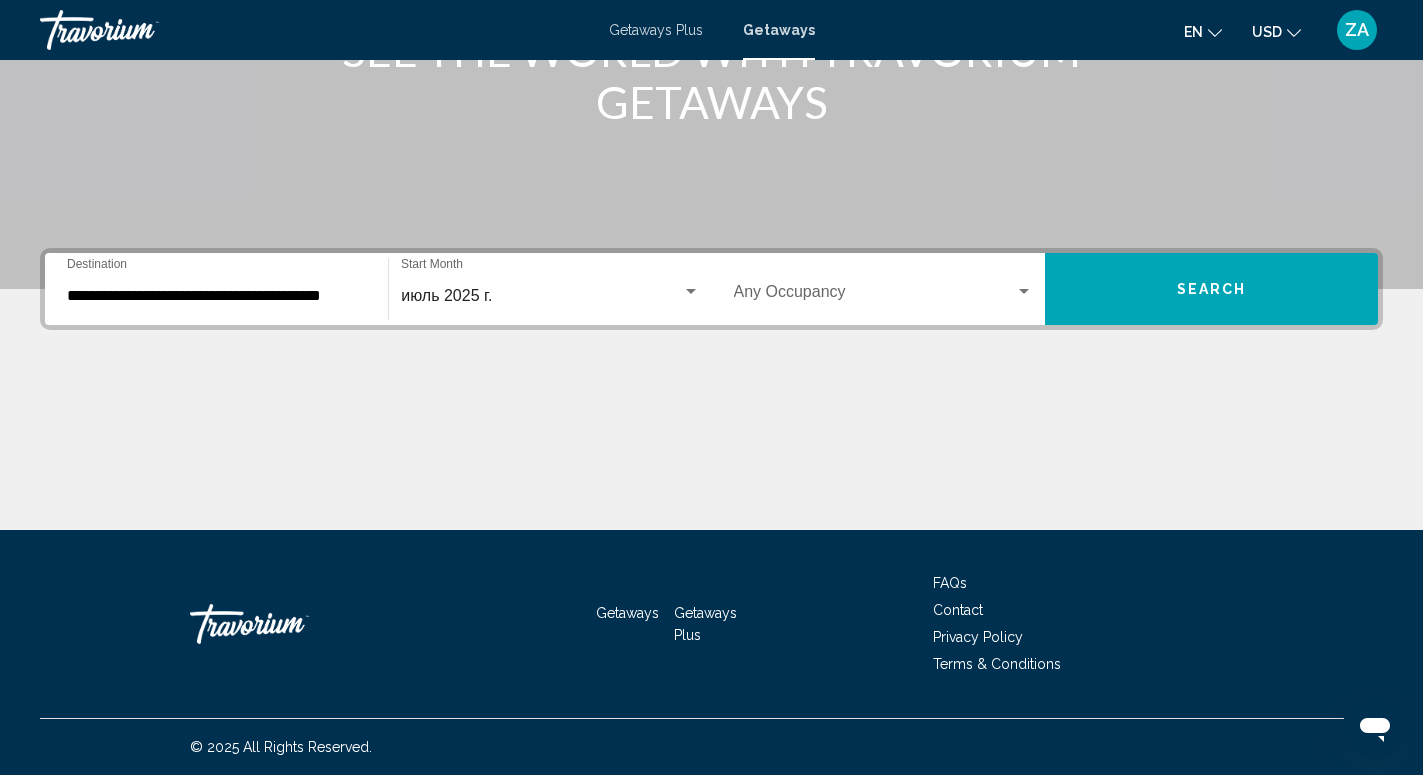 click on "Occupancy Any Occupancy" at bounding box center (883, 289) 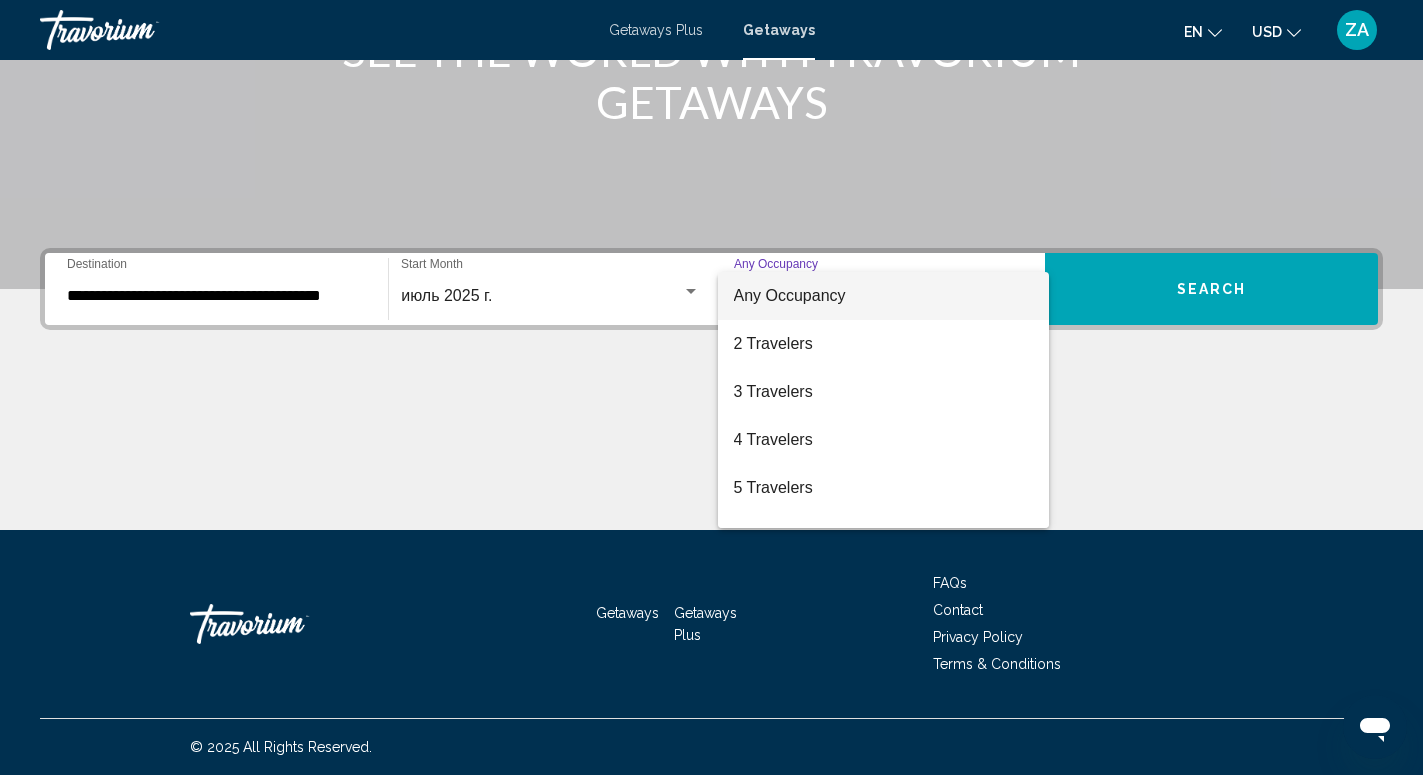 click at bounding box center [711, 387] 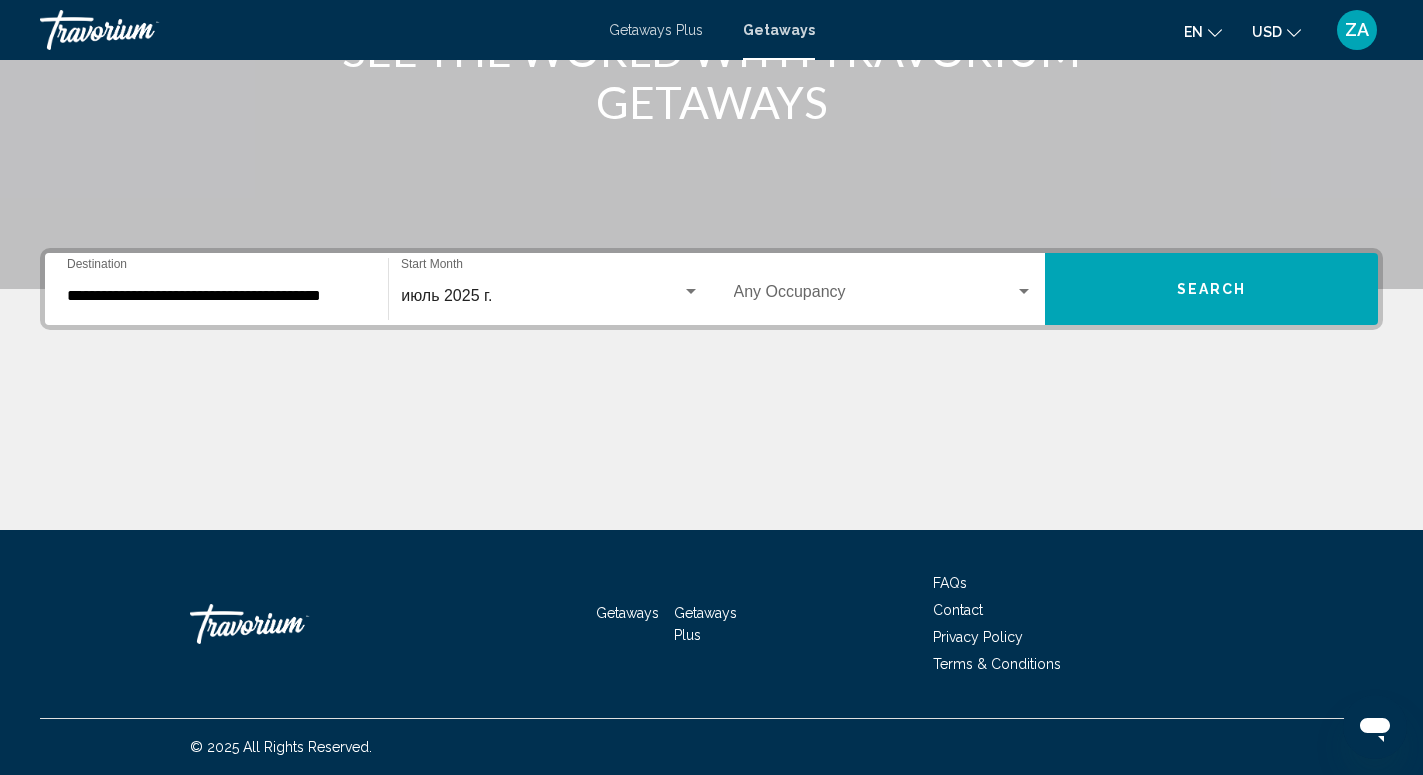 click on "Search" at bounding box center (1211, 289) 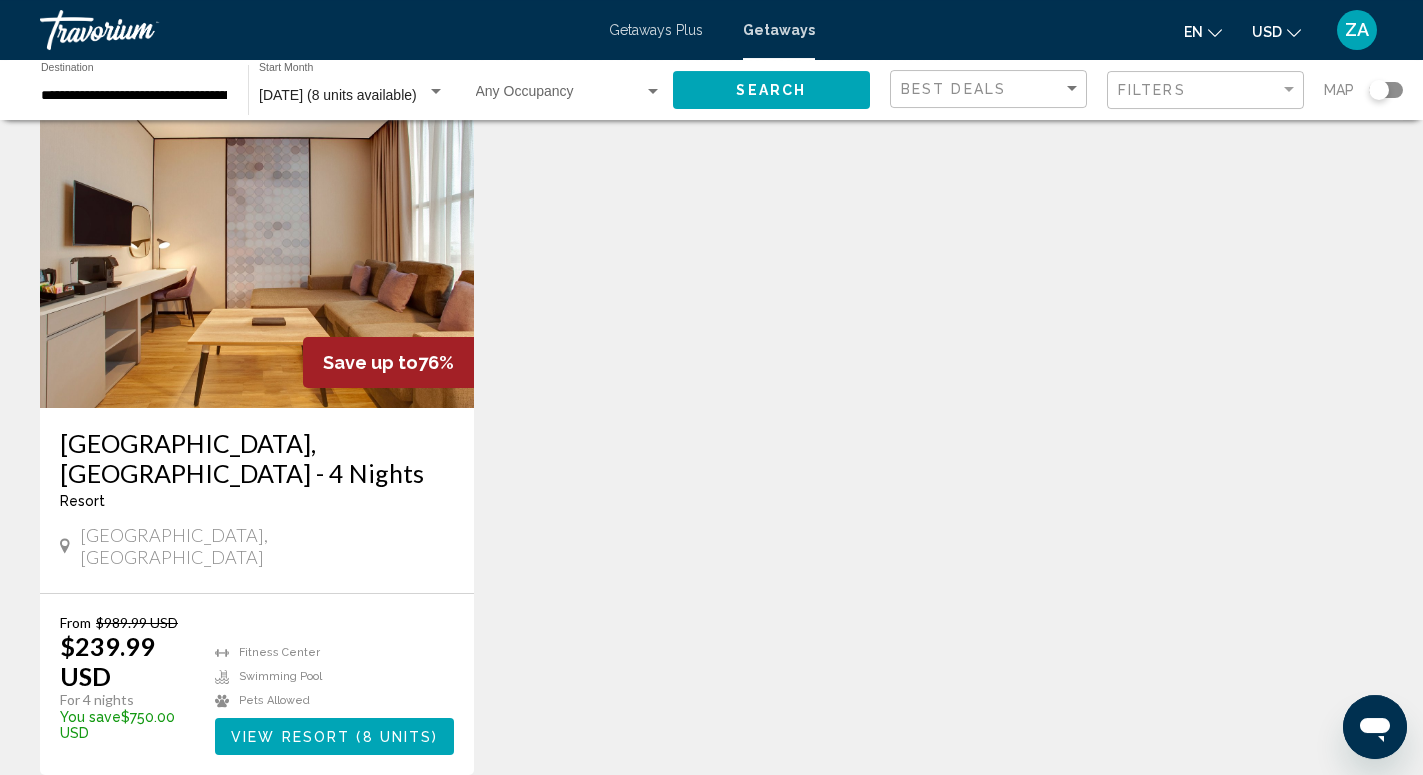 scroll, scrollTop: 204, scrollLeft: 0, axis: vertical 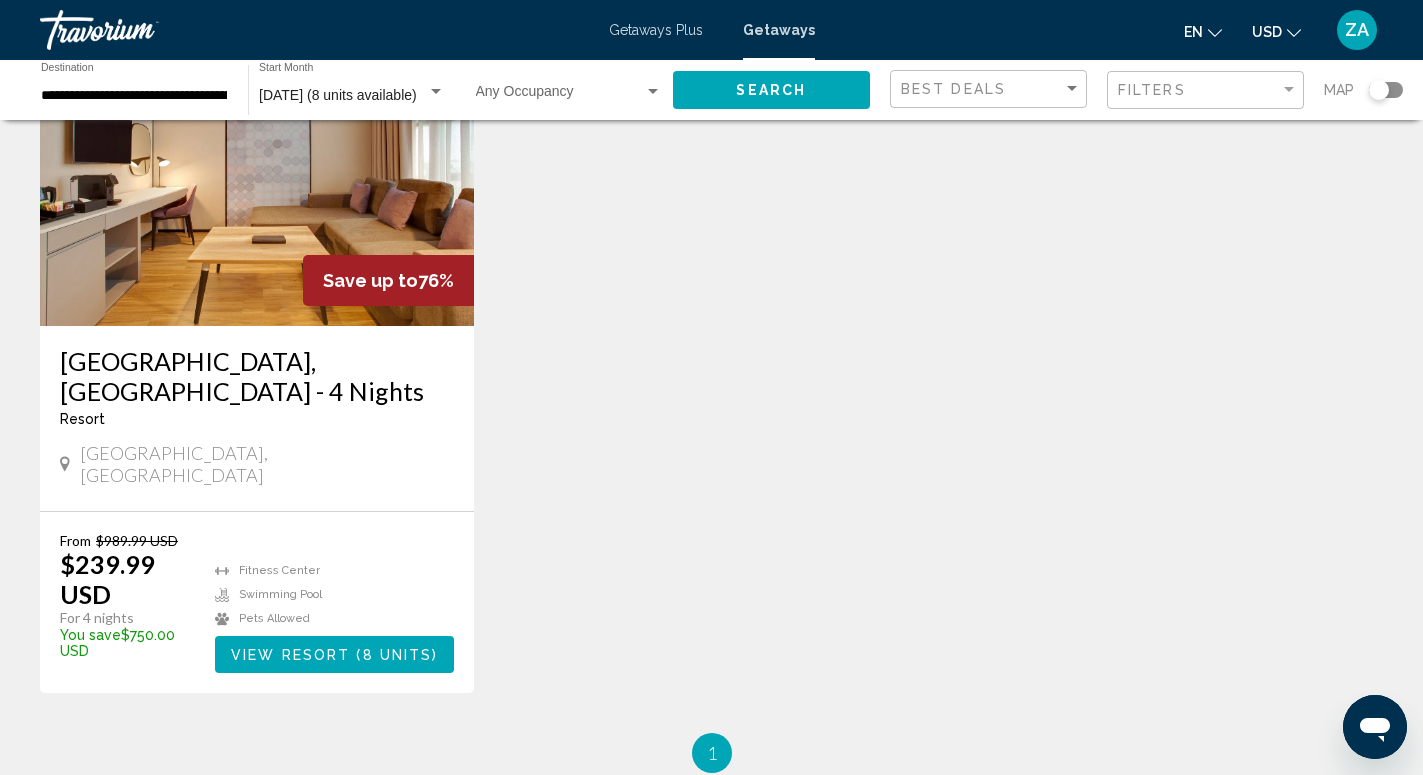 click on "8 units" at bounding box center (398, 655) 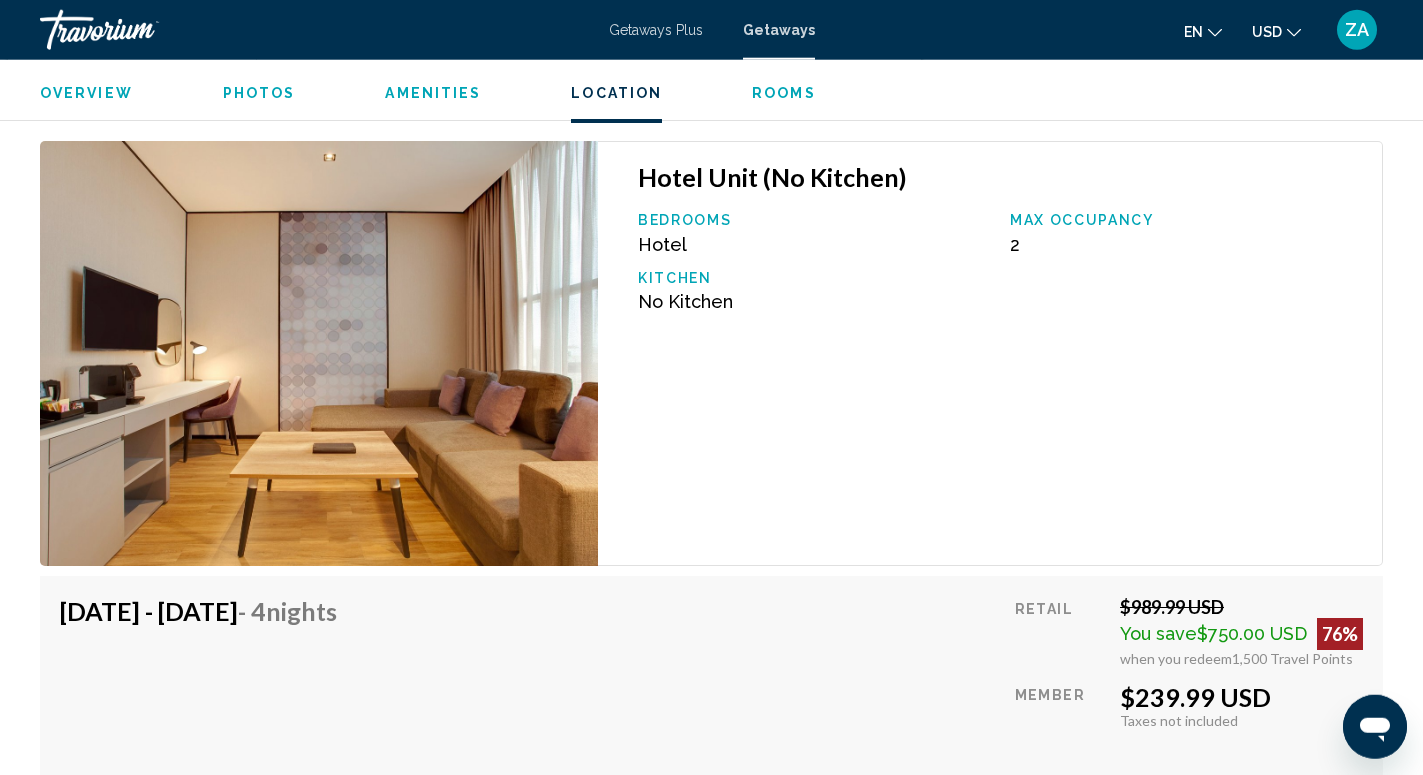 scroll, scrollTop: 3293, scrollLeft: 0, axis: vertical 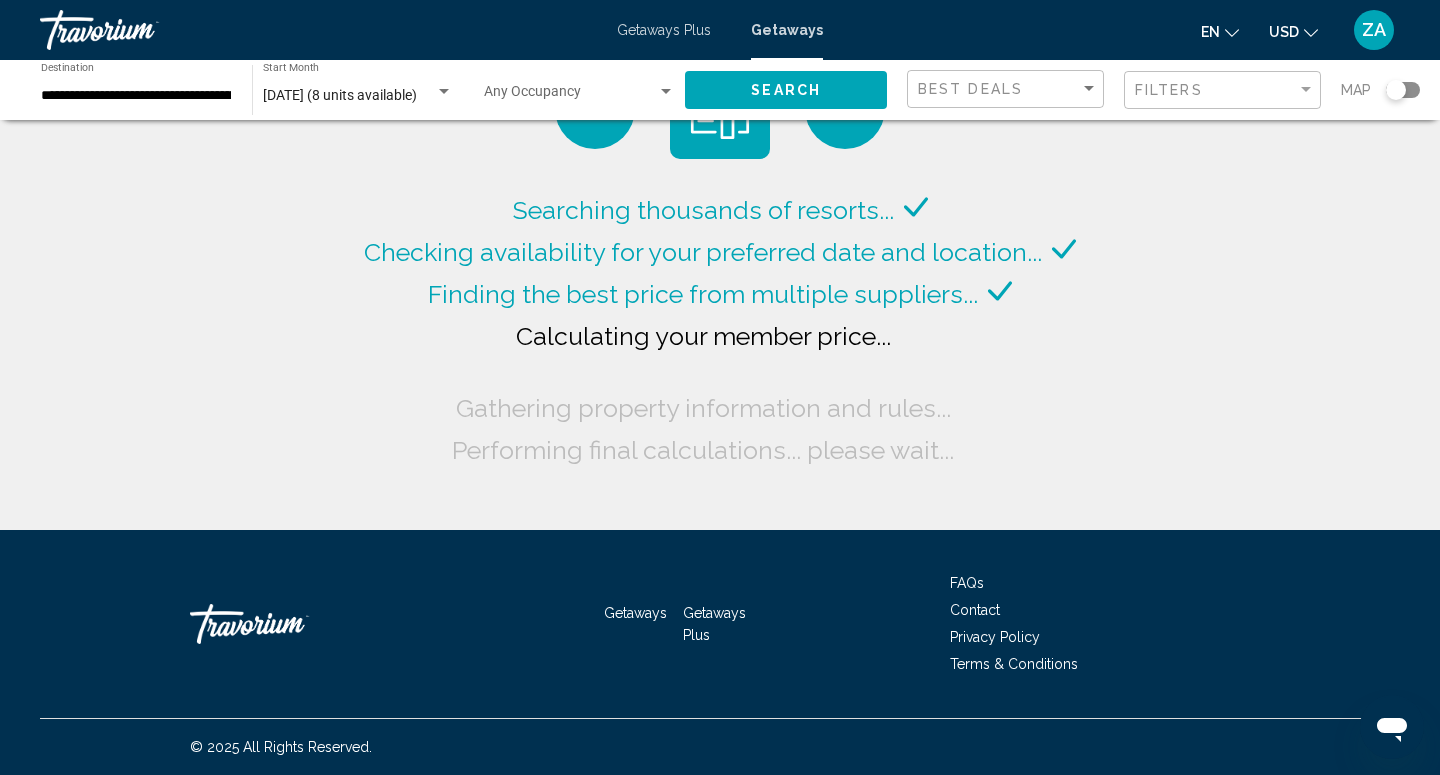 click on "**********" at bounding box center (136, 96) 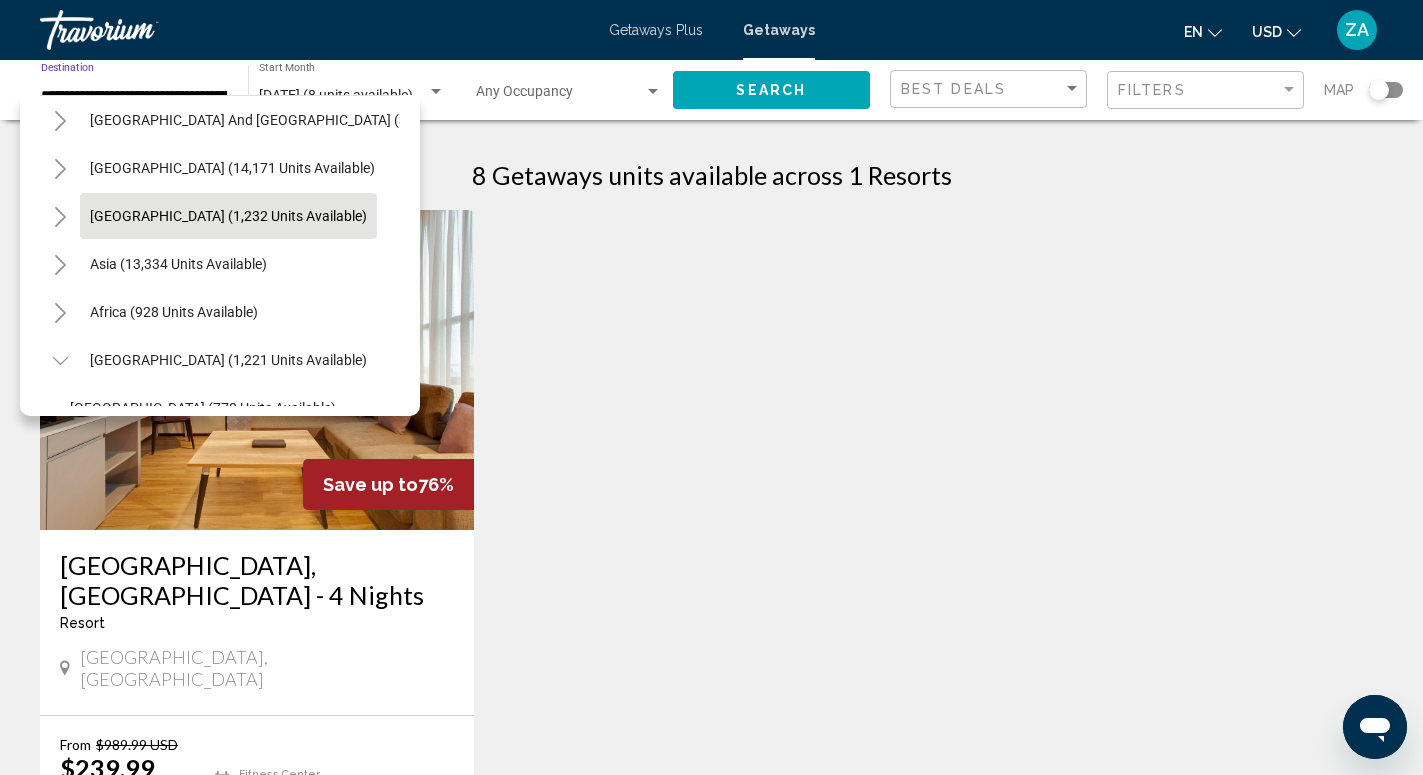 scroll, scrollTop: 384, scrollLeft: 0, axis: vertical 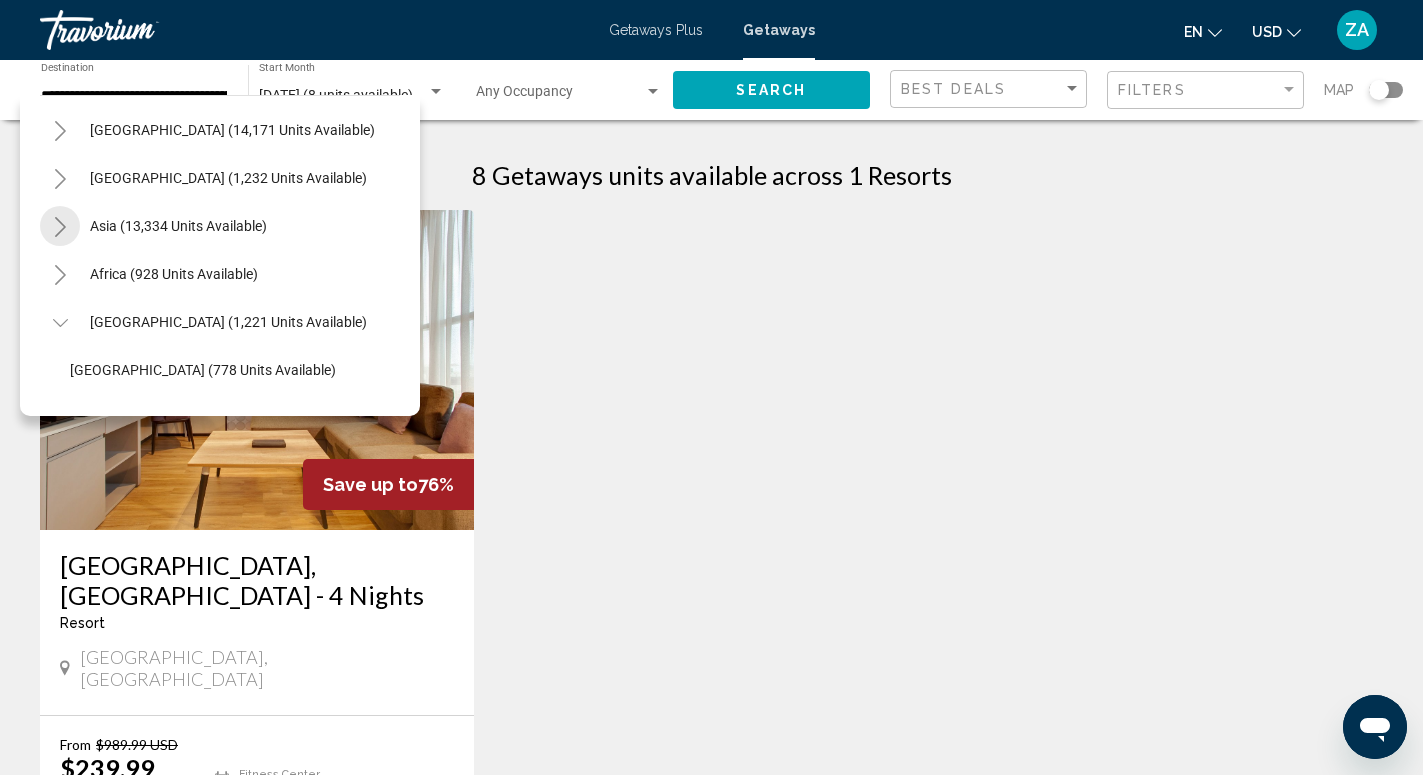 click 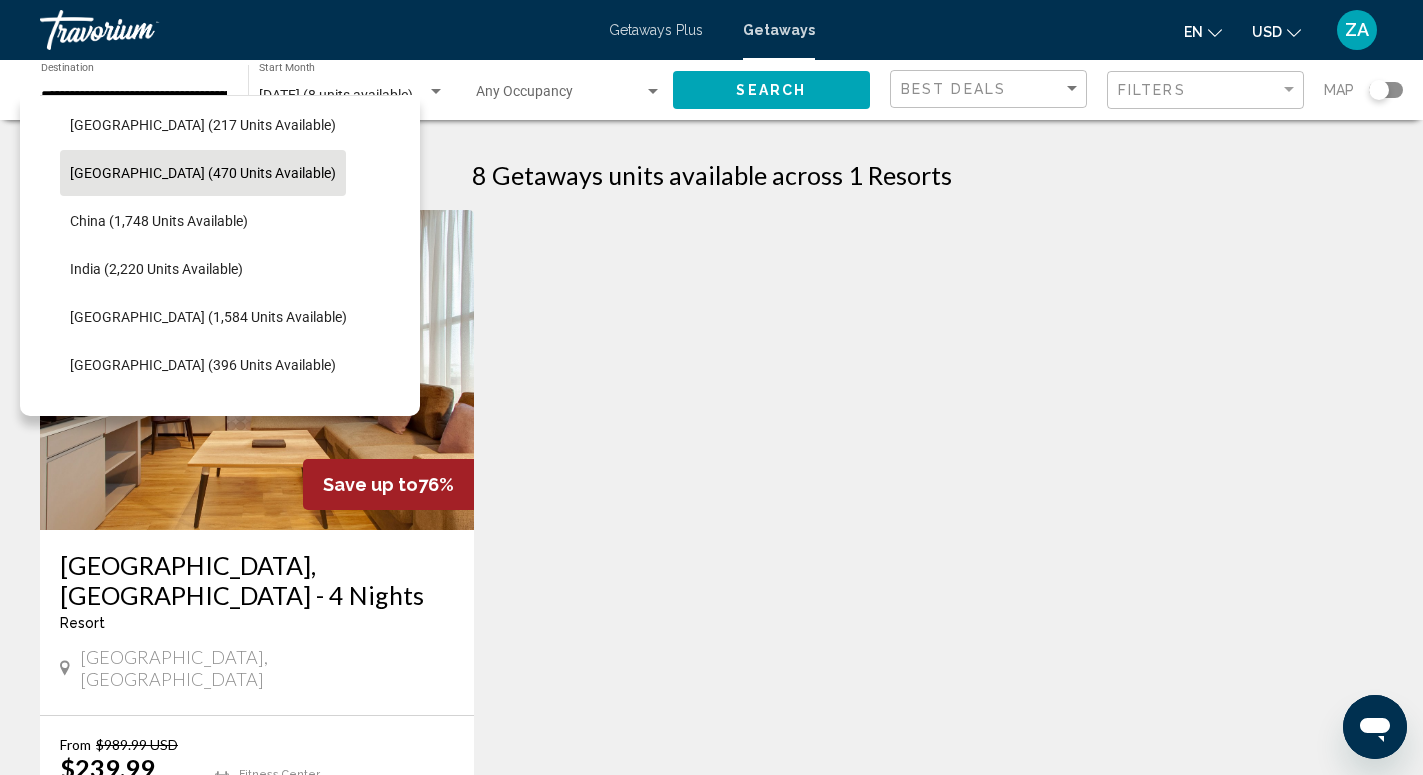 scroll, scrollTop: 576, scrollLeft: 0, axis: vertical 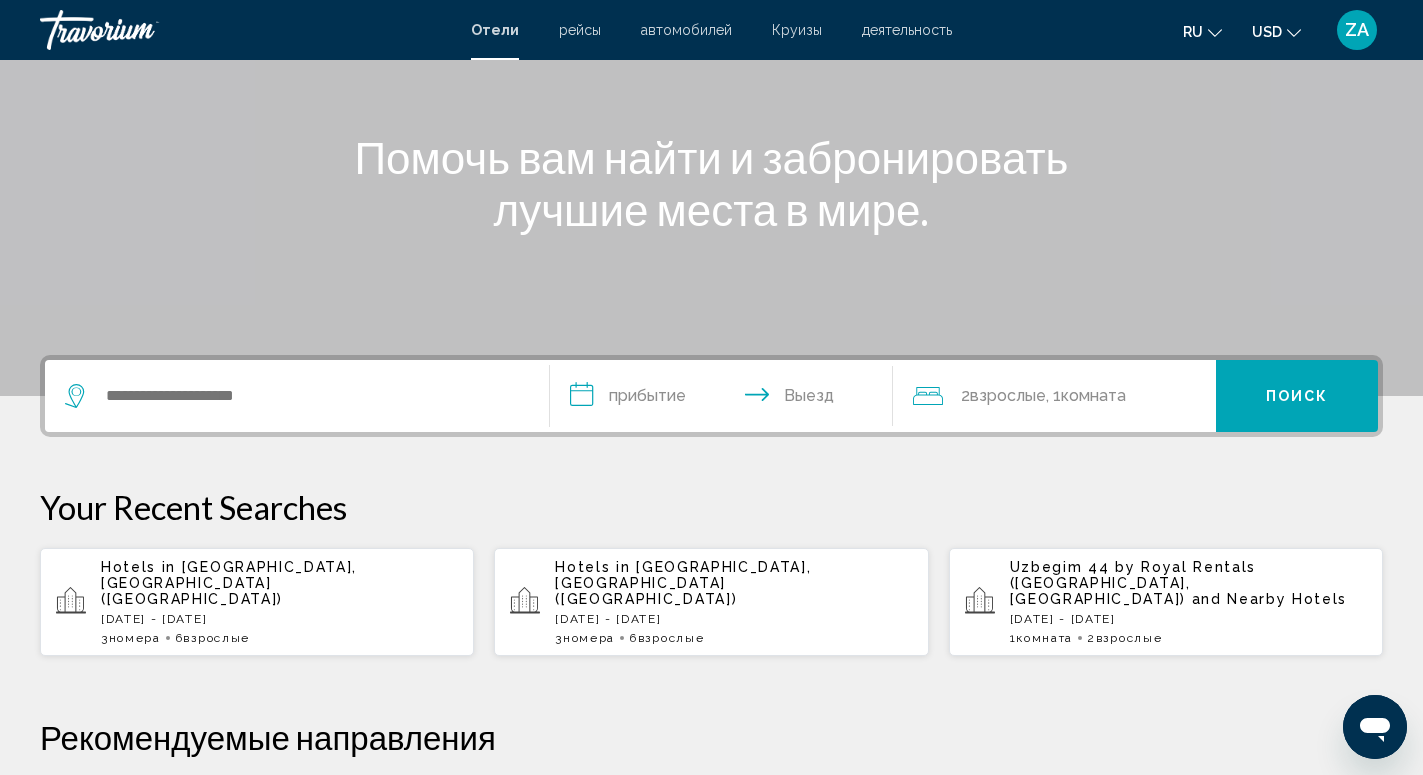 click on "Hotels in    [GEOGRAPHIC_DATA], [GEOGRAPHIC_DATA] ([GEOGRAPHIC_DATA])  [DATE] - [DATE]  3  Комната номера 6  Взрослый Взрослые" at bounding box center [279, 602] 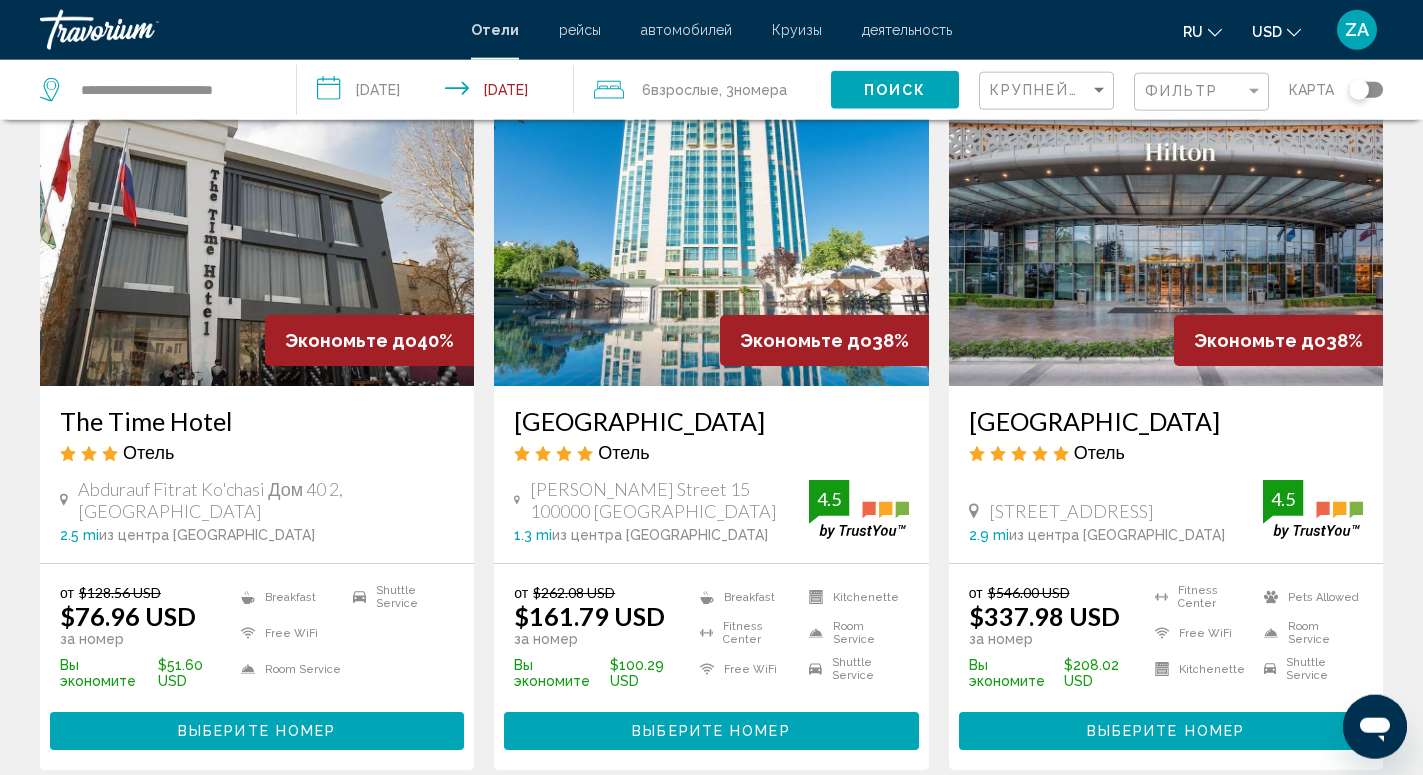 scroll, scrollTop: 918, scrollLeft: 0, axis: vertical 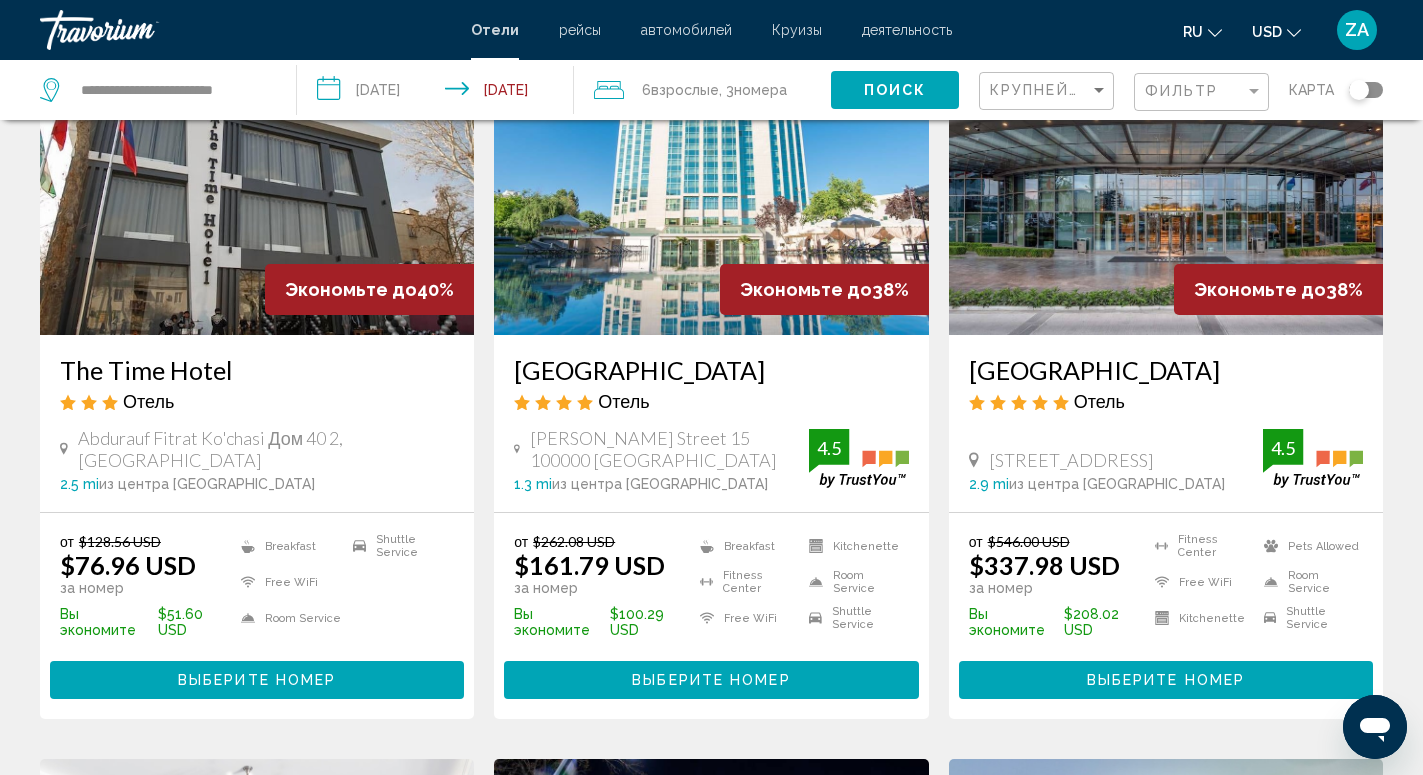 click at bounding box center [711, 175] 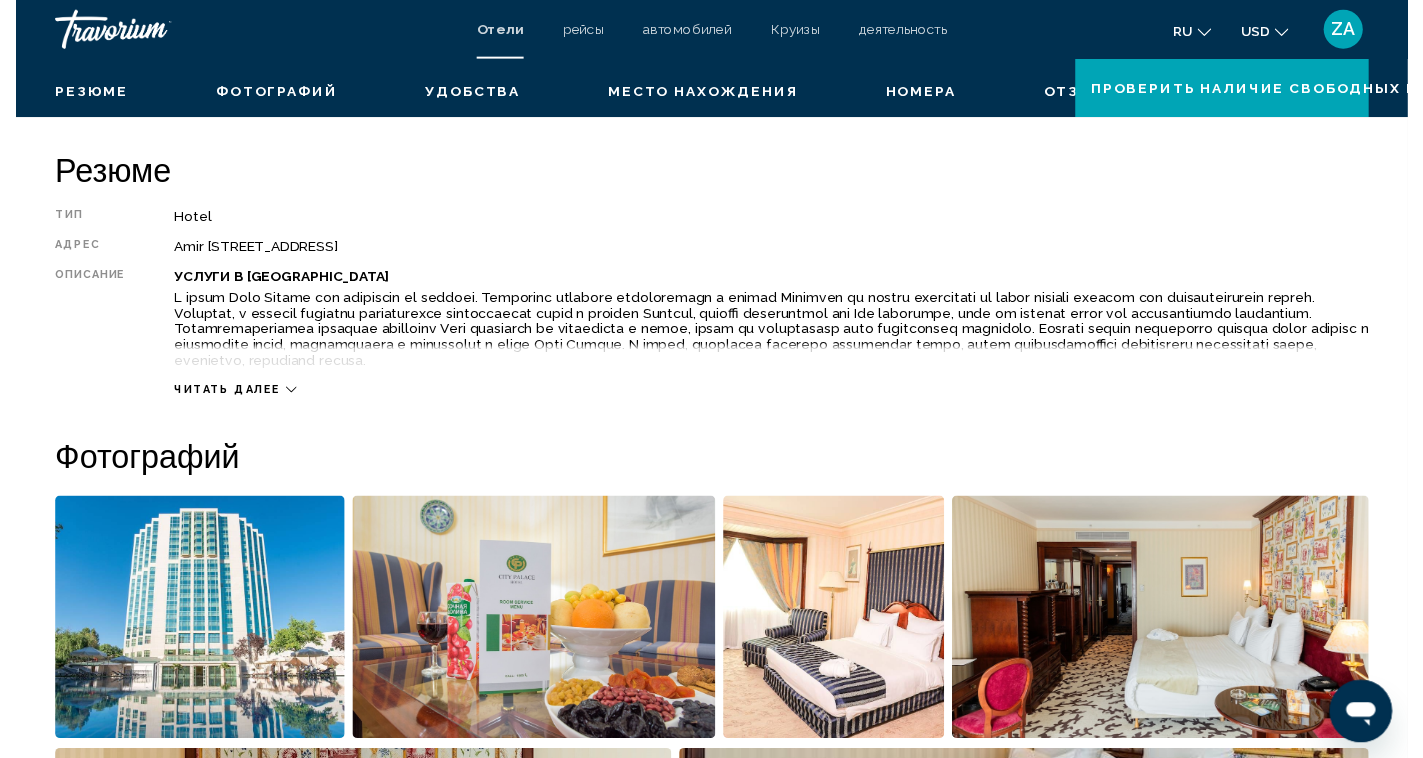 scroll, scrollTop: 540, scrollLeft: 0, axis: vertical 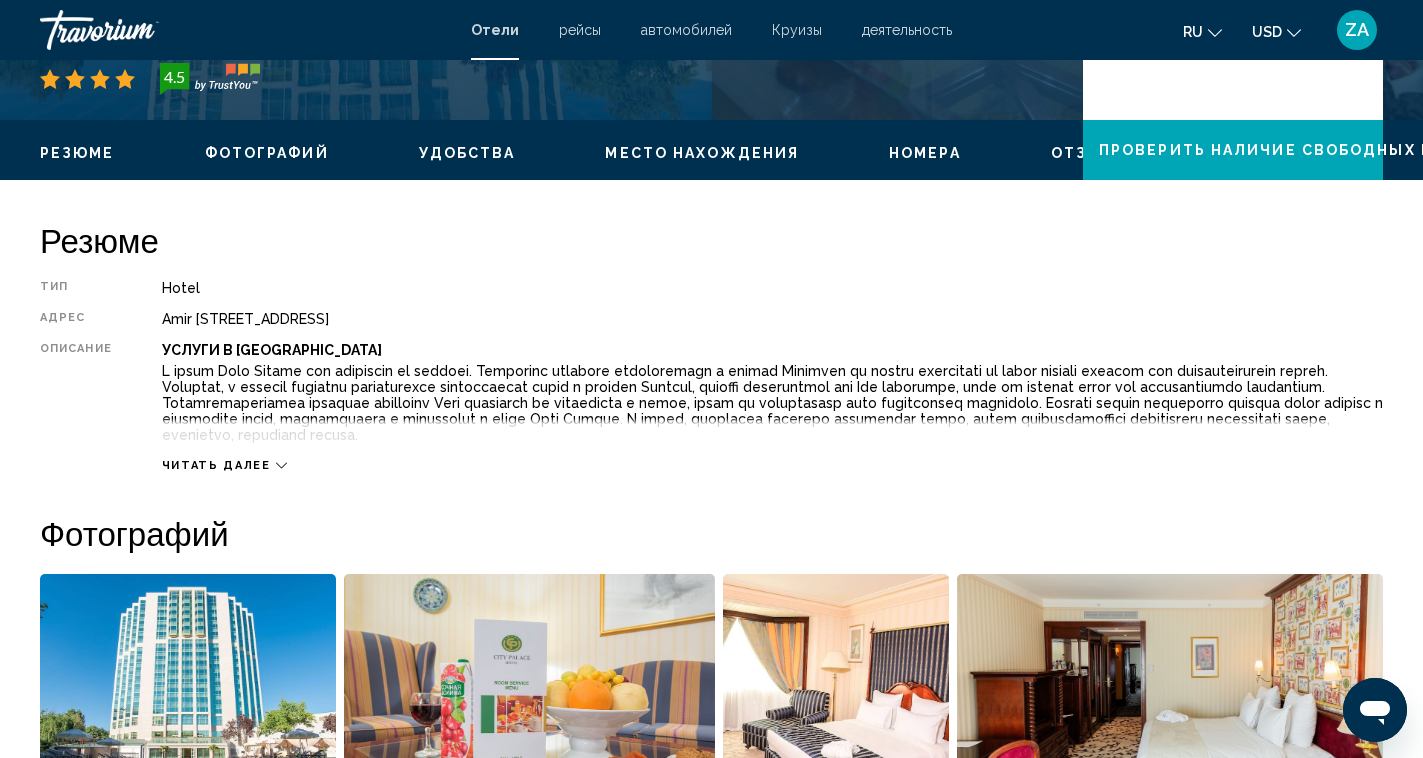 click on "Читать далее" at bounding box center (224, 465) 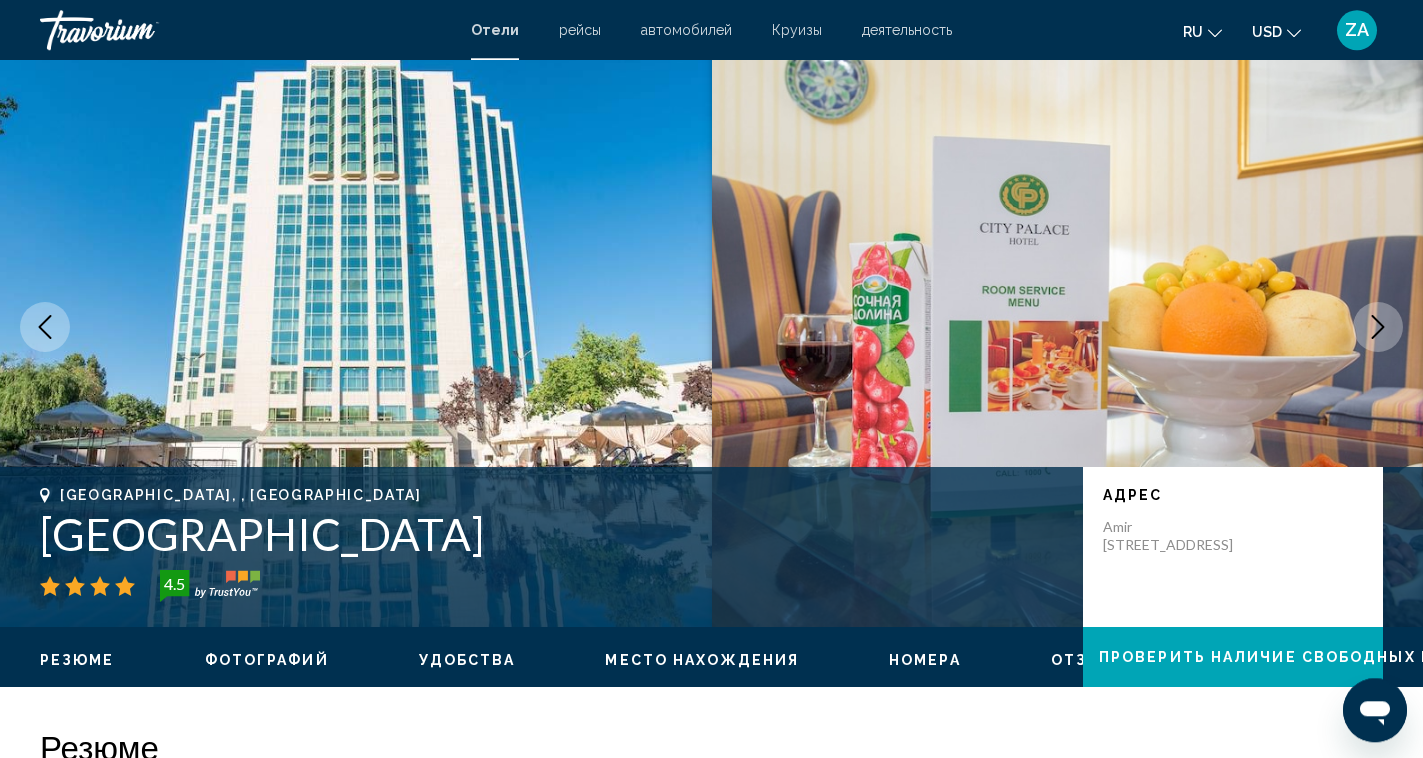 scroll, scrollTop: 0, scrollLeft: 0, axis: both 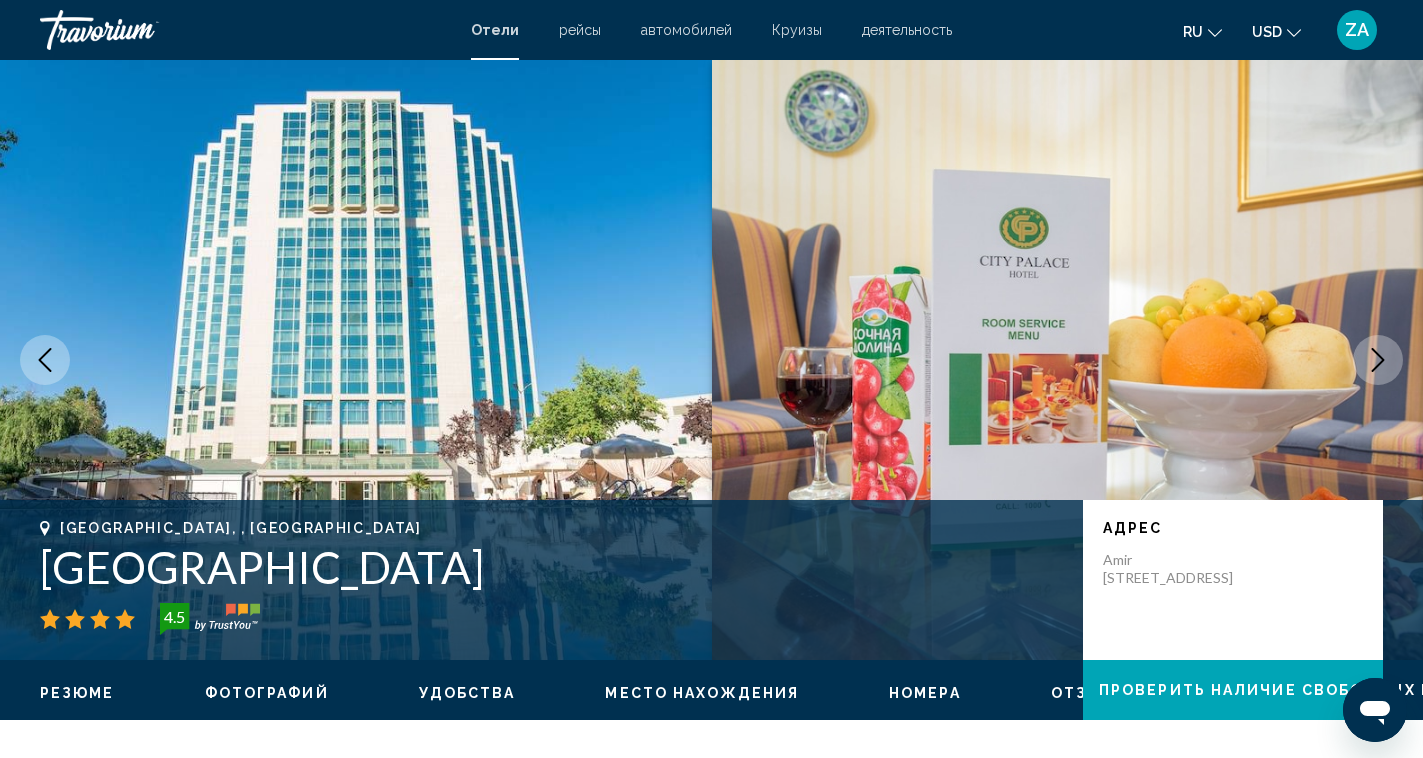 click at bounding box center (1378, 360) 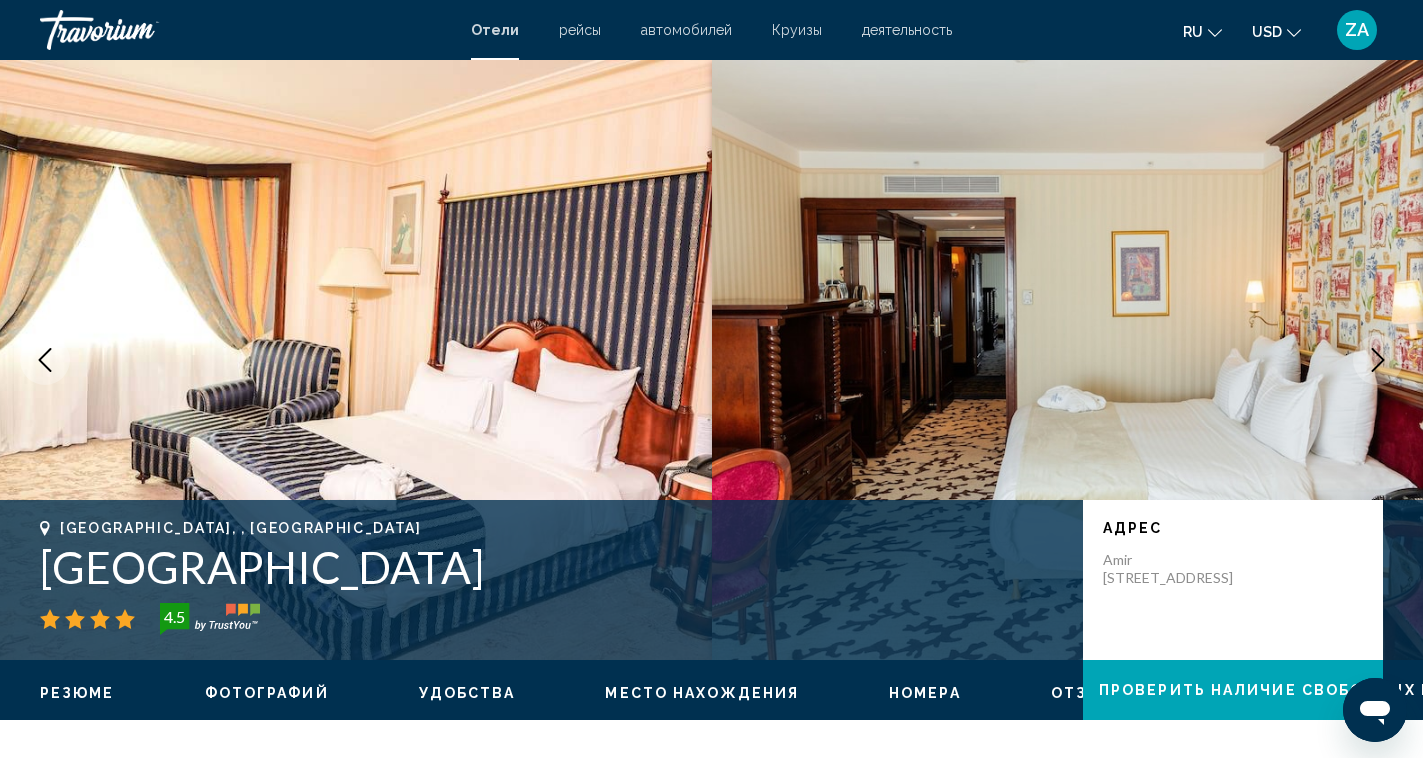 click 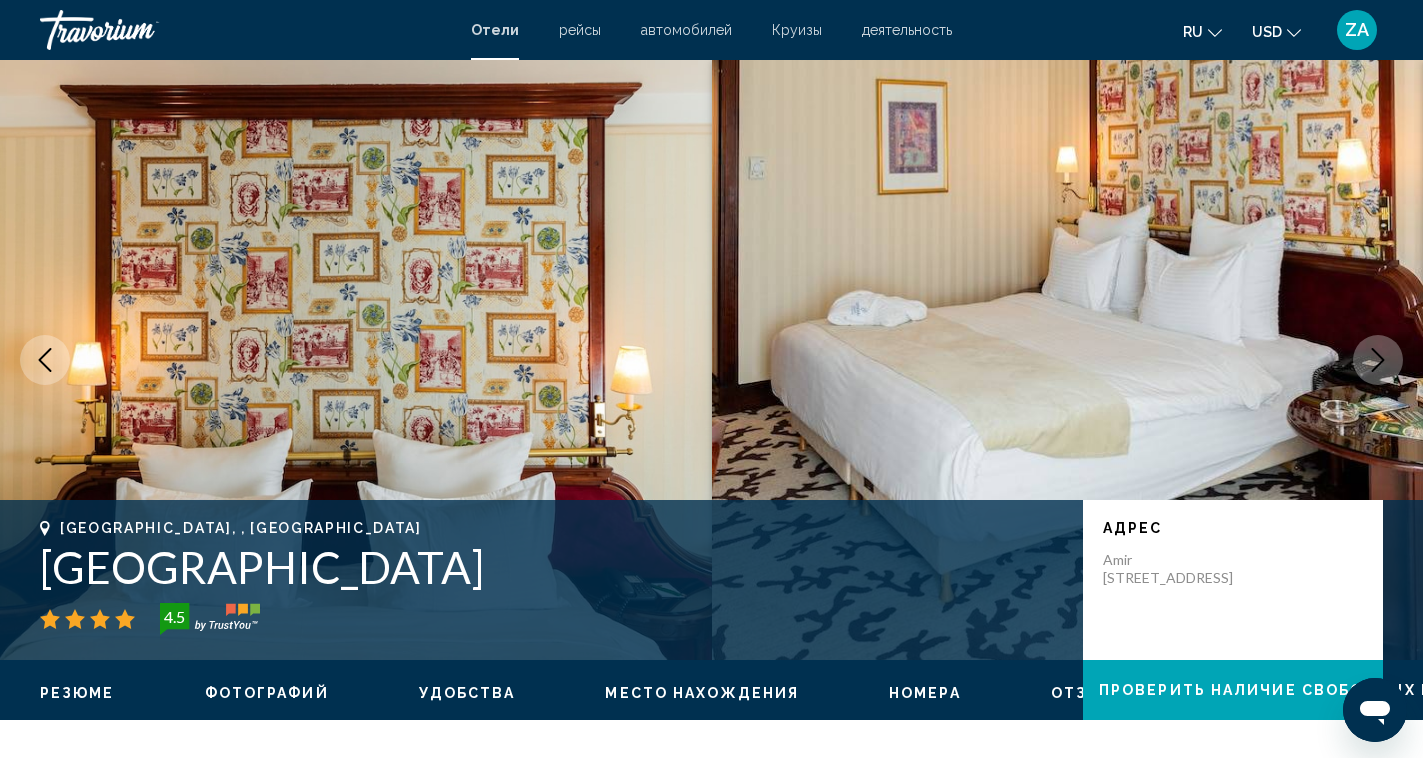 click 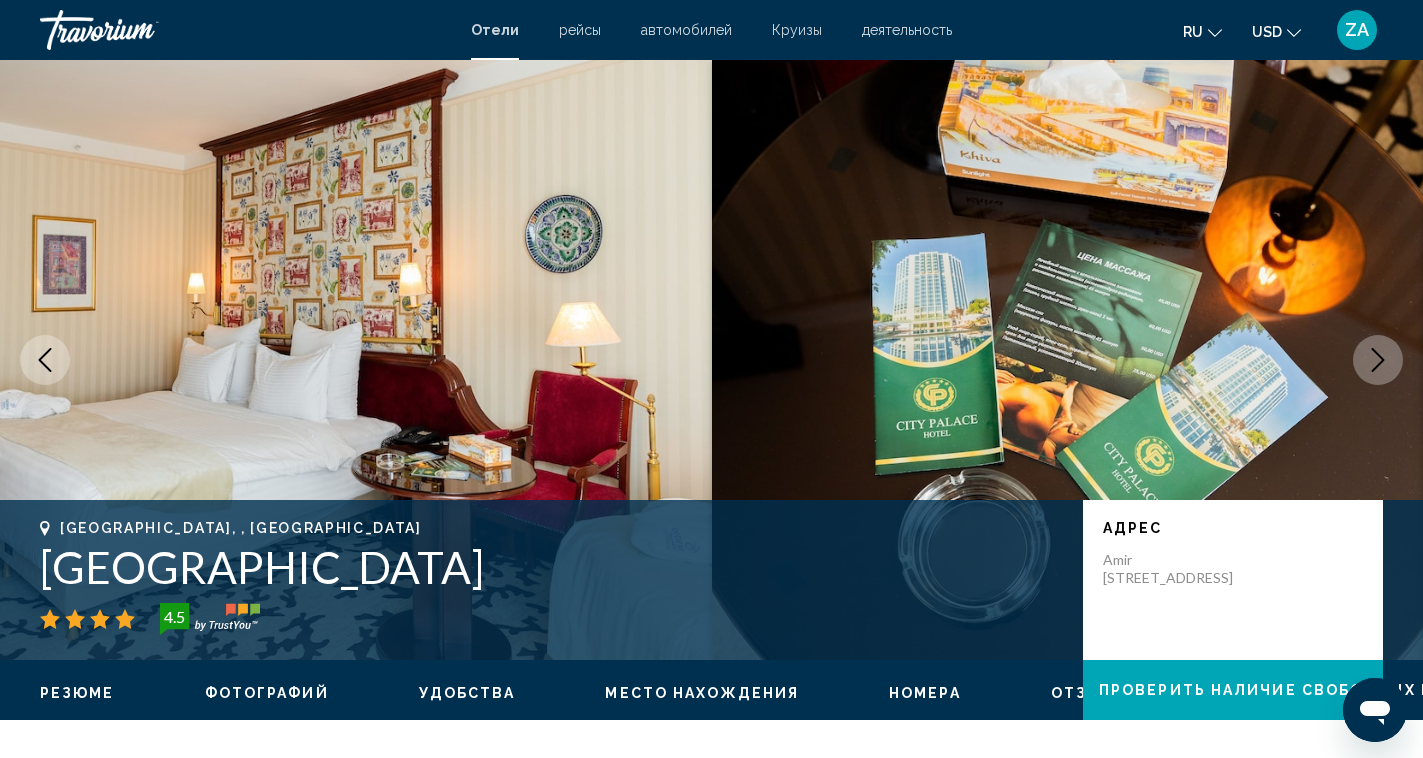click 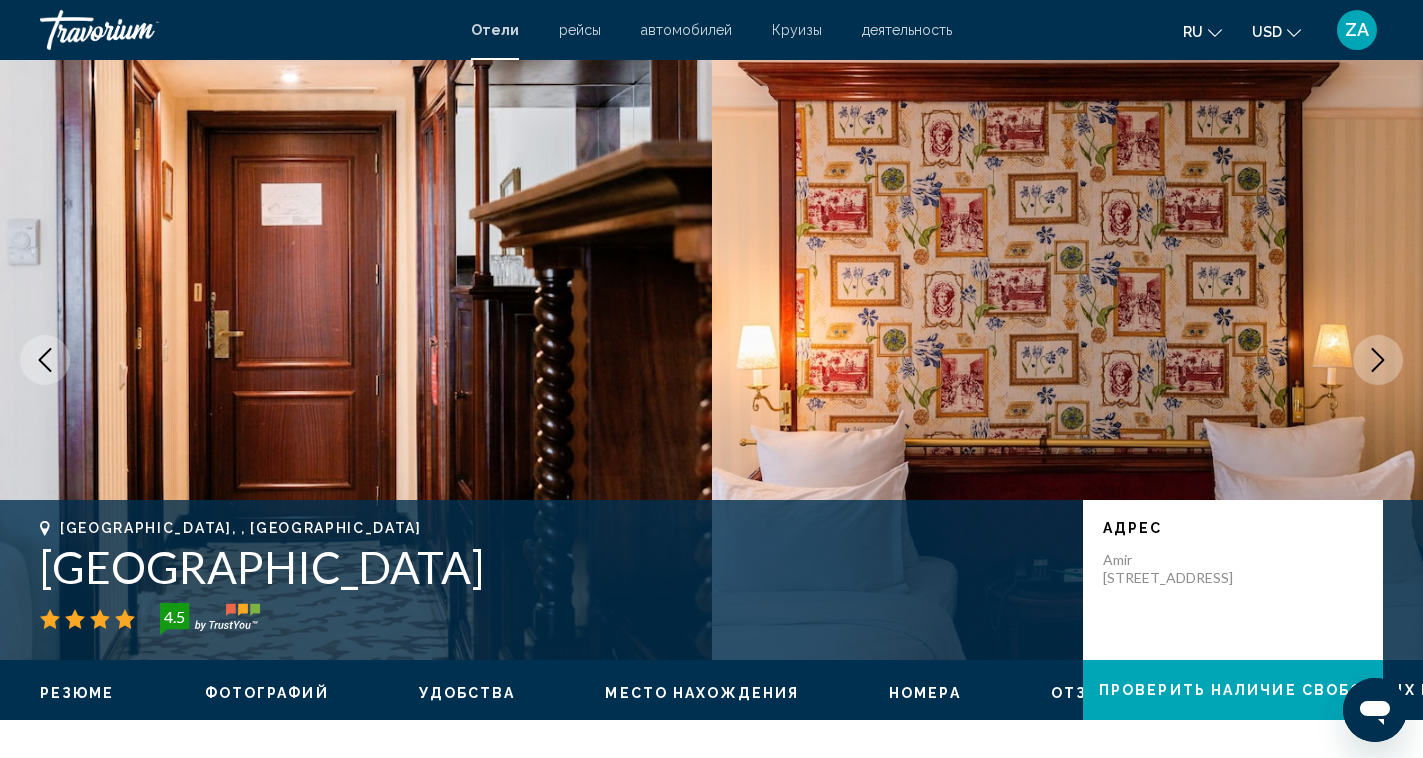 click 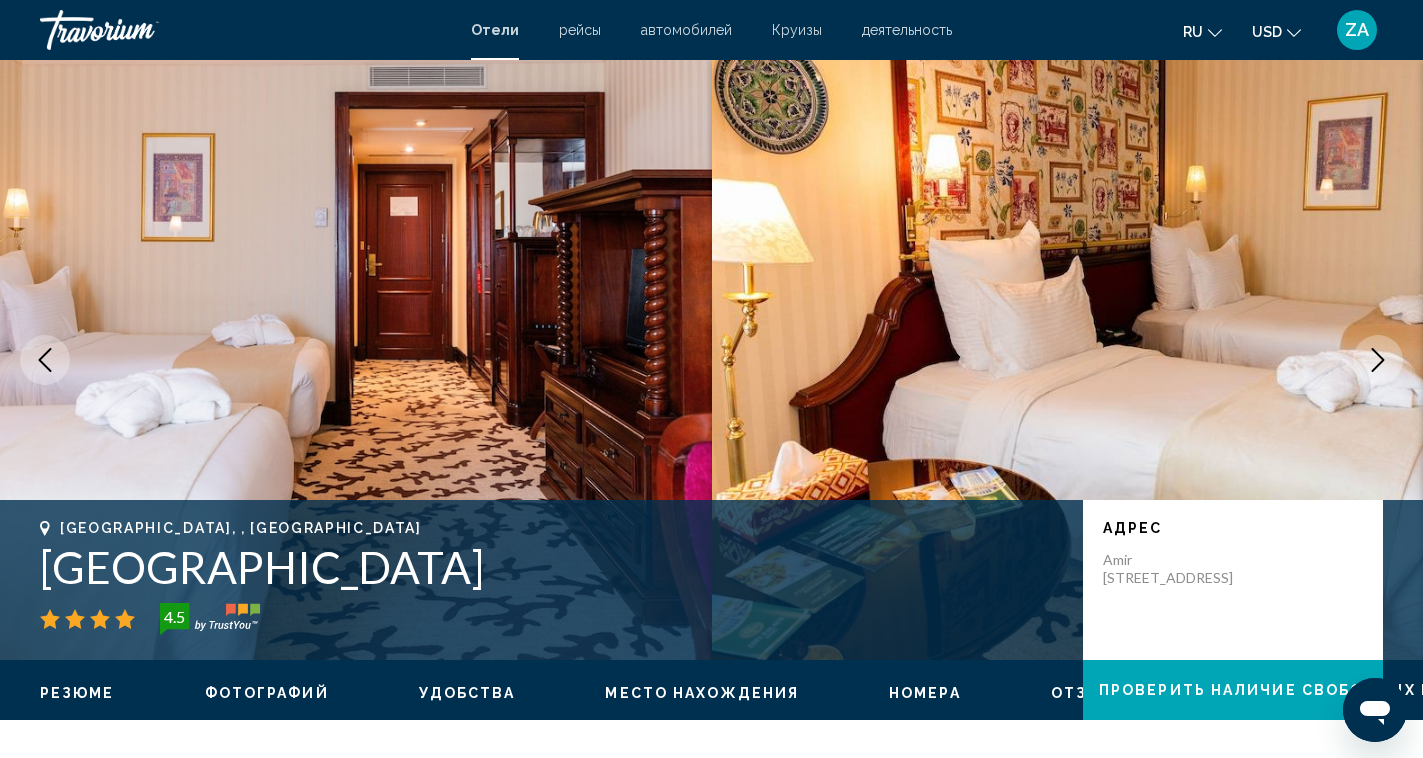 click 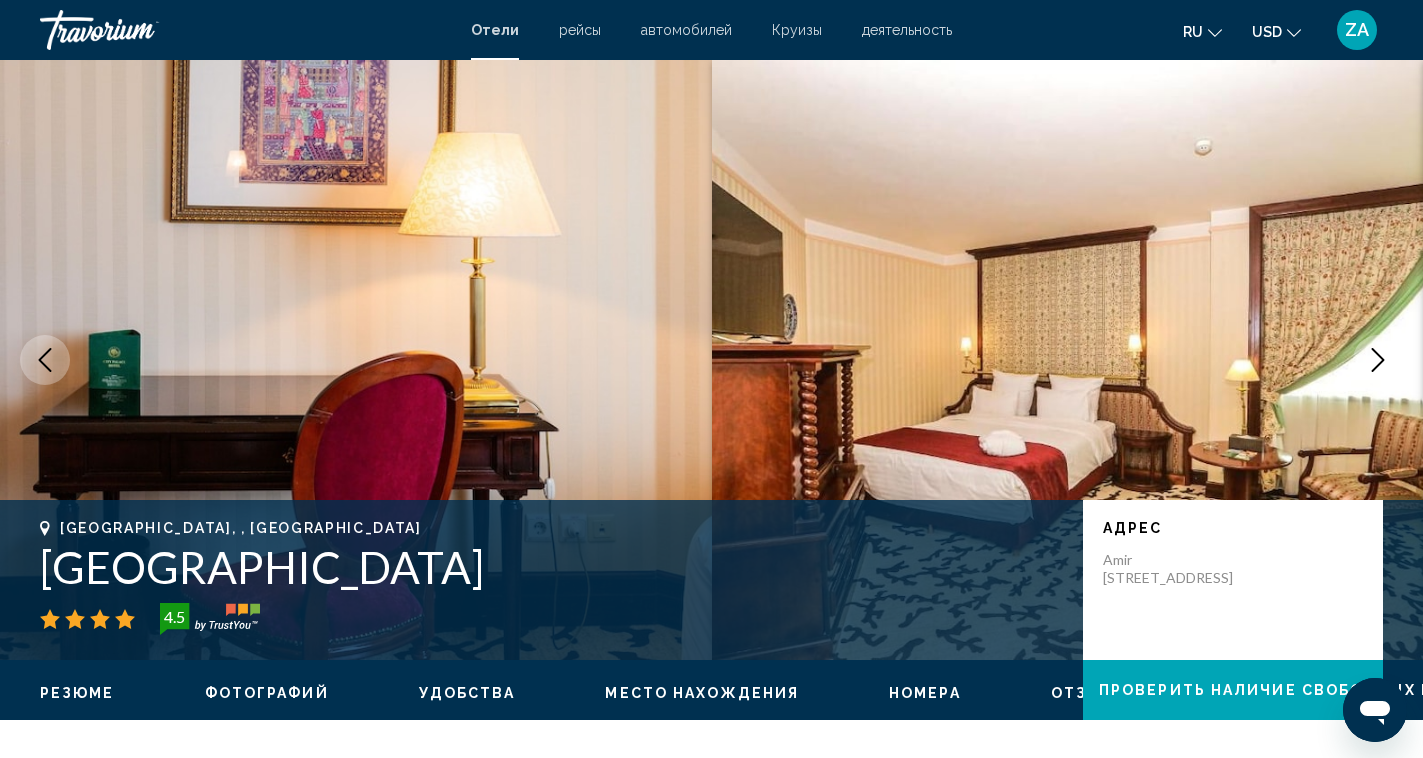 click 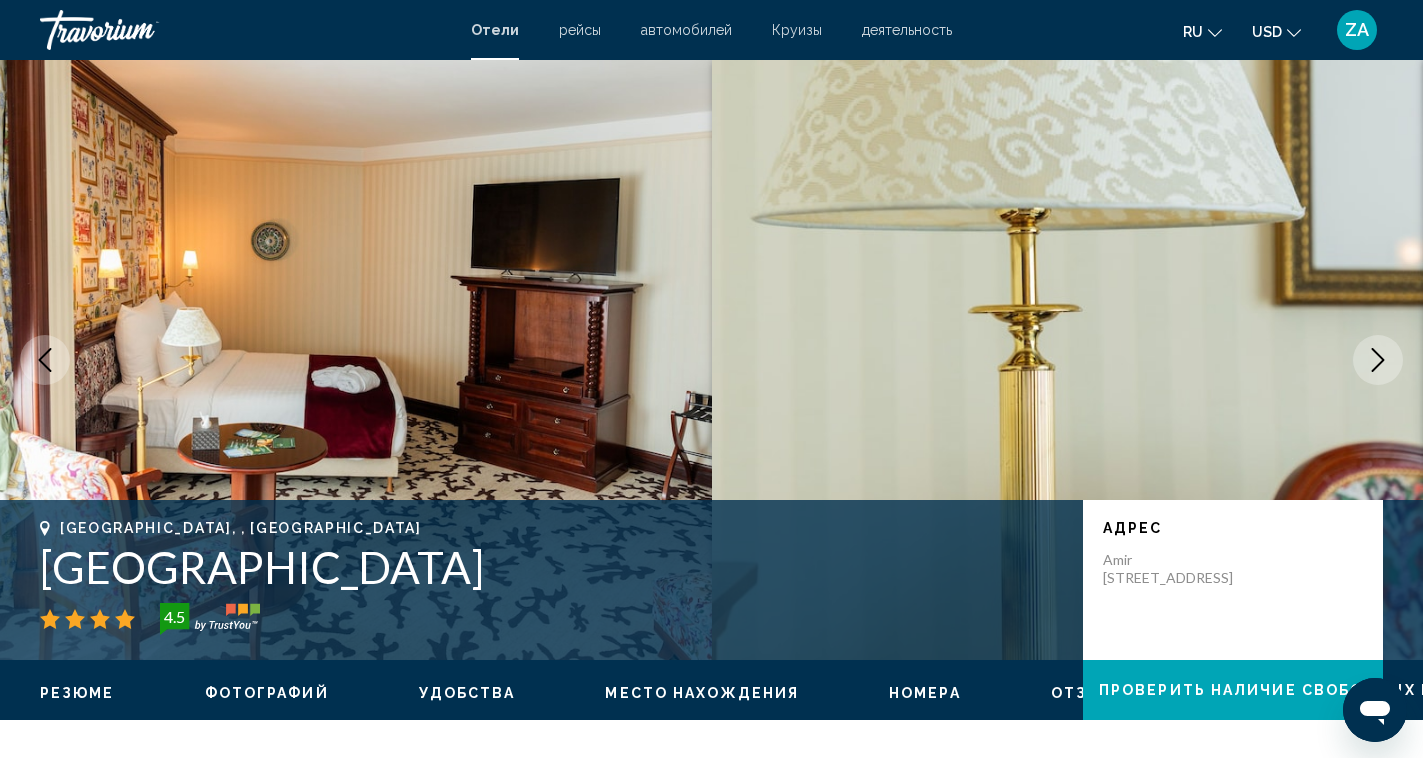click 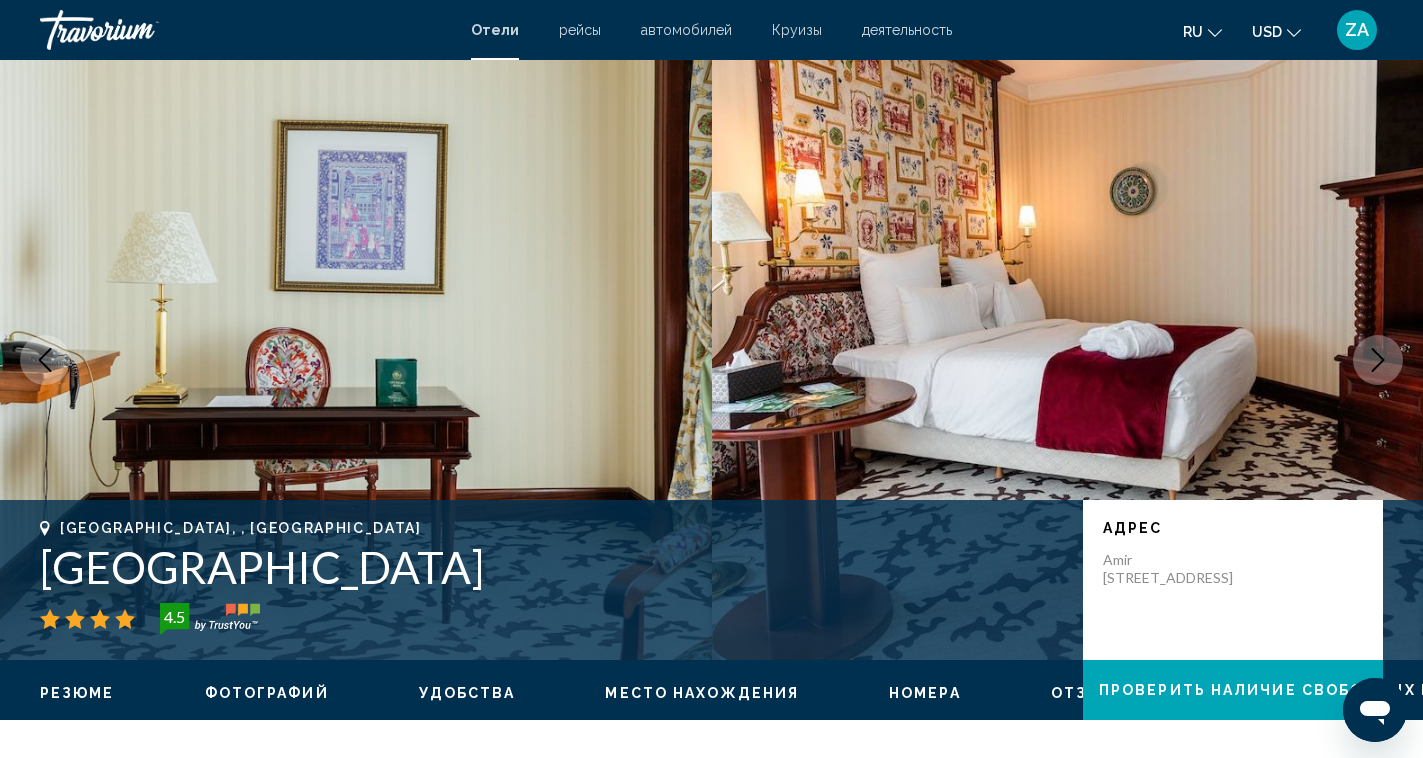 click 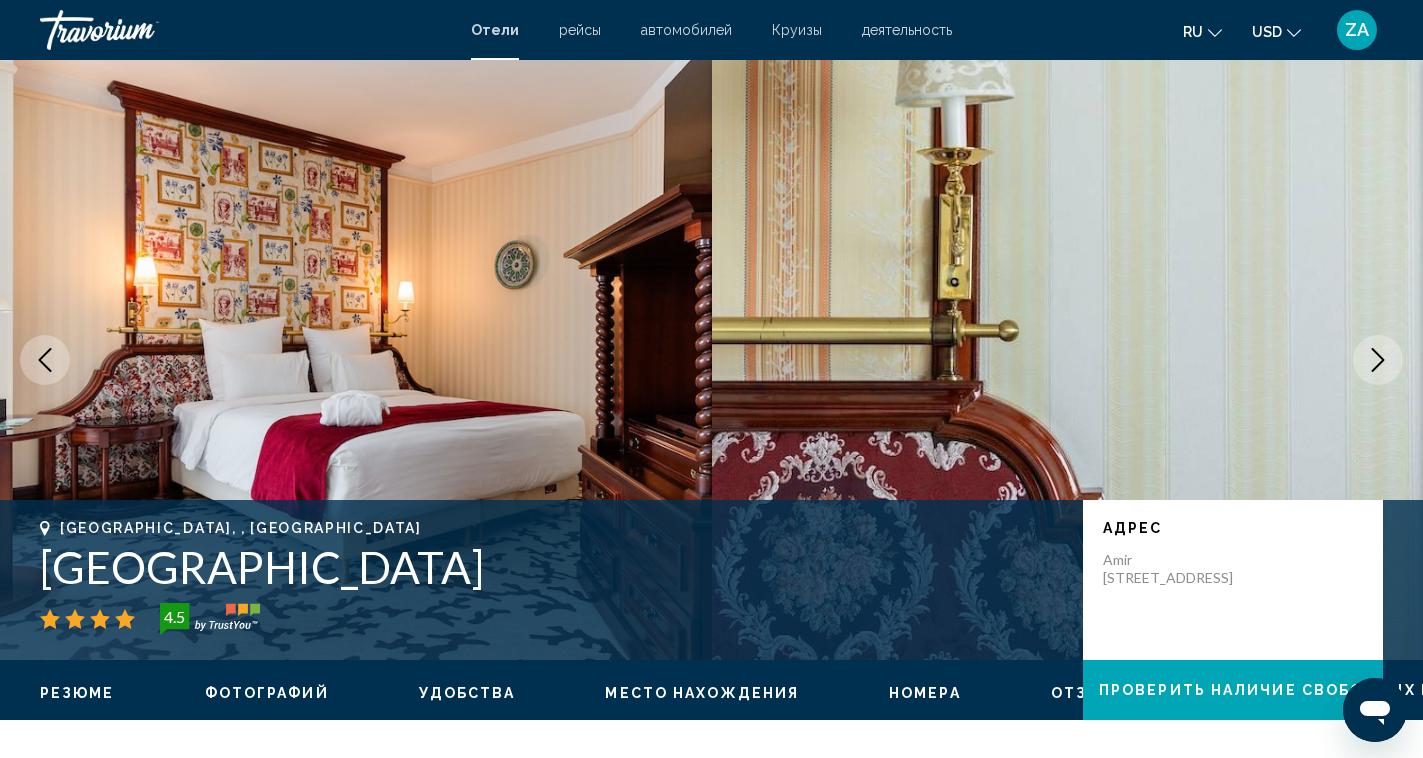 click 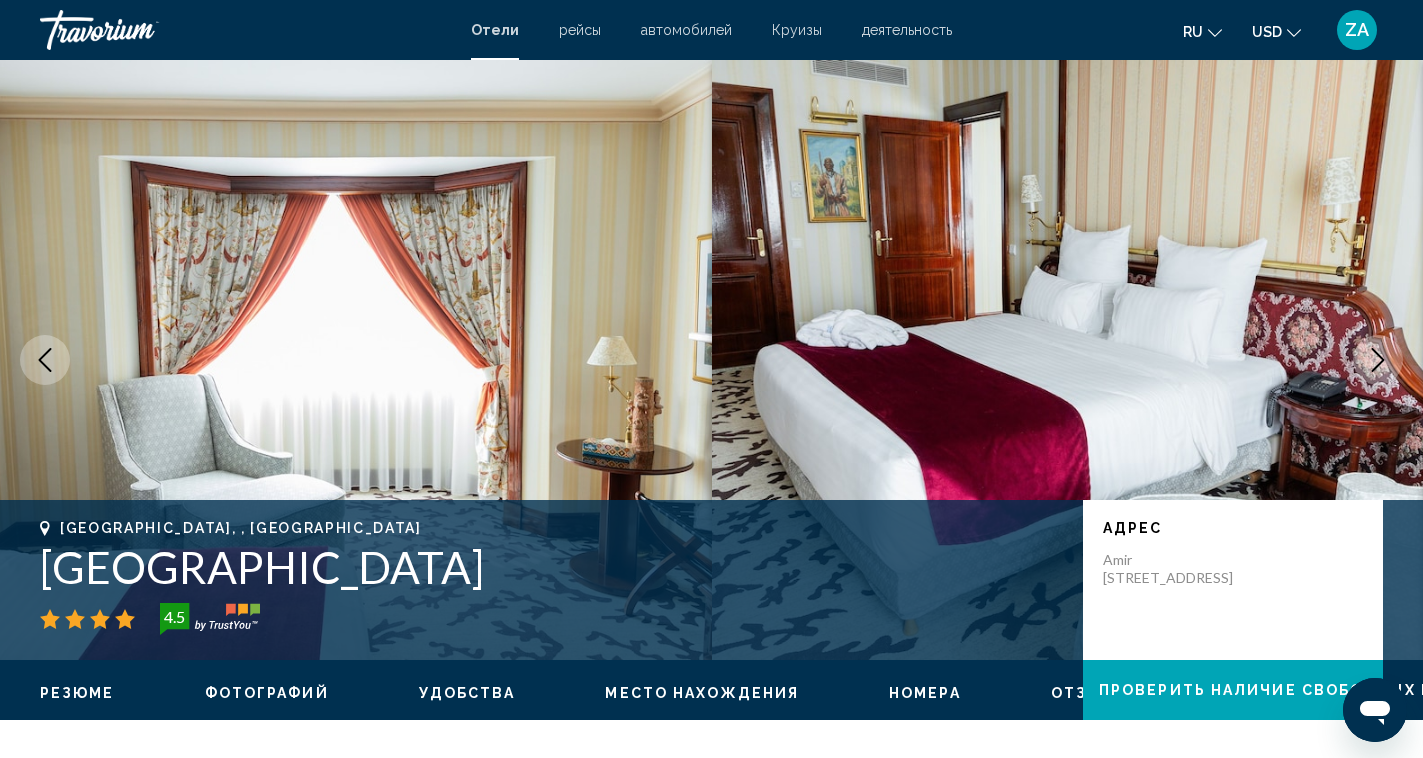 click 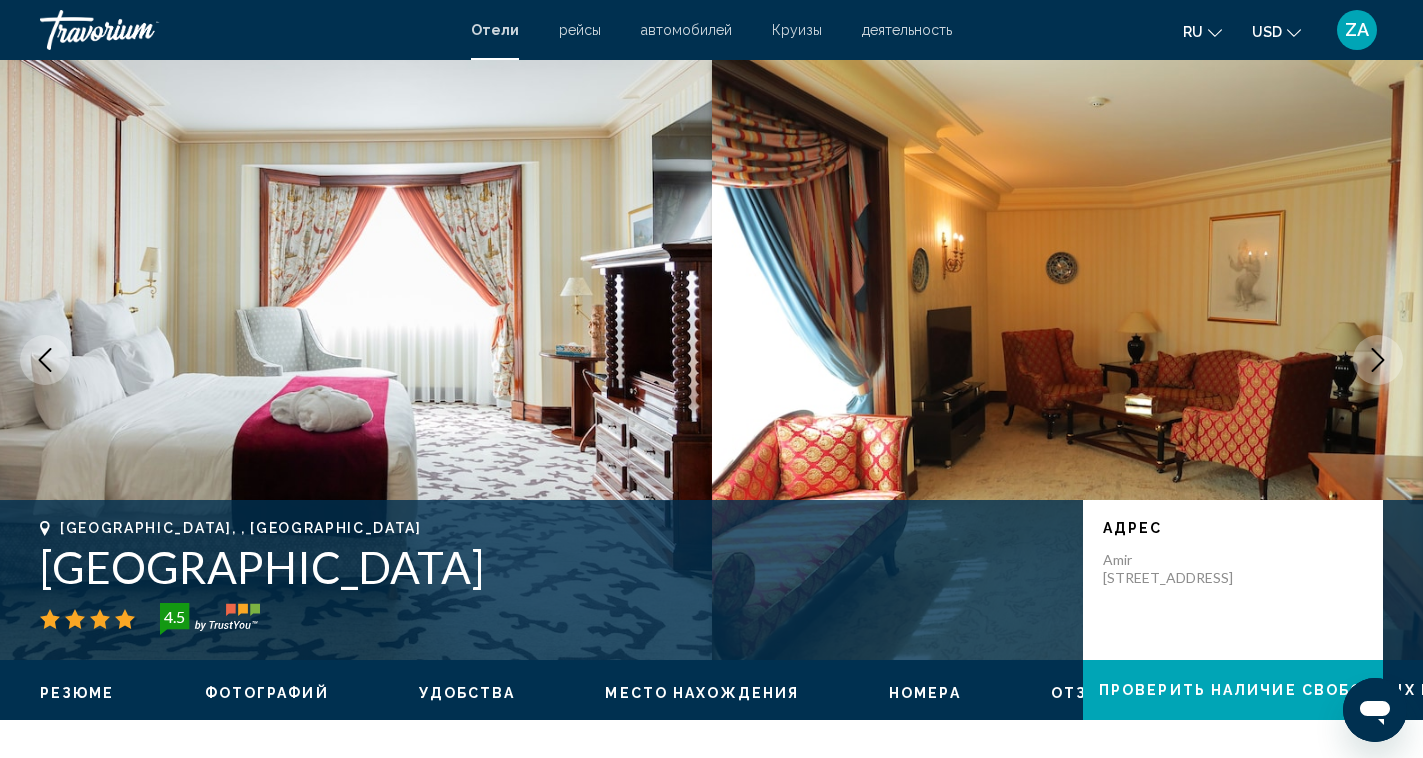 click 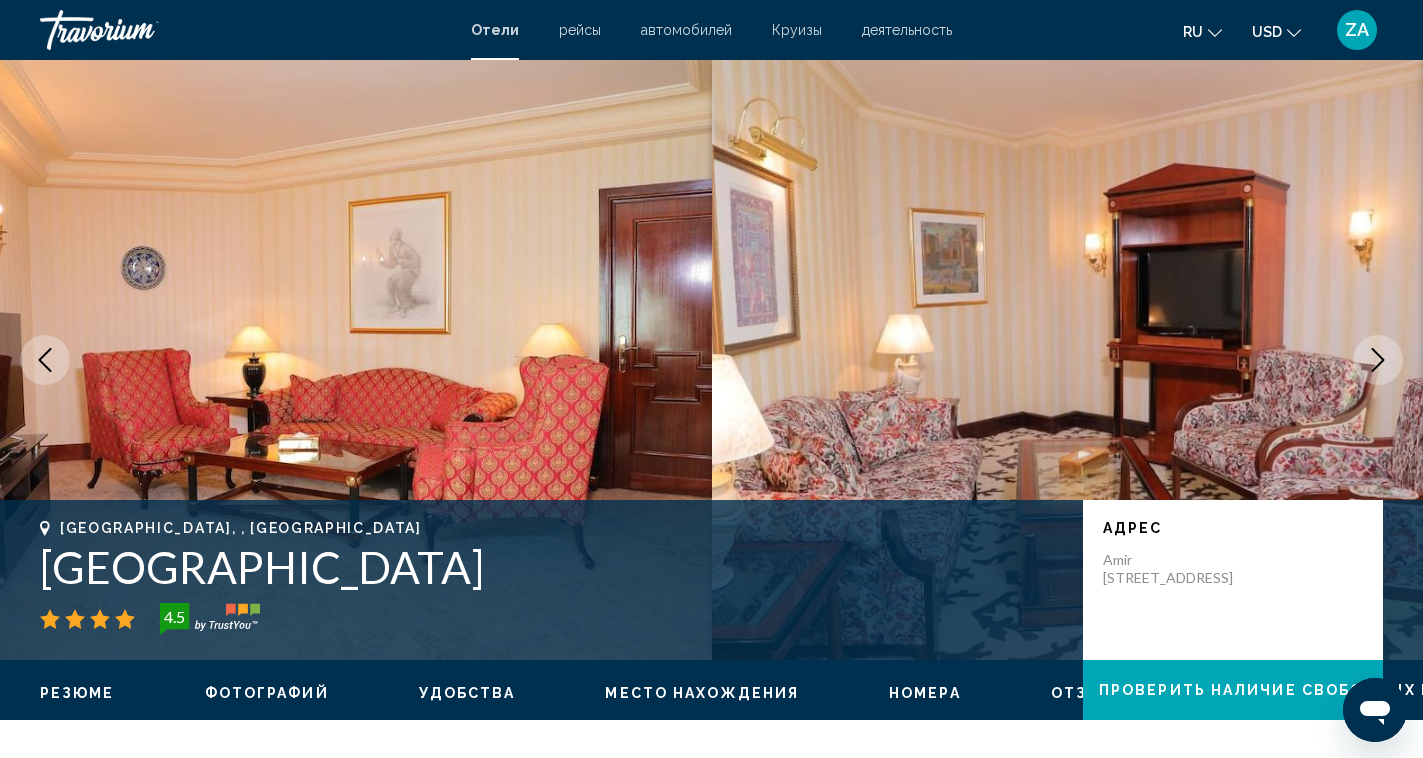 click 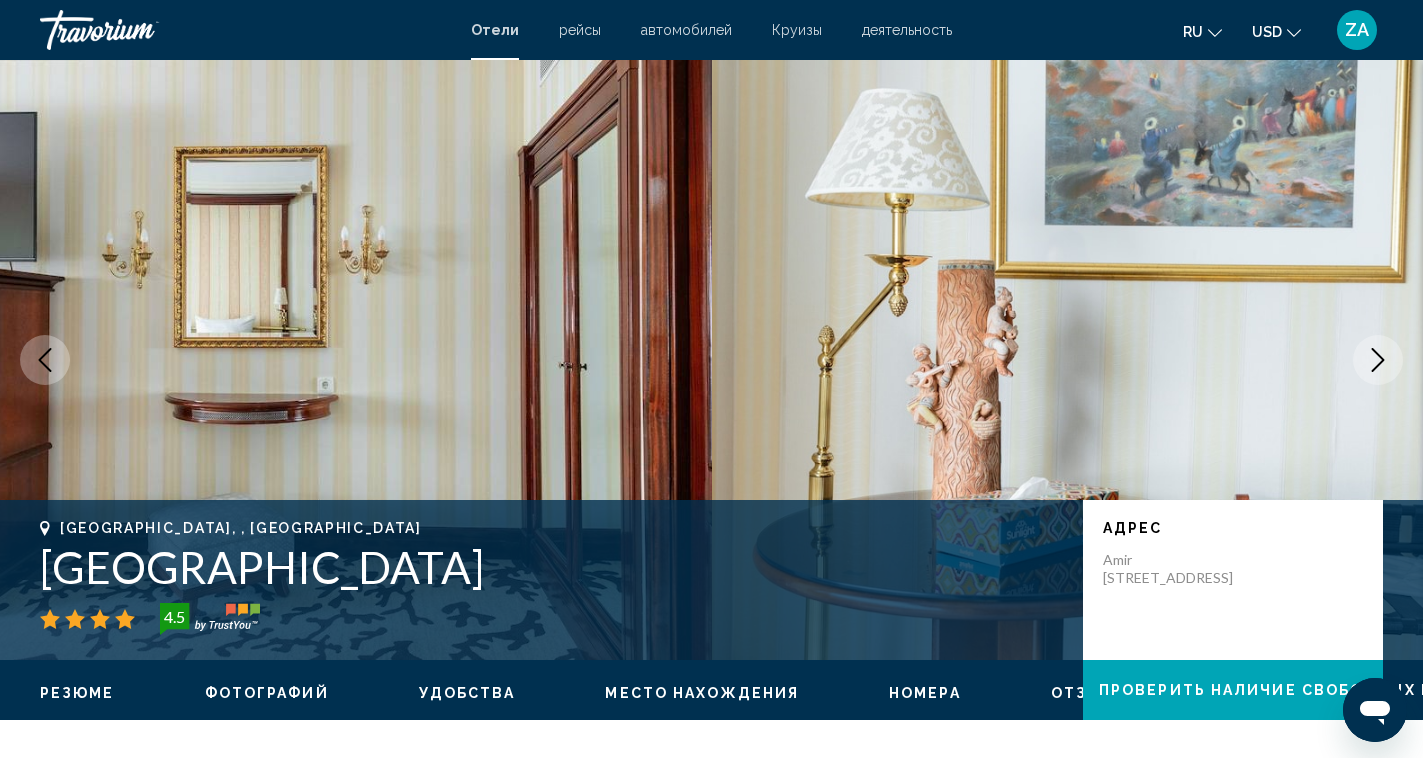 click 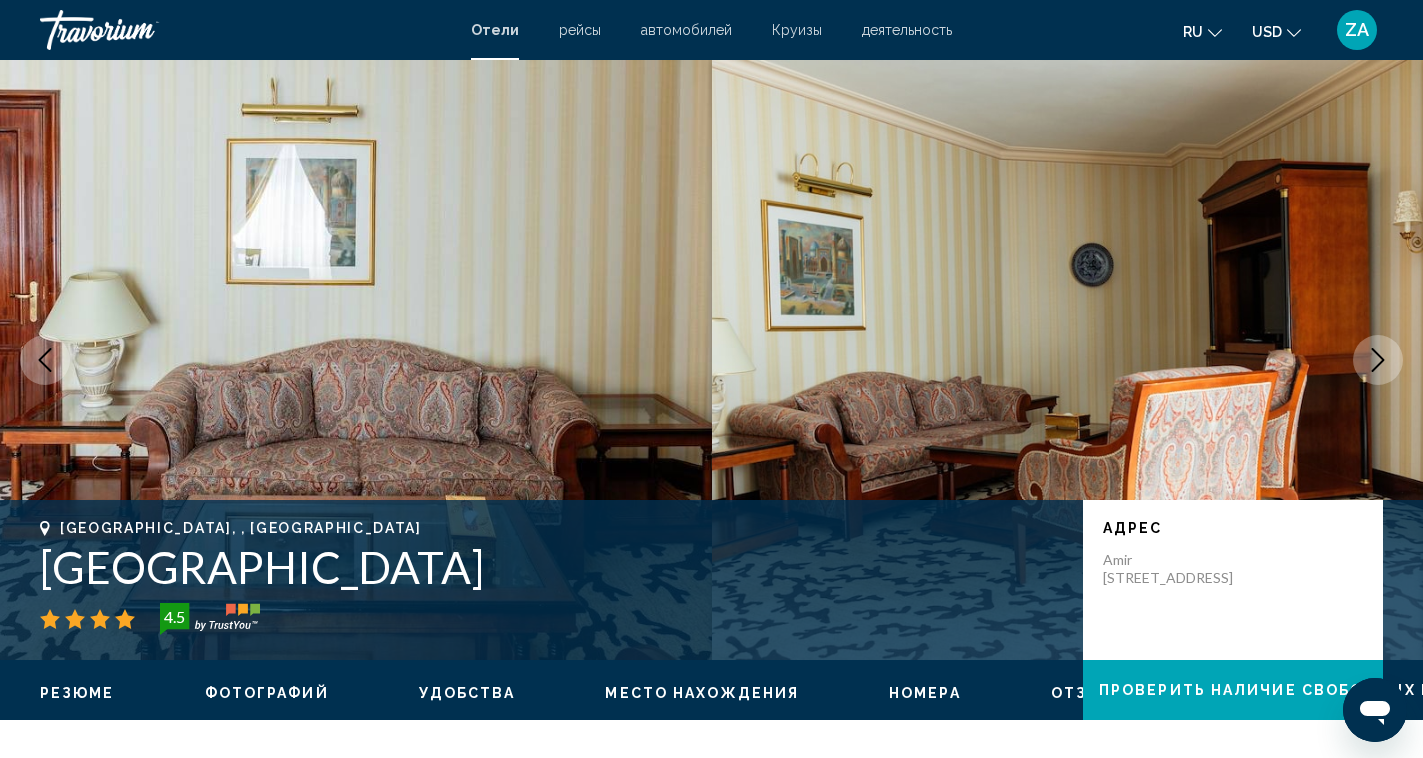 click 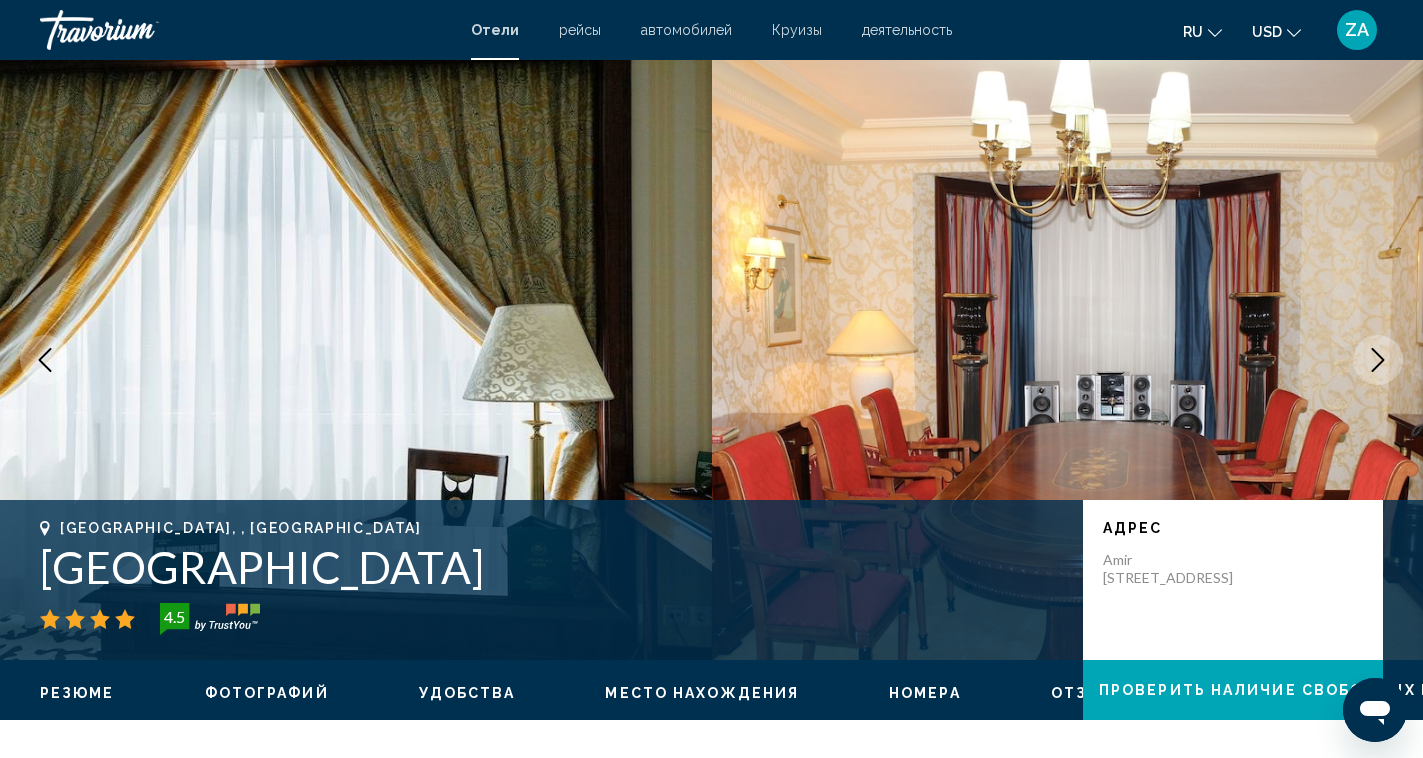 click 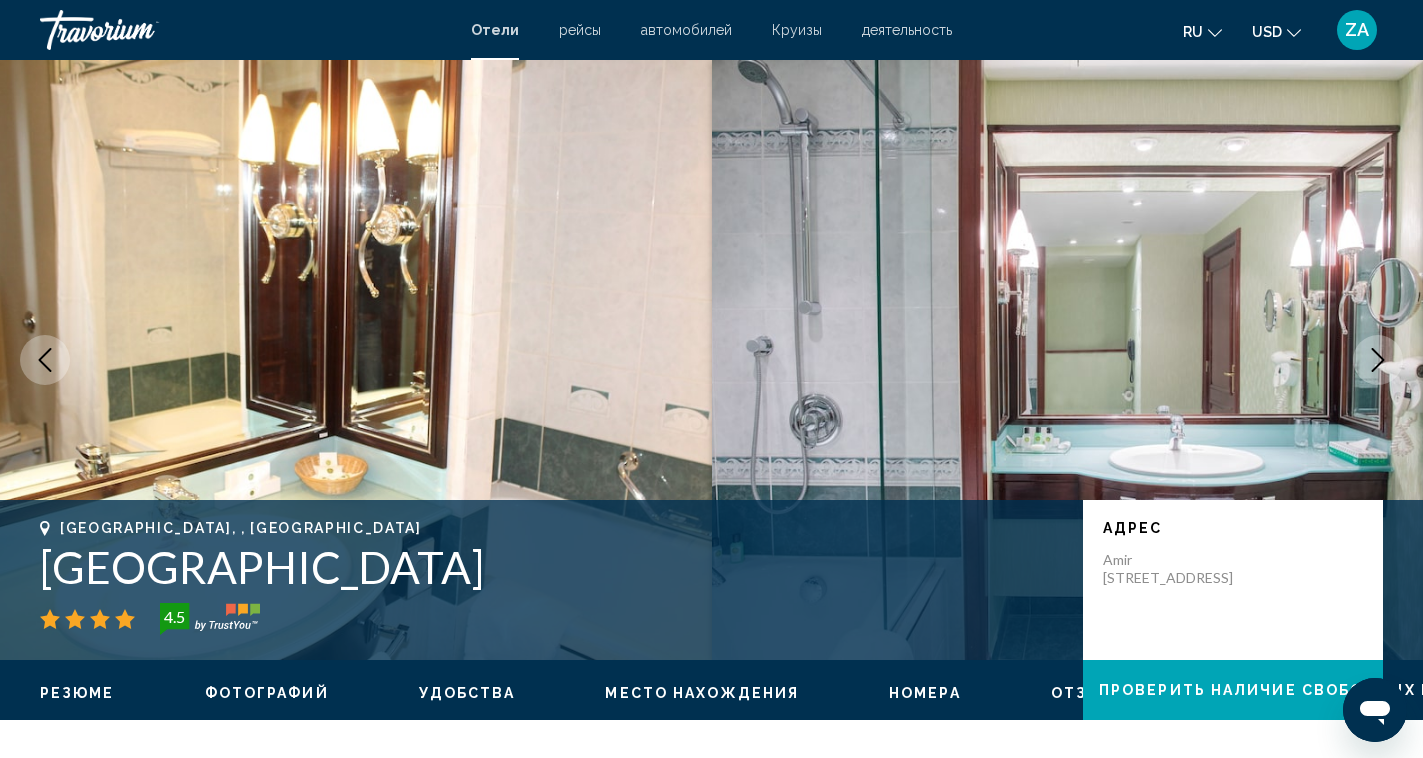 click 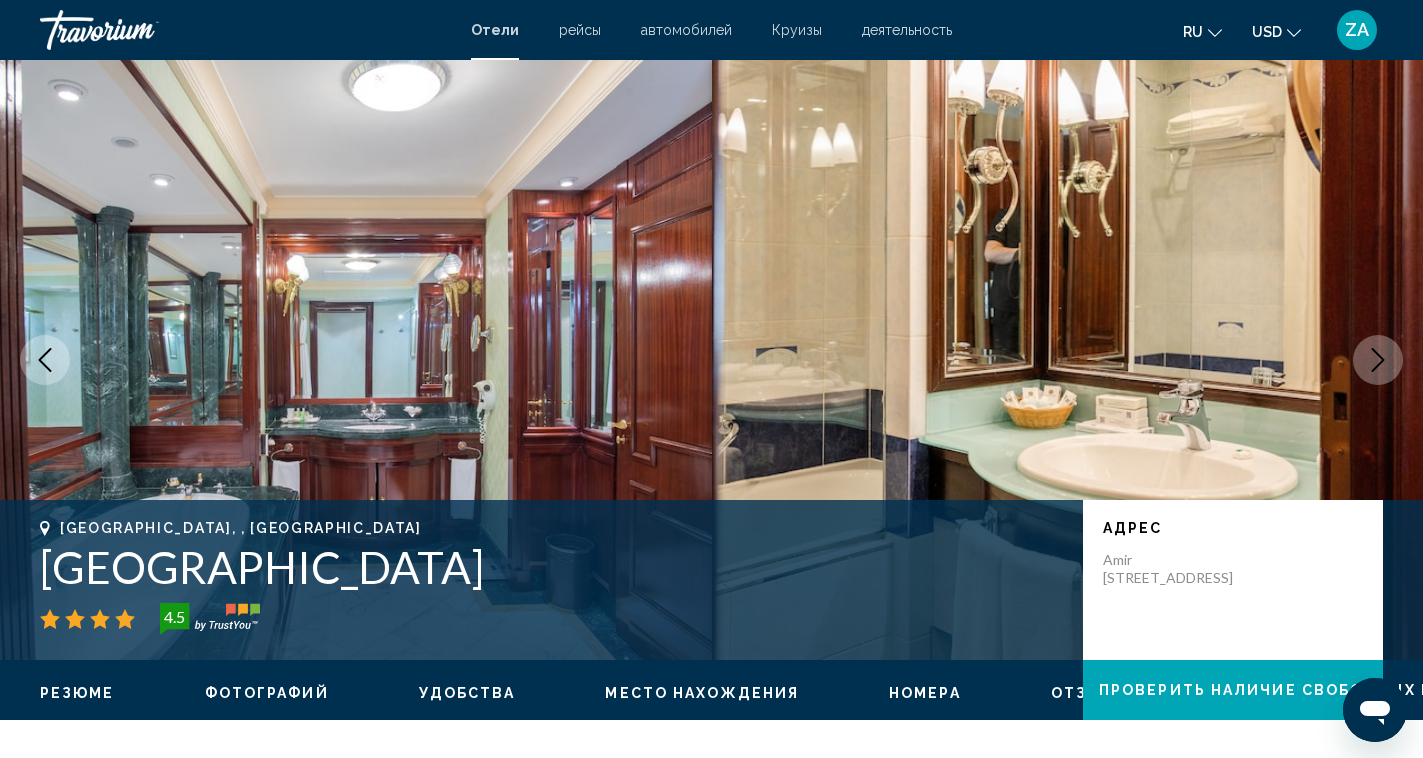 click 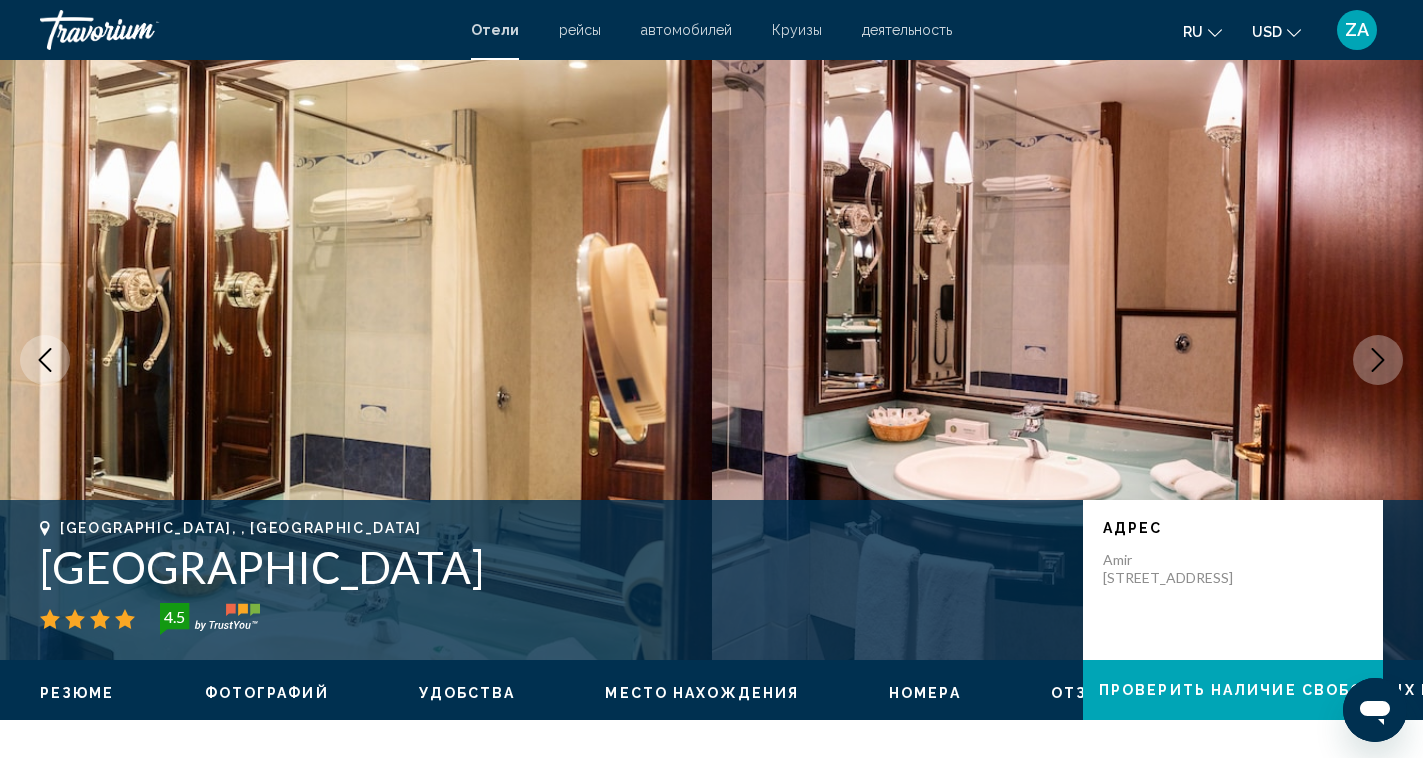 click 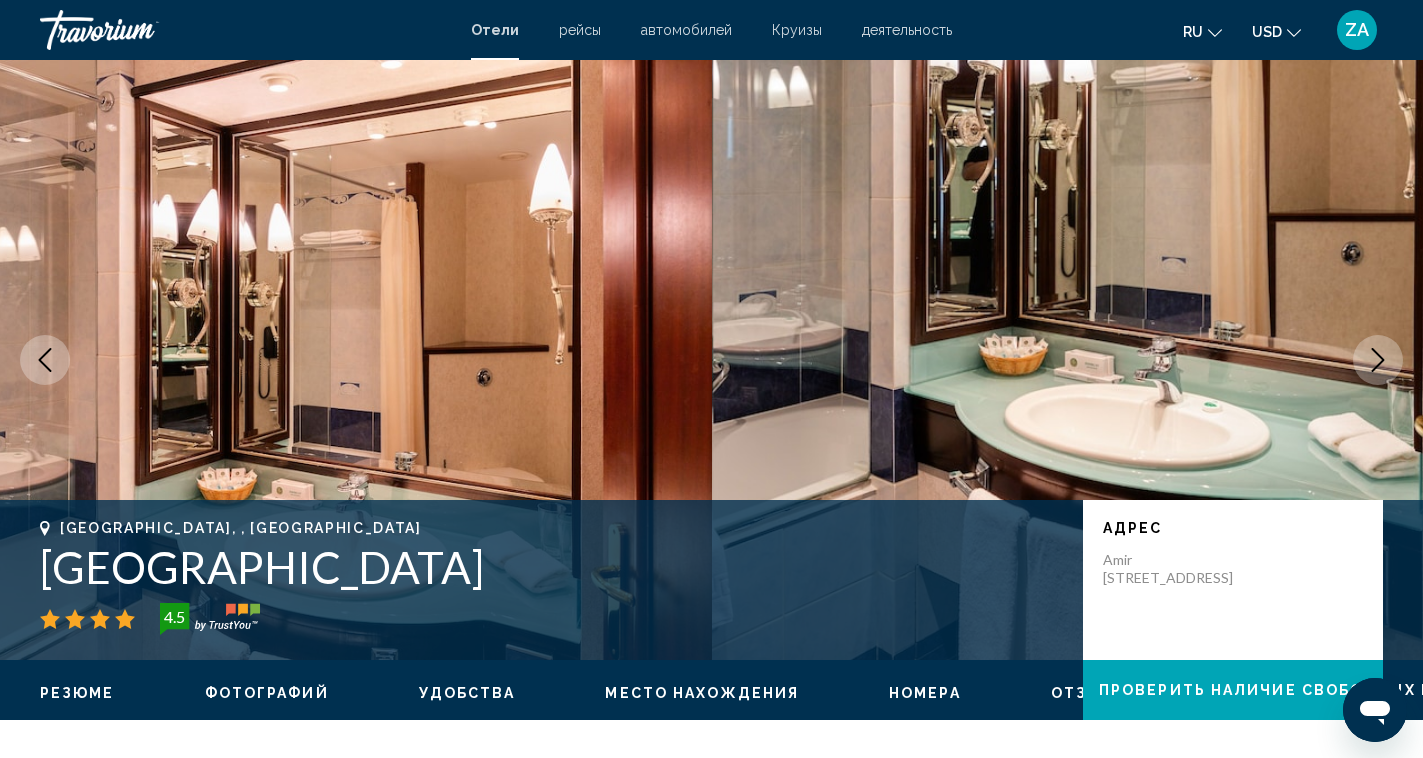 click 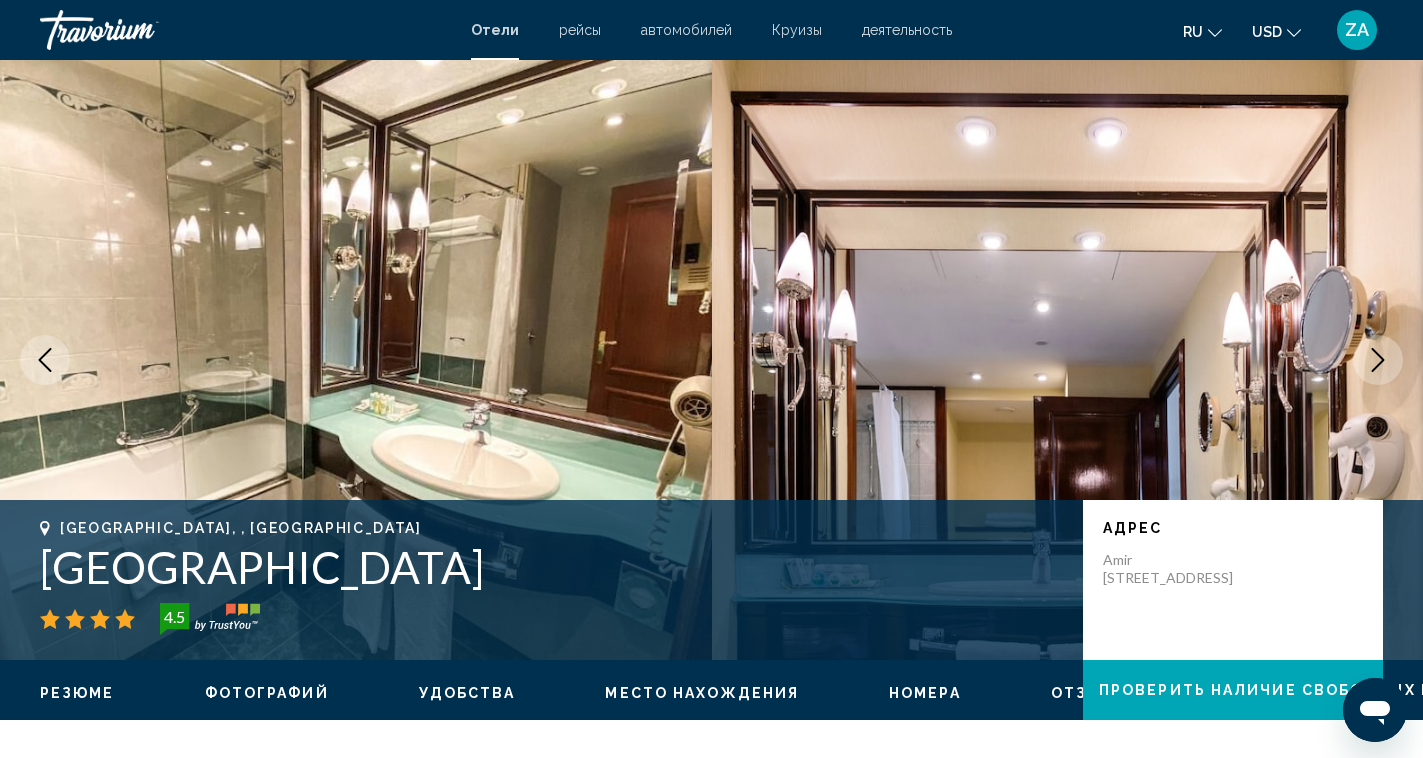 click 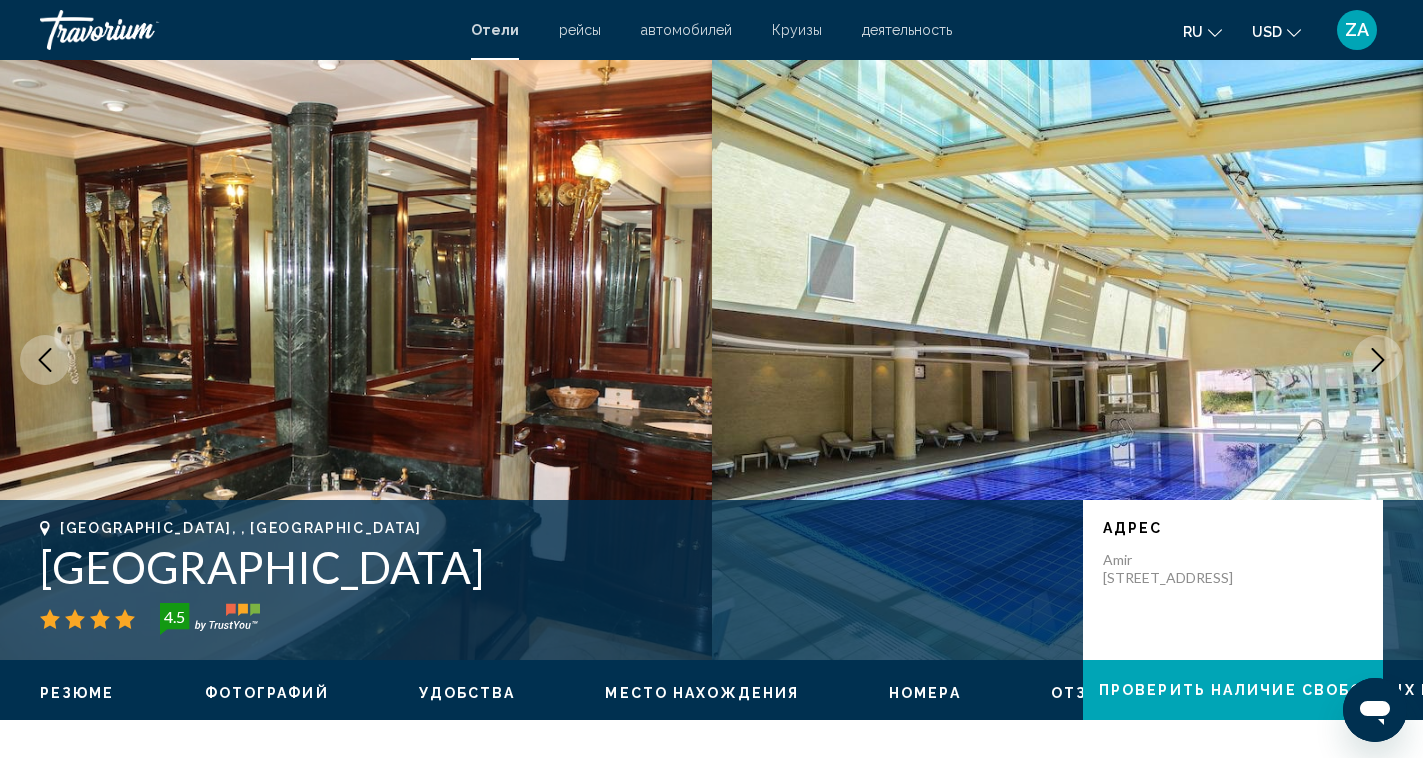 click 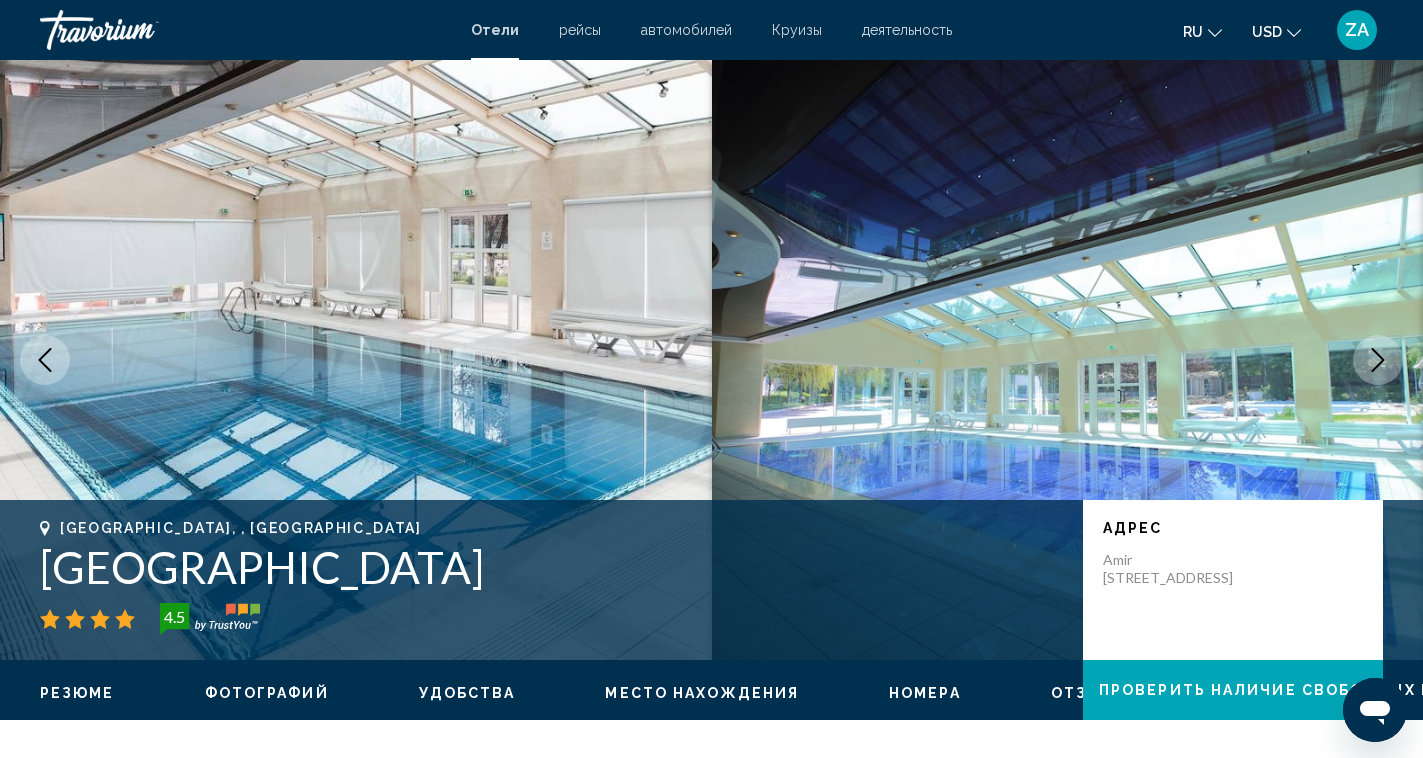 click 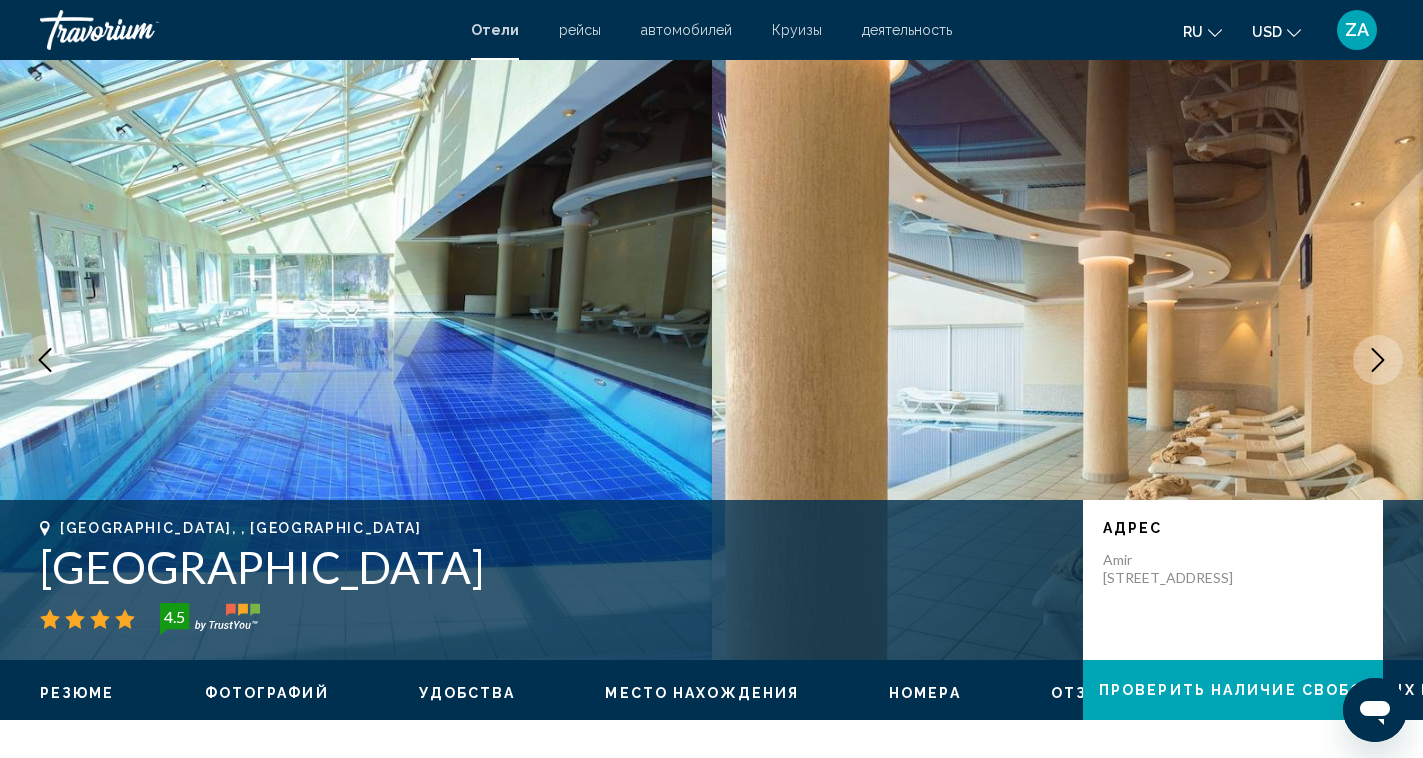 click 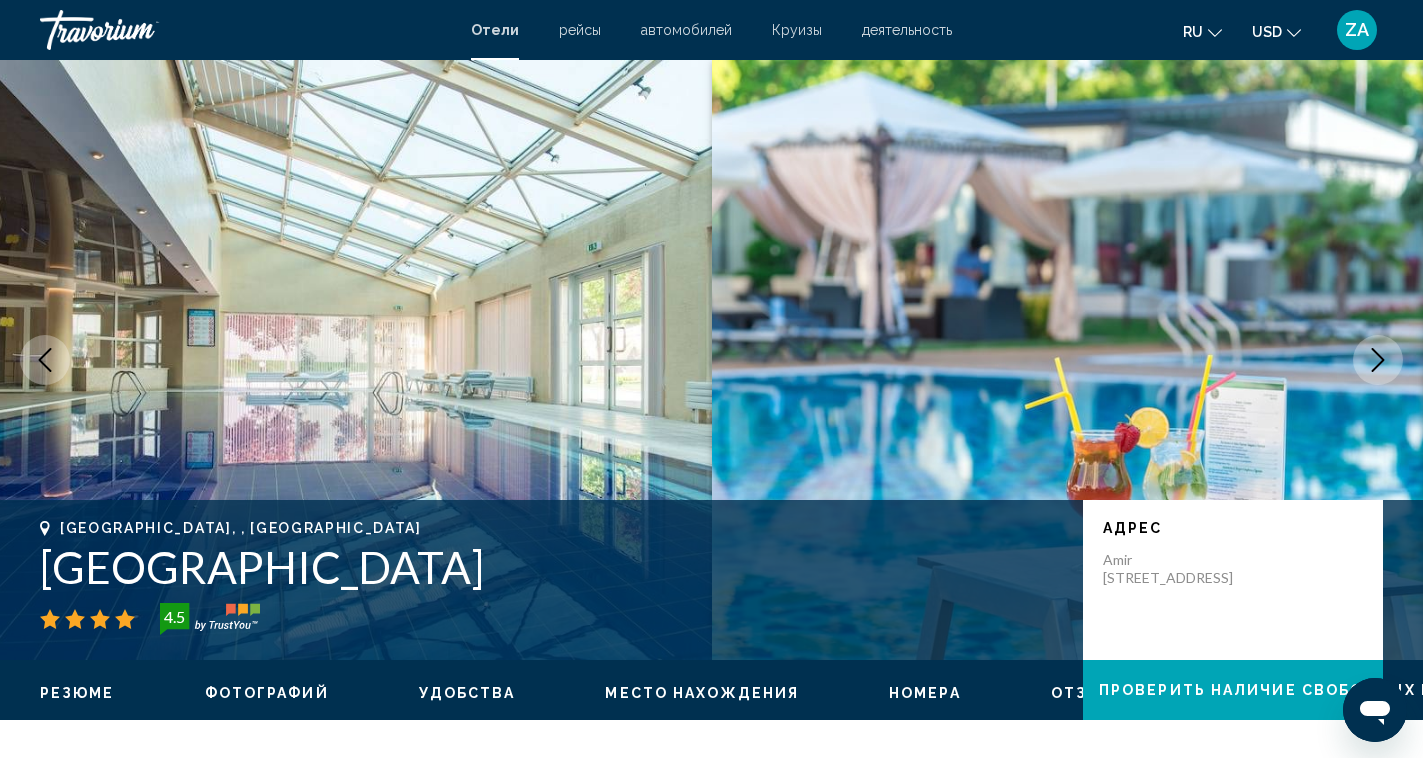 click 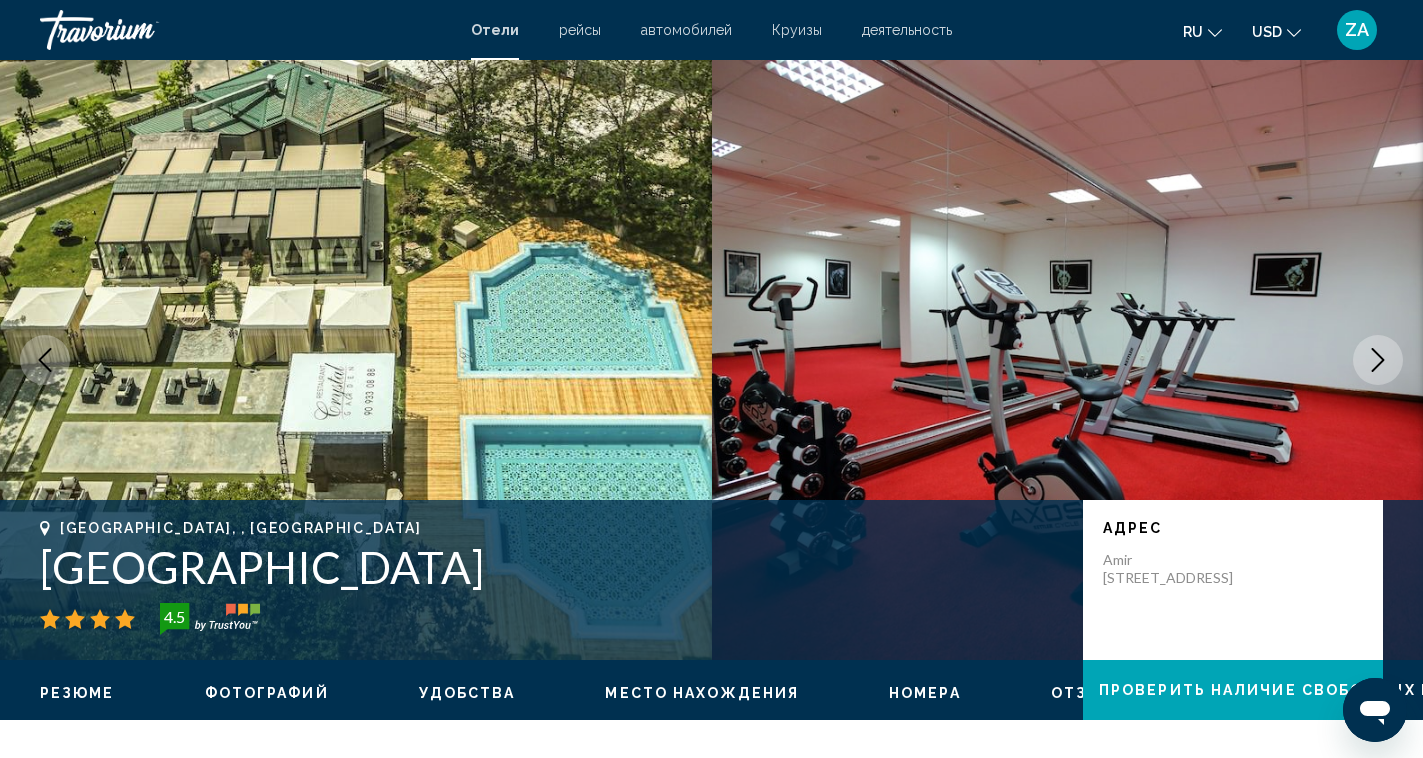 click 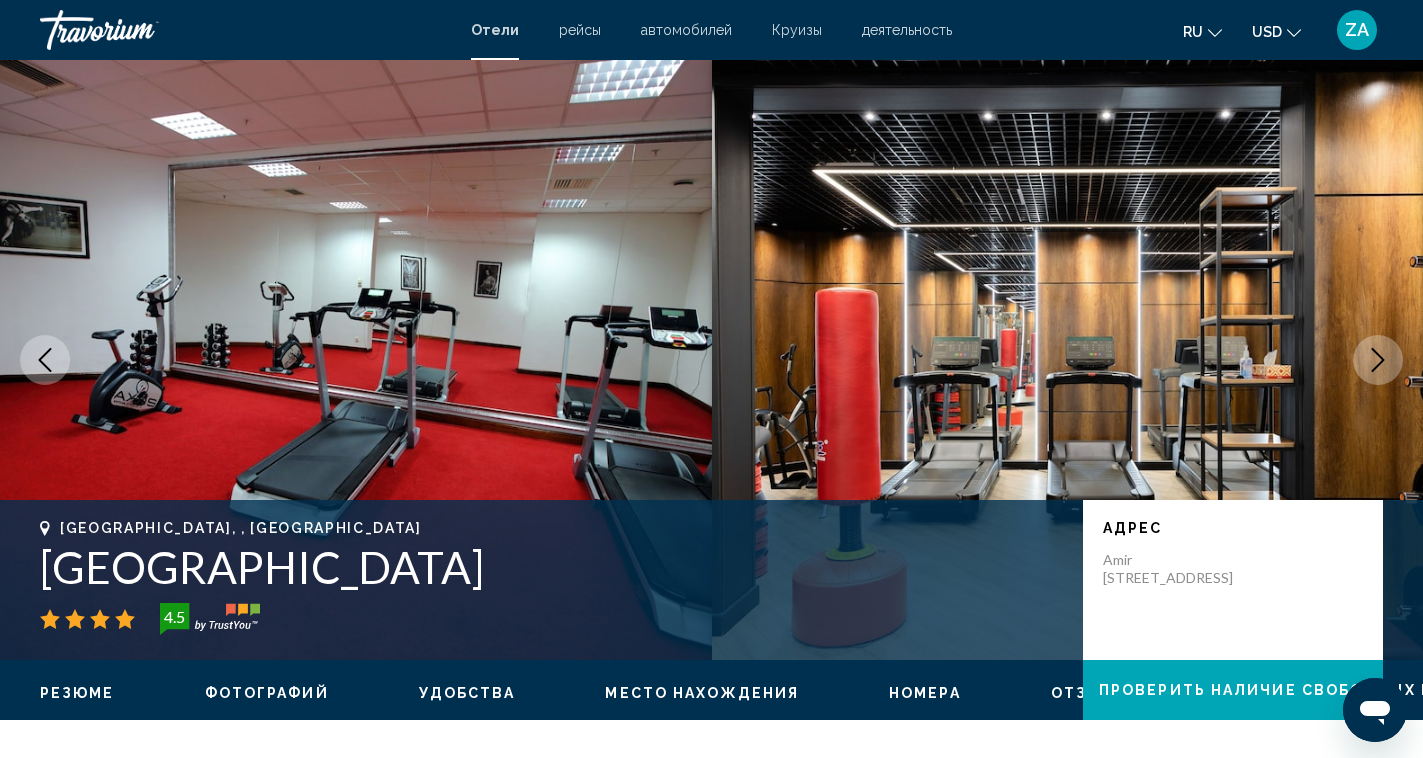 click 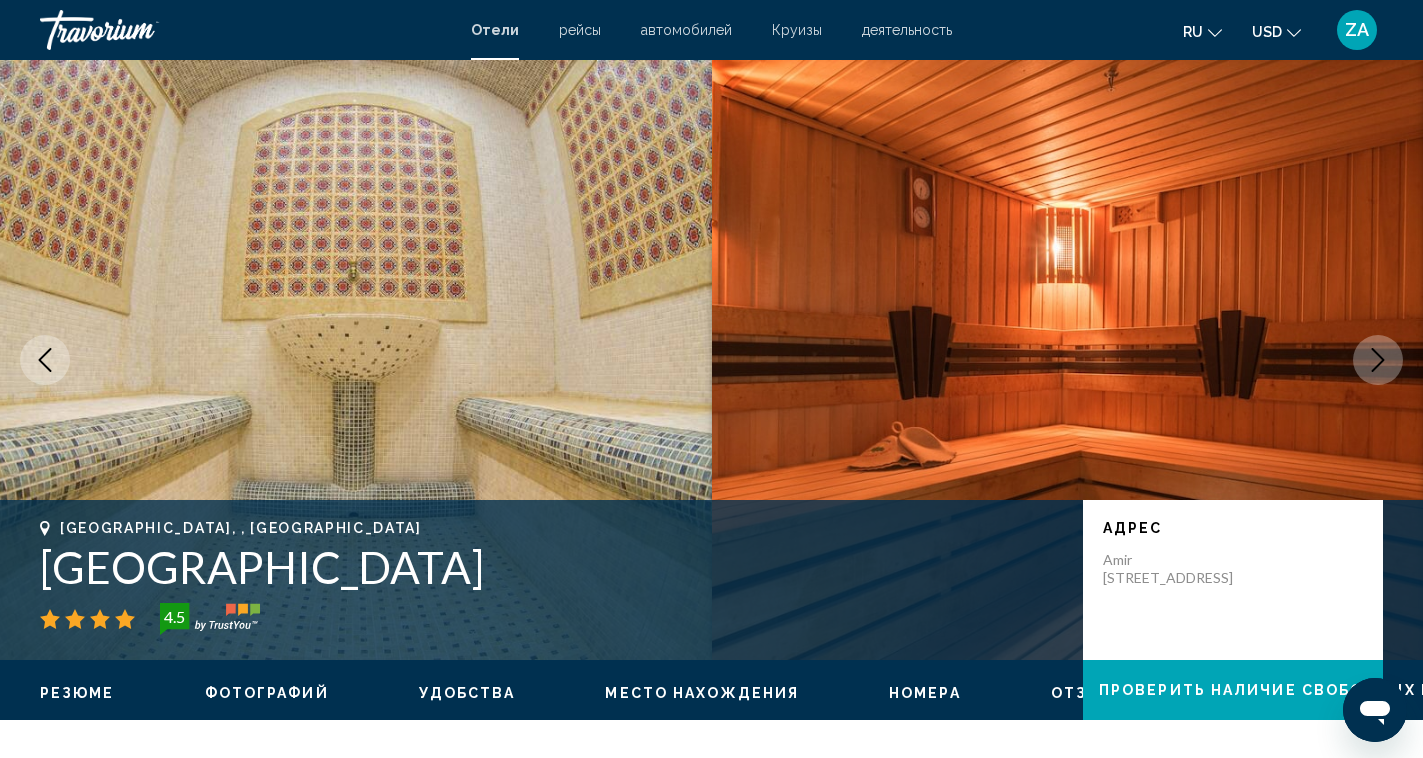 click 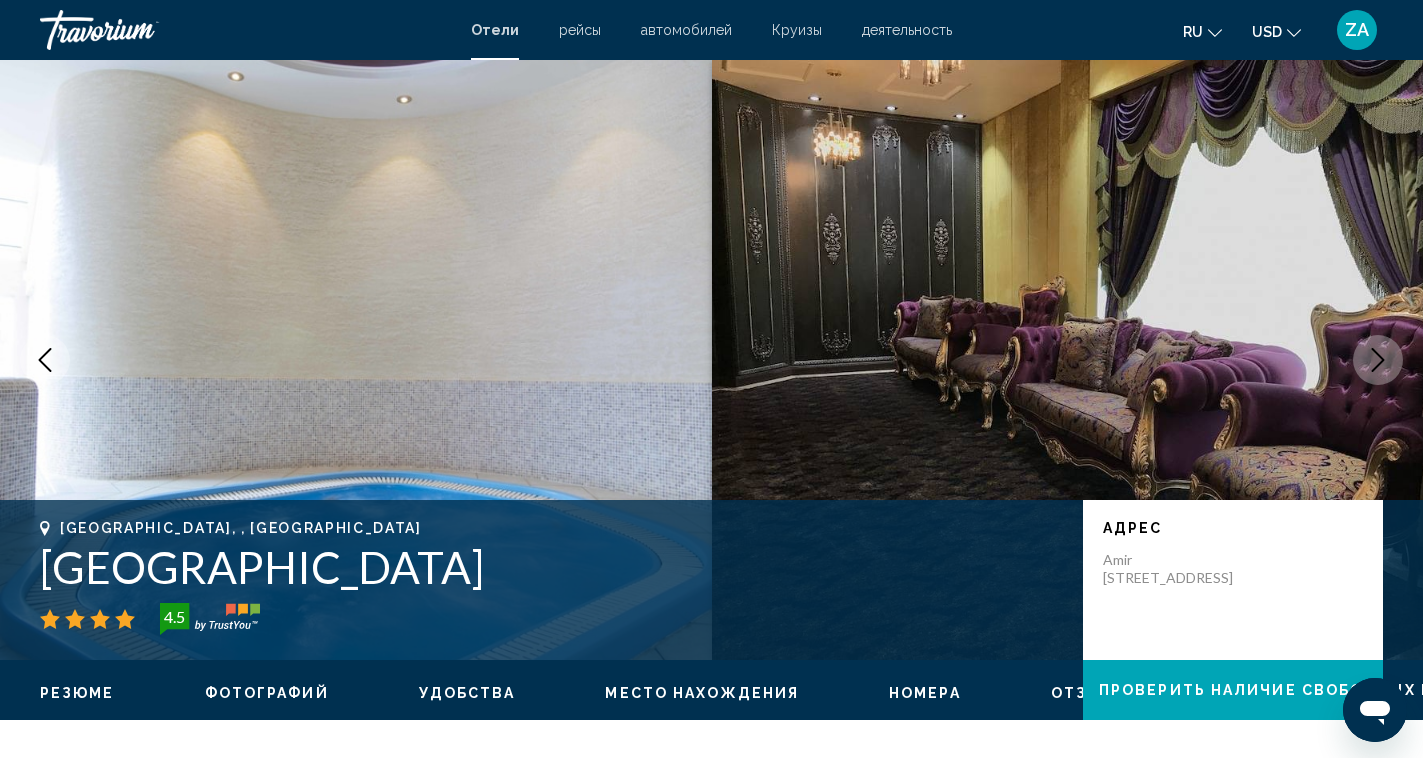 click 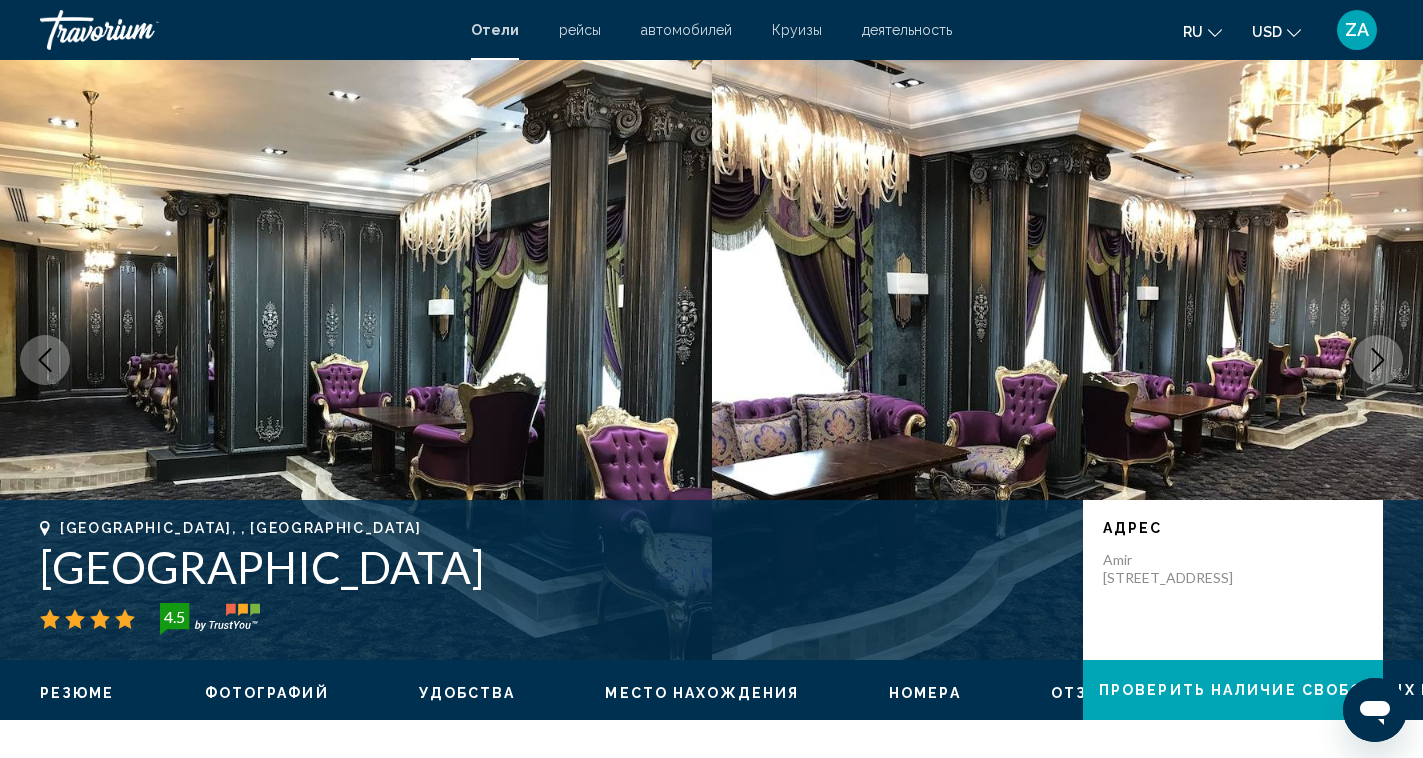 click 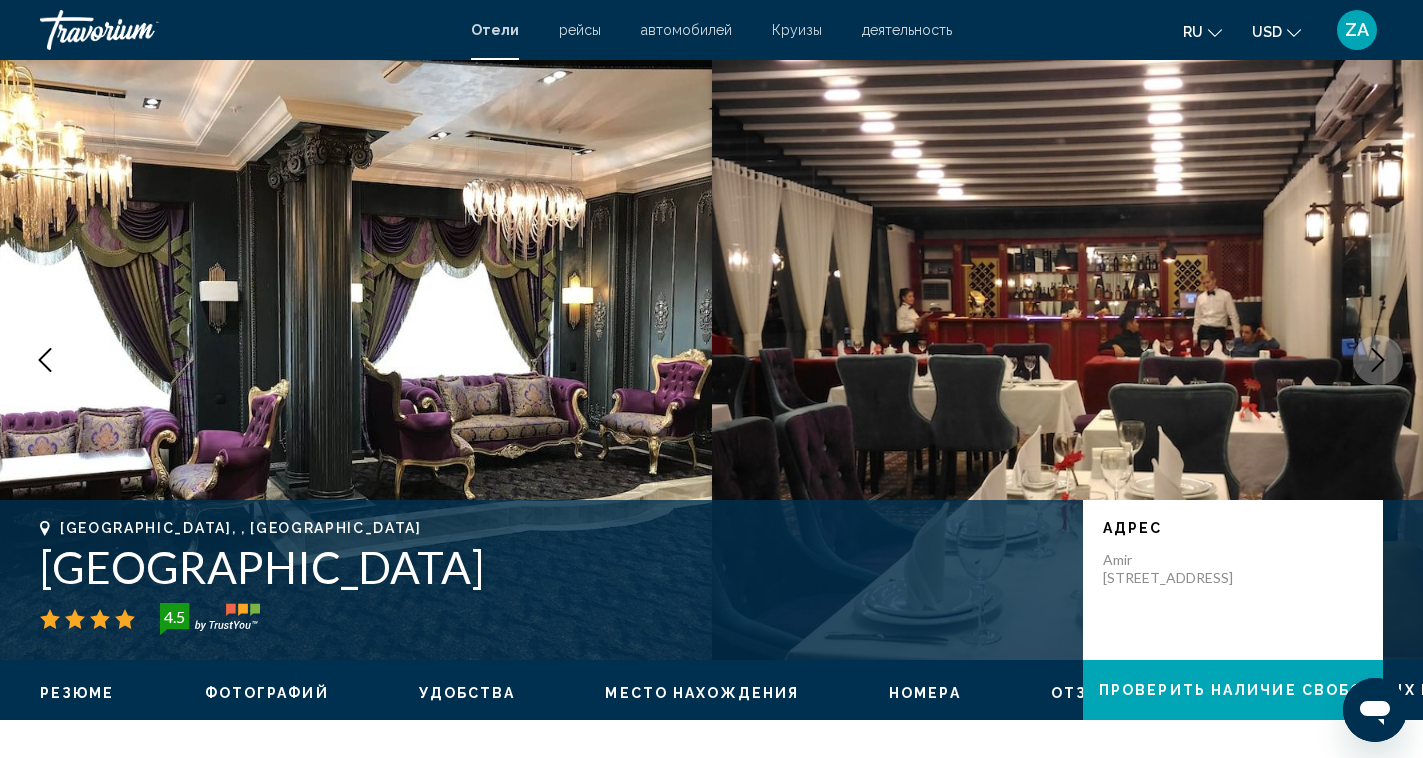 click 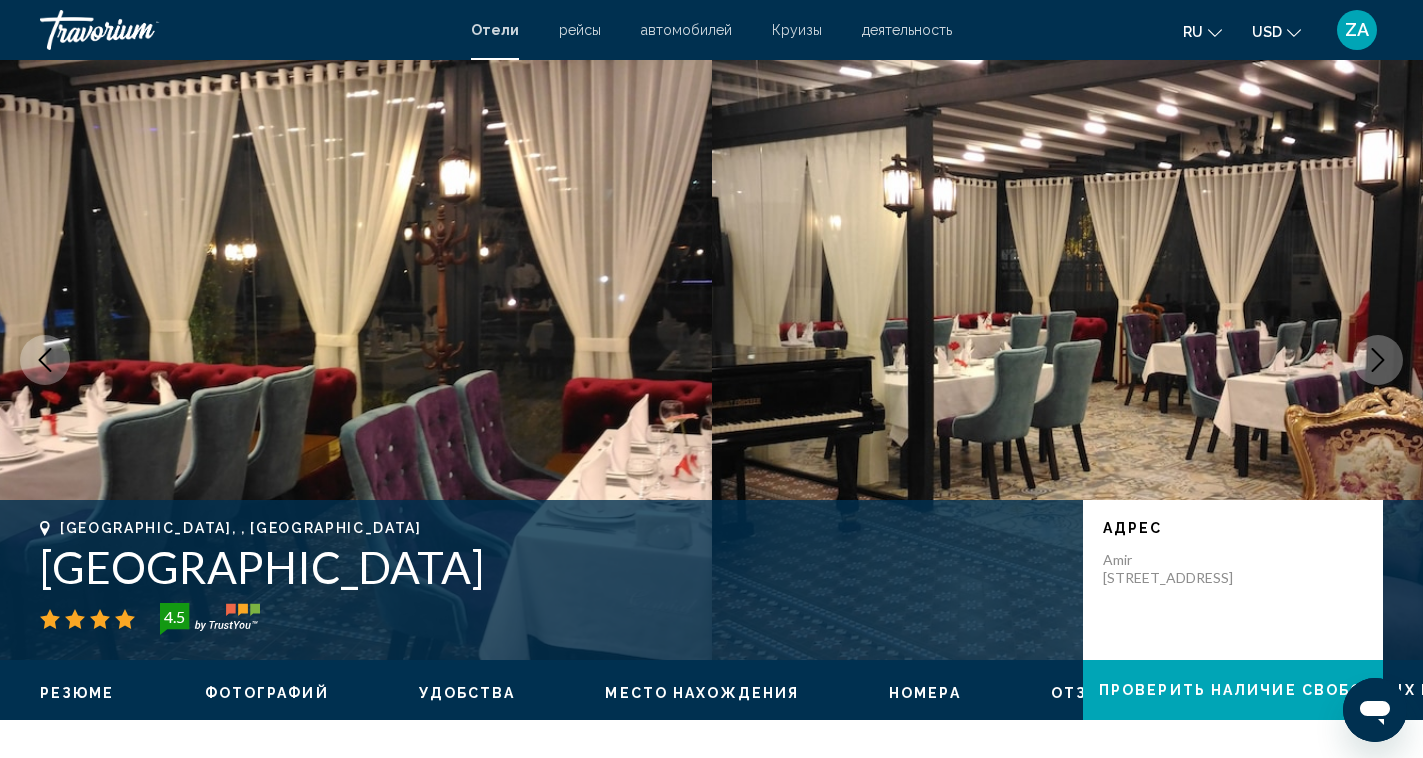 click 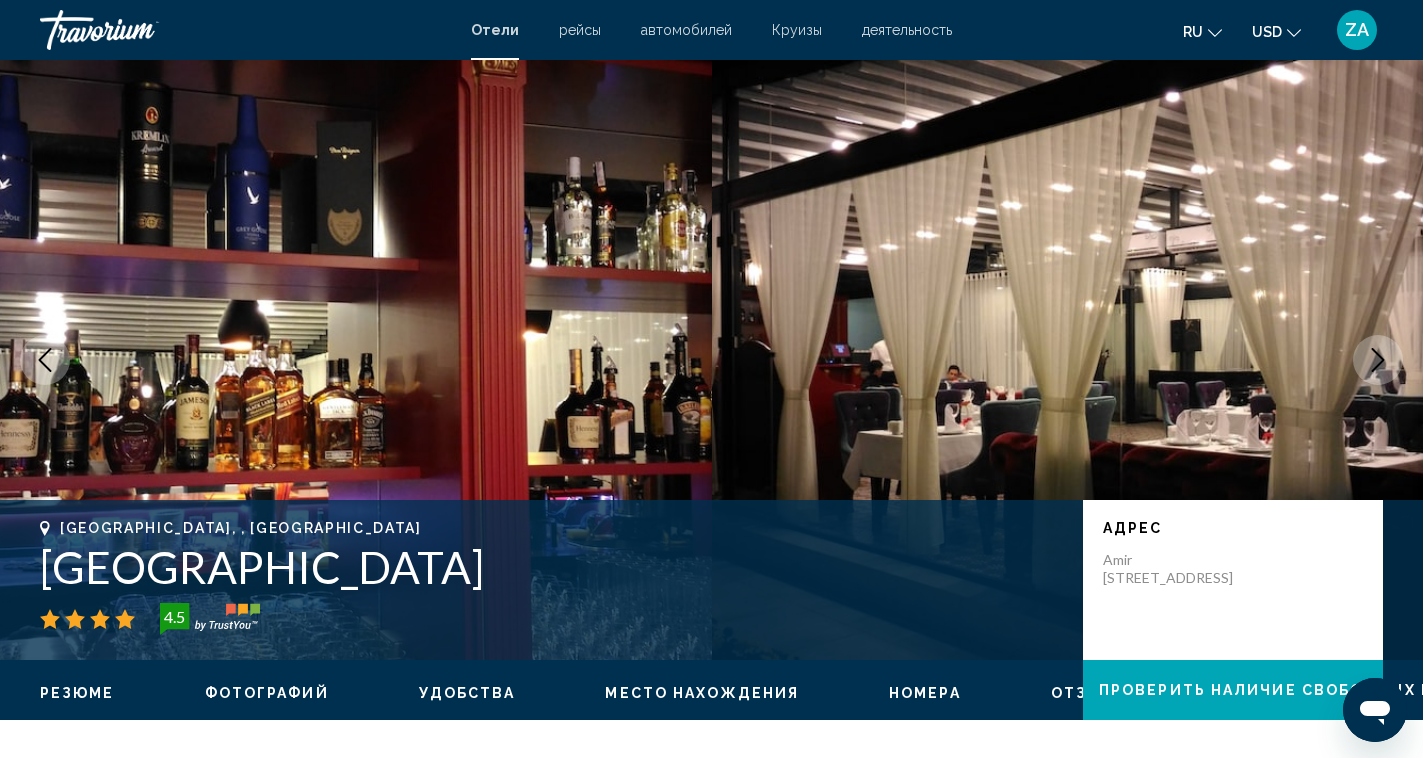click 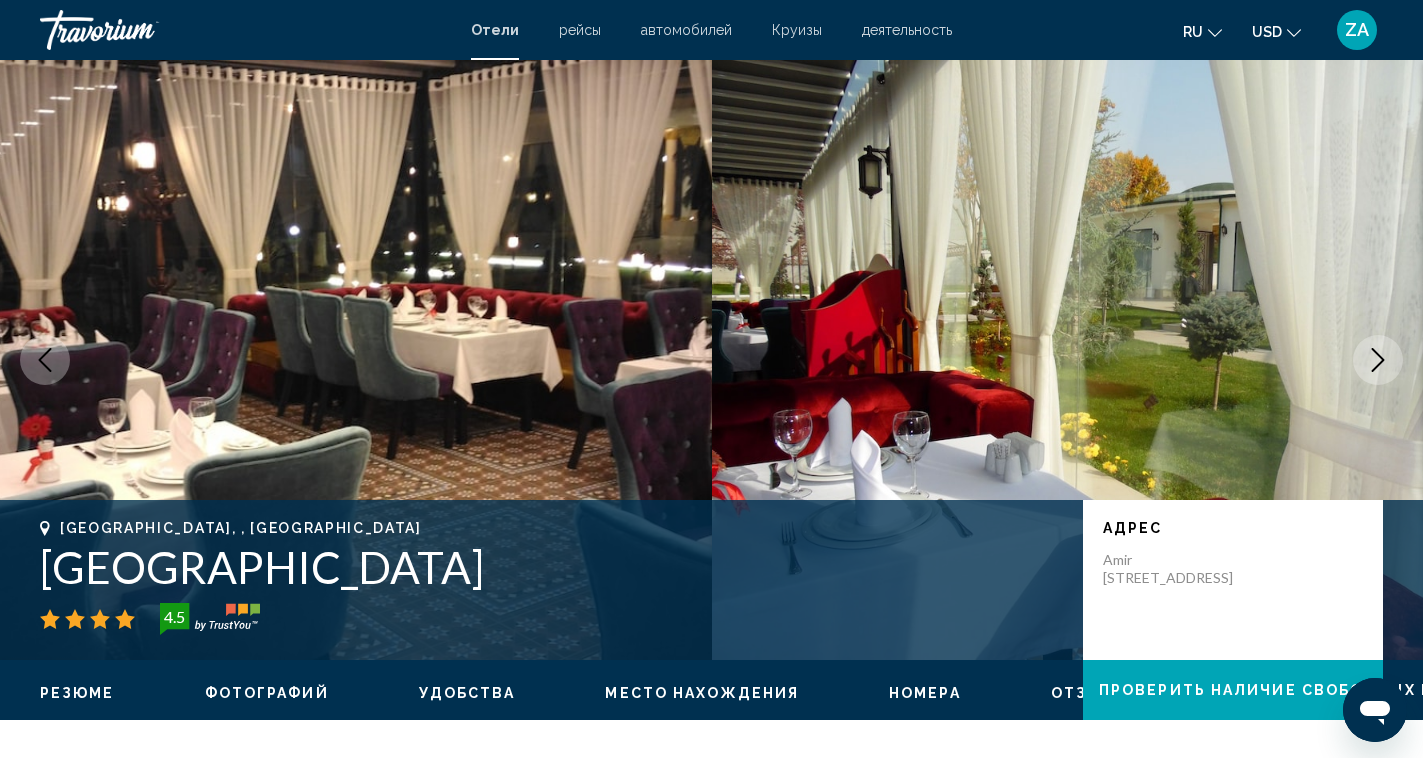 click 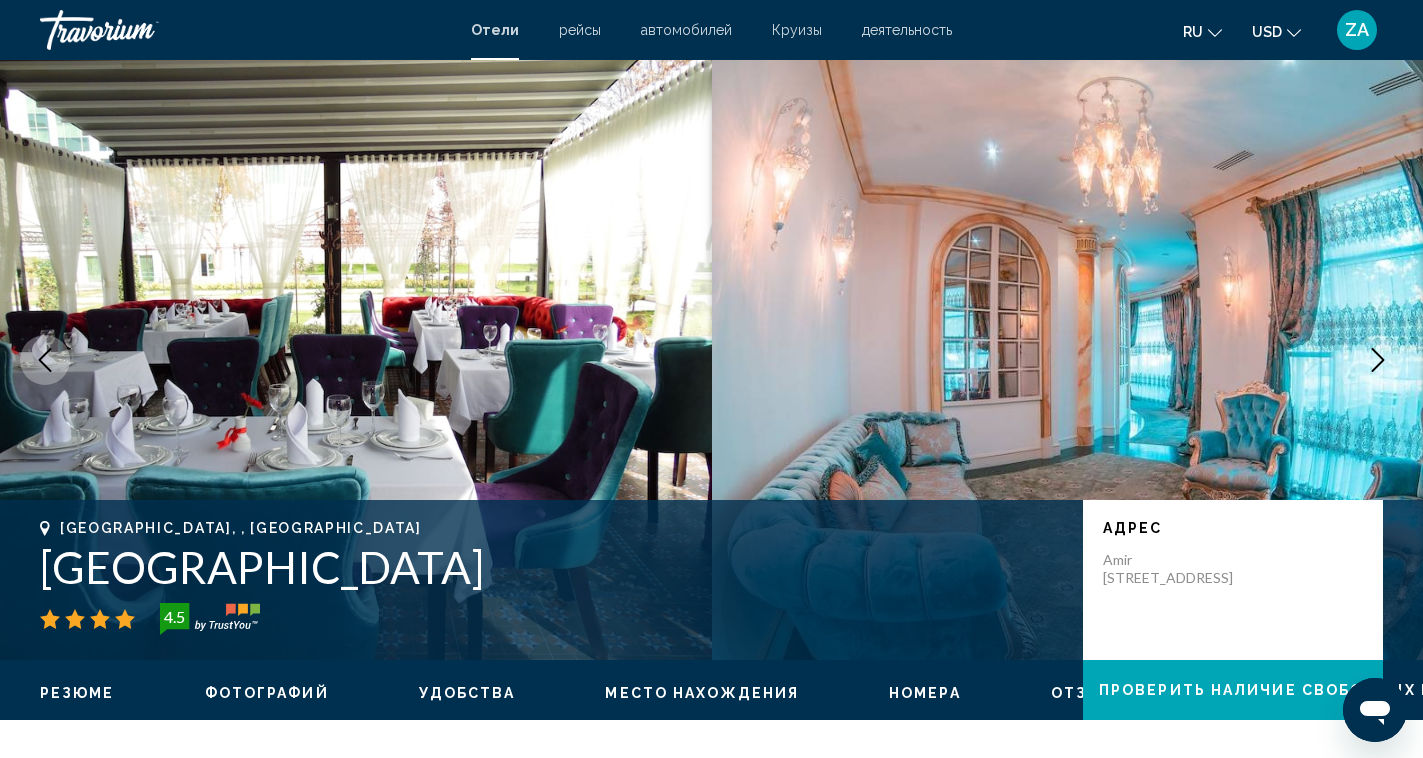 click 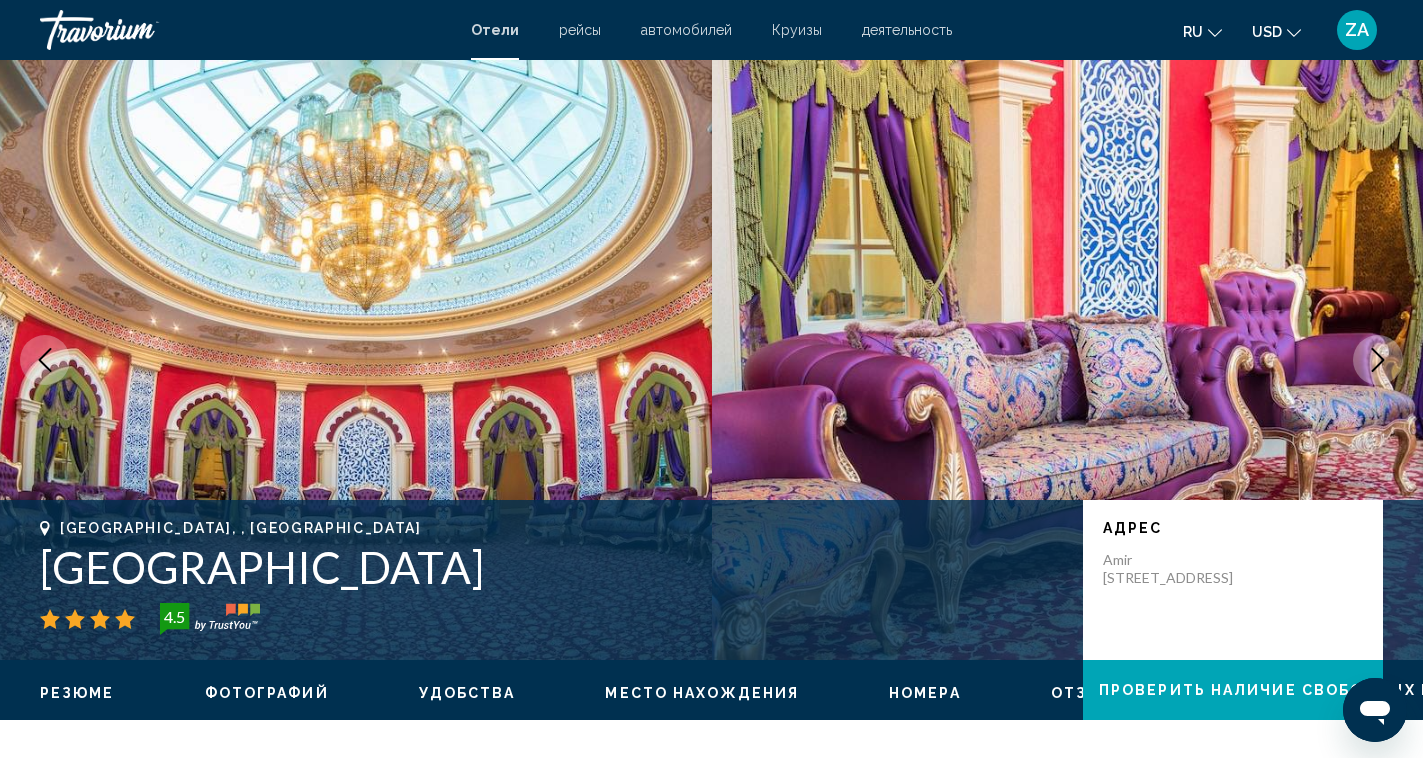 click 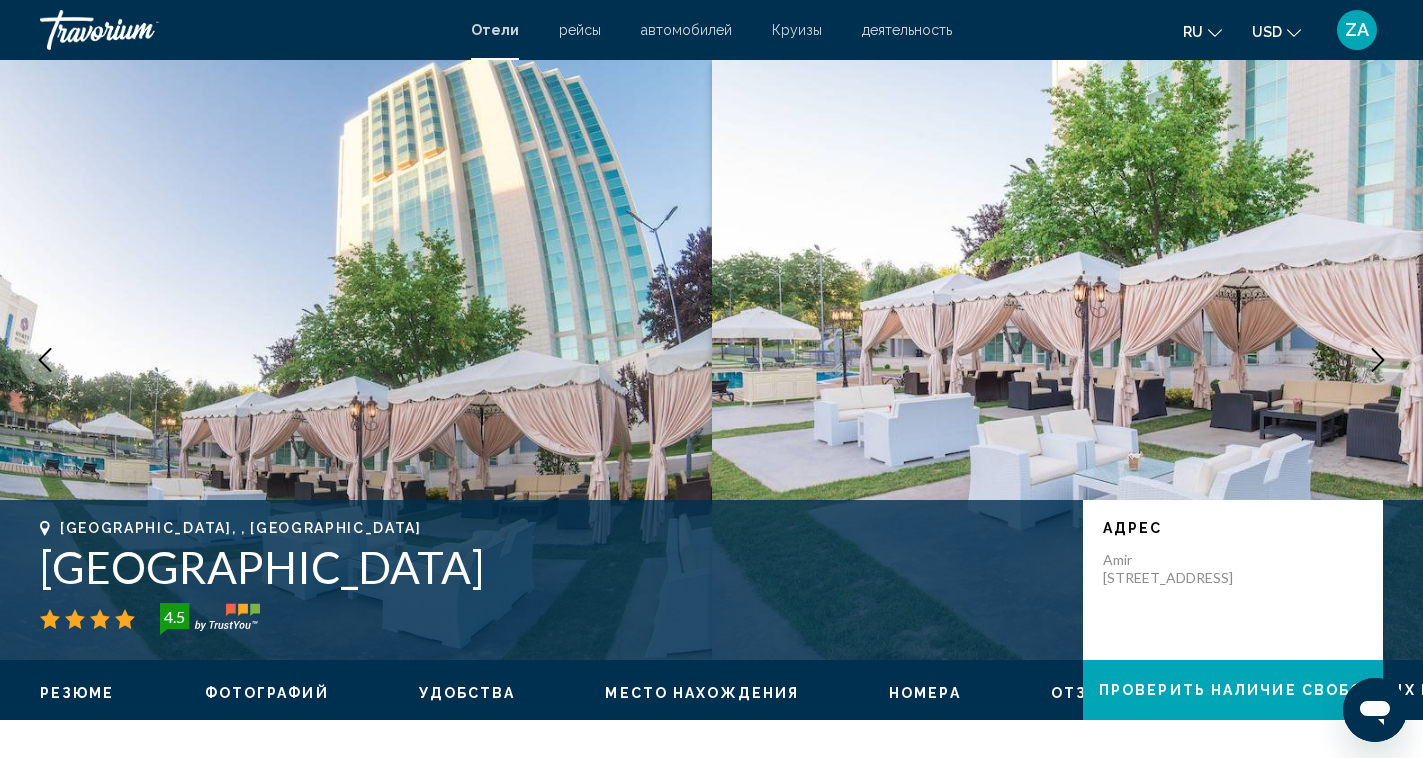 click 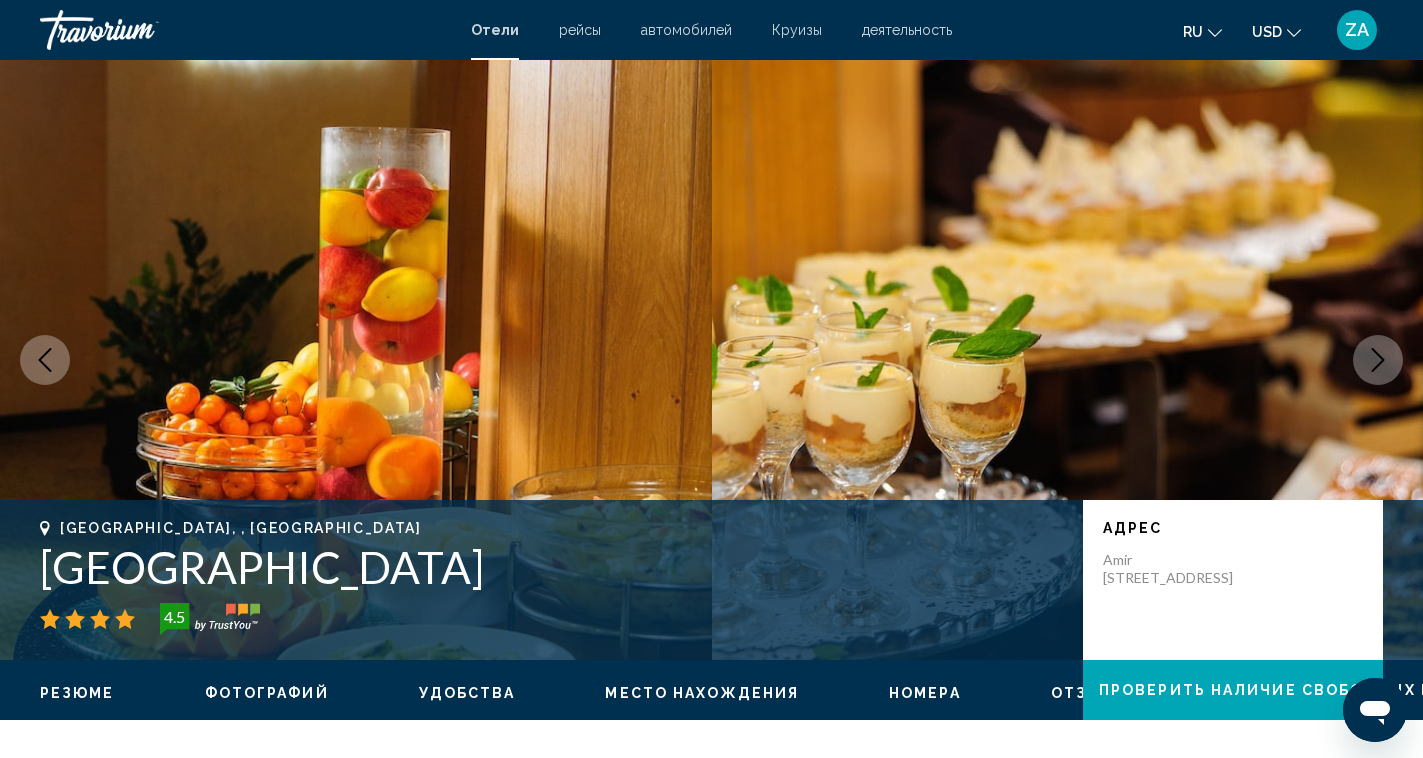click 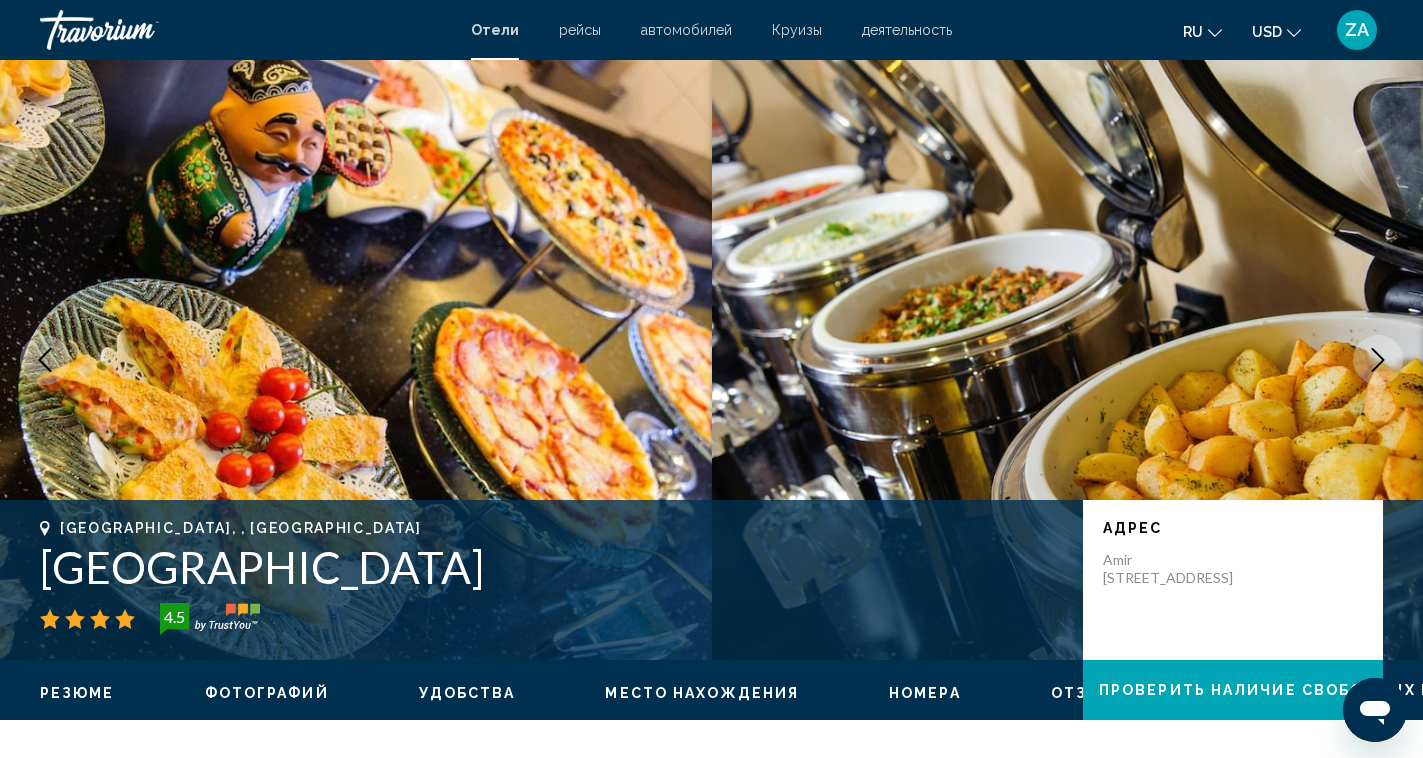 click 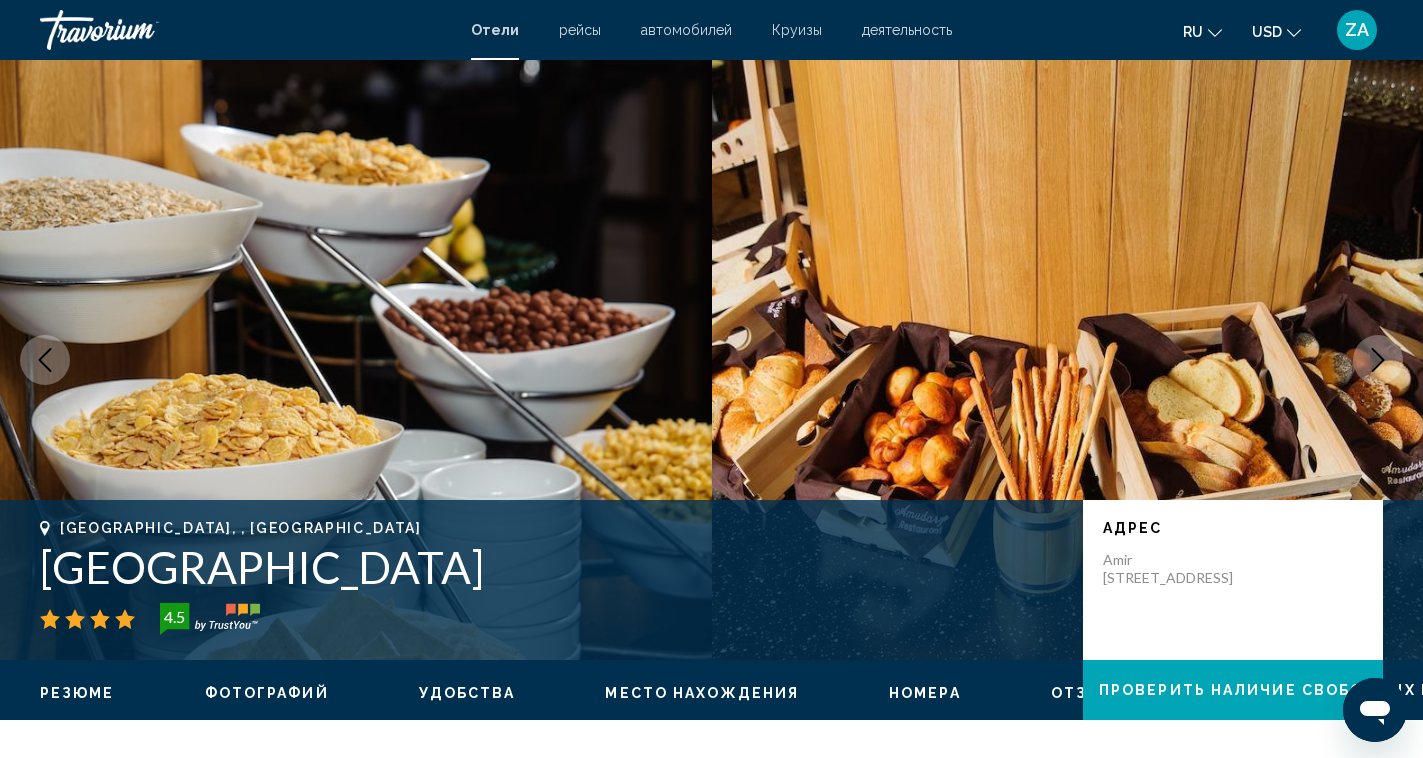 click 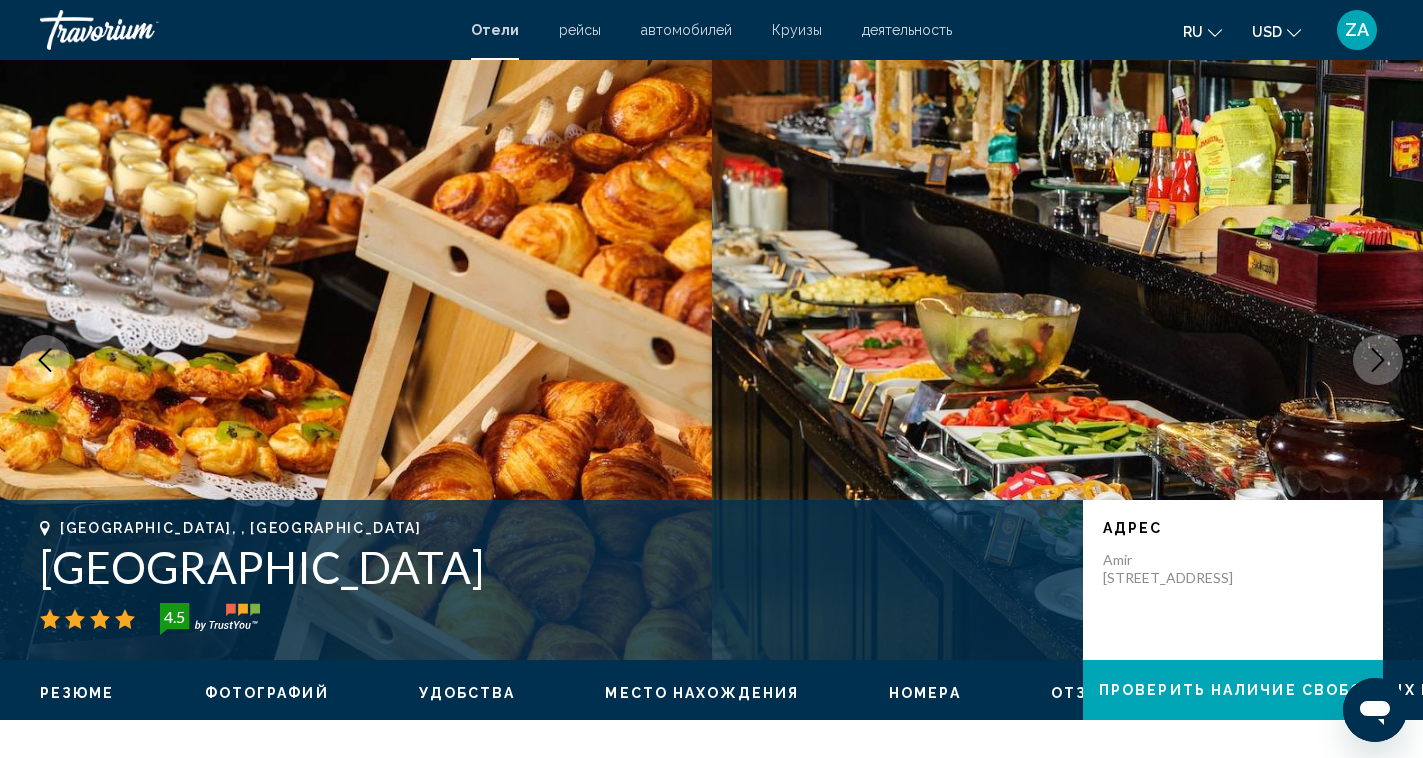 click 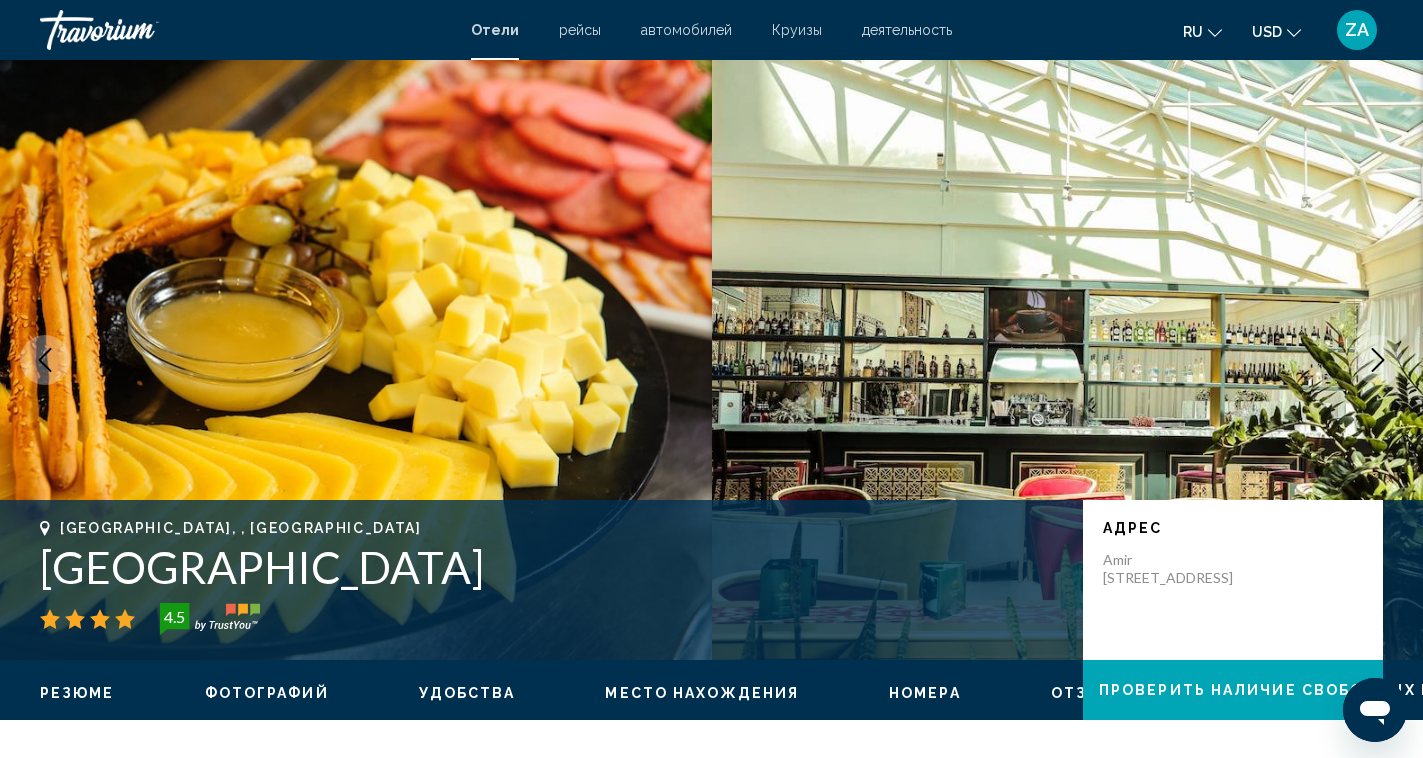 click 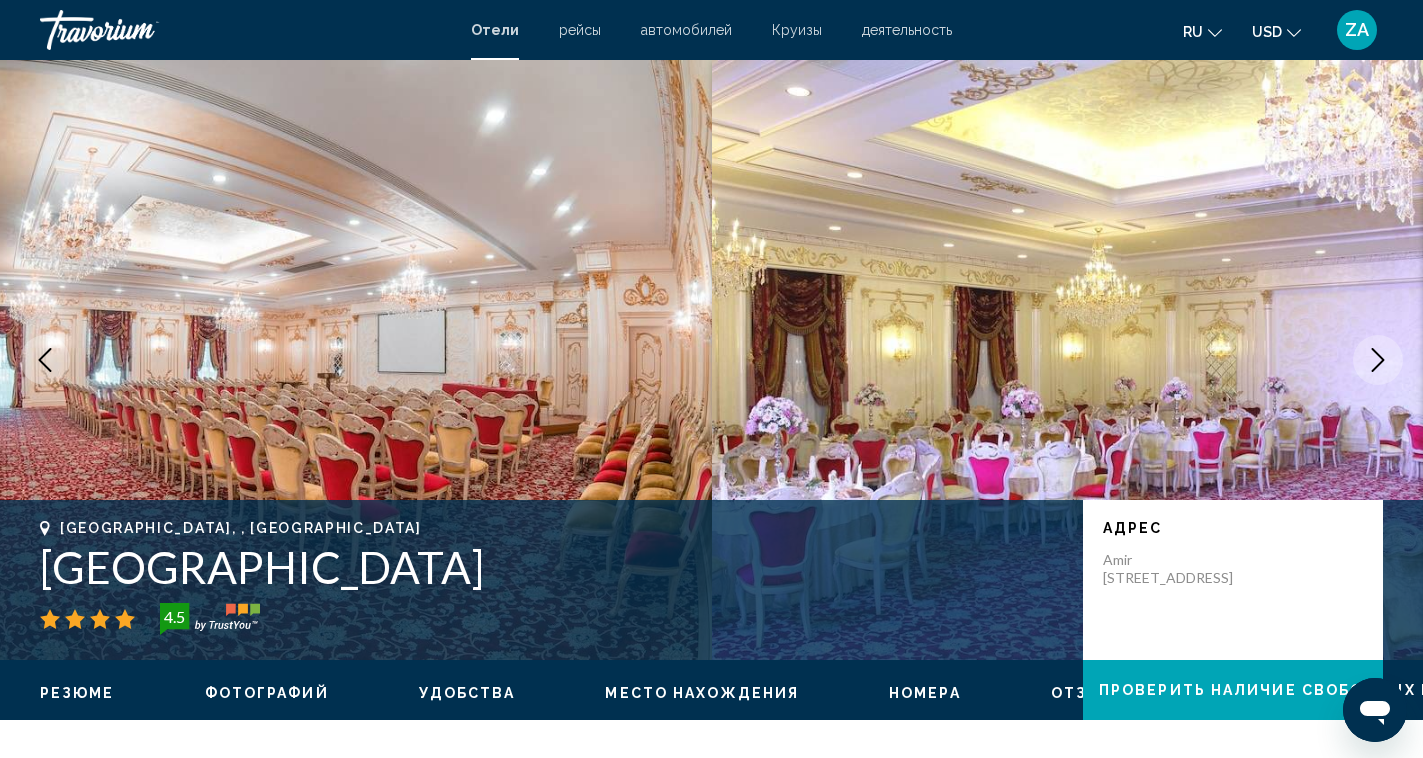 click 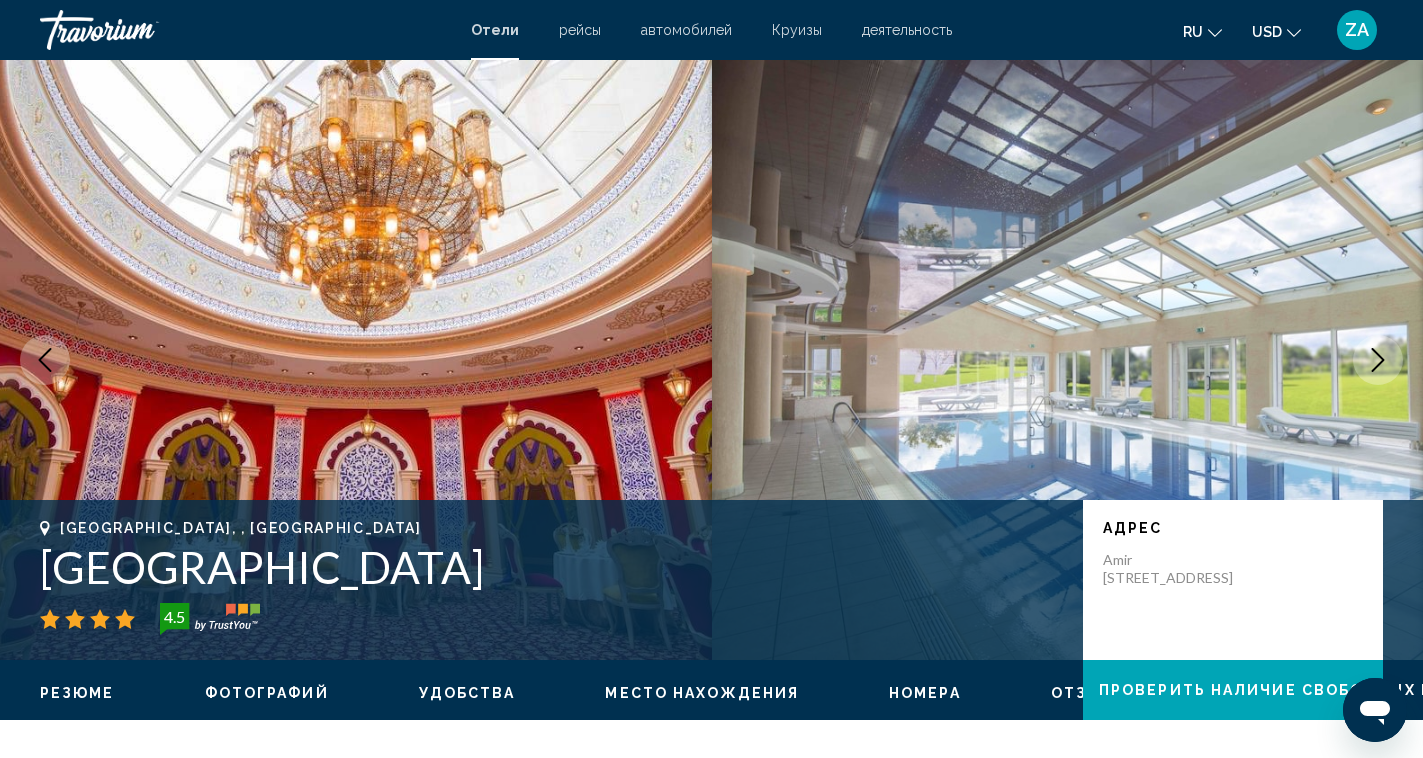 click 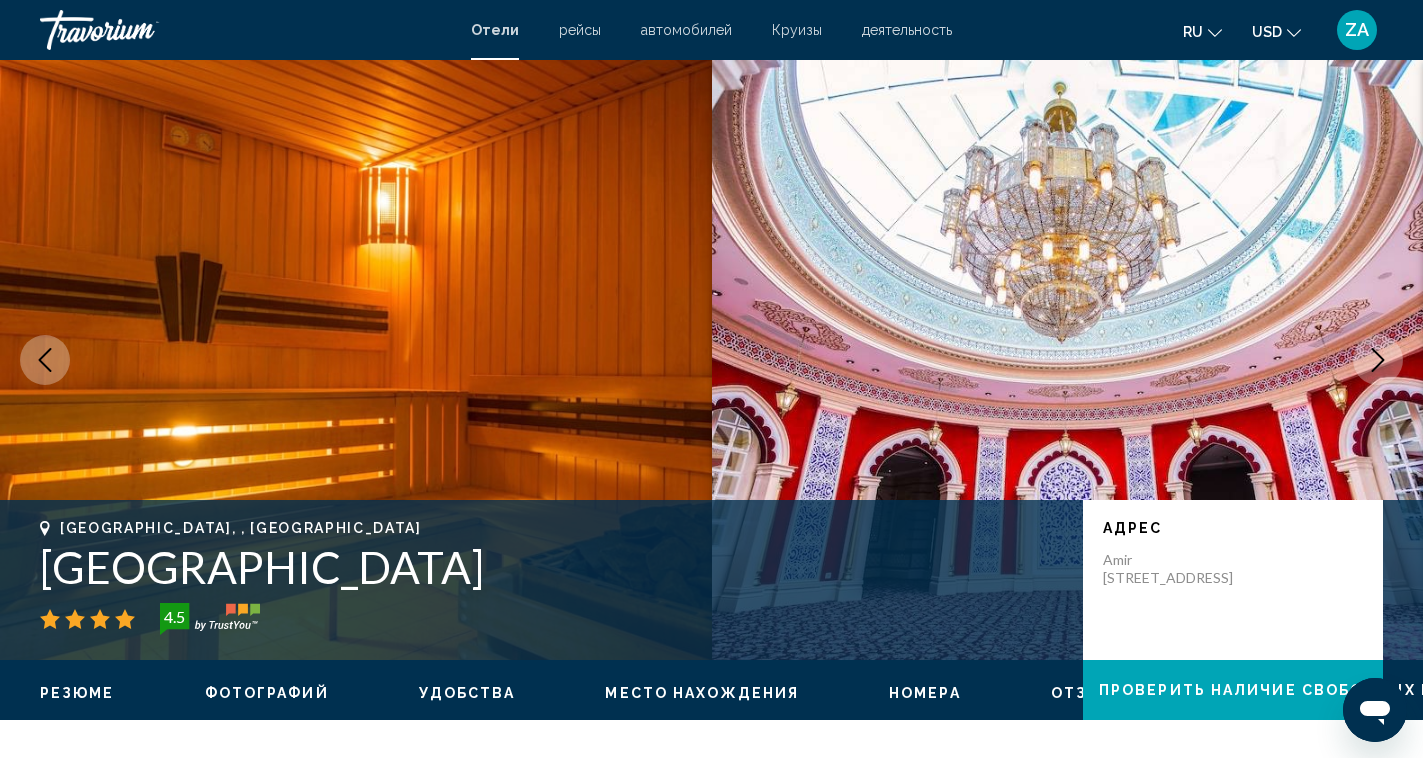 click 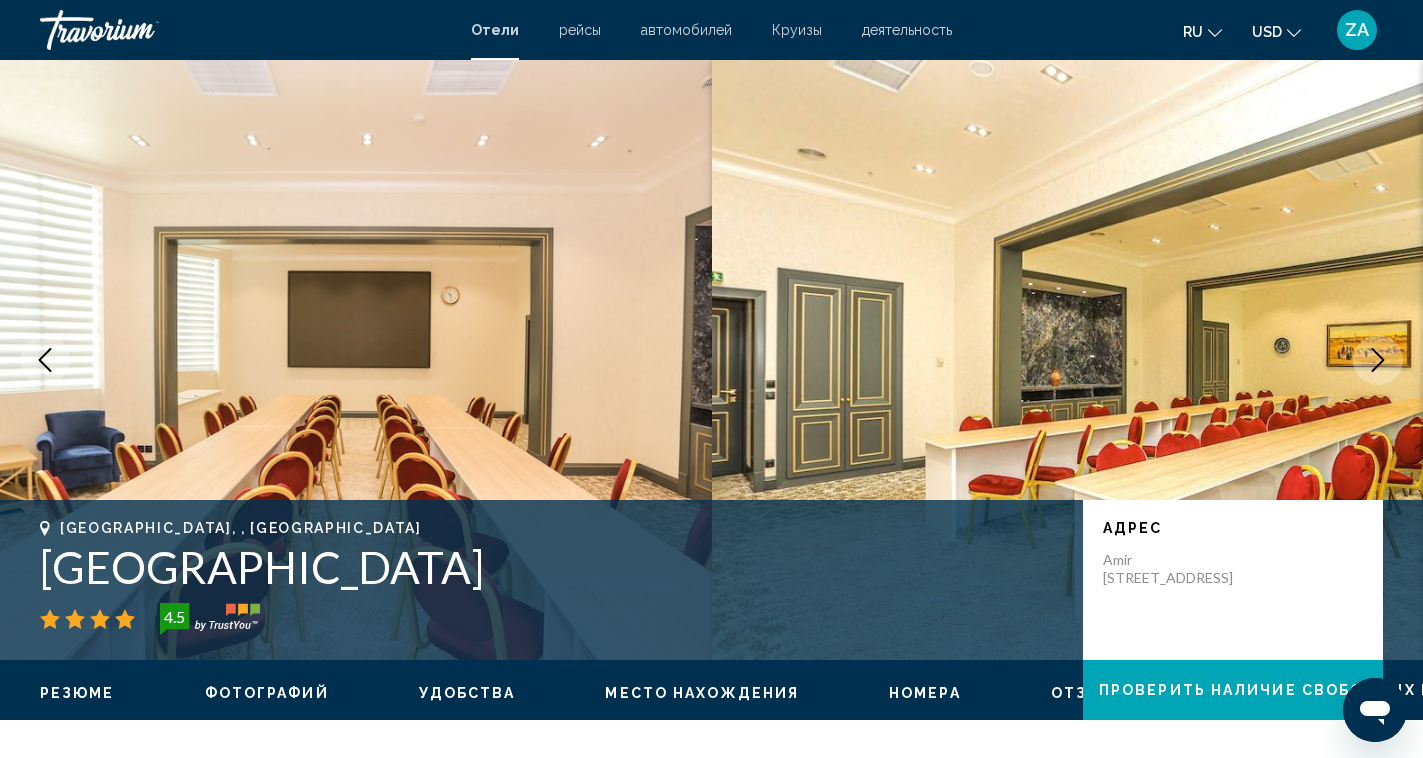 click 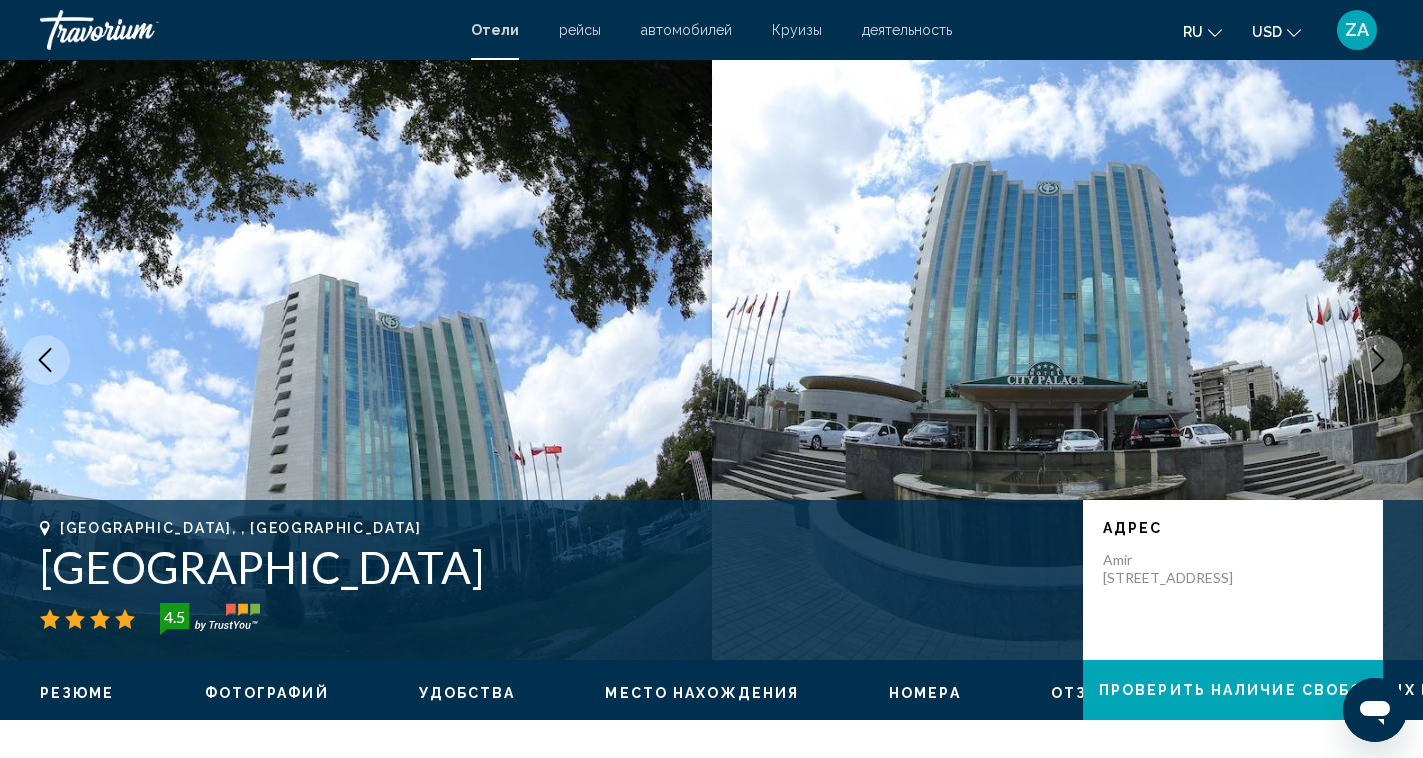 click 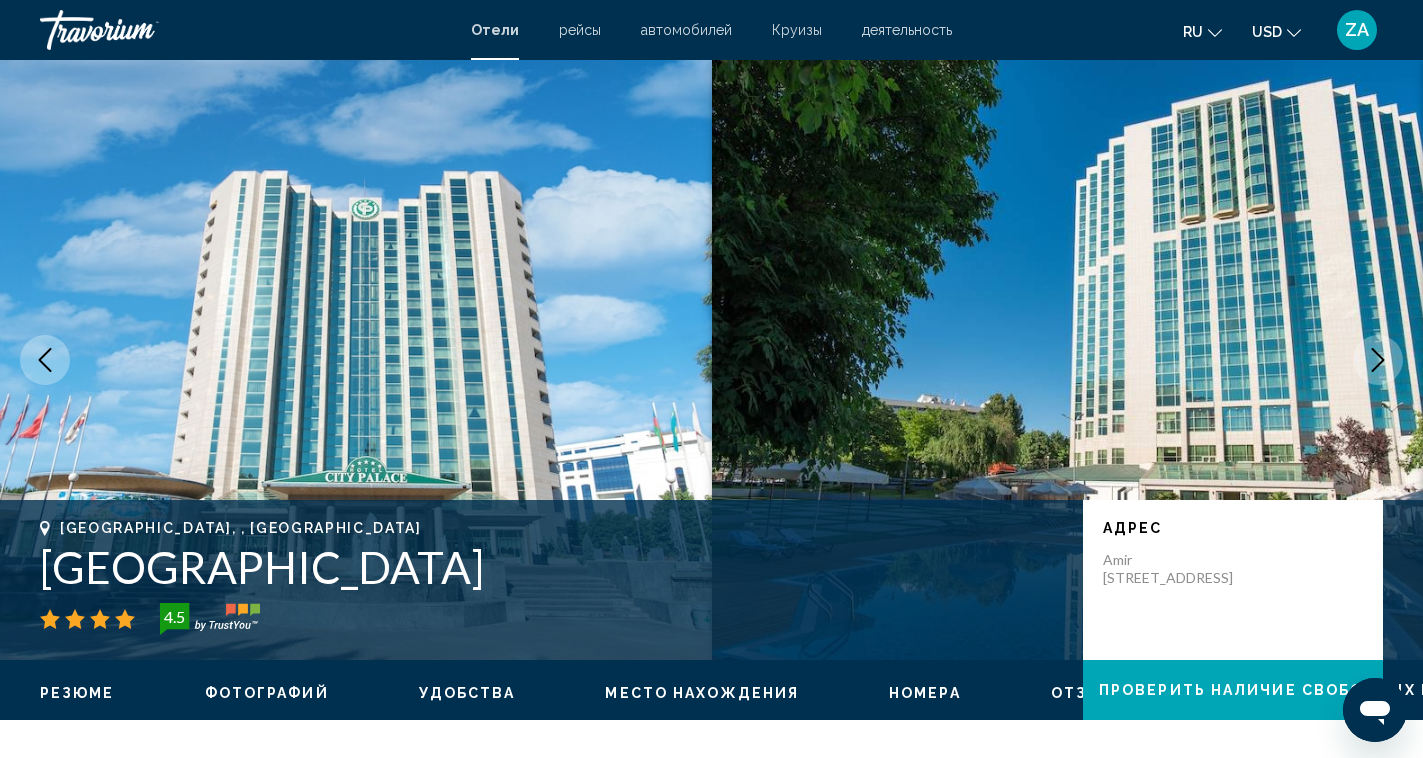 click 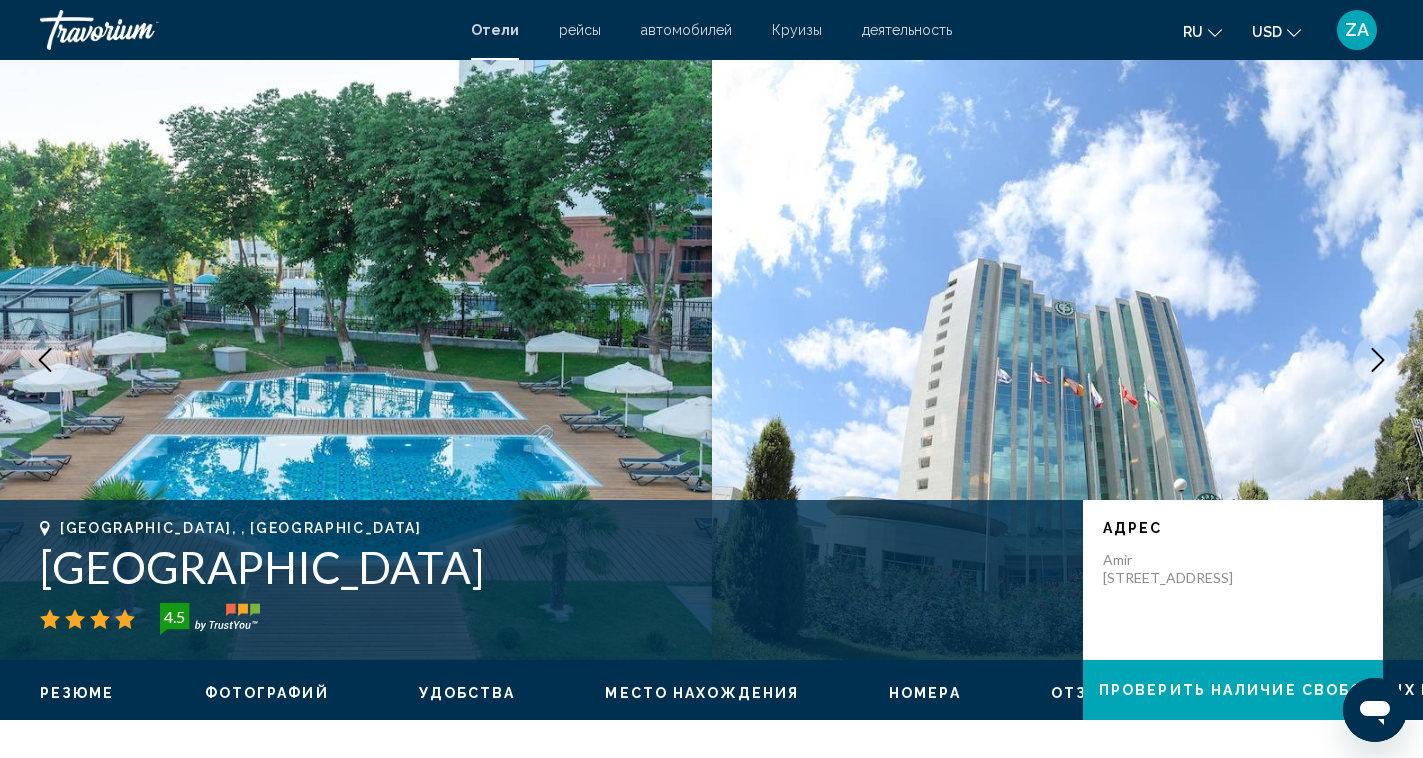 click 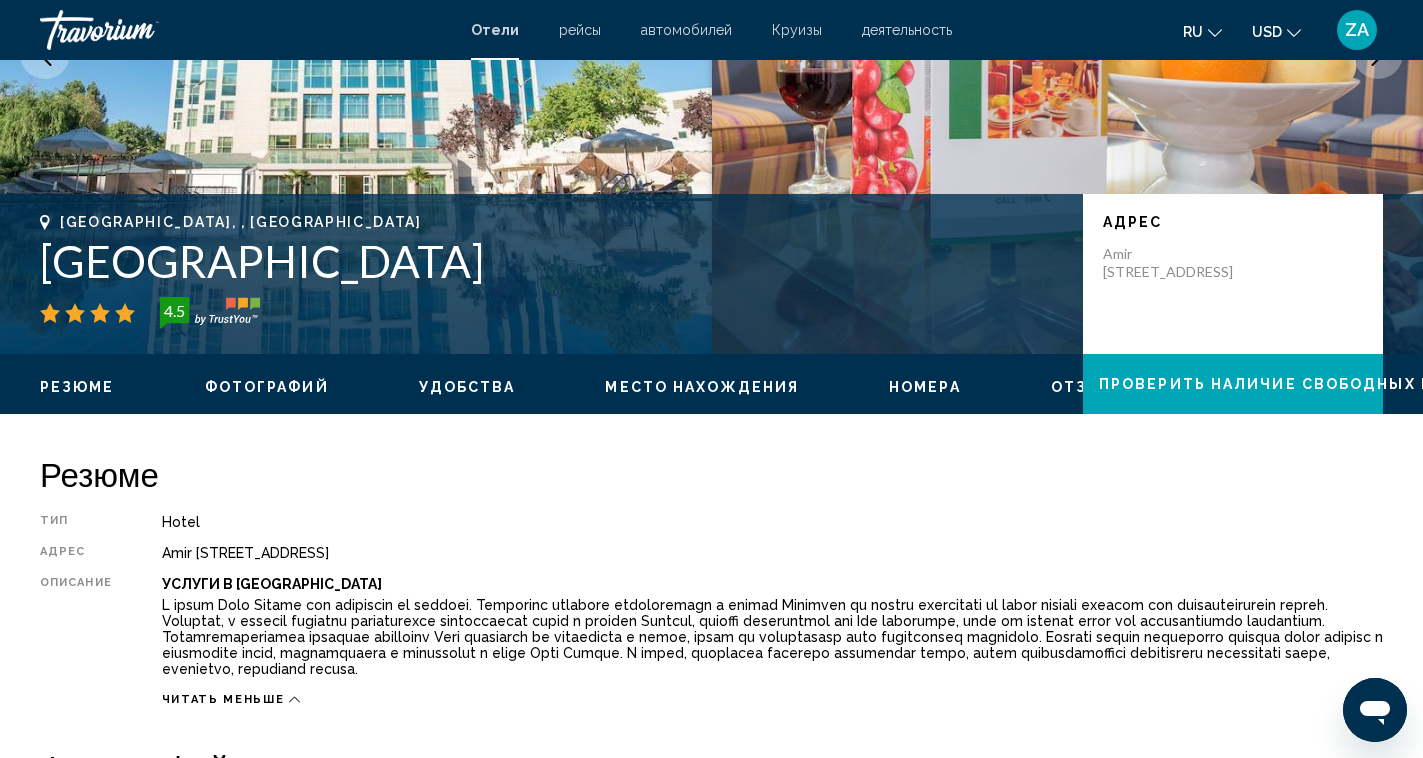 scroll, scrollTop: 0, scrollLeft: 0, axis: both 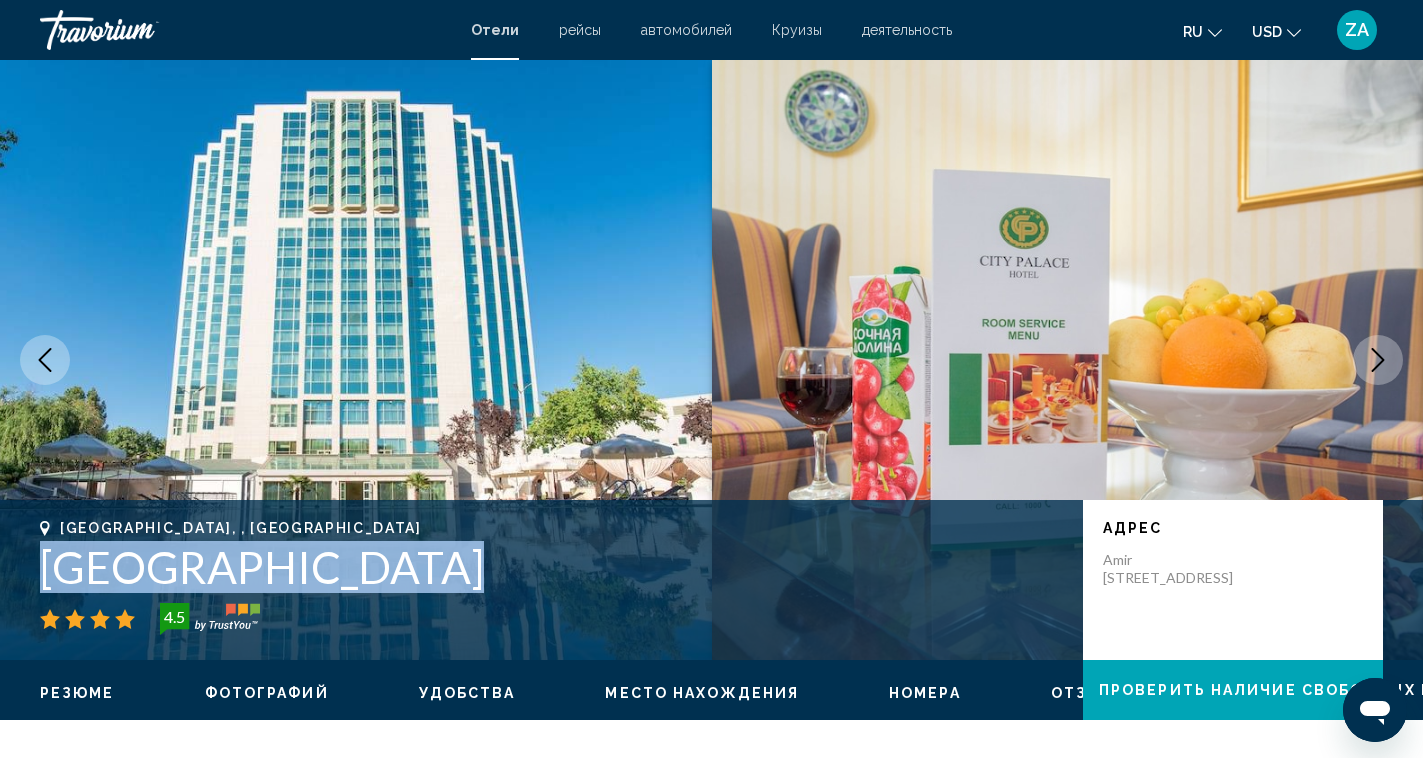 drag, startPoint x: 375, startPoint y: 573, endPoint x: 43, endPoint y: 562, distance: 332.1822 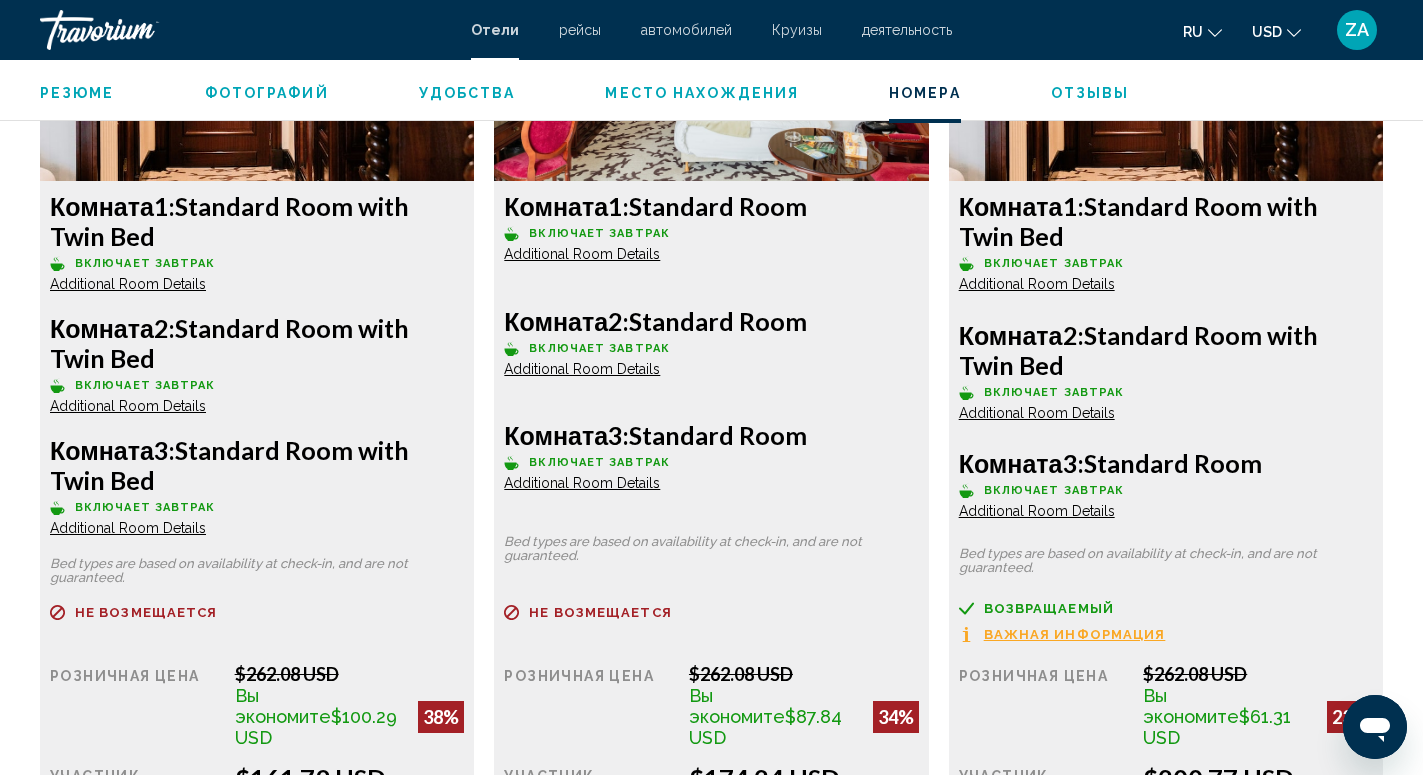 scroll, scrollTop: 3469, scrollLeft: 0, axis: vertical 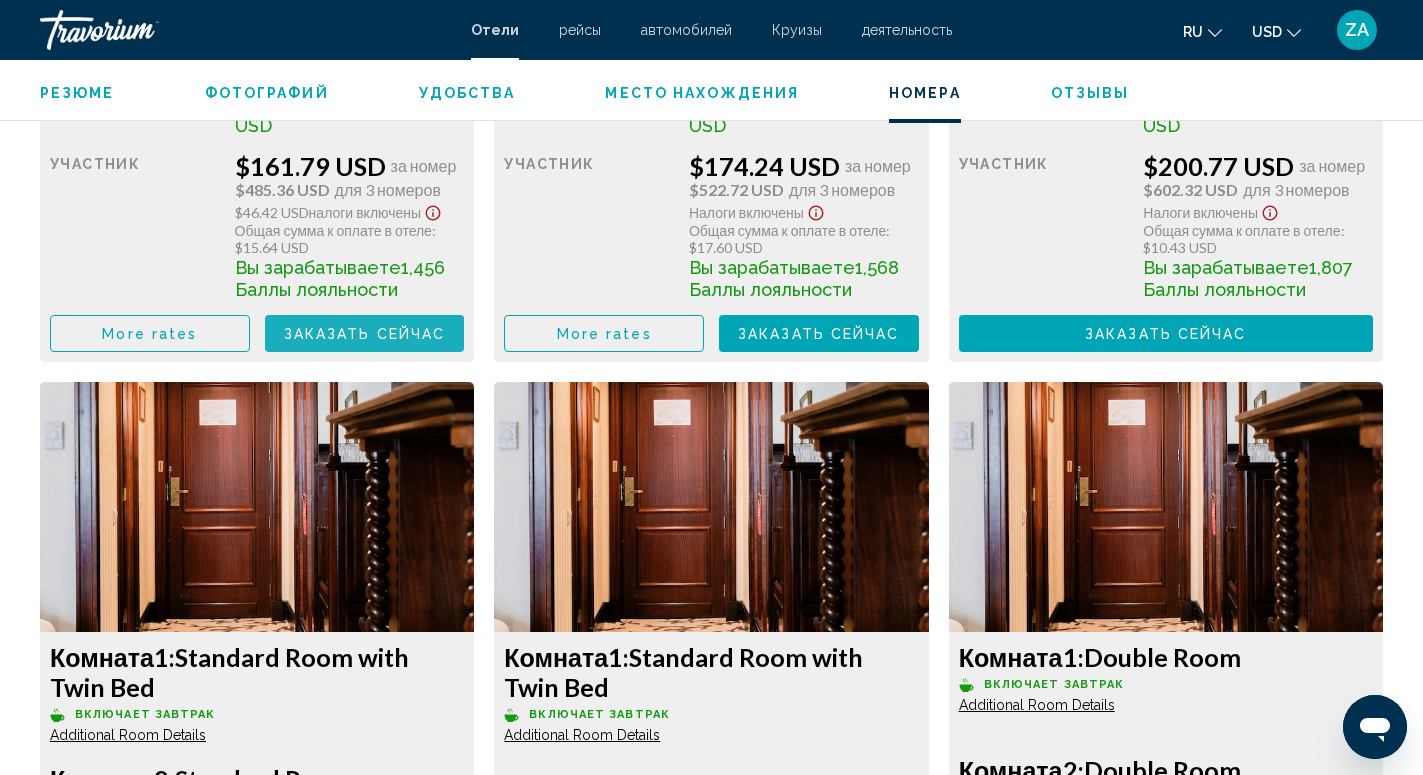 click on "Заказать сейчас Больше недоступно" at bounding box center (365, 333) 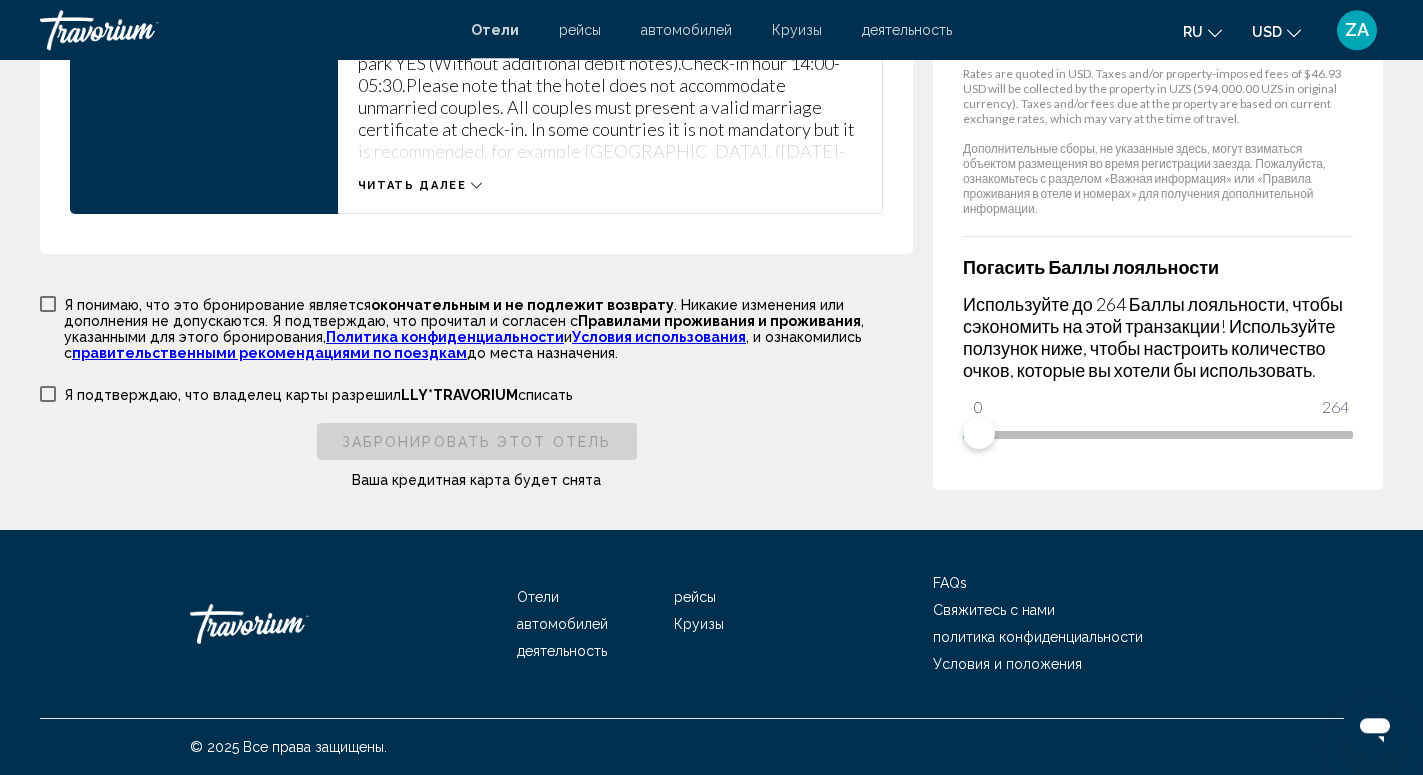 scroll, scrollTop: 3076, scrollLeft: 0, axis: vertical 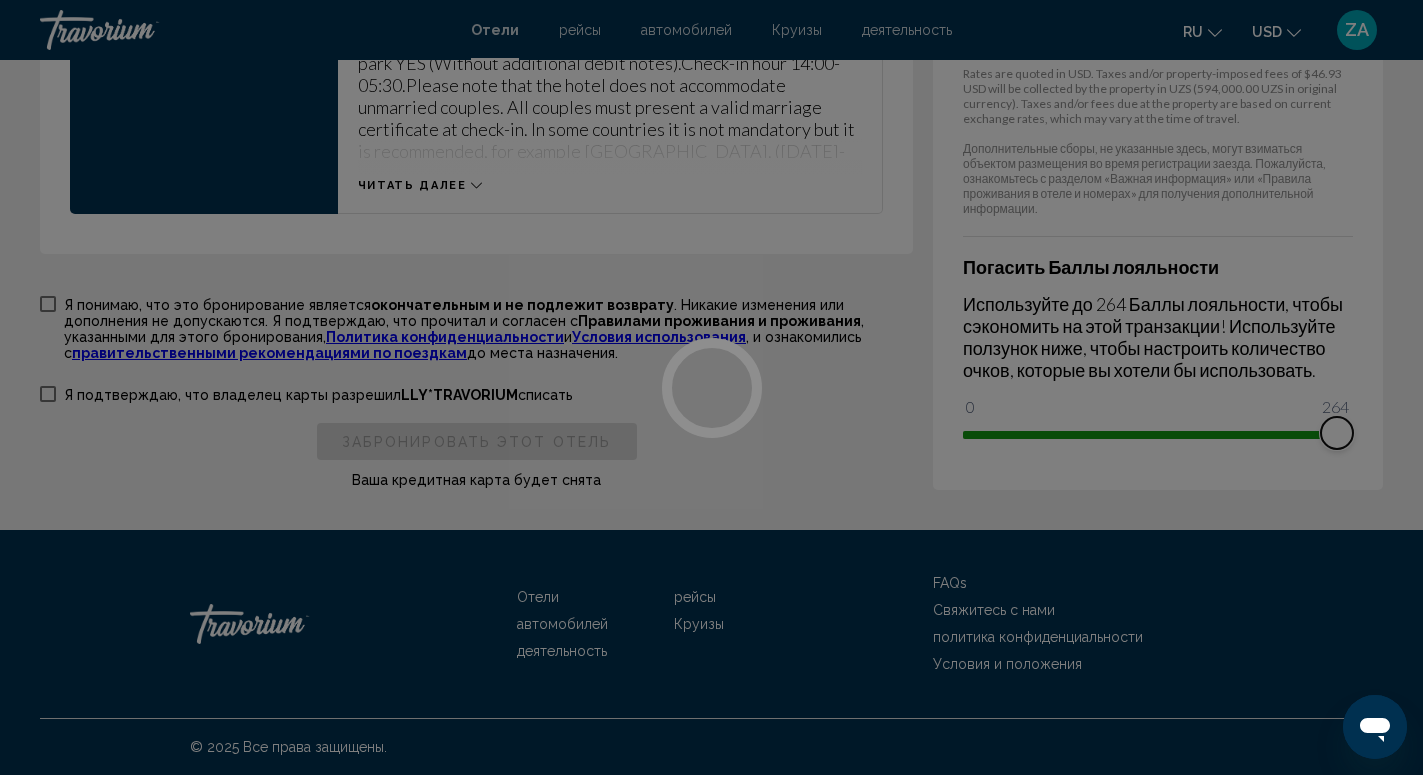click on "Перейти к основному содержанию Отели рейсы автомобилей Круизы деятельность Отели рейсы автомобилей Круизы деятельность ru
English Español Français Italiano Português русский USD
USD ($) MXN (Mex$) CAD (Can$) GBP (£) EUR (€) AUD (A$) NZD (NZ$) CNY (CN¥) ZA Авторизоваться Бронирование отеля Сводка [GEOGRAPHIC_DATA]  [DATE] - [DATE] -  2  ночь ночи 6  Взрослый Взрослые , 0  Ребенок Дети  ( возраст   )  Комната  1:  Standard Room with Twin Bed  Комната  2:  Standard Room with Twin Bed  Комната  3:  Standard Room with Twin Bed  Розничная цена  $786.24 USD   Your Price  $242.68 USD в среднем за ночь  $485.36 USD  Taxes and Fees Included
$46.42 USD  Total due [DATE] 0 264" at bounding box center (711, -2669) 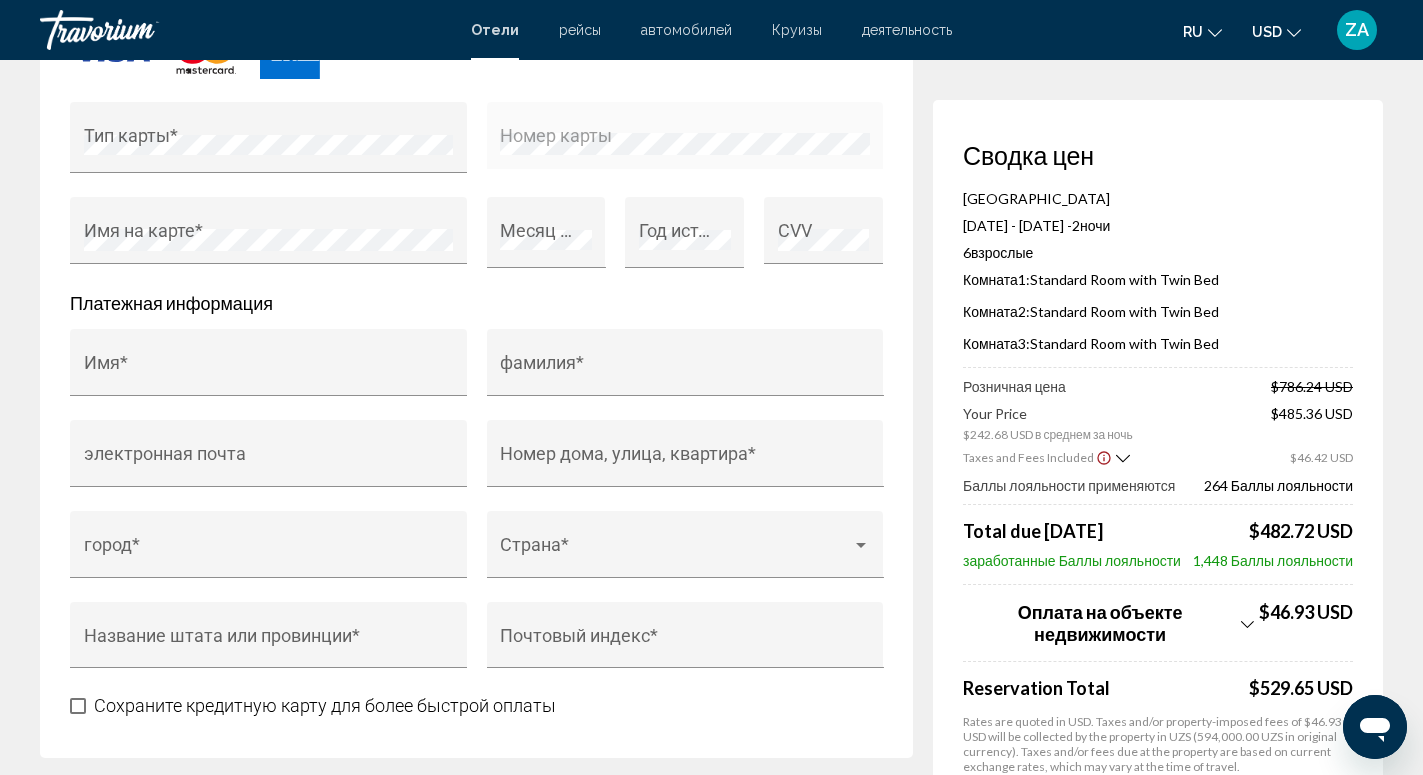scroll, scrollTop: 1986, scrollLeft: 0, axis: vertical 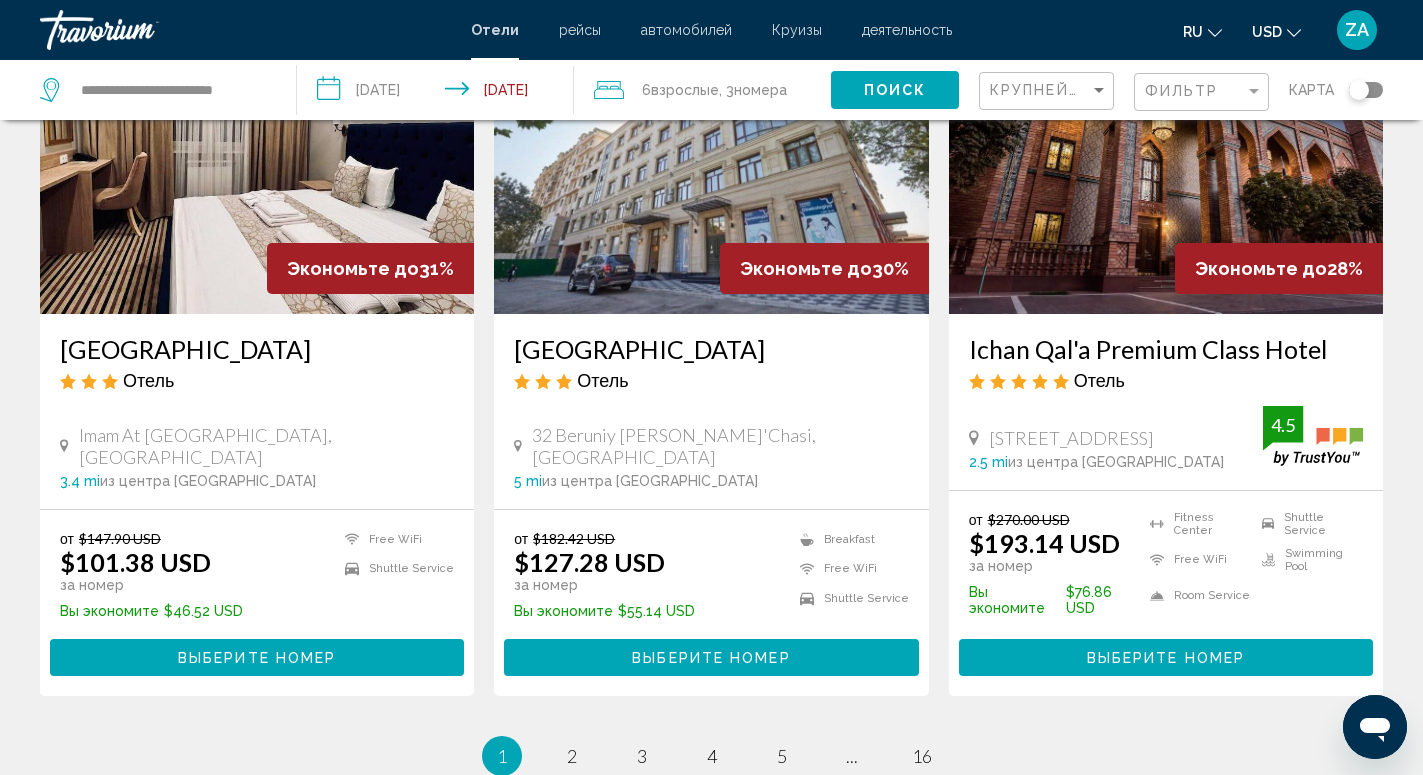 click on "Выберите номер" at bounding box center (1166, 658) 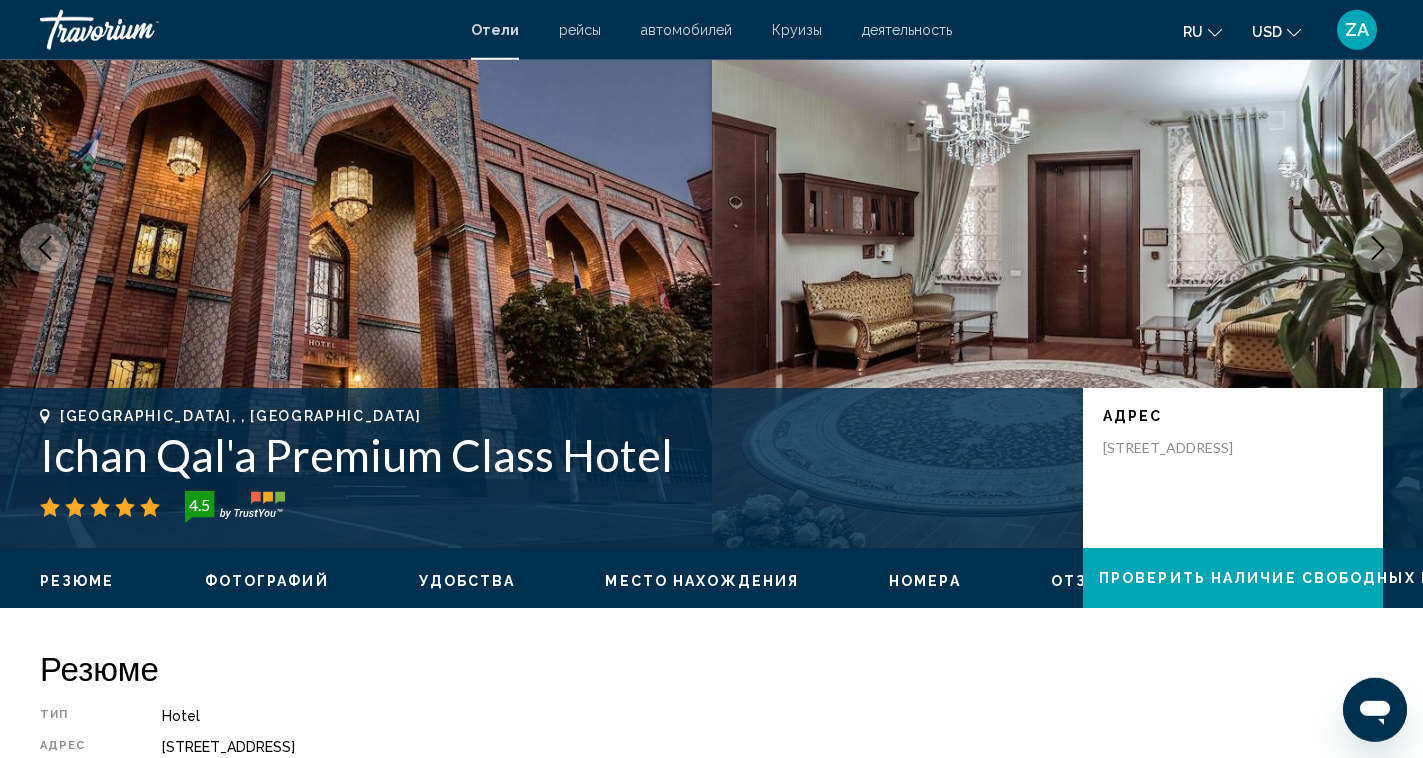 scroll, scrollTop: 0, scrollLeft: 0, axis: both 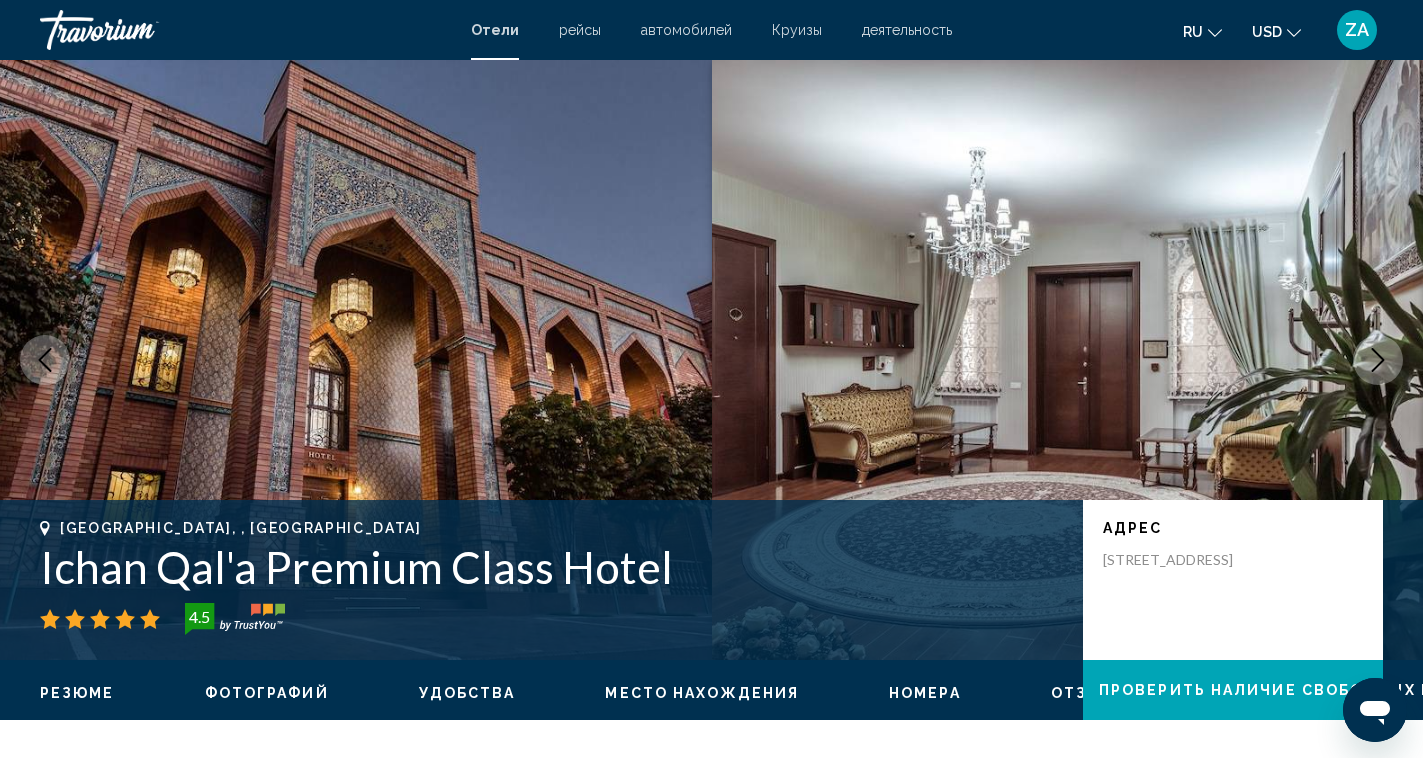 click at bounding box center (1378, 360) 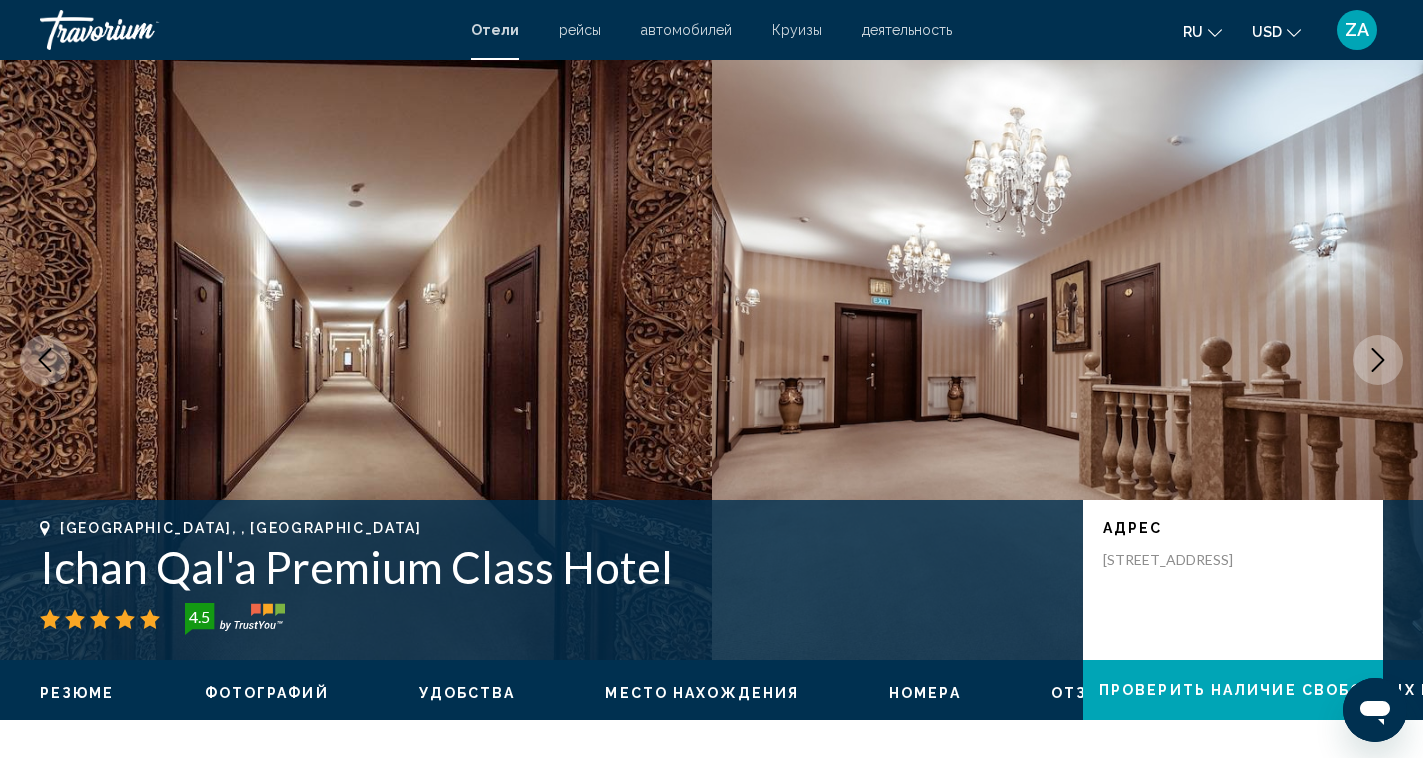 click at bounding box center [1378, 360] 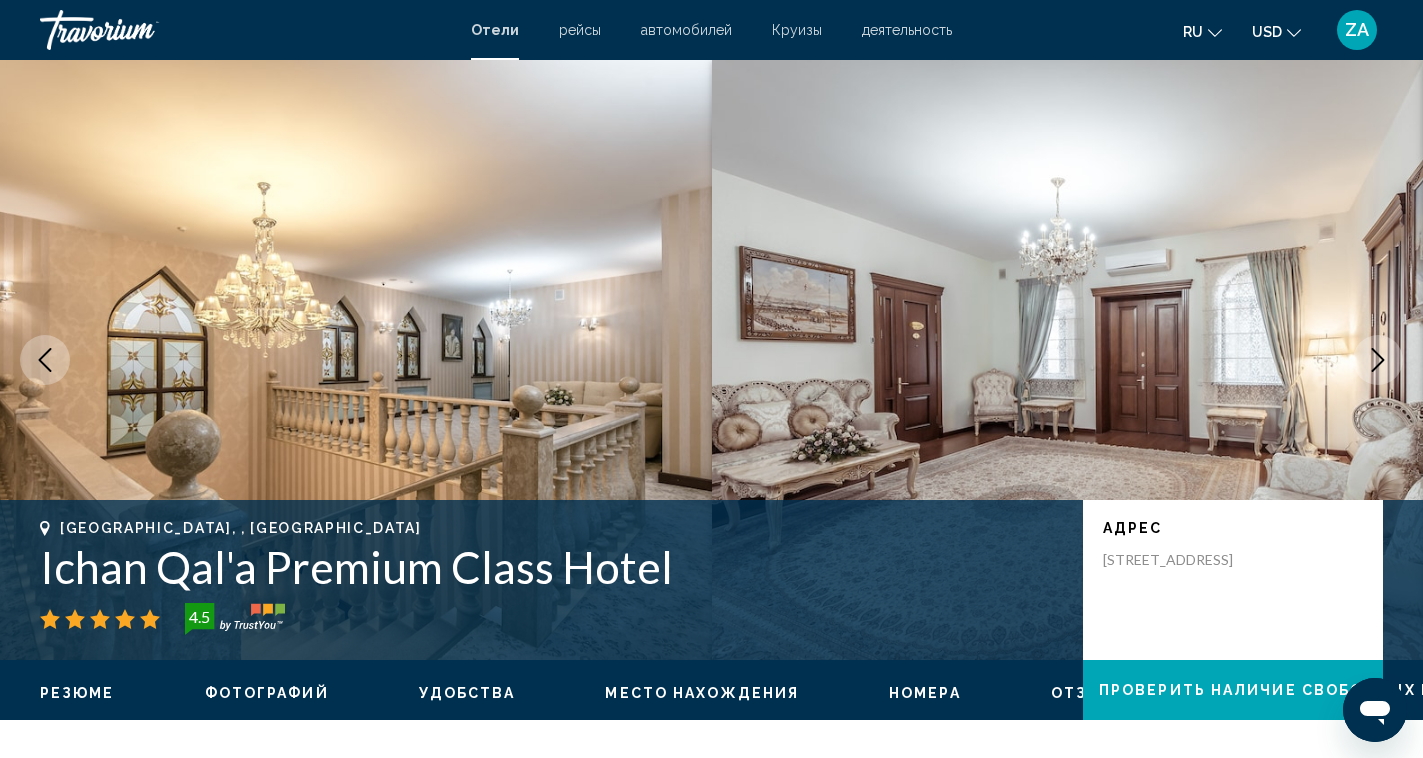 click at bounding box center (1378, 360) 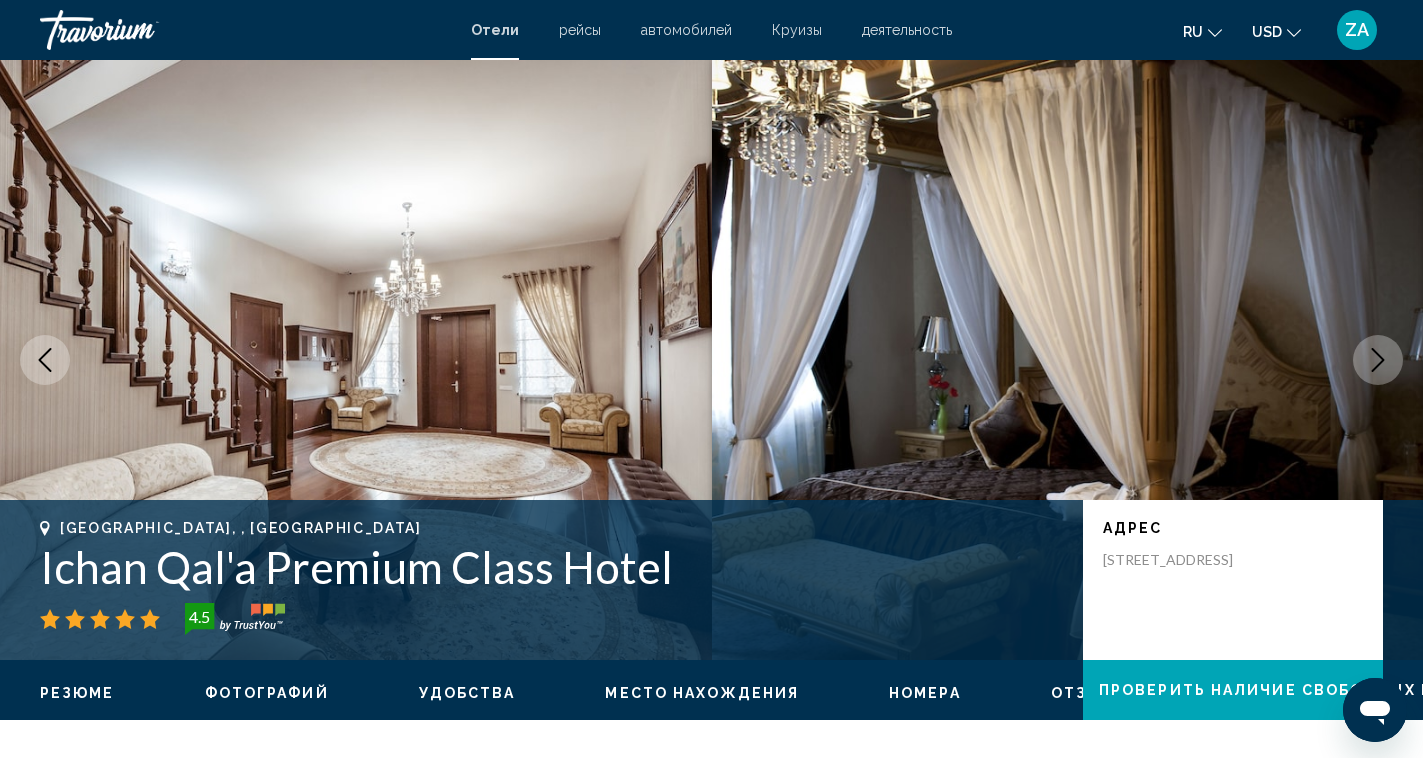 click at bounding box center [1378, 360] 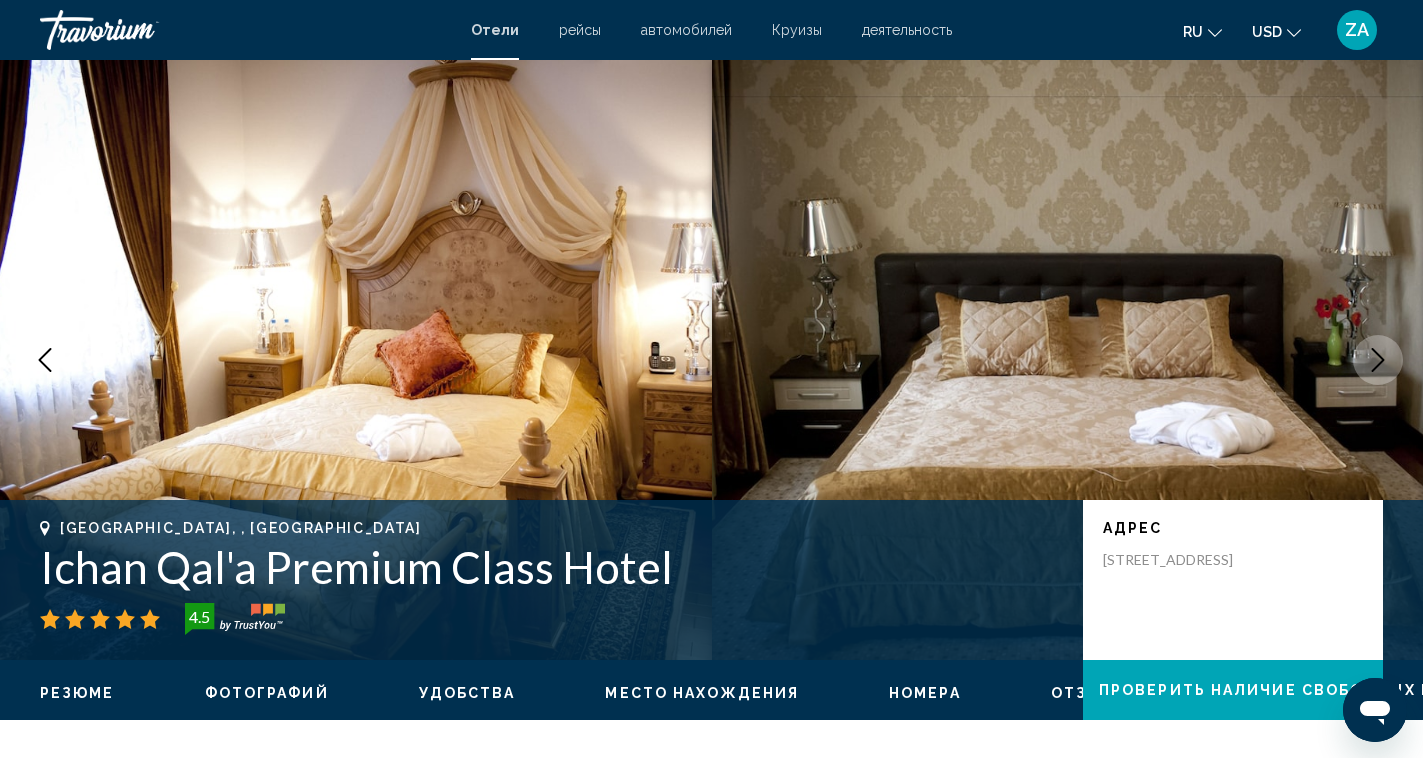 click at bounding box center (1378, 360) 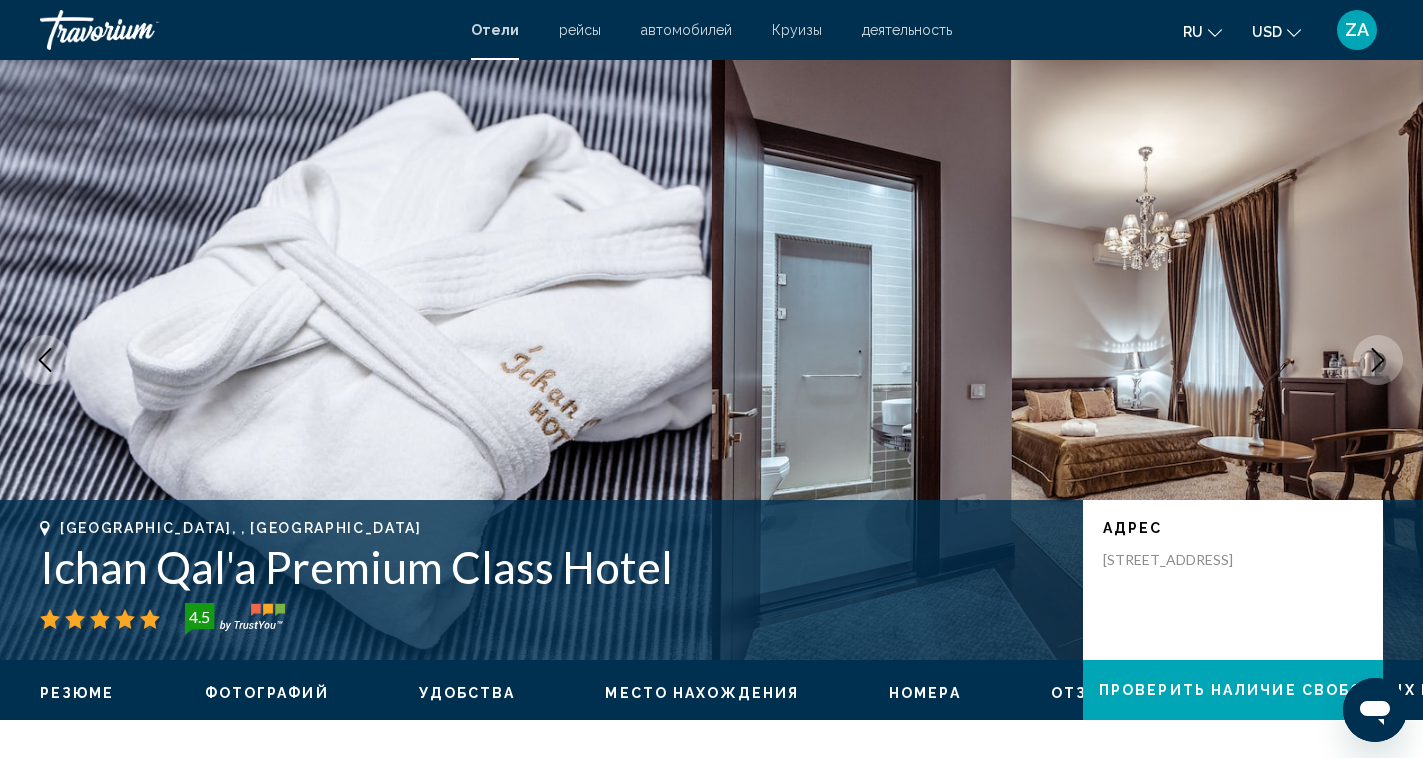 click at bounding box center [1378, 360] 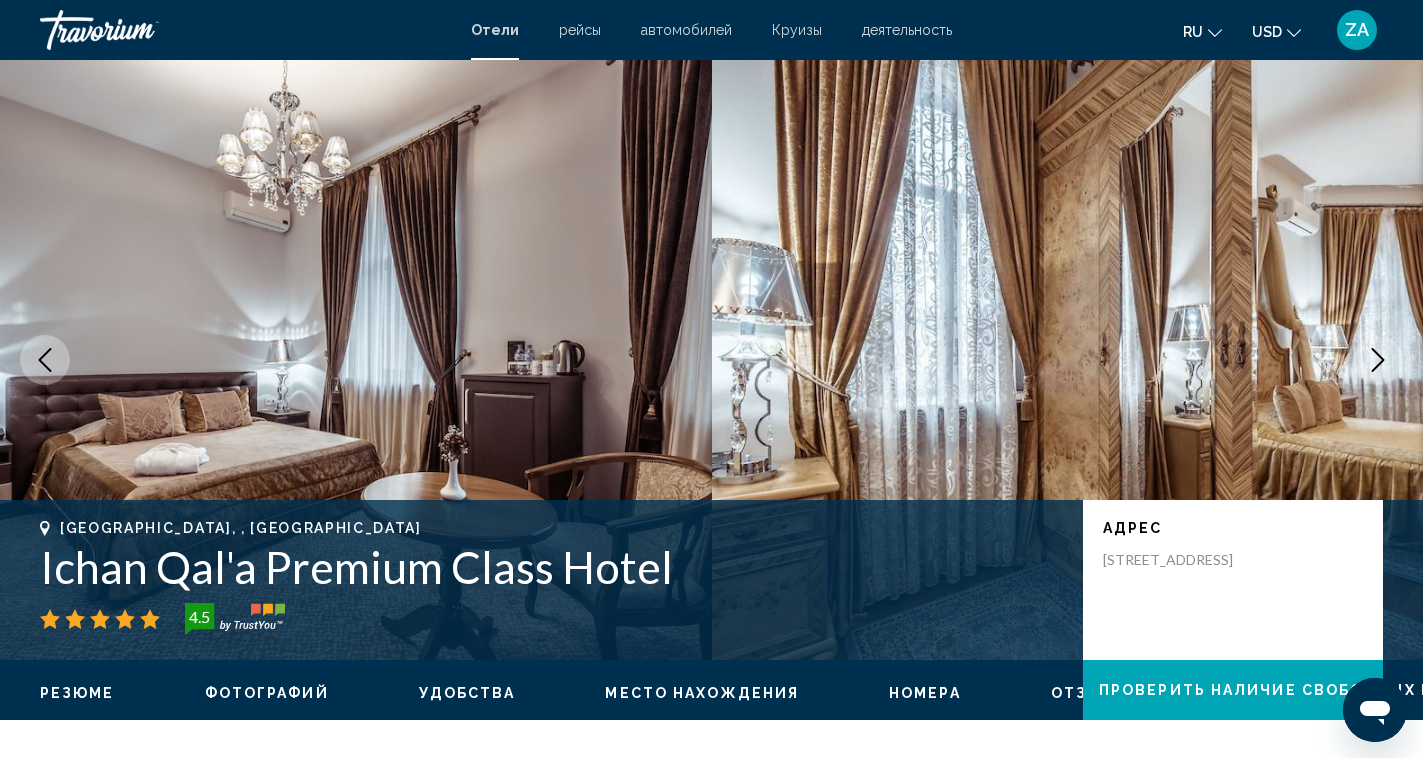 click at bounding box center (1378, 360) 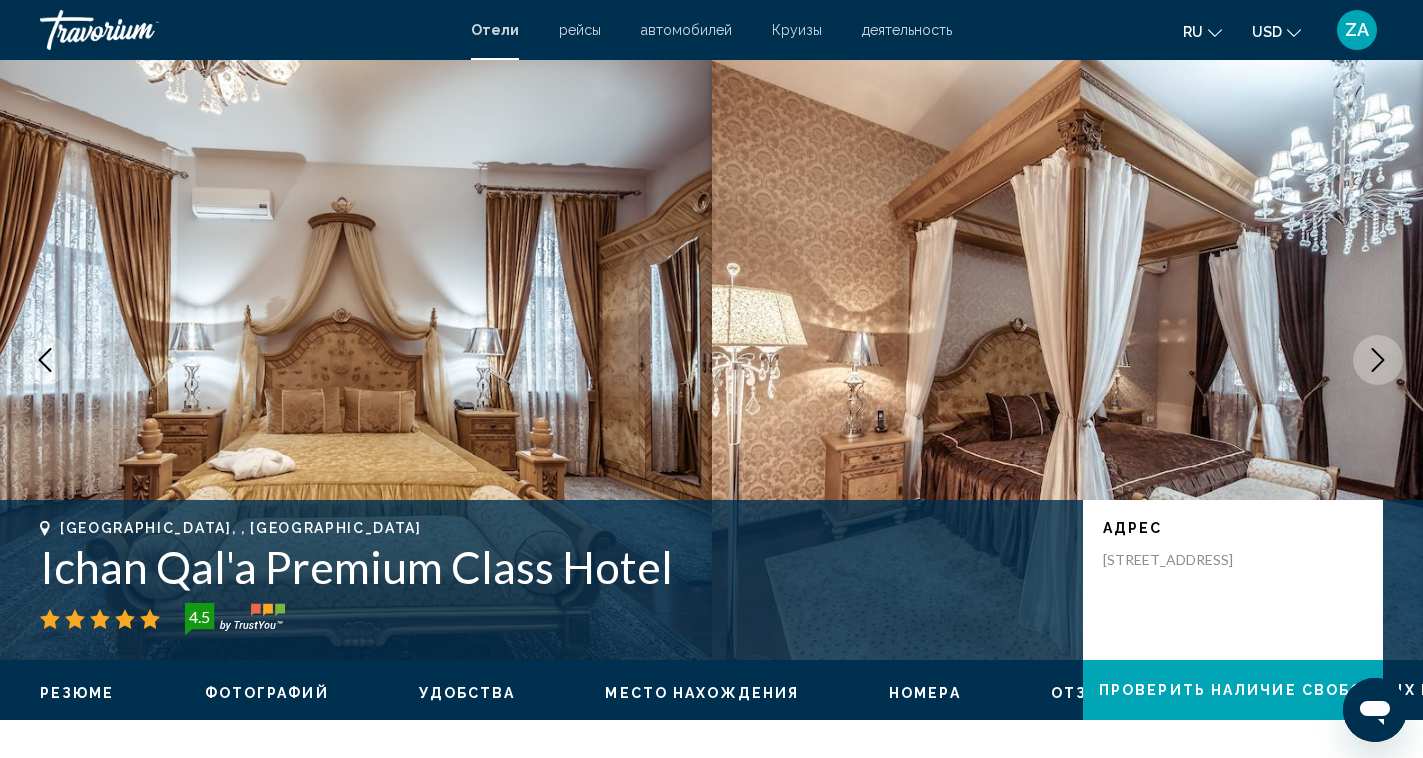 click at bounding box center (1378, 360) 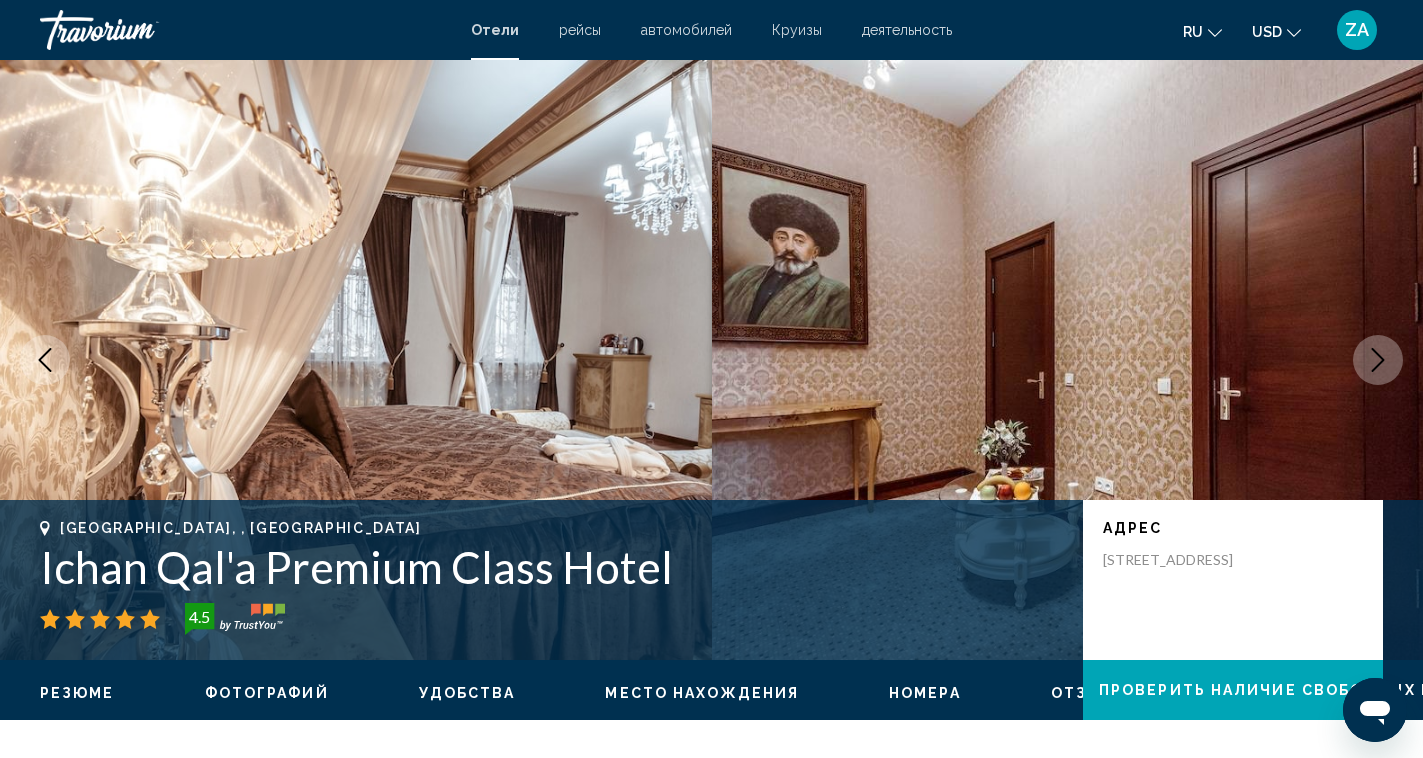 click at bounding box center (1378, 360) 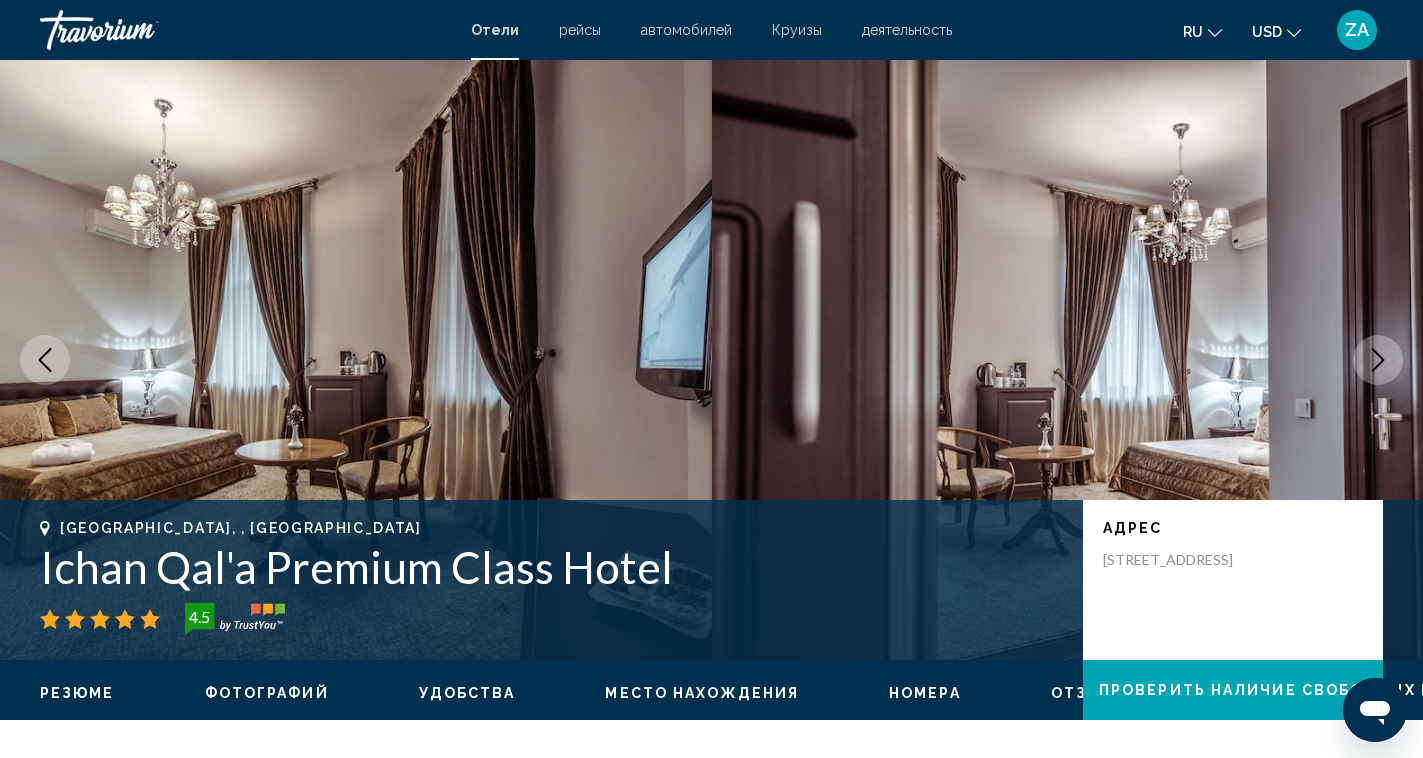 click at bounding box center [1378, 360] 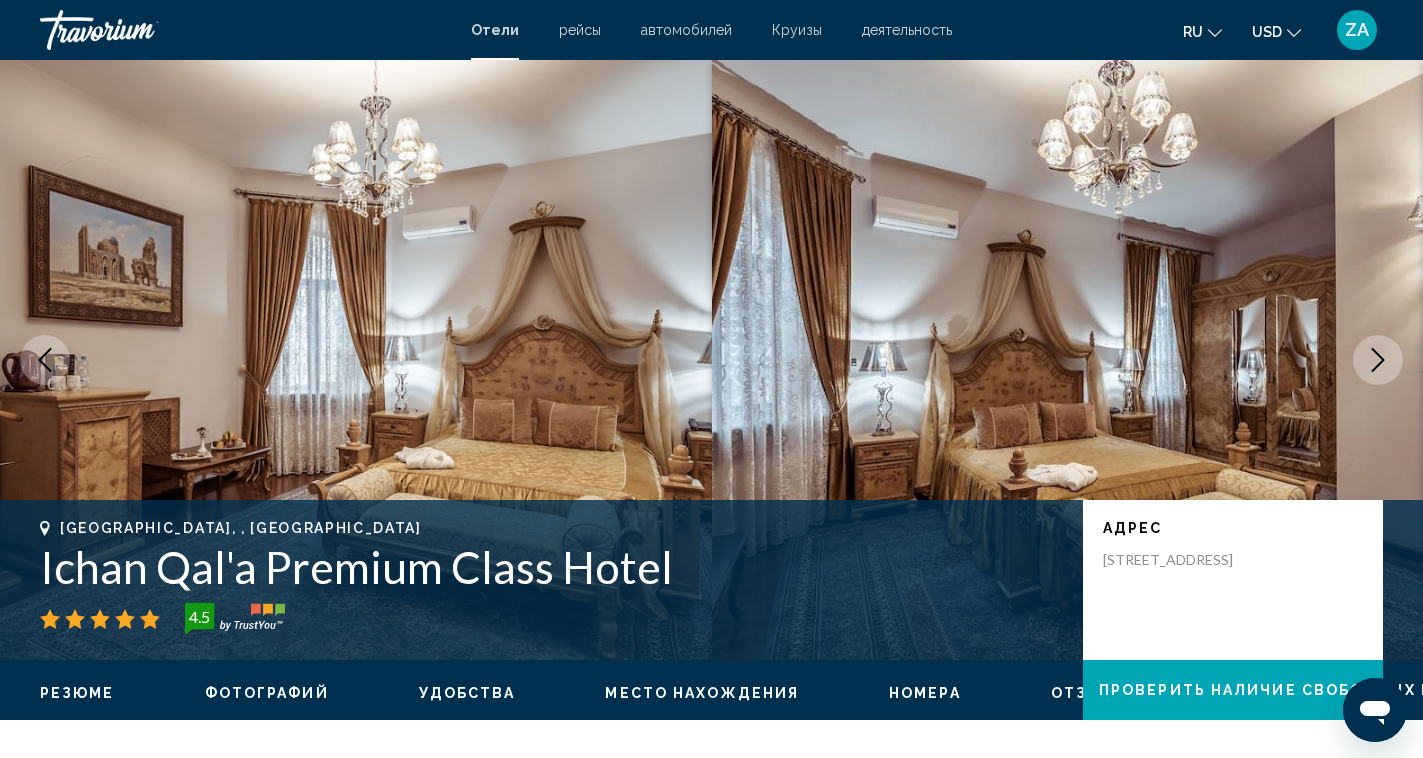 click at bounding box center (1378, 360) 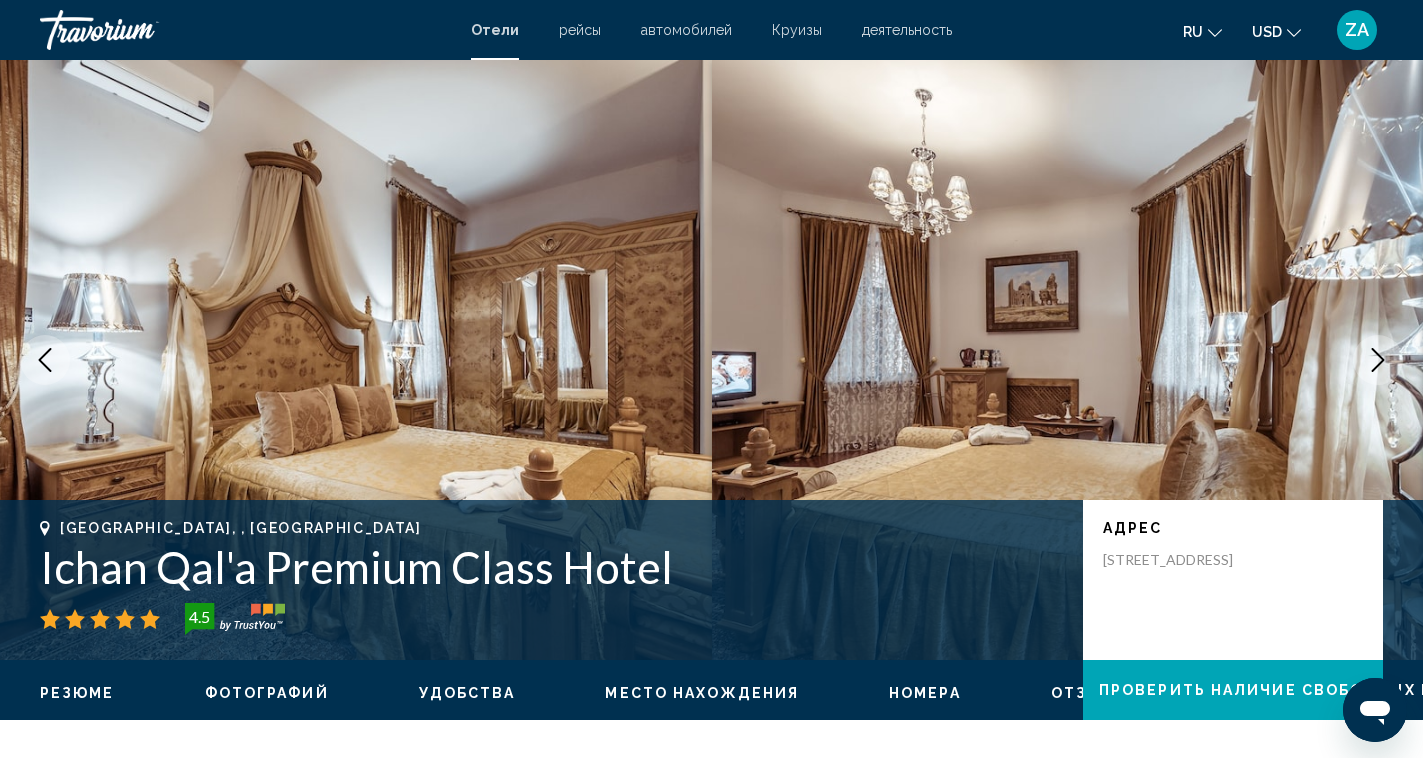 click at bounding box center (1378, 360) 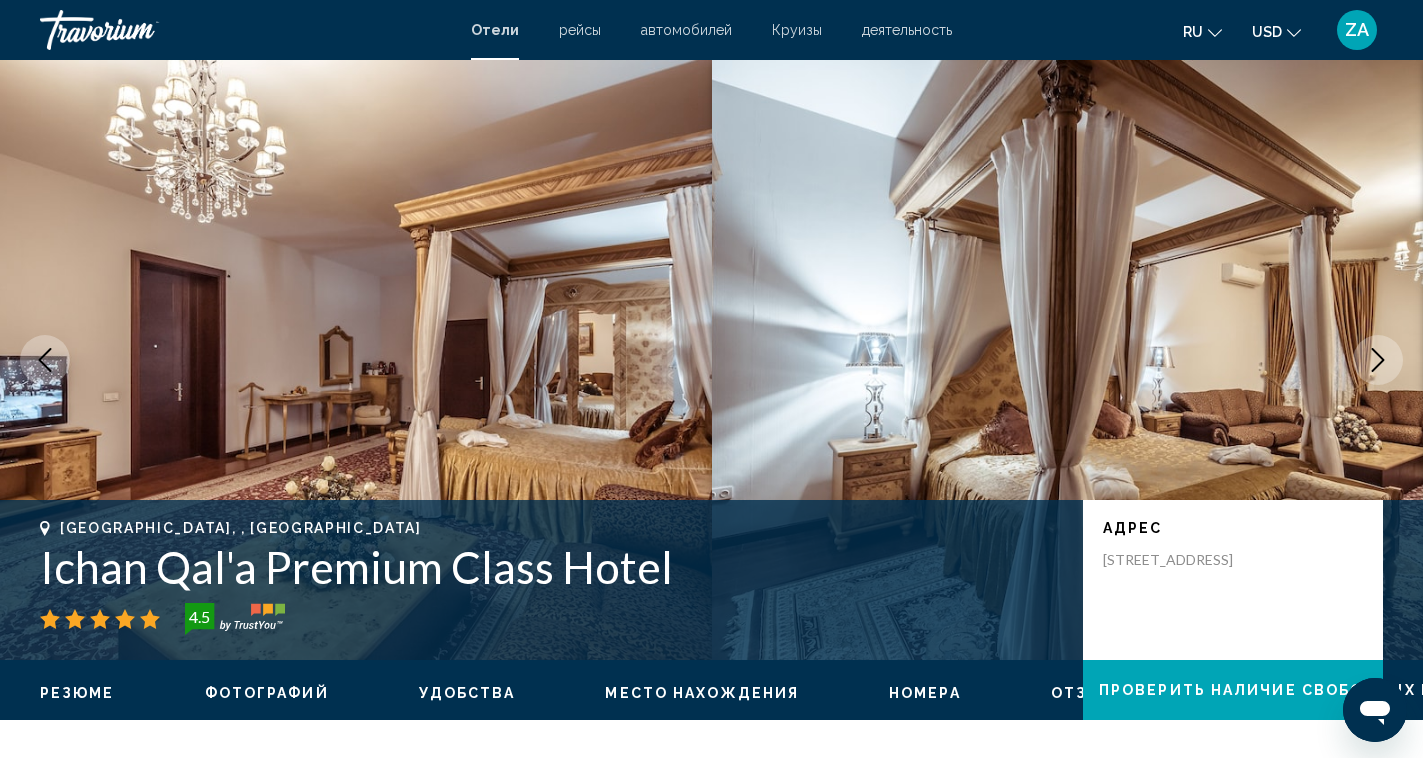 click at bounding box center (1378, 360) 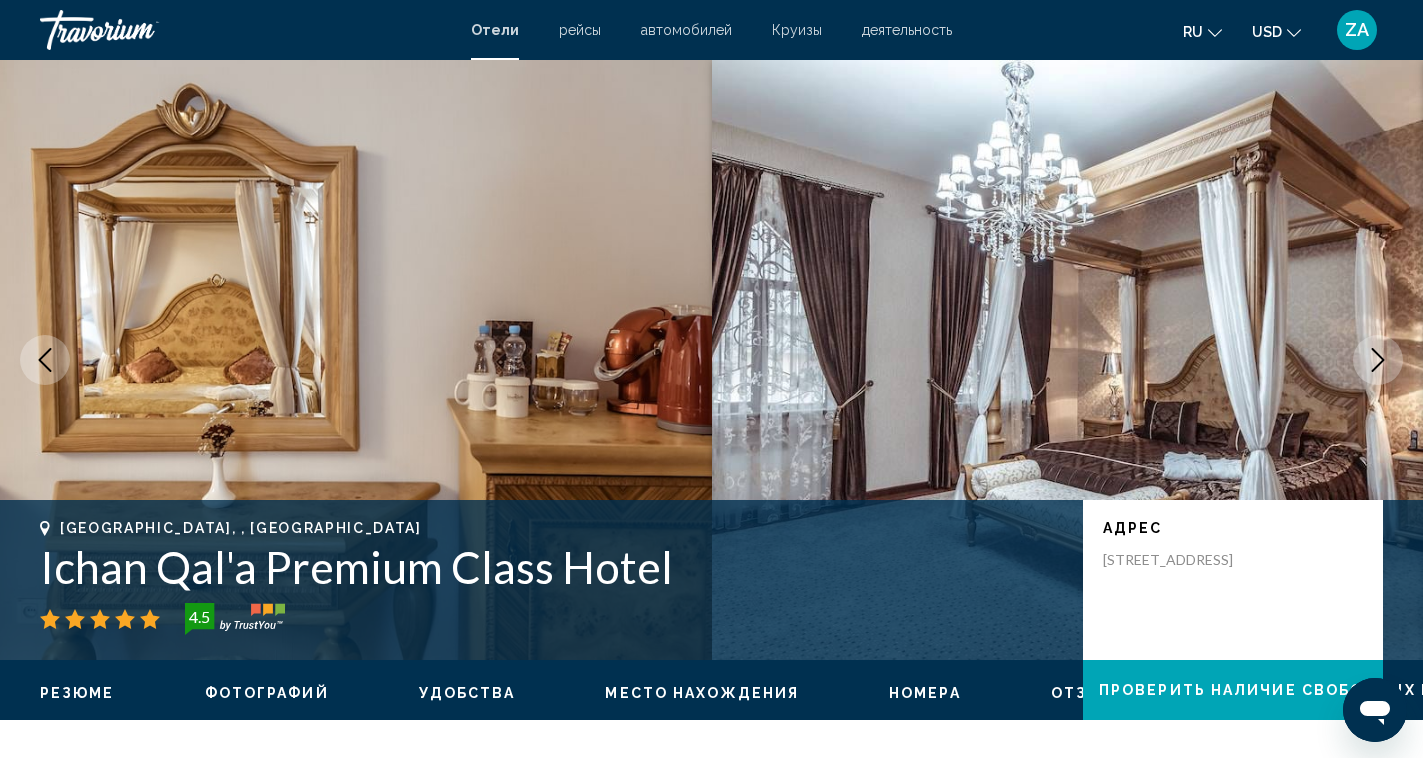 click at bounding box center (1378, 360) 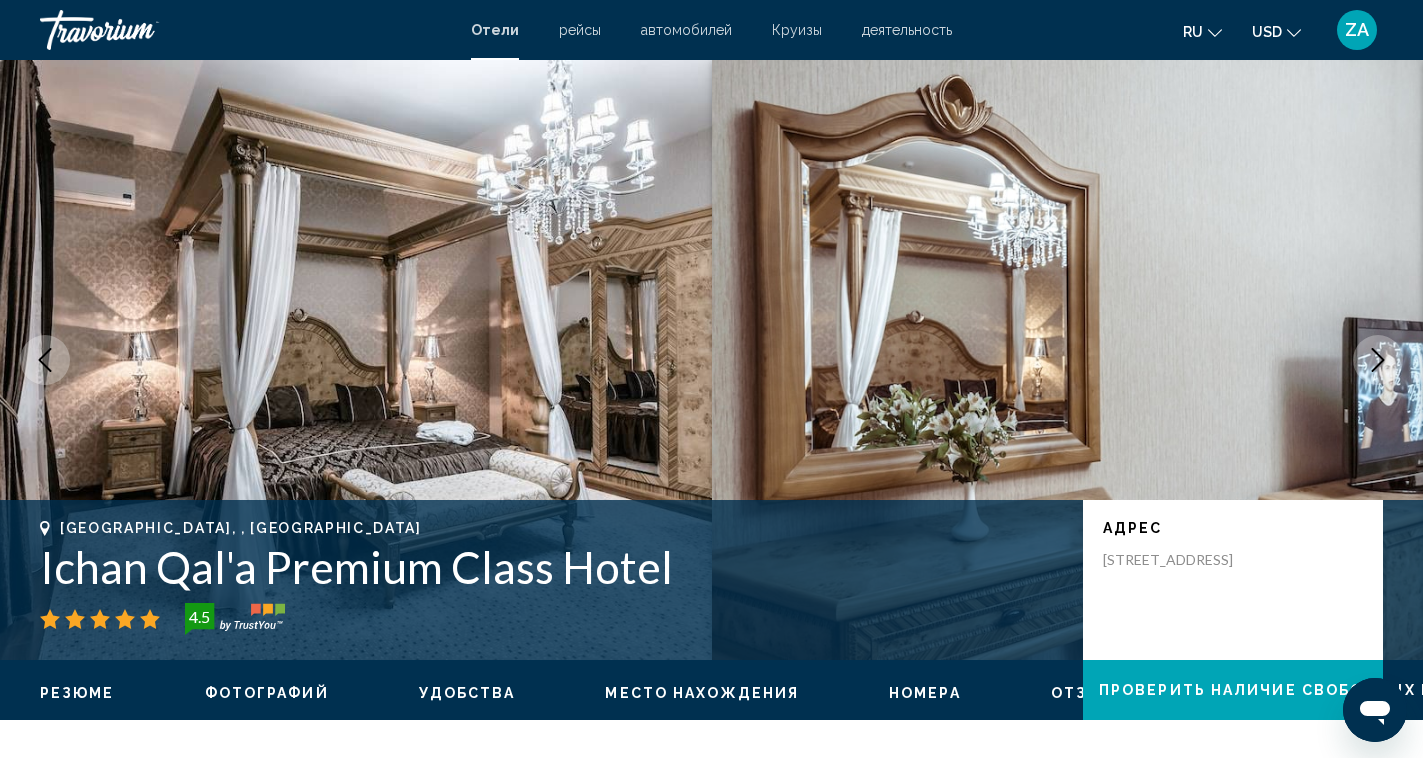 click at bounding box center [1378, 360] 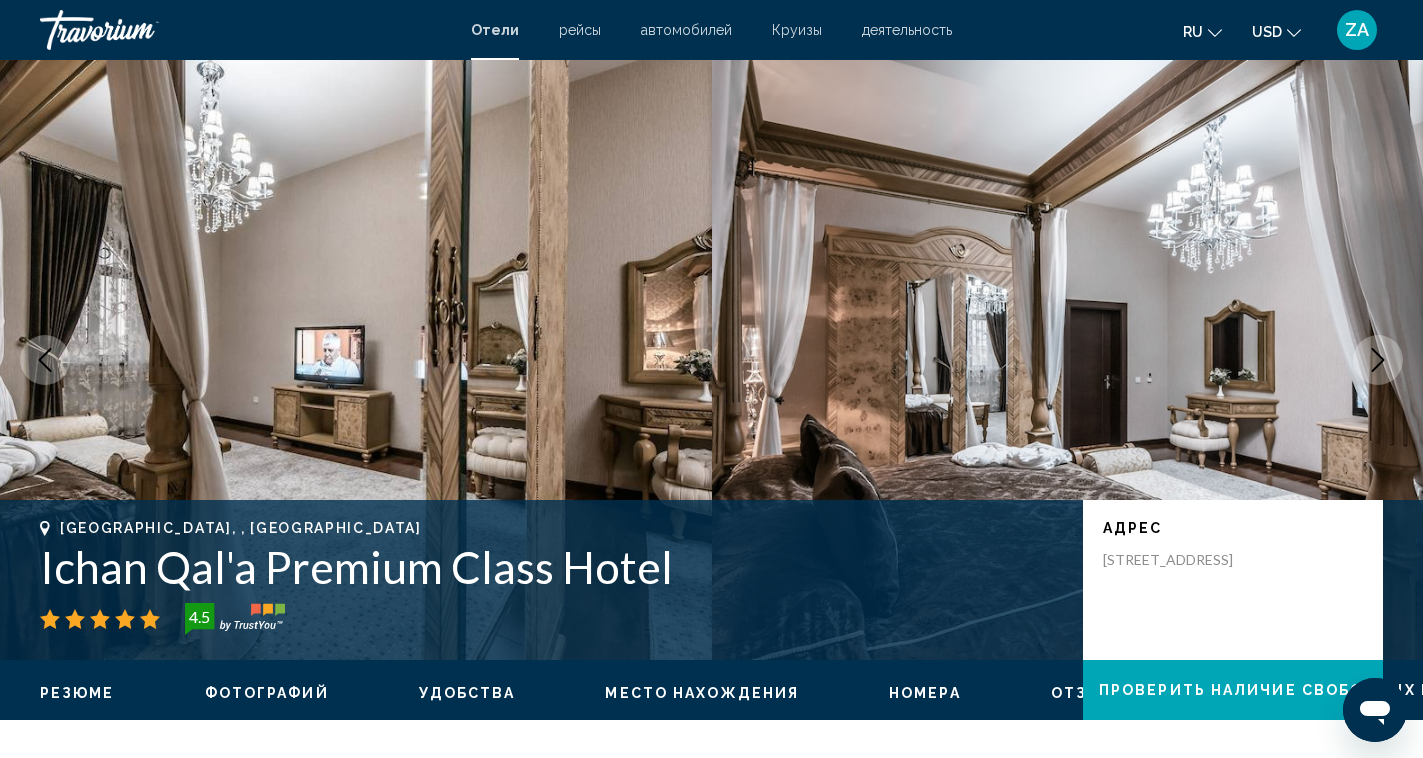 click at bounding box center [1378, 360] 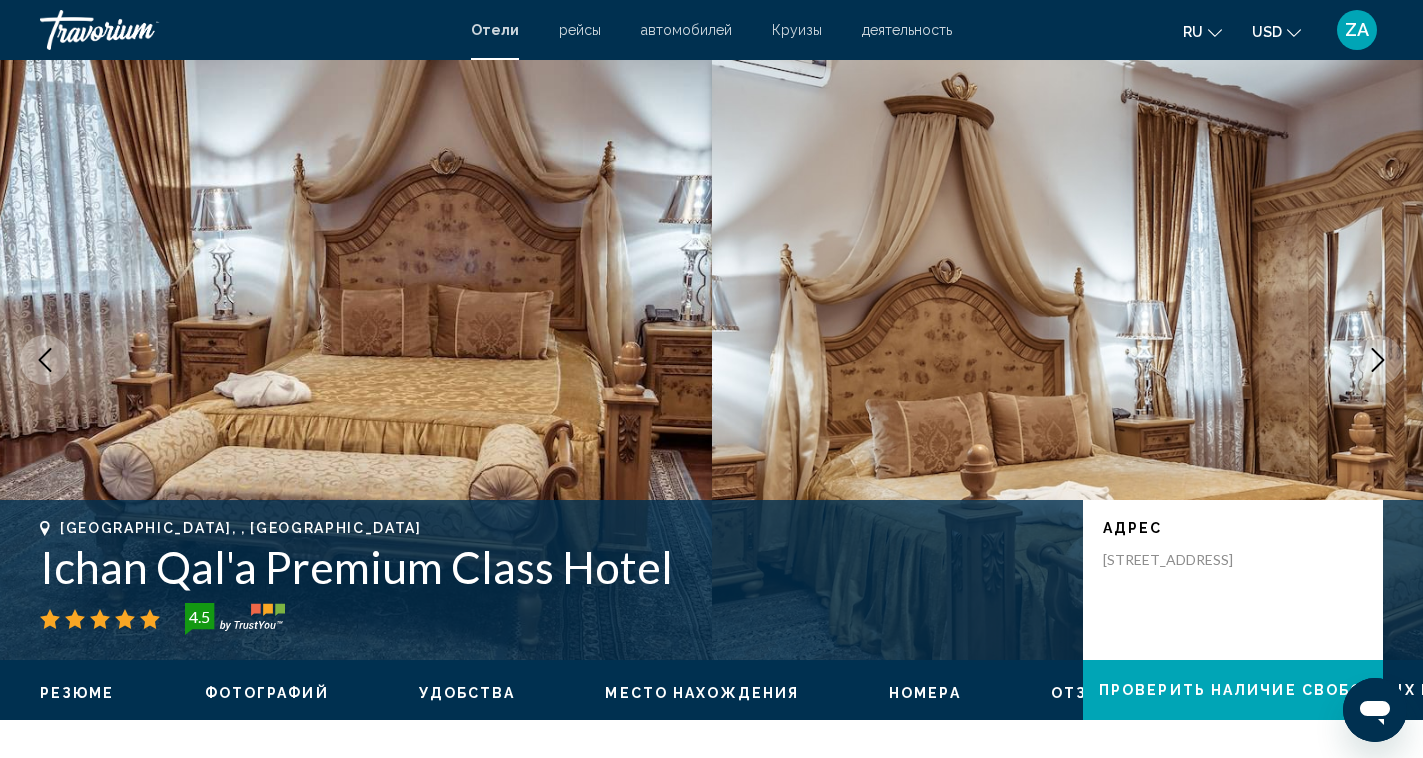 click at bounding box center (1378, 360) 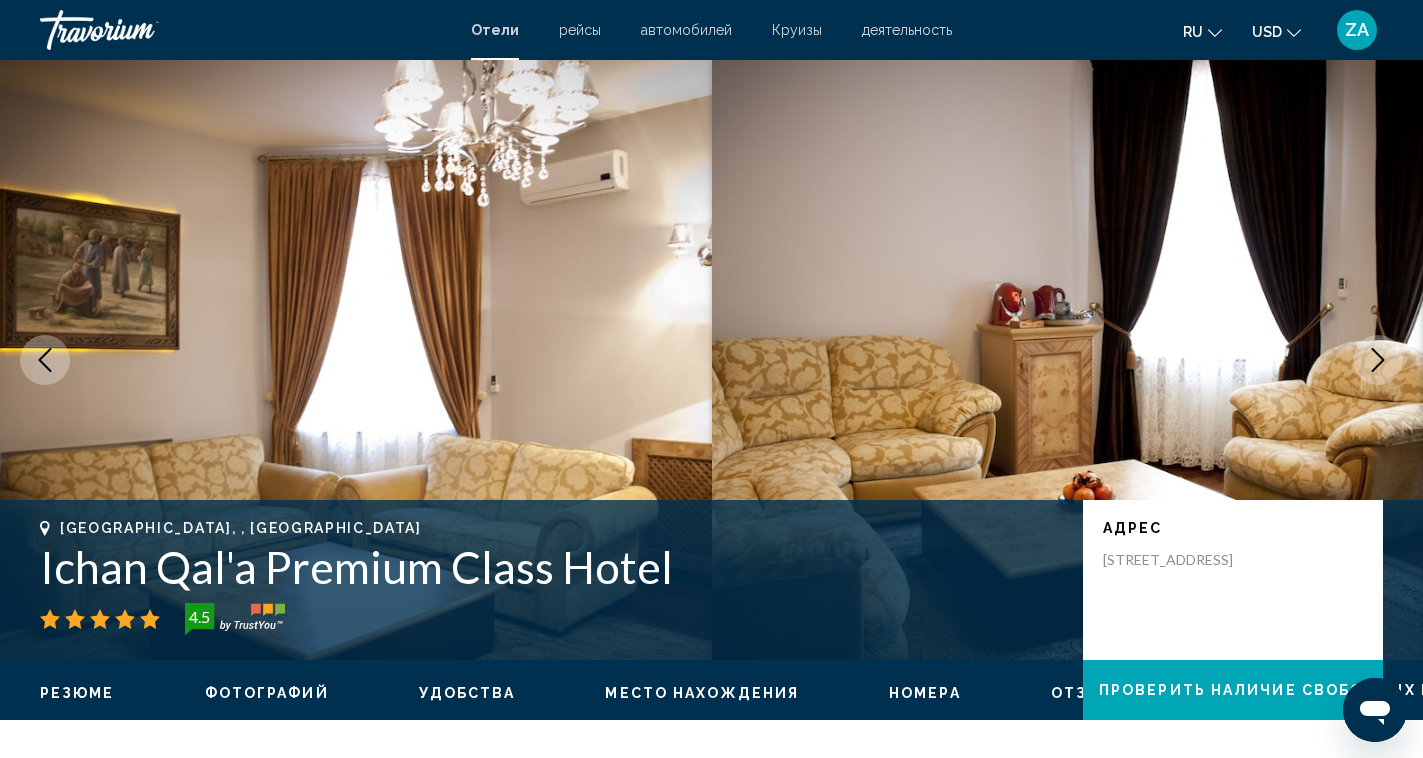 click at bounding box center [1378, 360] 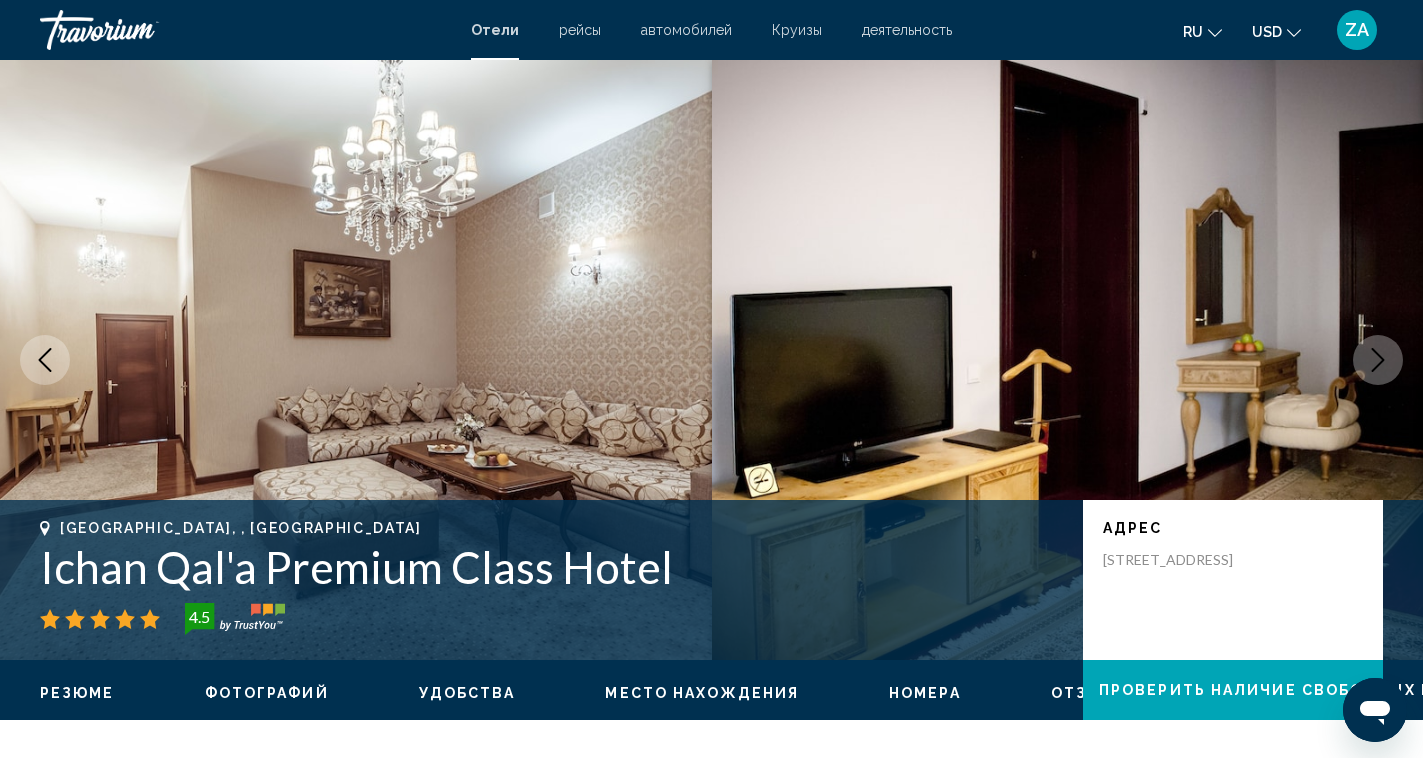 click at bounding box center [1378, 360] 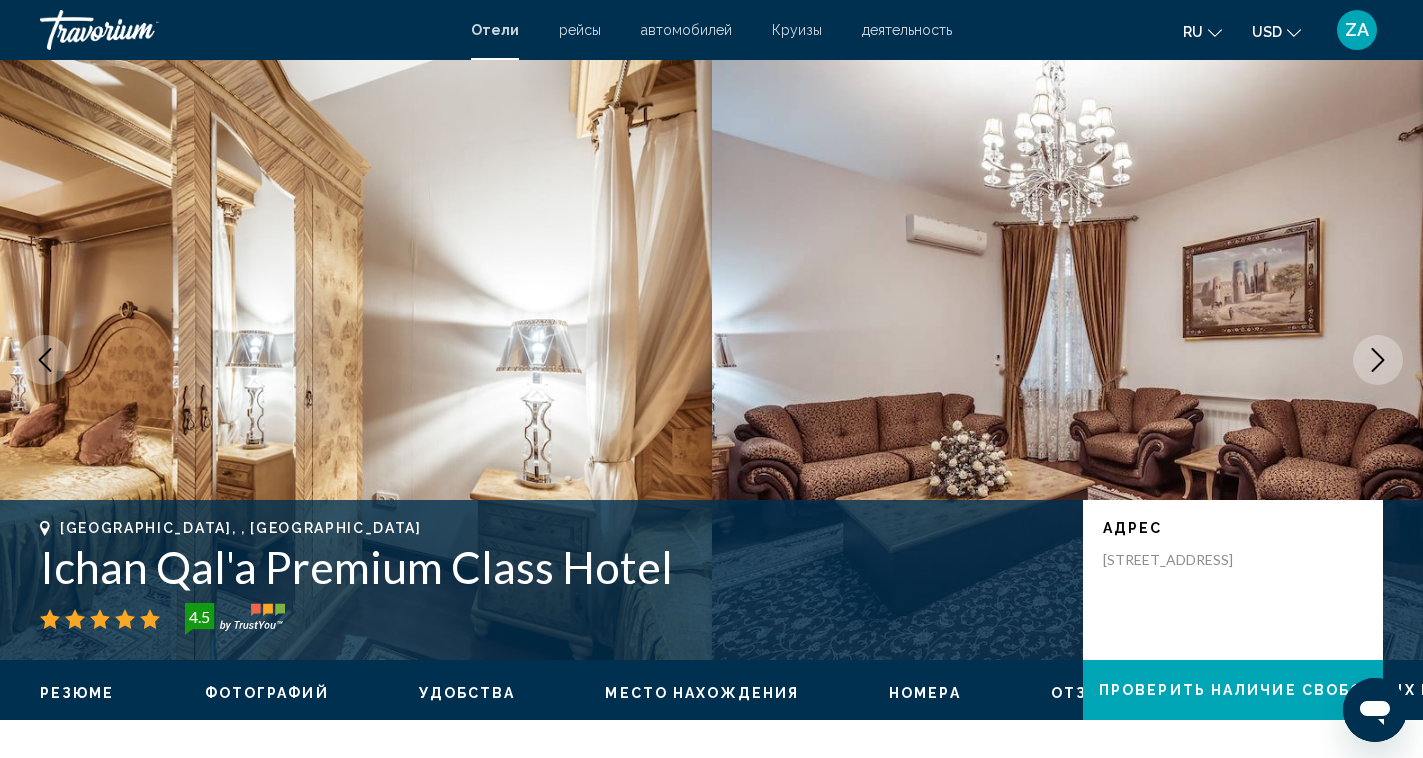 click at bounding box center [1378, 360] 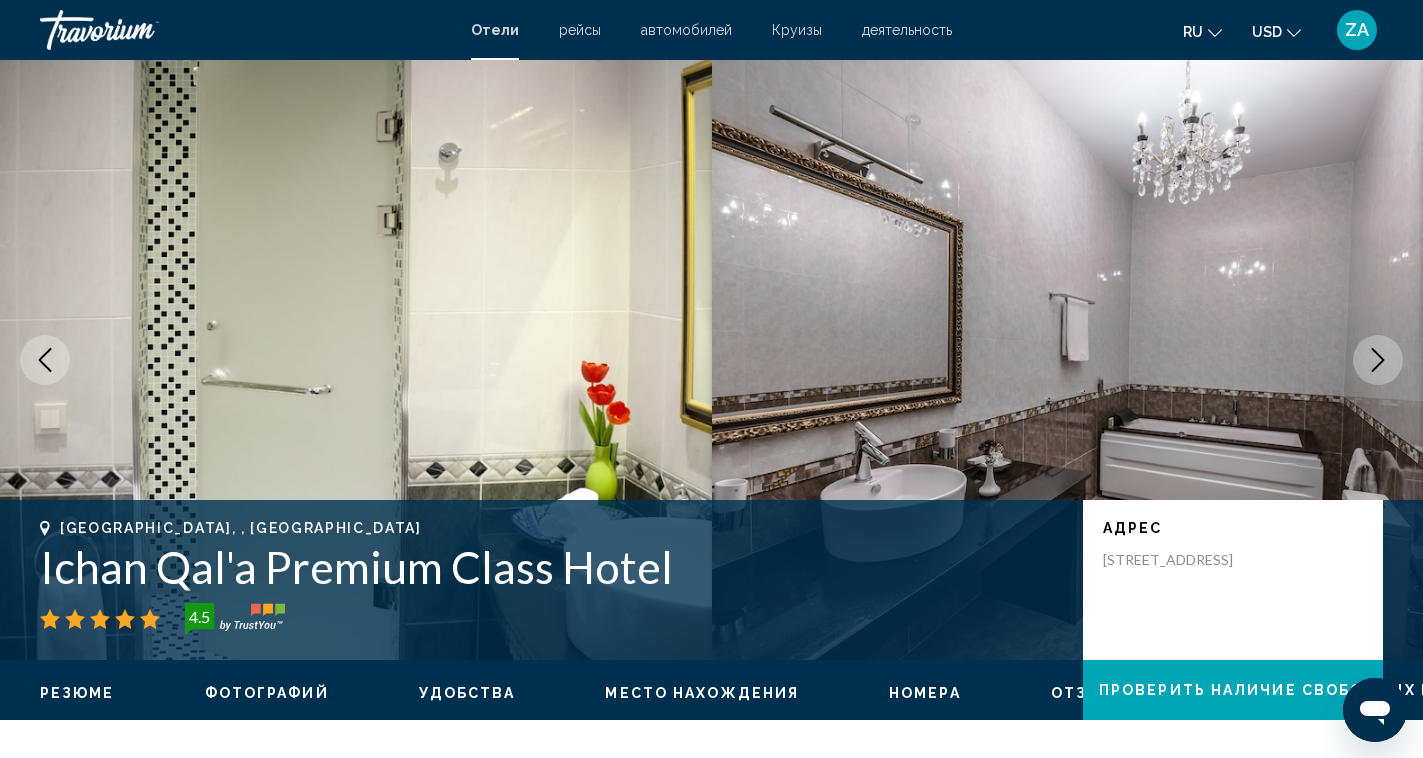 click at bounding box center (1378, 360) 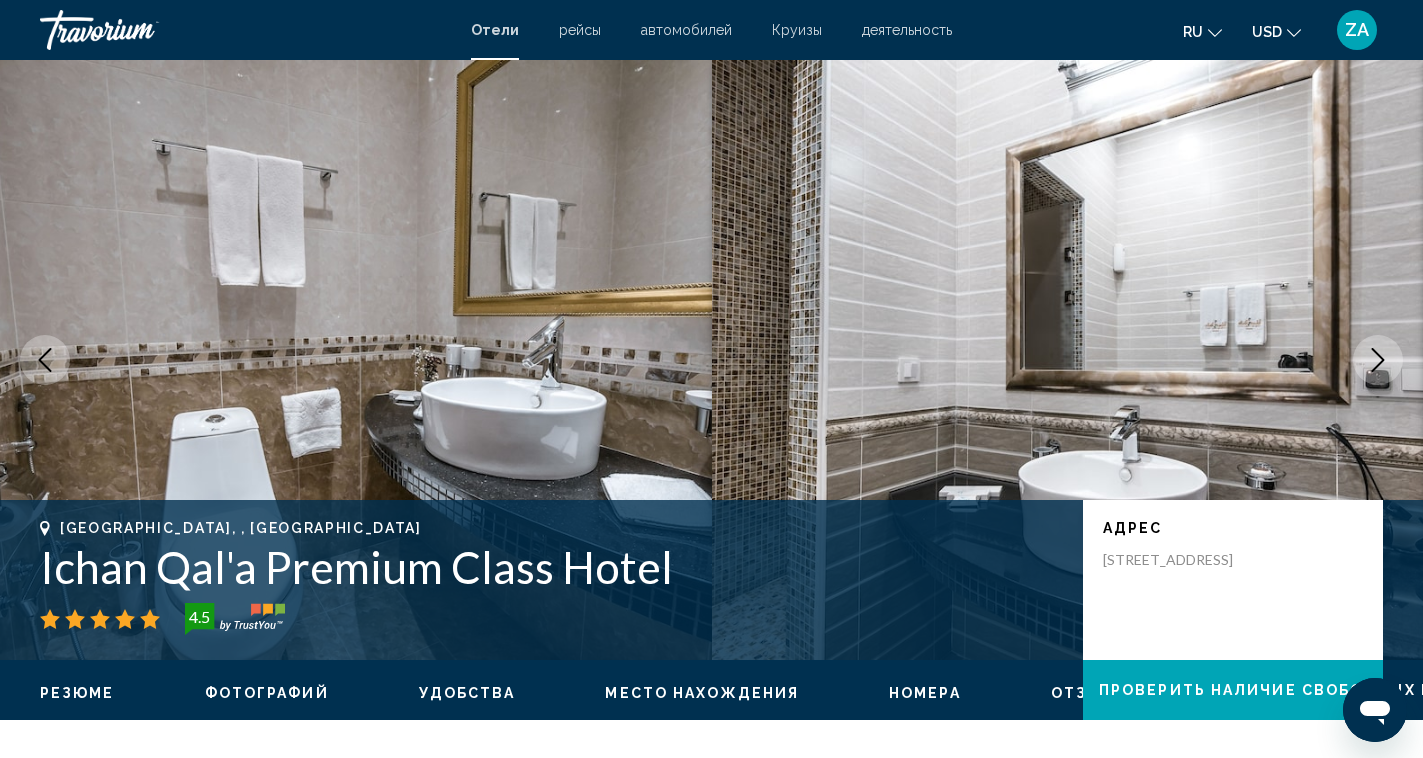 click at bounding box center [1378, 360] 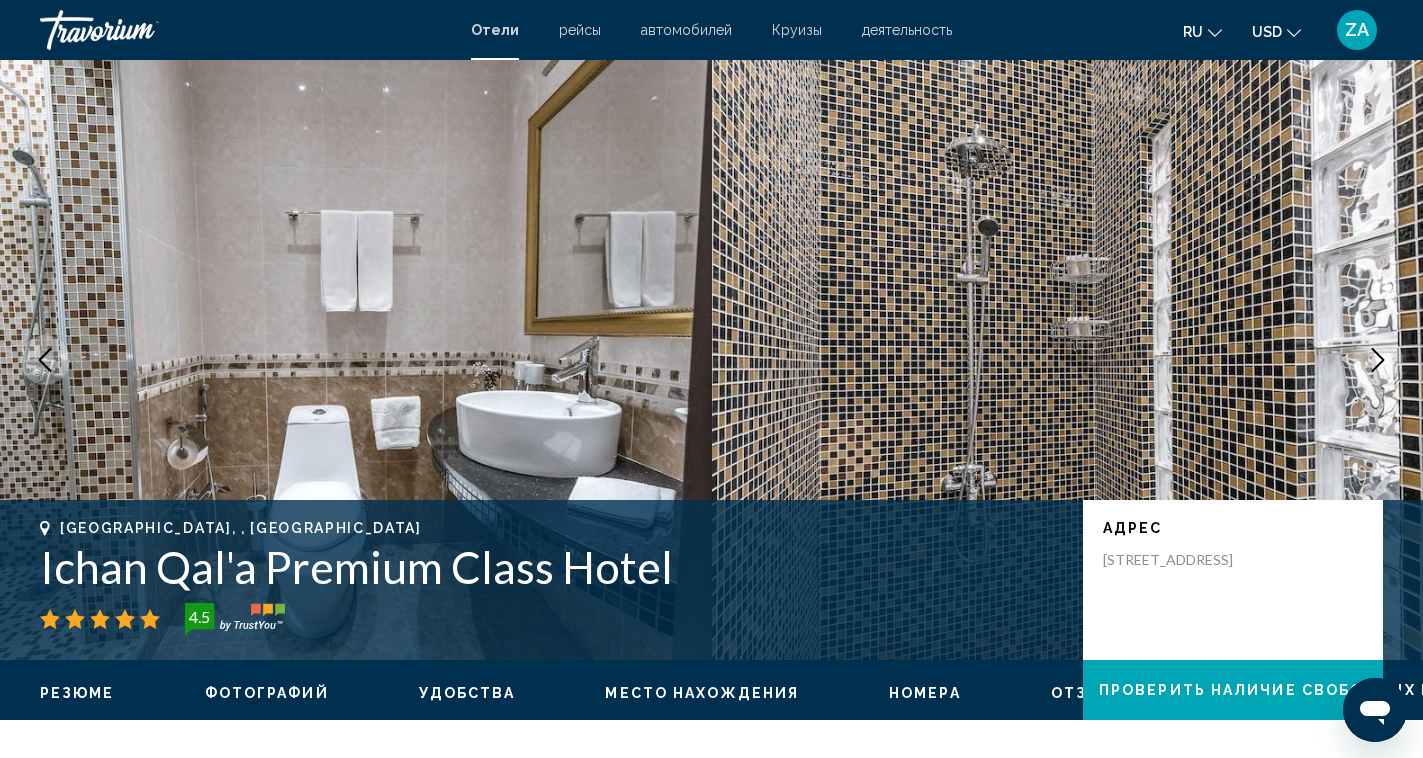 click at bounding box center (1378, 360) 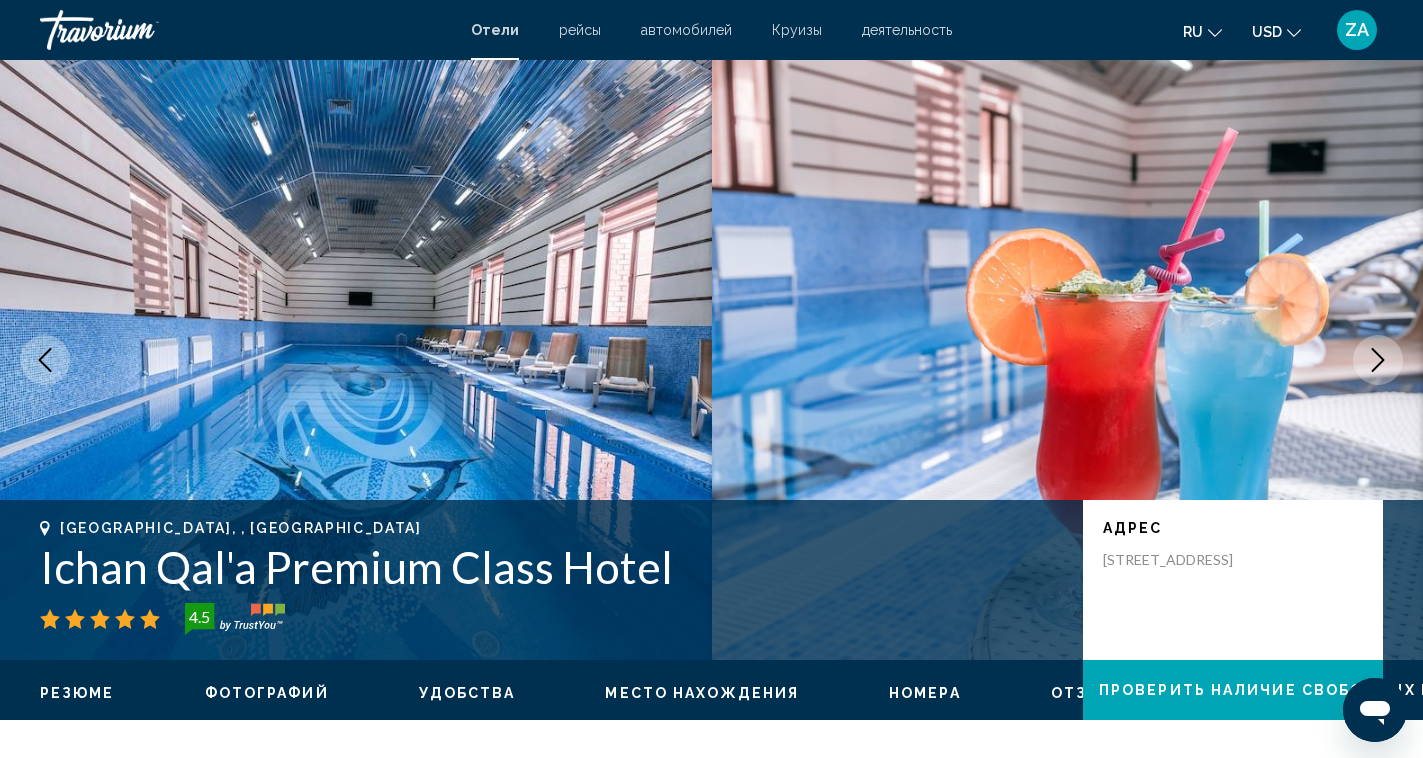 click at bounding box center (1378, 360) 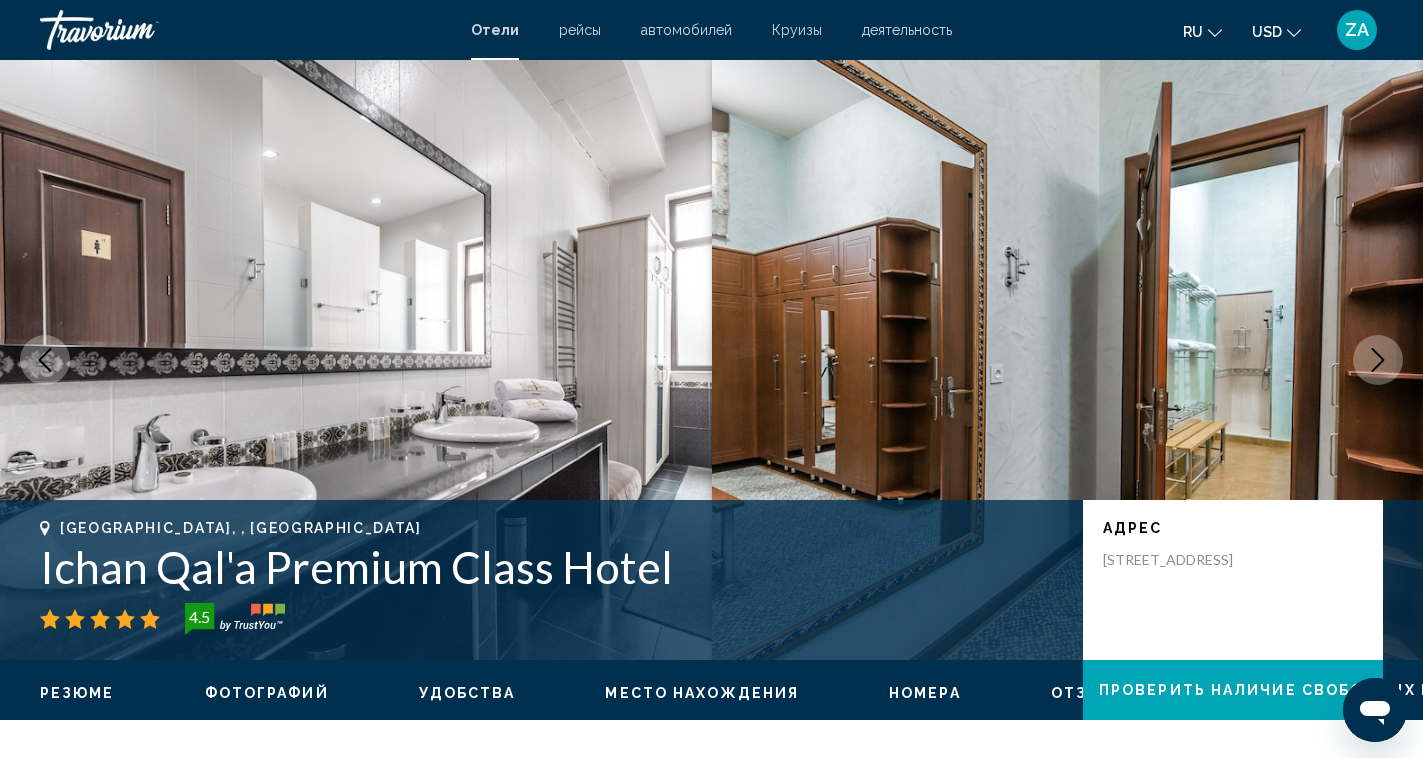 click at bounding box center (45, 360) 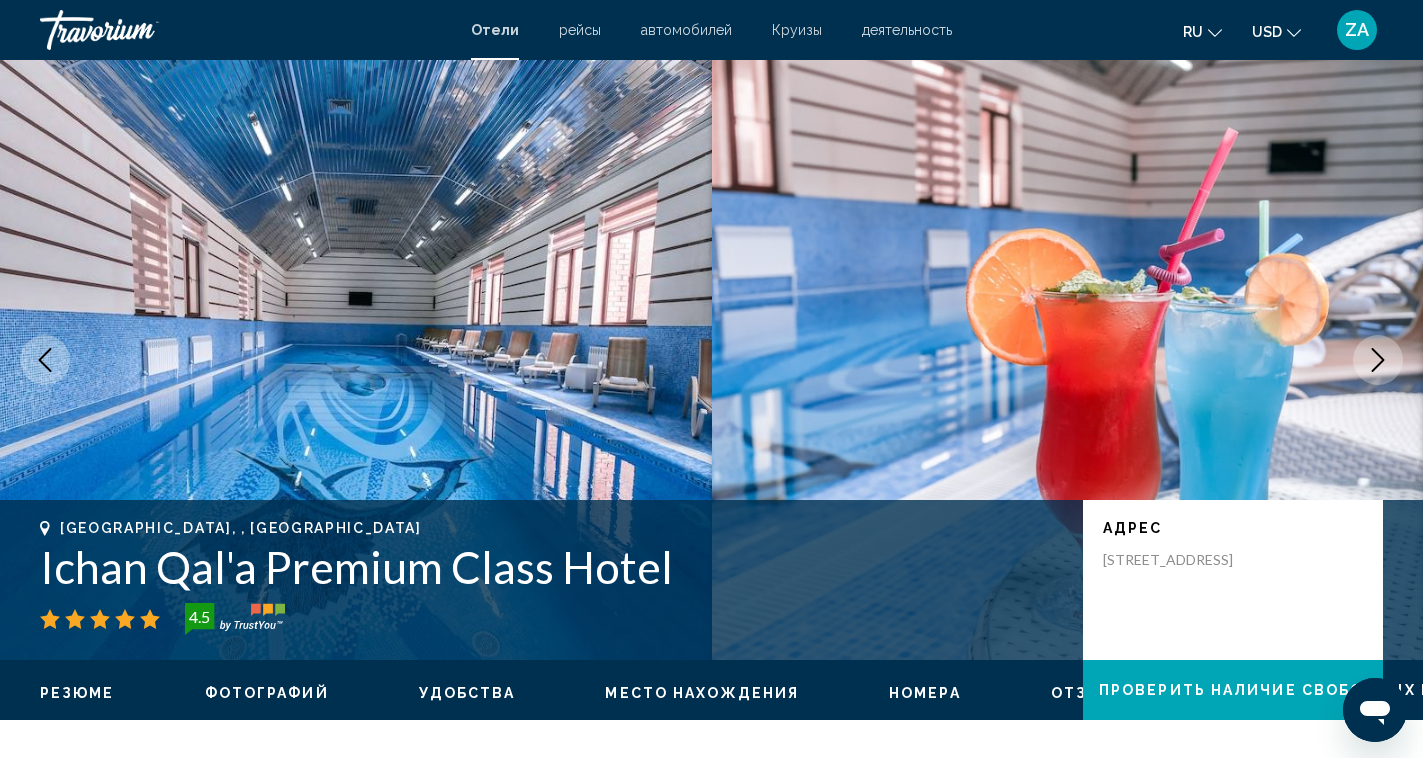 click at bounding box center (45, 360) 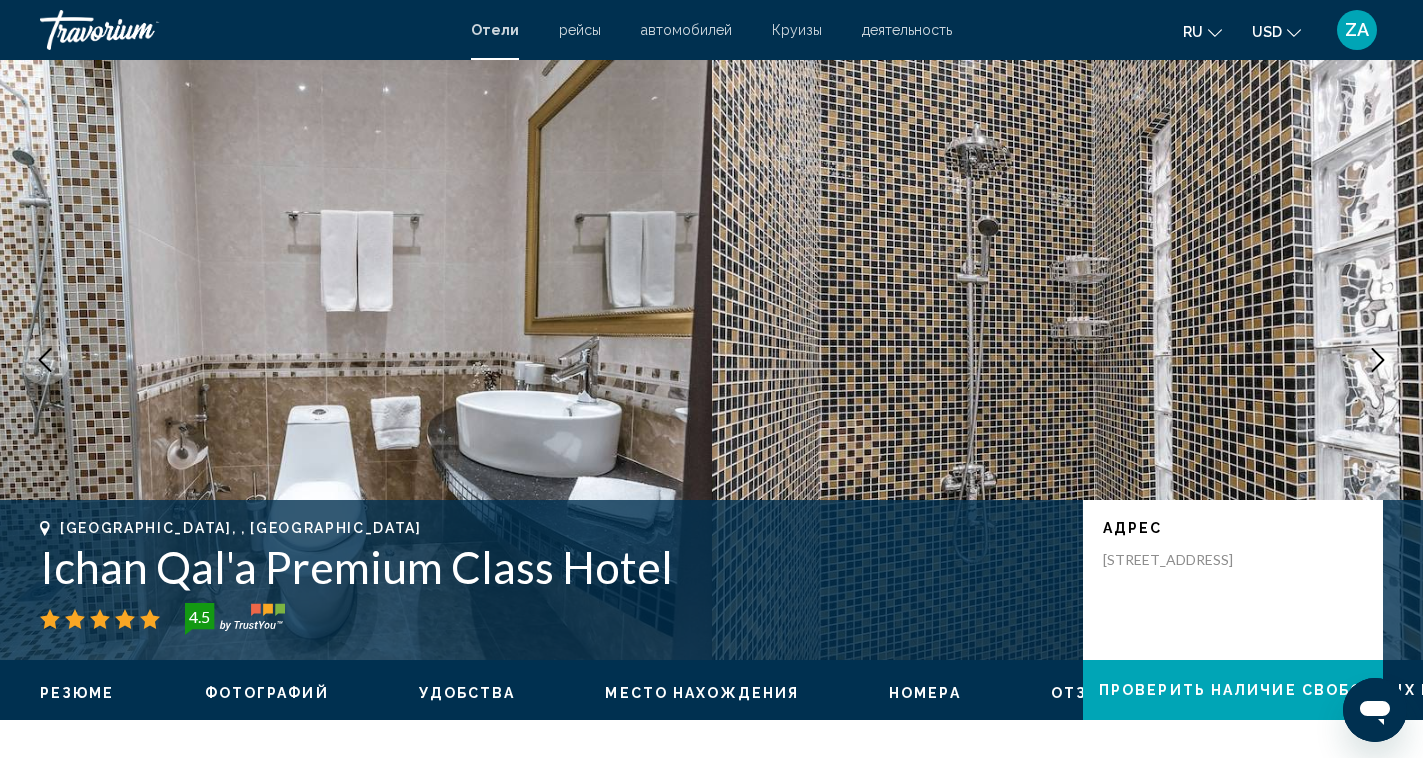 click at bounding box center (1378, 360) 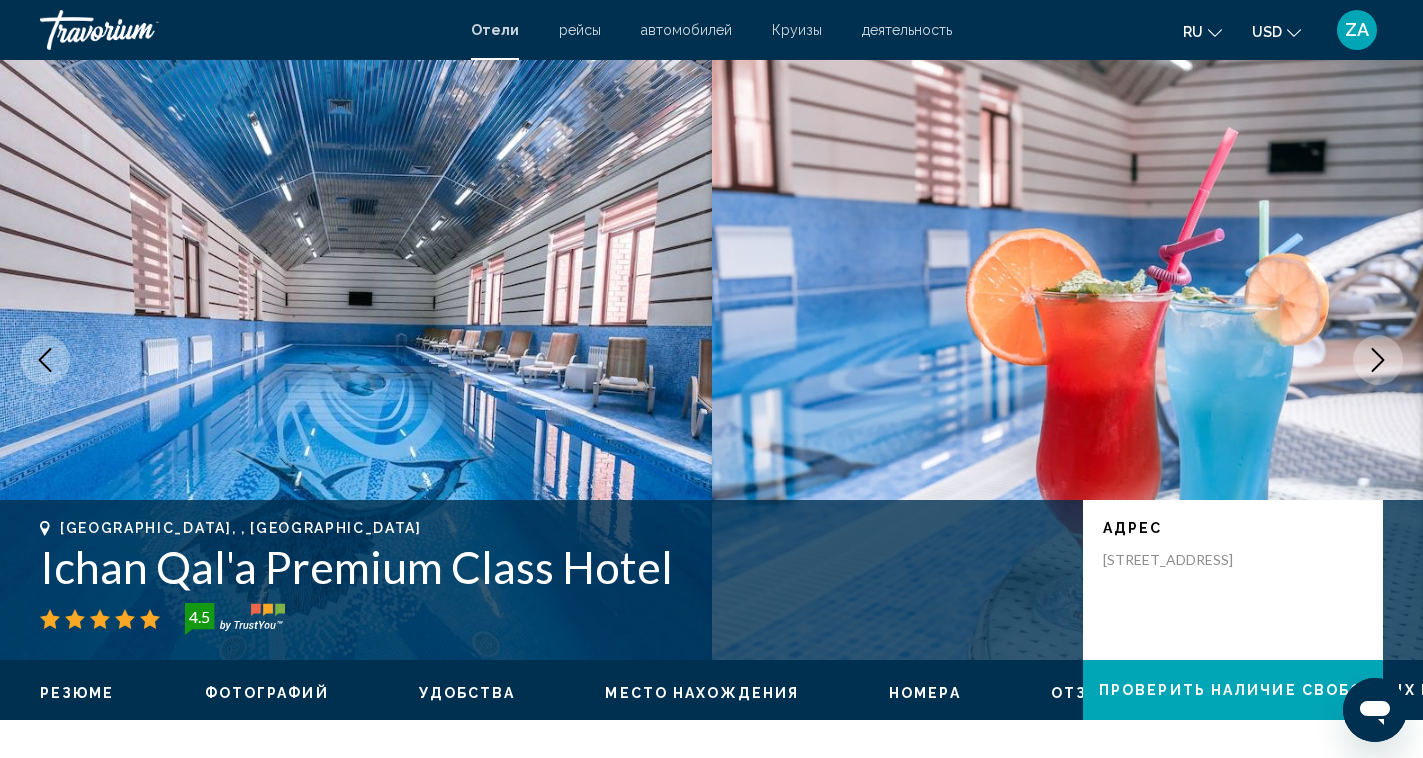 click 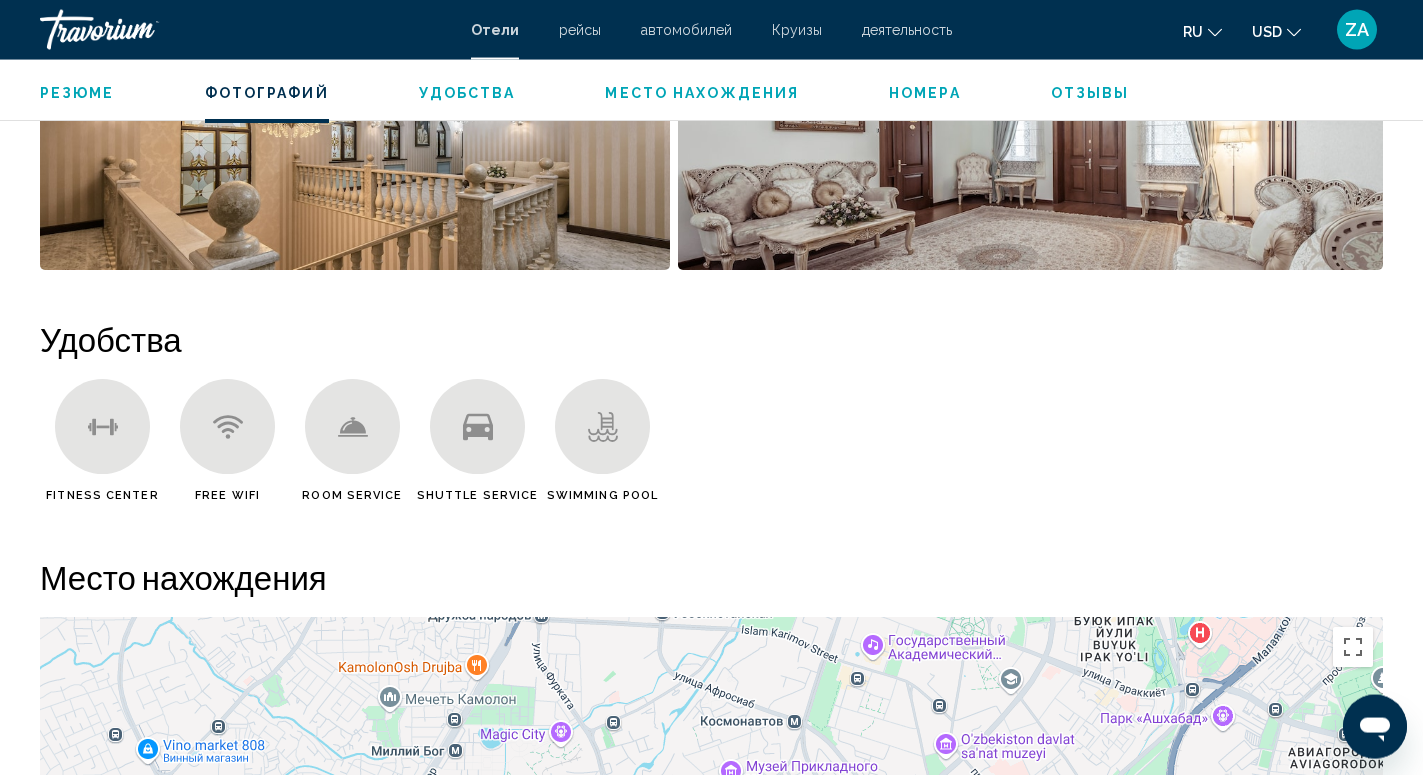 scroll, scrollTop: 1429, scrollLeft: 0, axis: vertical 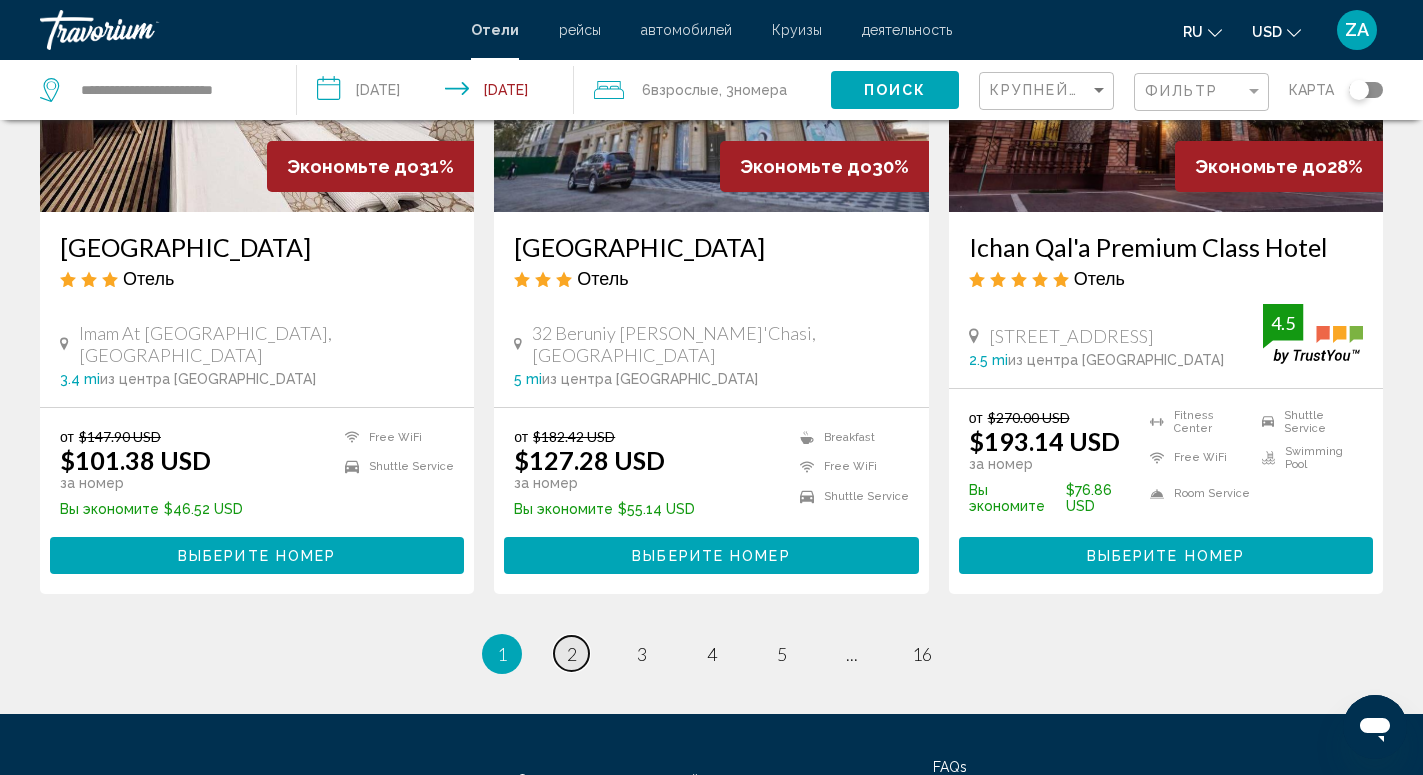 click on "2" at bounding box center [572, 654] 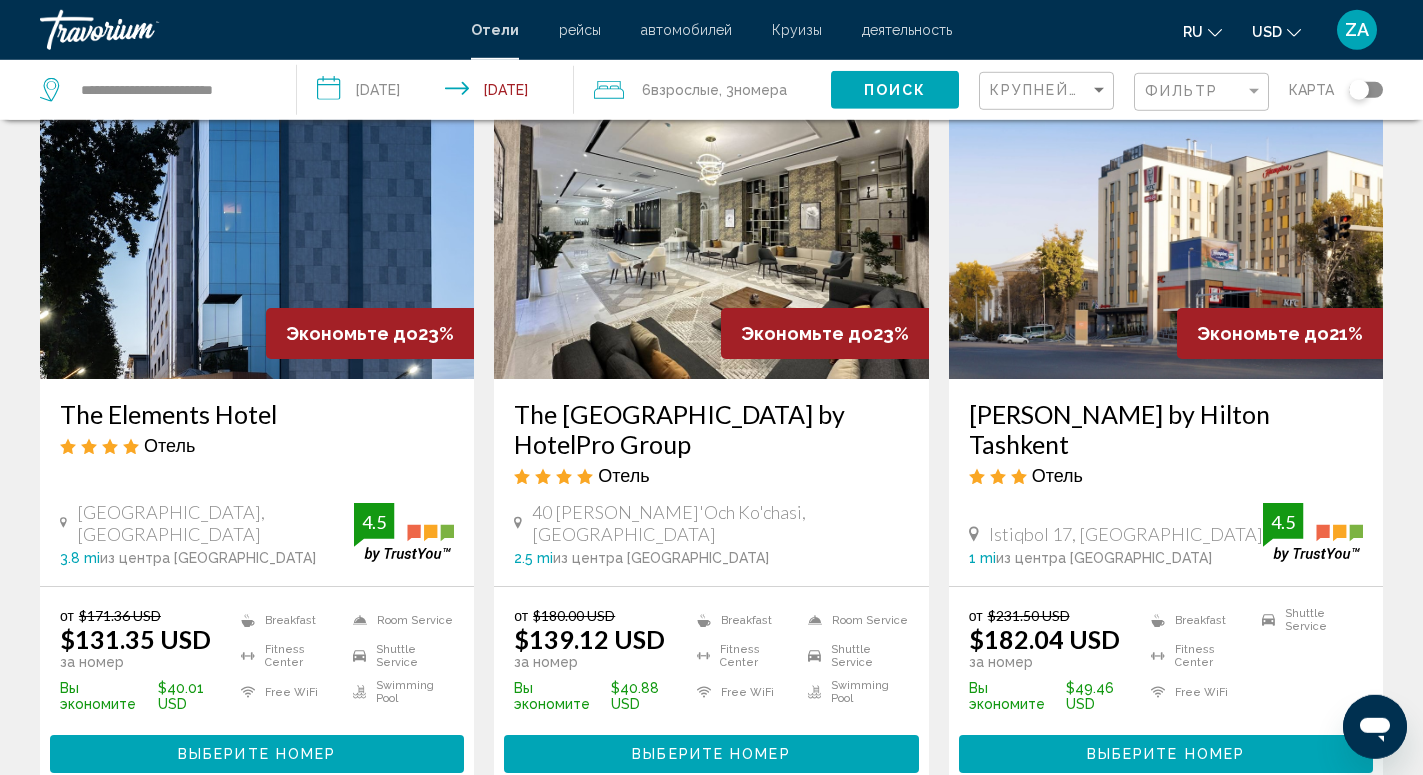 scroll, scrollTop: 918, scrollLeft: 0, axis: vertical 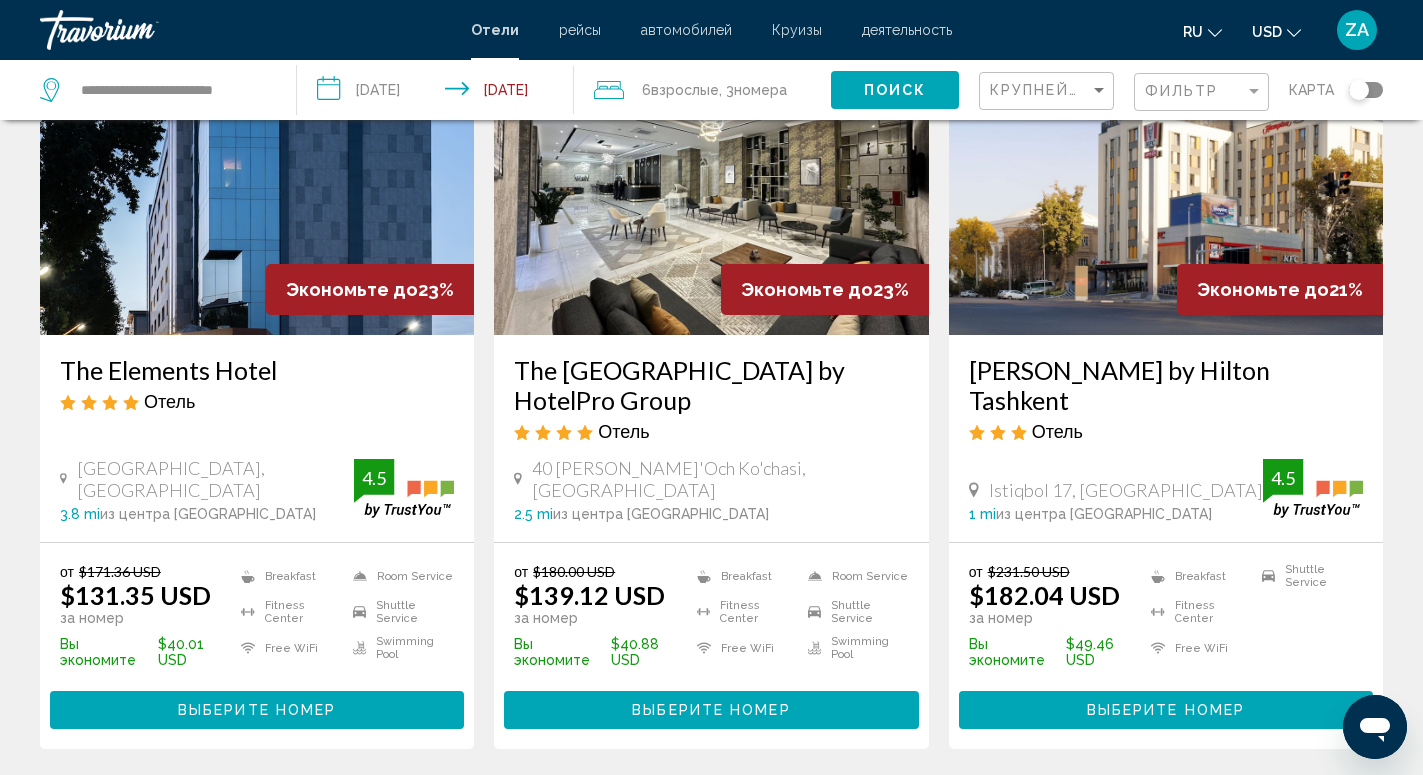 click at bounding box center [711, 175] 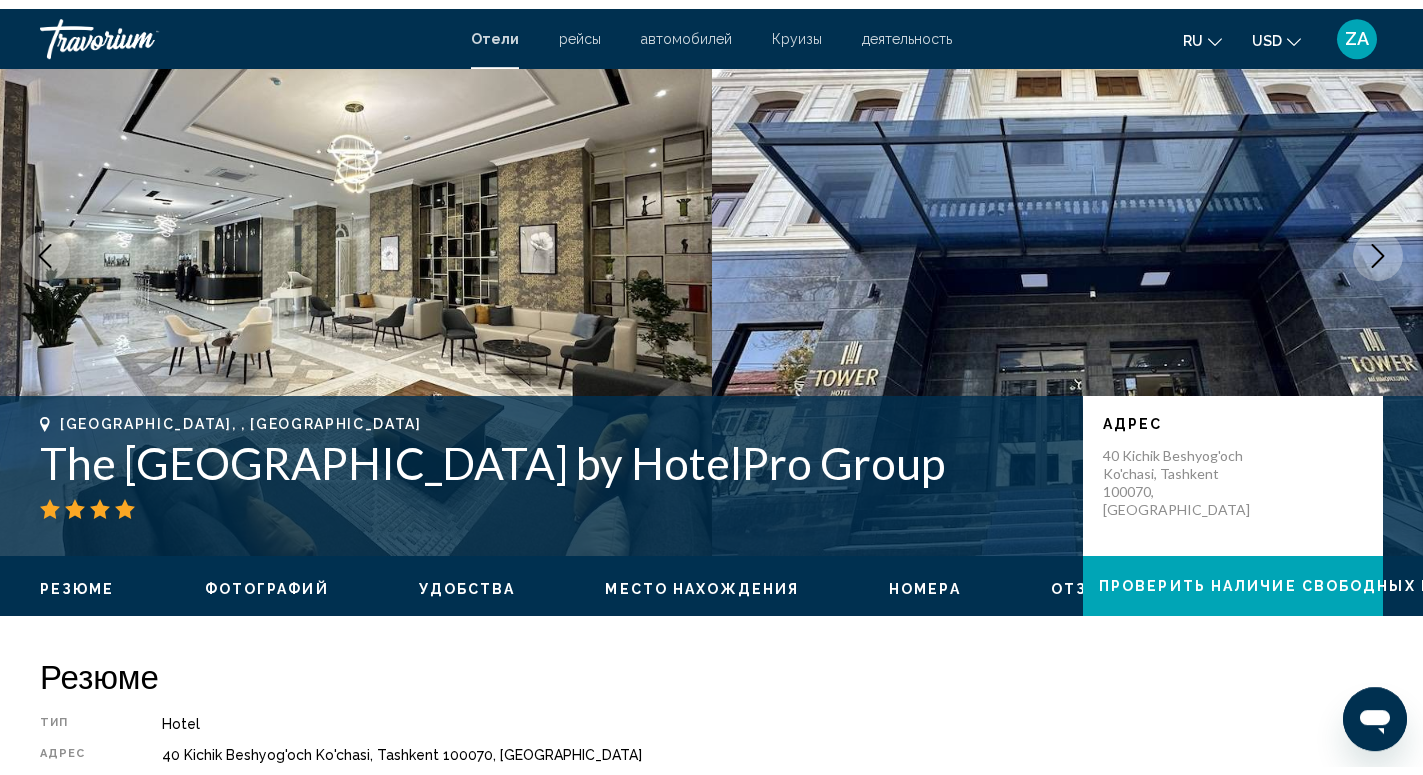 scroll, scrollTop: 0, scrollLeft: 0, axis: both 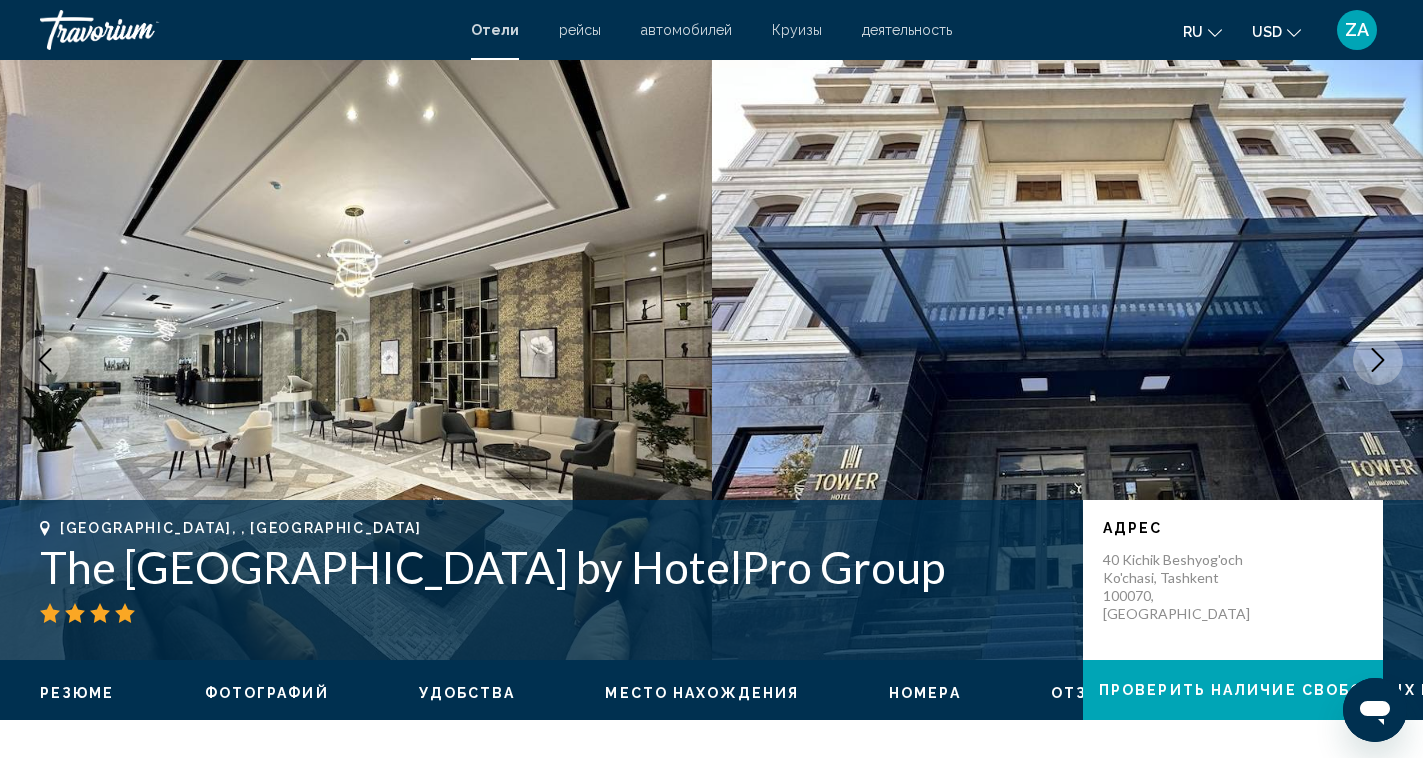 click 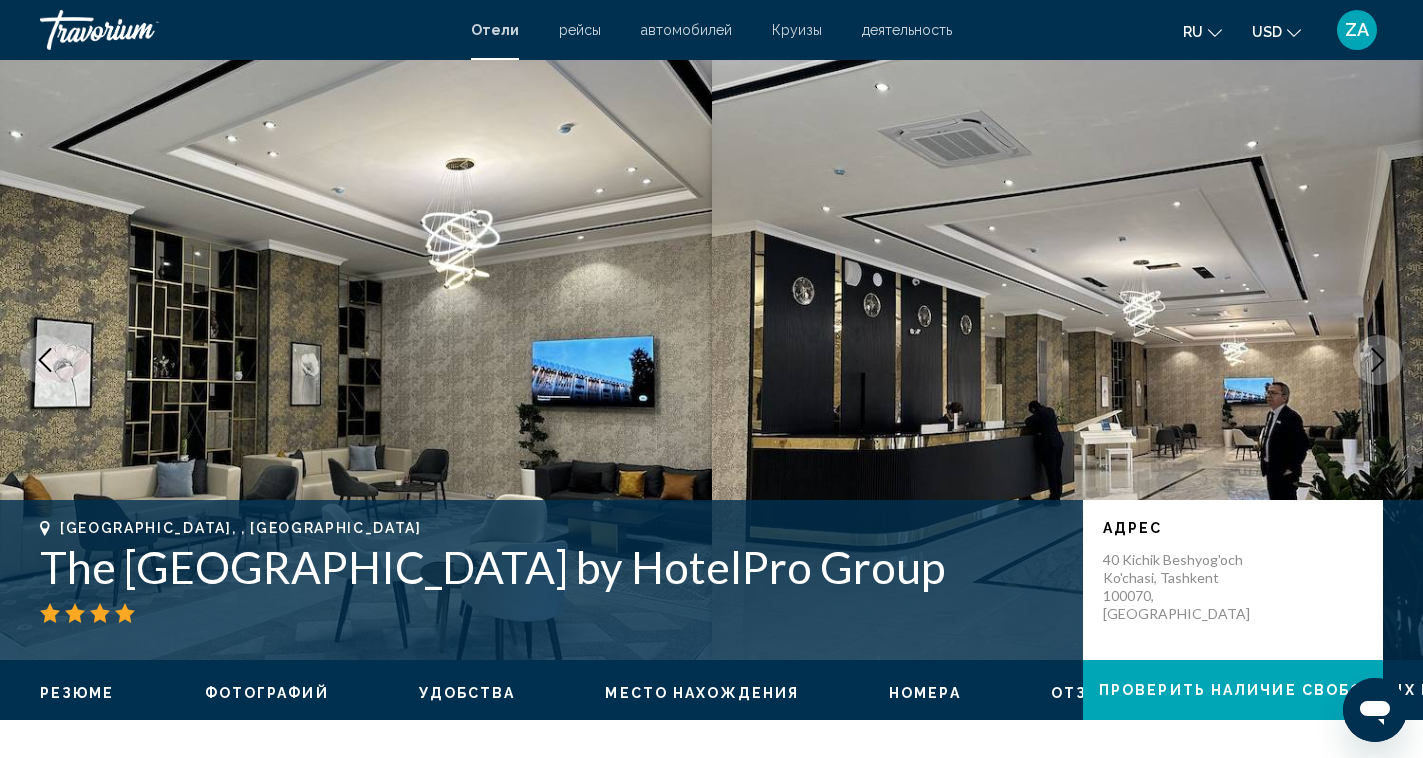 click 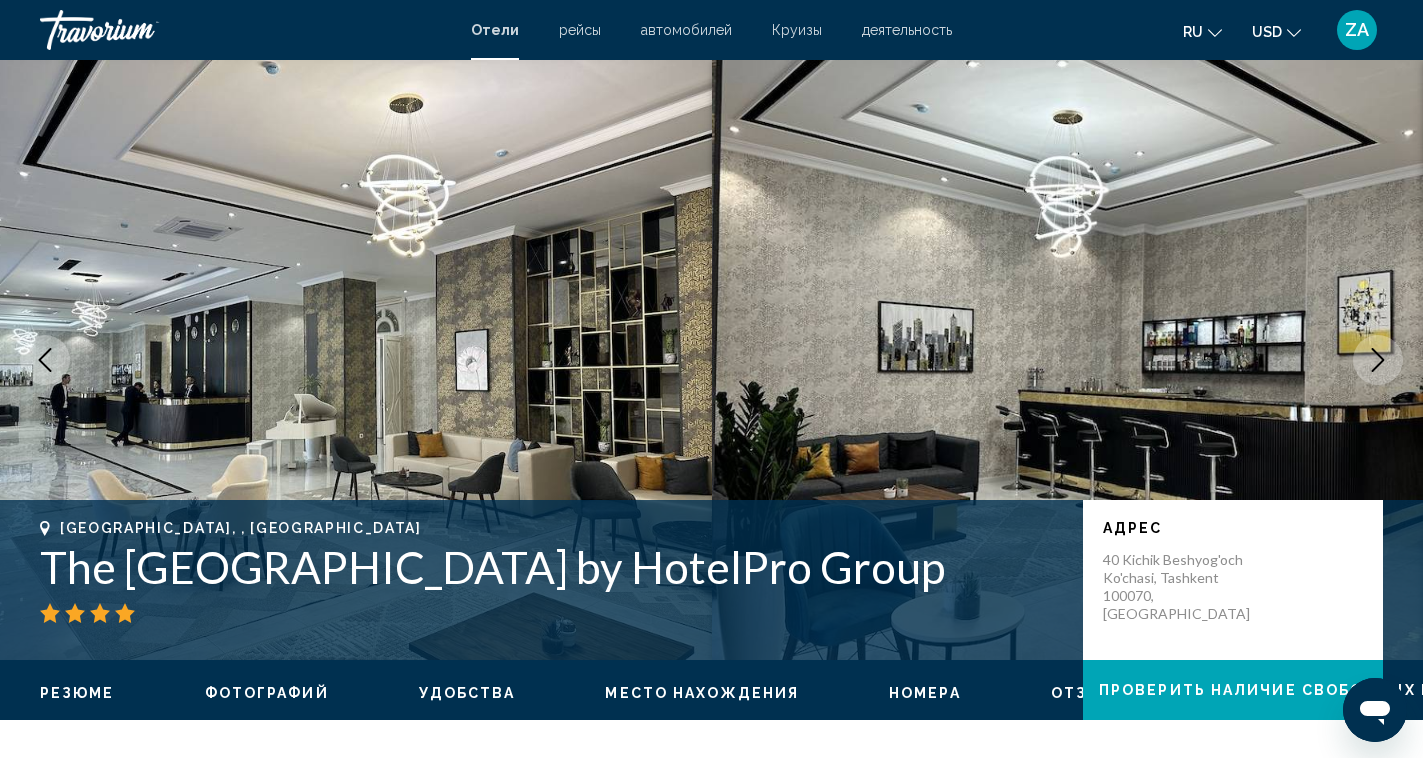 click 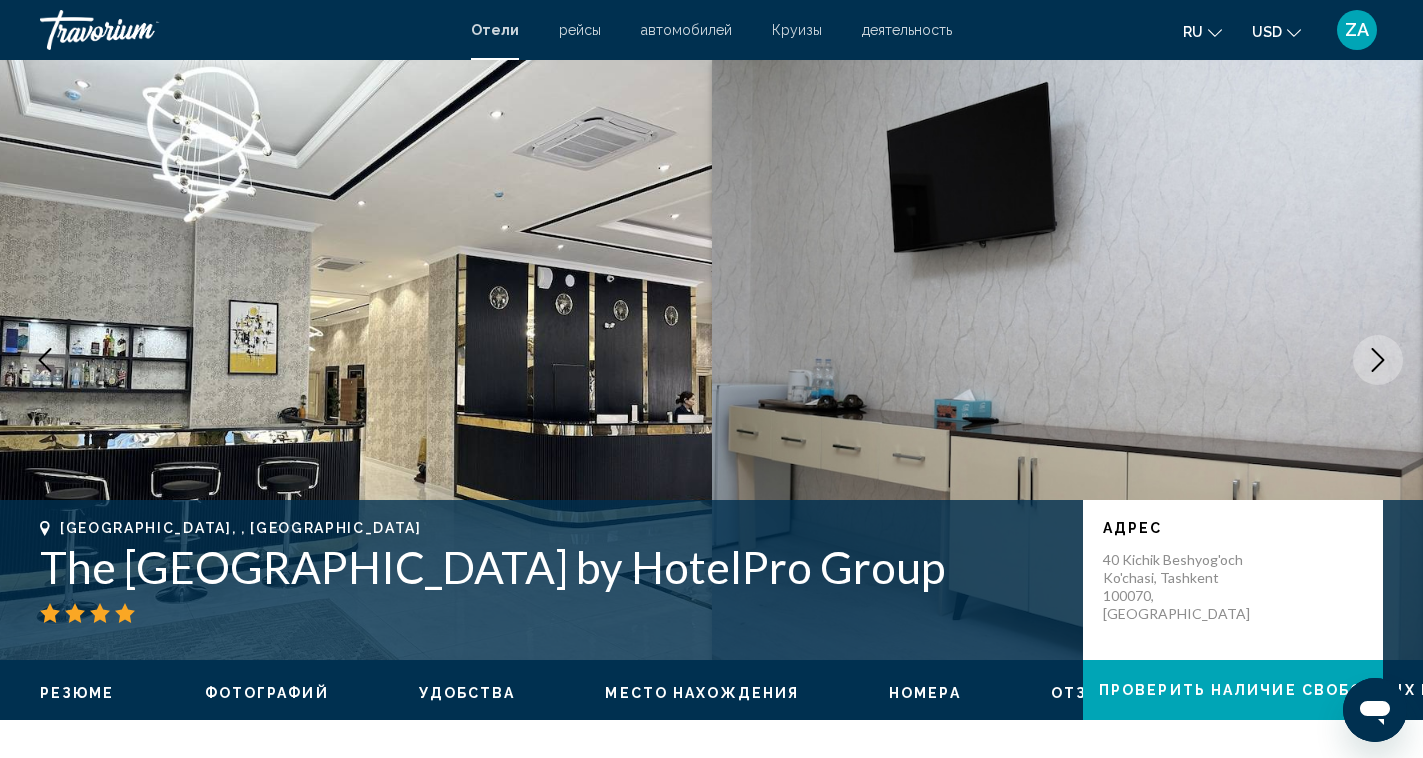 click 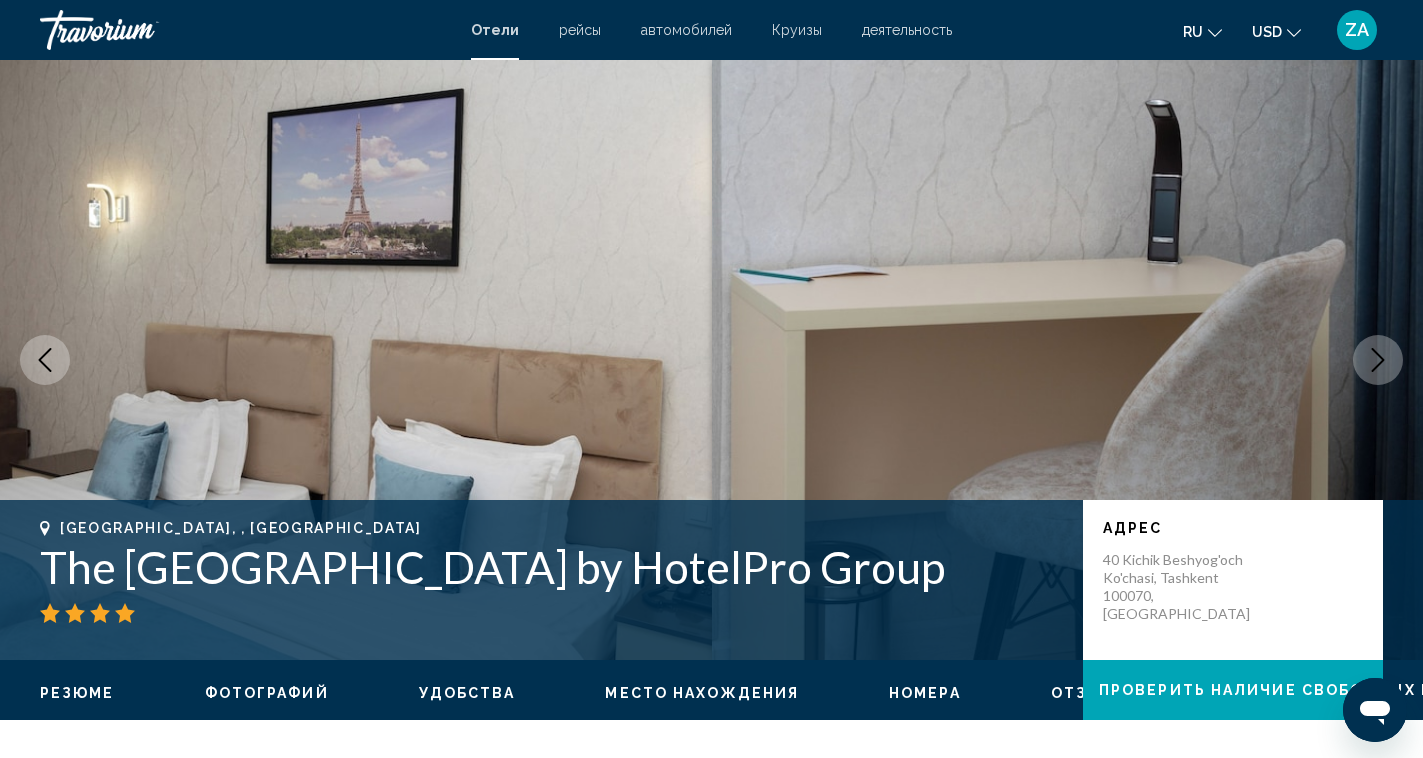 click 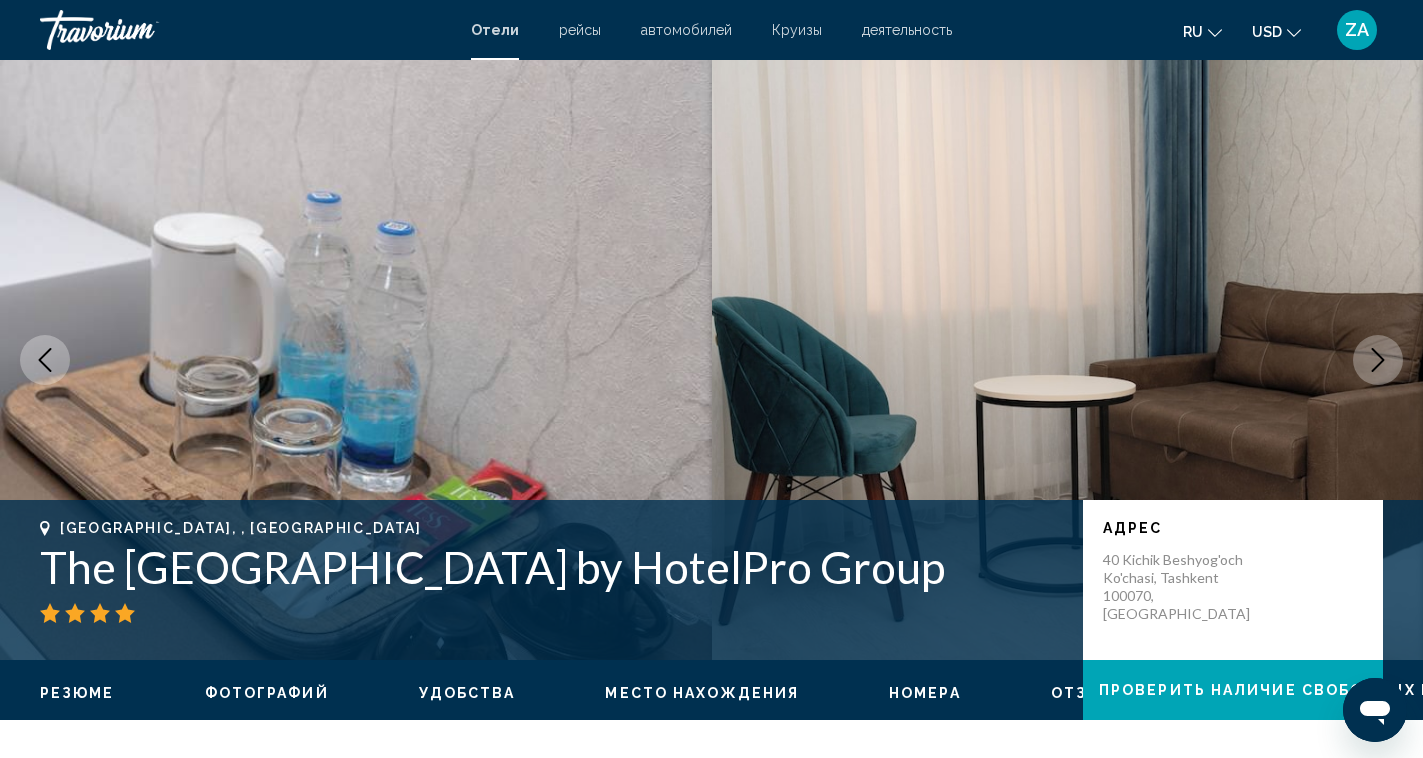 click 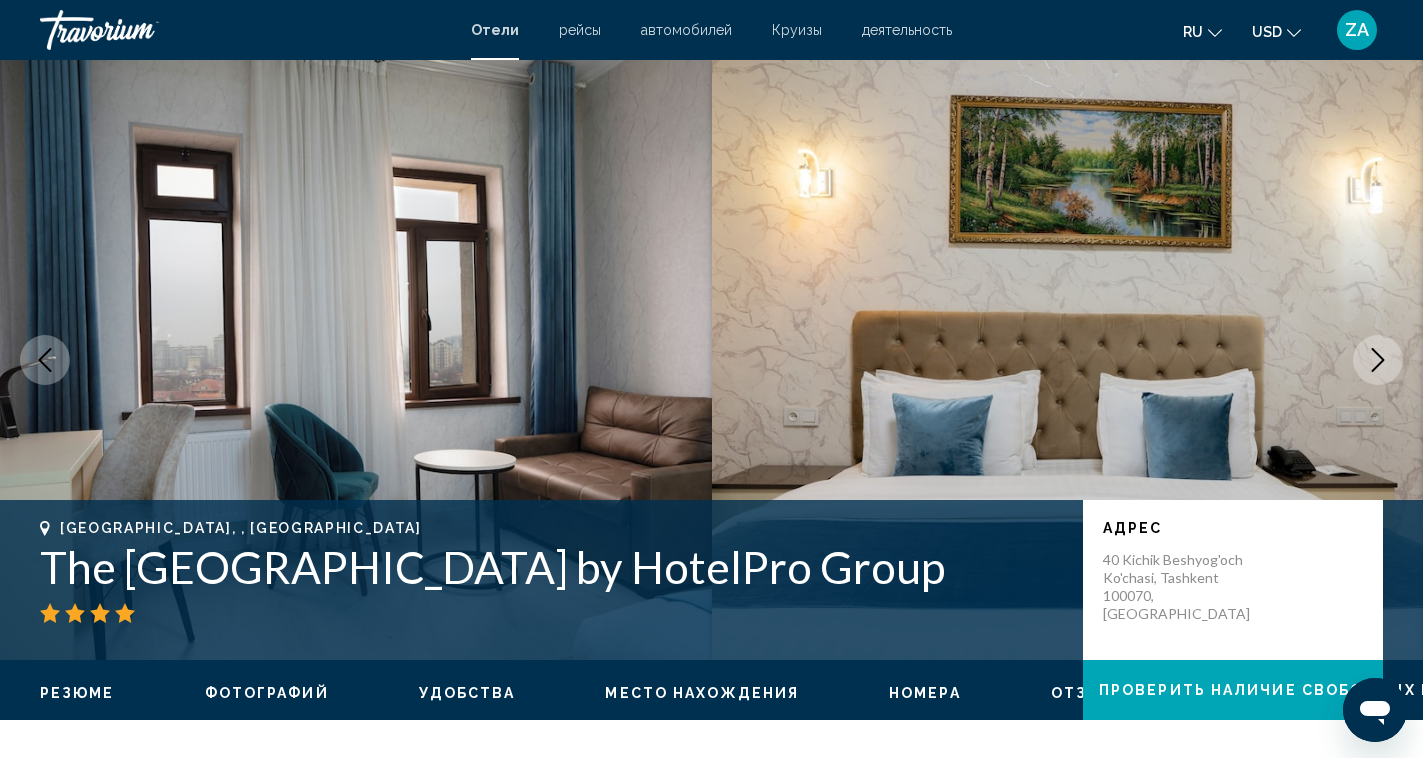 click 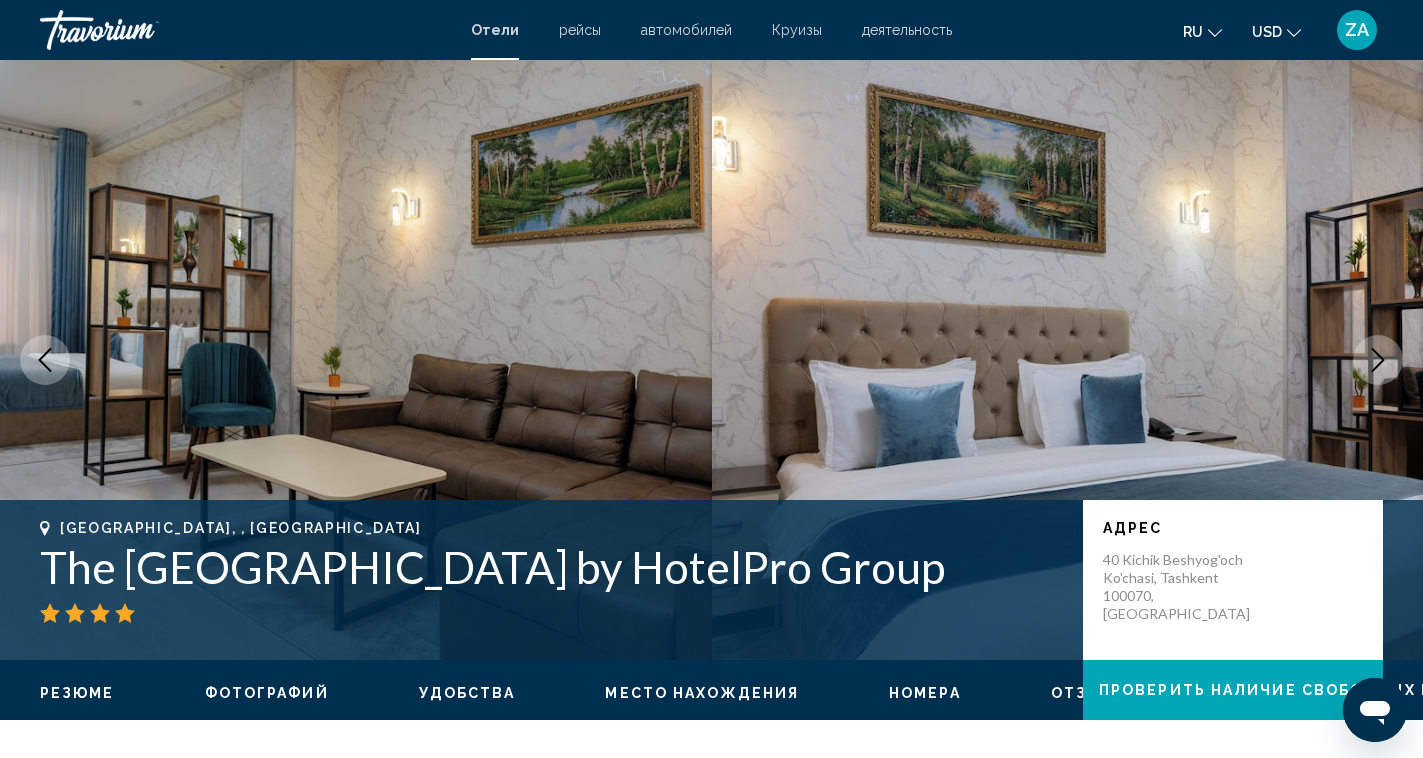 click 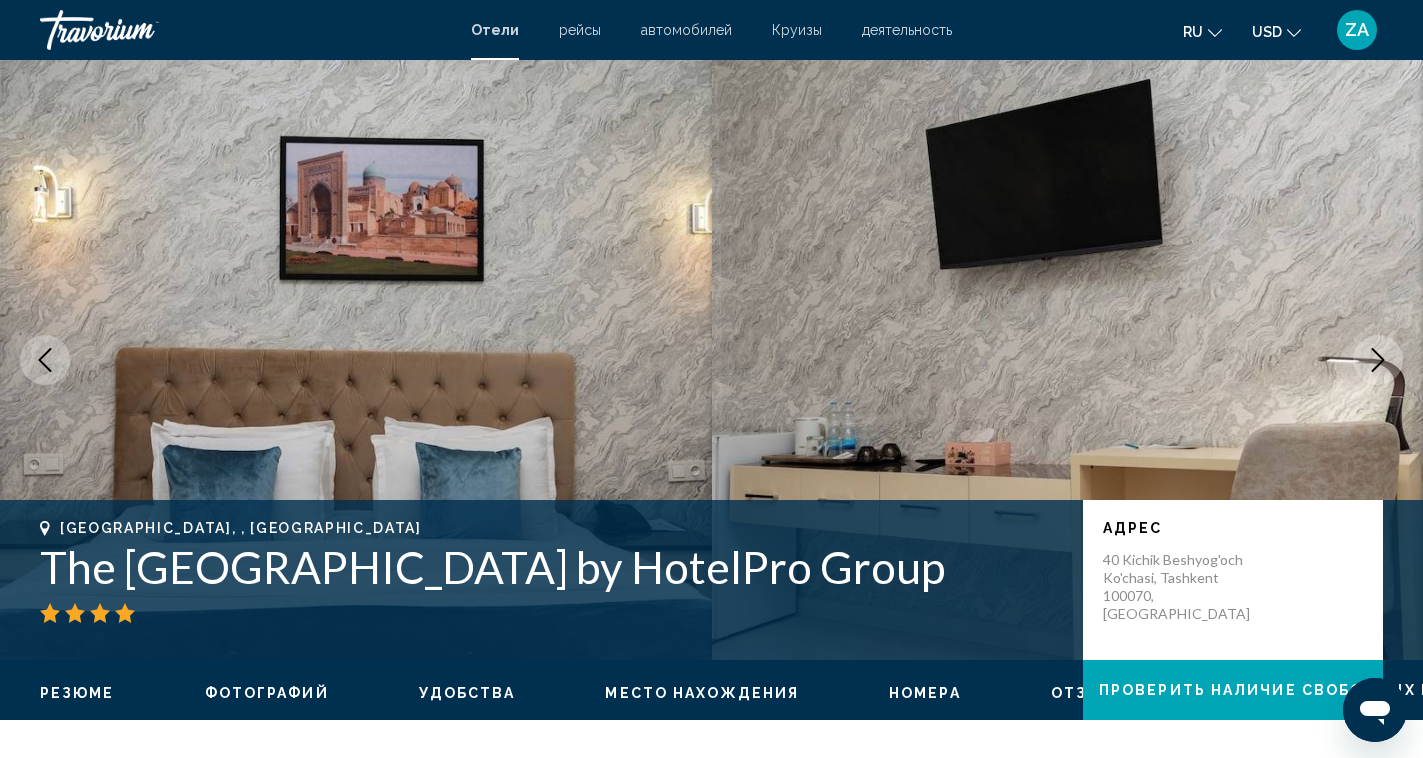 click 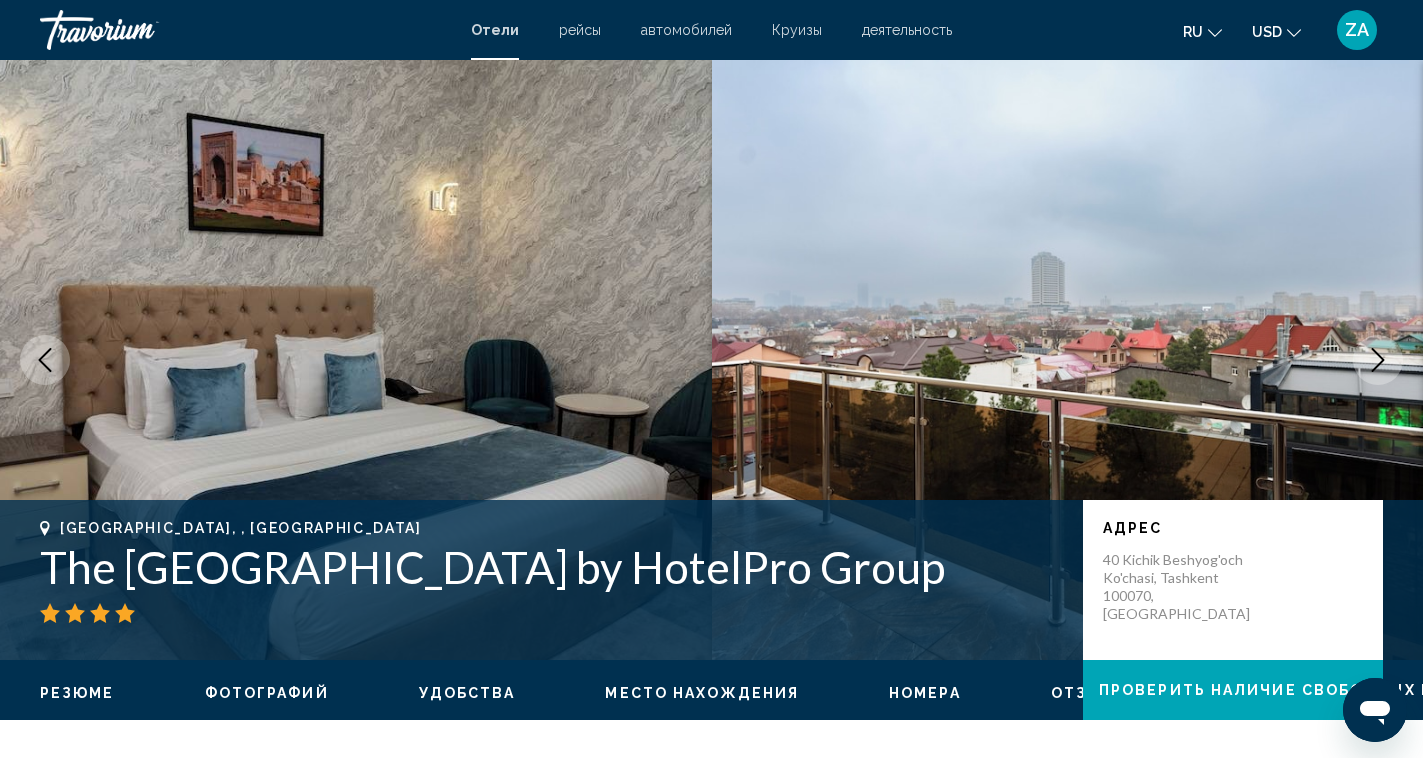 click 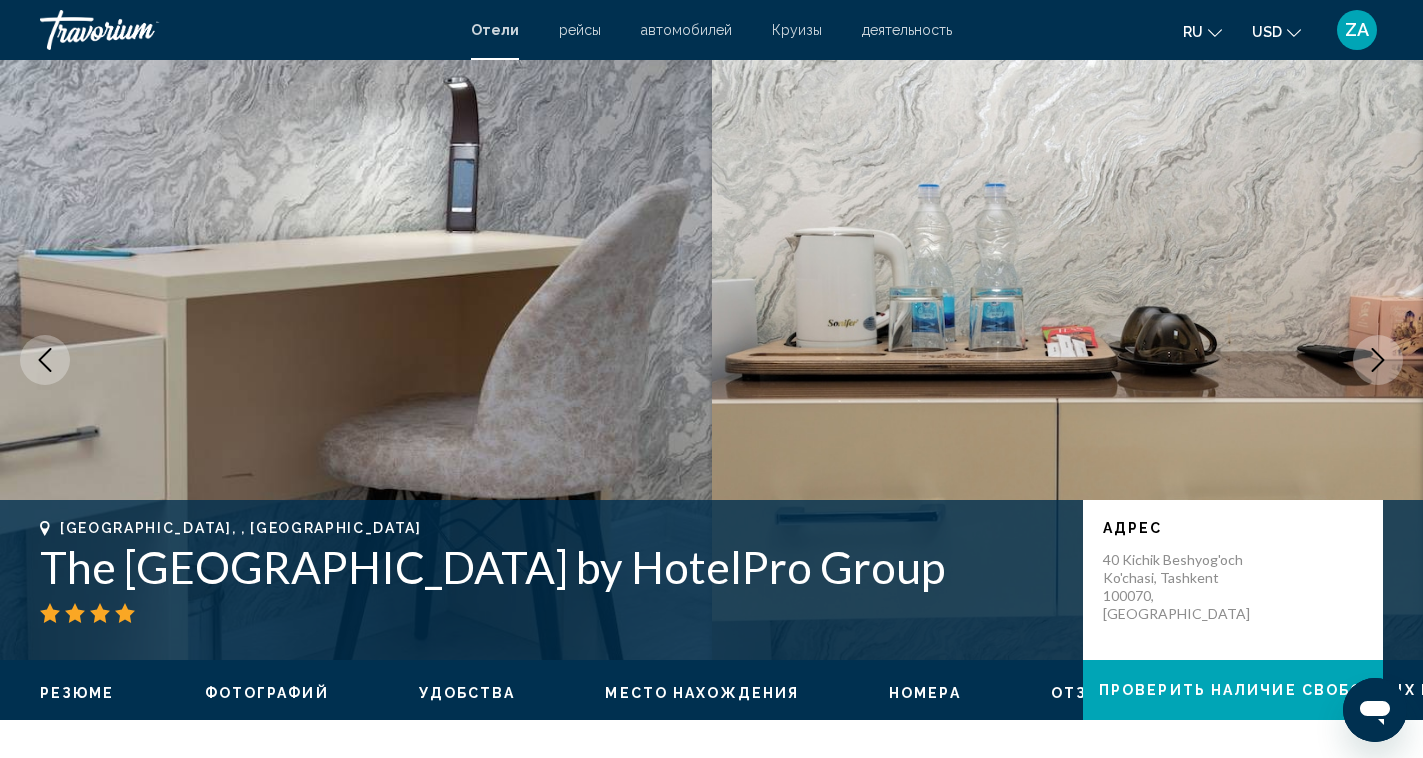 click 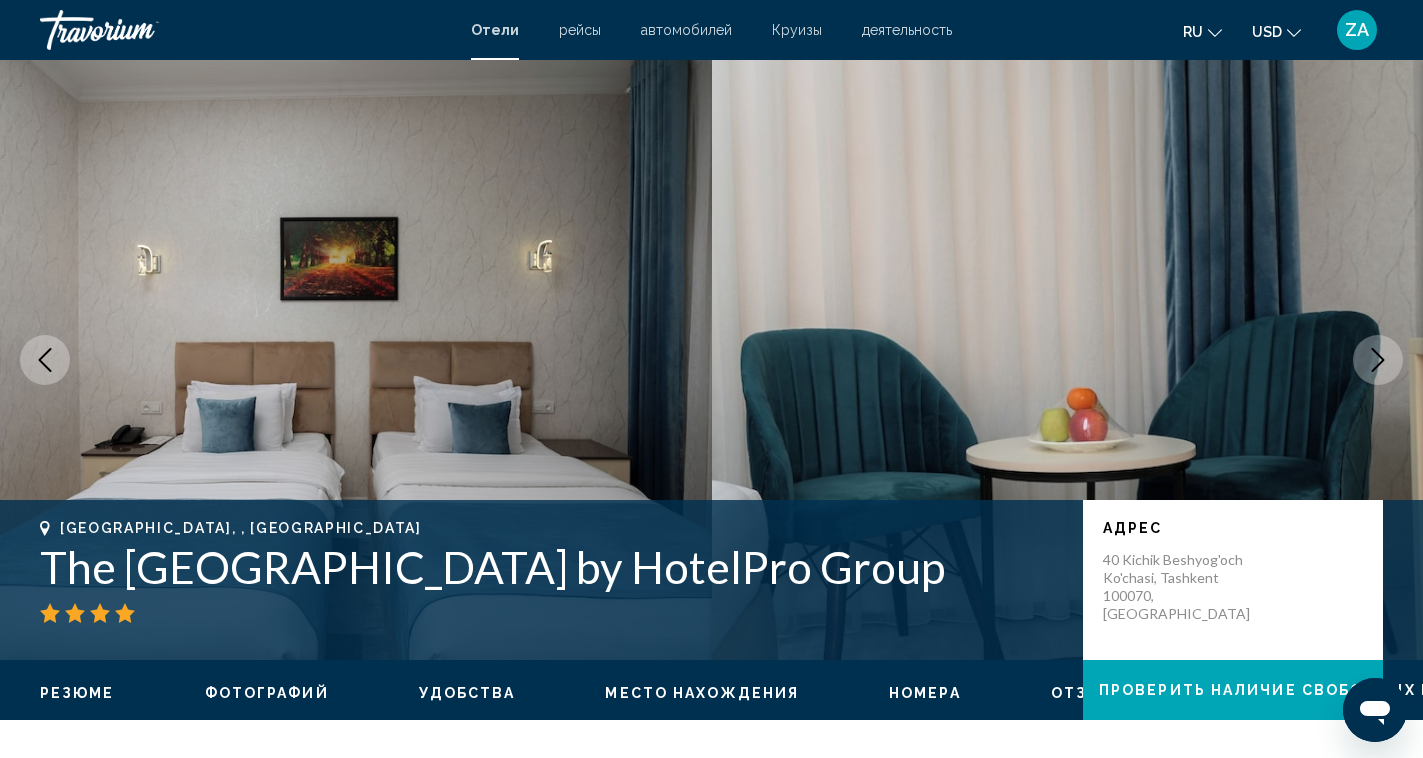 click 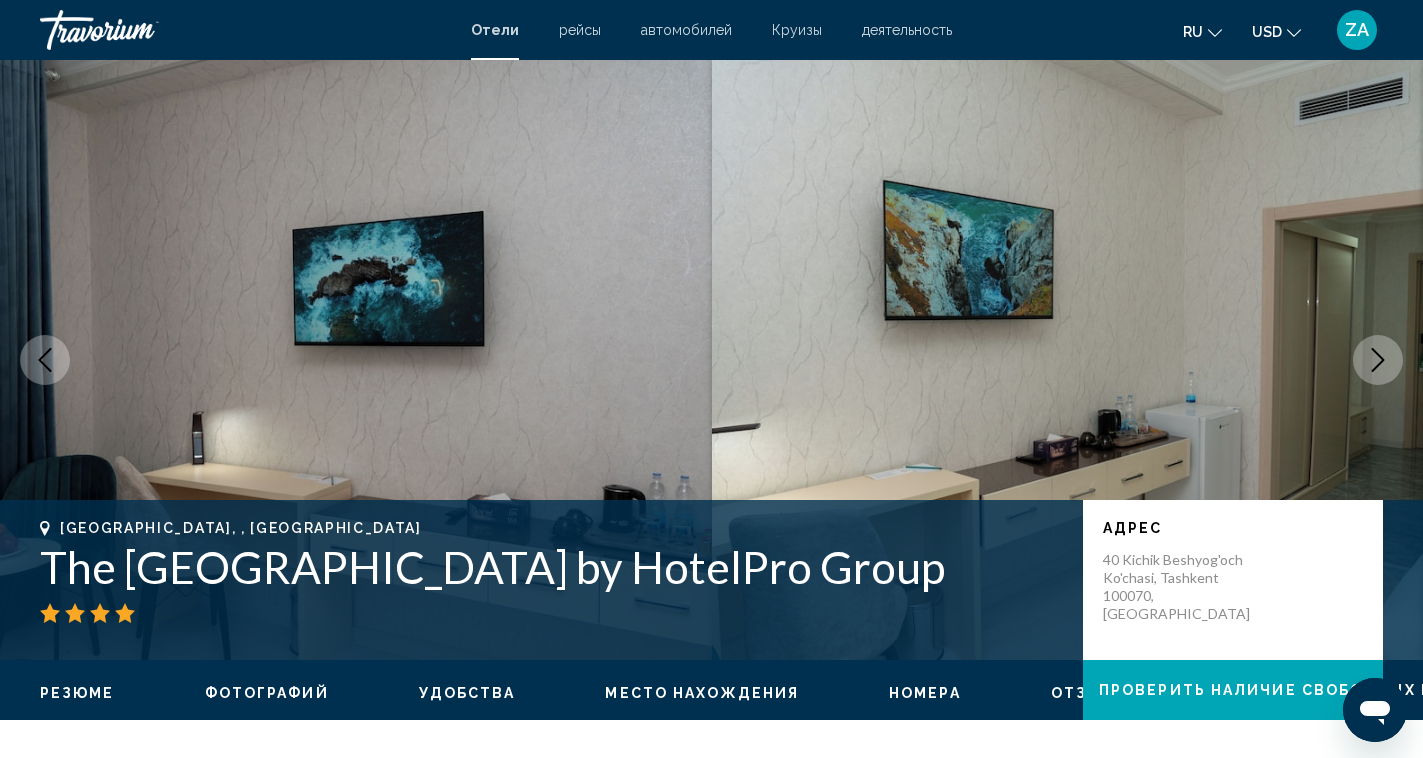 click 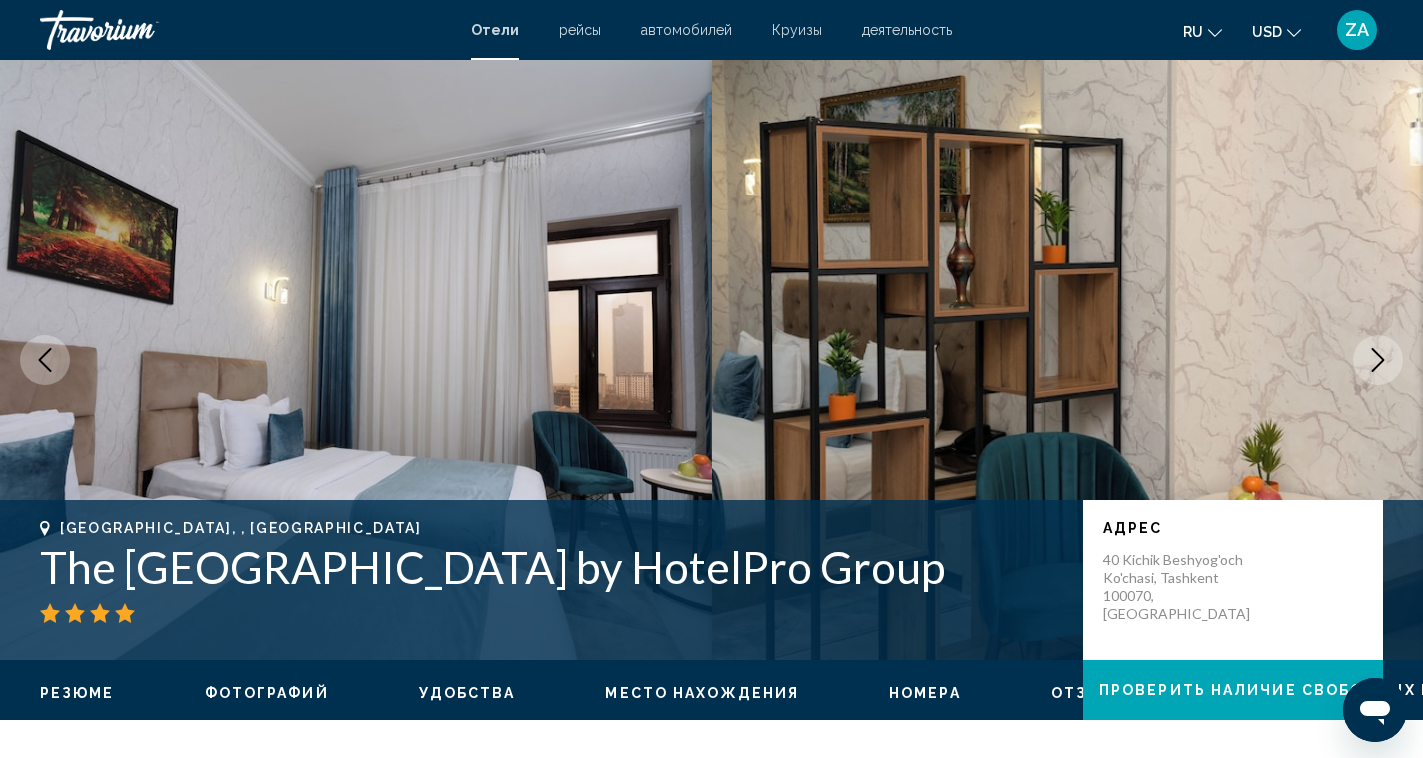 click 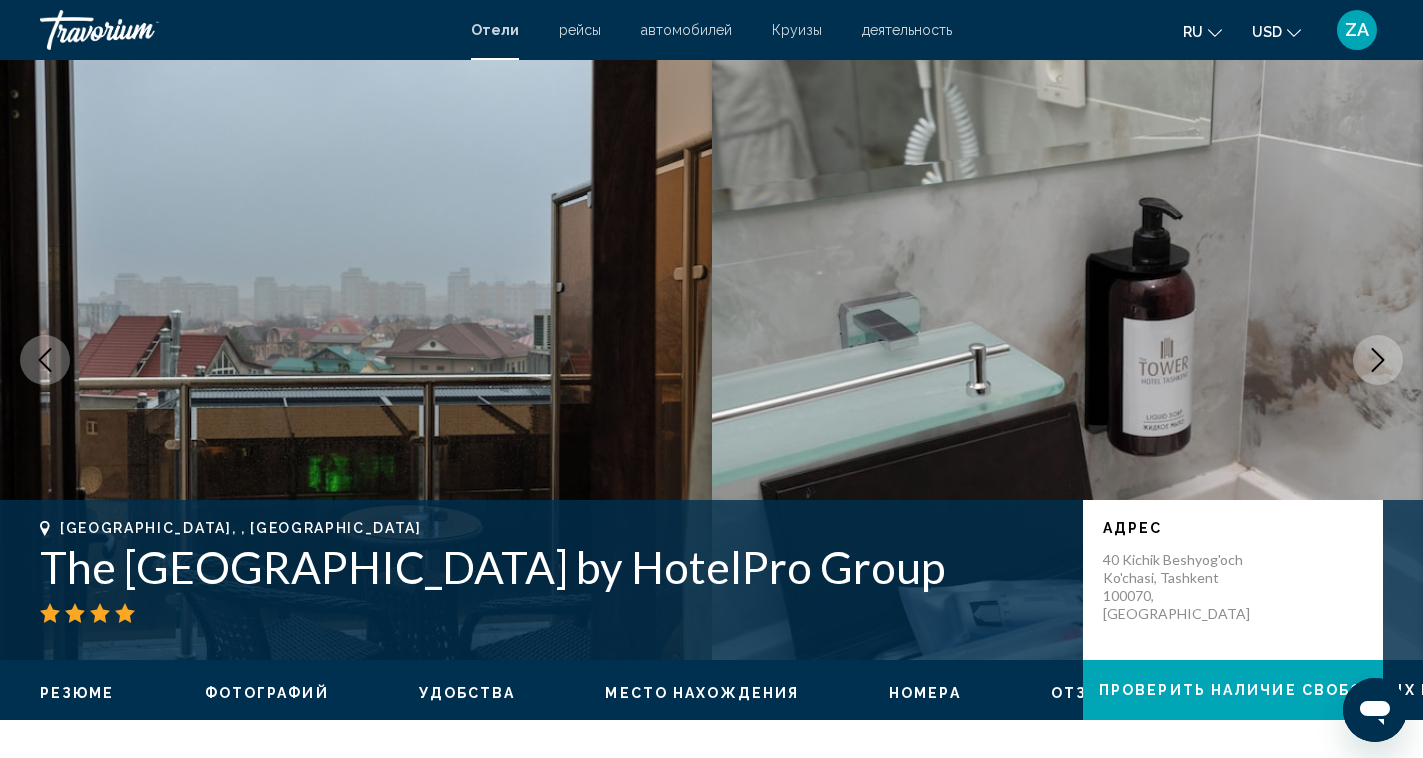 click 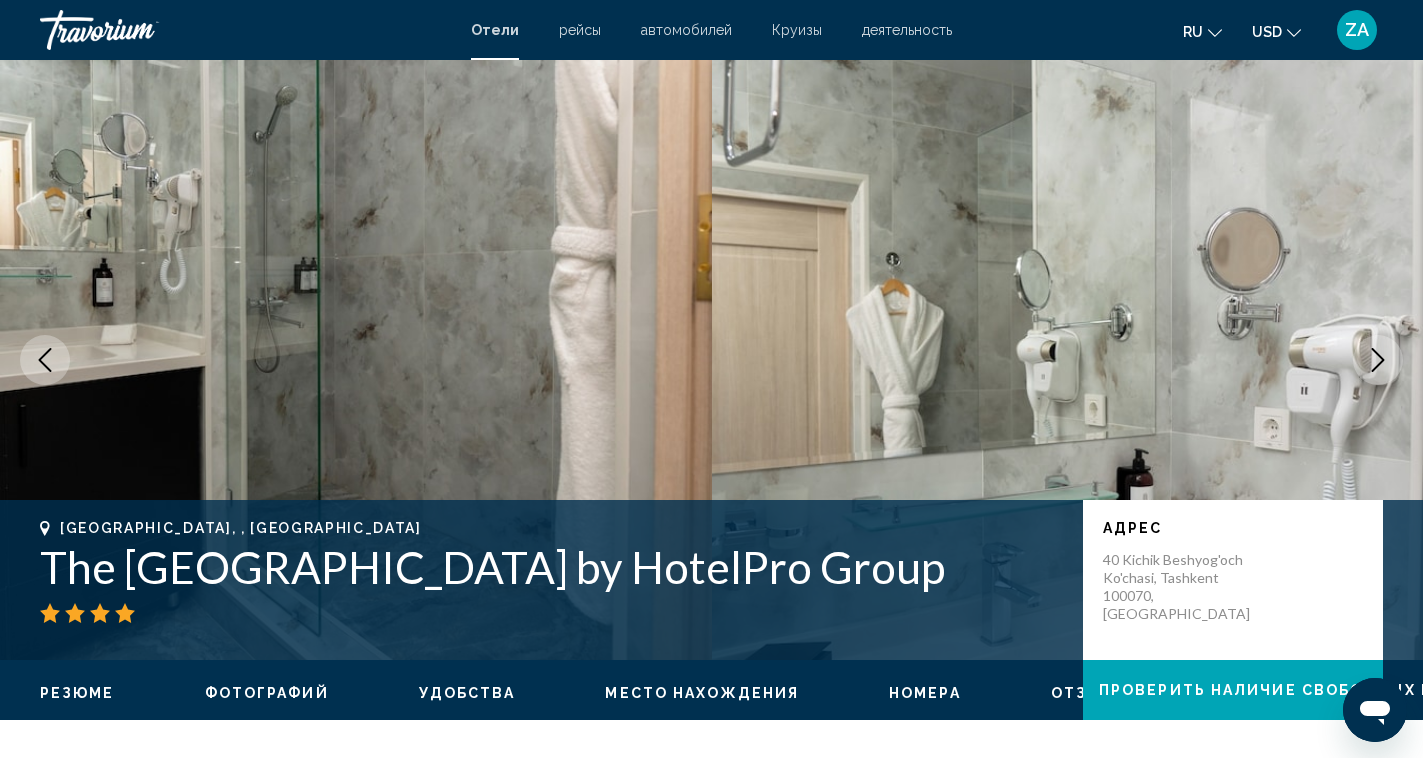 click 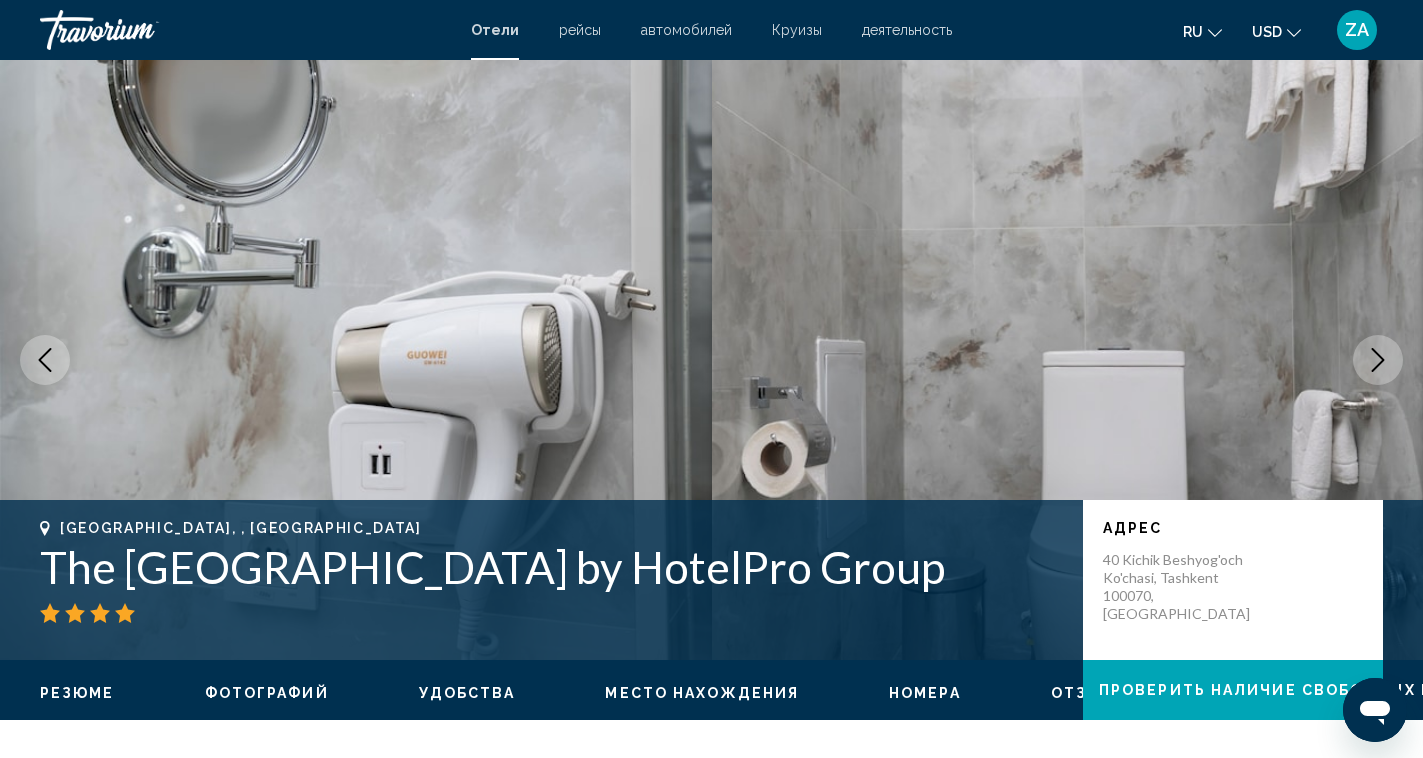 click 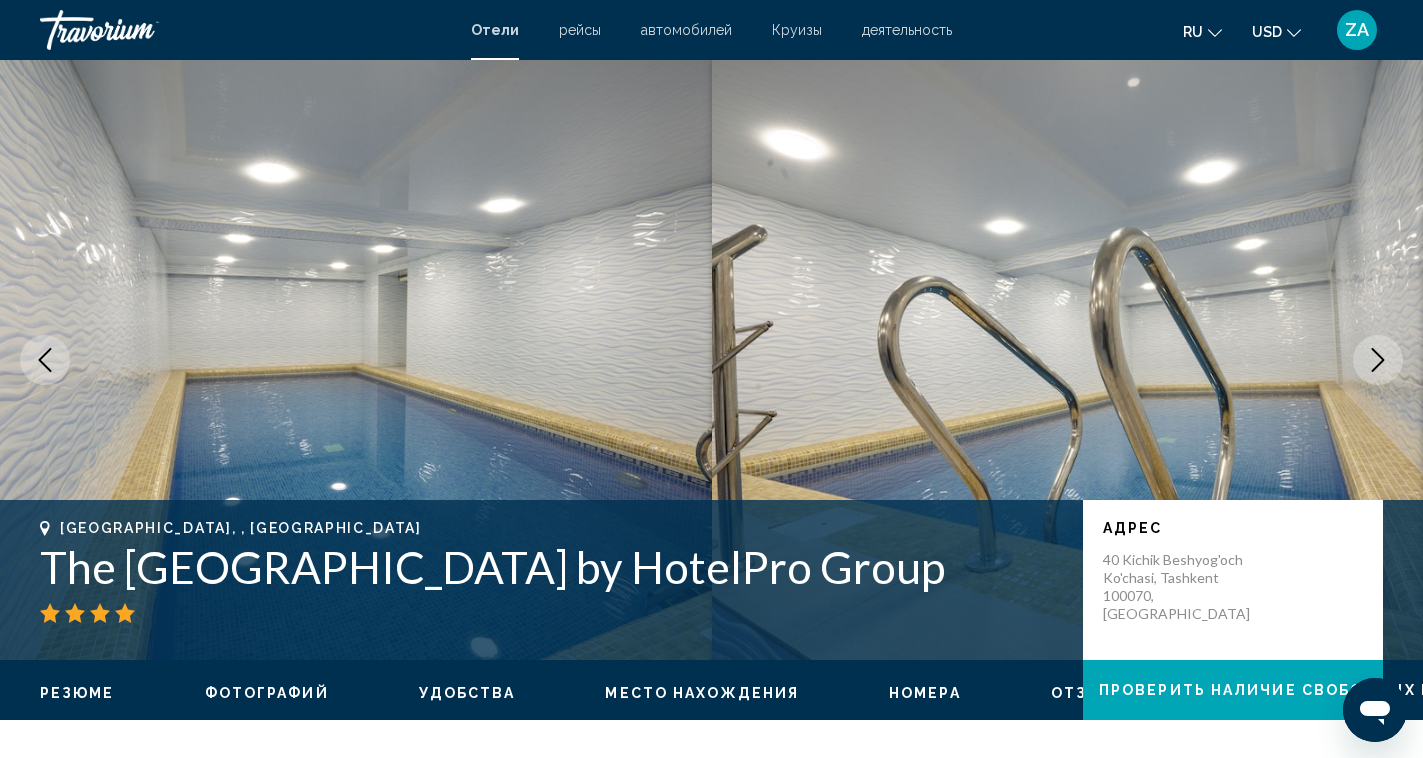 click 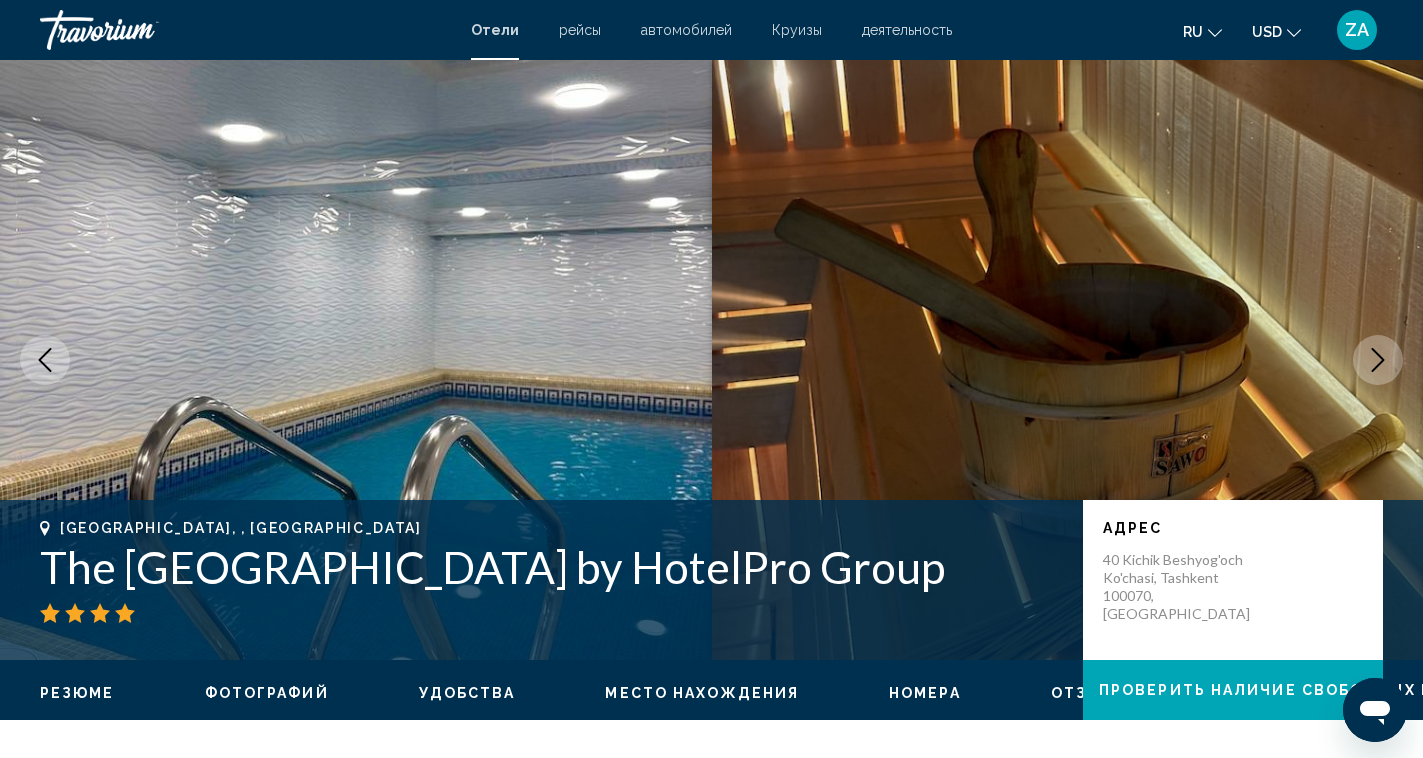 click 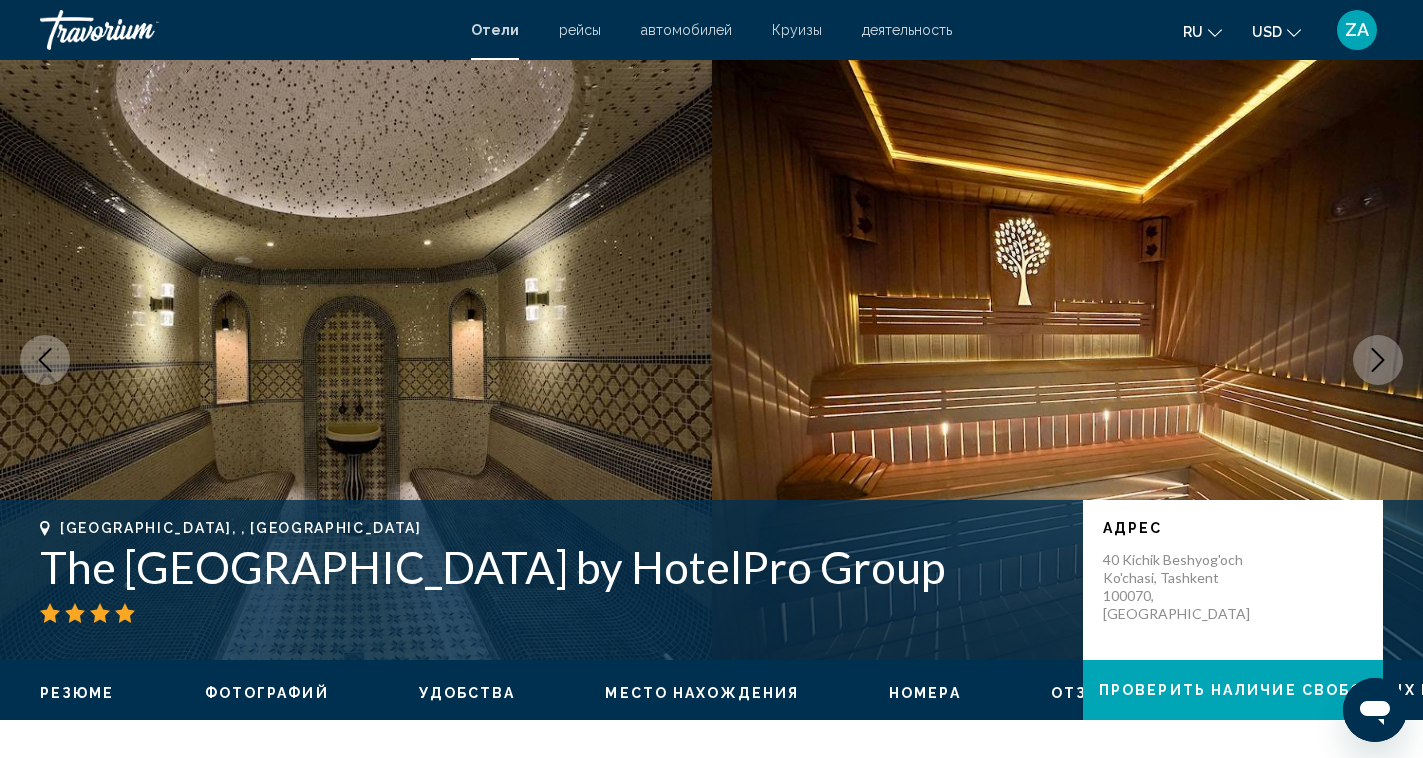 click 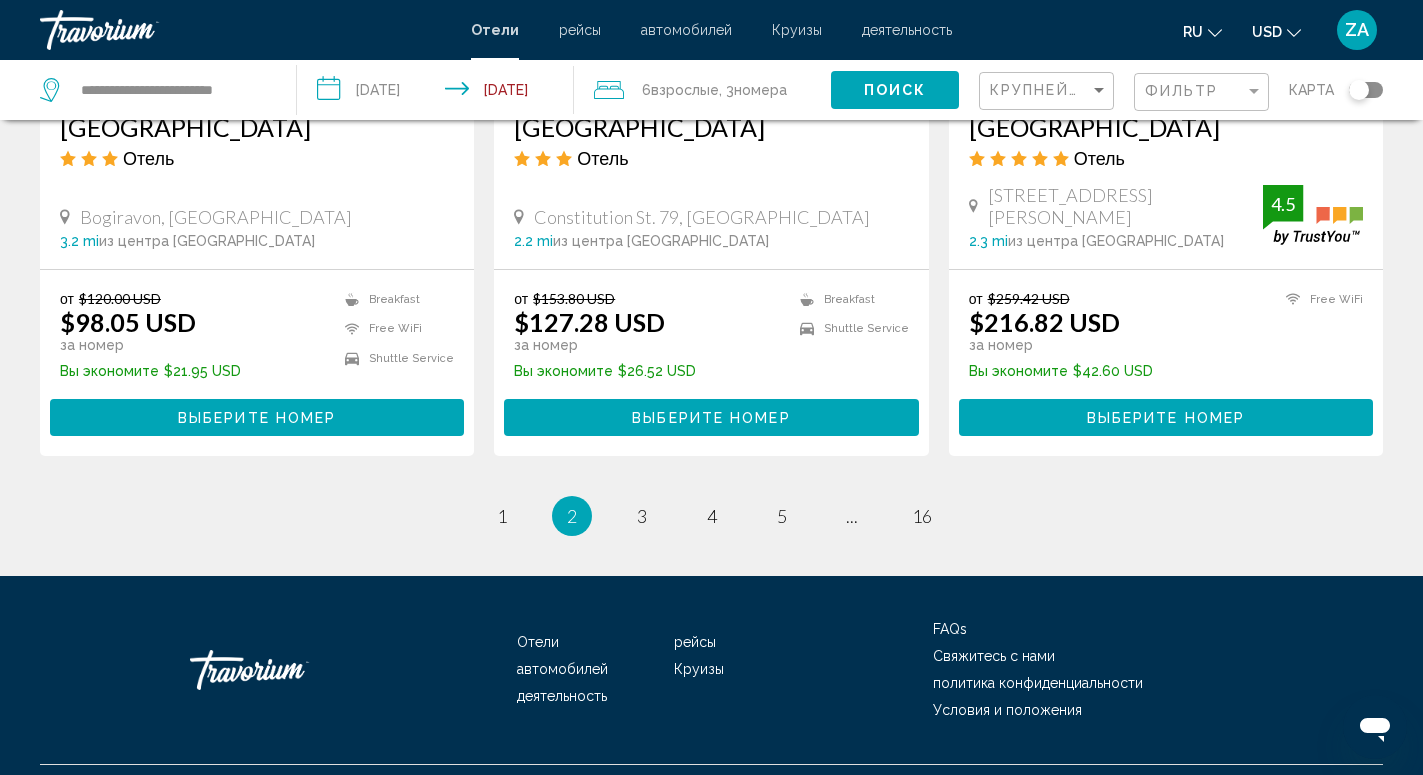 scroll, scrollTop: 2575, scrollLeft: 0, axis: vertical 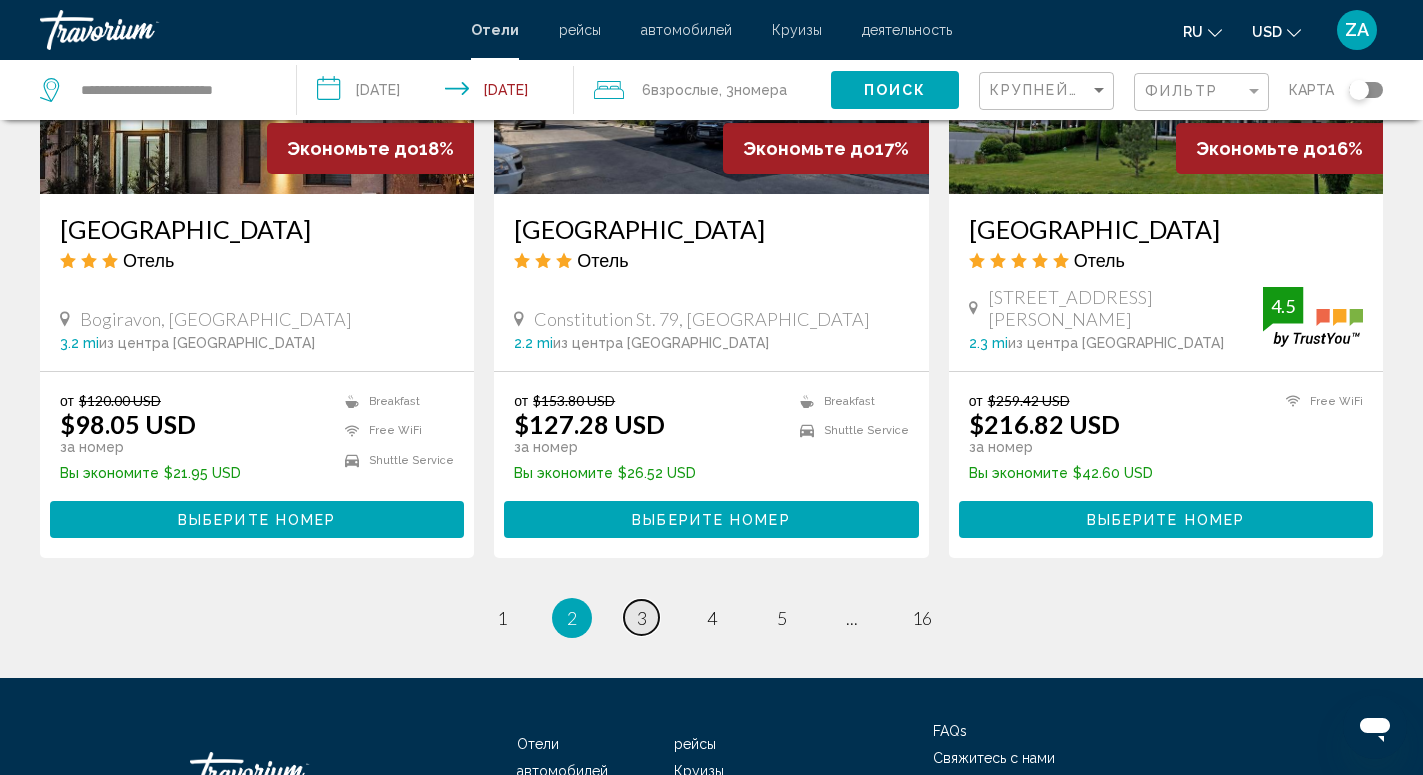 click on "page  3" at bounding box center [641, 617] 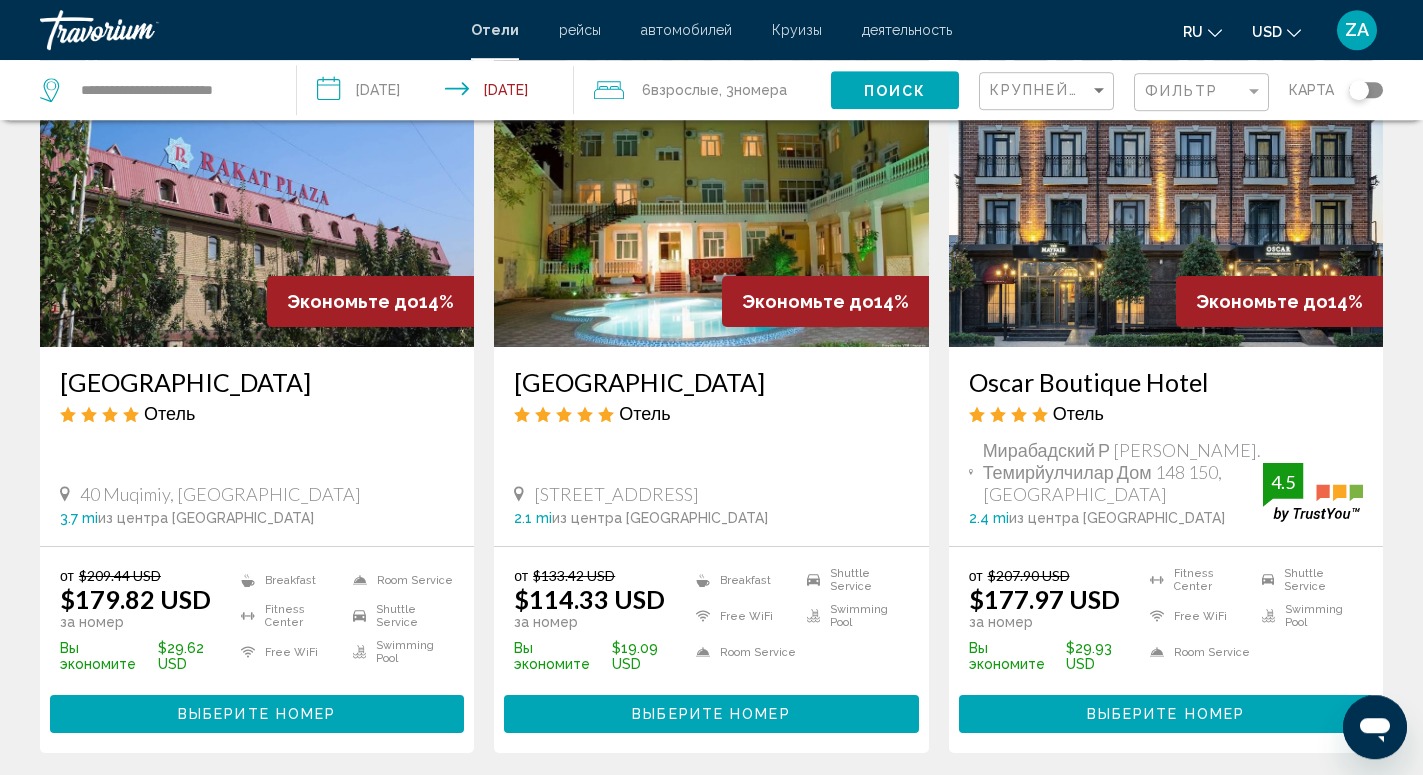 scroll, scrollTop: 816, scrollLeft: 0, axis: vertical 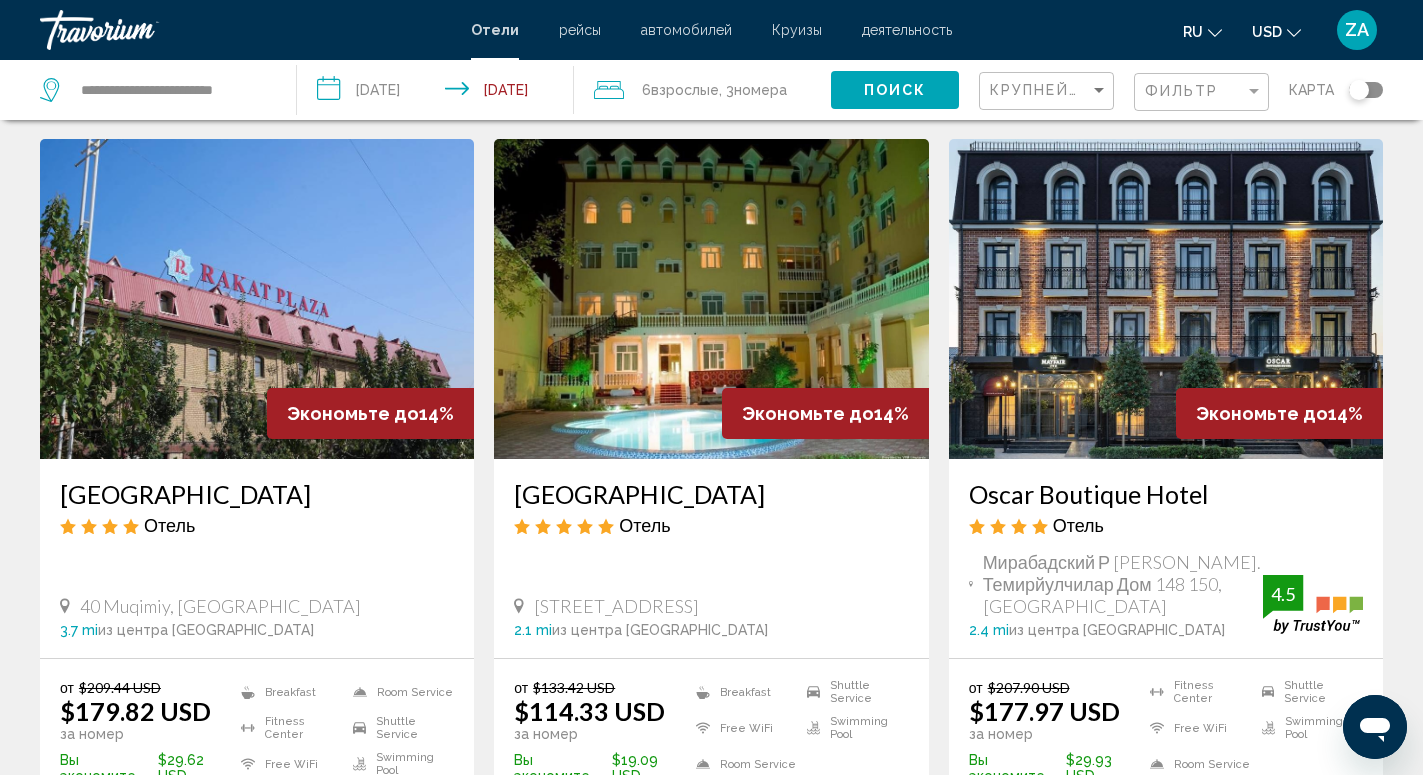 click at bounding box center [711, 299] 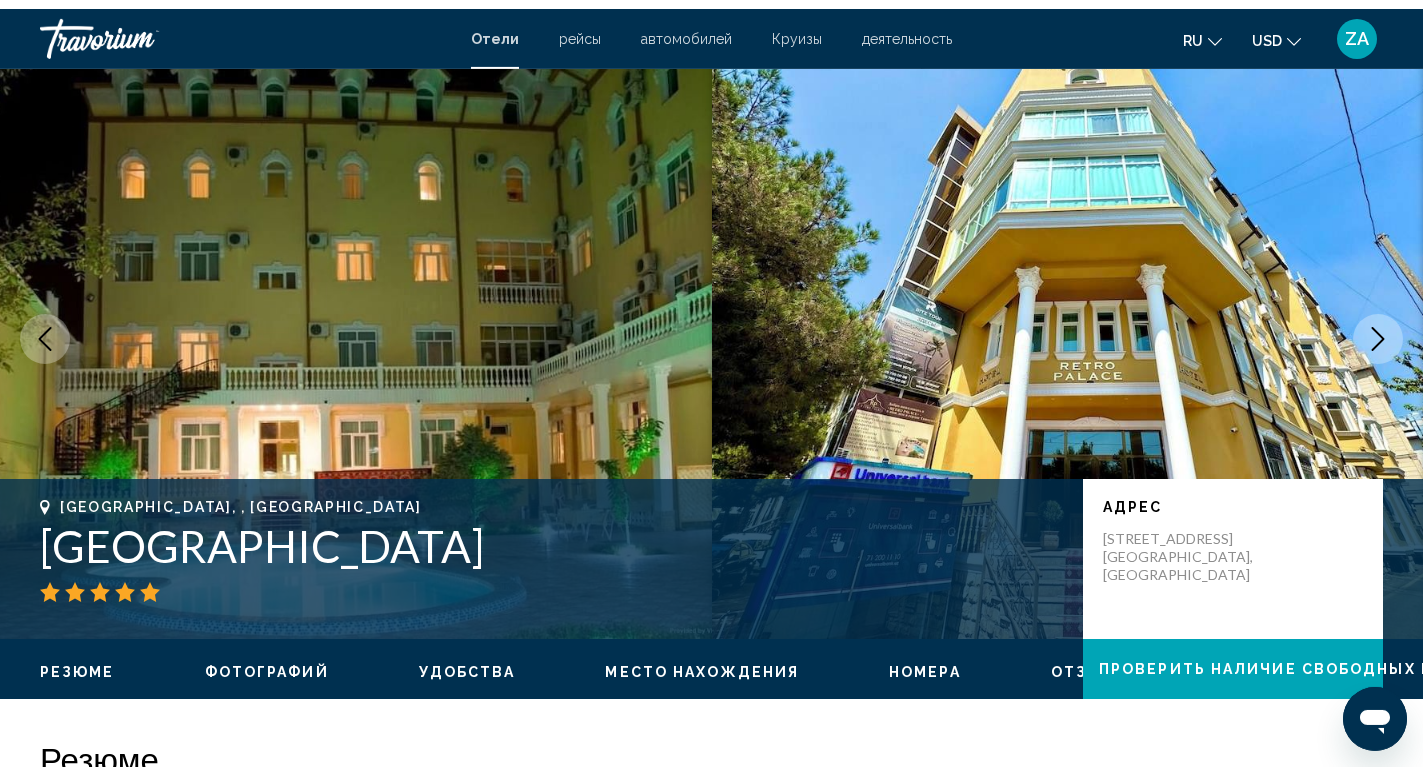 scroll, scrollTop: 0, scrollLeft: 0, axis: both 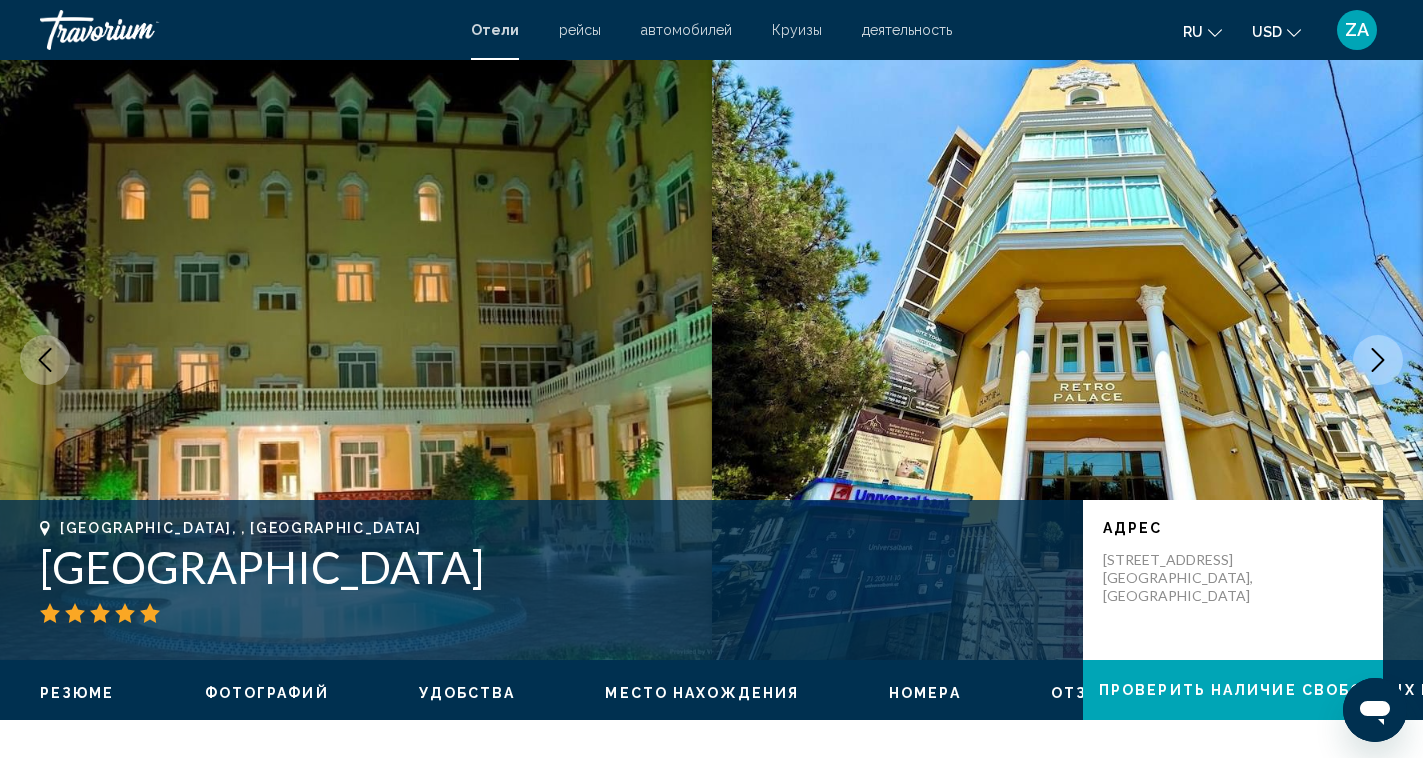 click 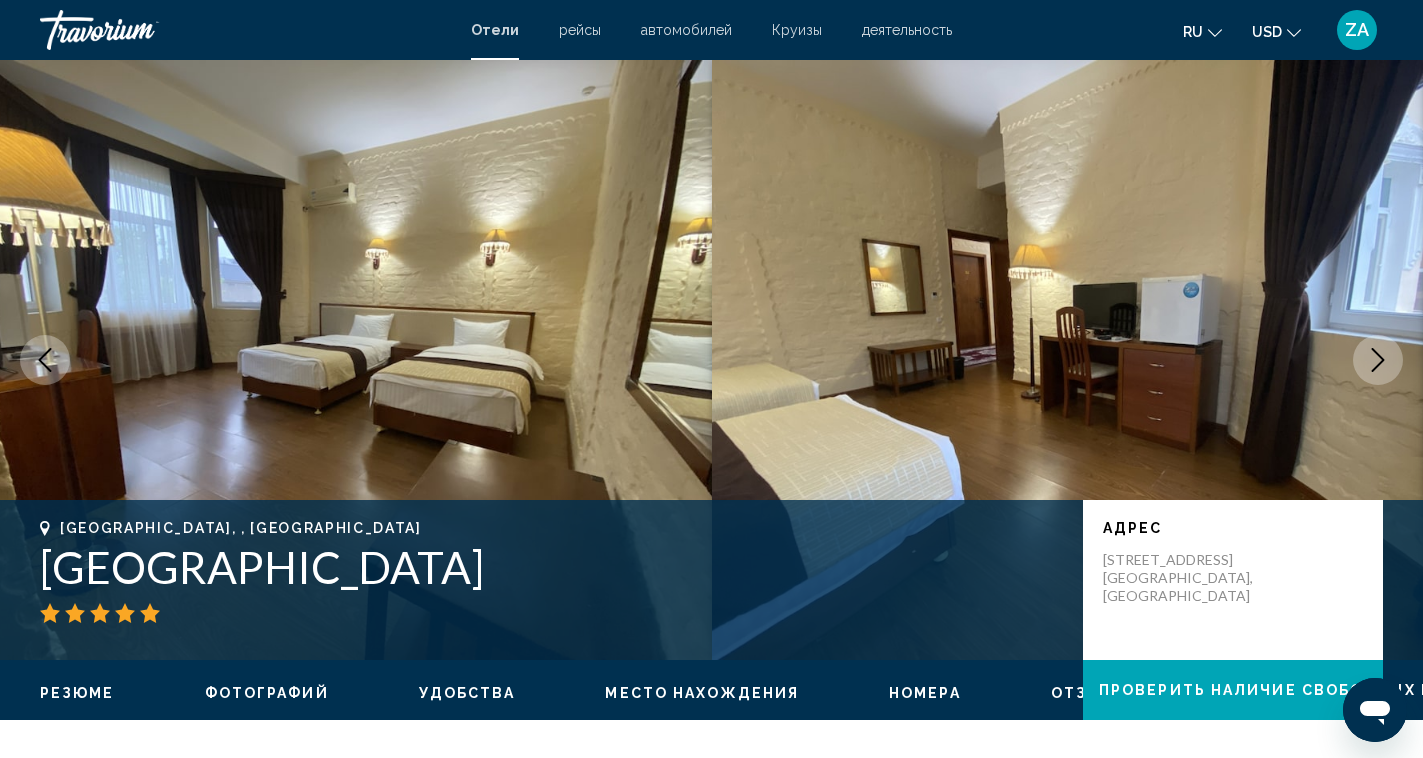 click 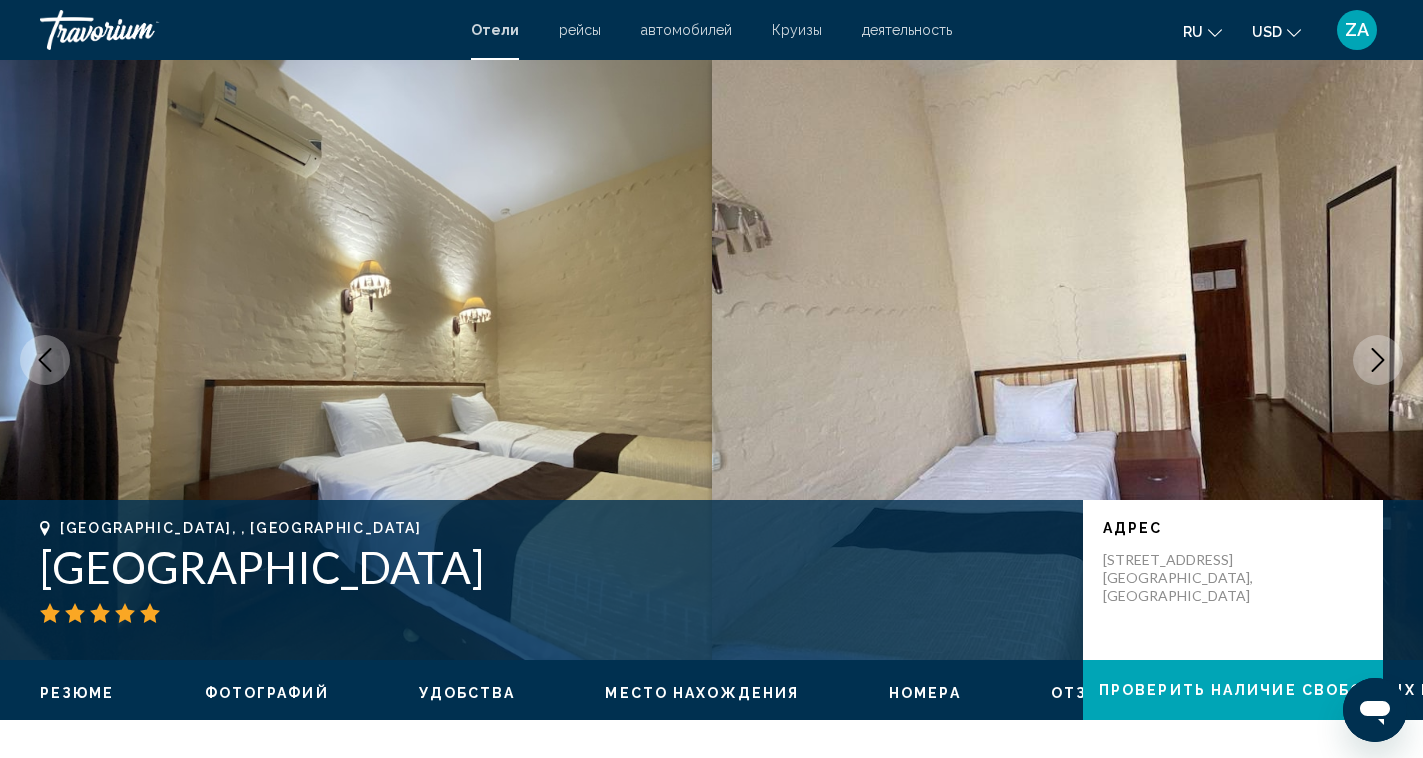 click 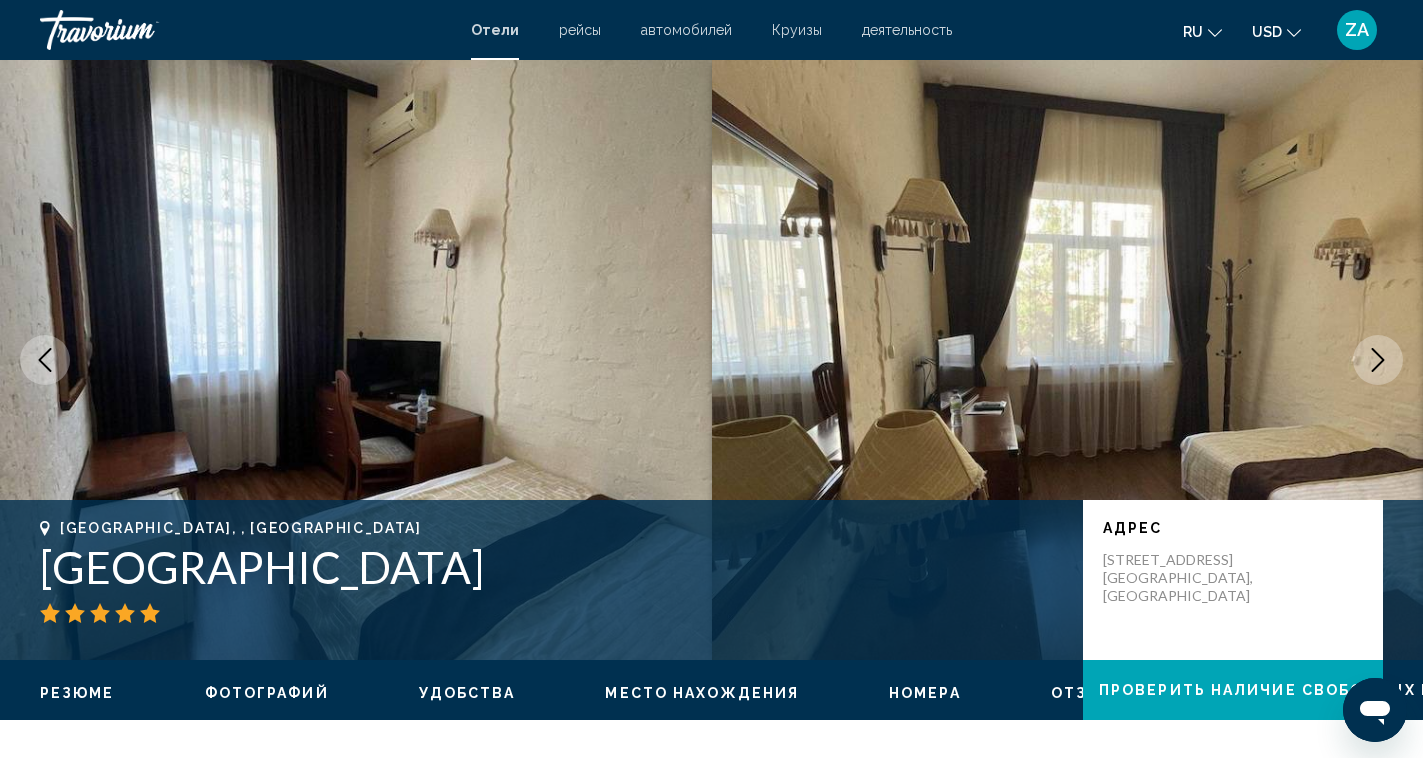 click 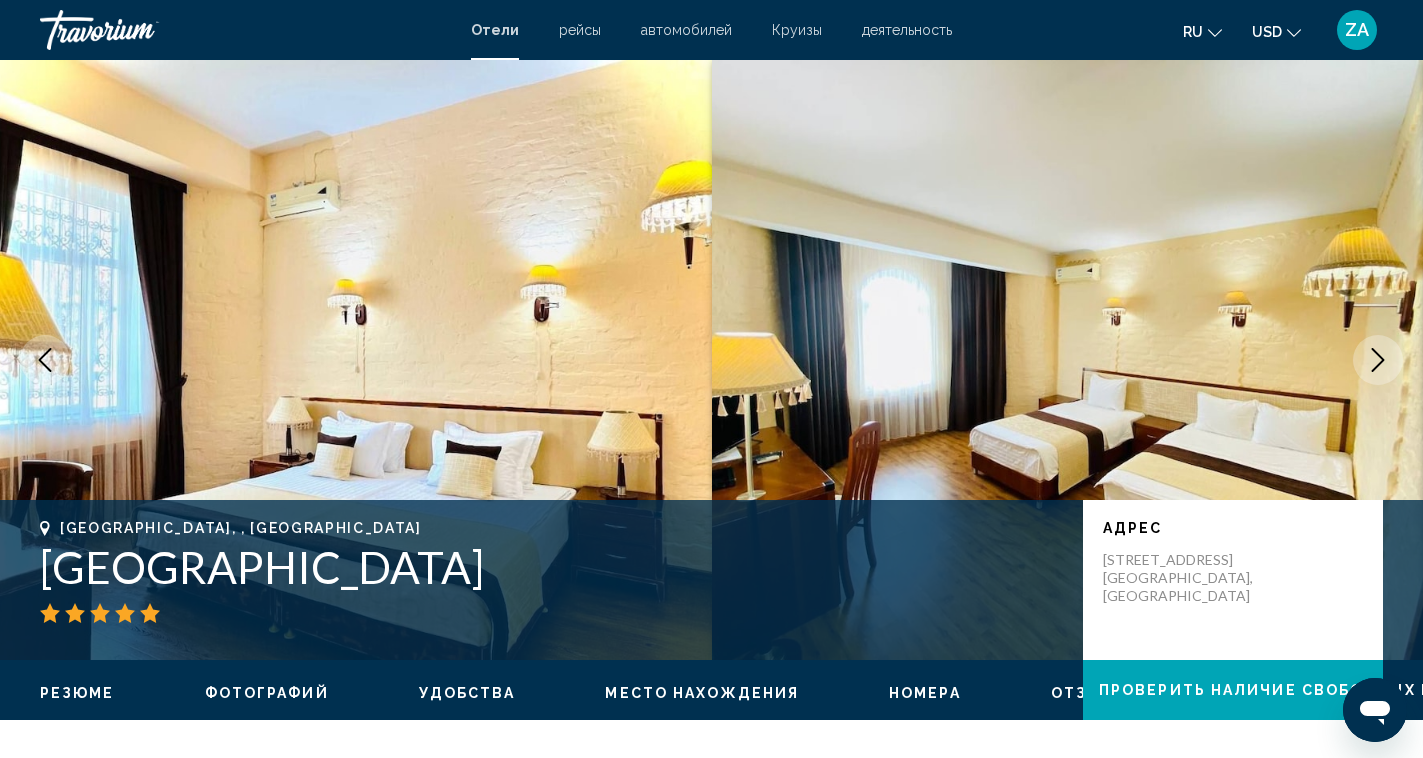 click 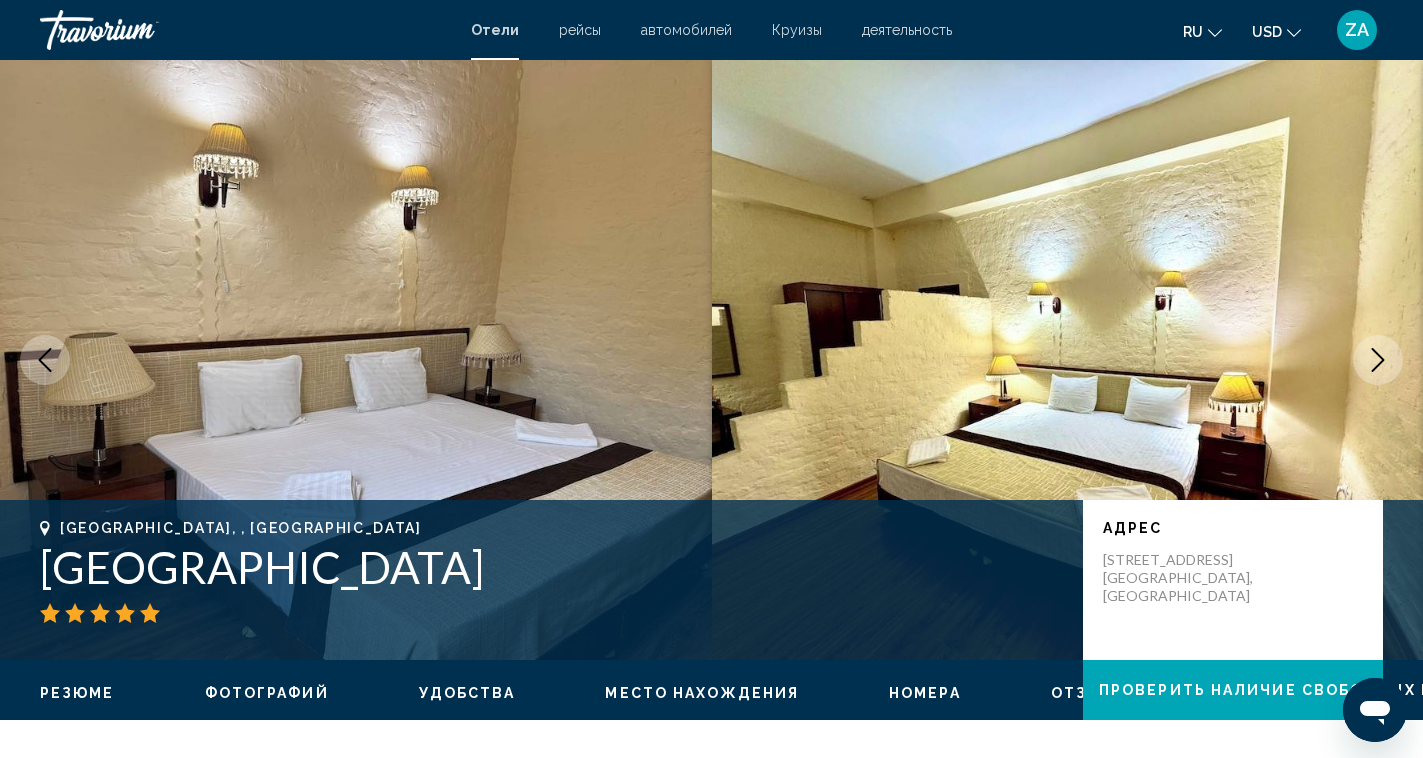 click 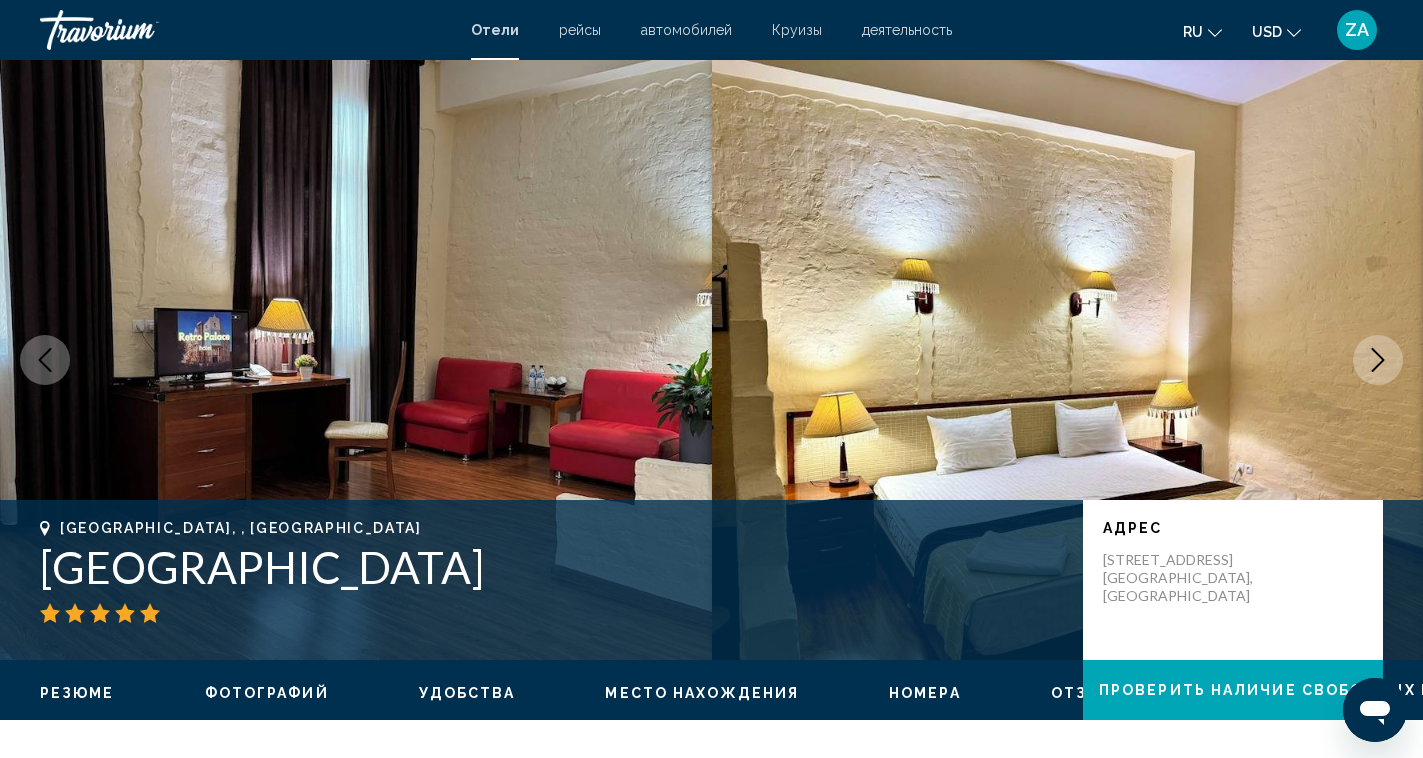 click 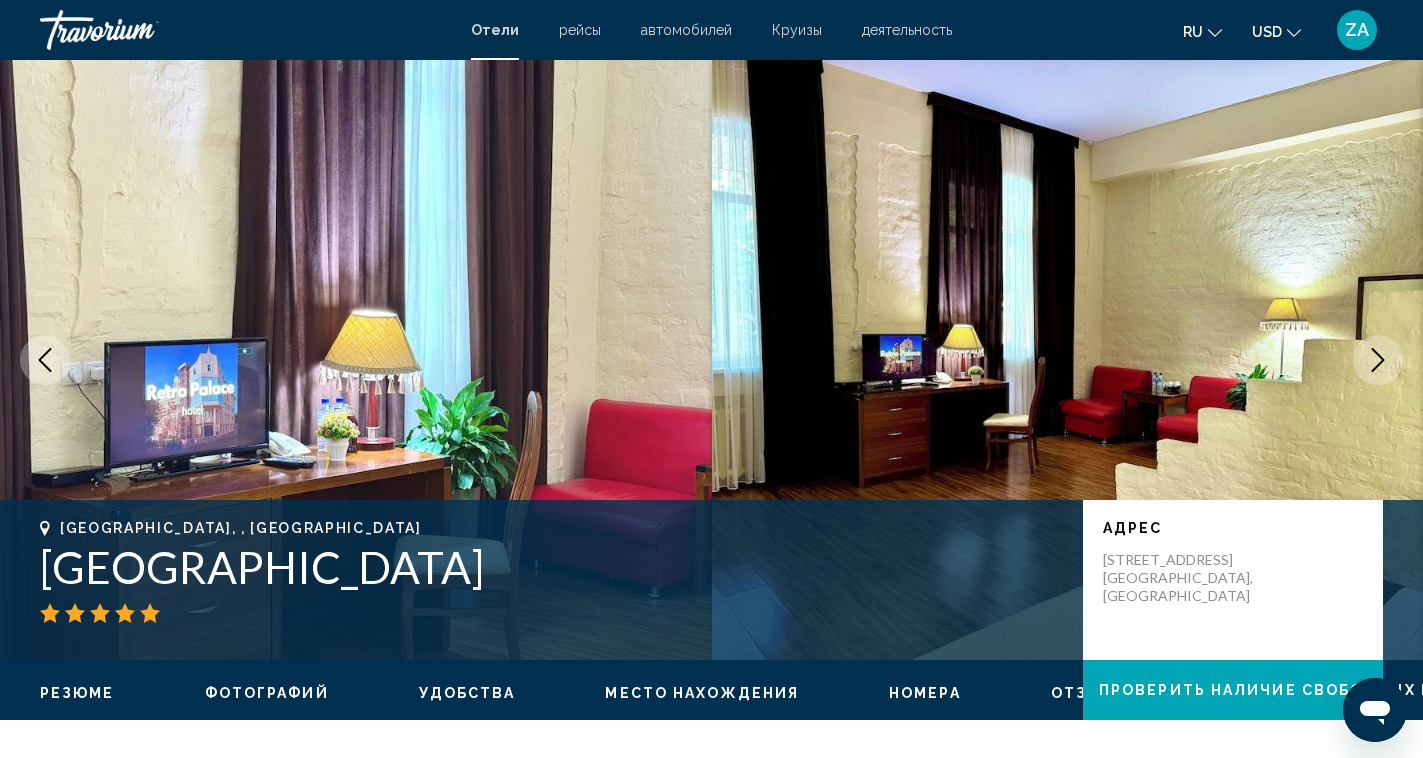 click 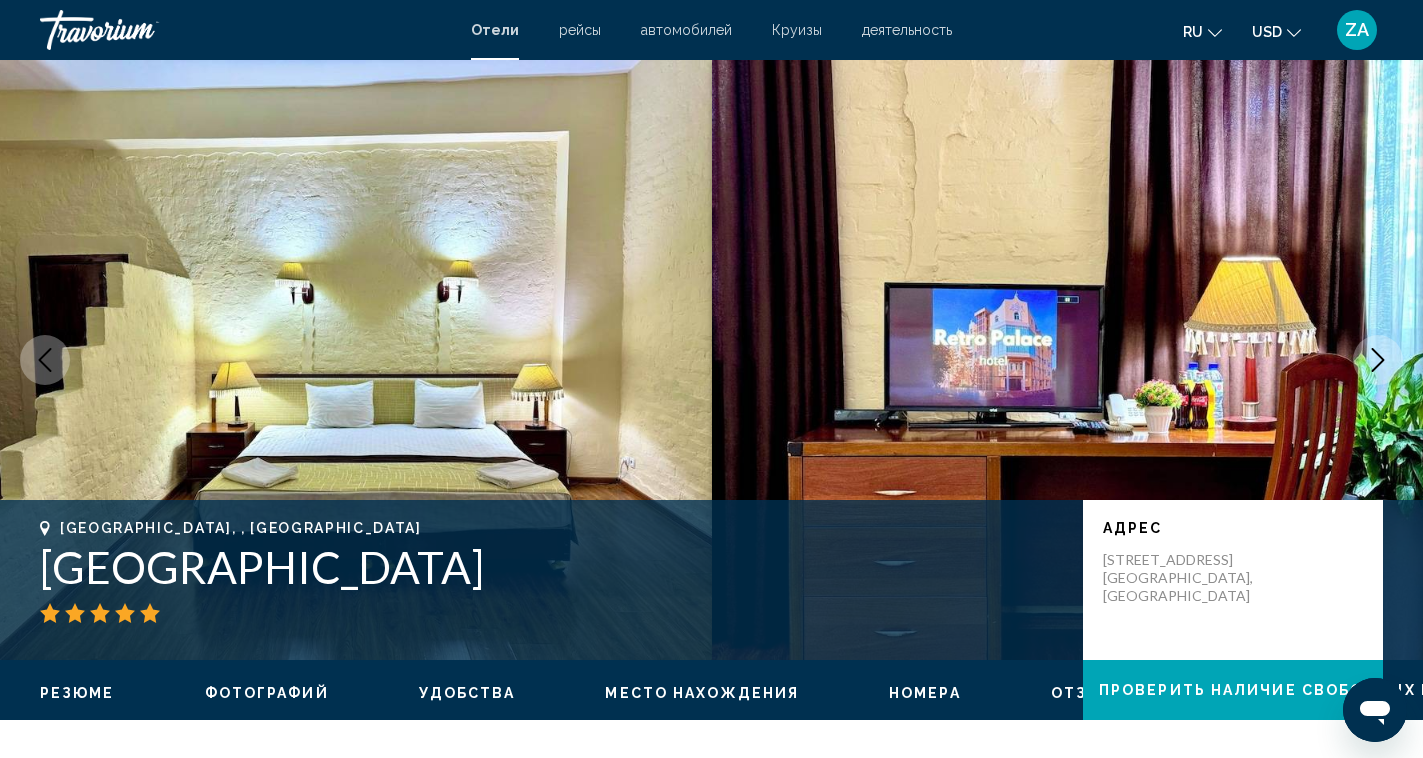 click 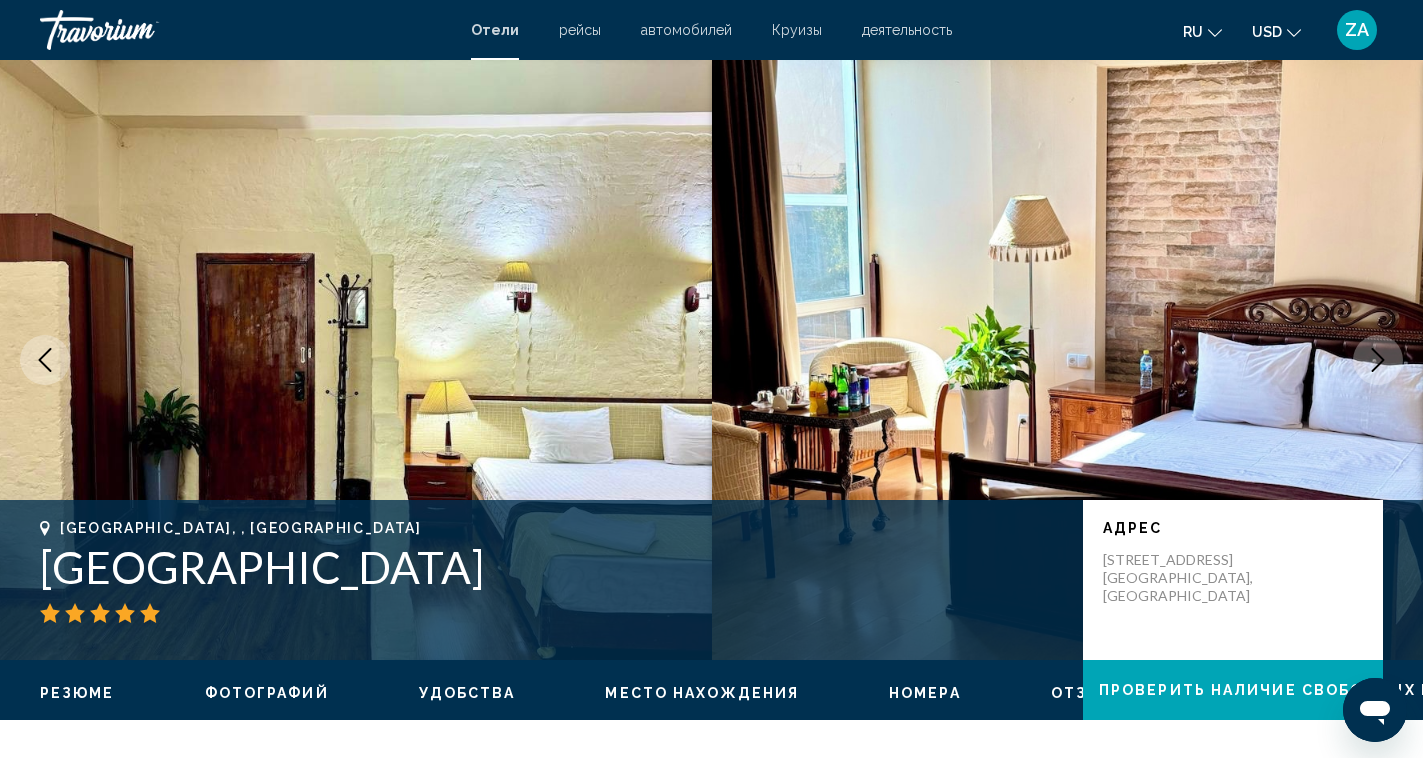 click 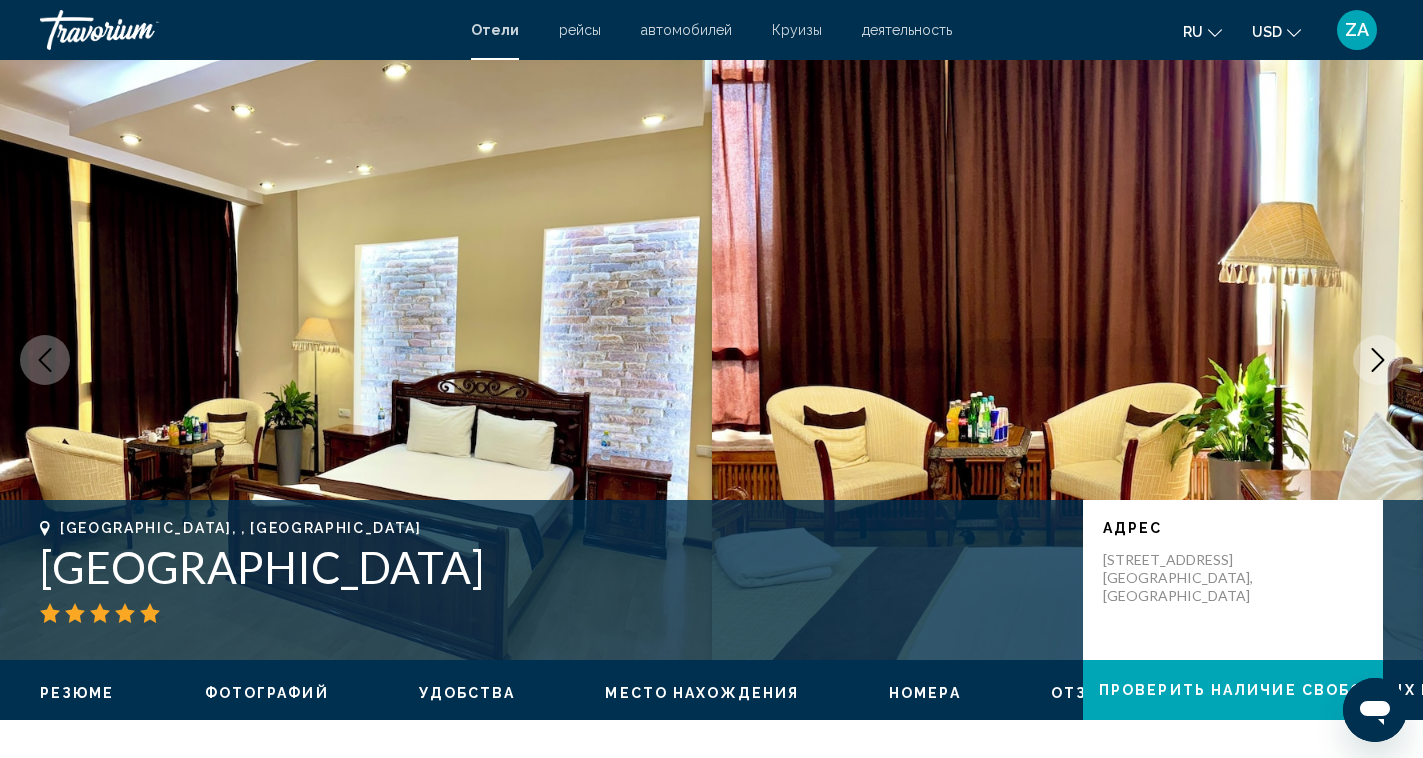 click 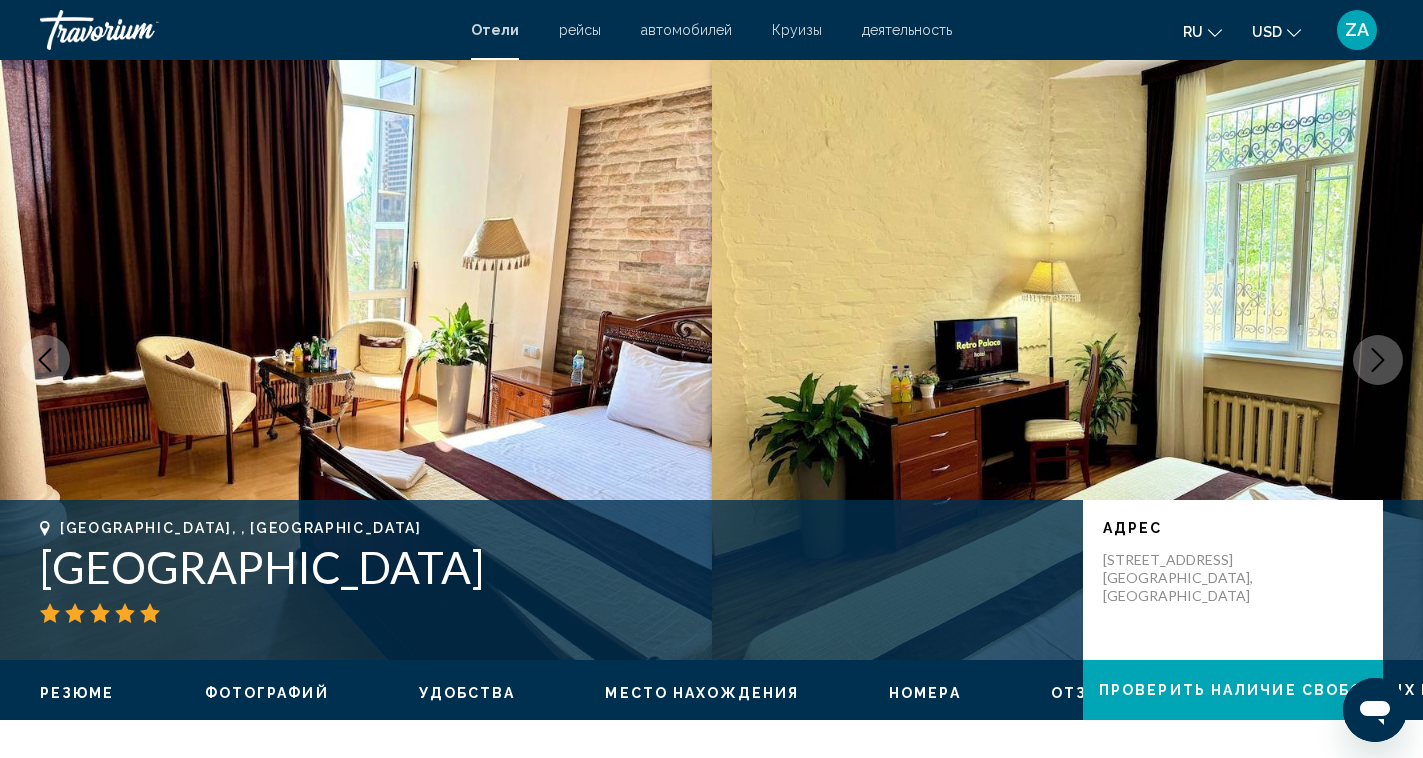 click 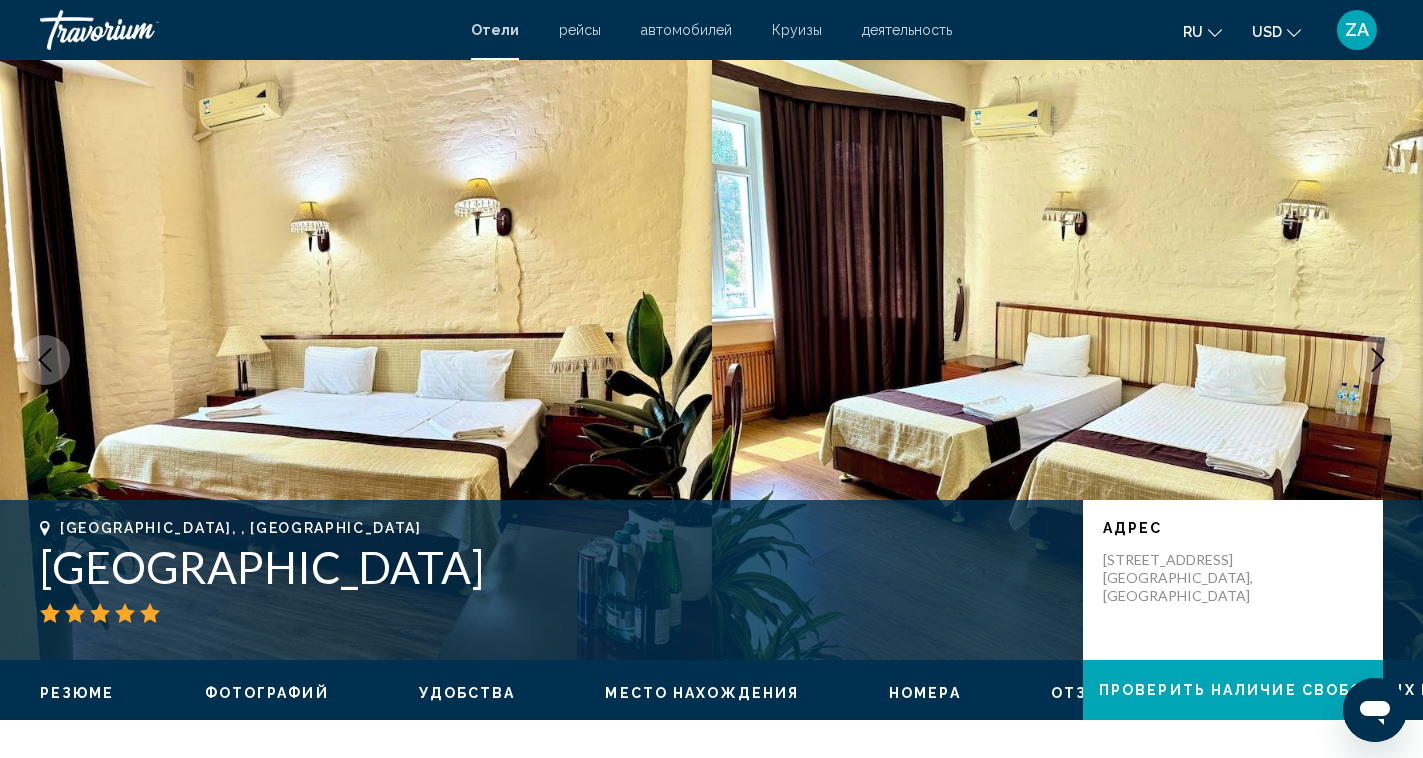 click 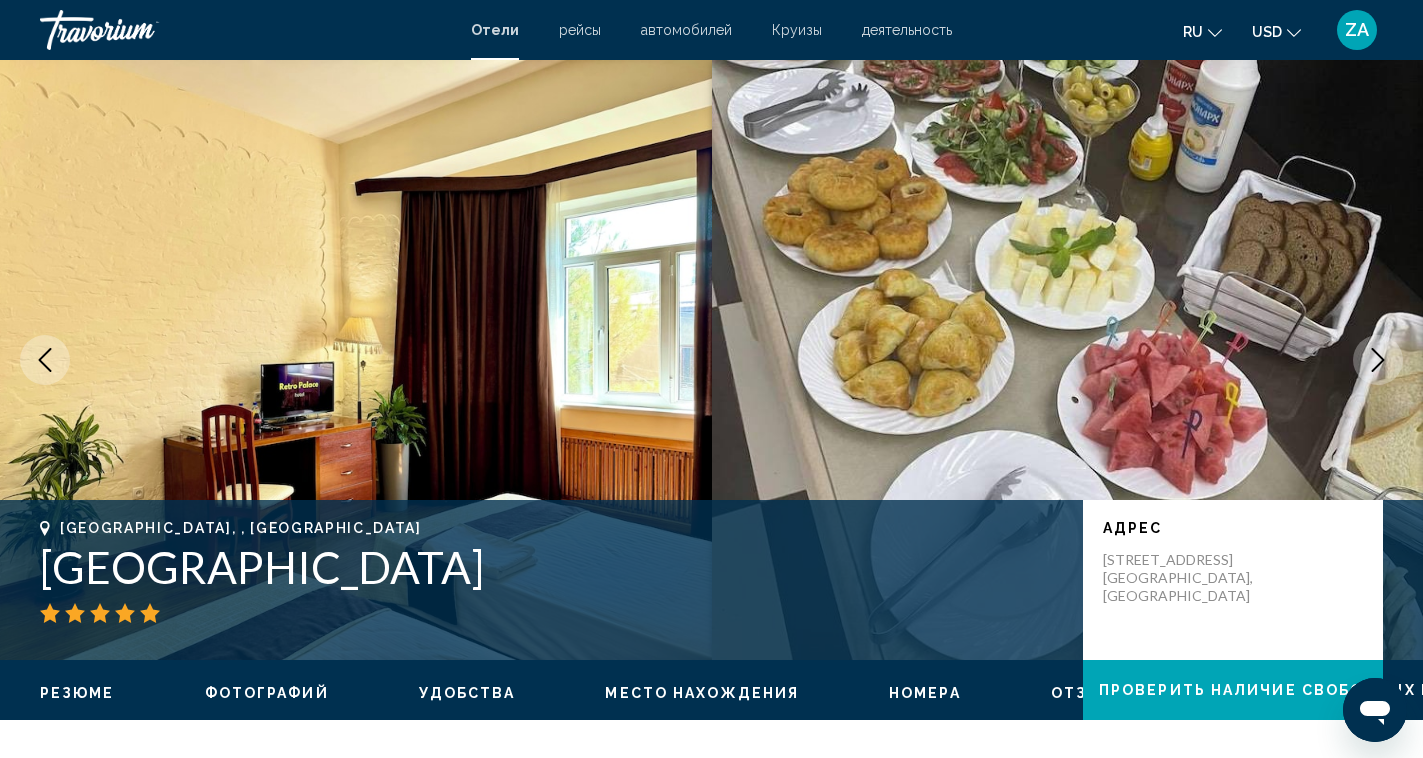 click 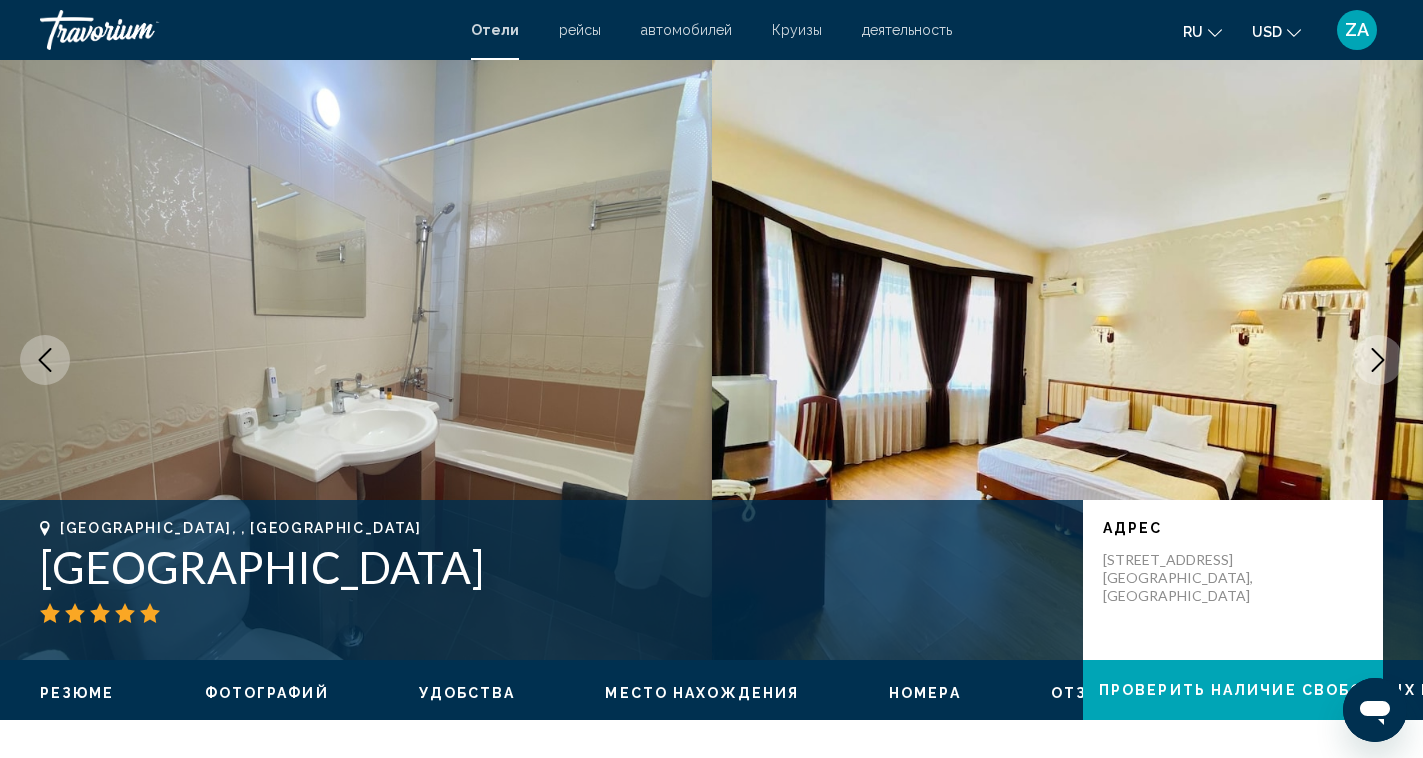 click 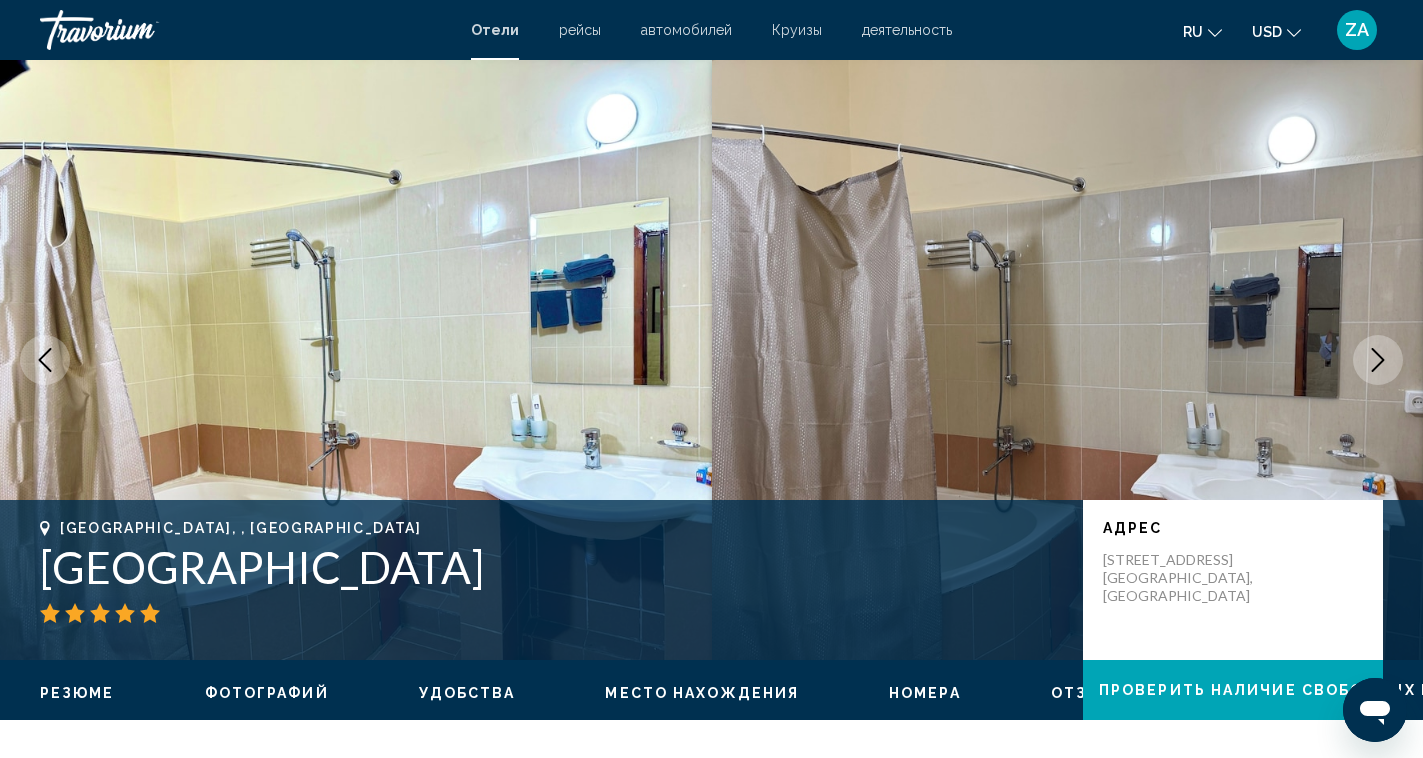 click 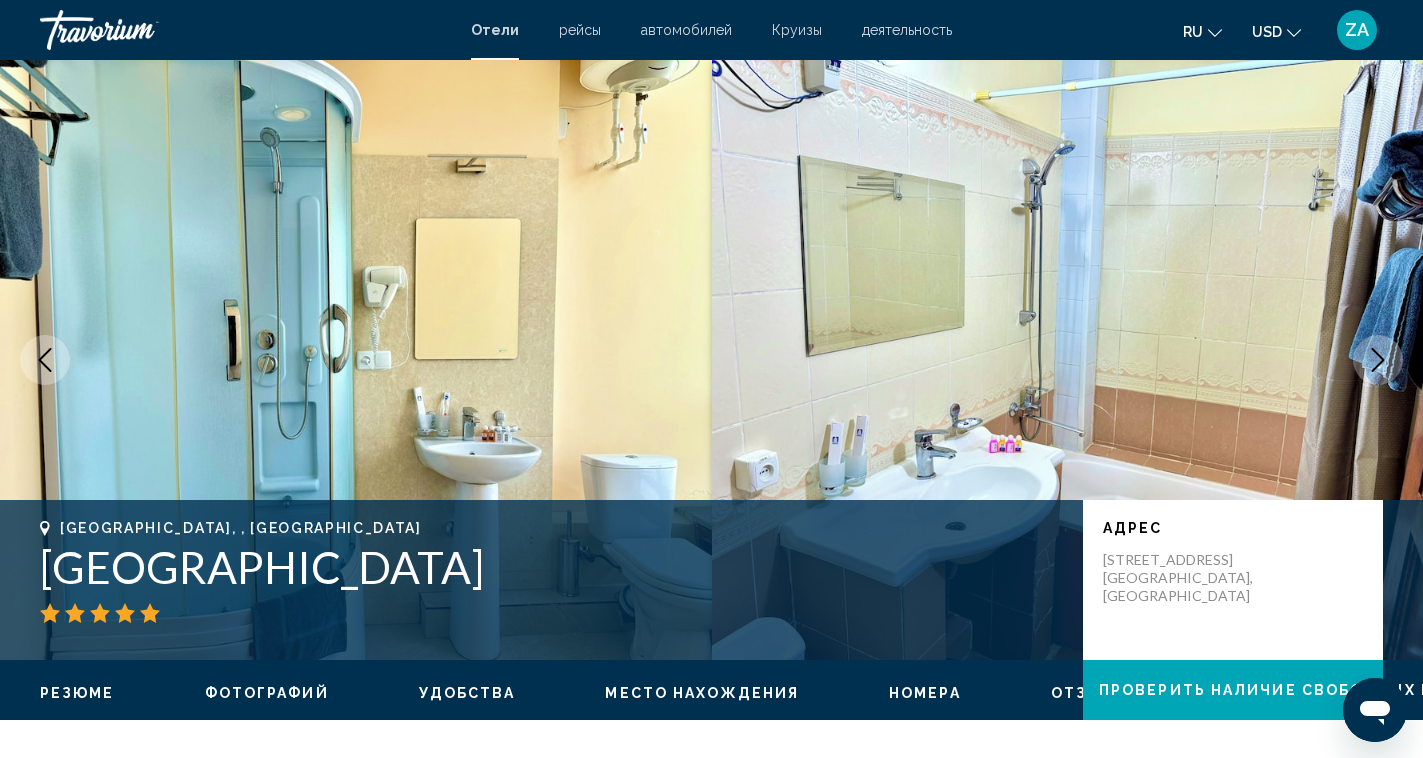 click 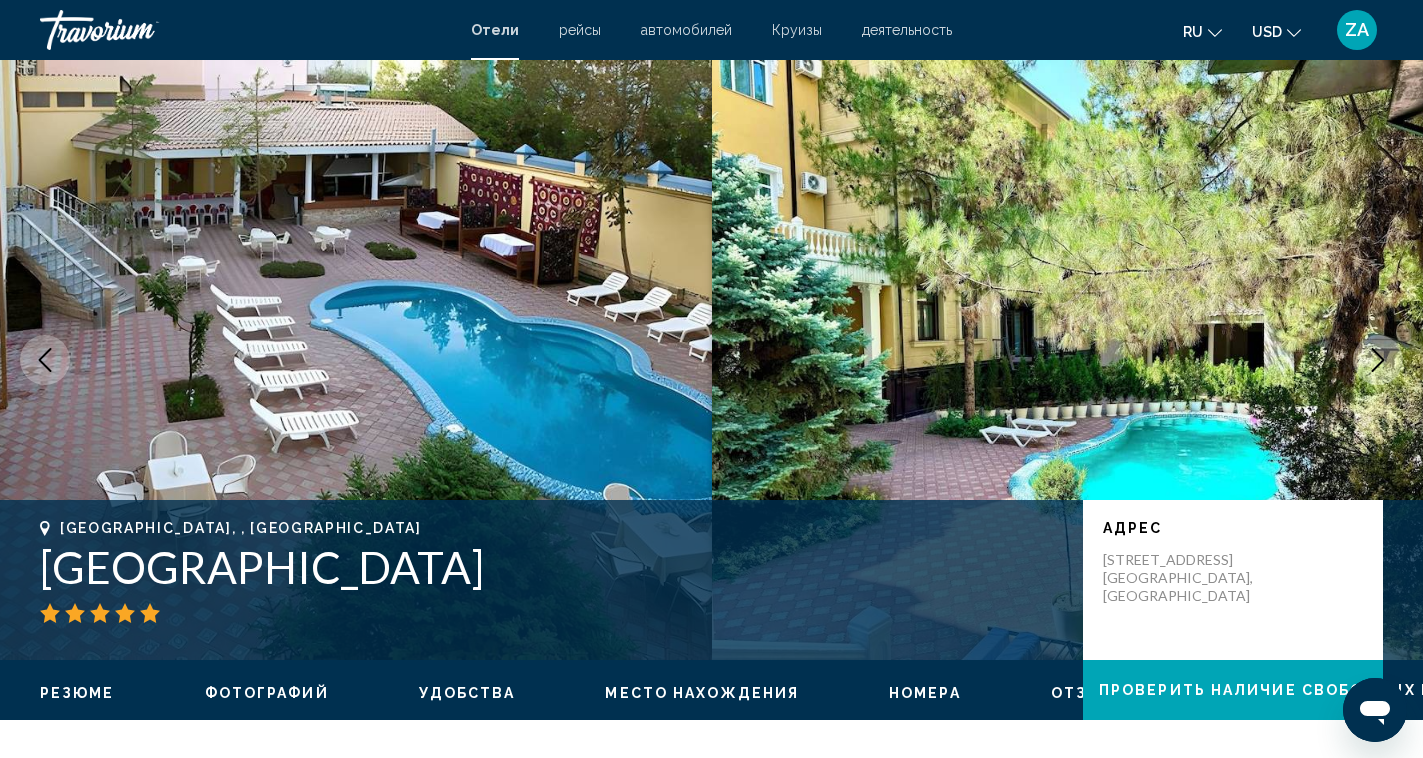 click 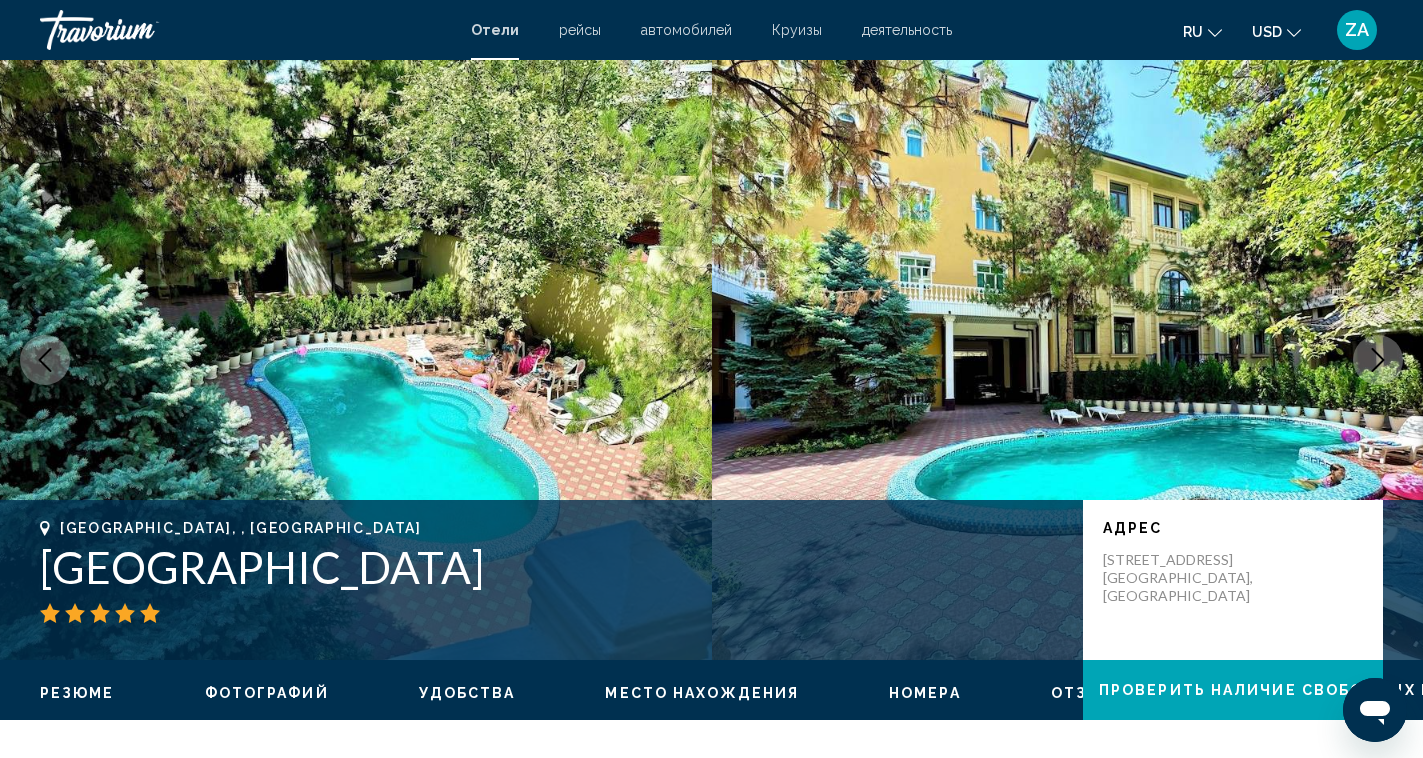 click 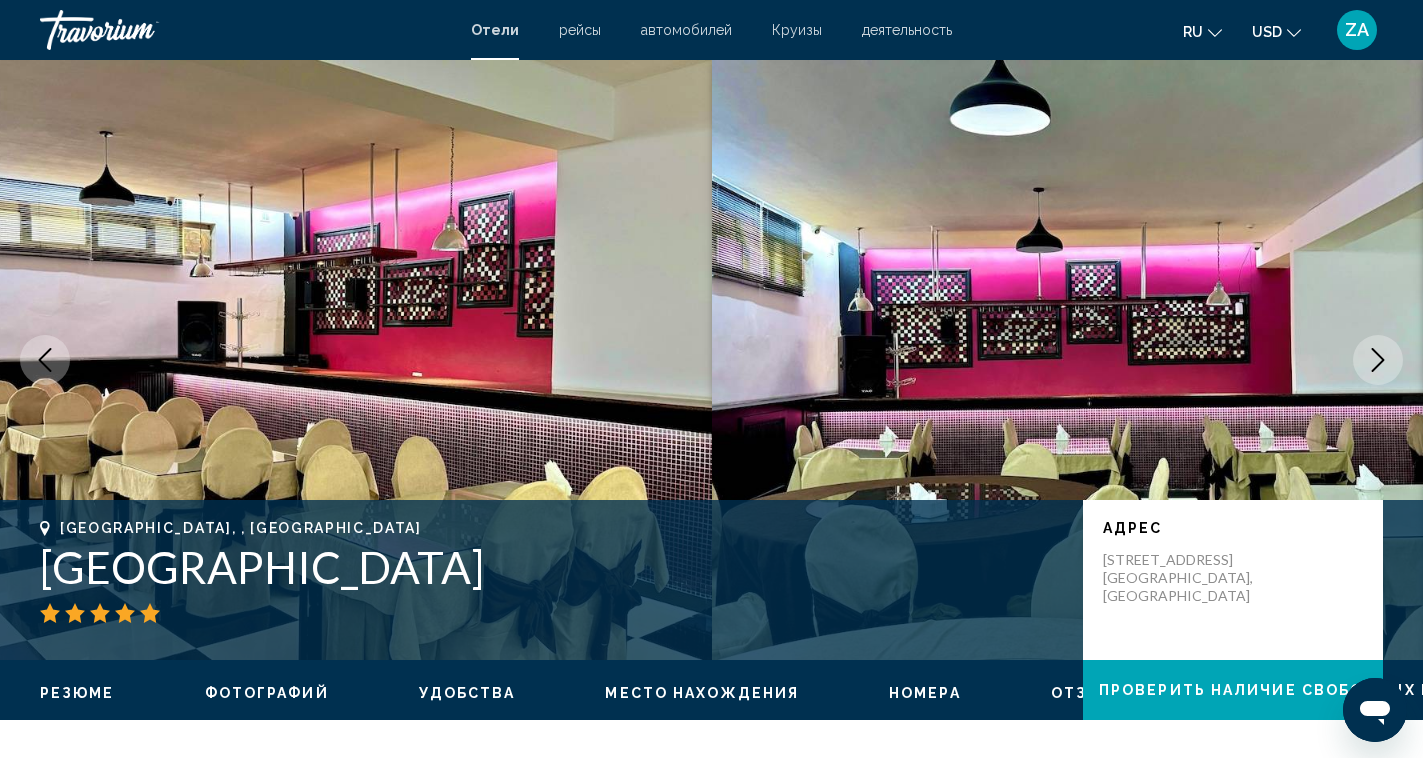 click 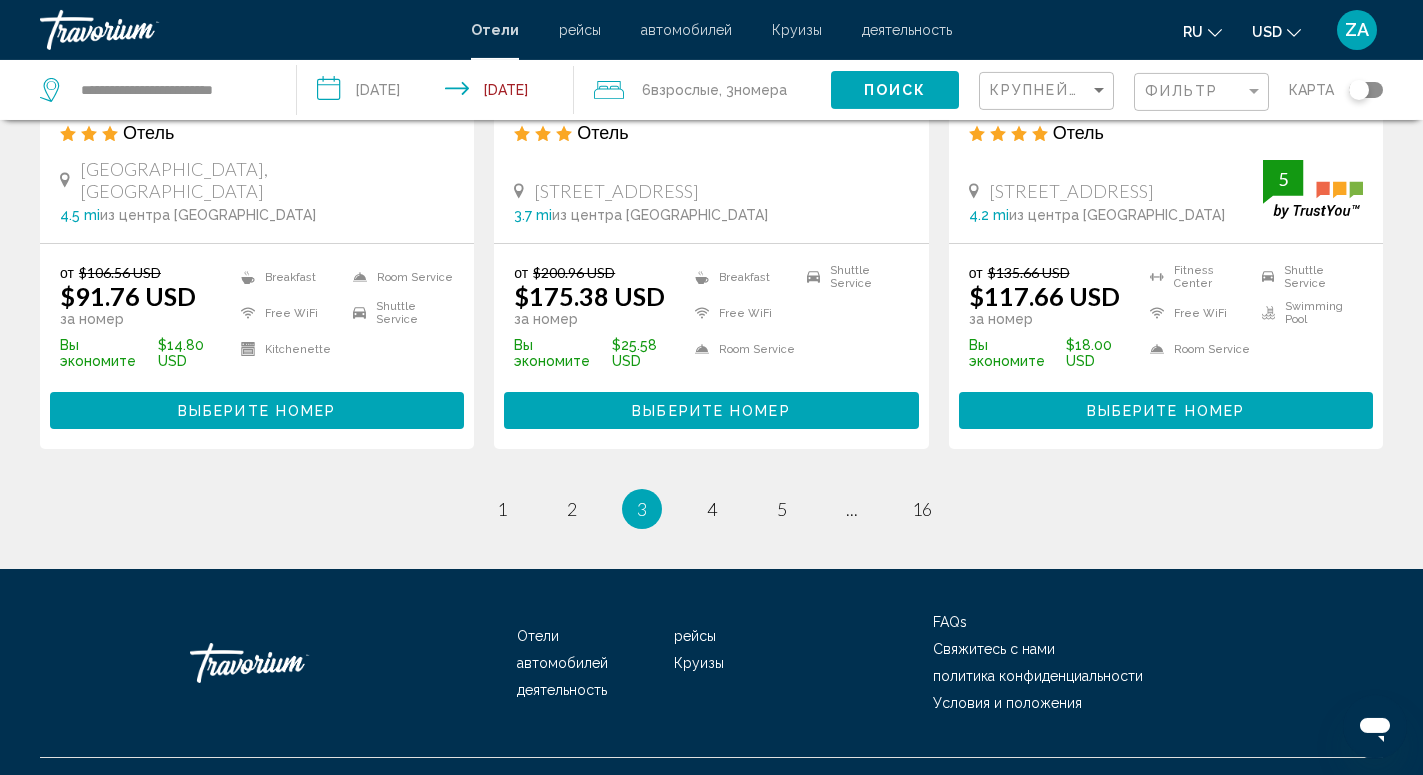scroll, scrollTop: 2742, scrollLeft: 0, axis: vertical 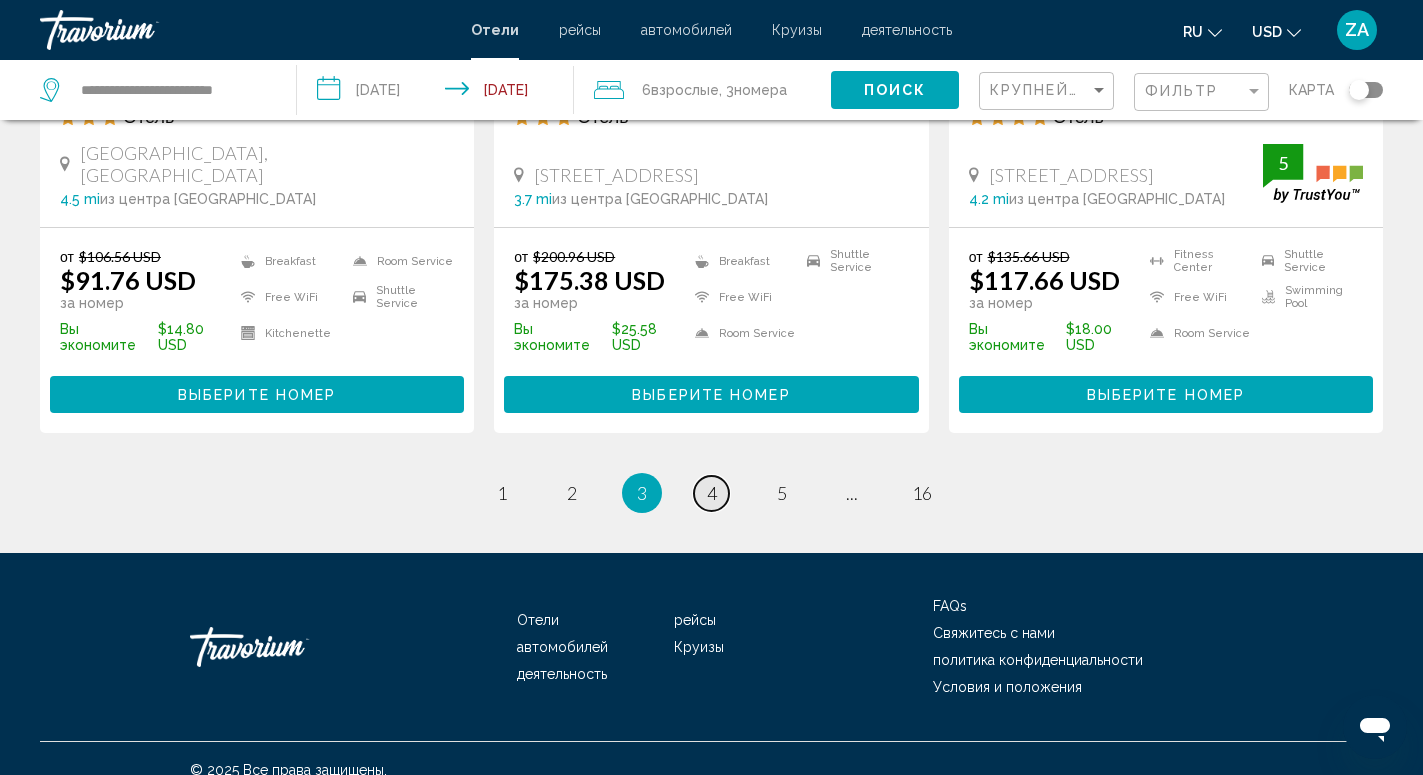 click on "4" at bounding box center (712, 493) 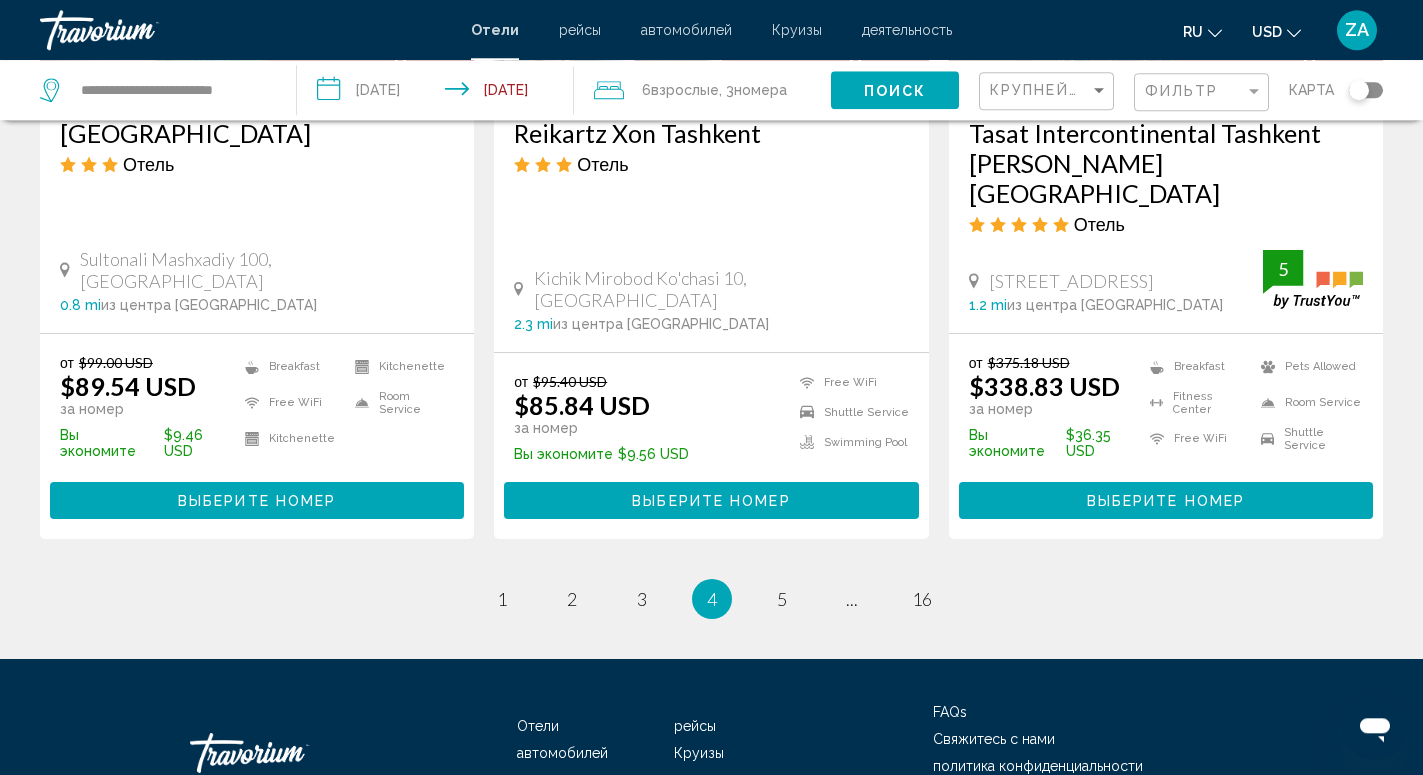 scroll, scrollTop: 2728, scrollLeft: 0, axis: vertical 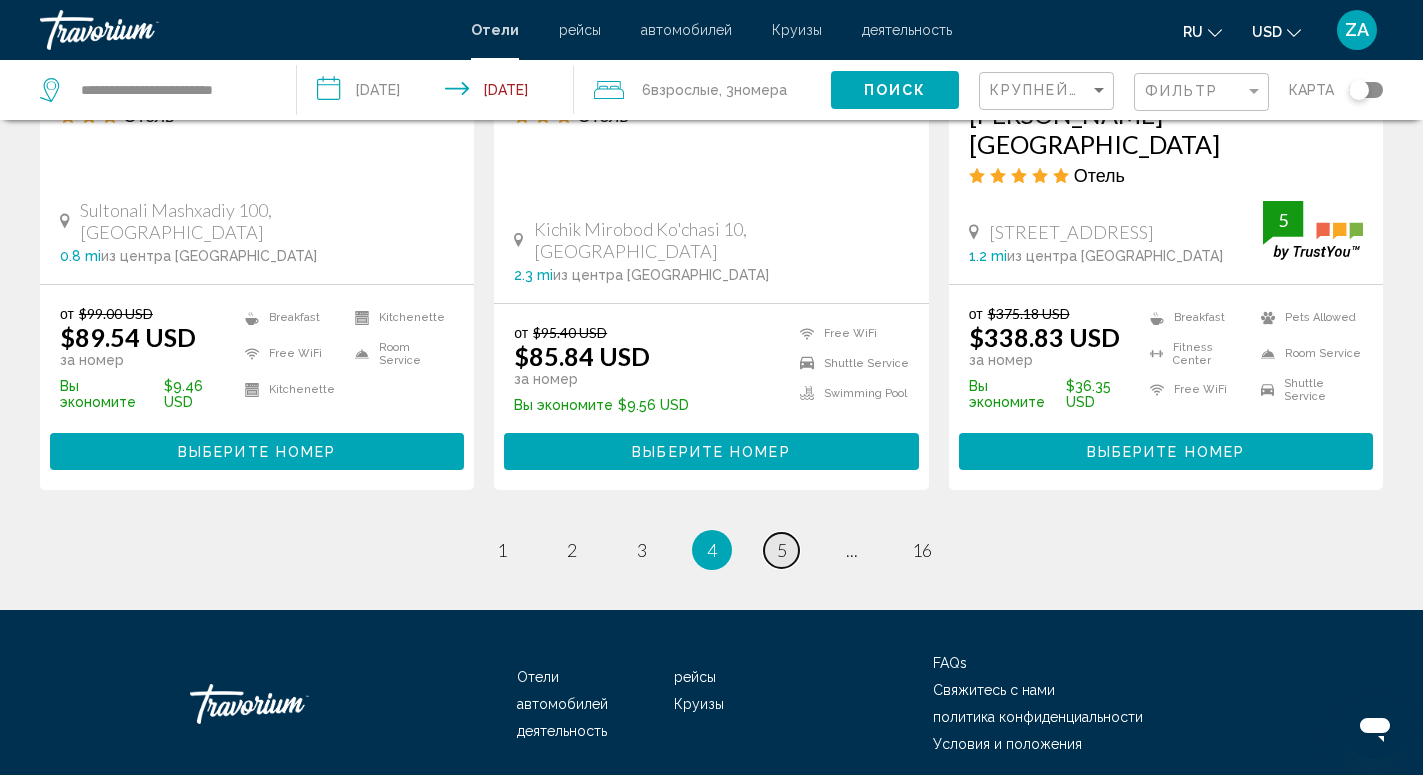 click on "5" at bounding box center [782, 550] 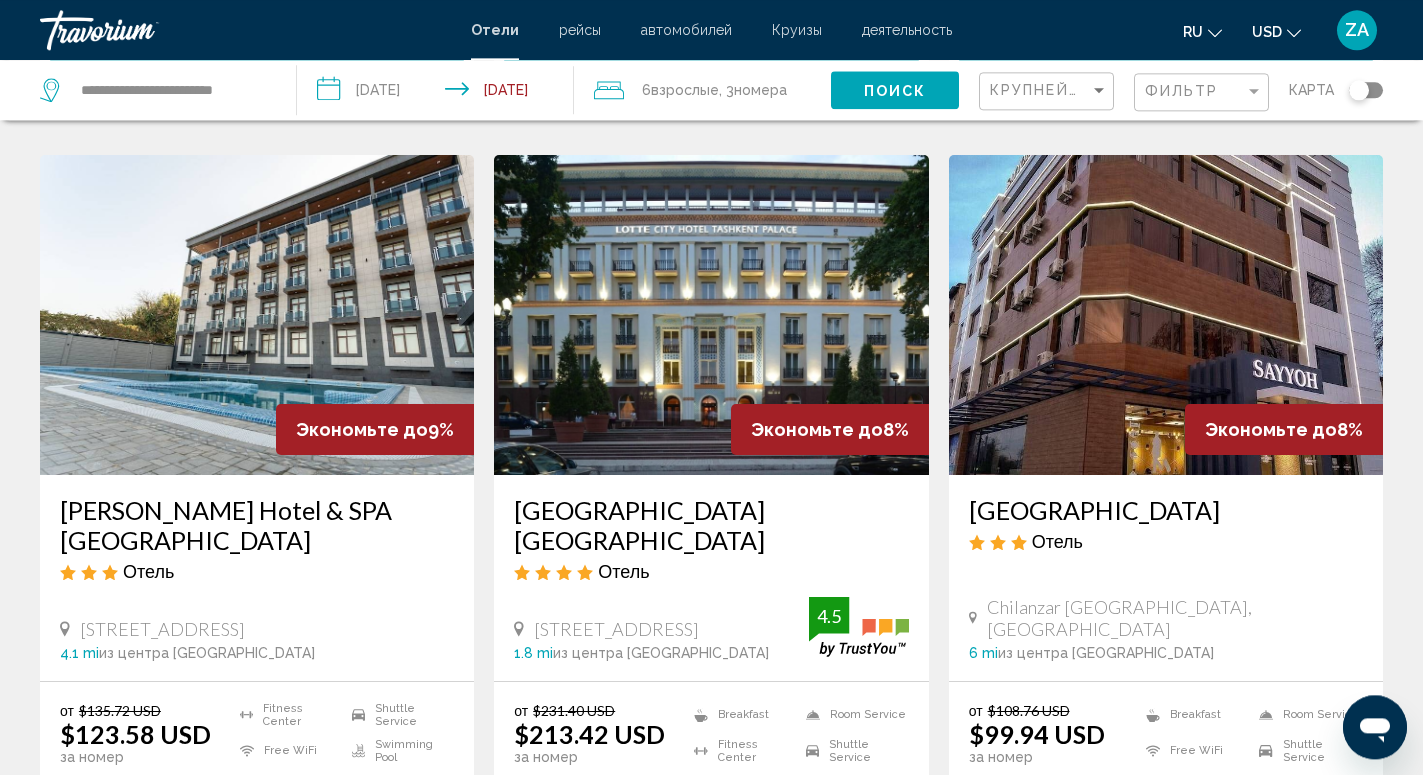 scroll, scrollTop: 774, scrollLeft: 0, axis: vertical 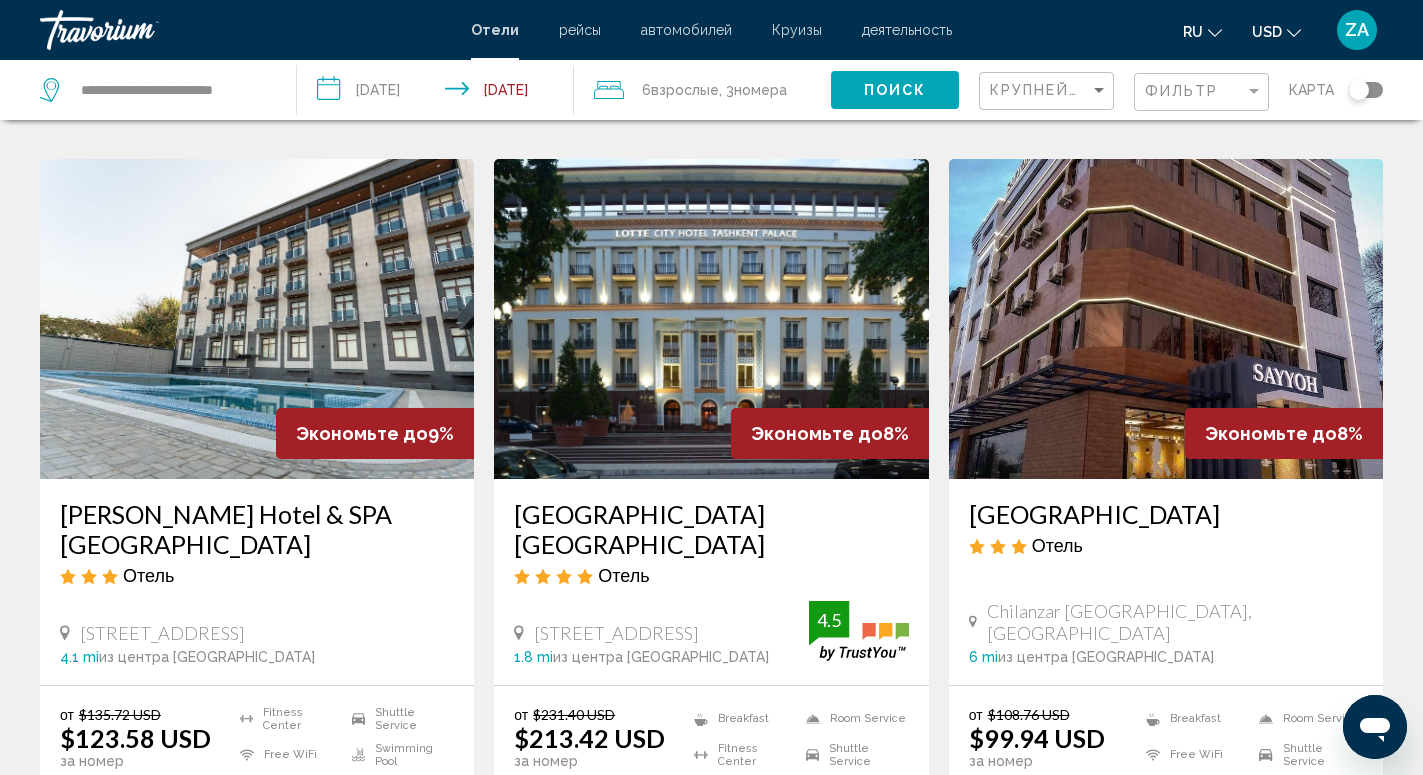 click at bounding box center (711, 319) 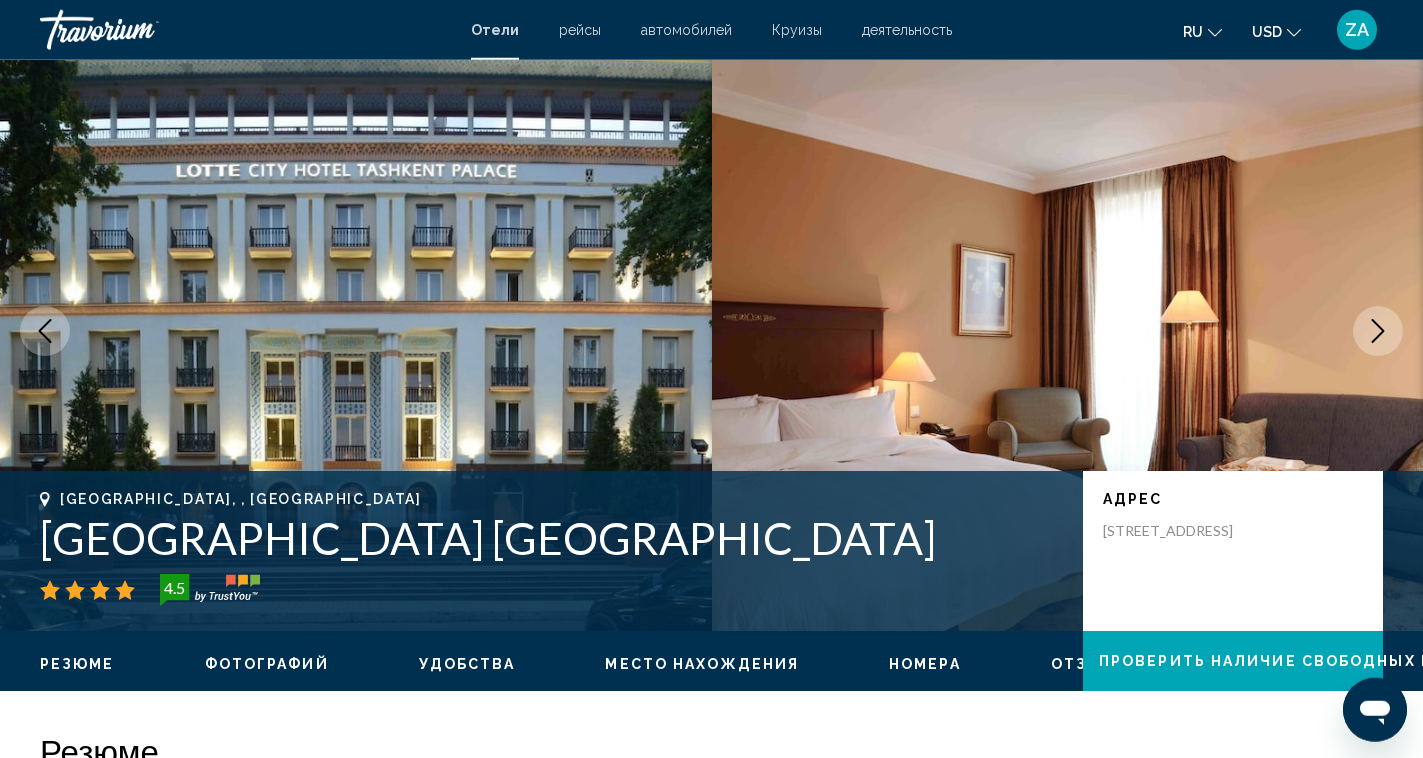 scroll, scrollTop: 0, scrollLeft: 0, axis: both 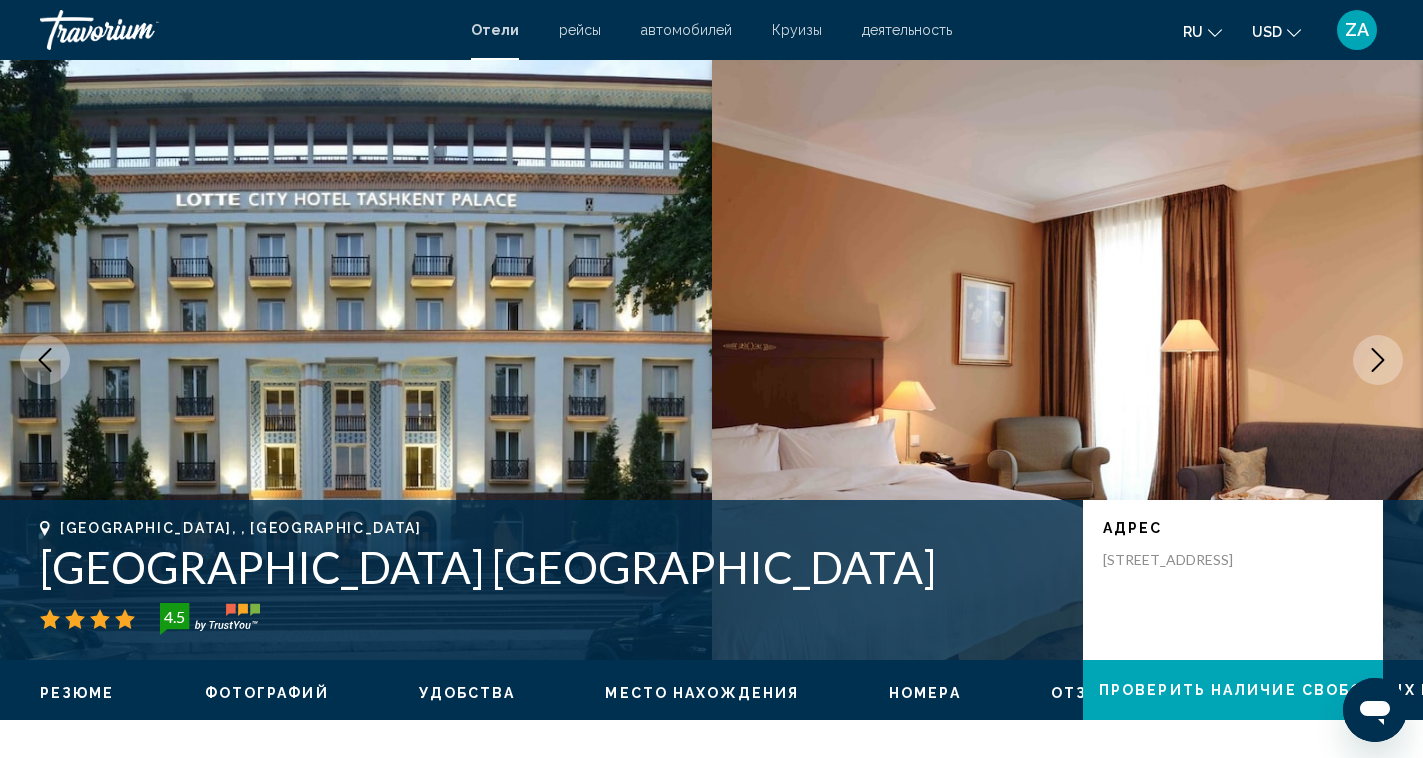 click at bounding box center [1378, 360] 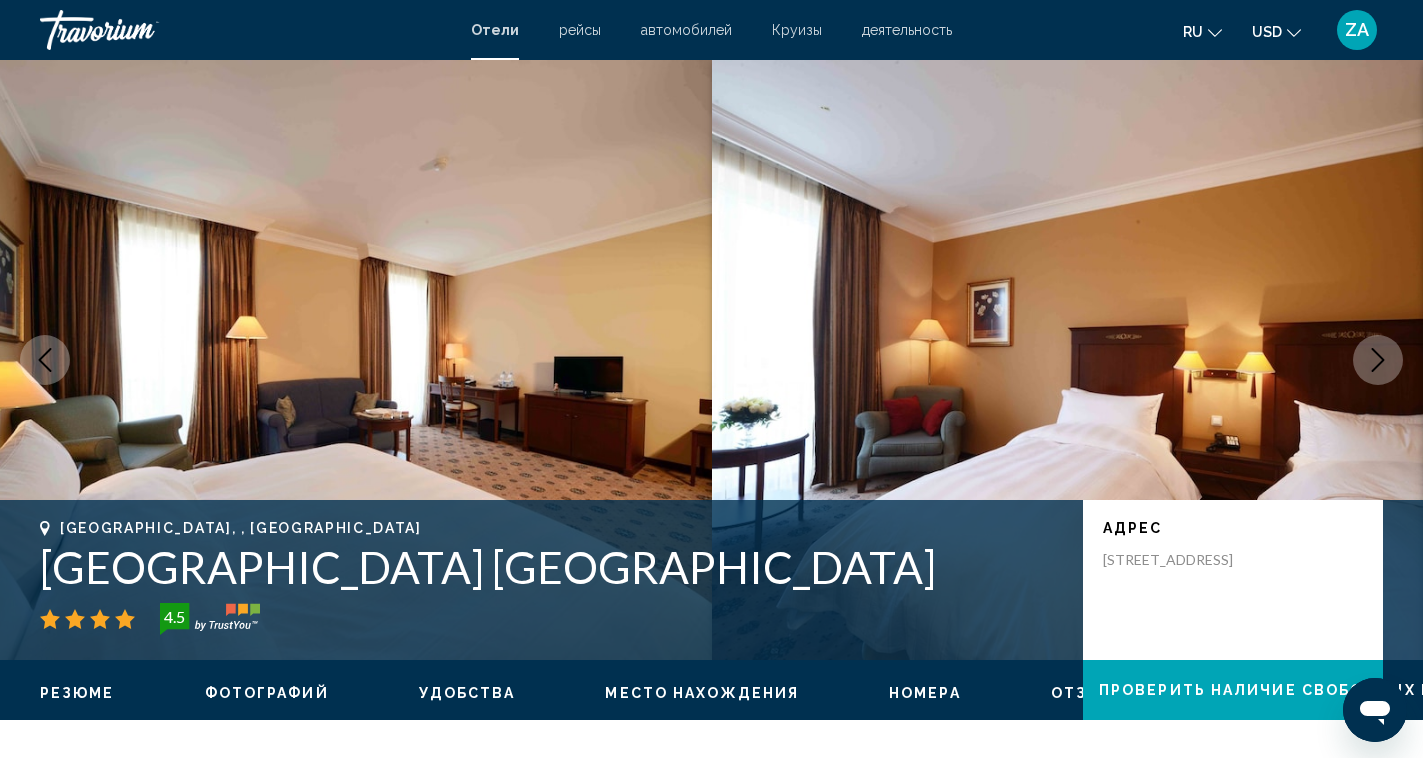 click at bounding box center [1378, 360] 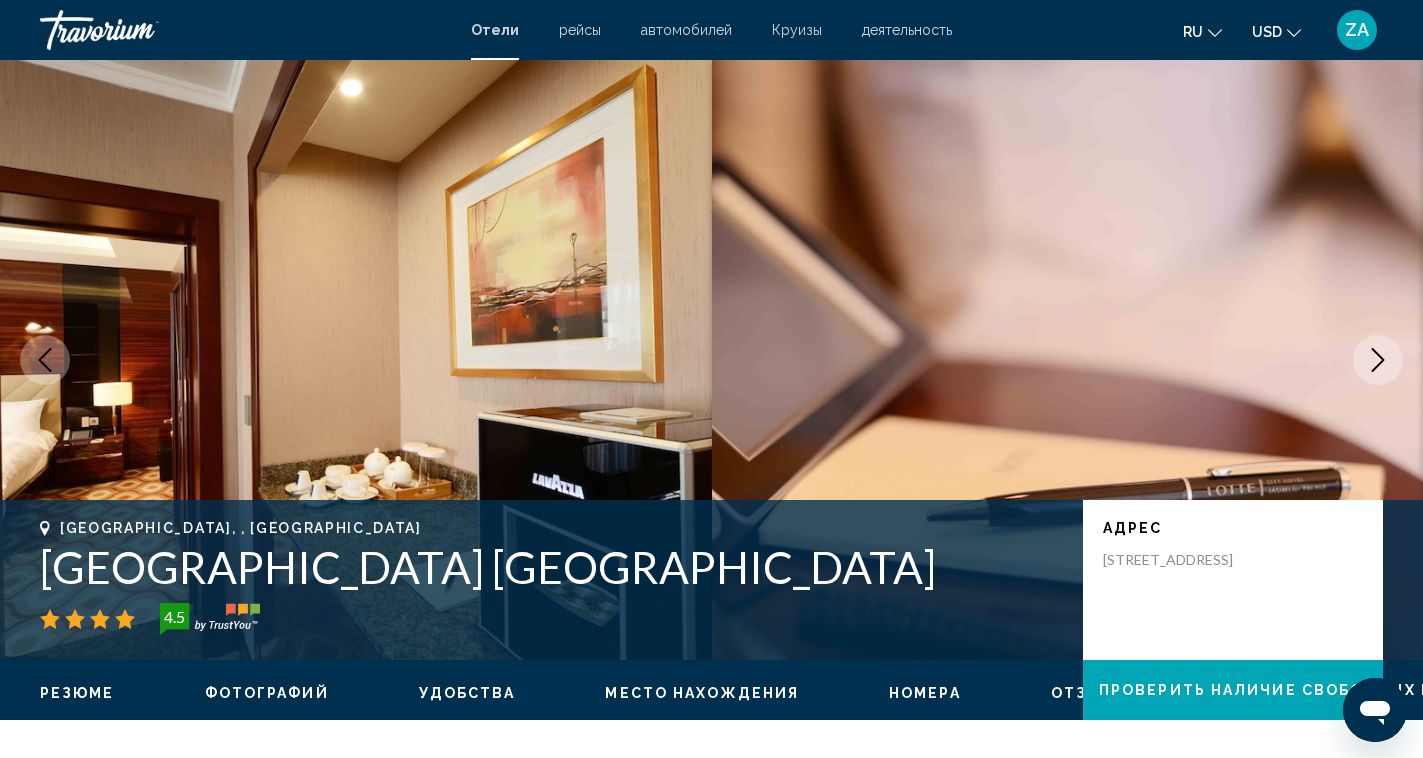 click at bounding box center [1378, 360] 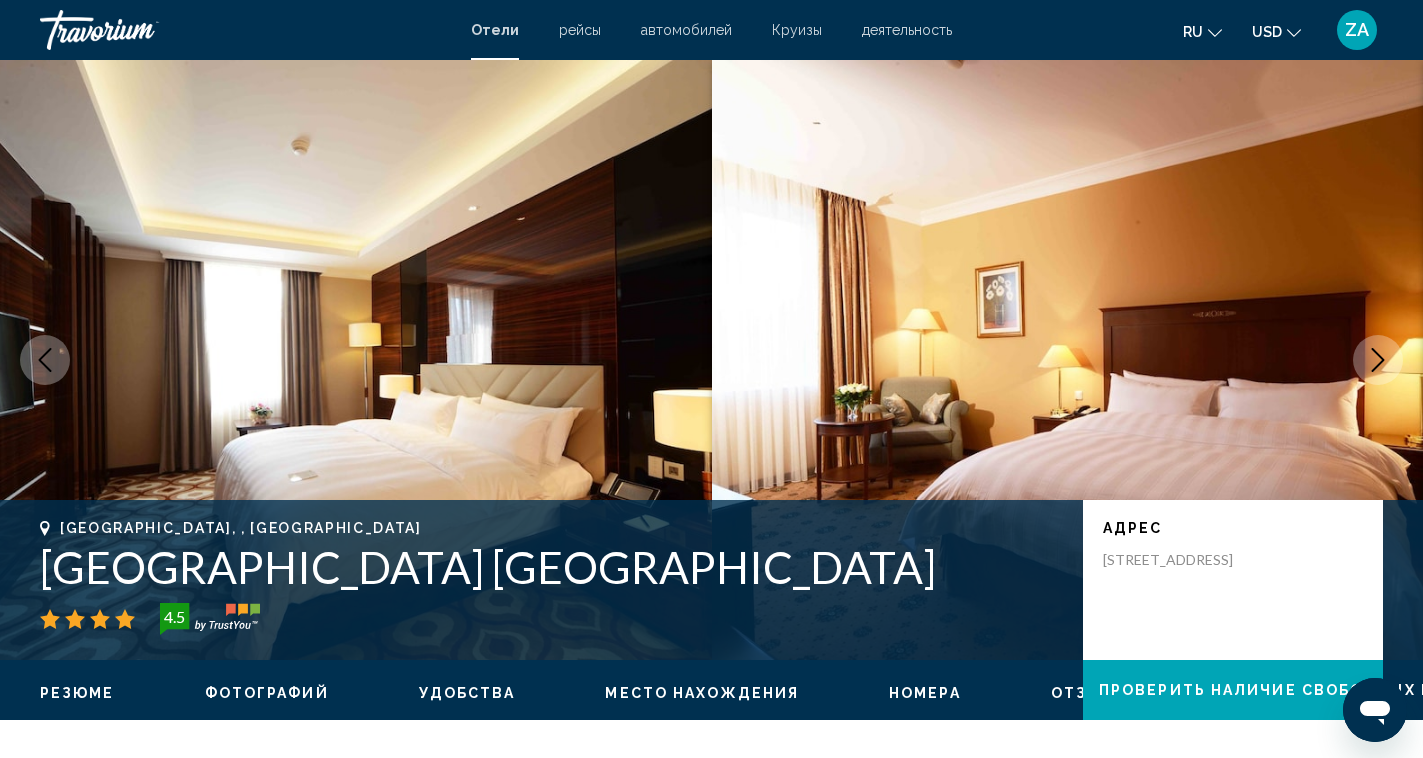 click at bounding box center [1378, 360] 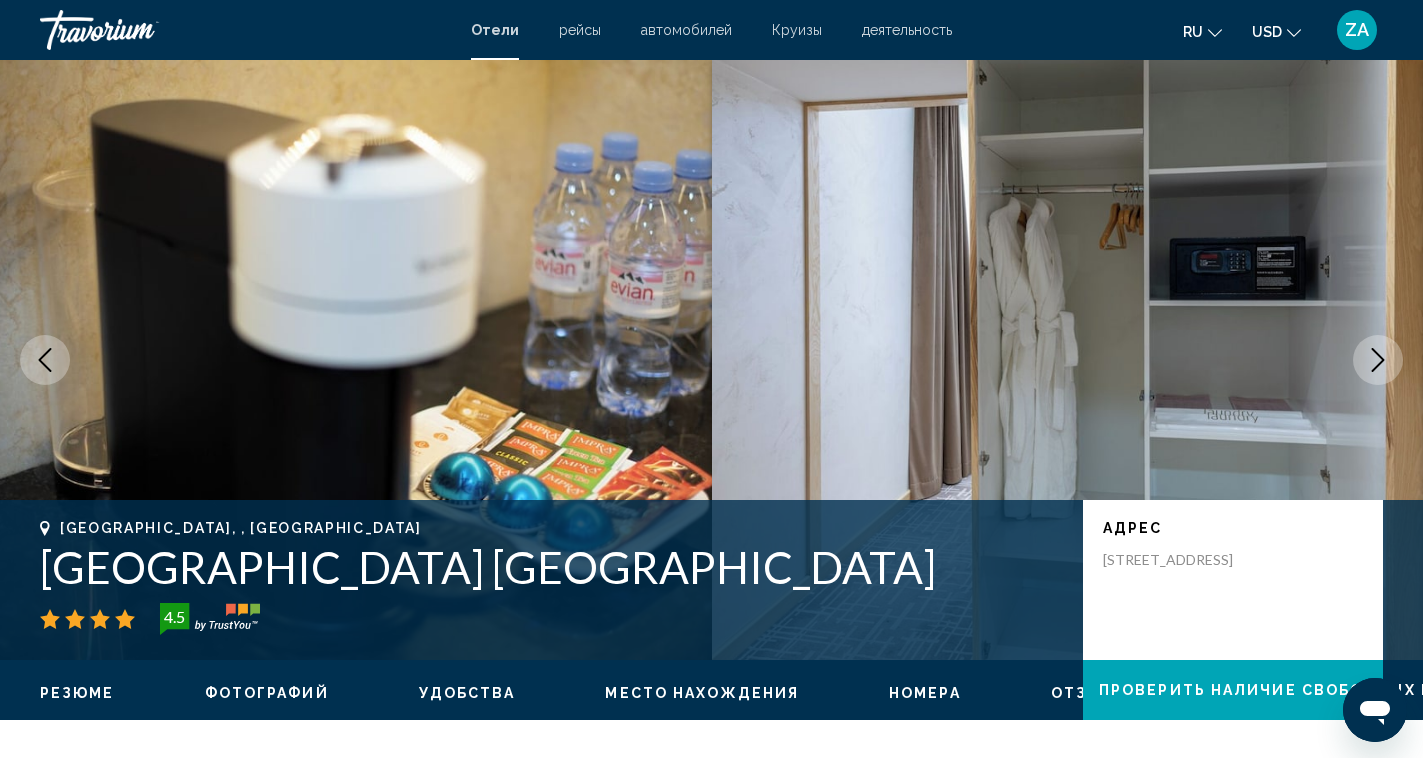 click at bounding box center (1378, 360) 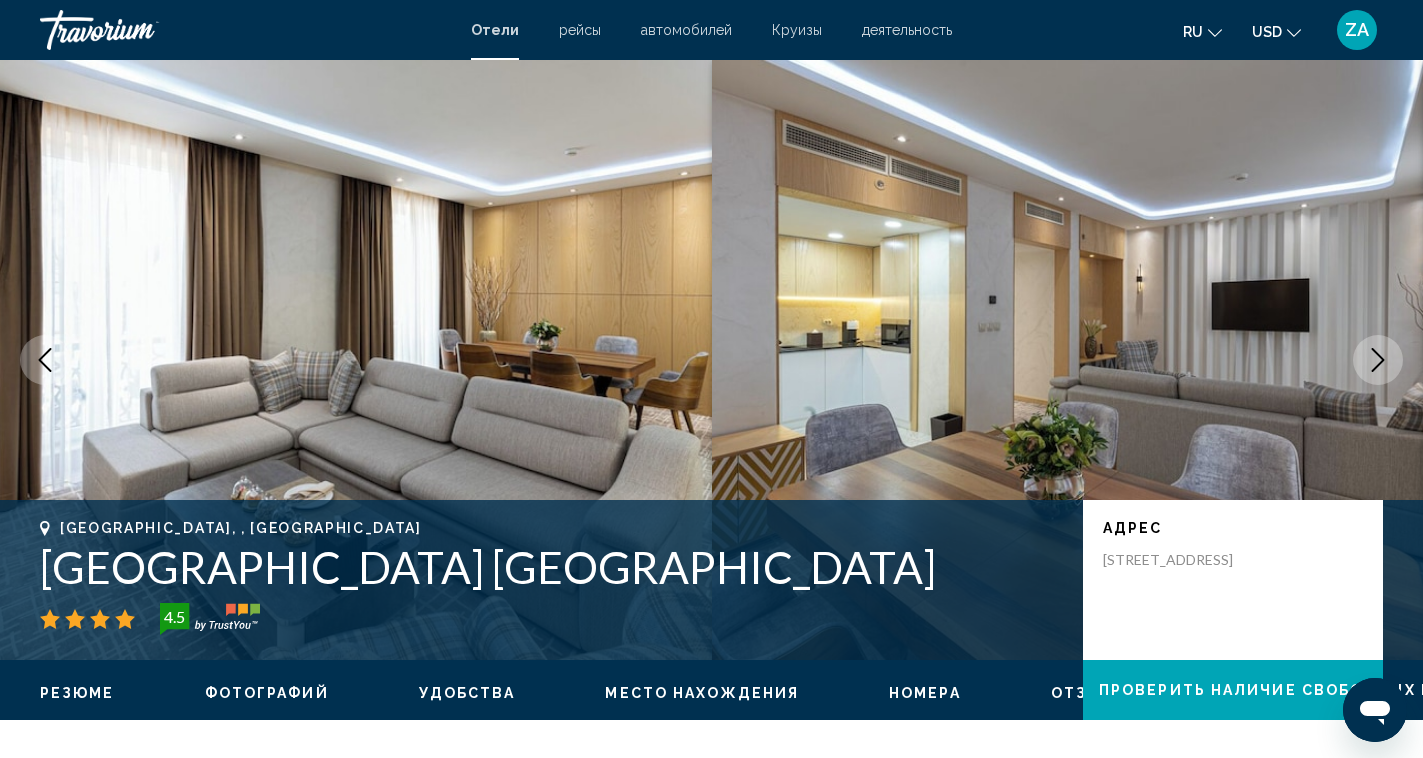 click at bounding box center [1378, 360] 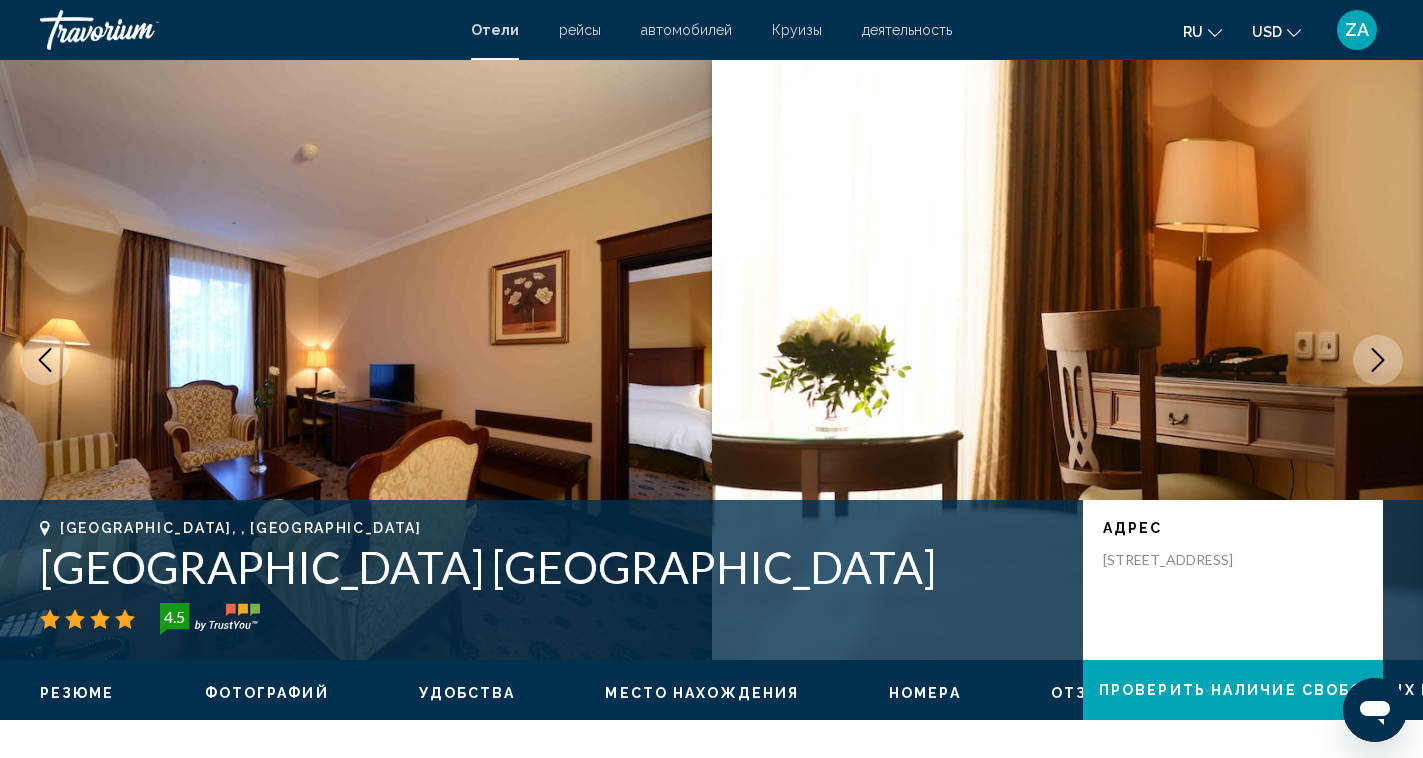 click at bounding box center (1378, 360) 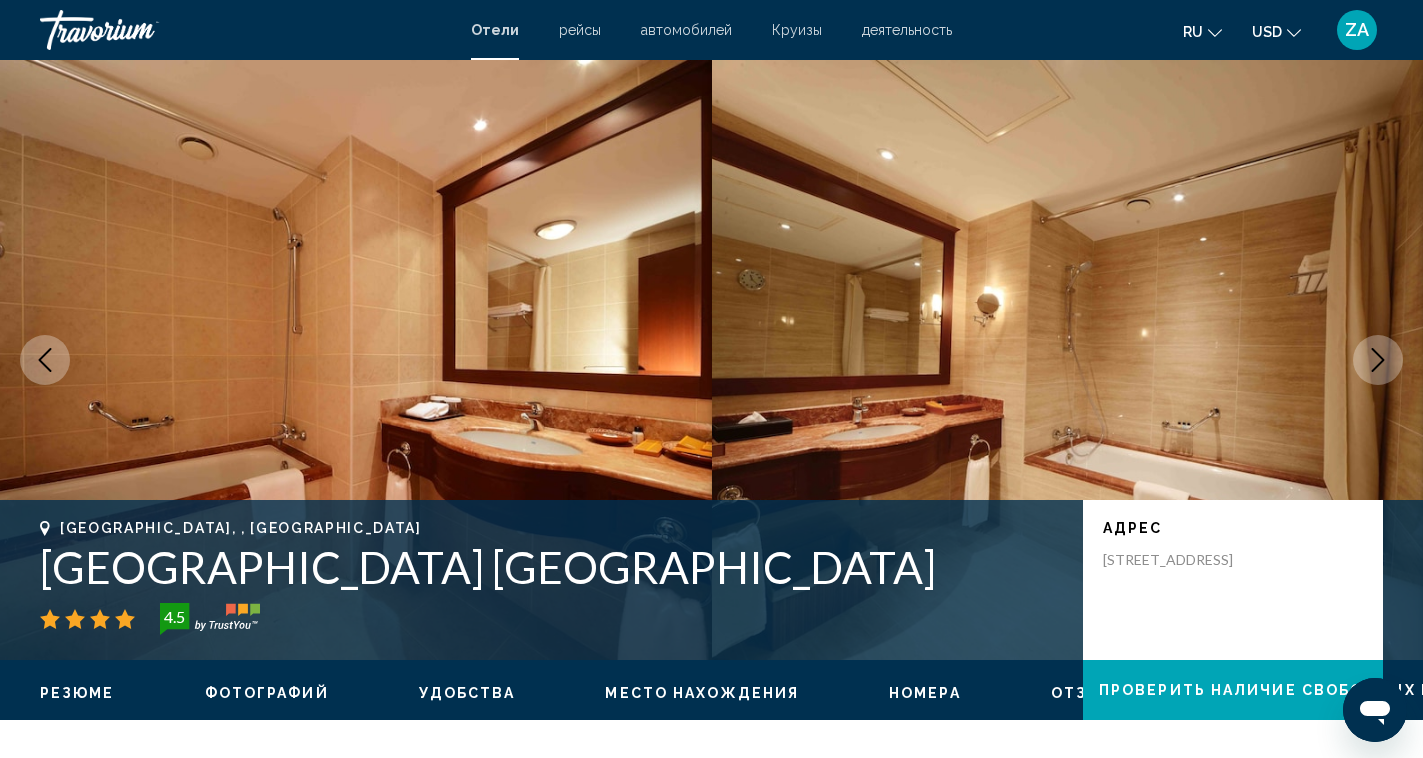 click at bounding box center (1378, 360) 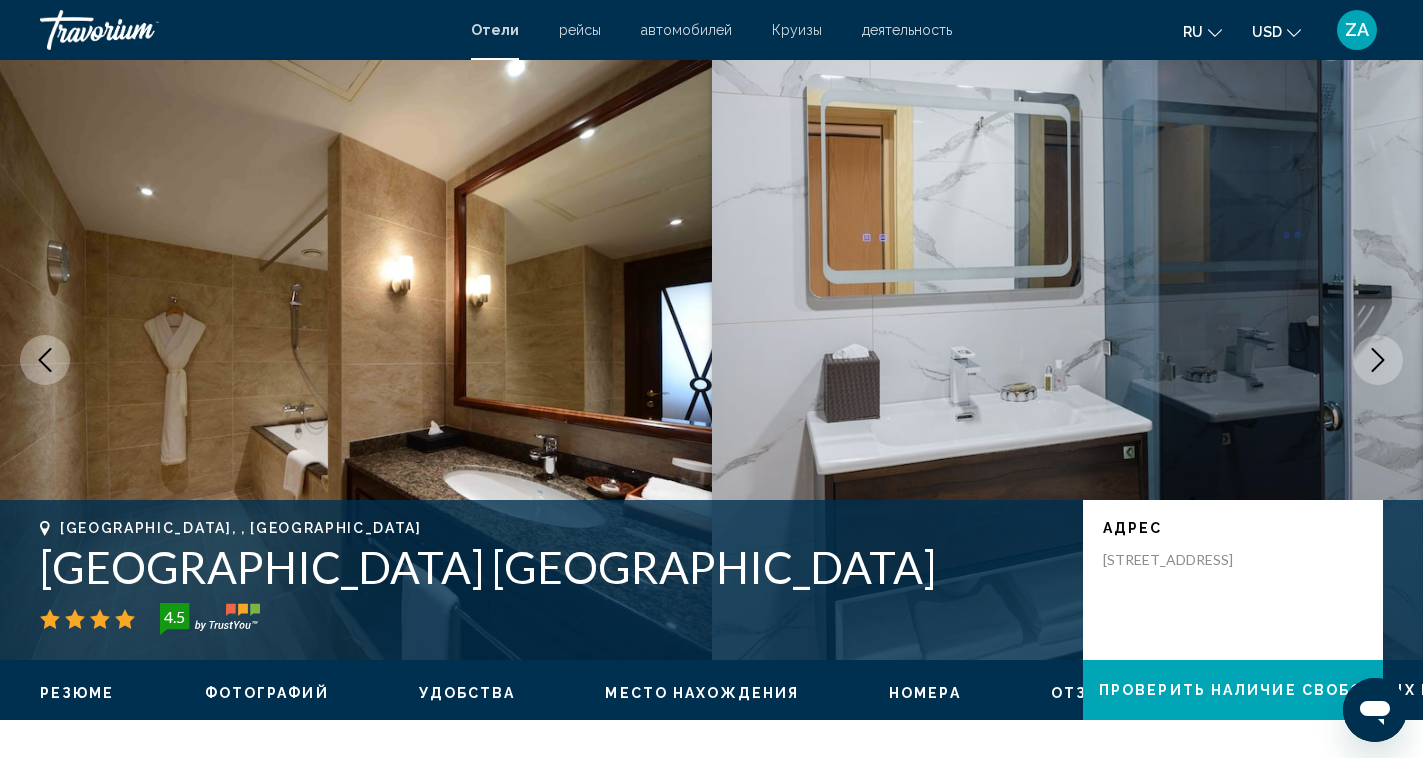 click at bounding box center [1378, 360] 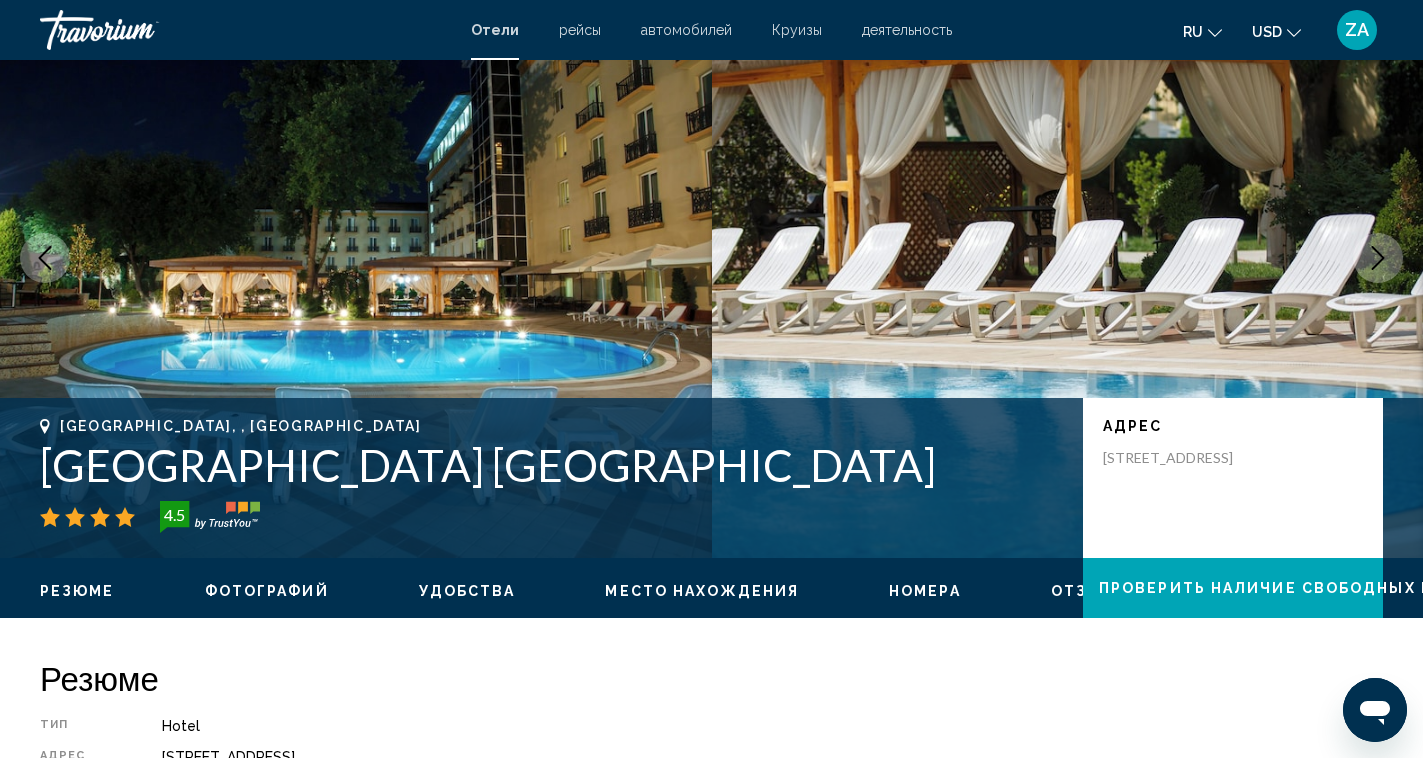 scroll, scrollTop: 0, scrollLeft: 0, axis: both 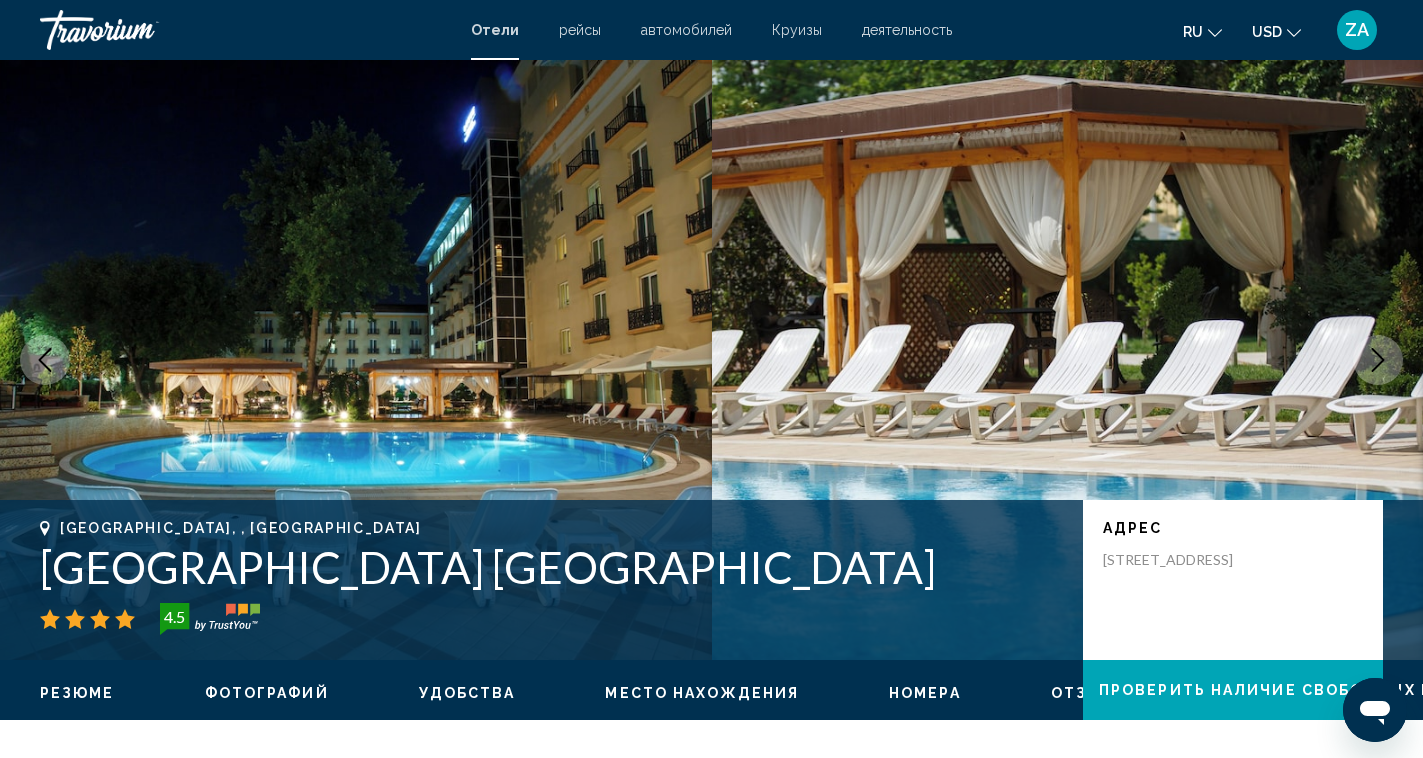 click 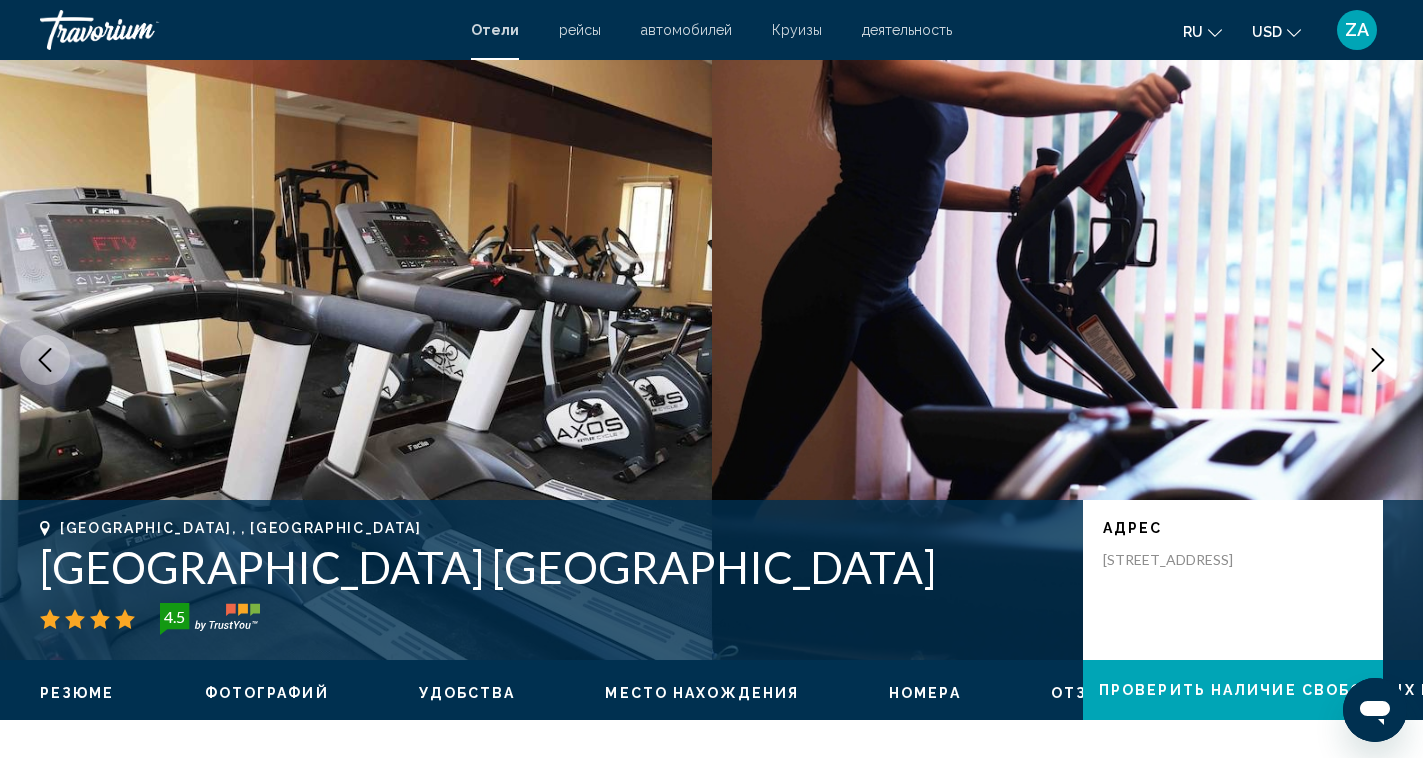 click 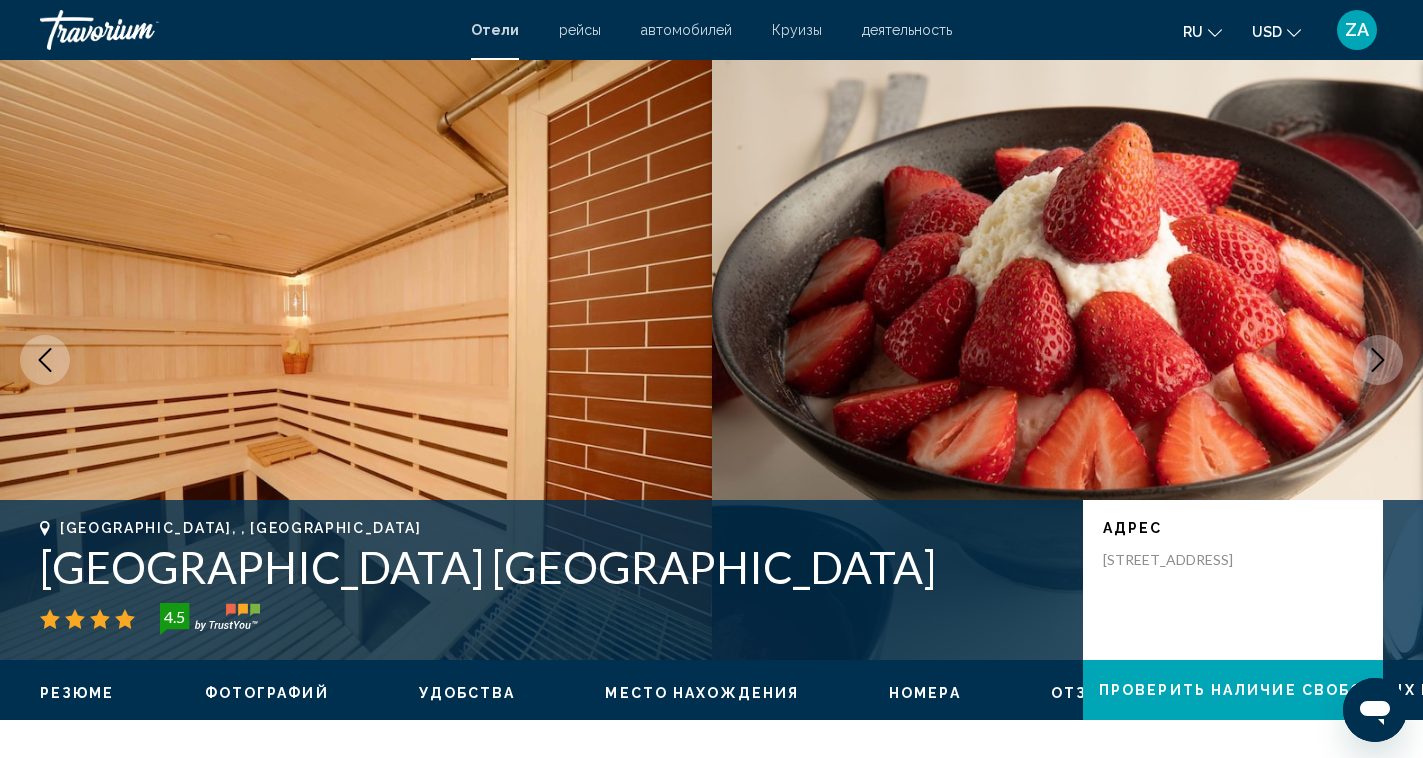 click 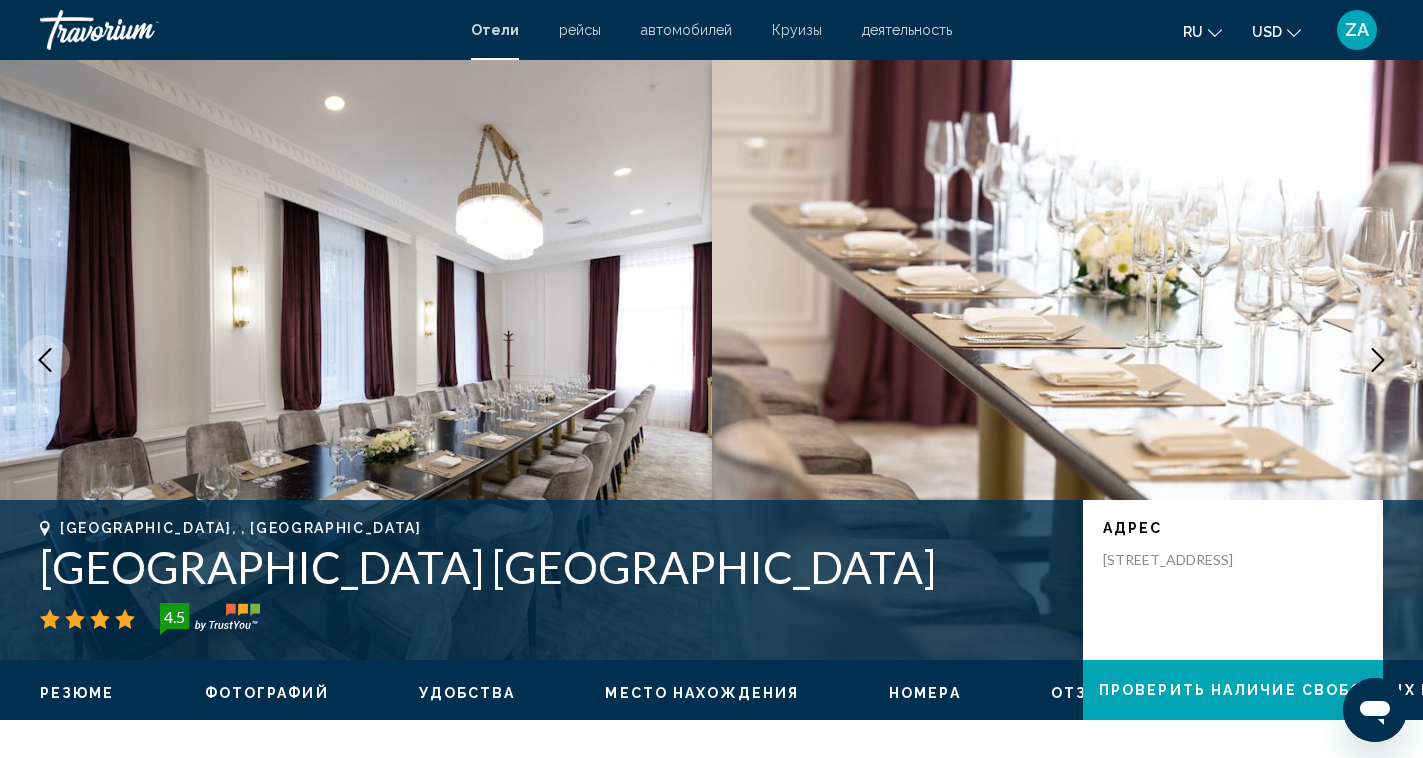 click 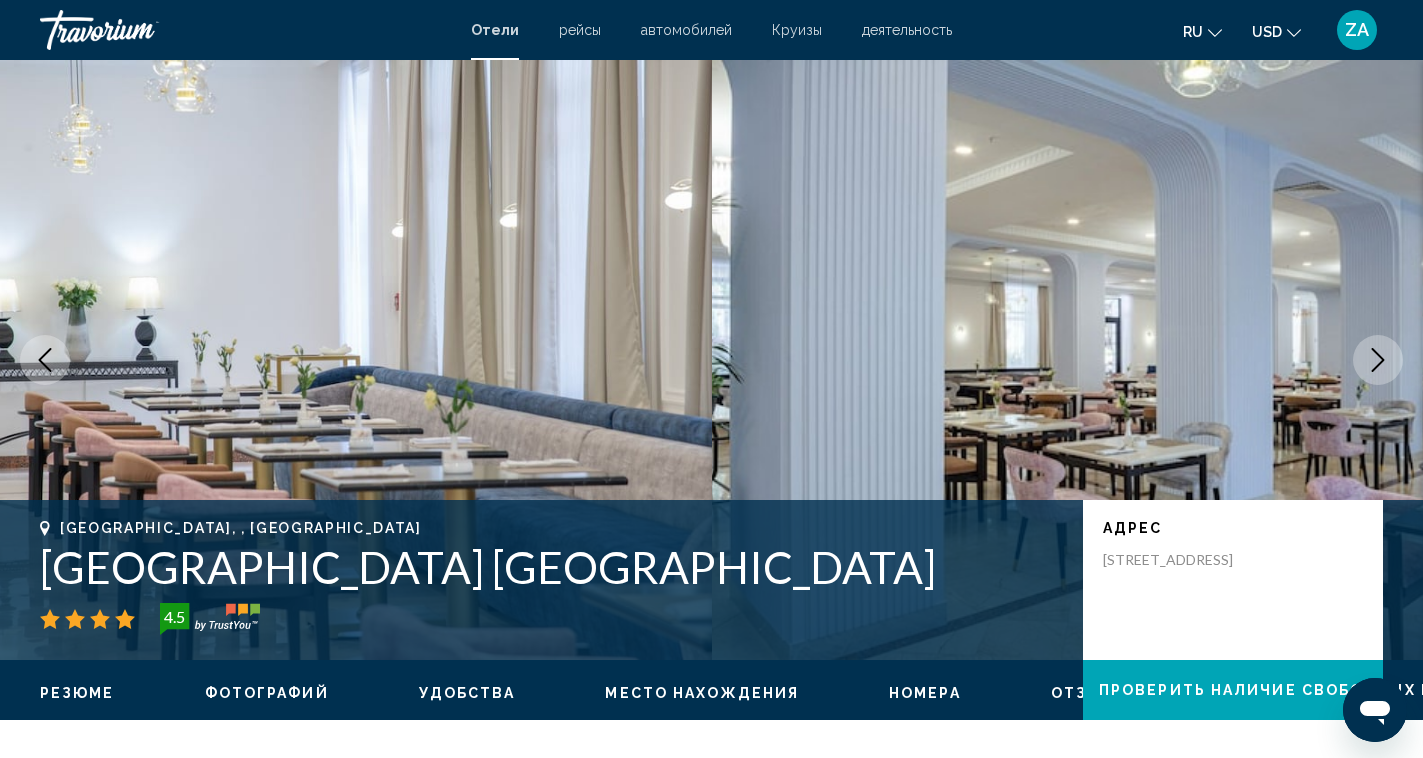 click 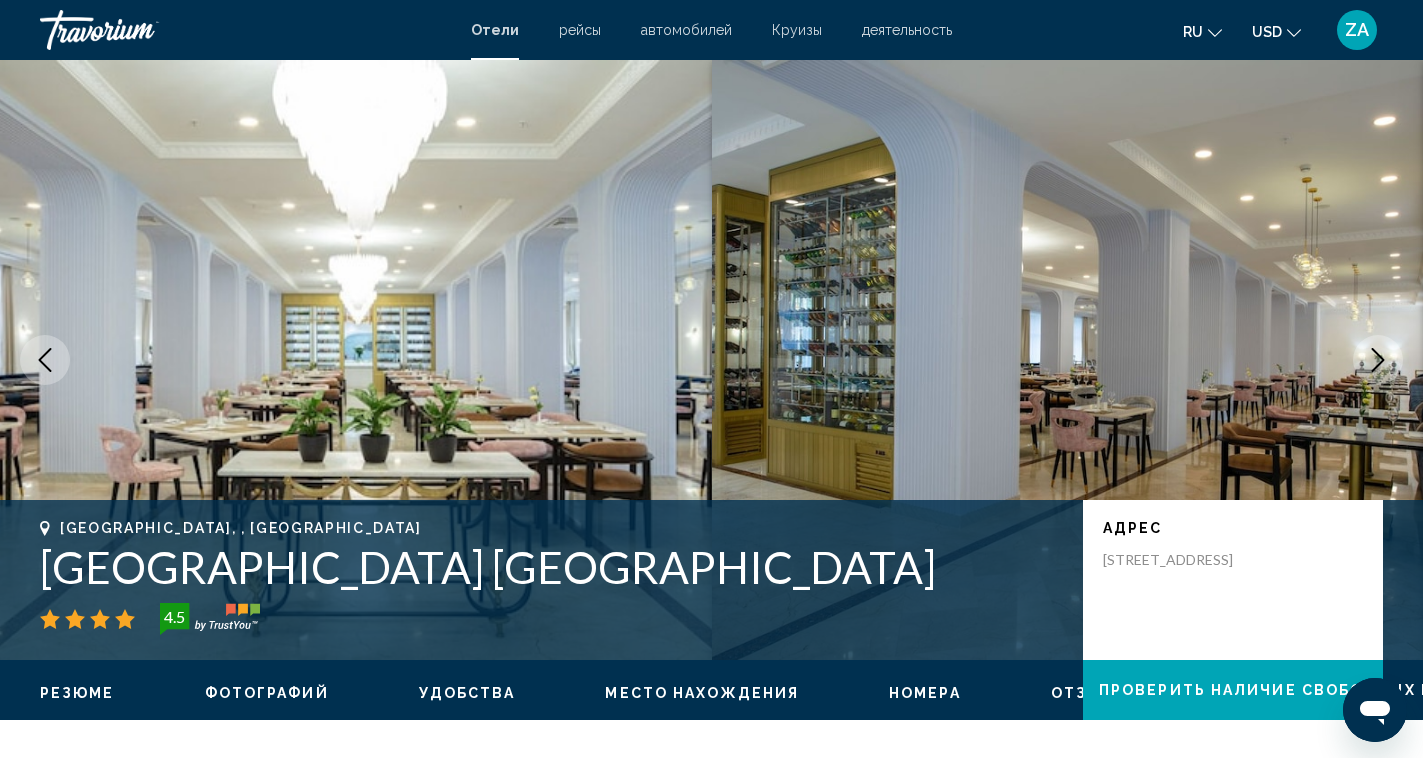 click 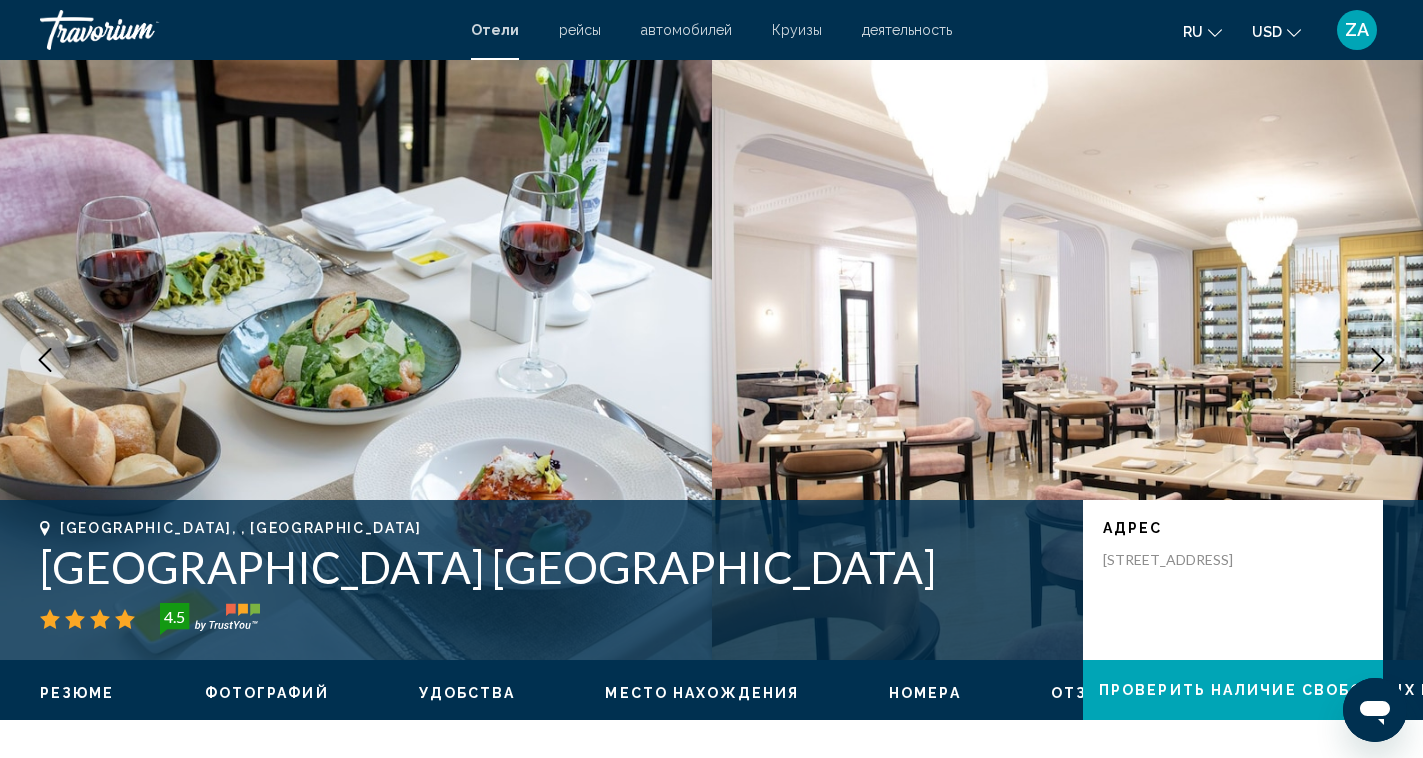 click 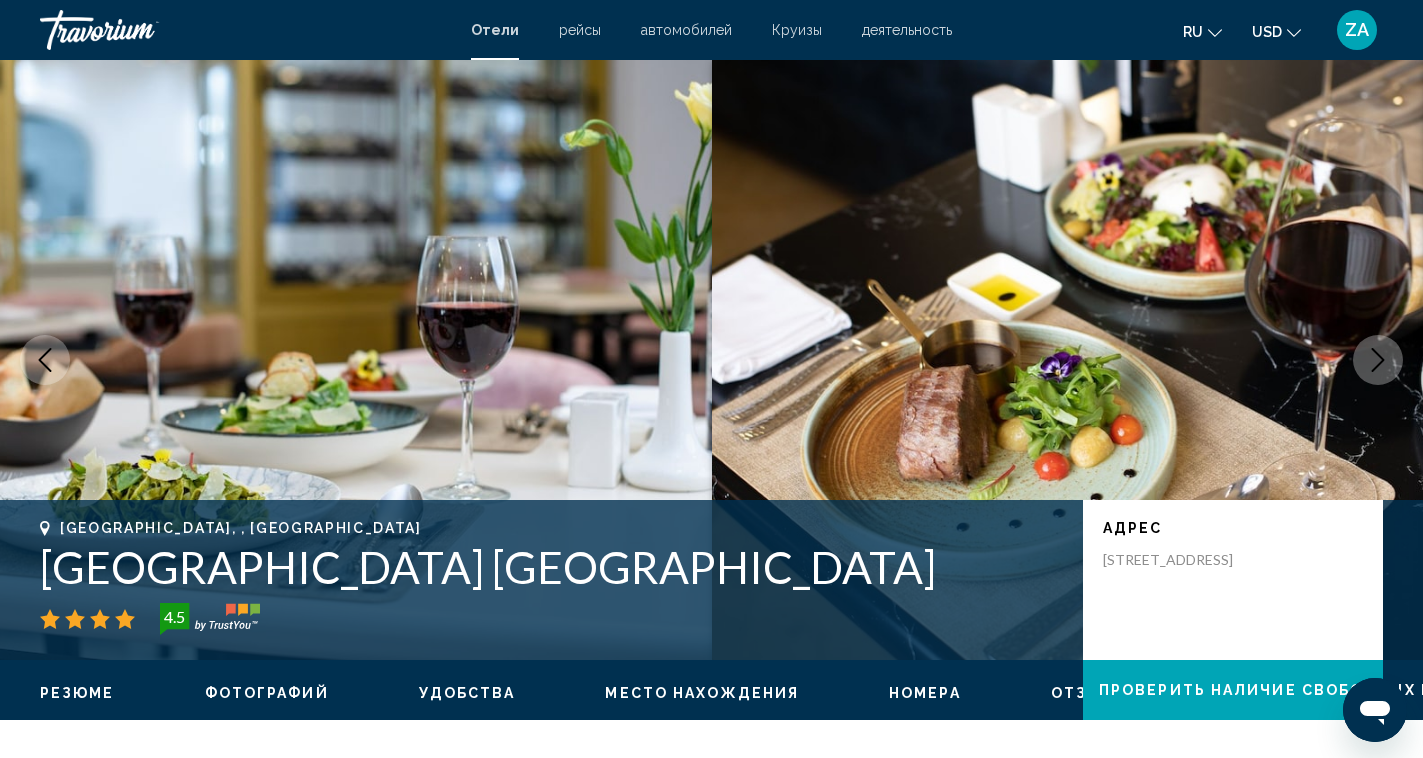 click 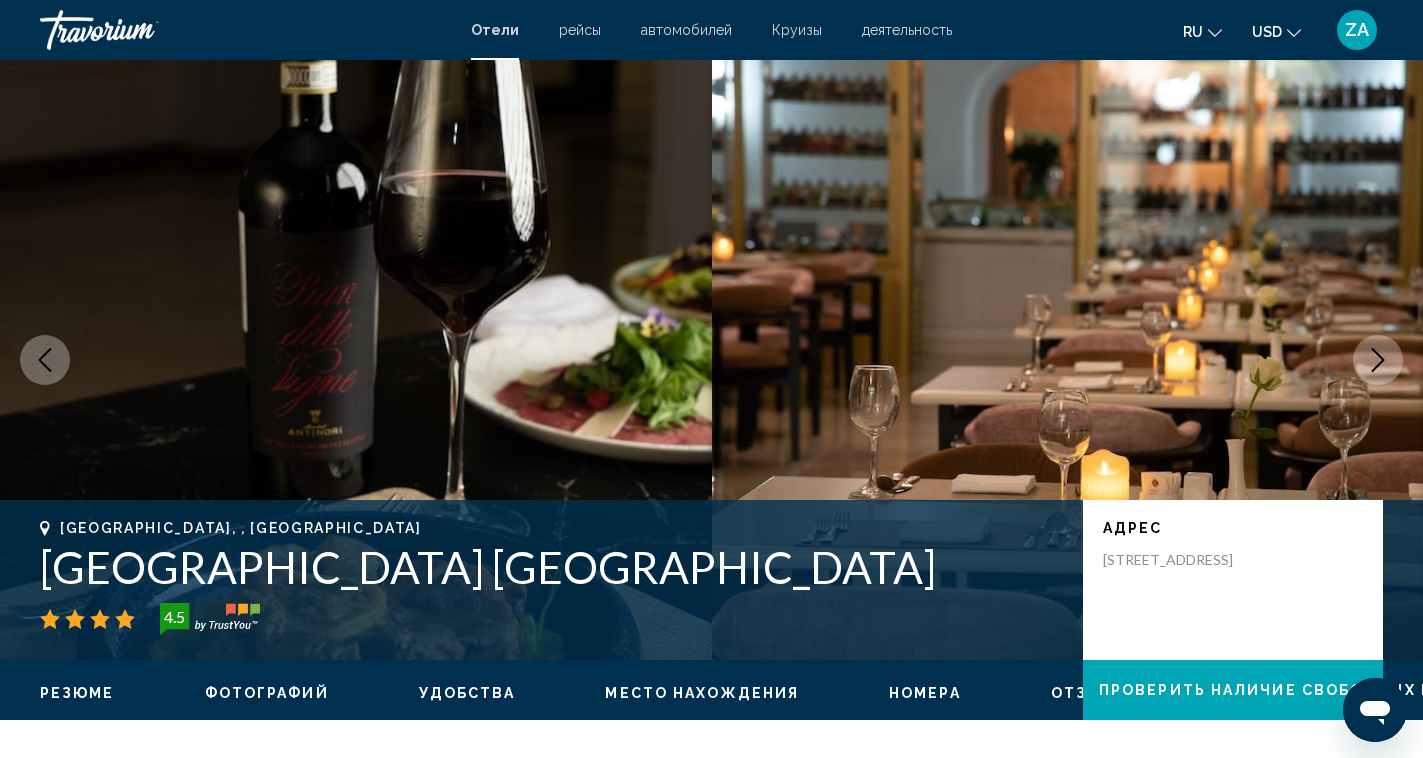 click 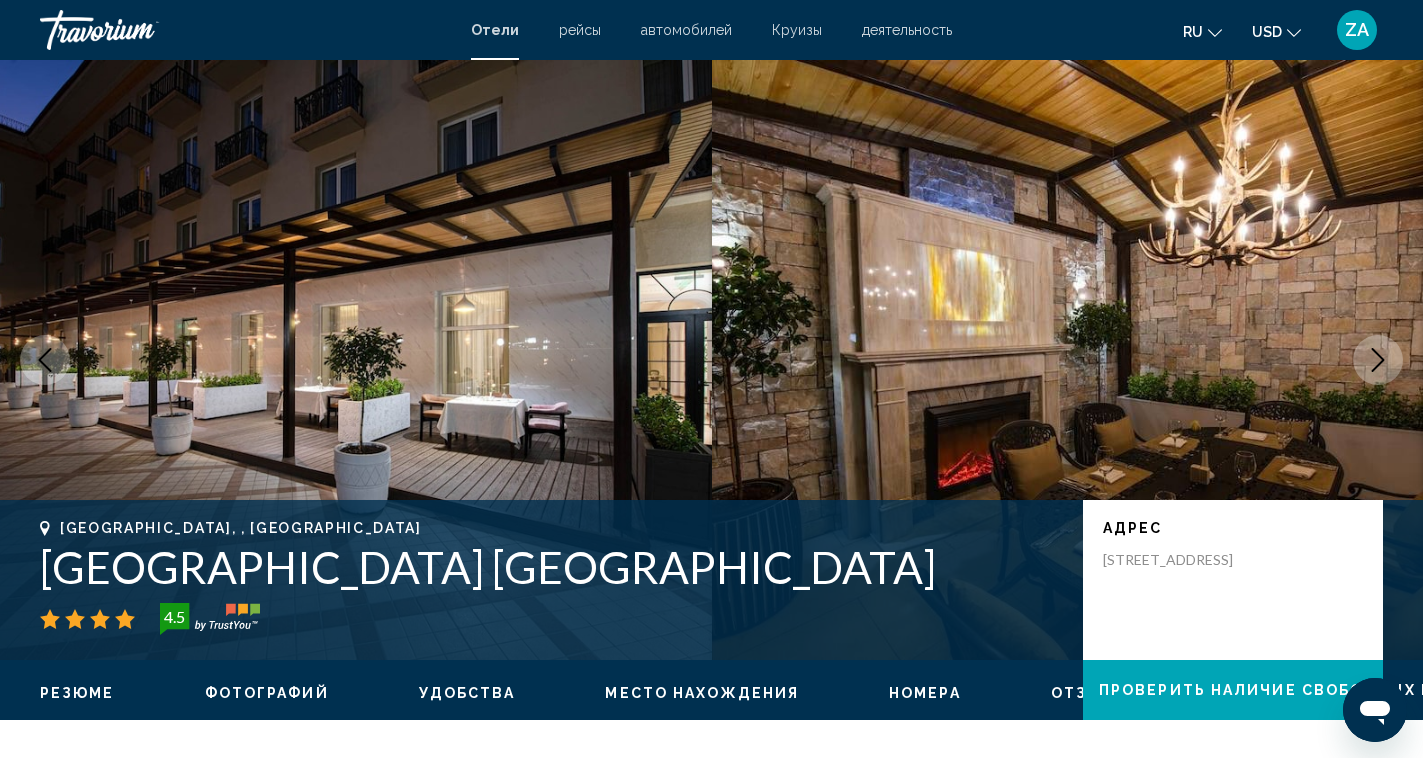 click 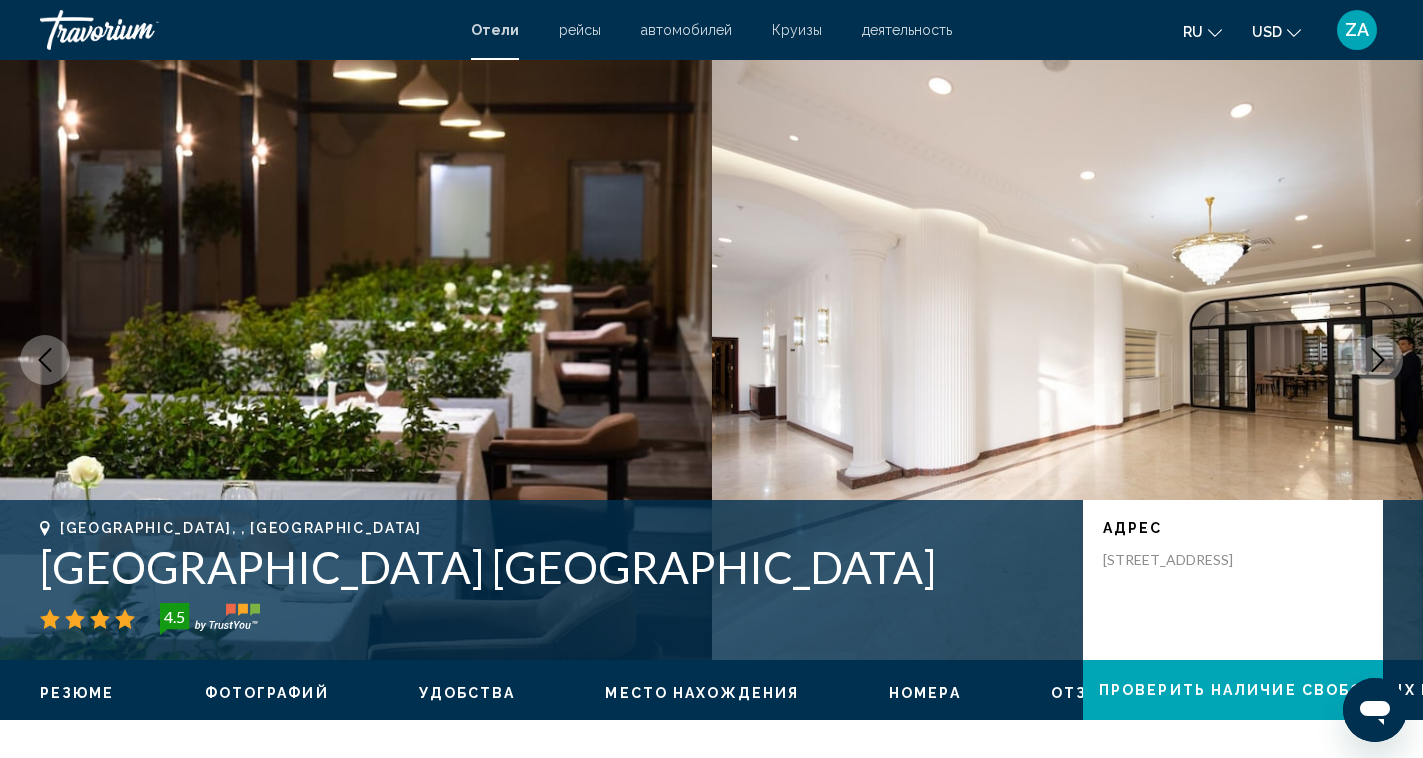 click 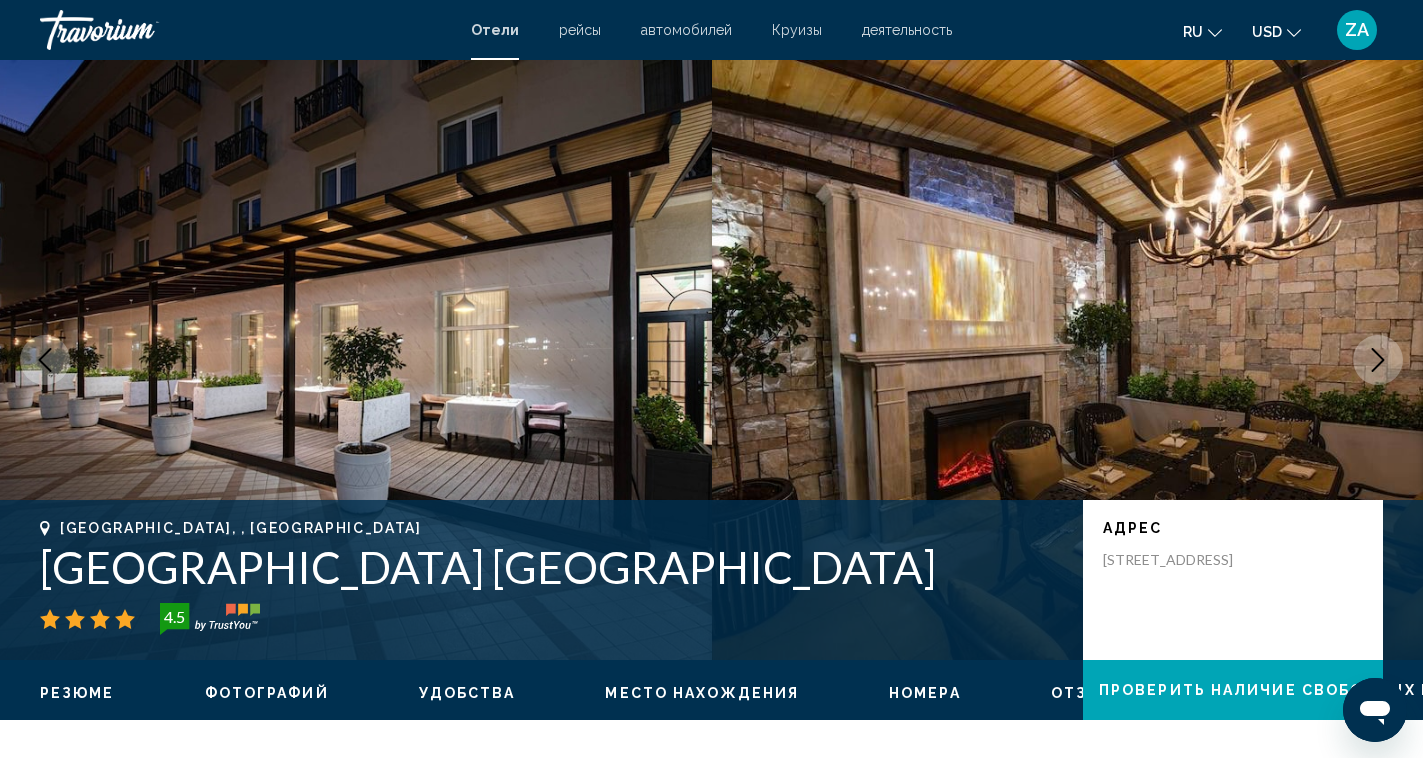 click 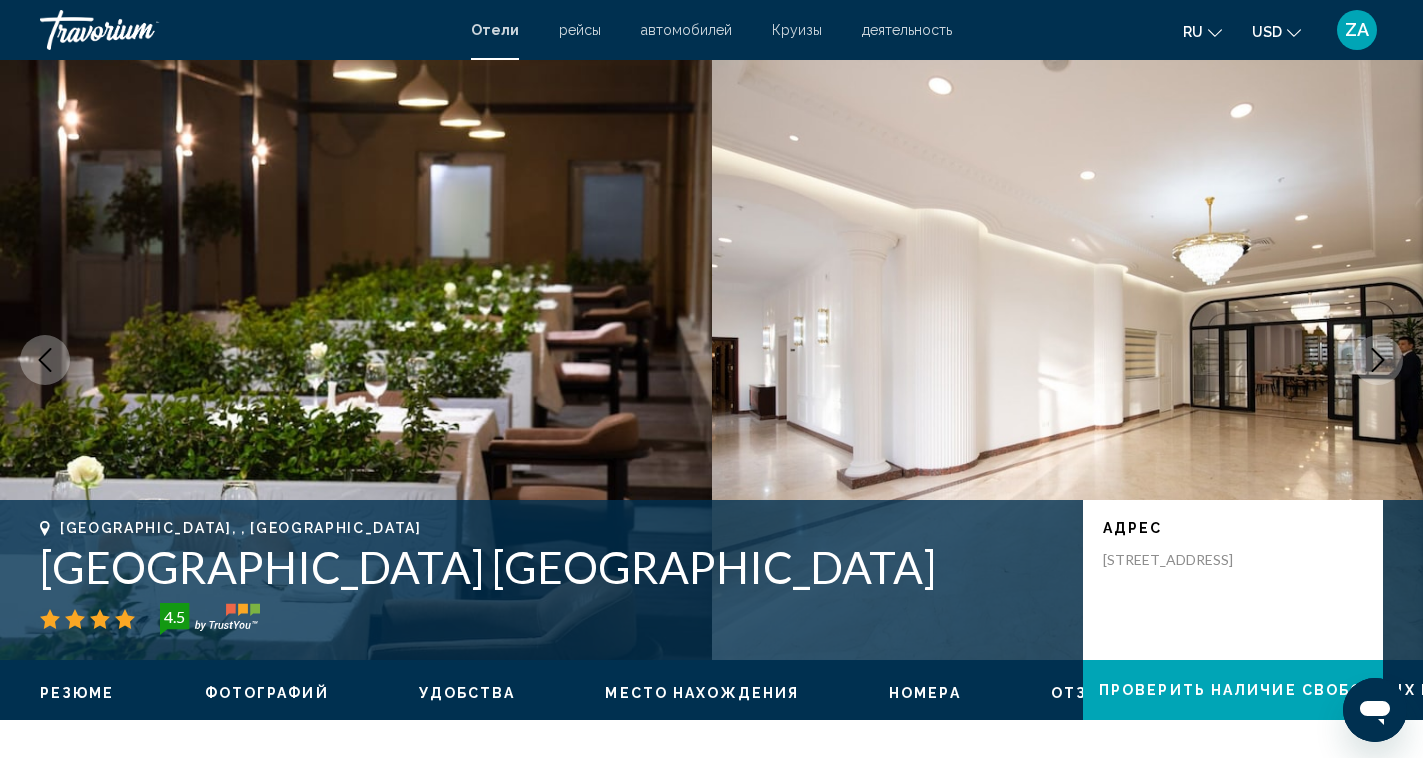 click 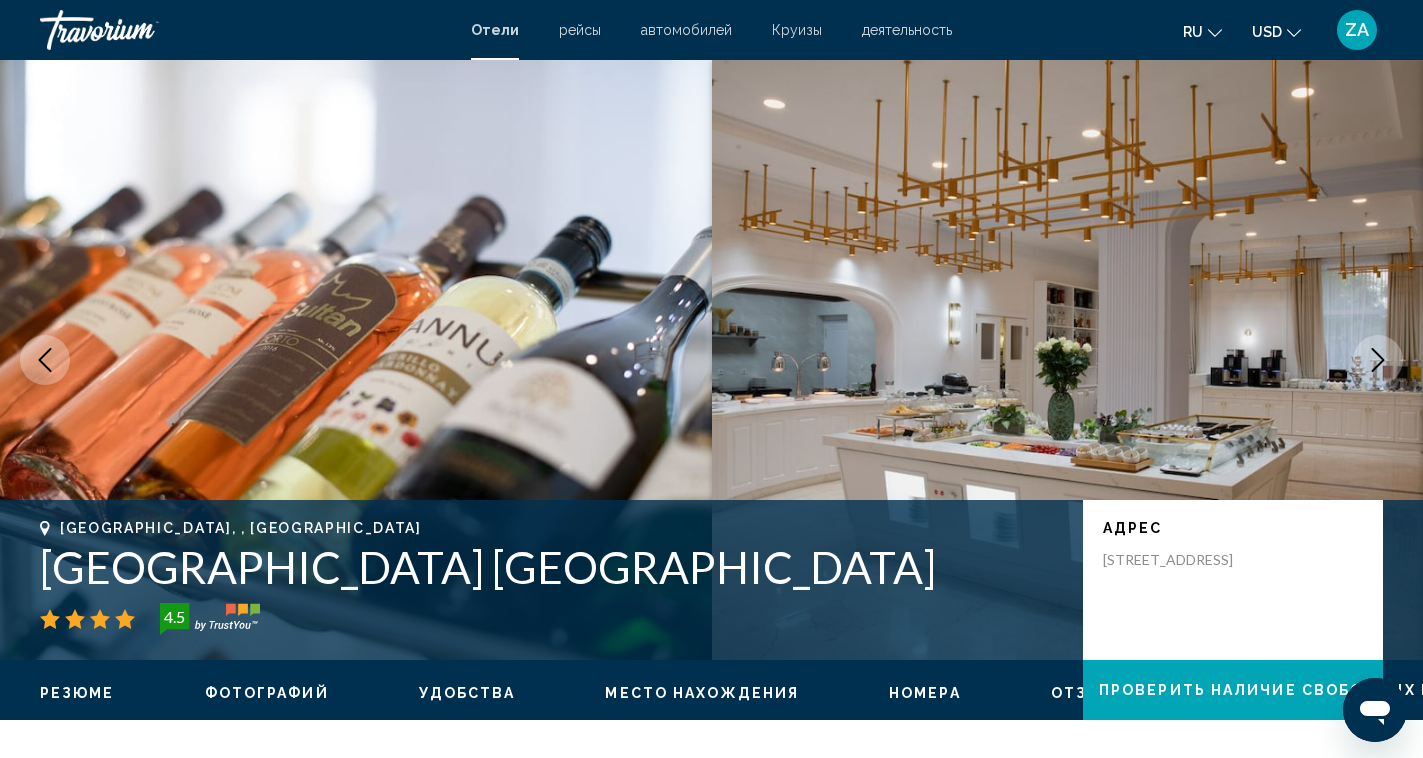 click 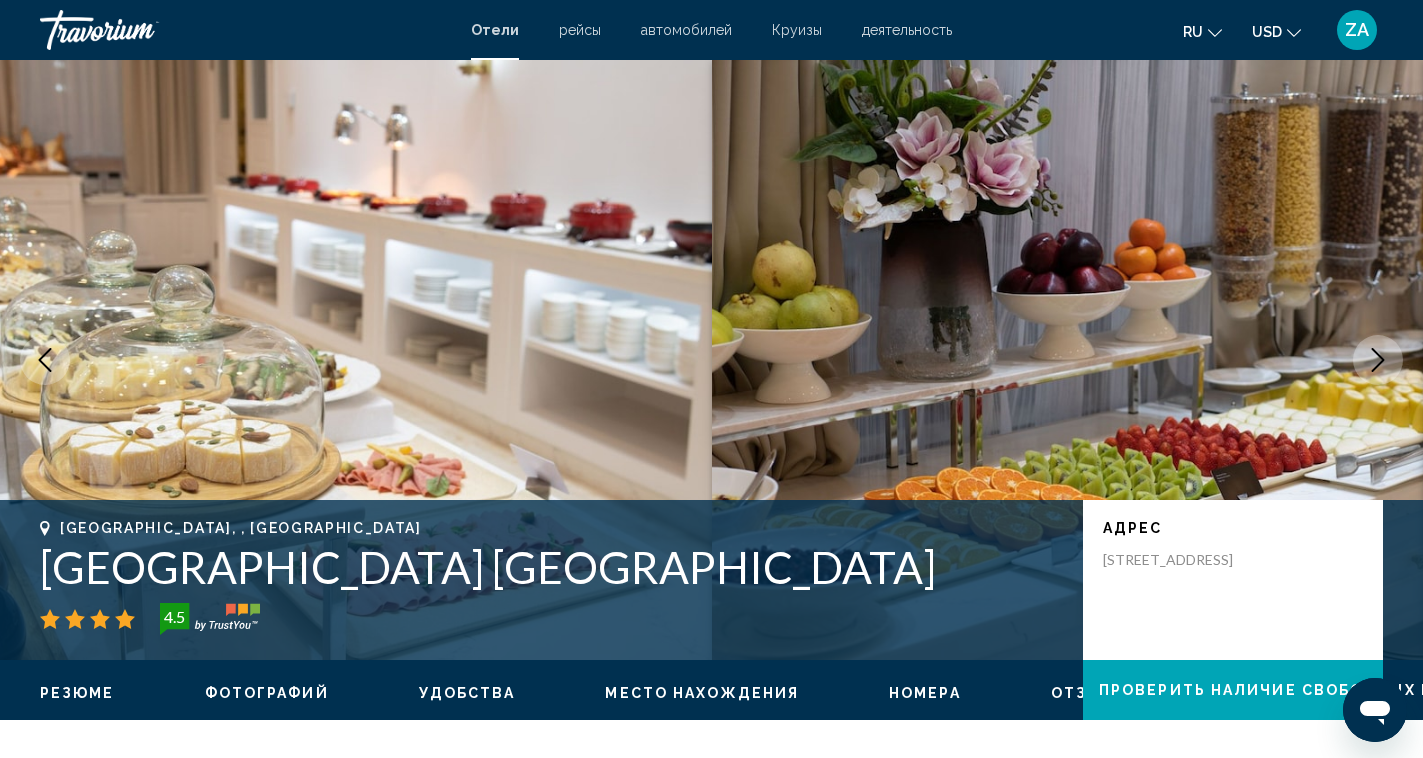 click 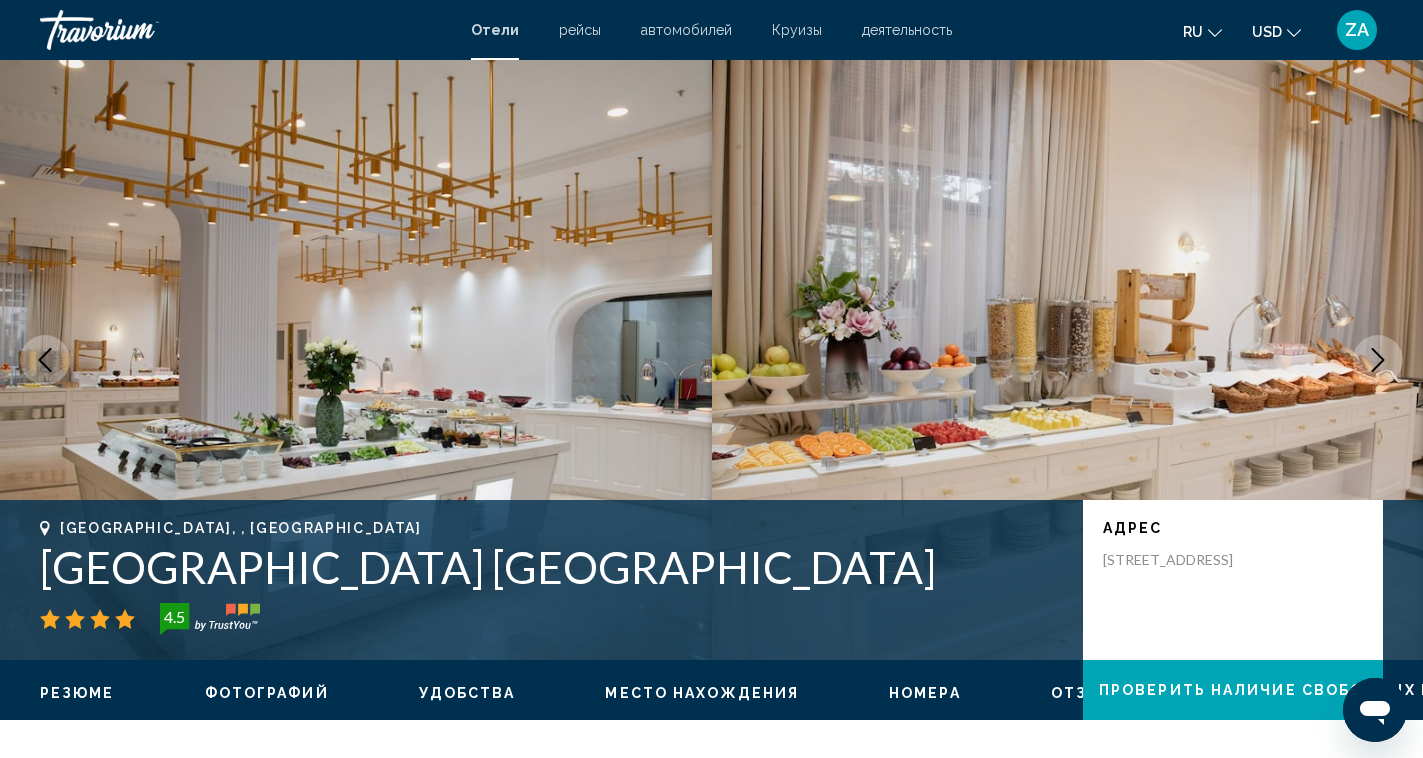 click 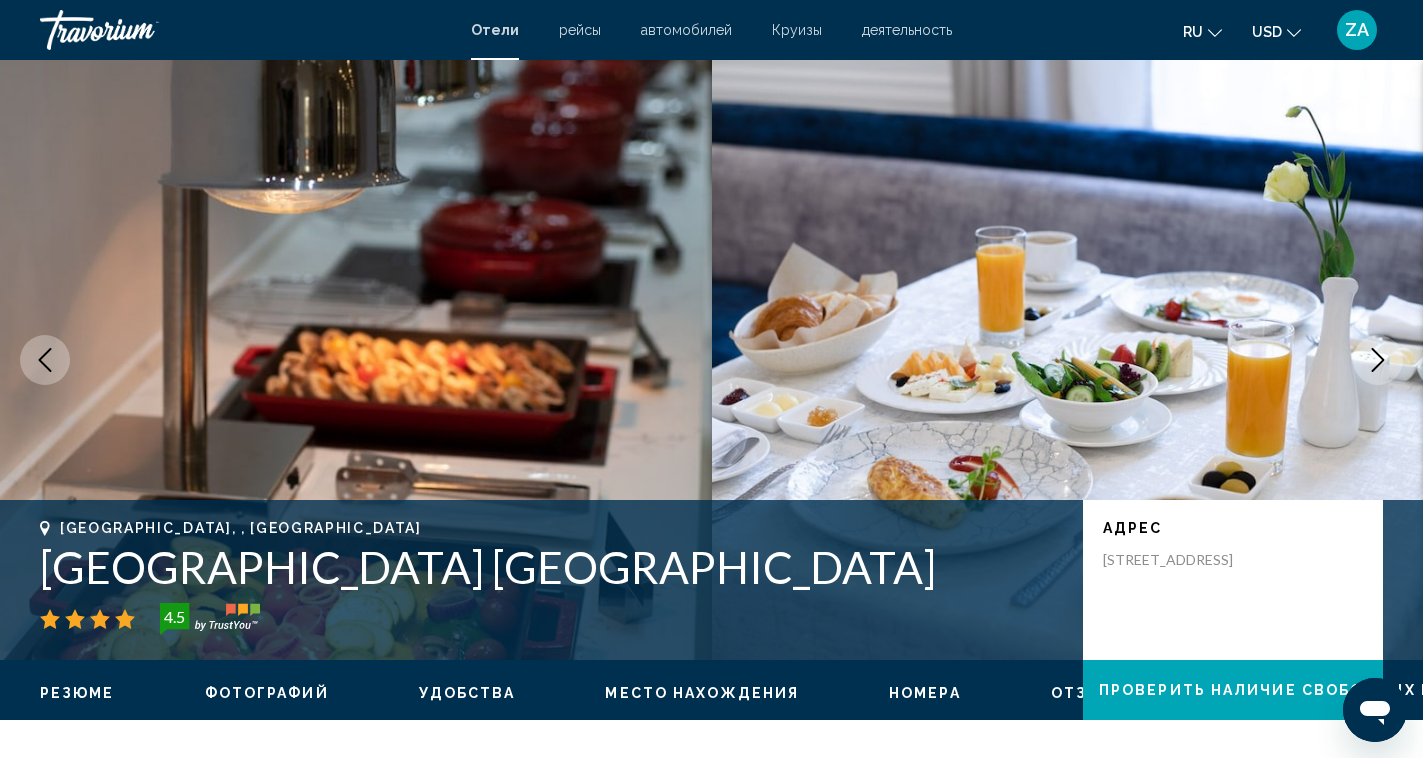 click 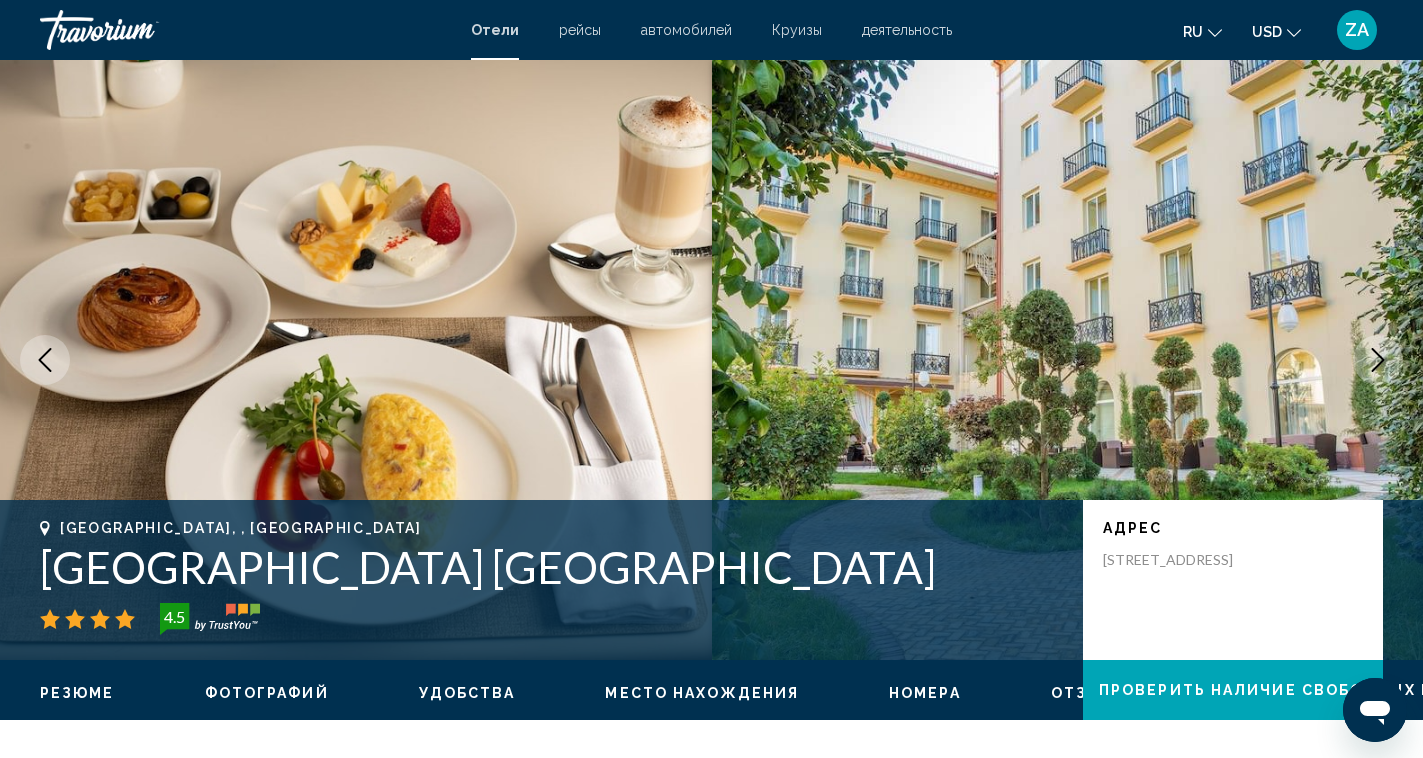 click 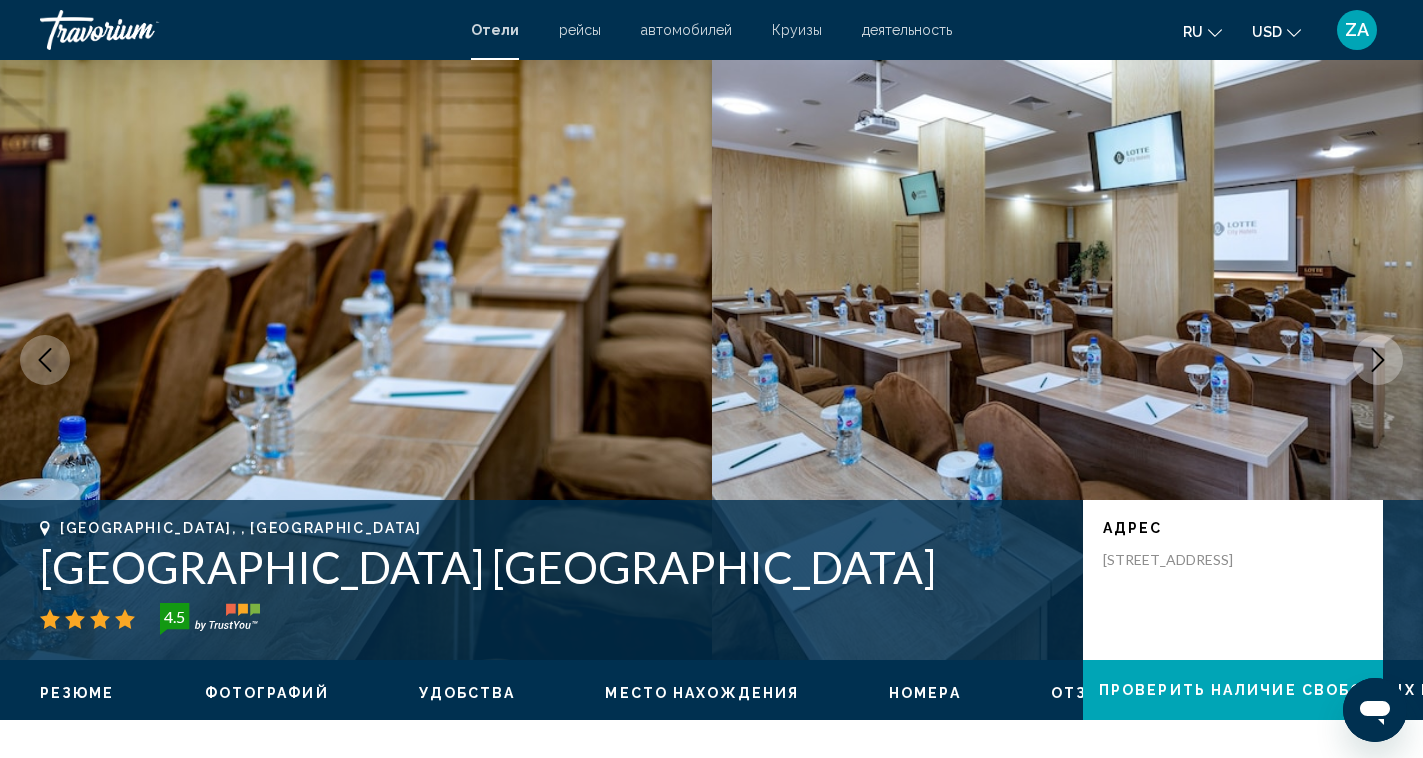 click 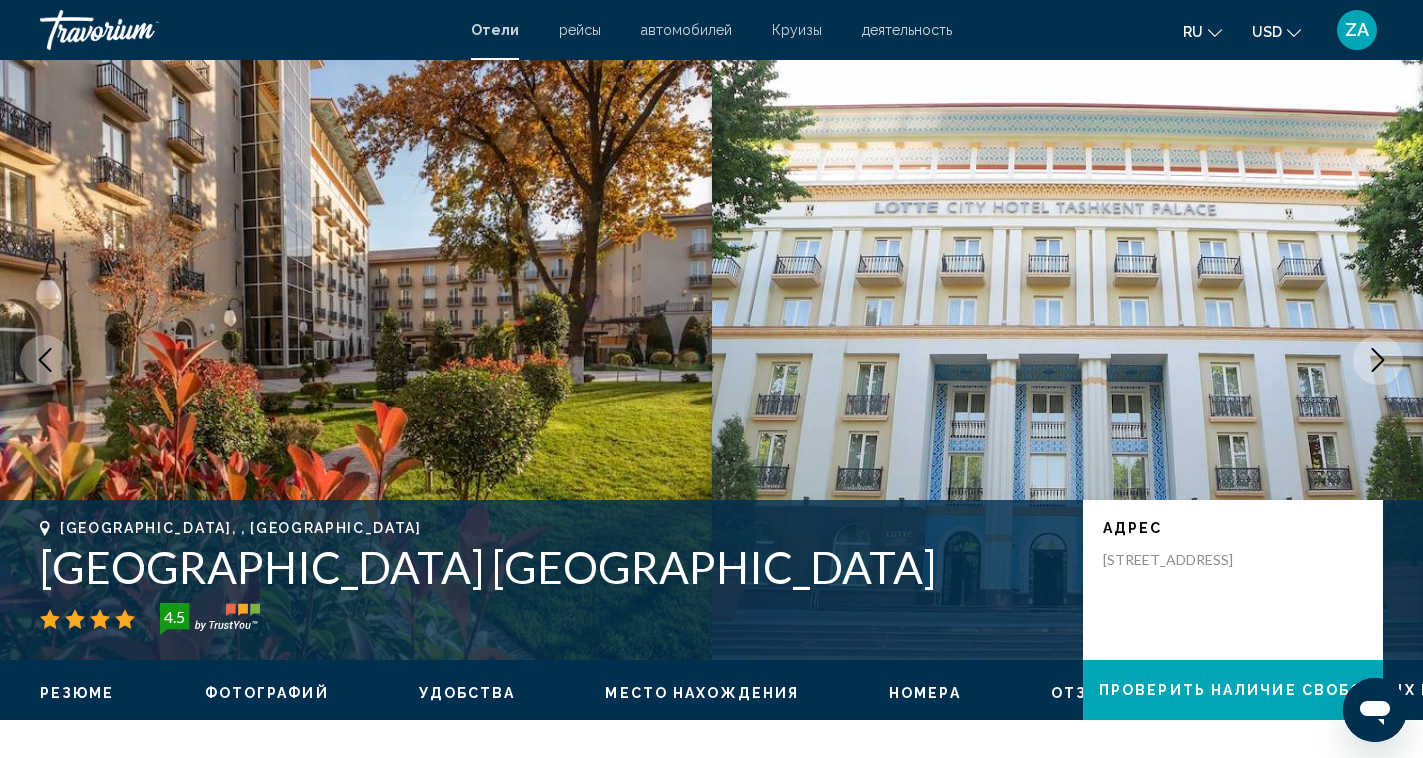 click 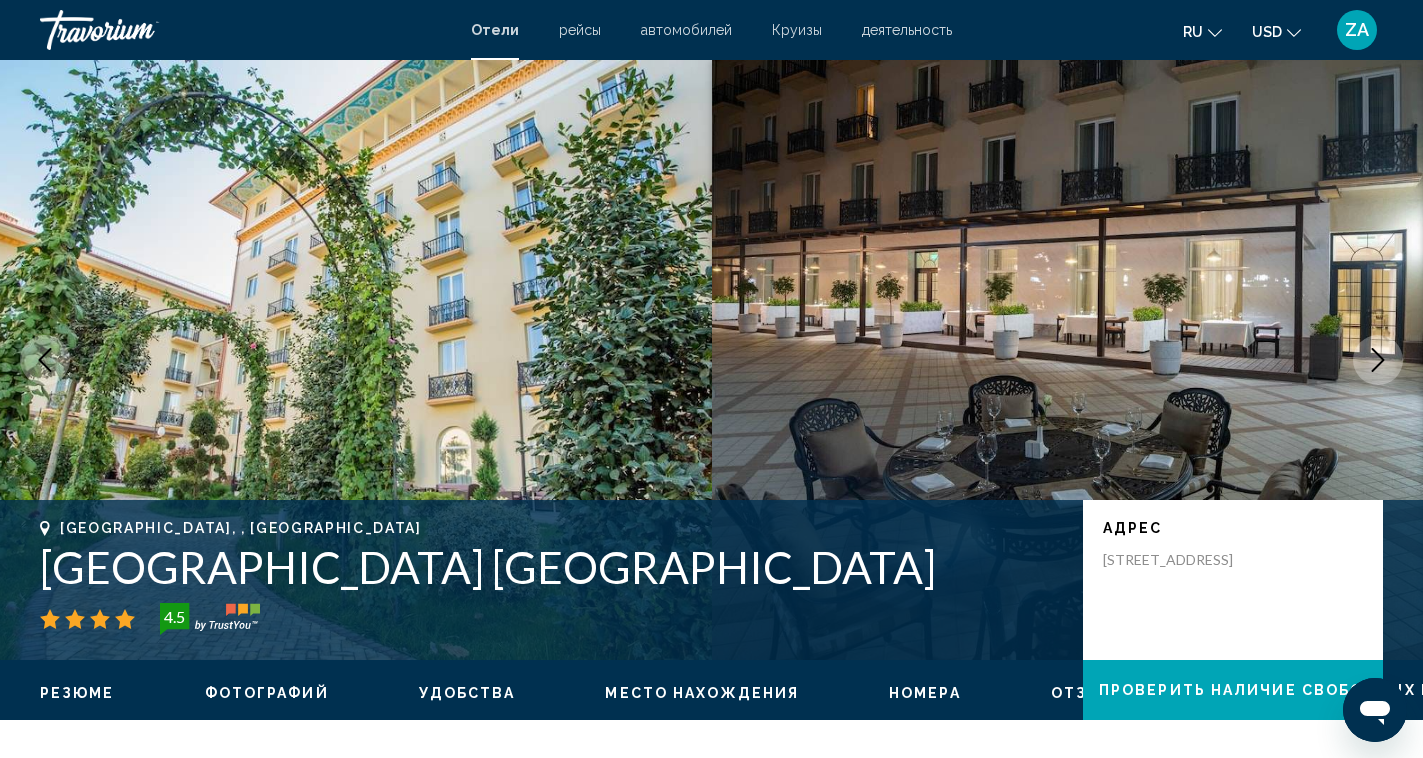 click 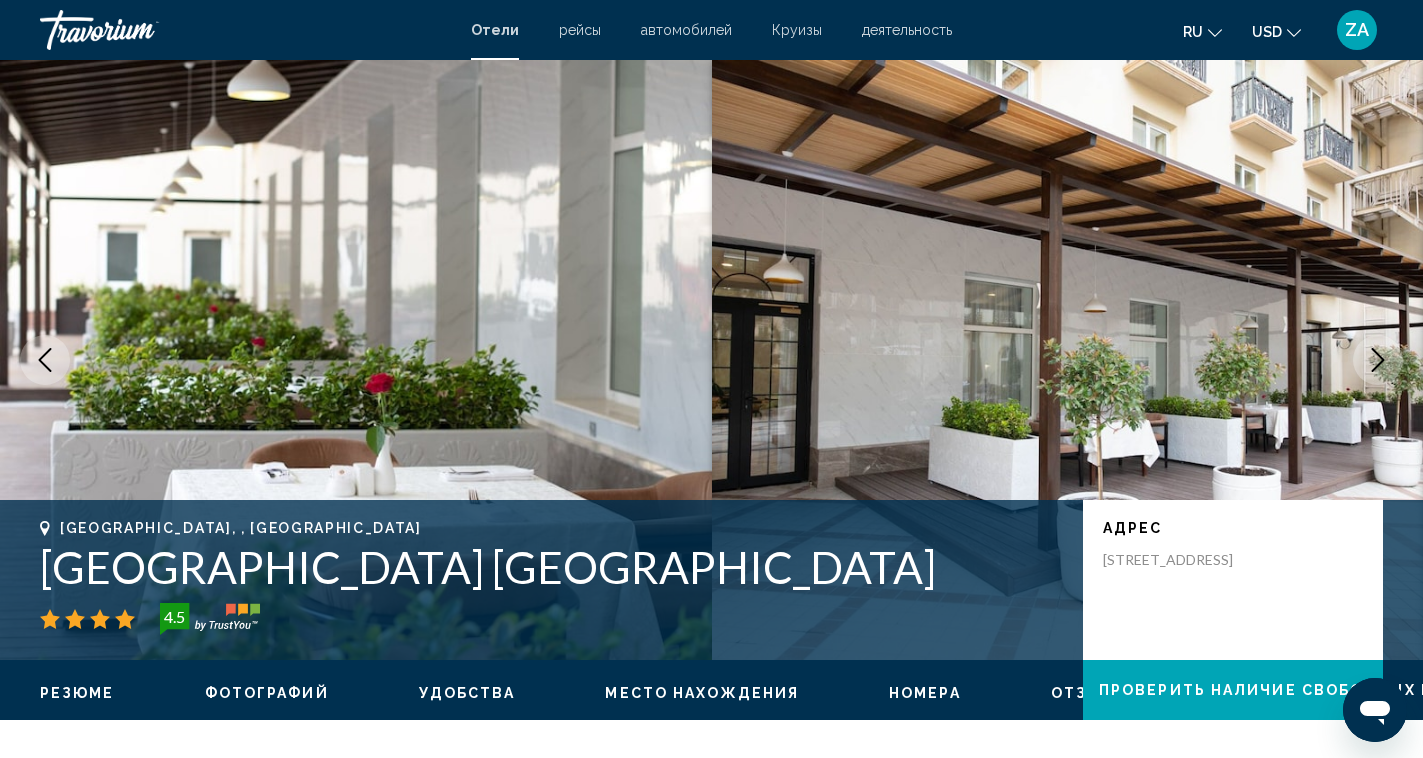 click 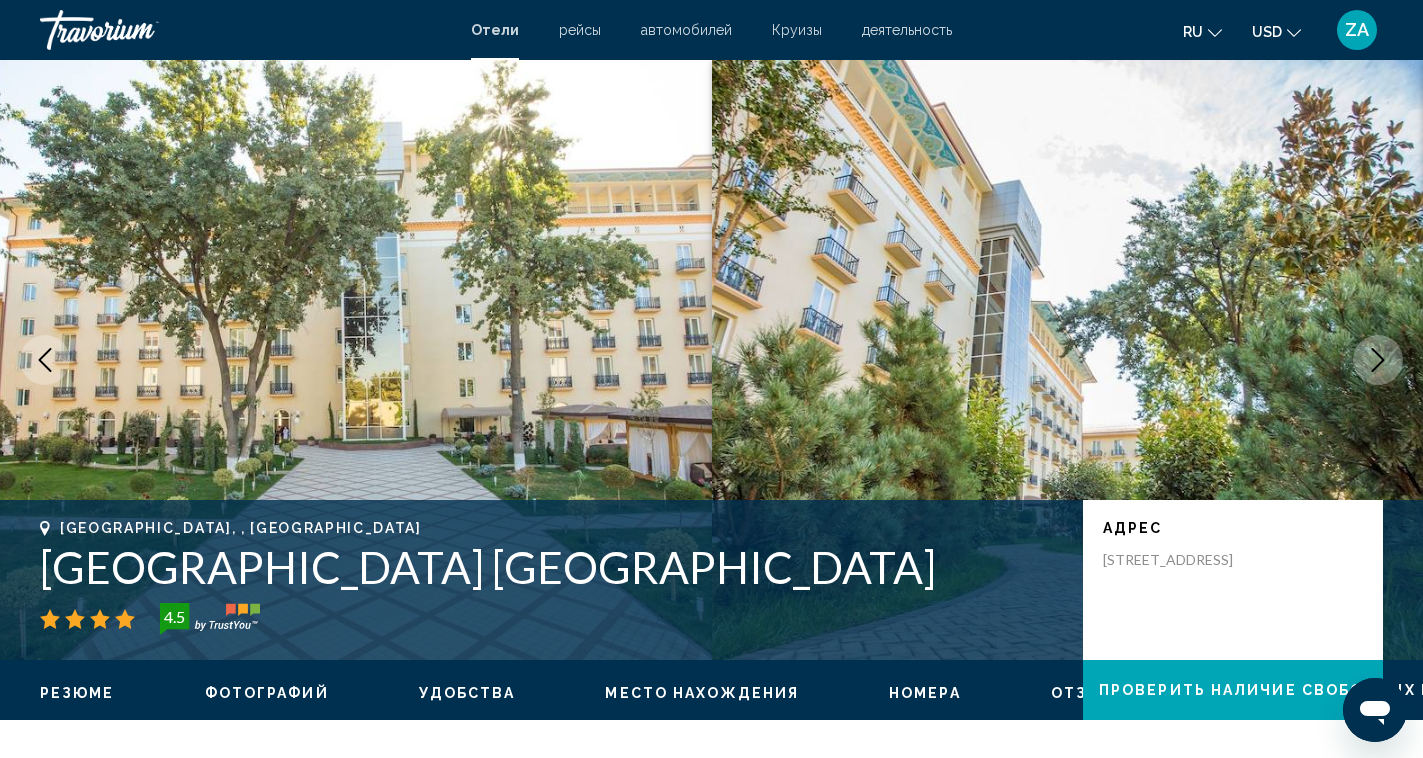 click 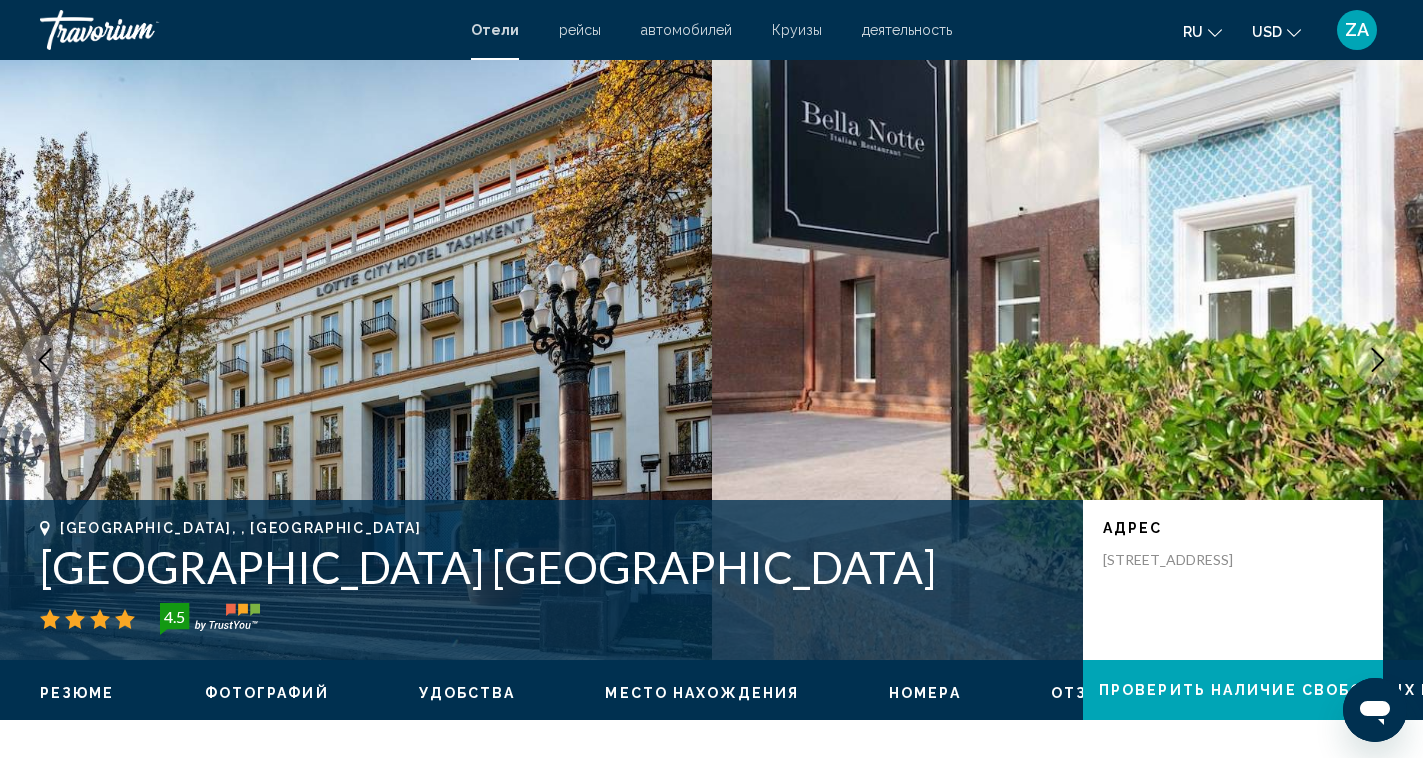 click 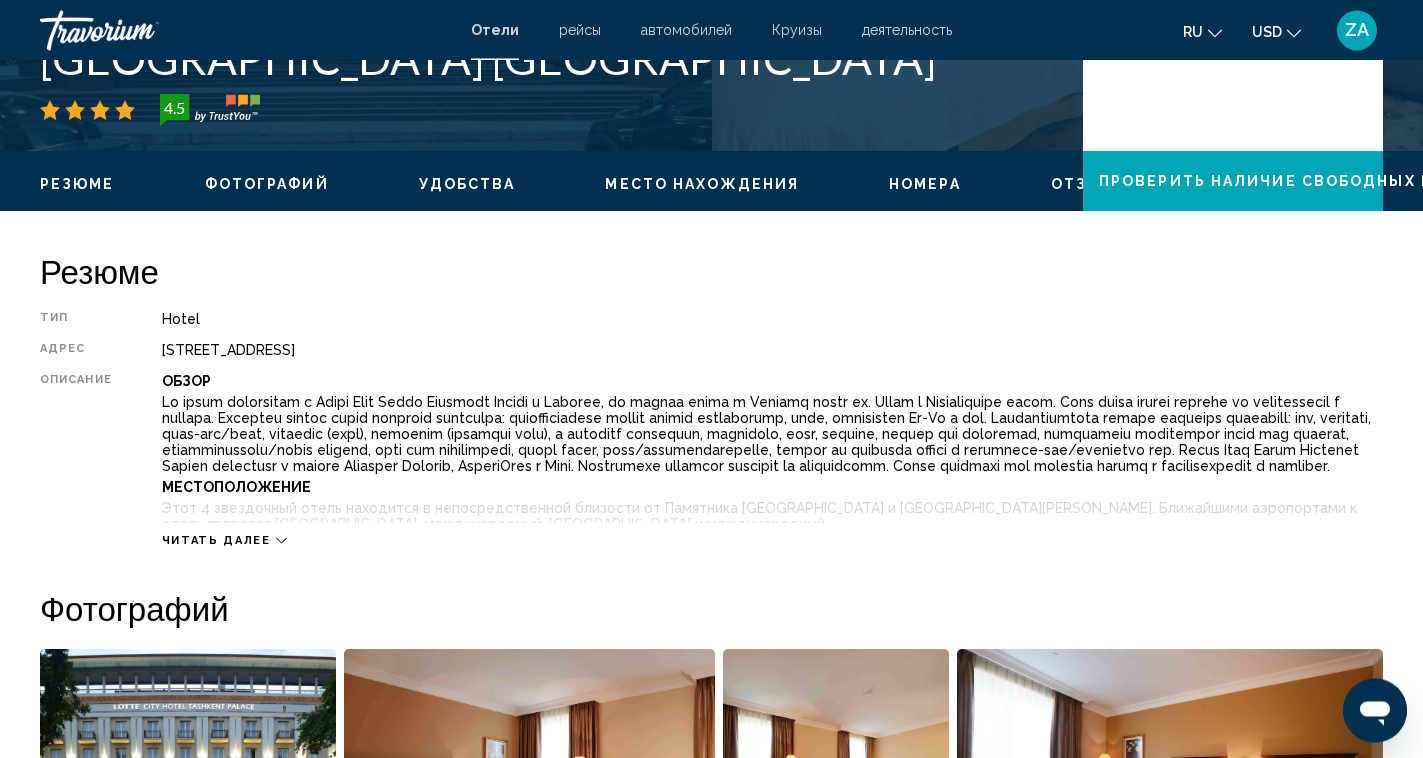 scroll, scrollTop: 510, scrollLeft: 0, axis: vertical 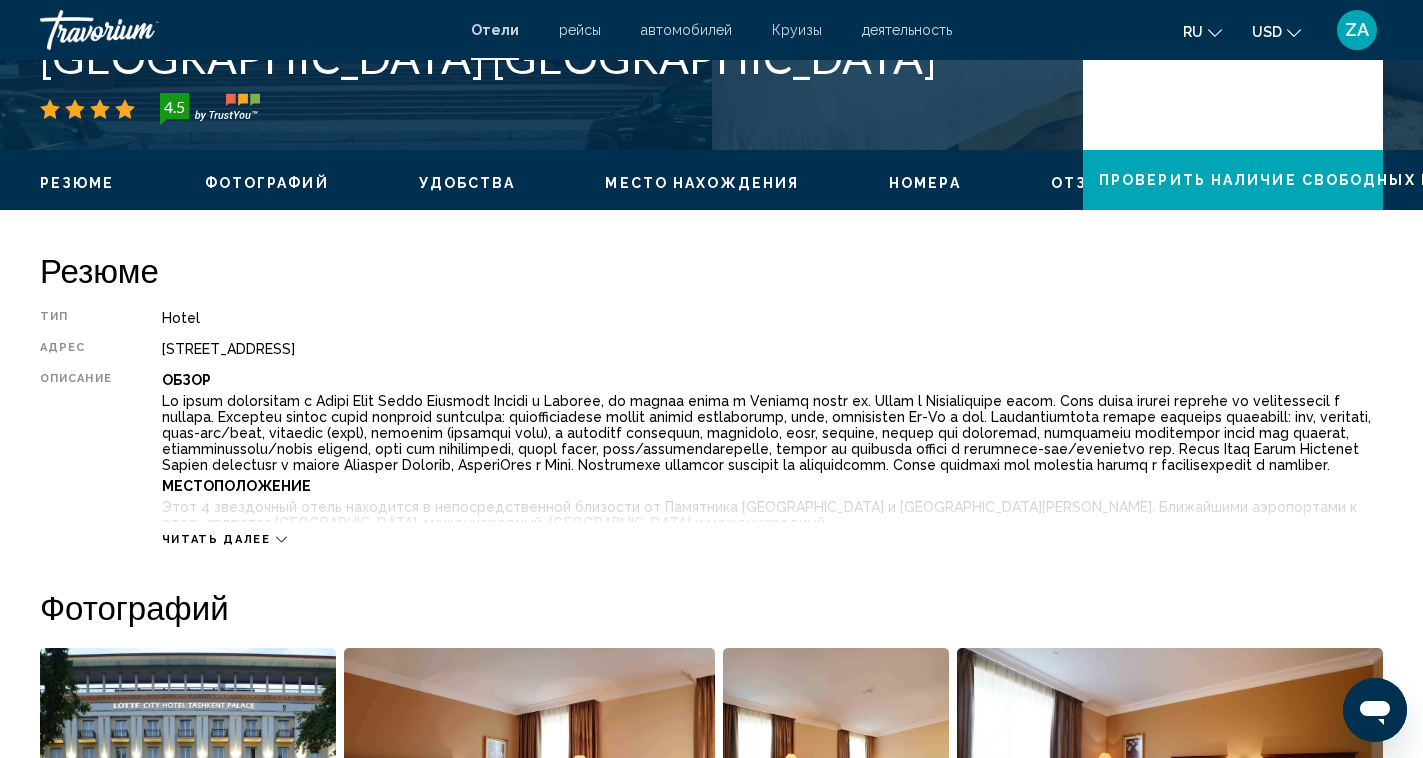 click on "Читать далее" at bounding box center [224, 539] 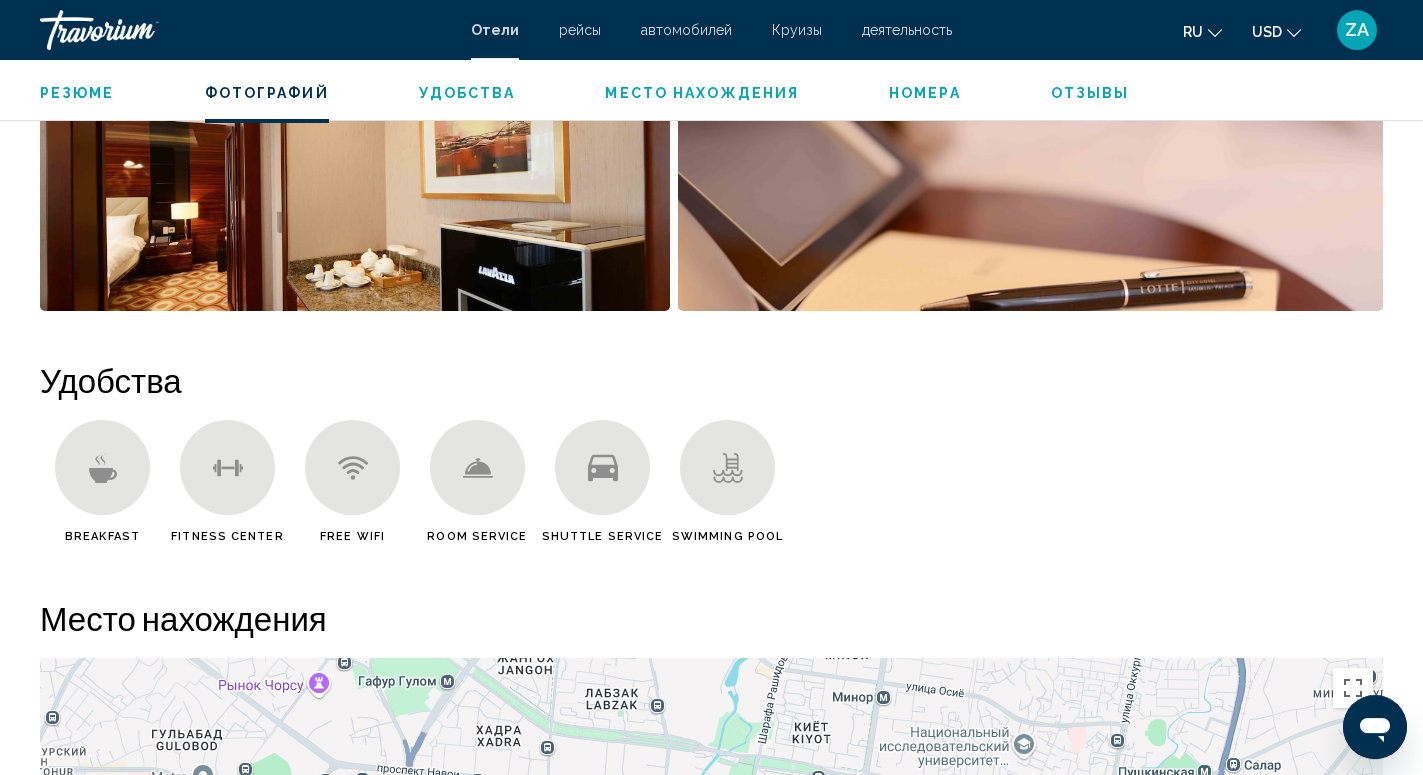 scroll, scrollTop: 1938, scrollLeft: 0, axis: vertical 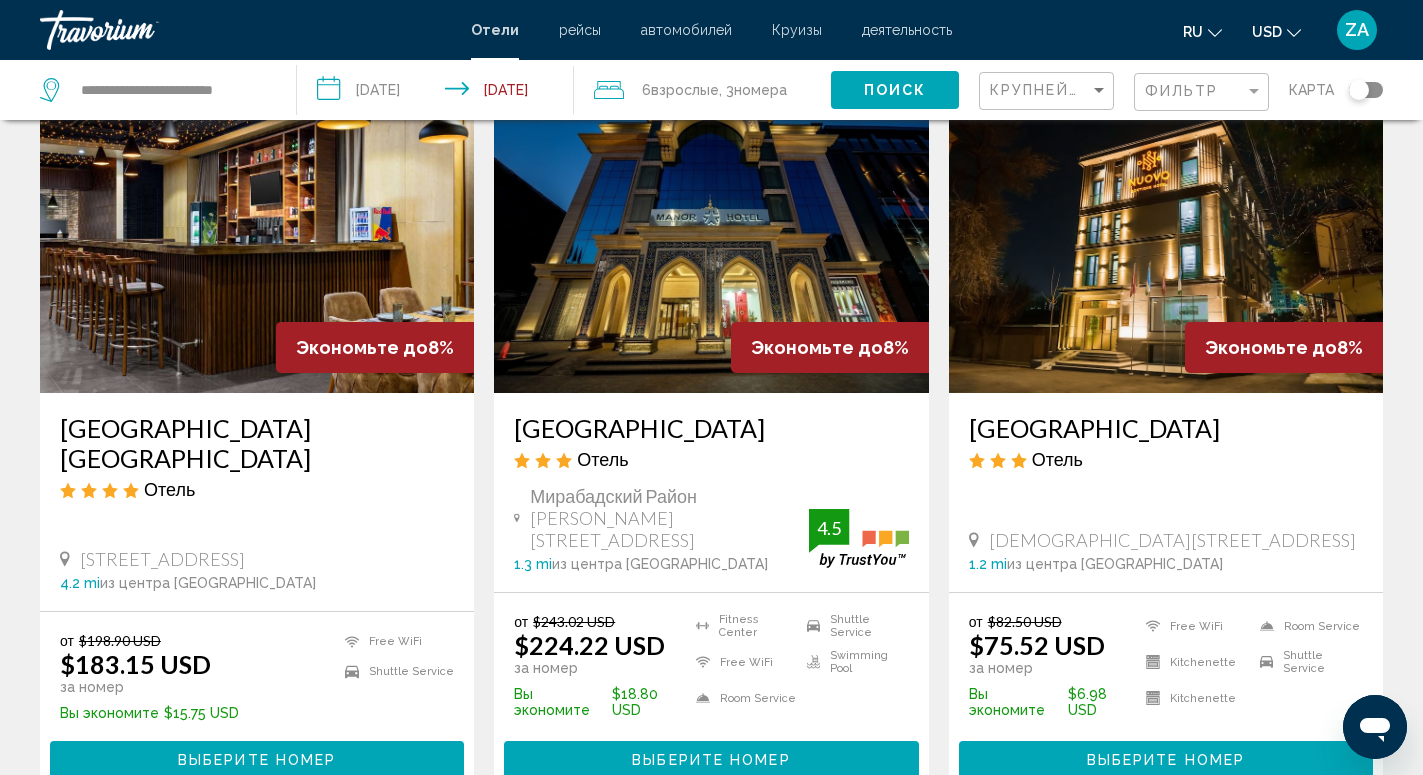 click at bounding box center [257, 233] 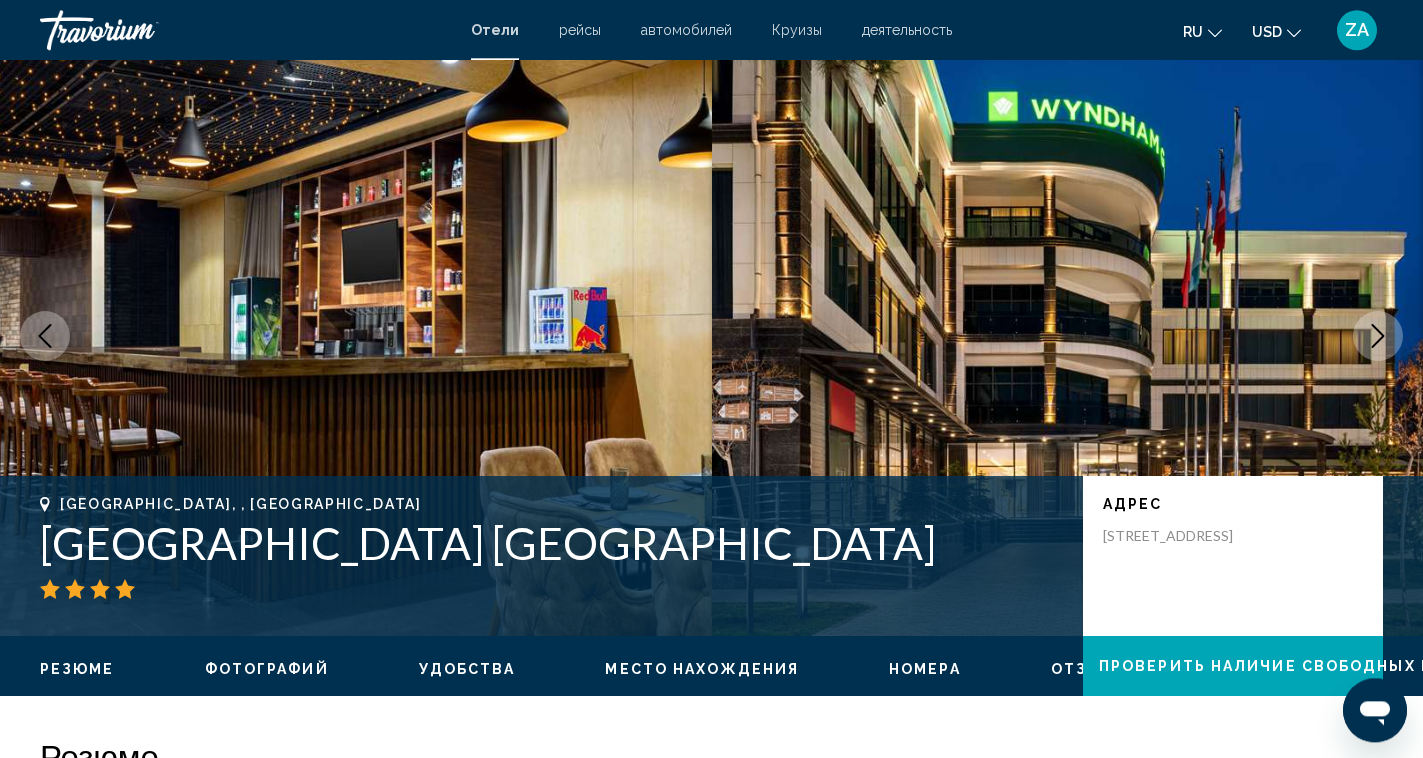scroll, scrollTop: 0, scrollLeft: 0, axis: both 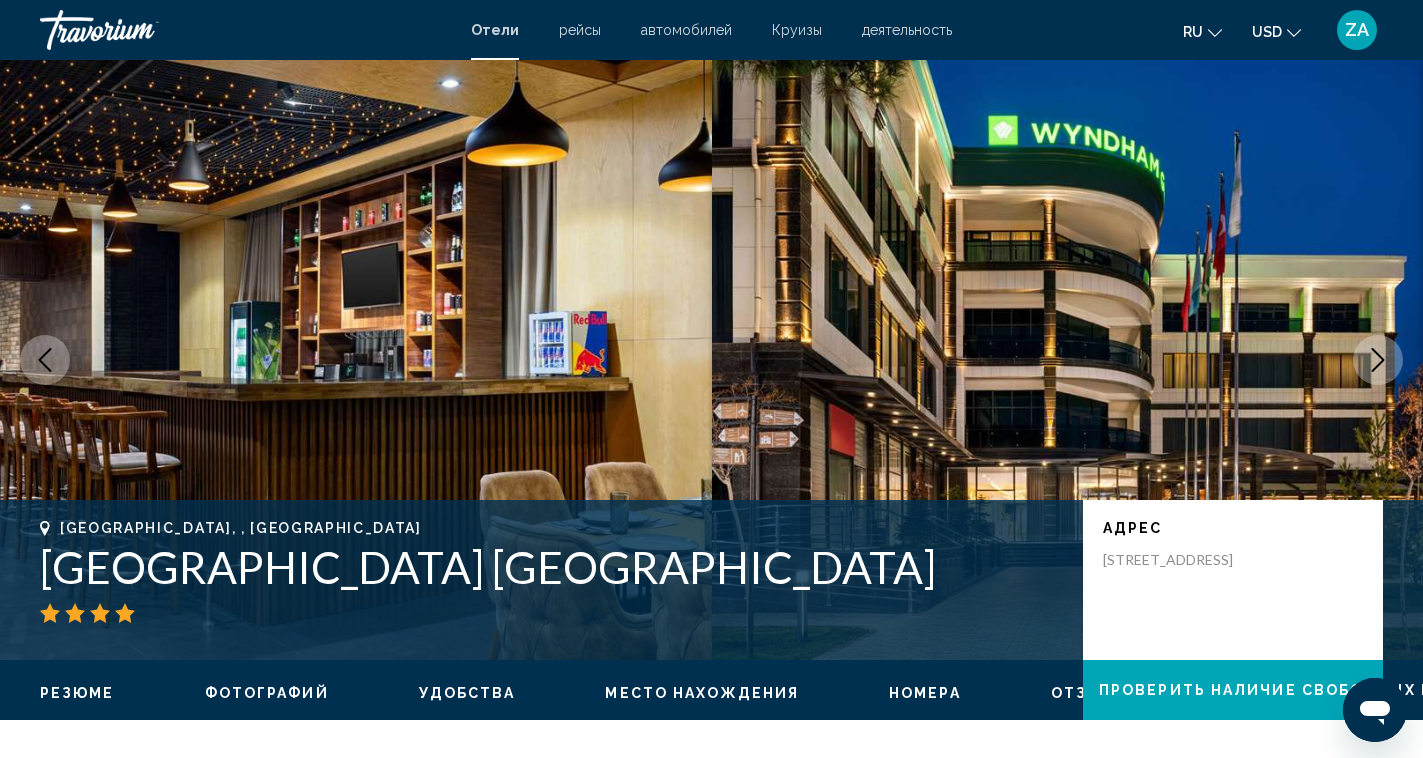 click 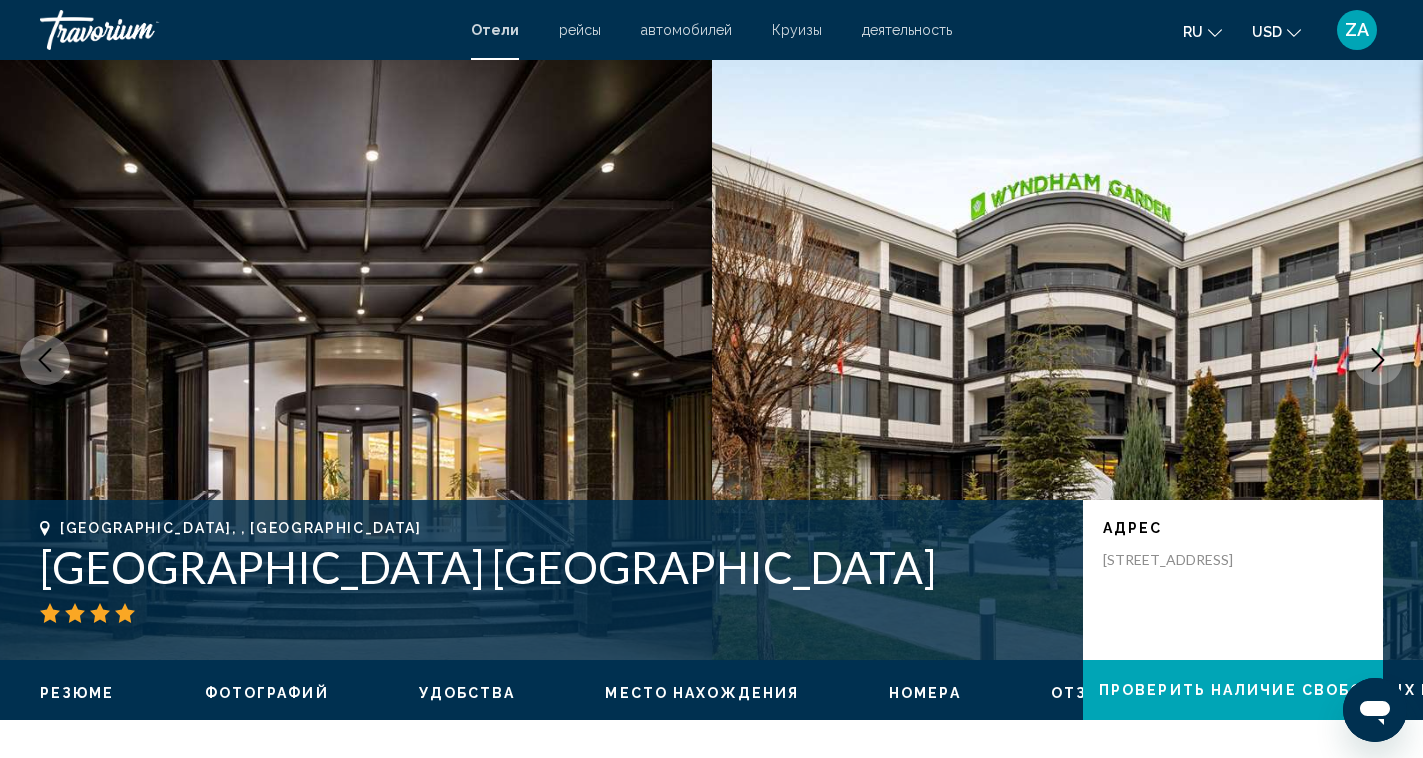 click 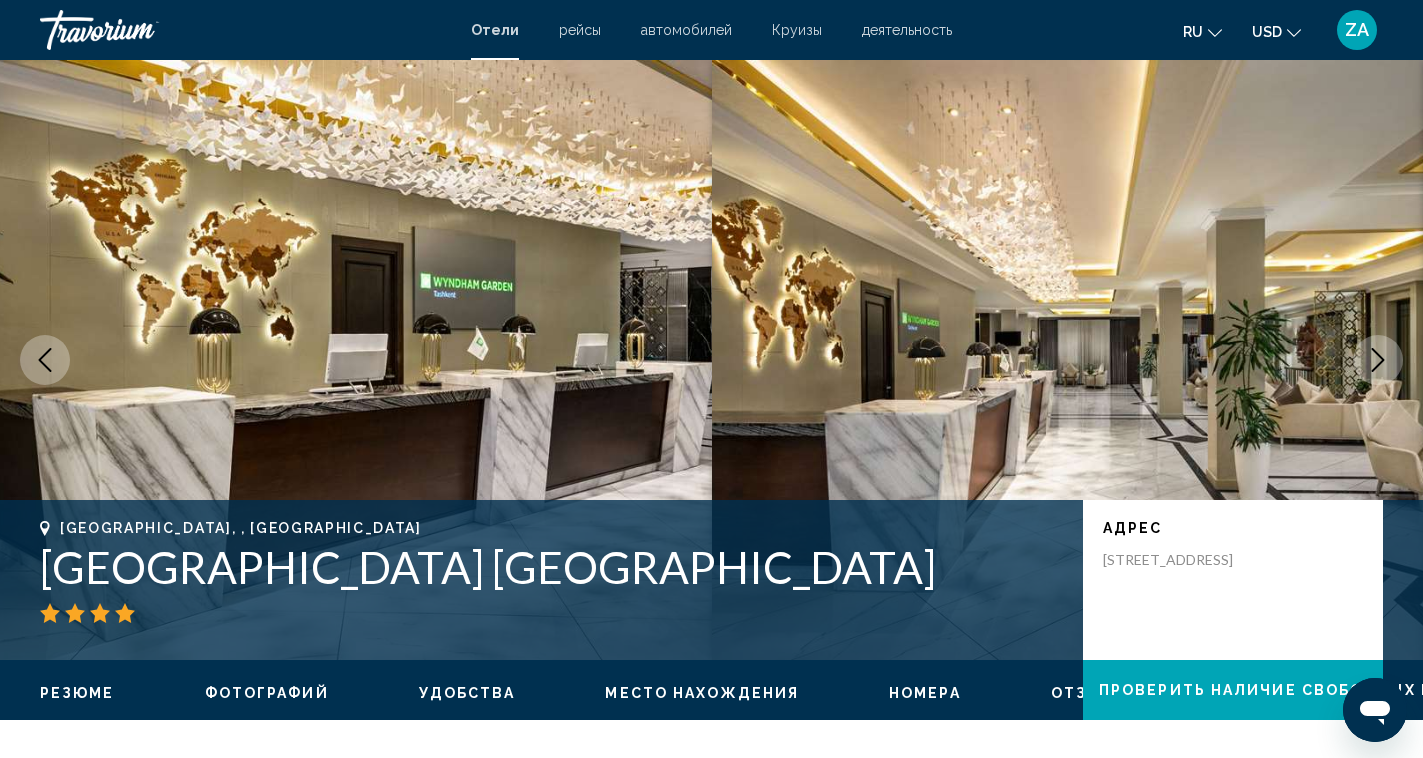click 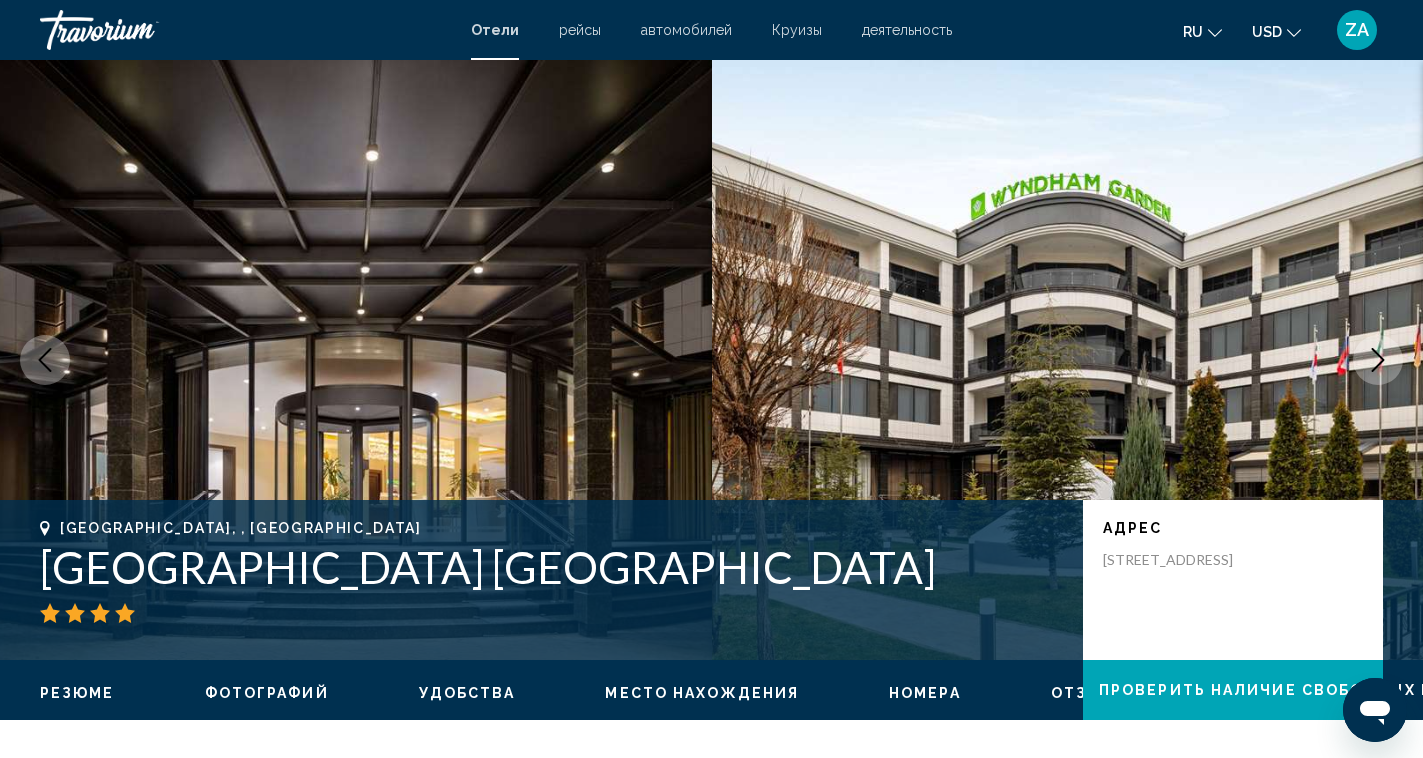 click 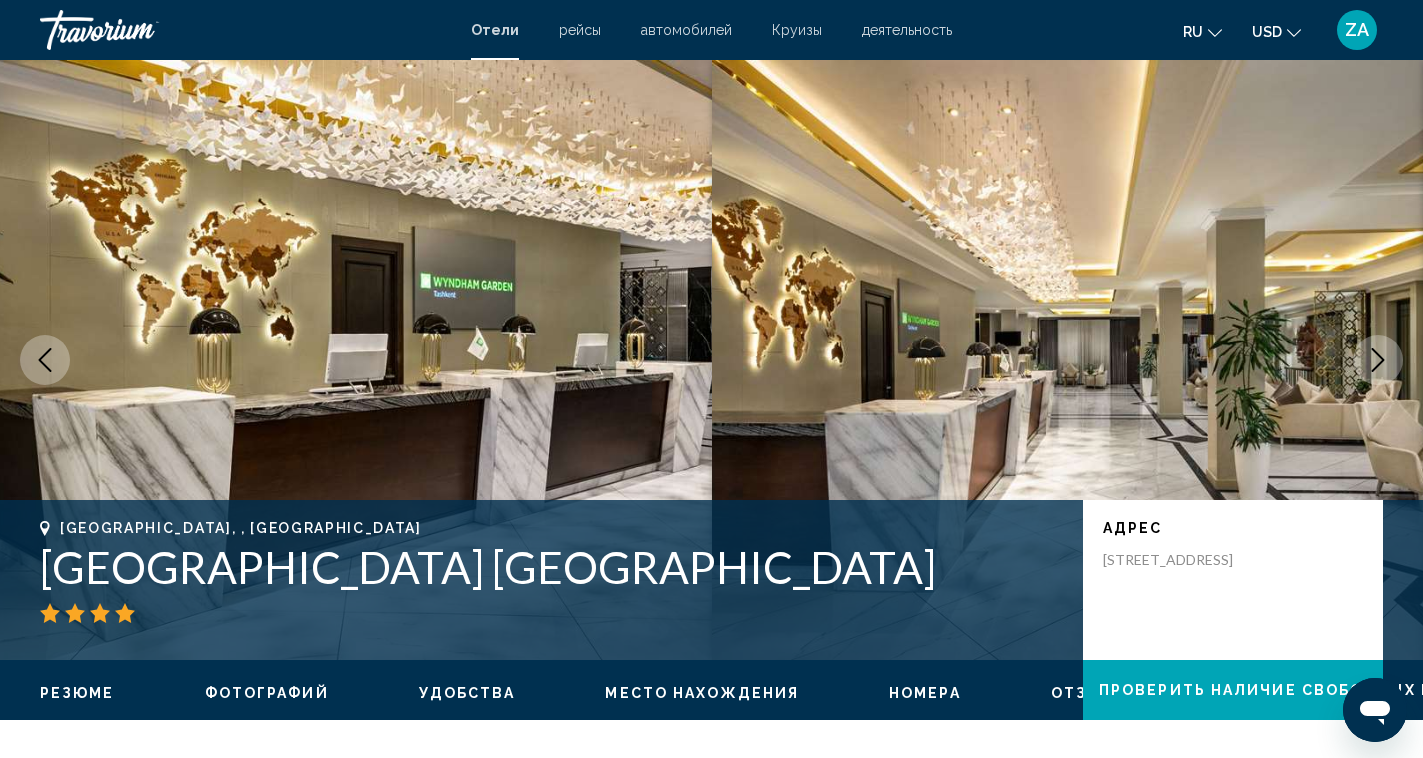 click 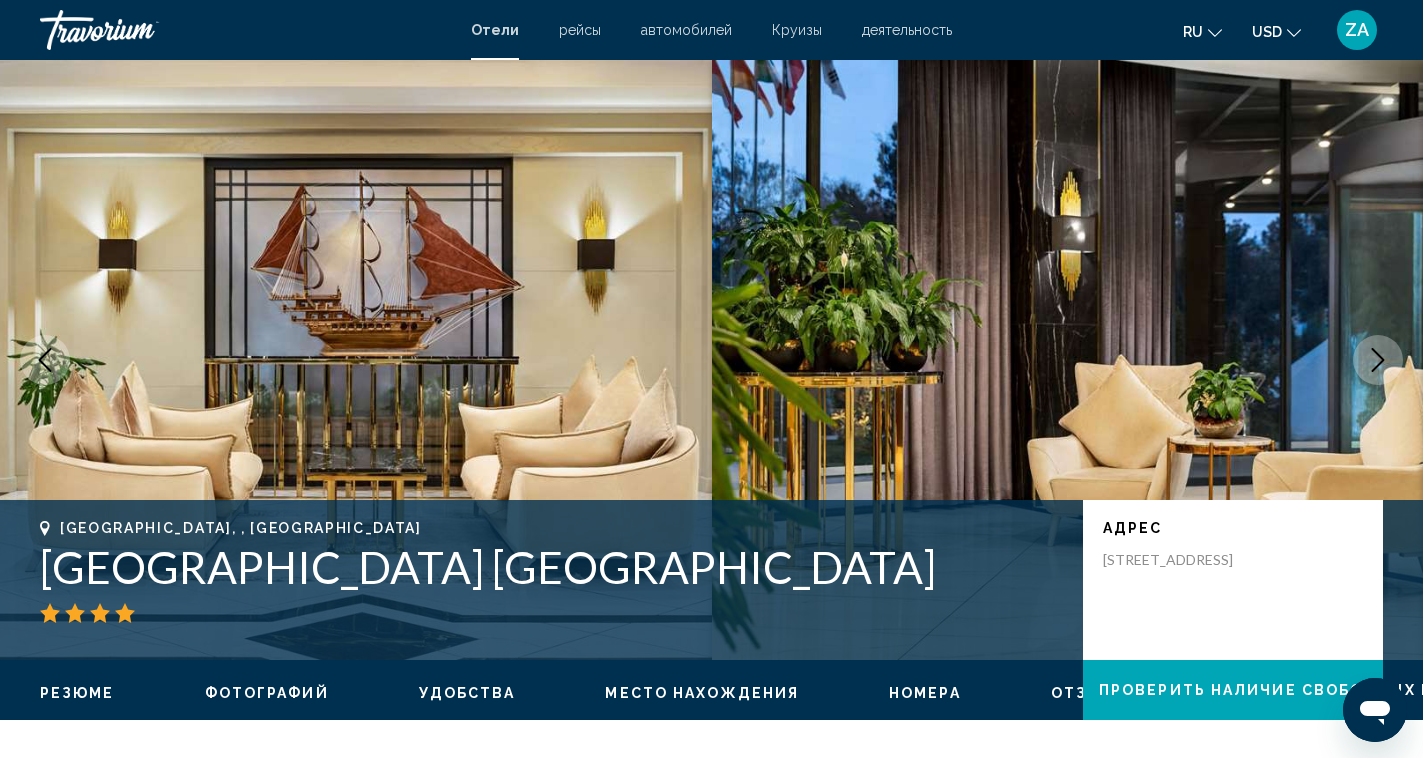 click 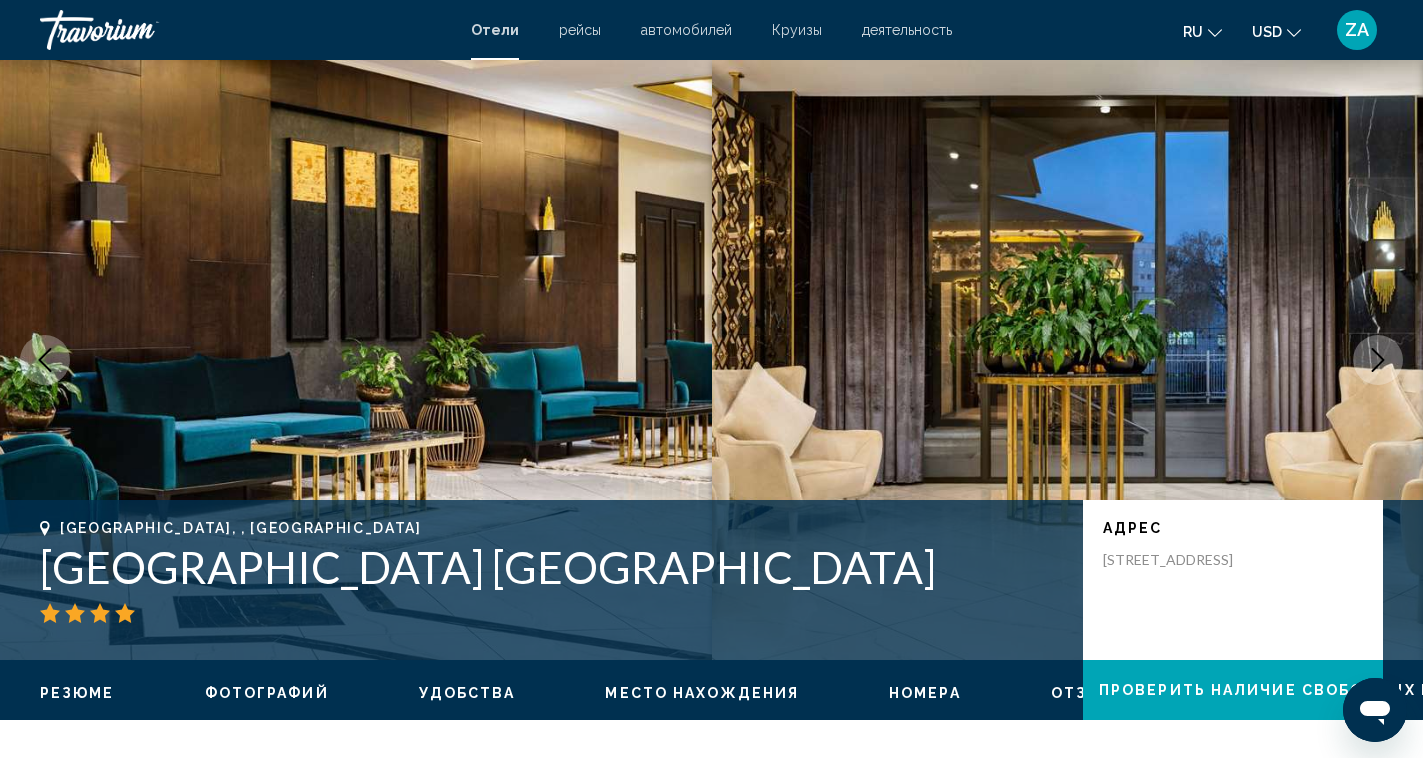 click 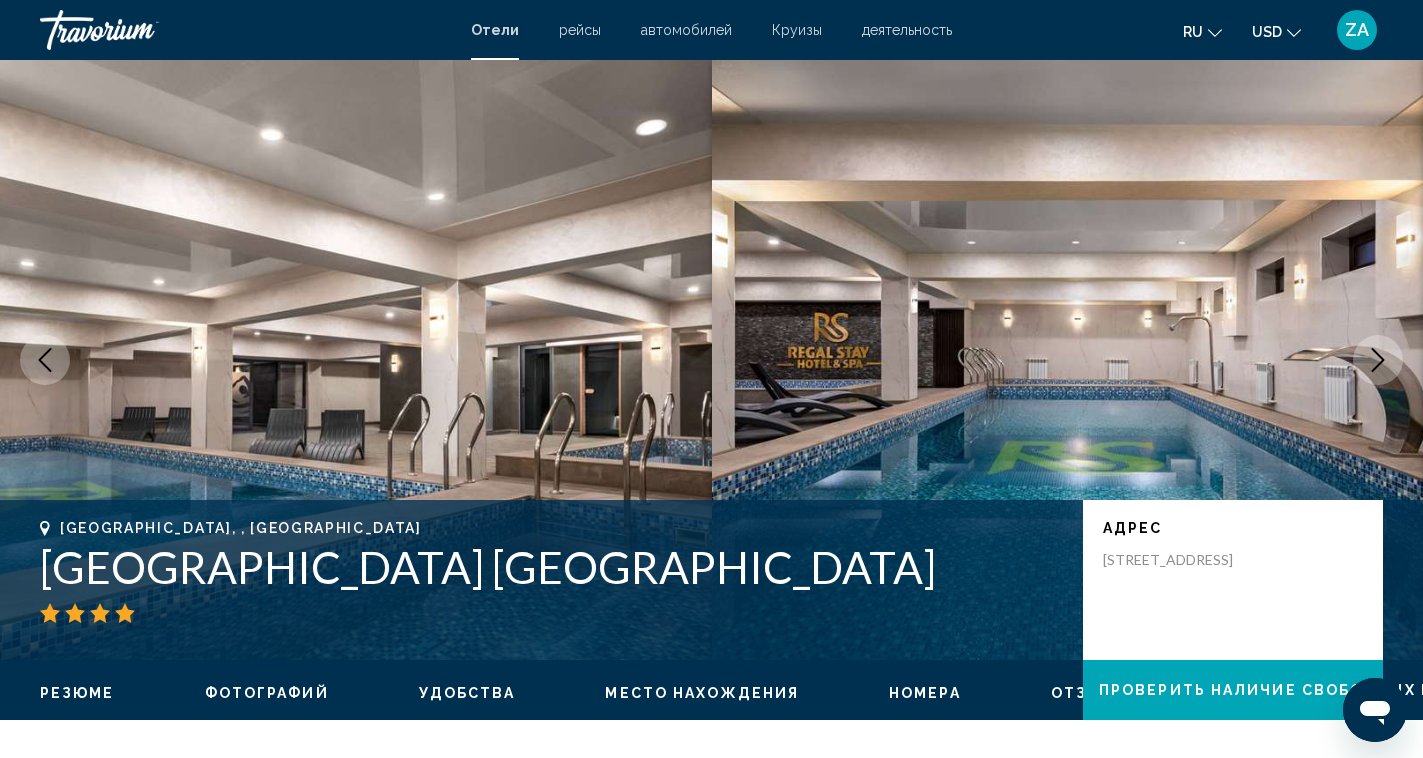 click 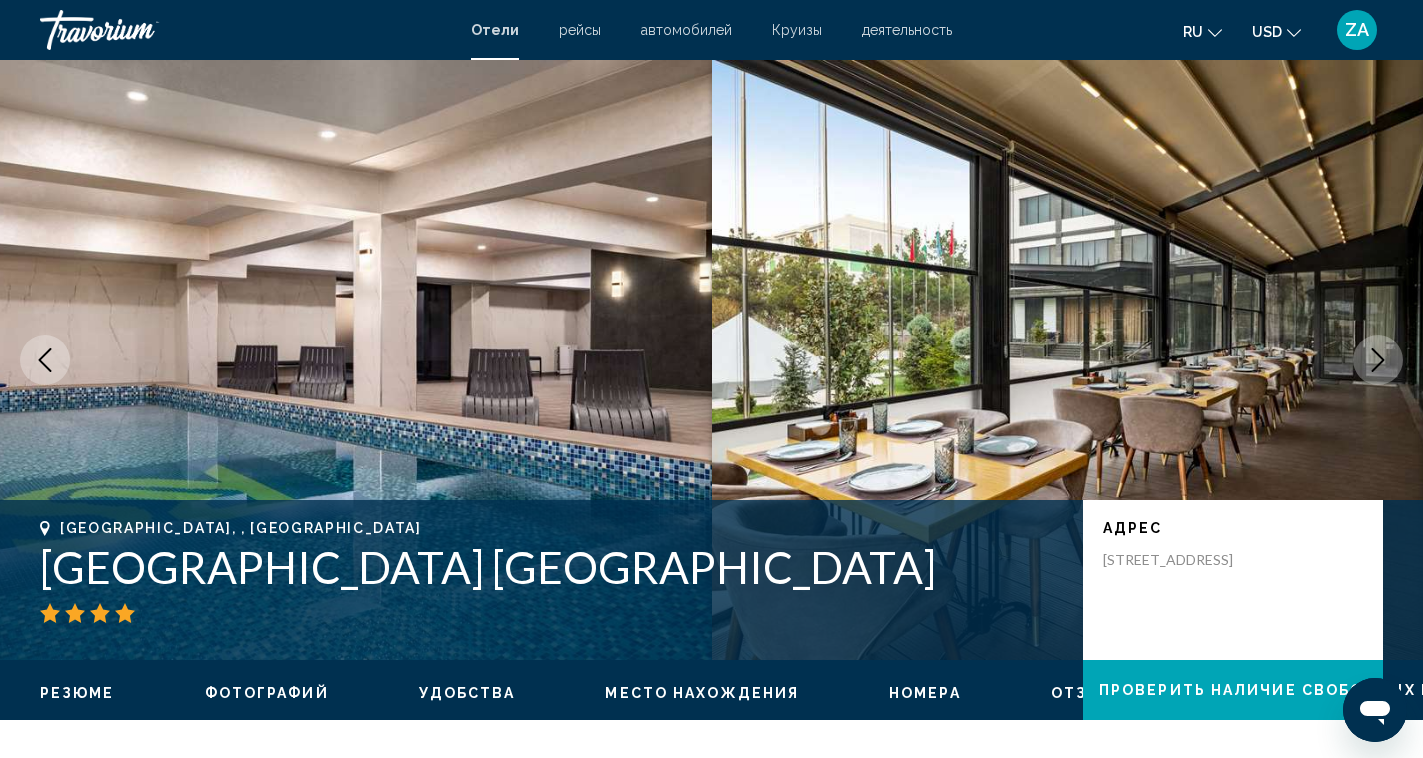 click 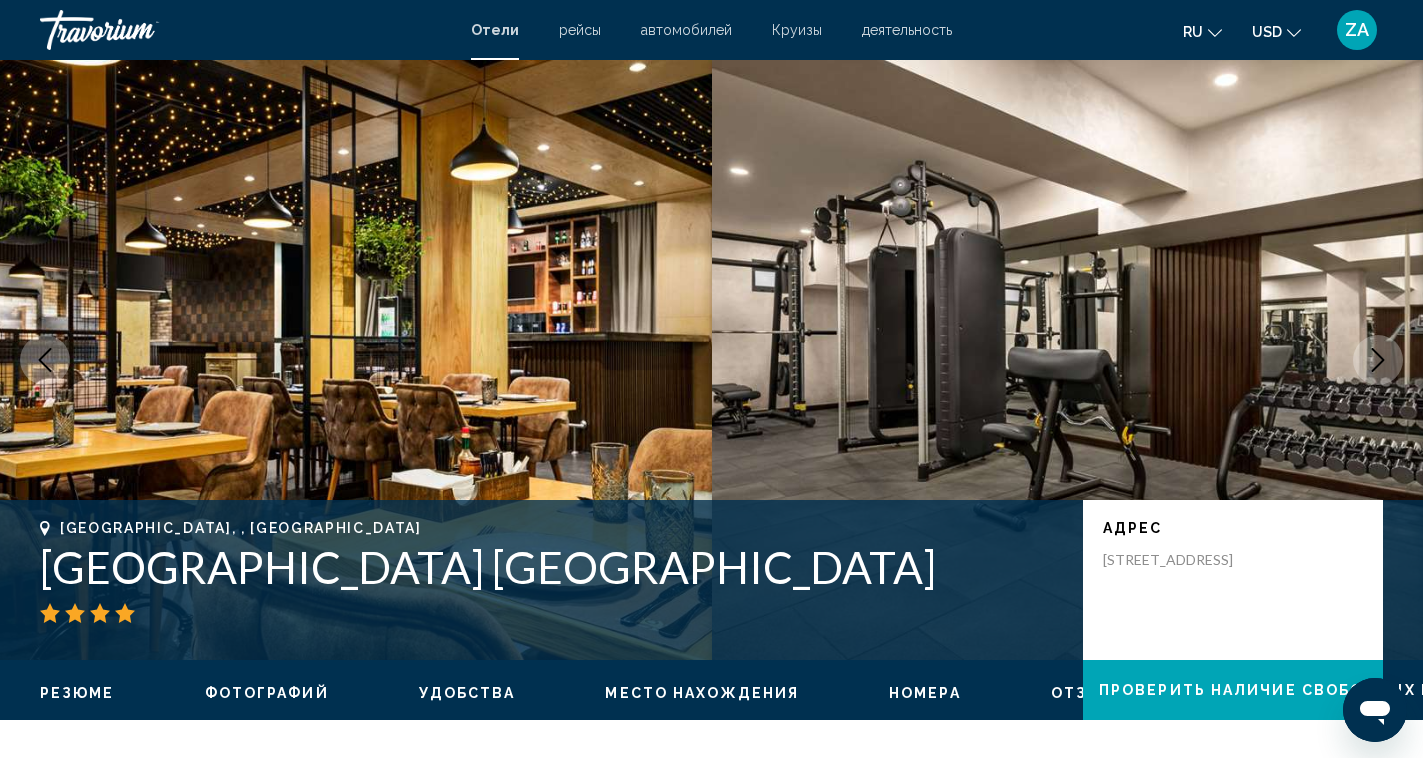 click 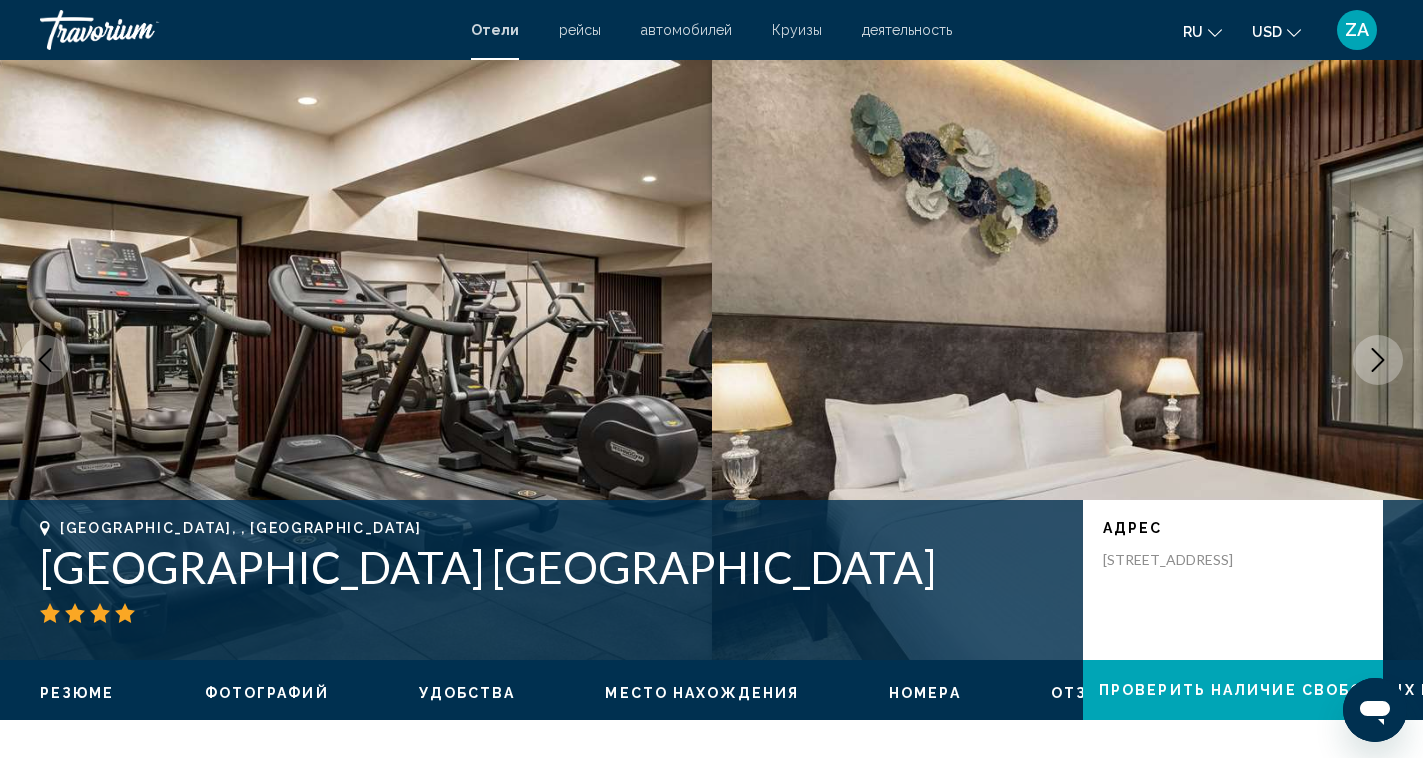 click 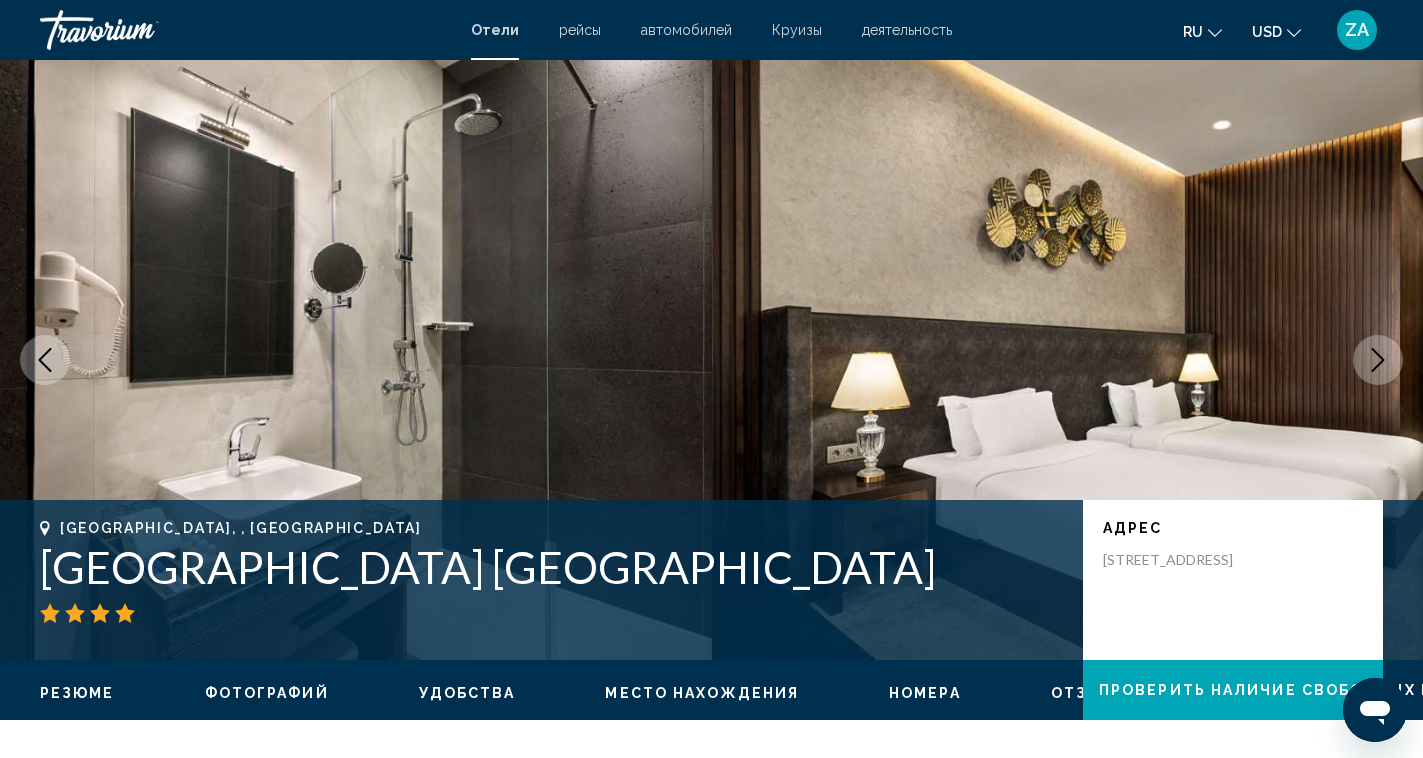 click 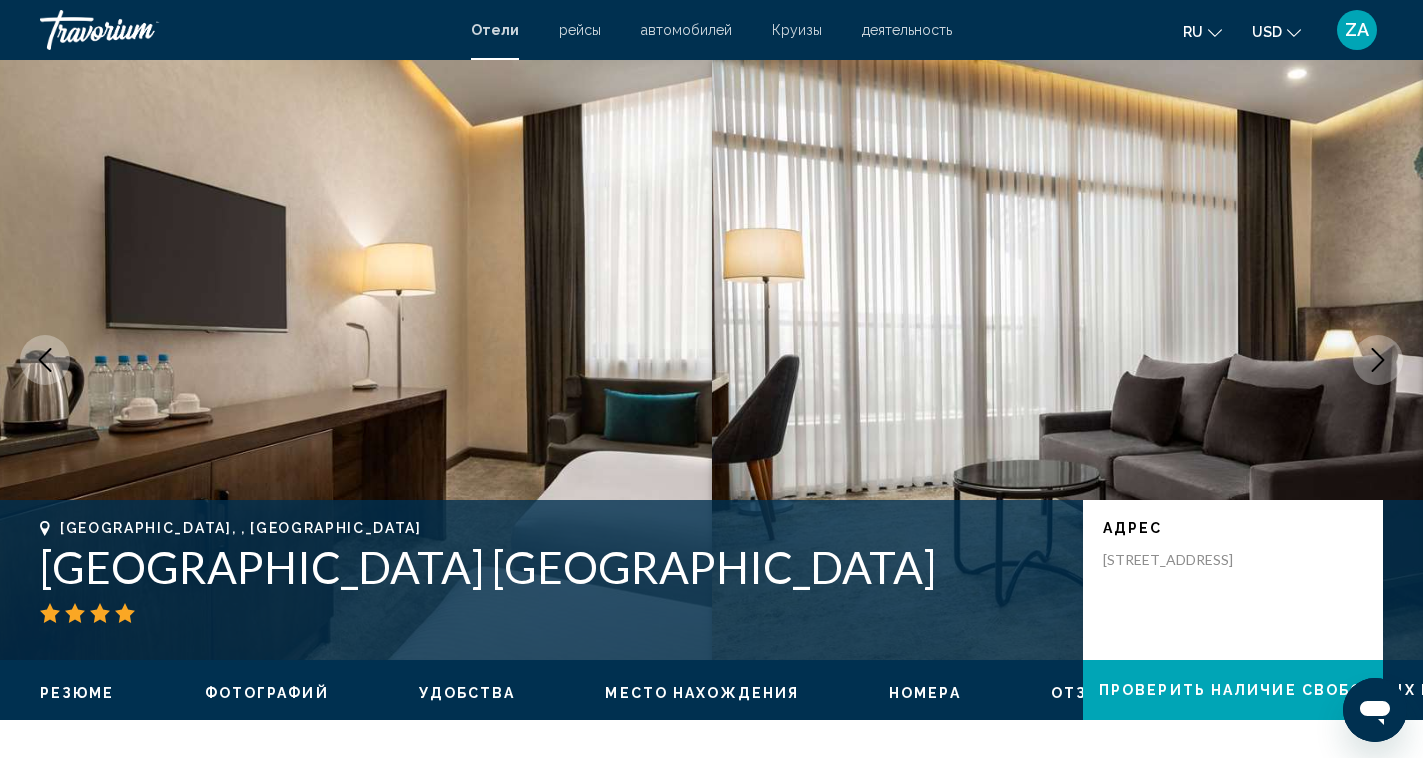 click 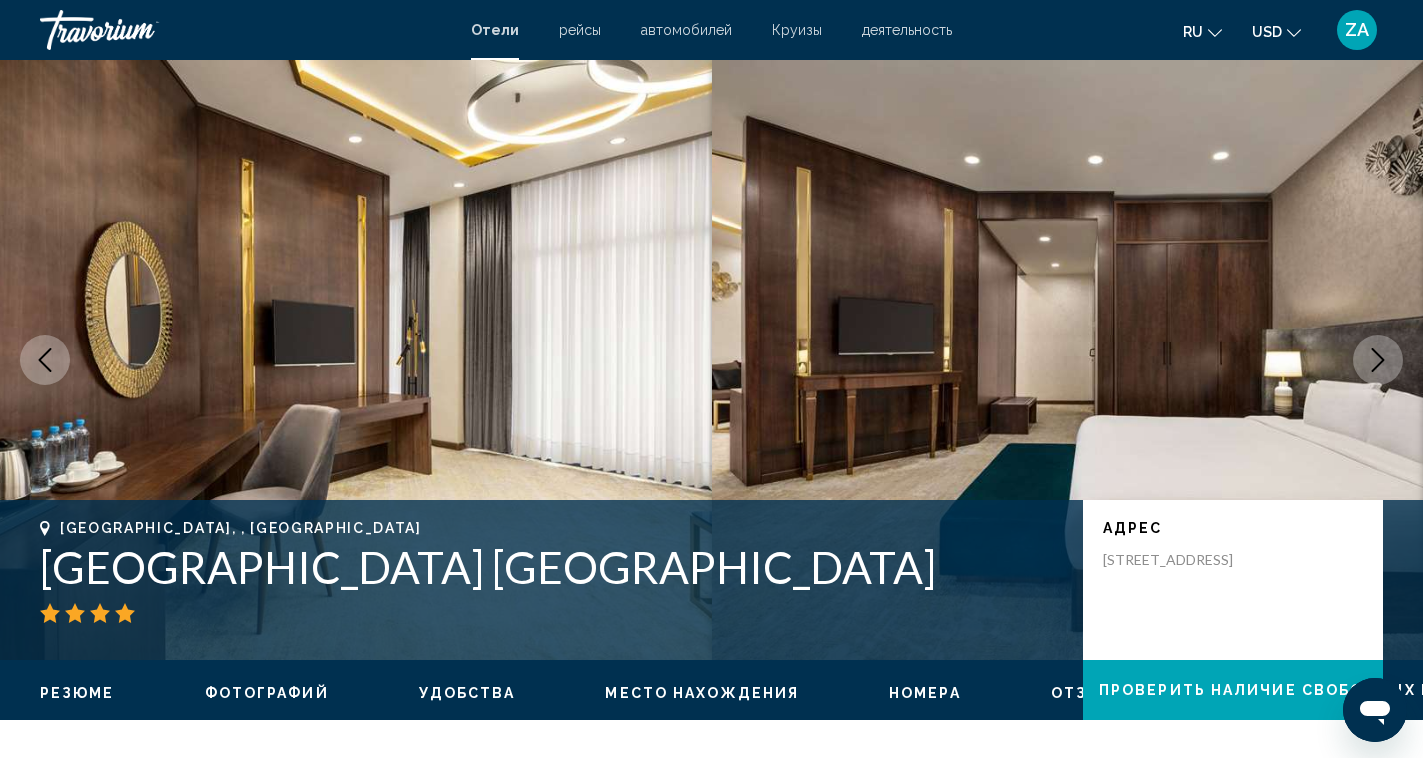 click 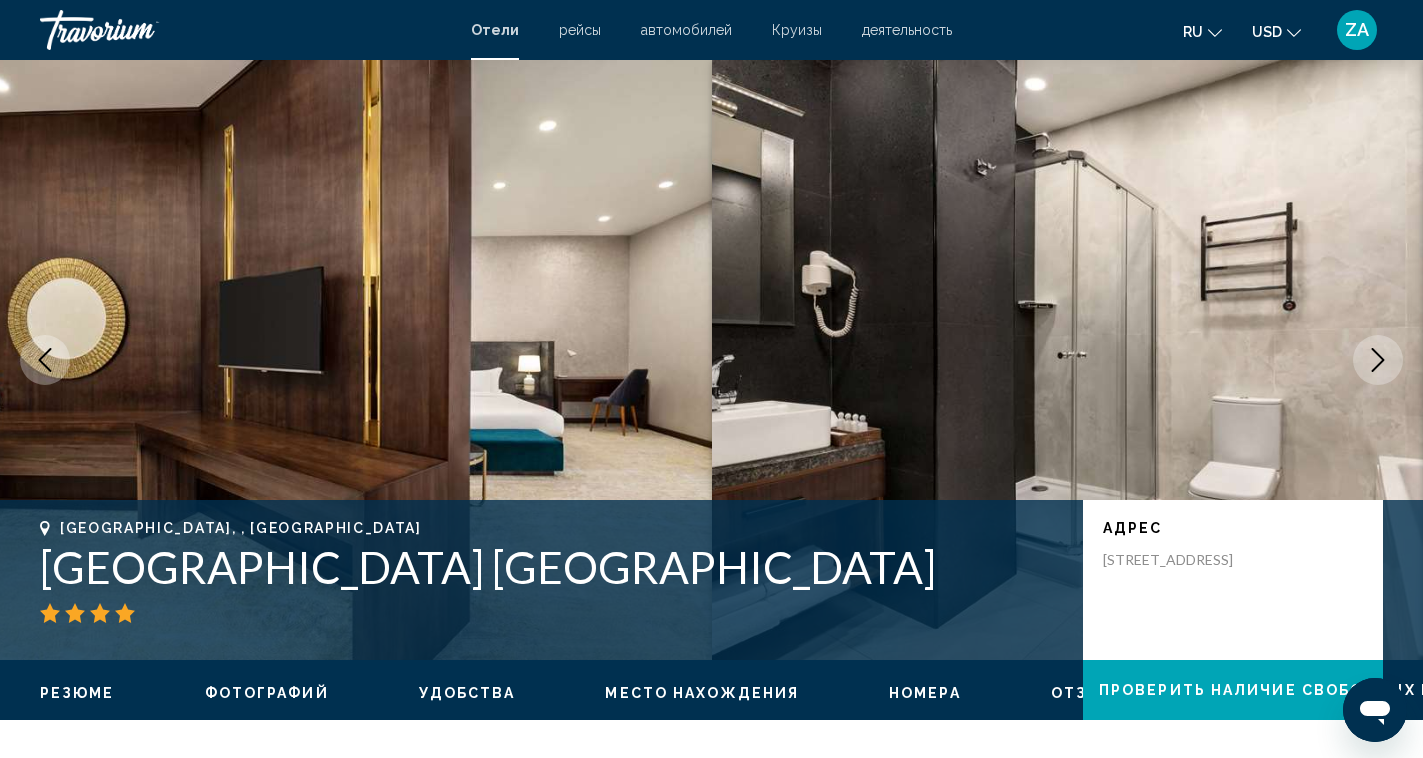 click 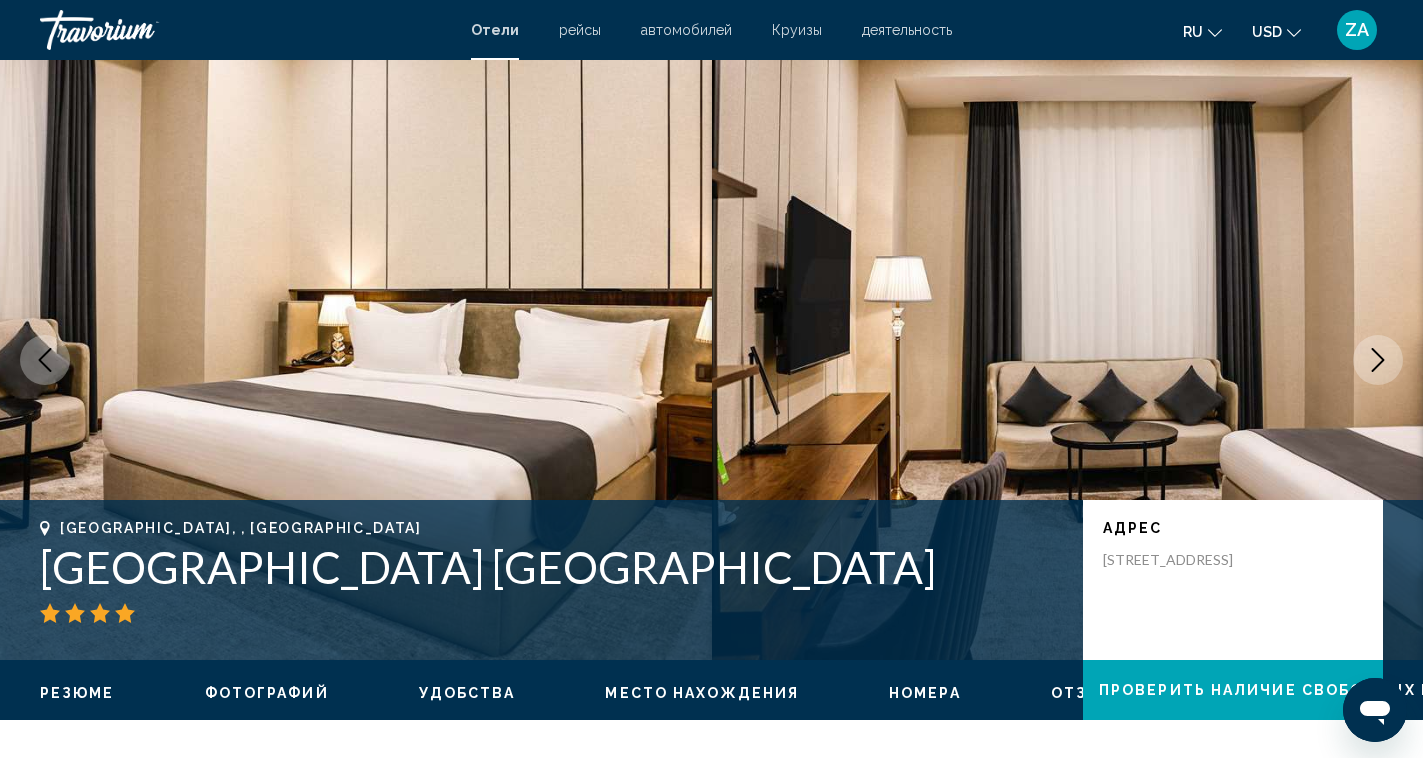 click 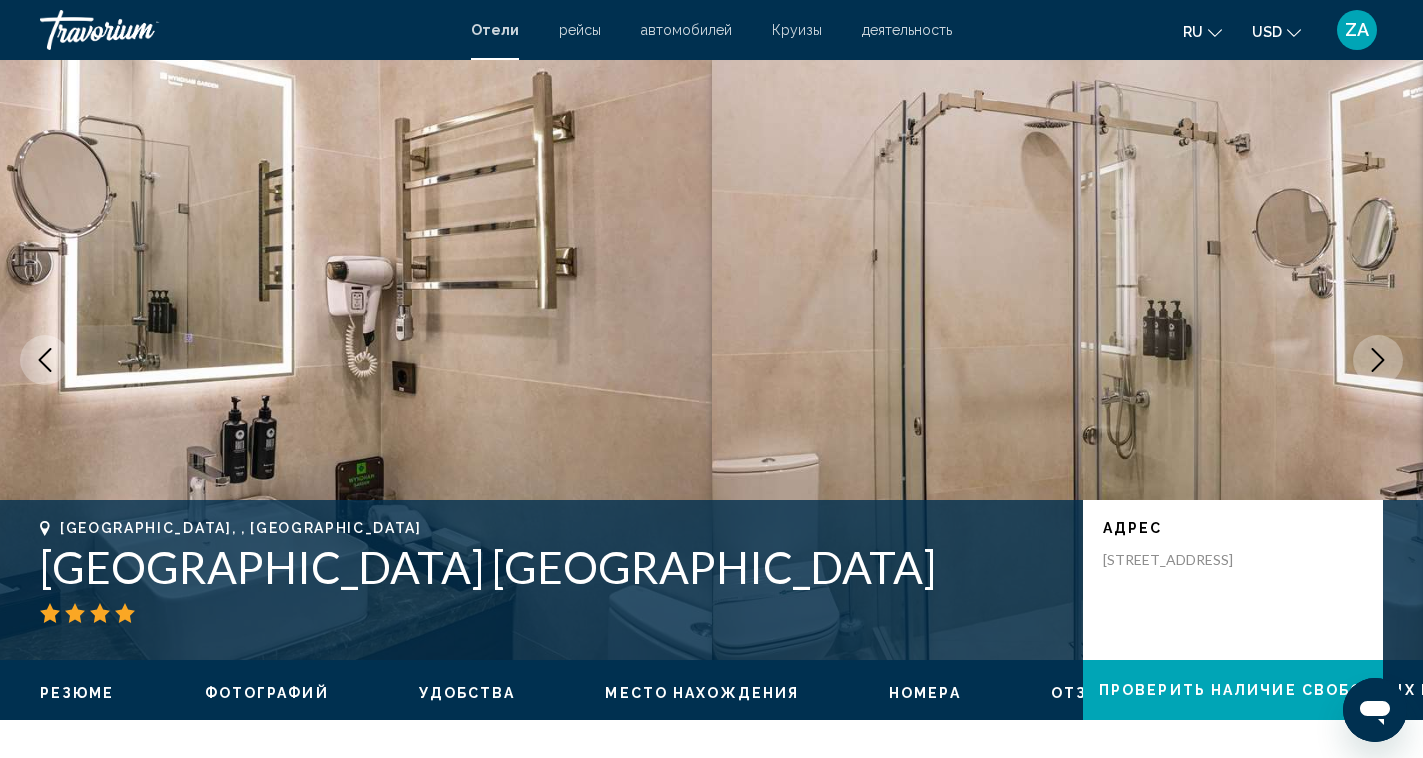 click 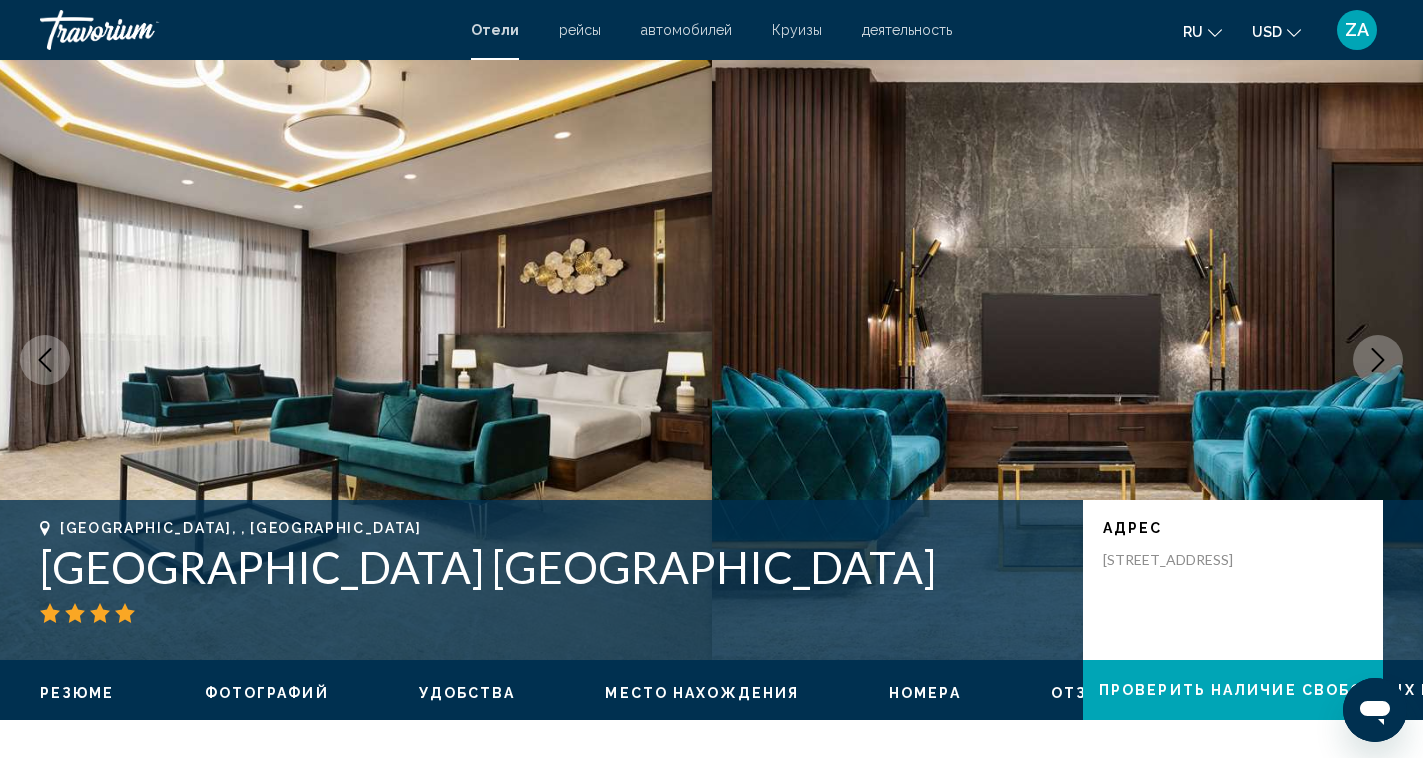 click 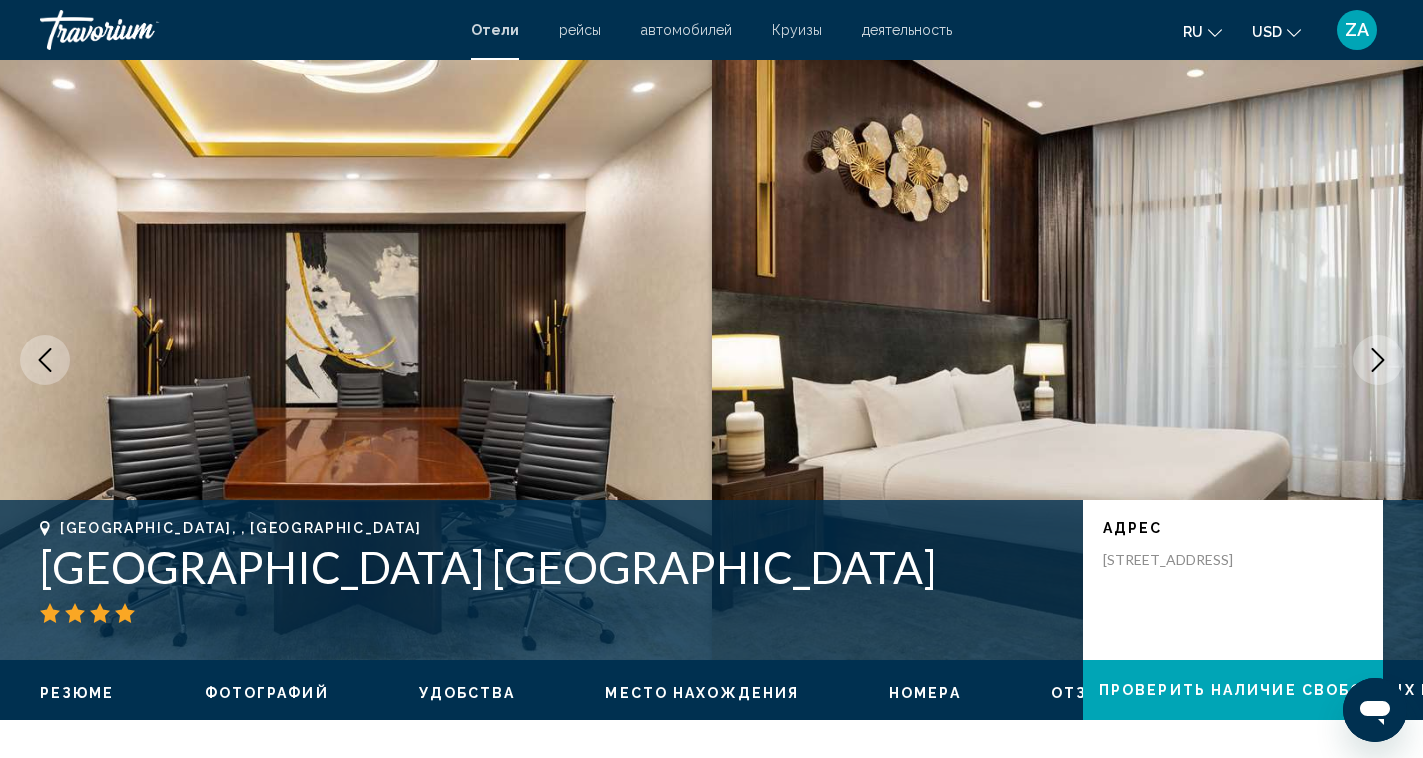 click 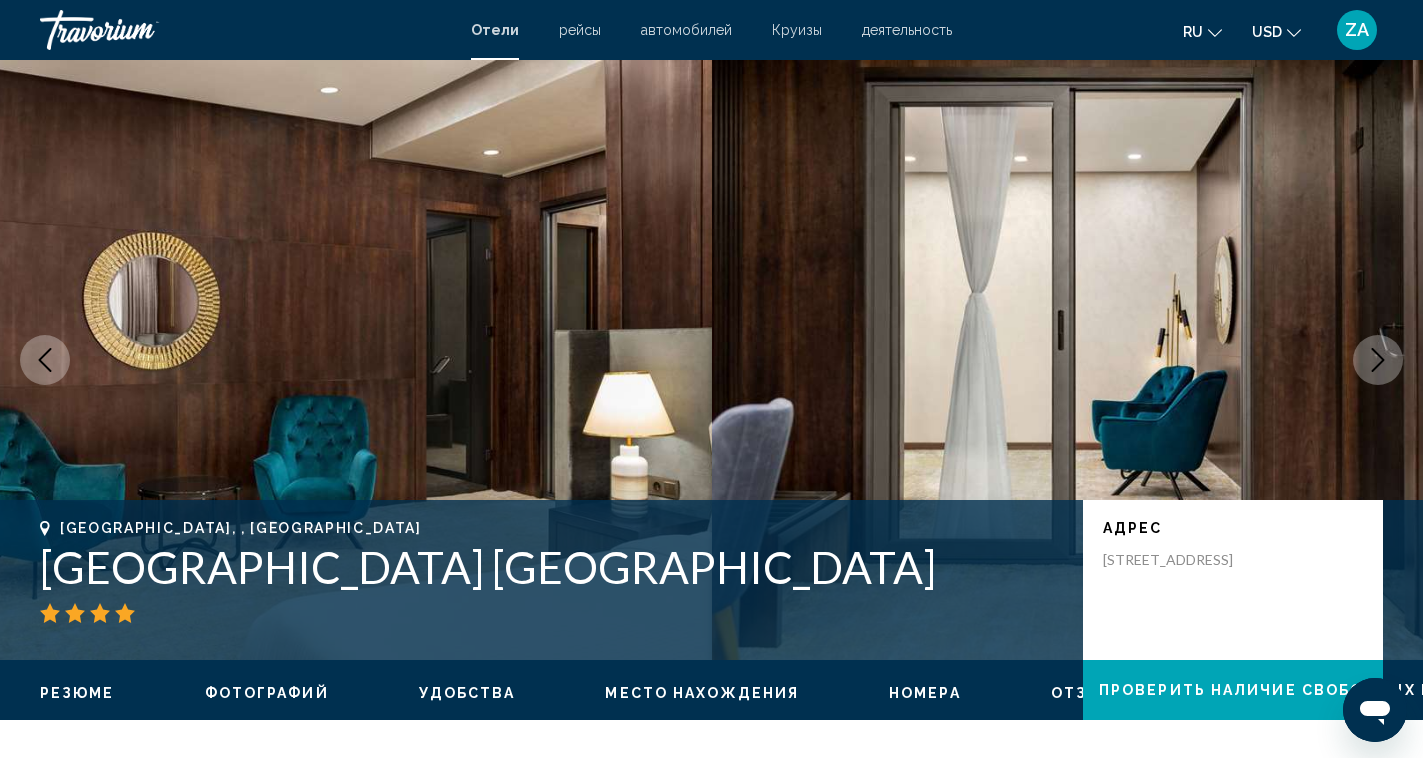 click 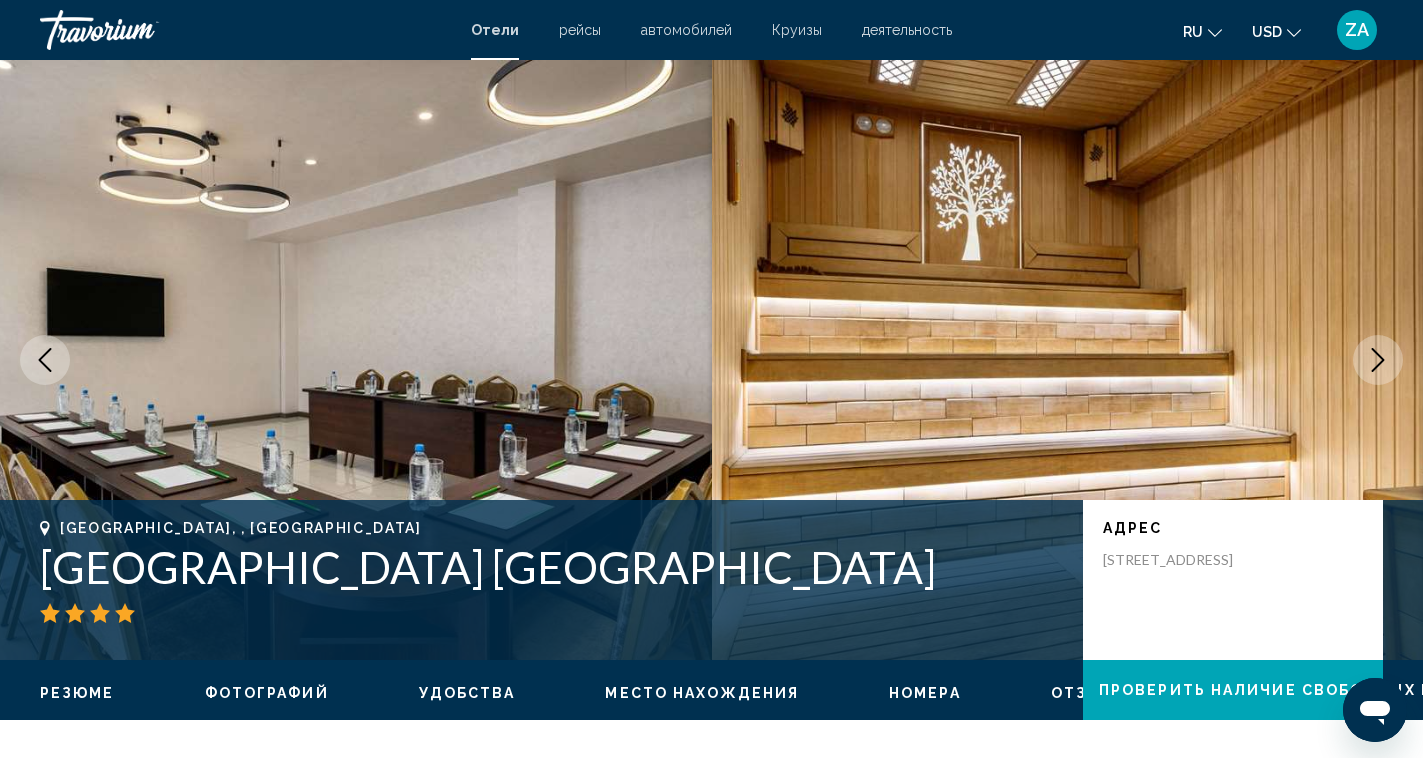 click 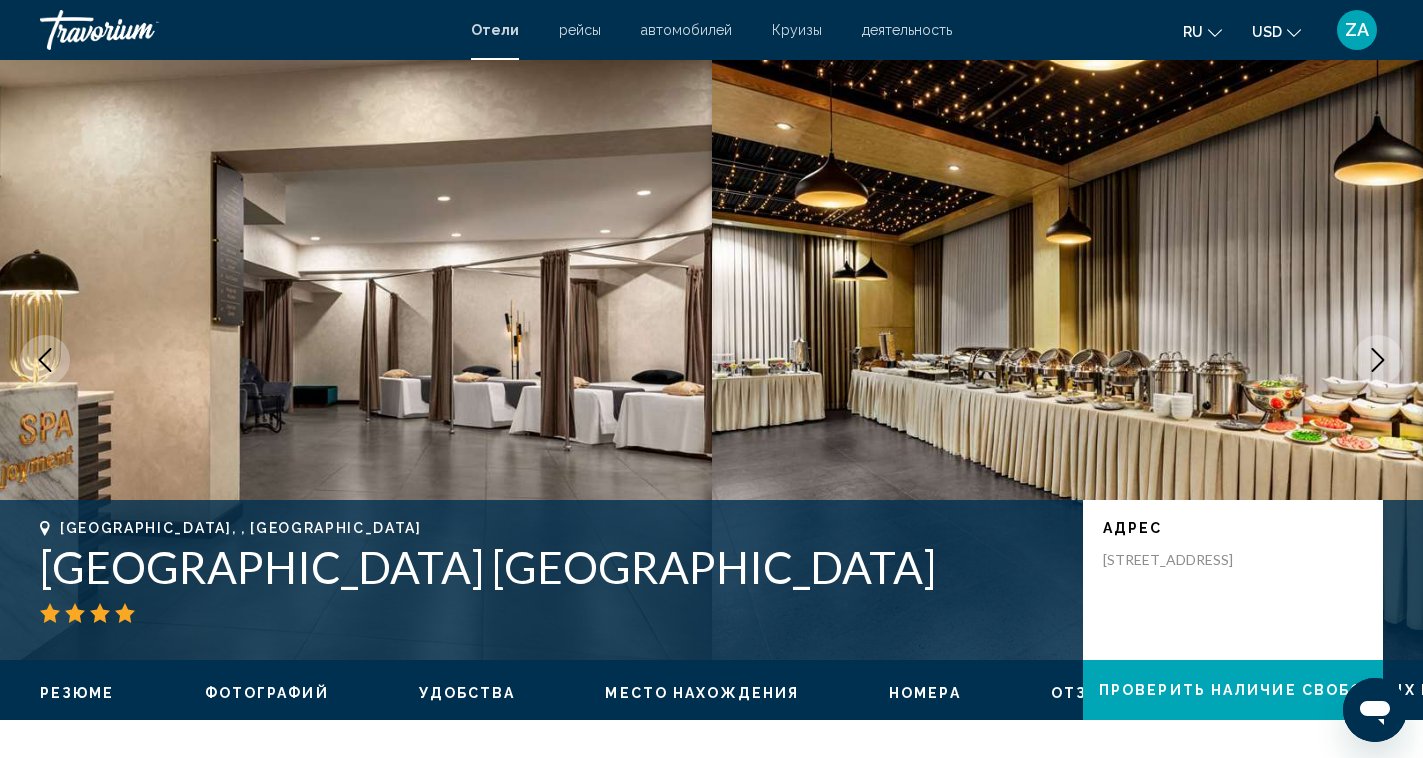 click 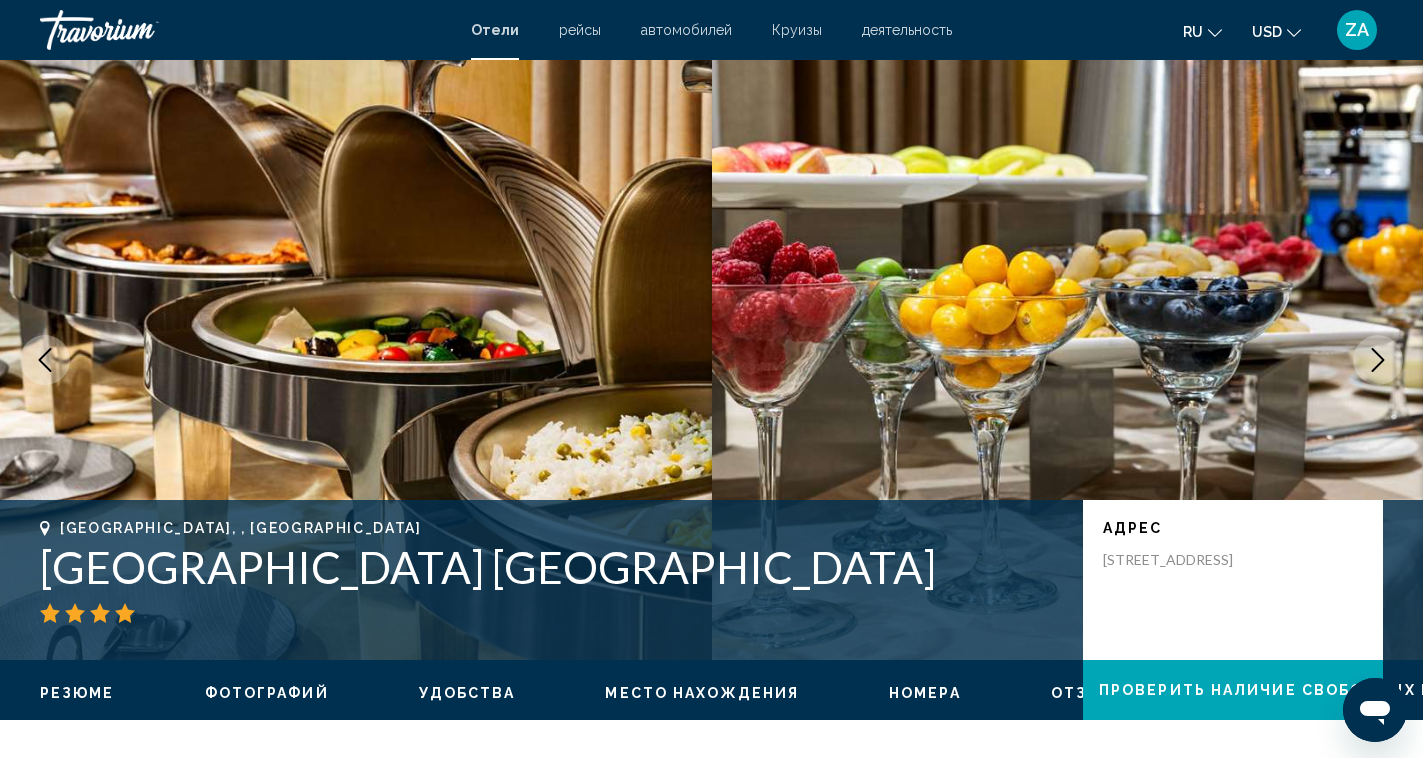 click 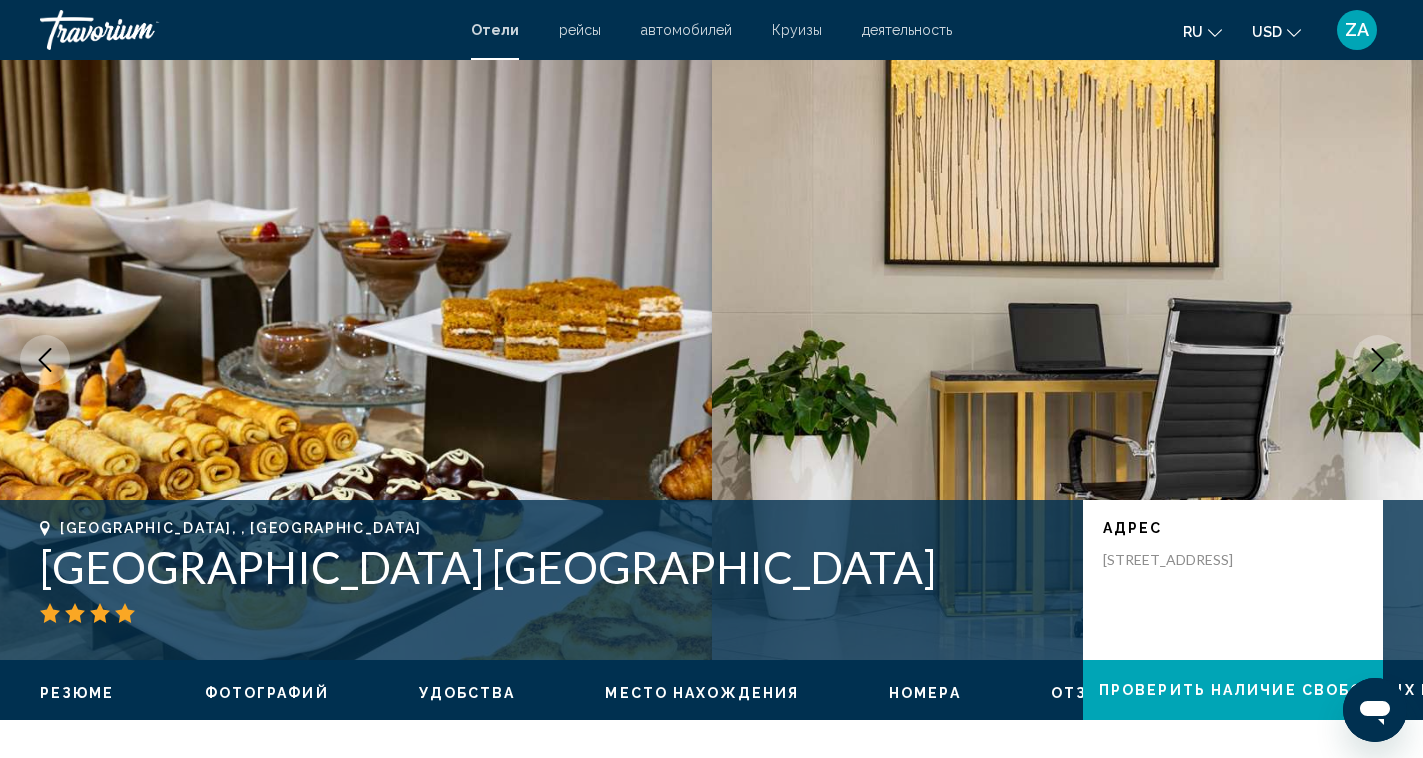 click 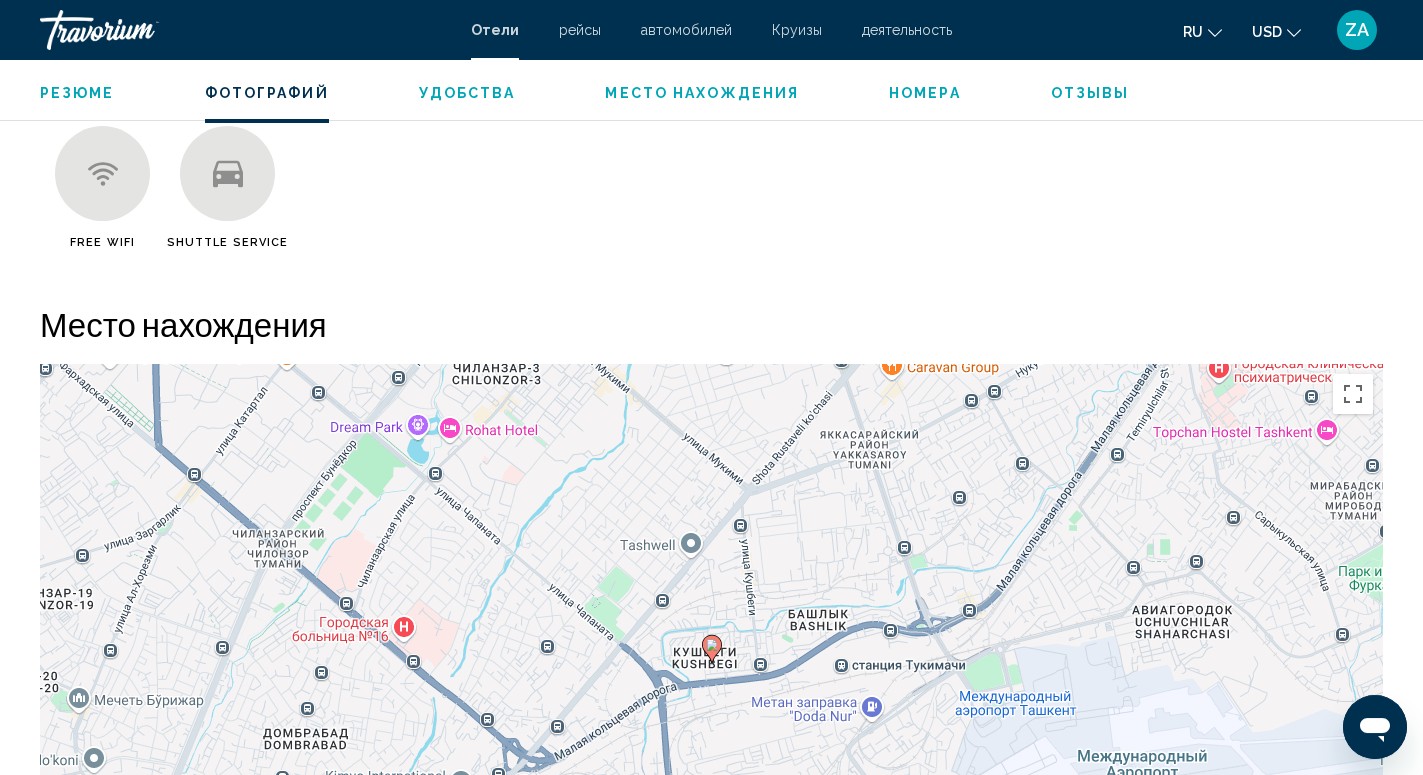 scroll, scrollTop: 1836, scrollLeft: 0, axis: vertical 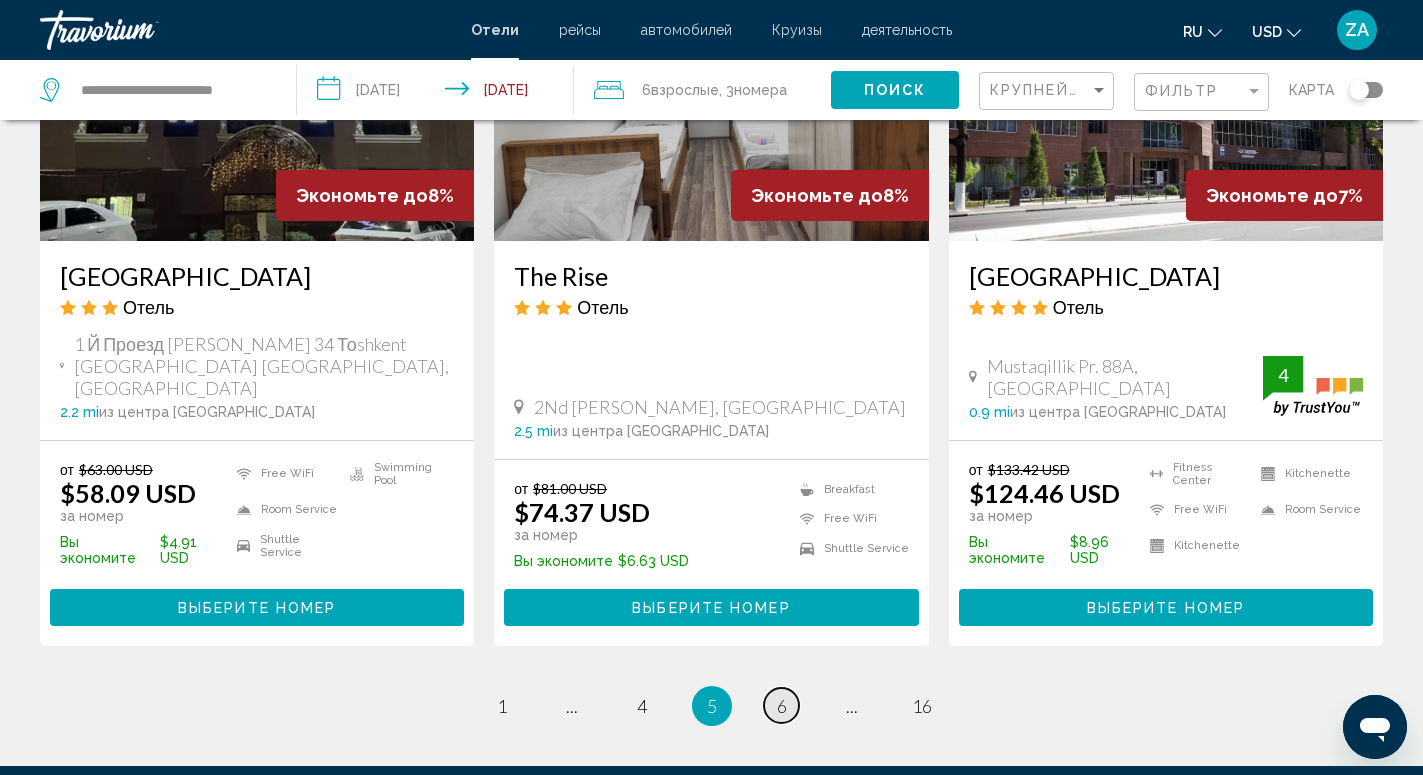 click on "page  6" at bounding box center [781, 705] 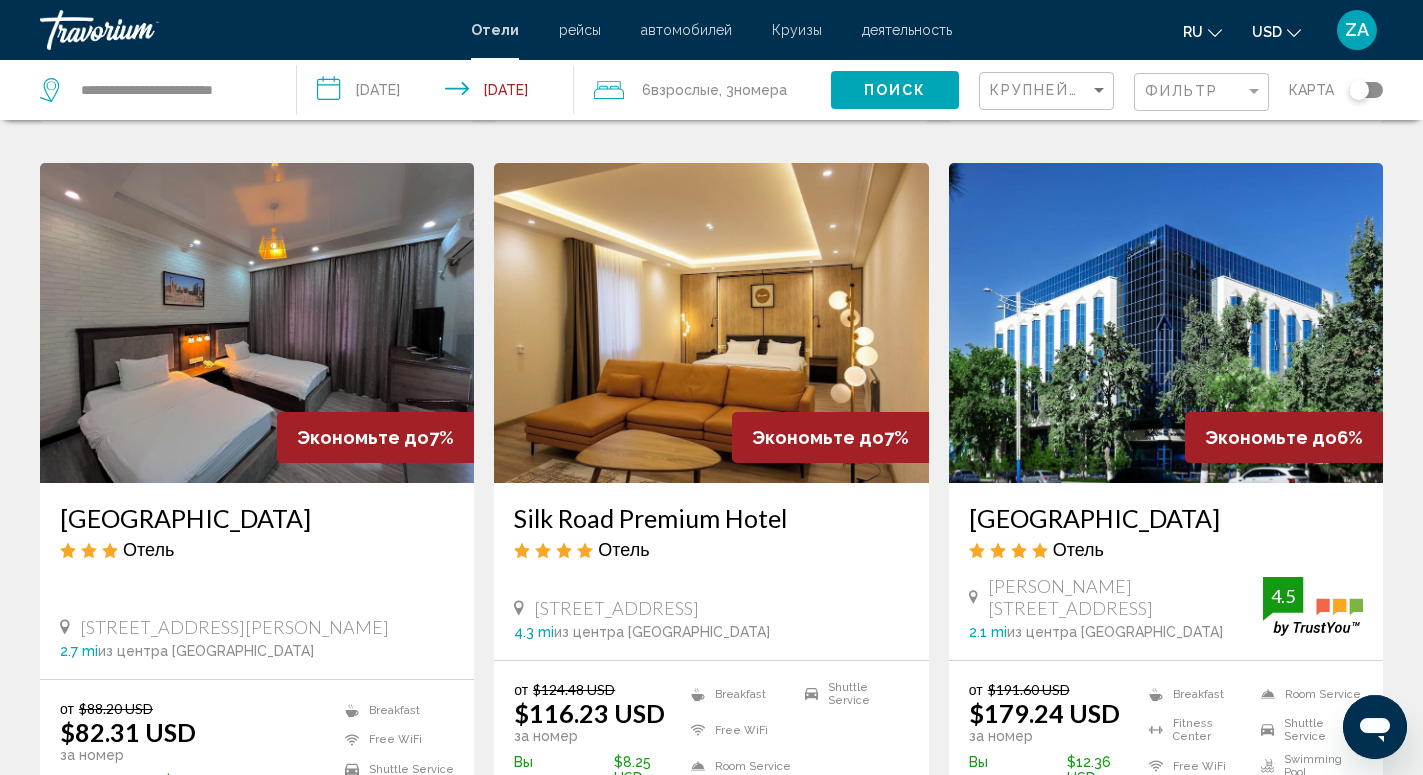 scroll, scrollTop: 816, scrollLeft: 0, axis: vertical 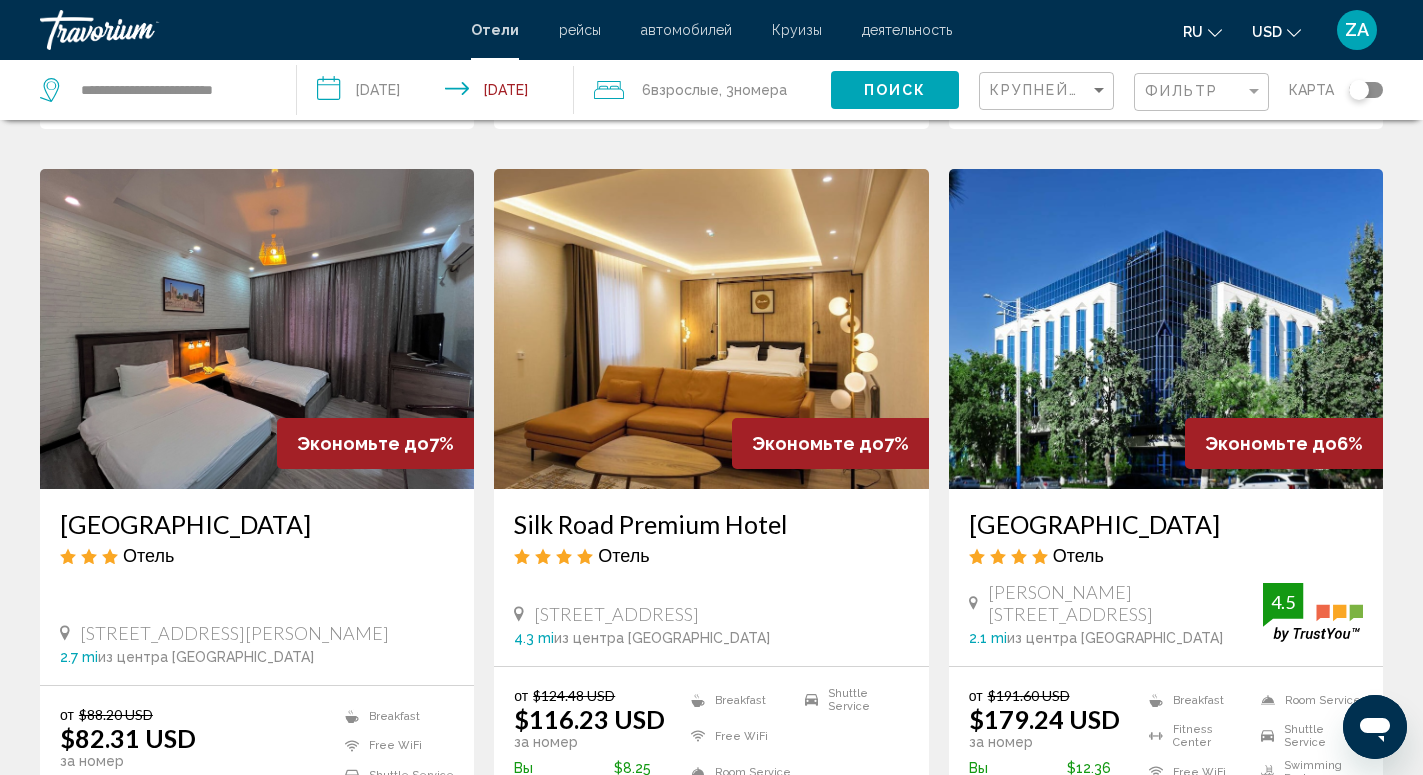 click at bounding box center [1166, 329] 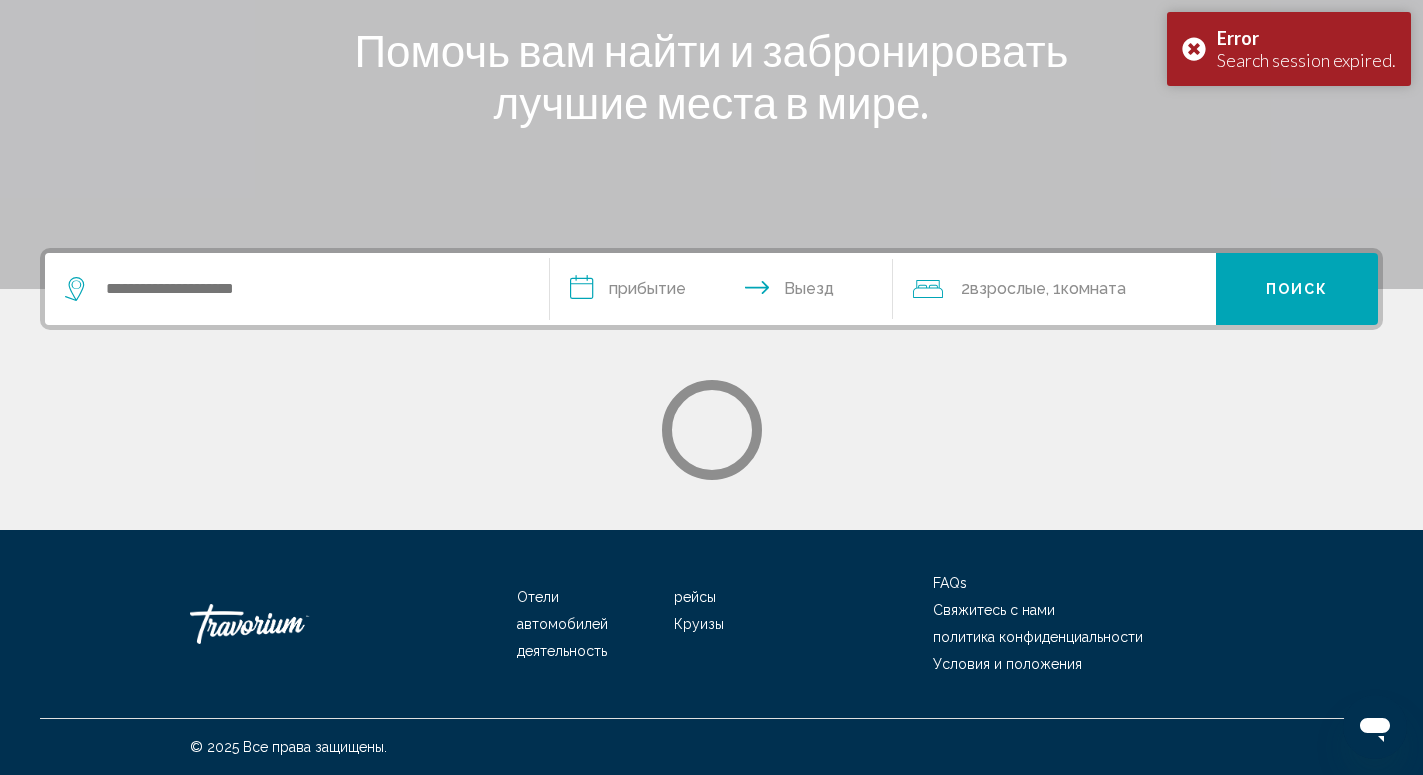 scroll, scrollTop: 0, scrollLeft: 0, axis: both 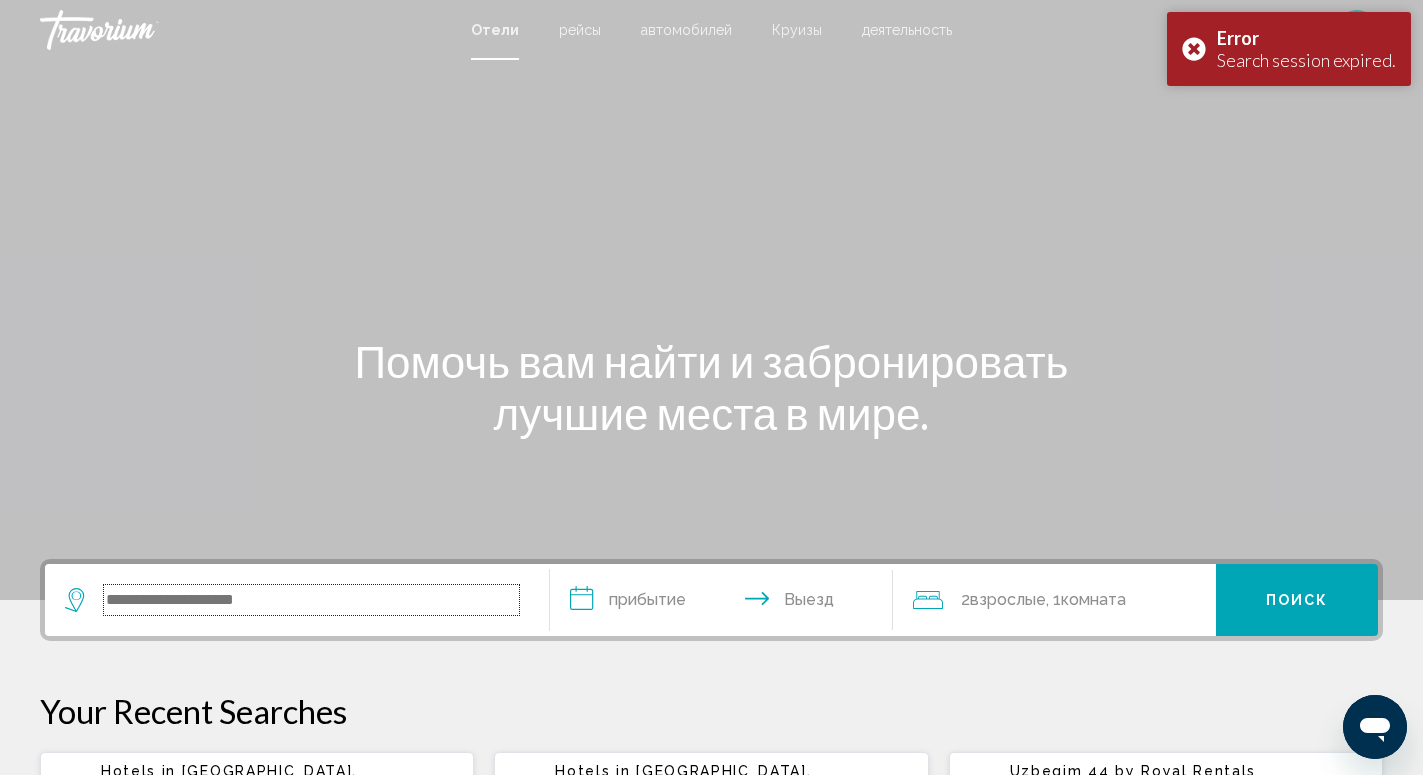click at bounding box center [311, 600] 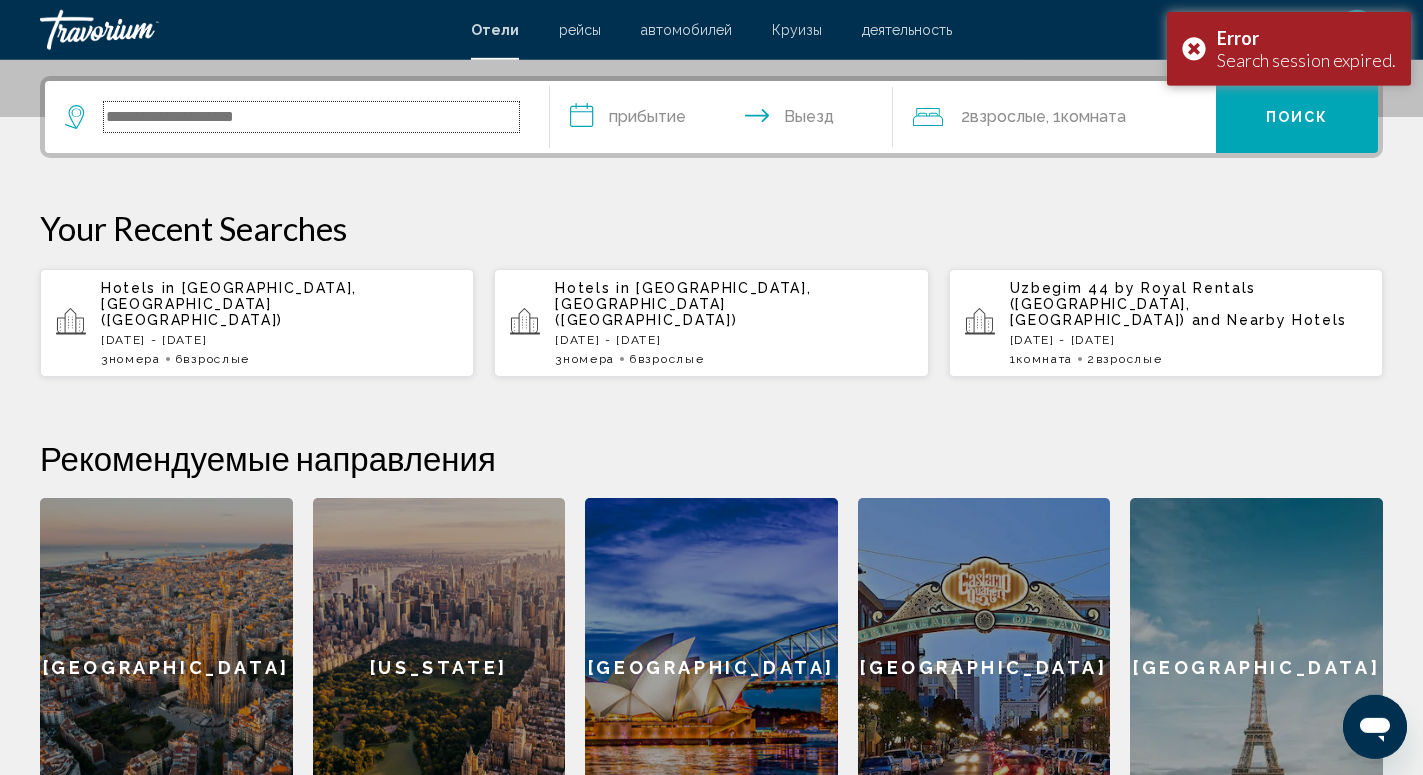 scroll, scrollTop: 494, scrollLeft: 0, axis: vertical 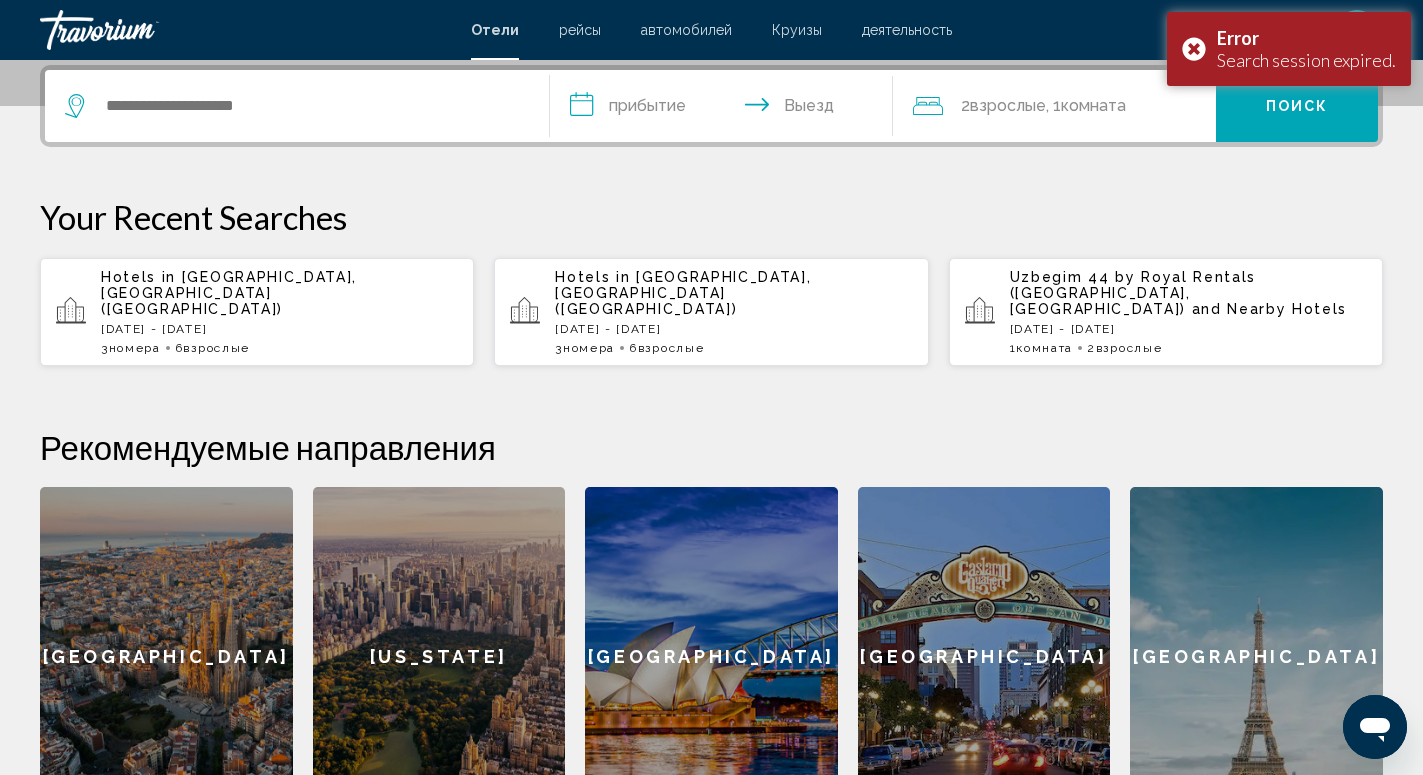 click on "[DATE] - [DATE]" at bounding box center (279, 329) 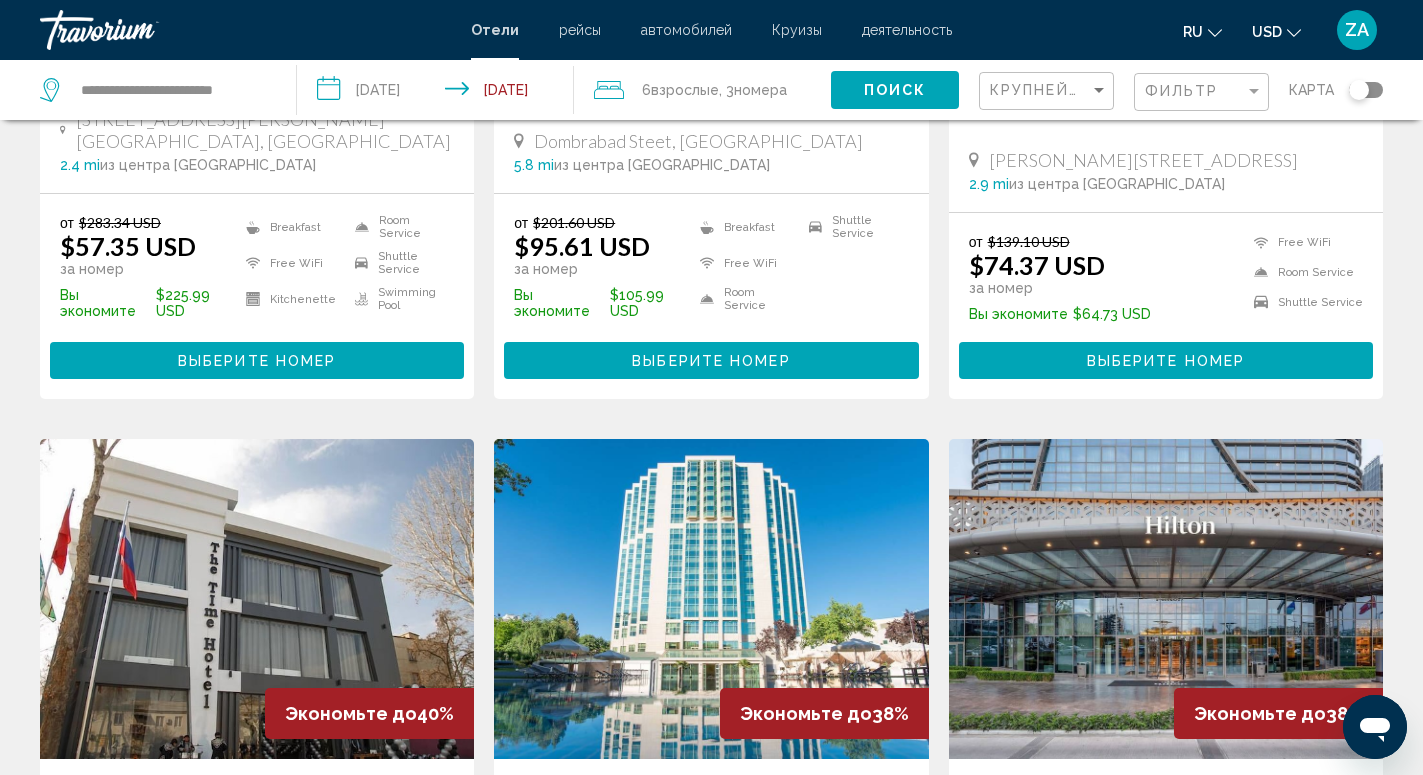 scroll, scrollTop: 0, scrollLeft: 0, axis: both 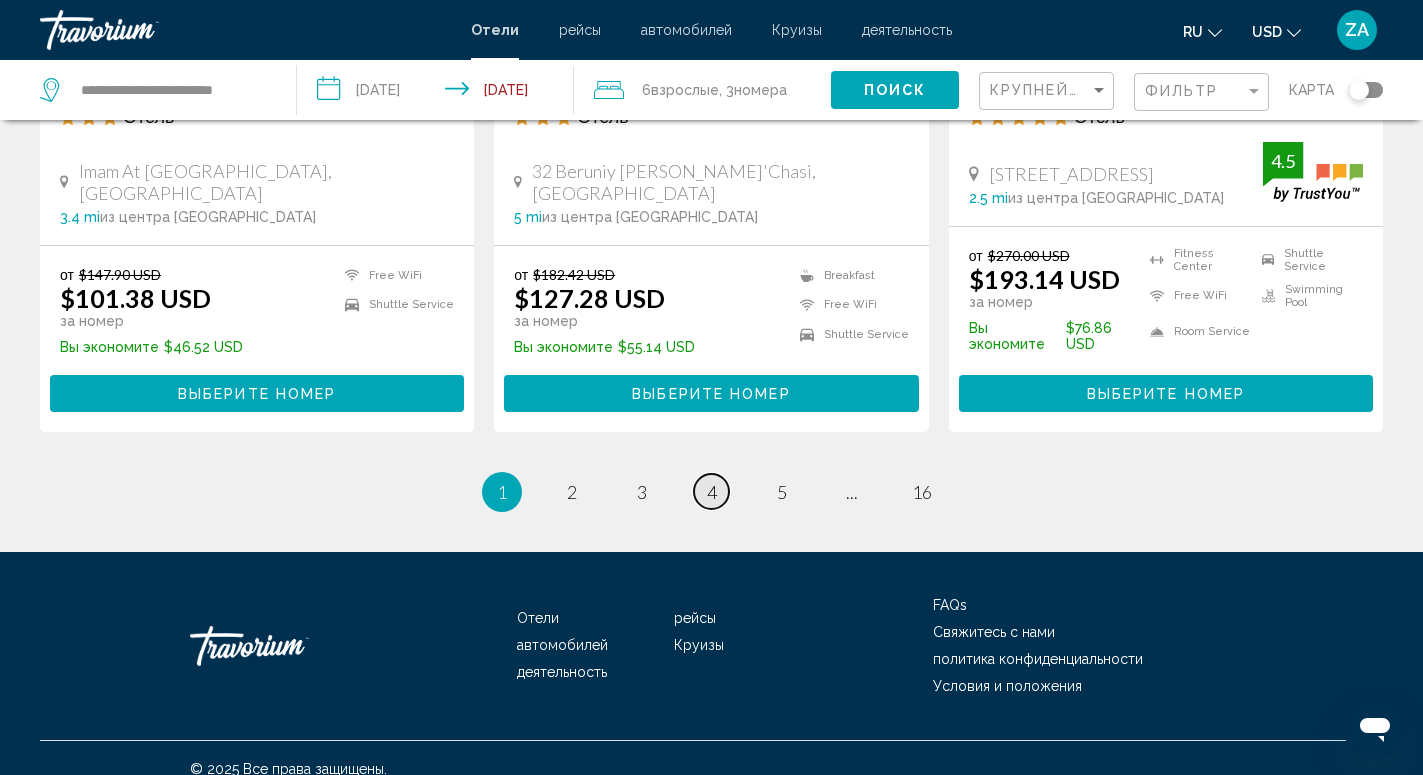 click on "page  4" at bounding box center (711, 491) 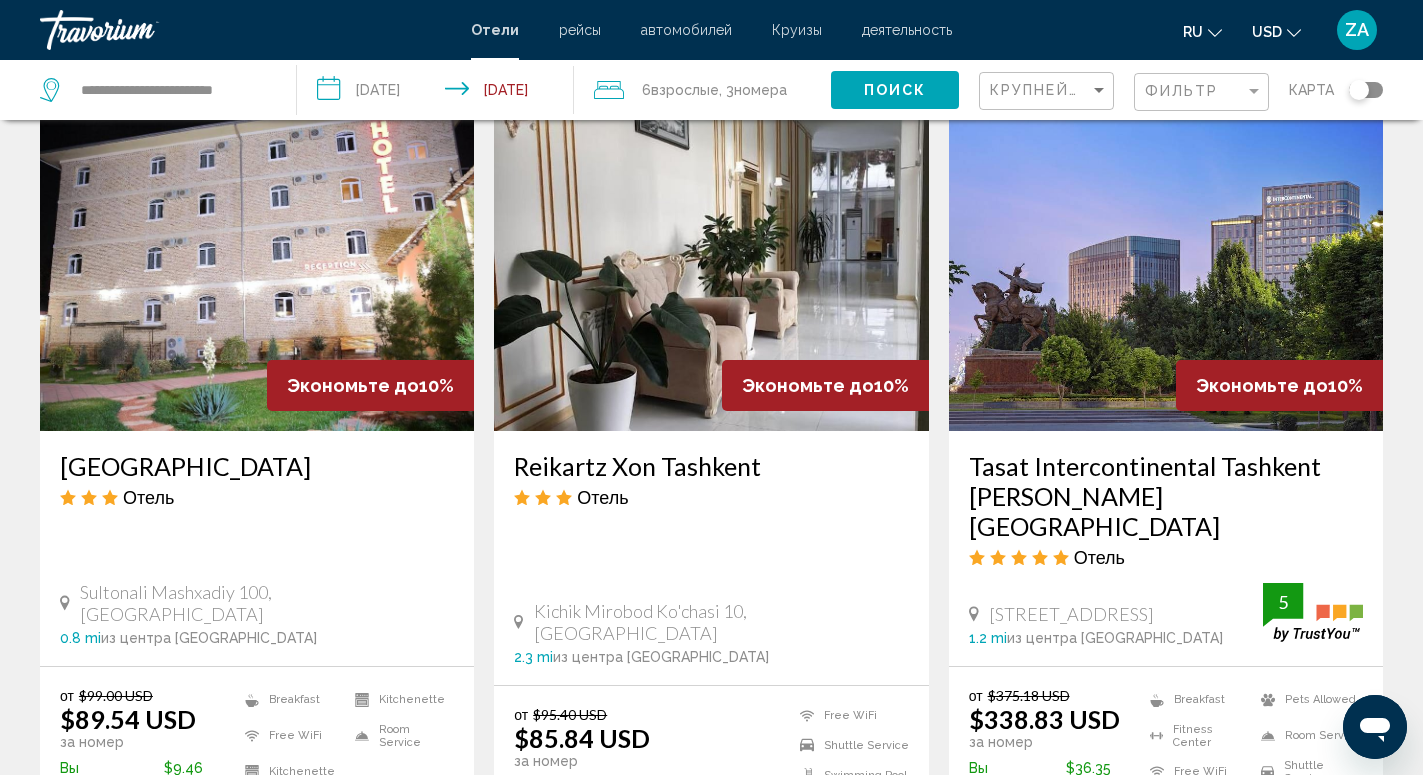 scroll, scrollTop: 2728, scrollLeft: 0, axis: vertical 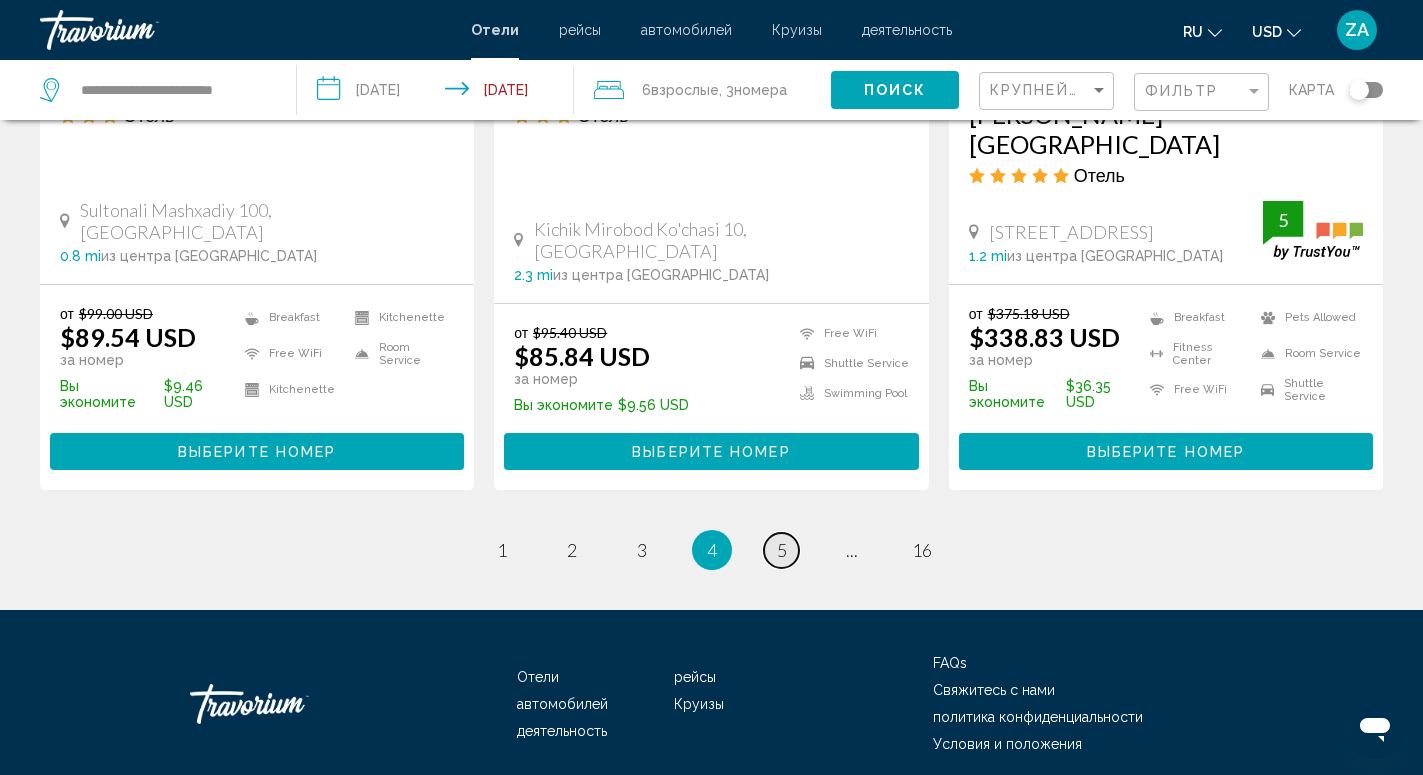 click on "5" at bounding box center [782, 550] 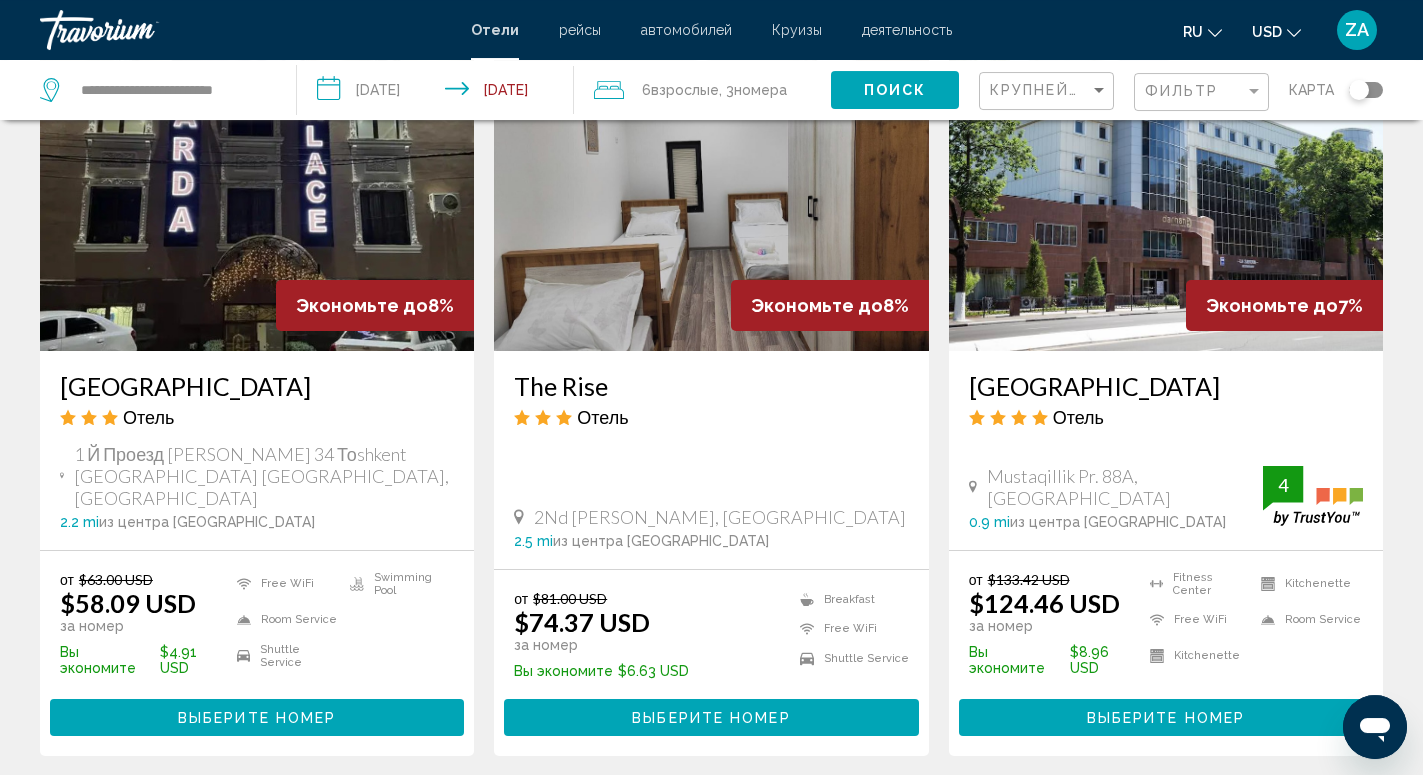 scroll, scrollTop: 2550, scrollLeft: 0, axis: vertical 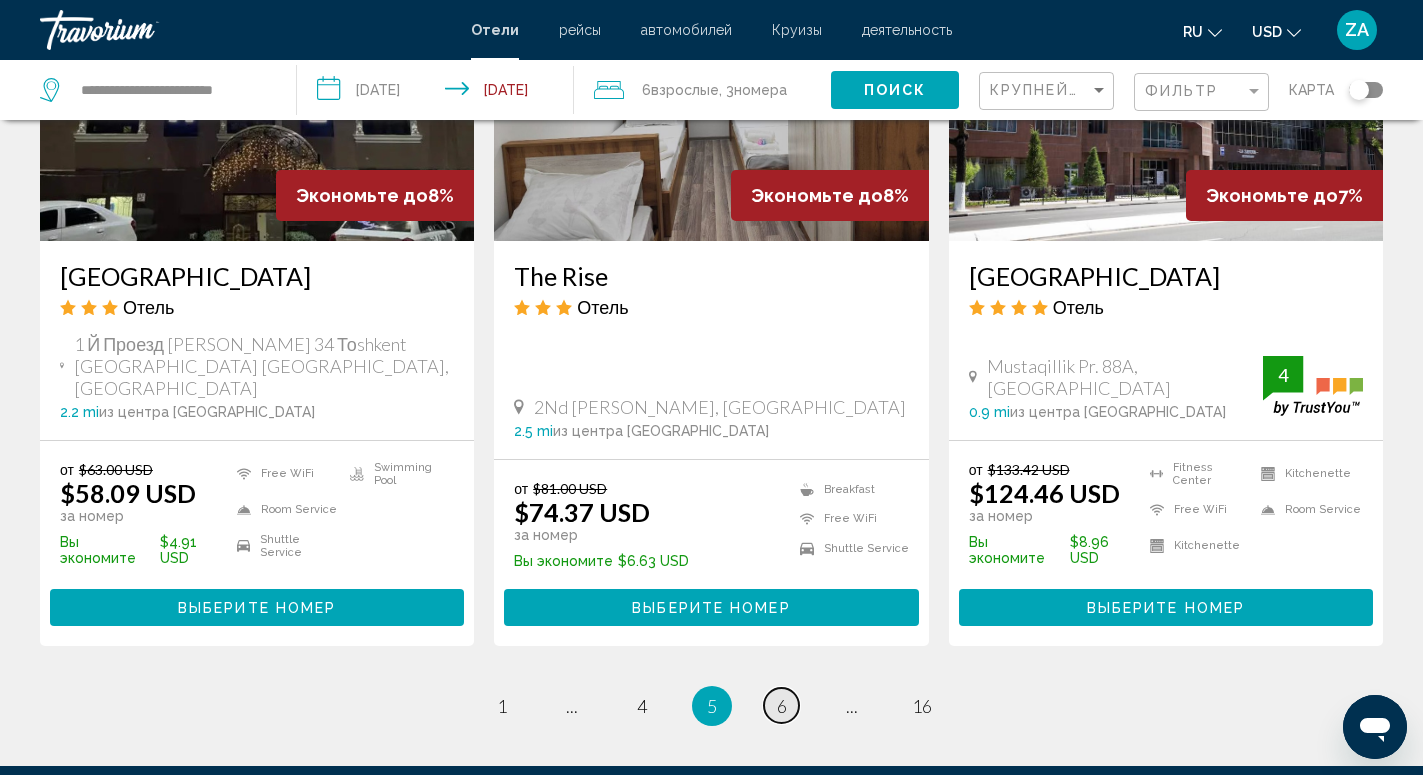 click on "6" at bounding box center (782, 706) 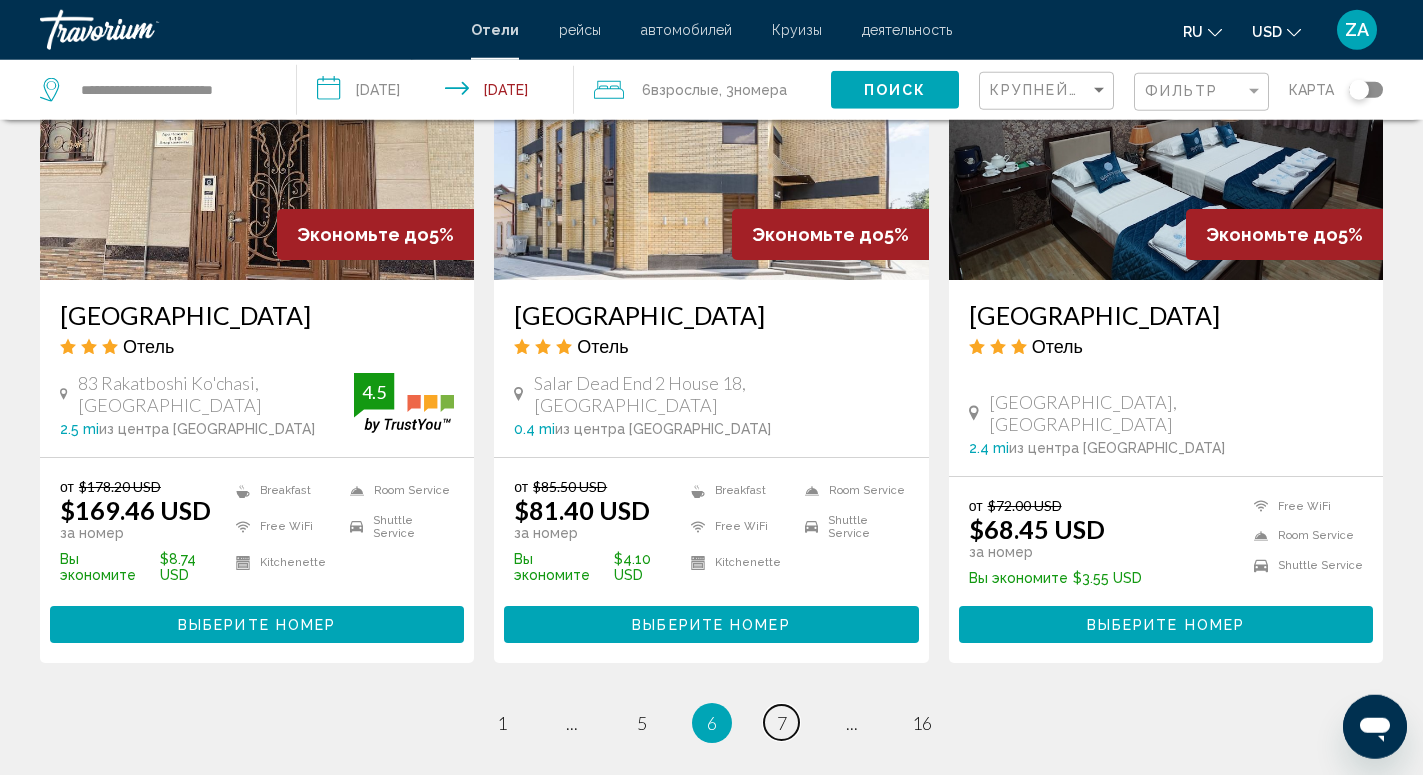 scroll, scrollTop: 2550, scrollLeft: 0, axis: vertical 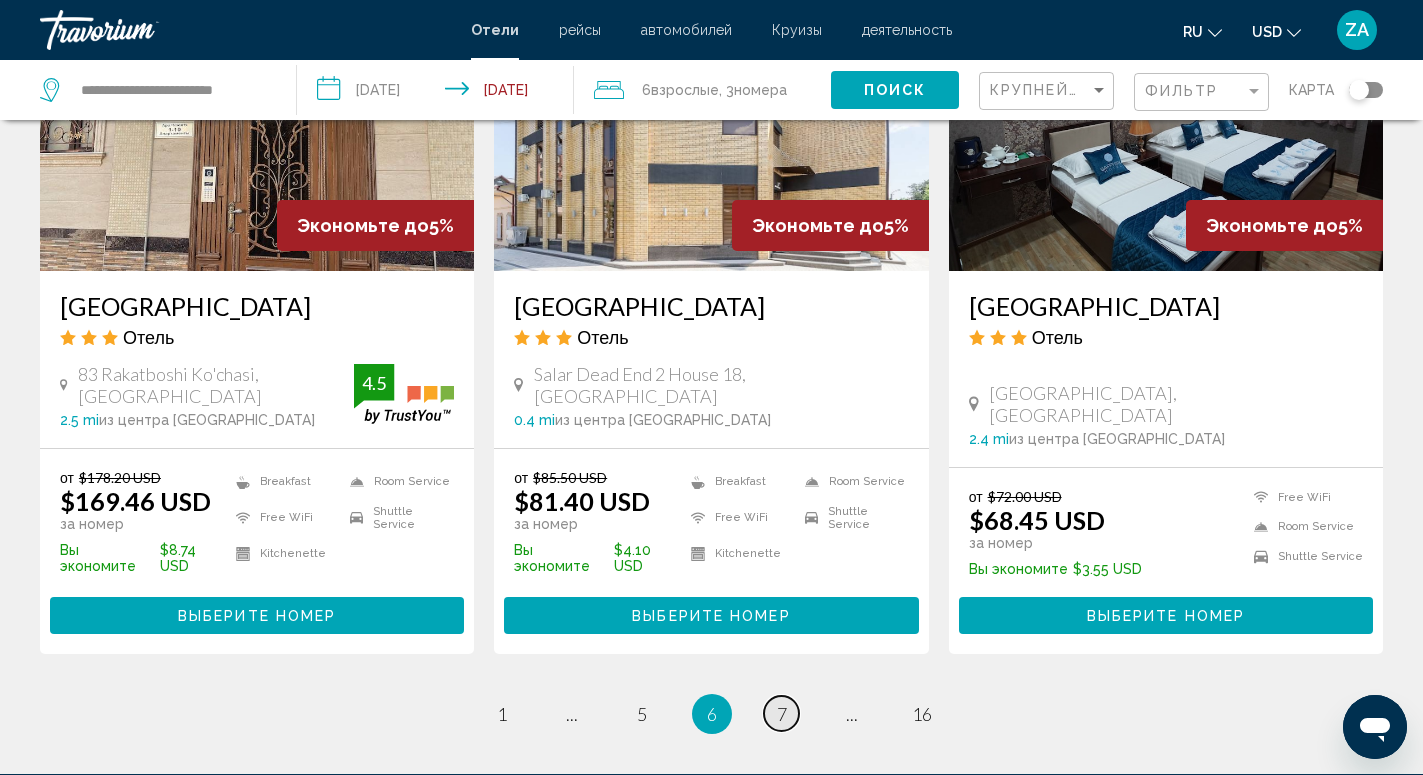 click on "page  7" at bounding box center [781, 713] 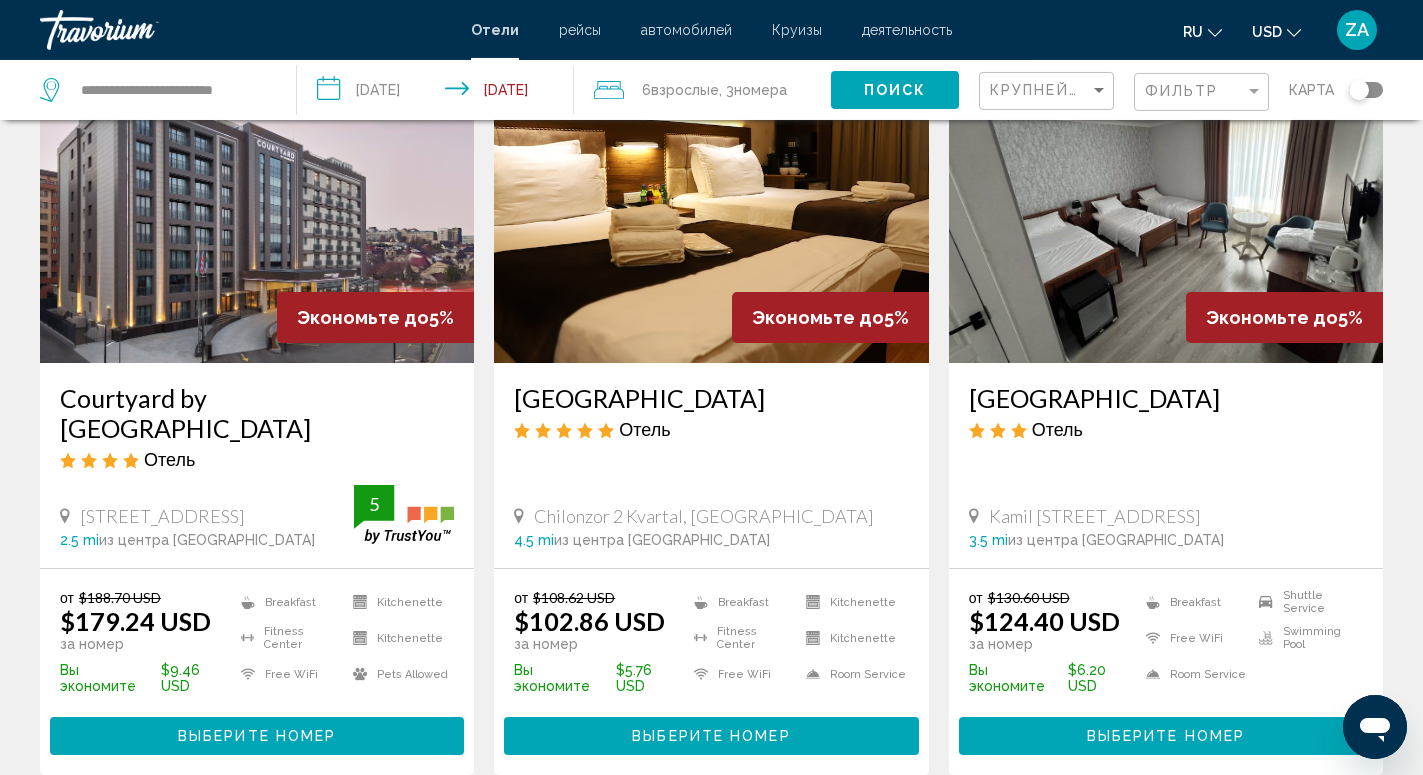 scroll, scrollTop: 102, scrollLeft: 0, axis: vertical 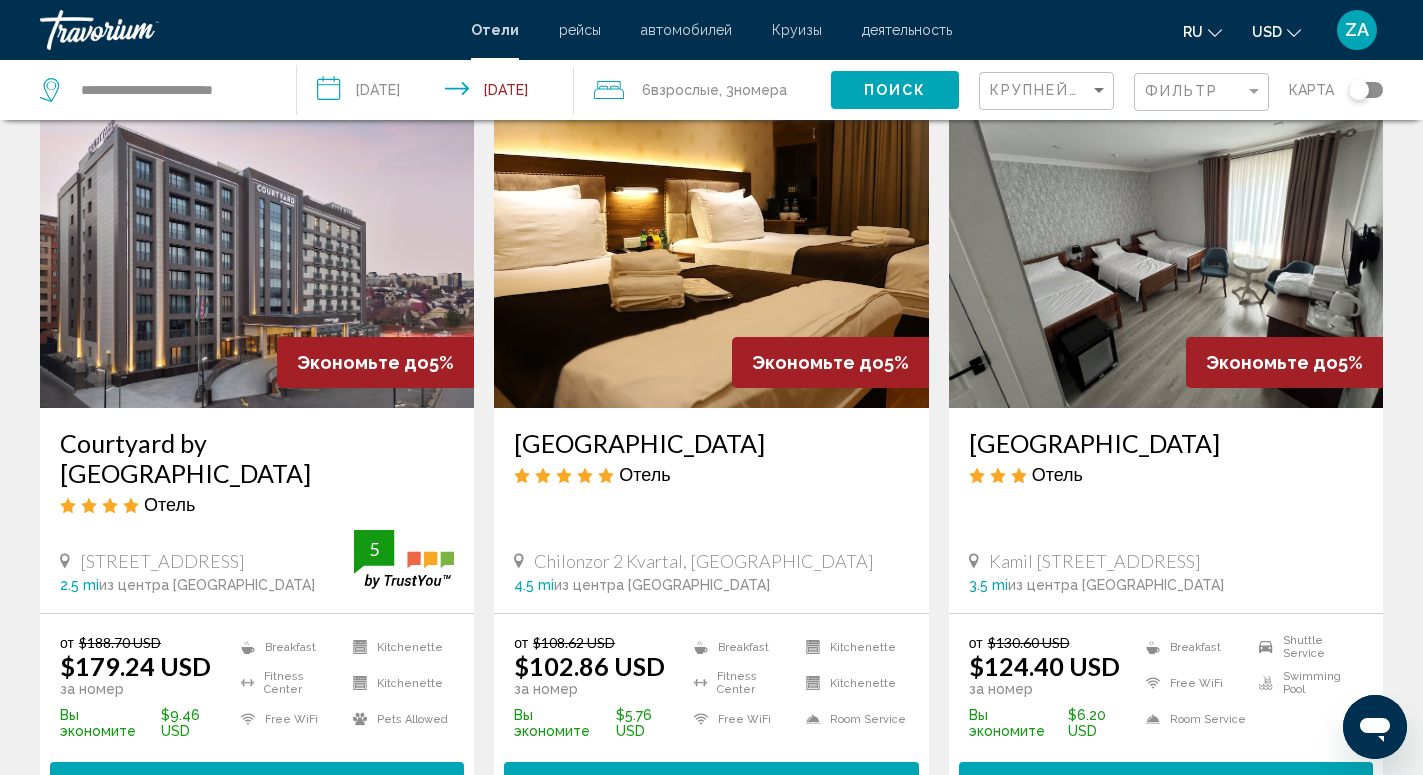 click at bounding box center [711, 248] 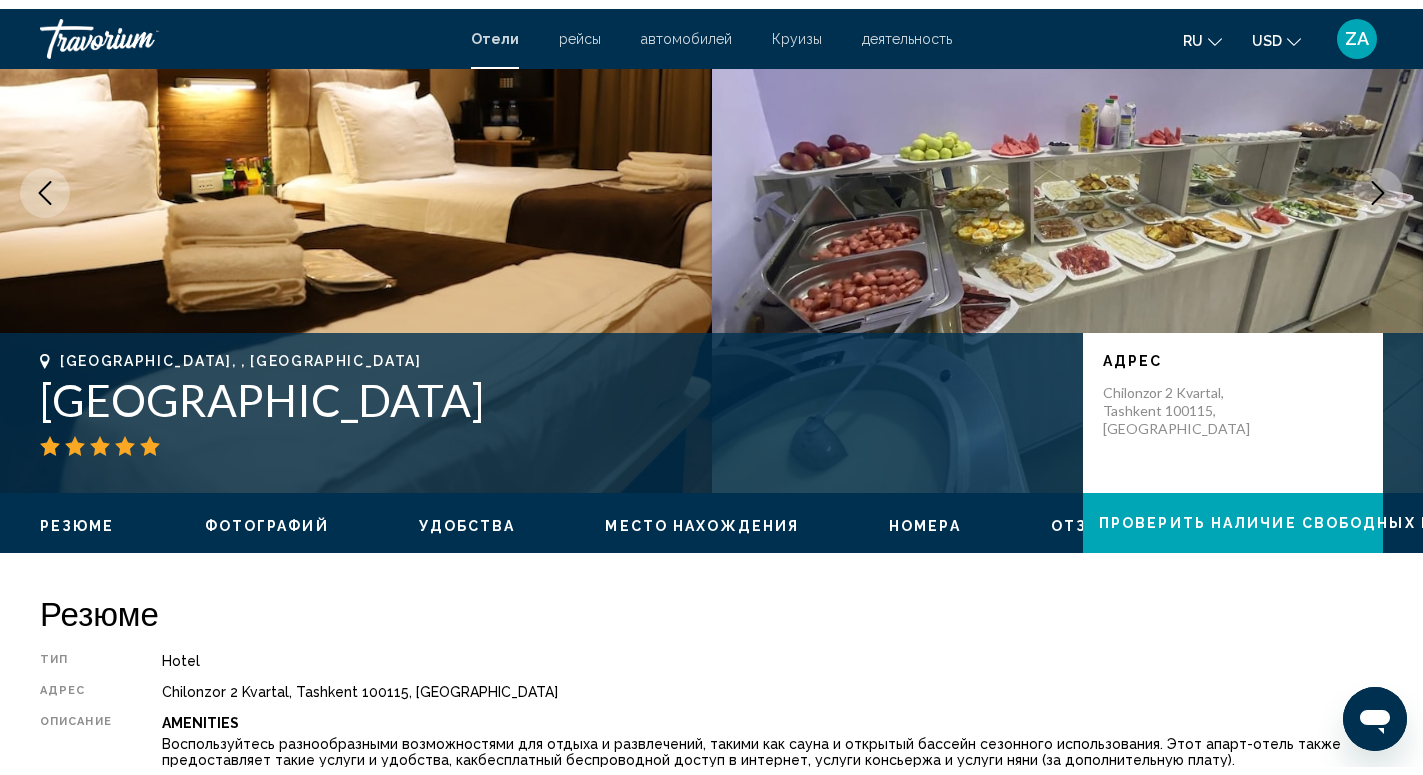 scroll, scrollTop: 0, scrollLeft: 0, axis: both 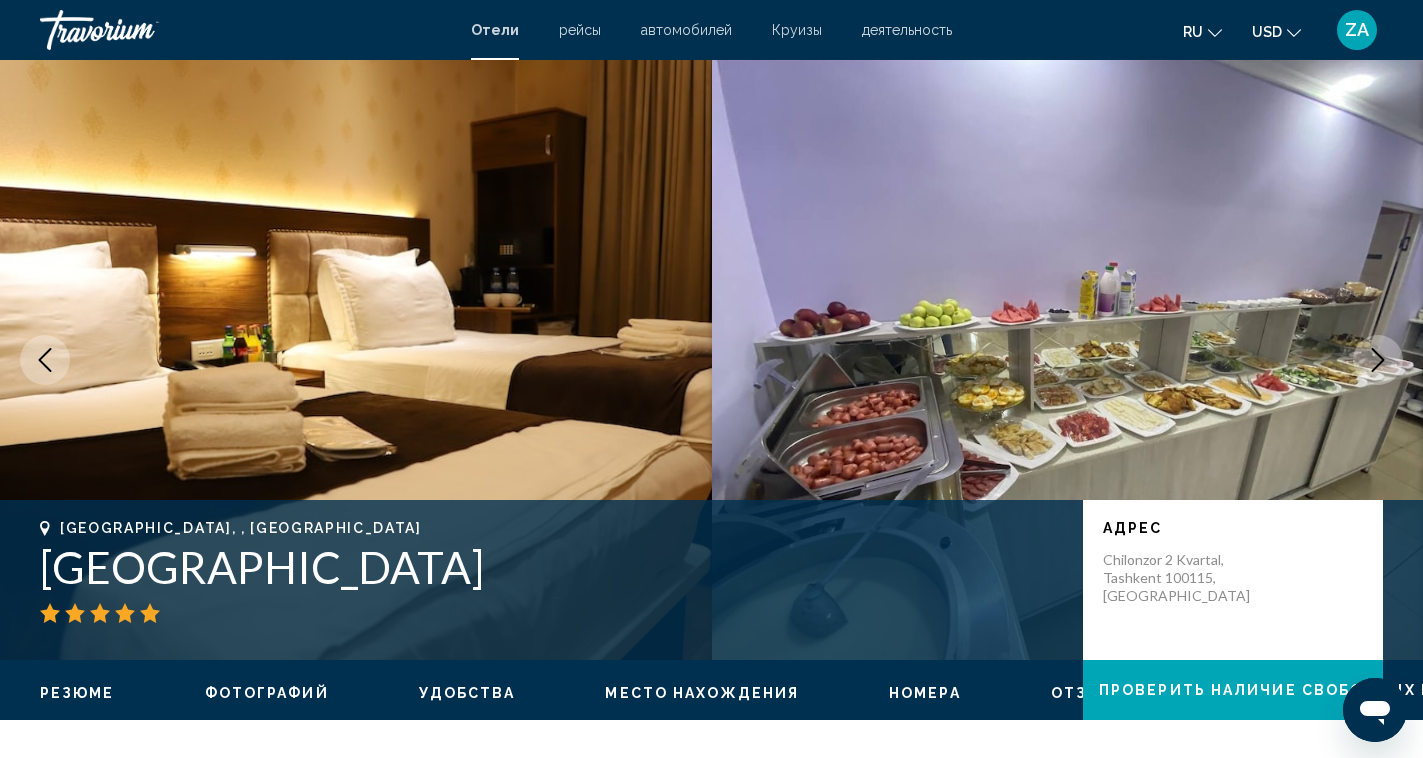 click 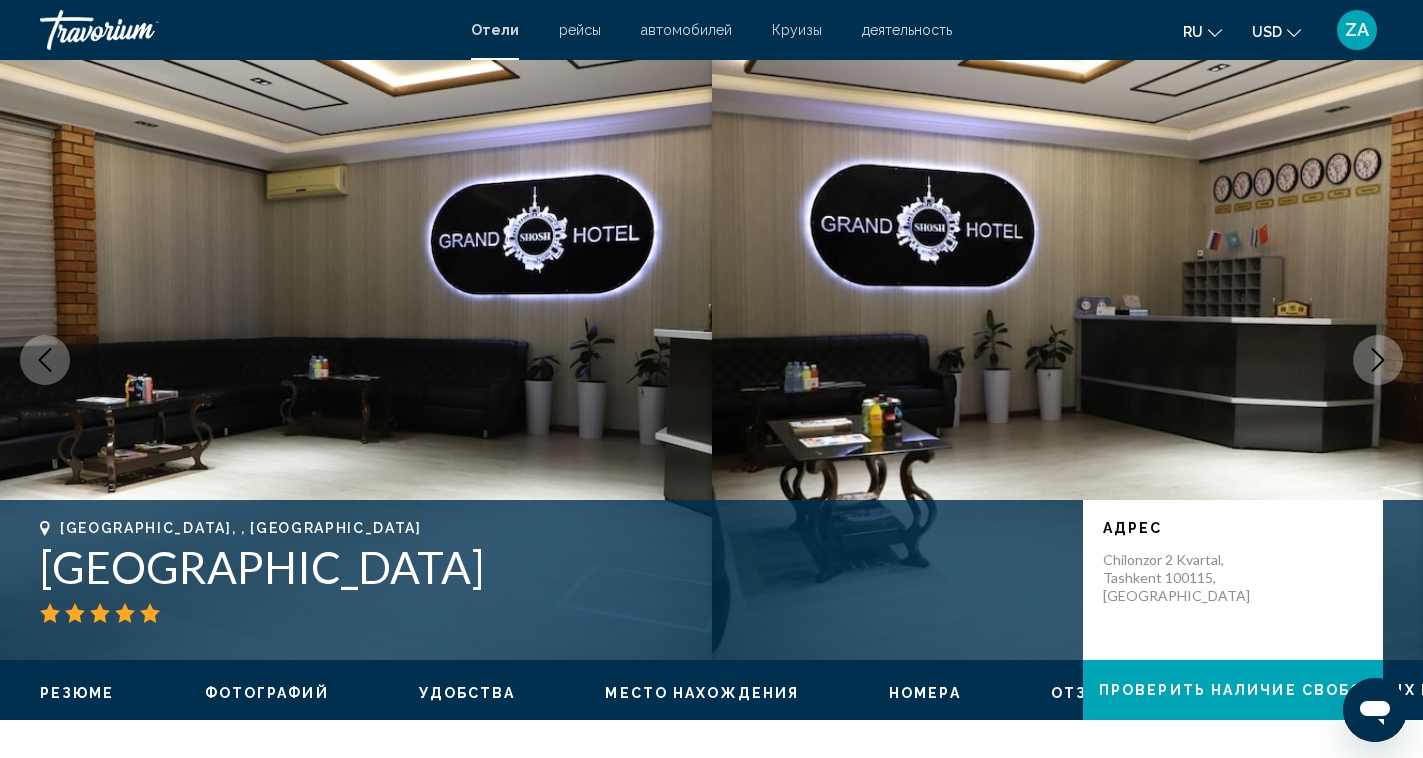 click 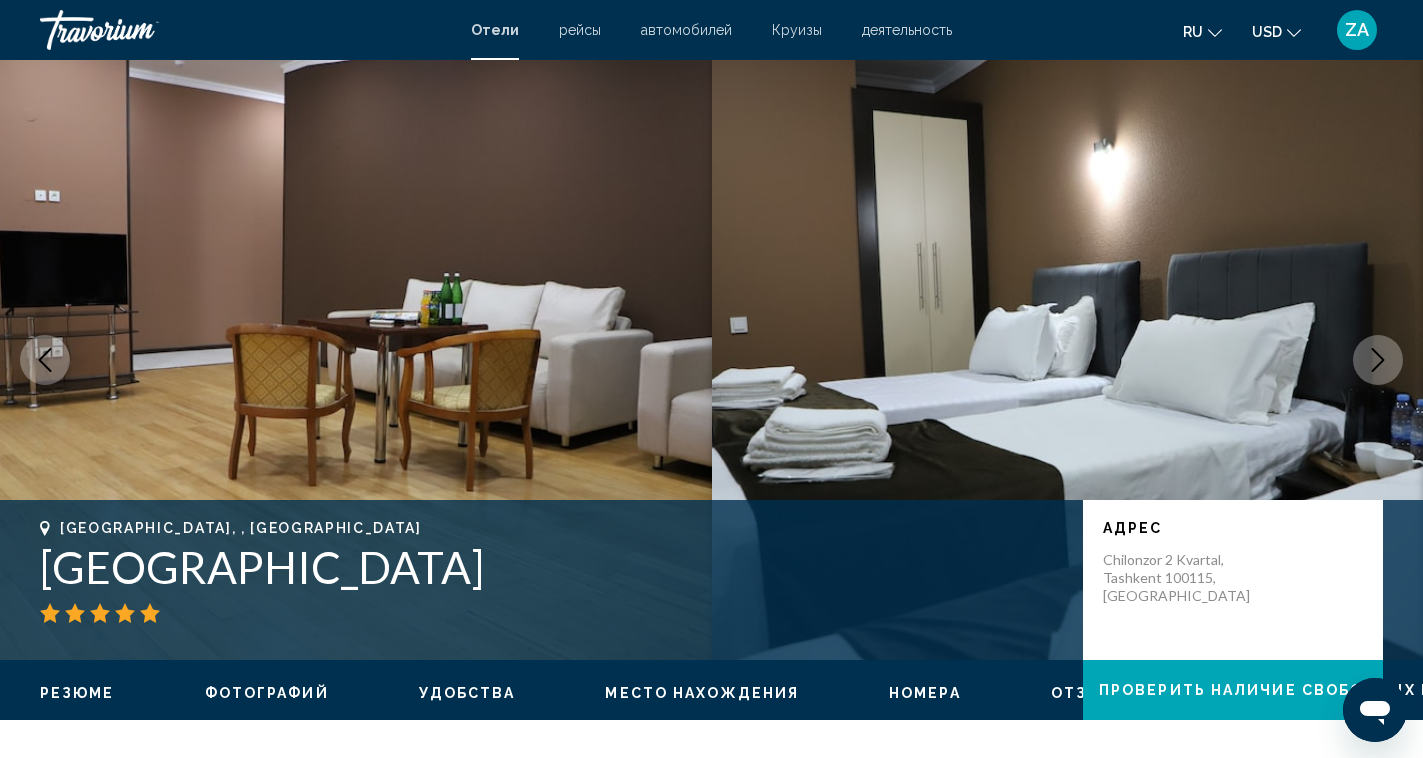 click 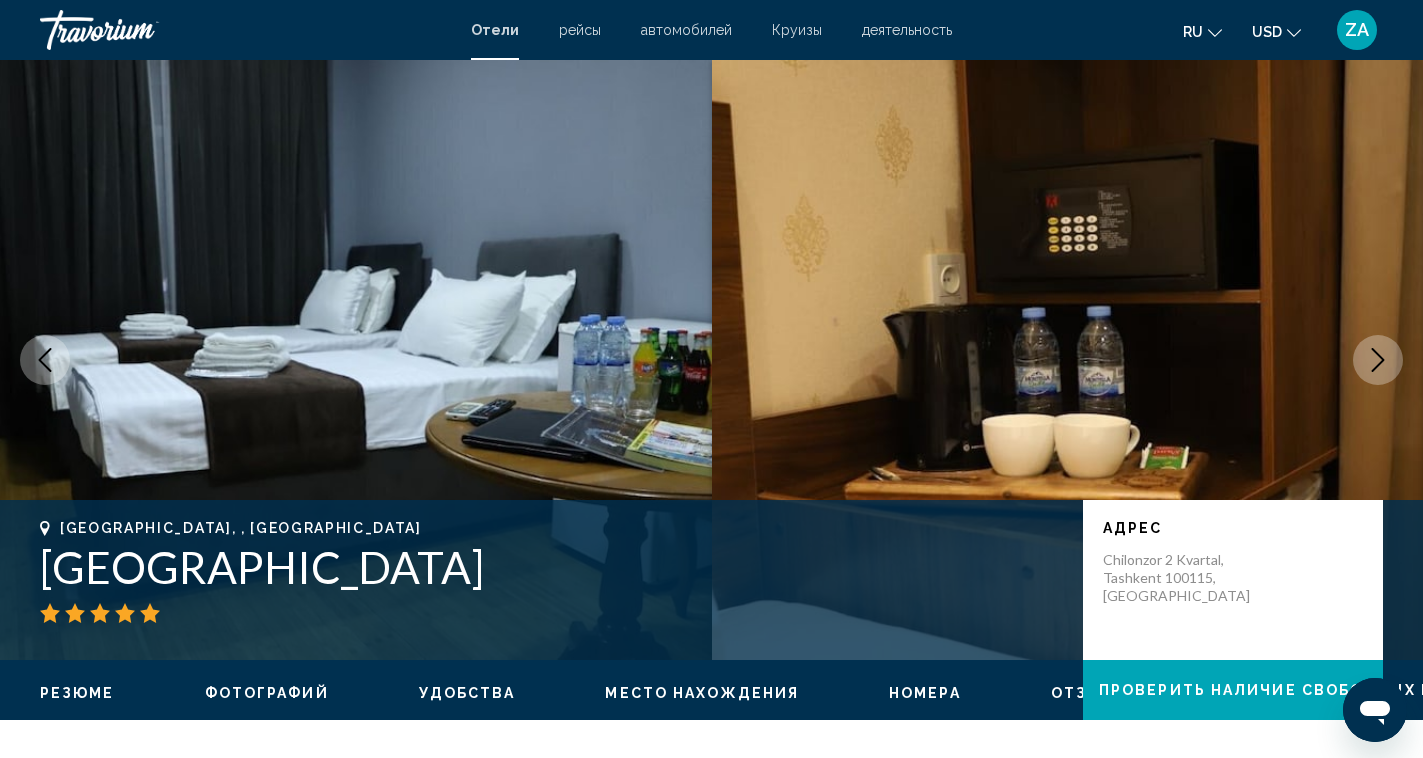 click 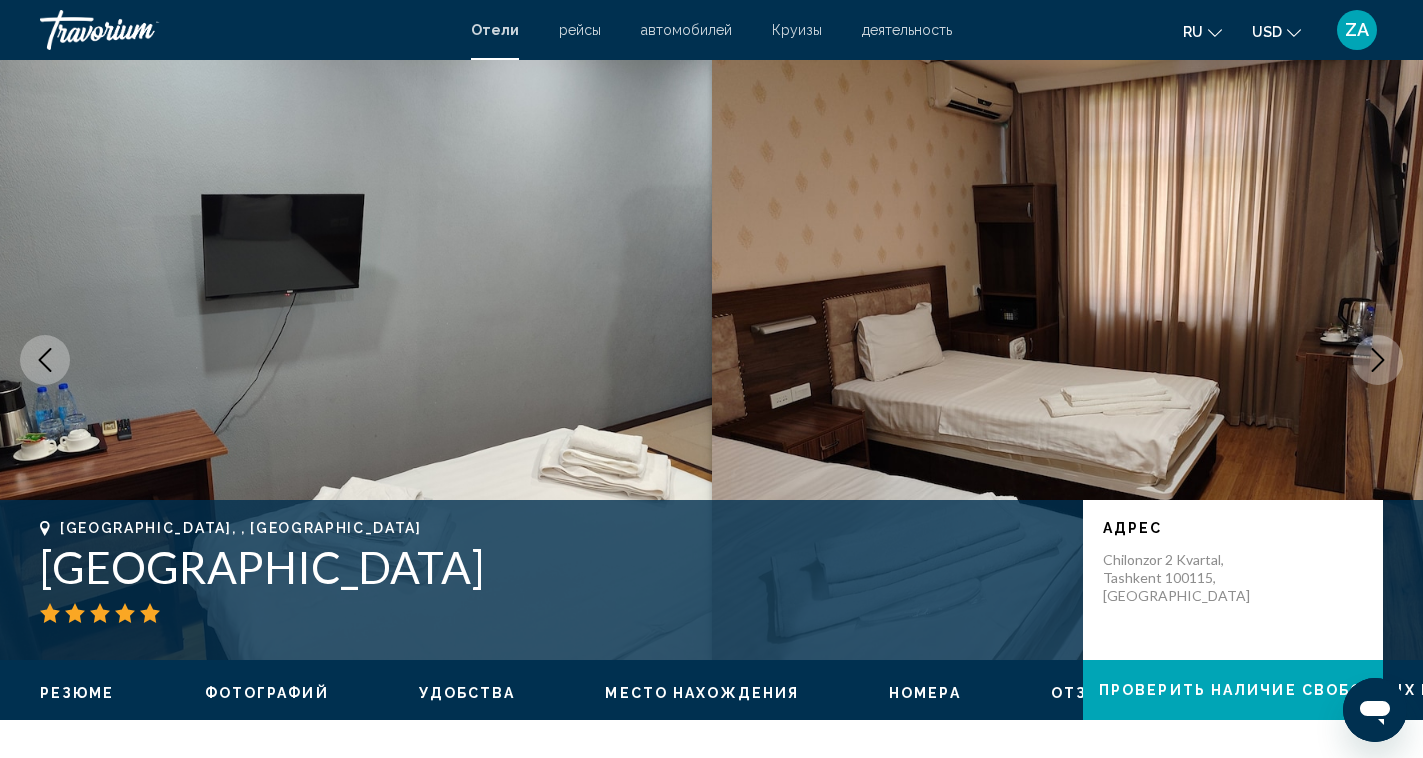 click 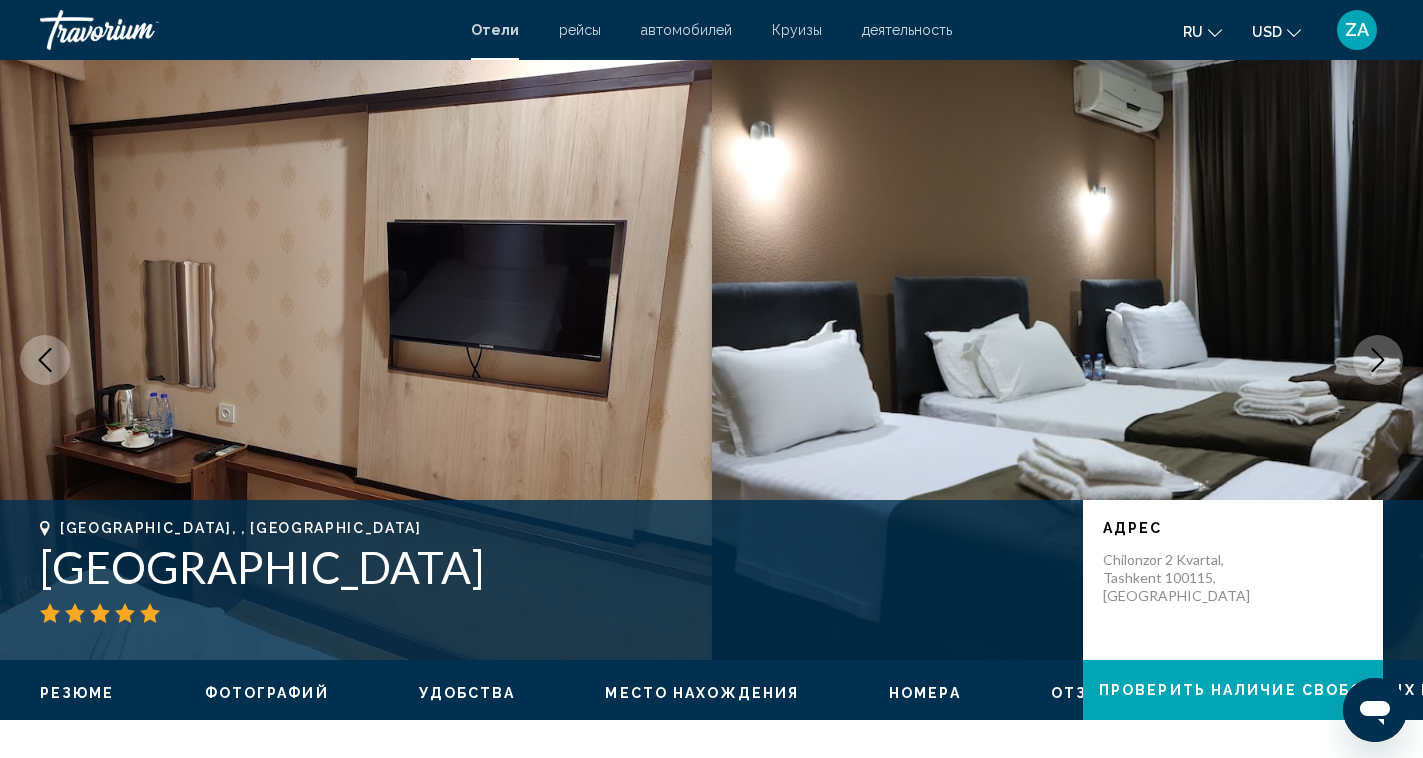 click 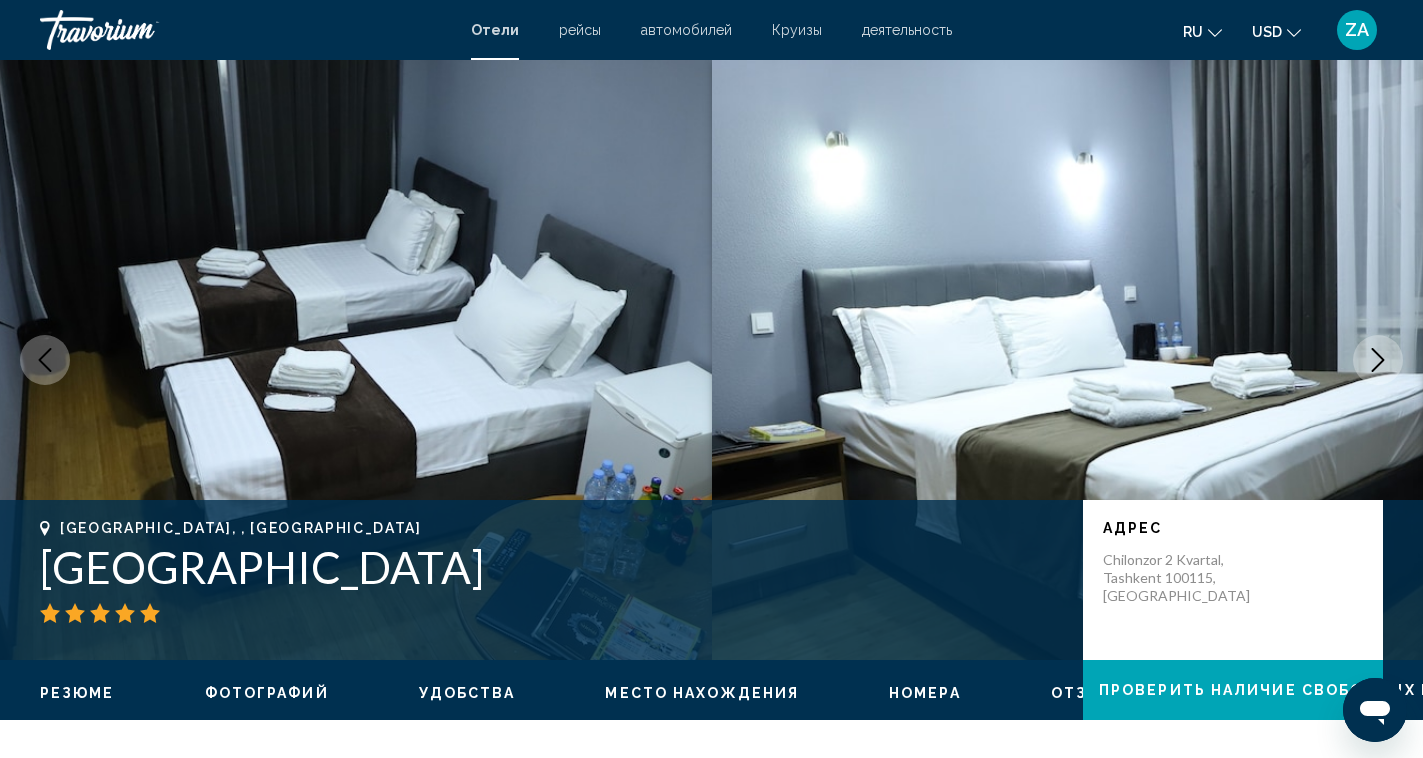 click 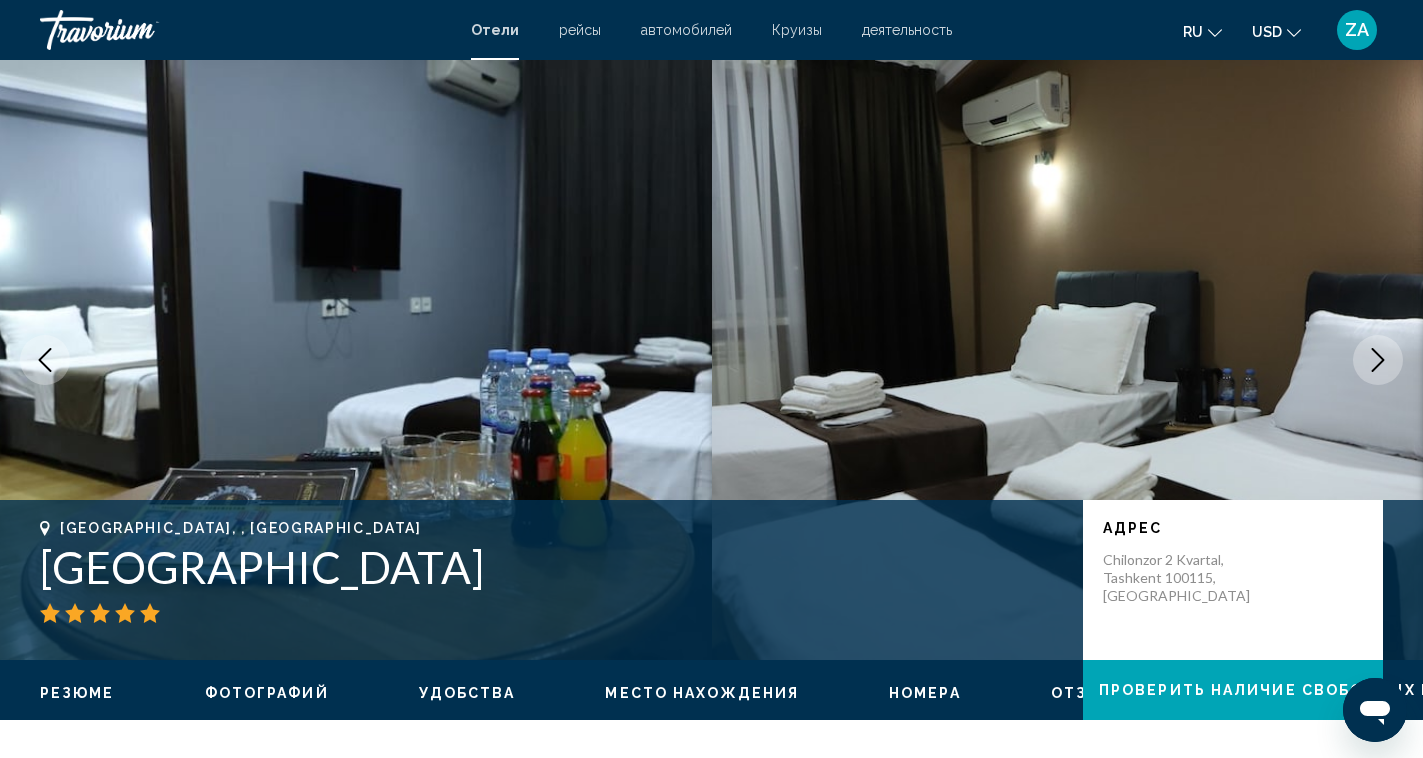 click 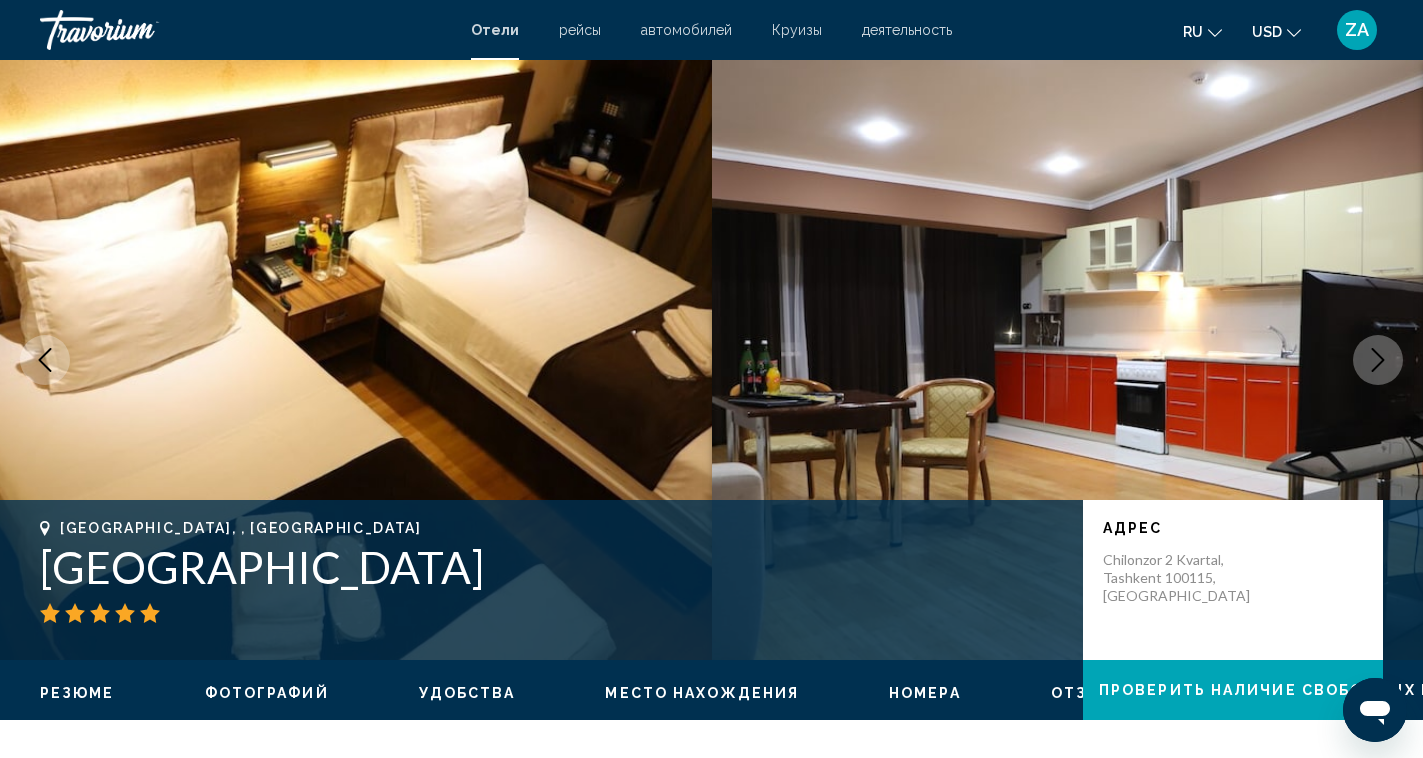 click 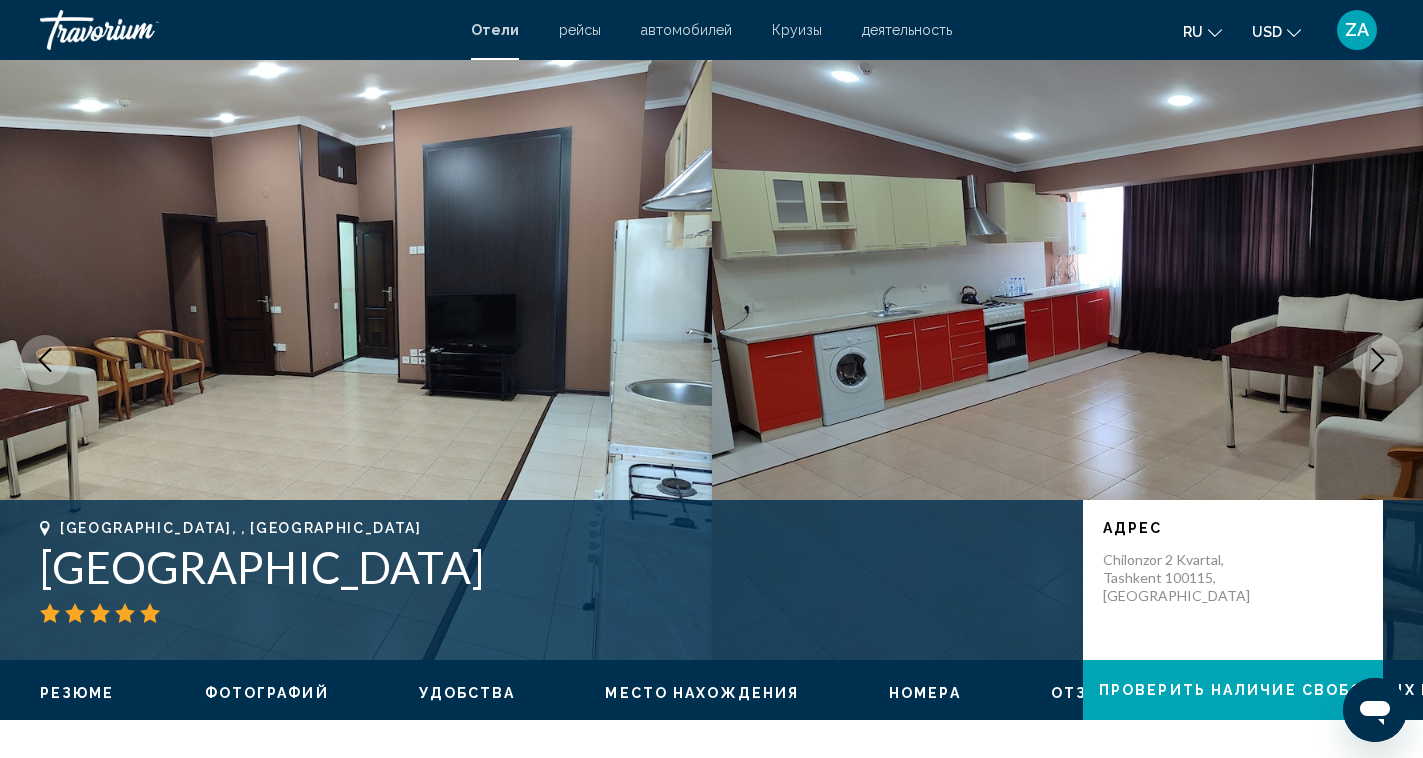 click 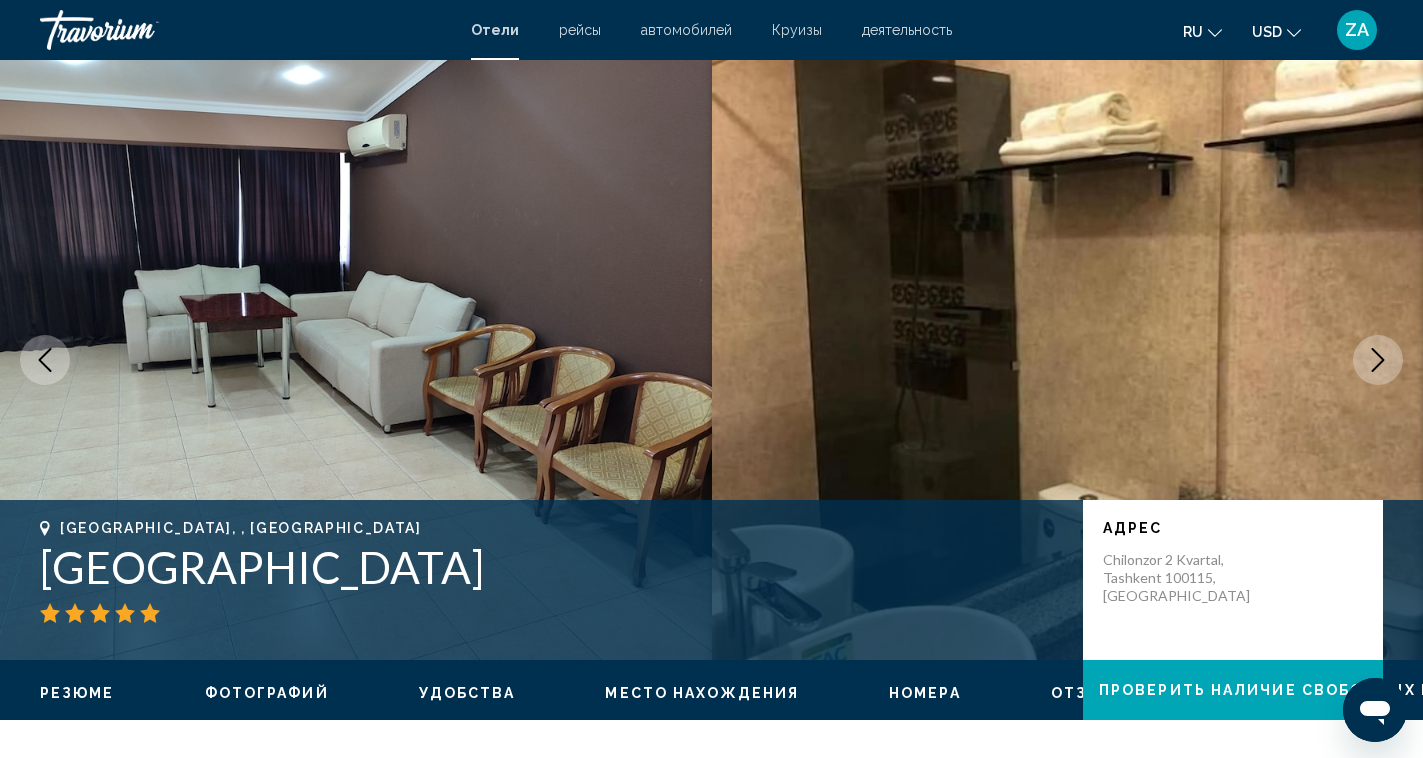 click 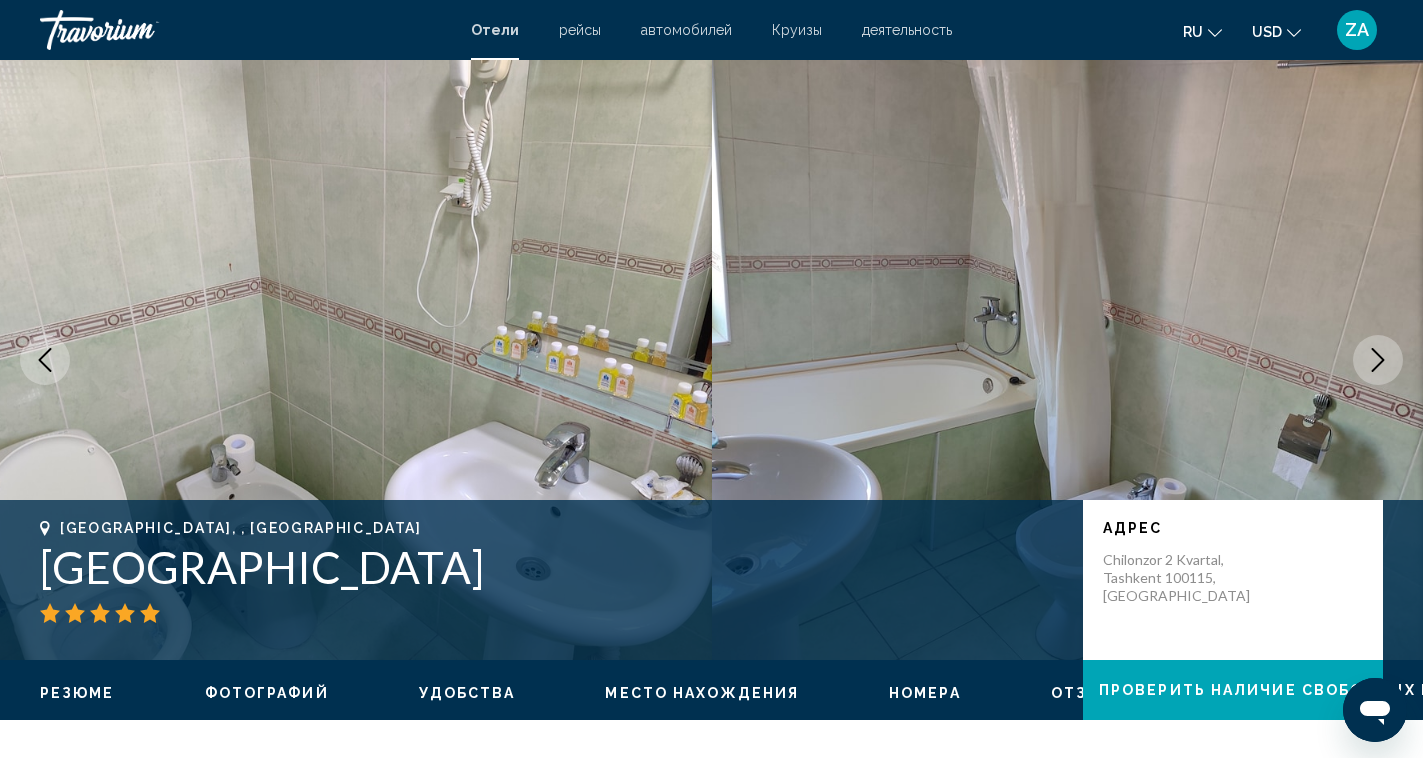 click 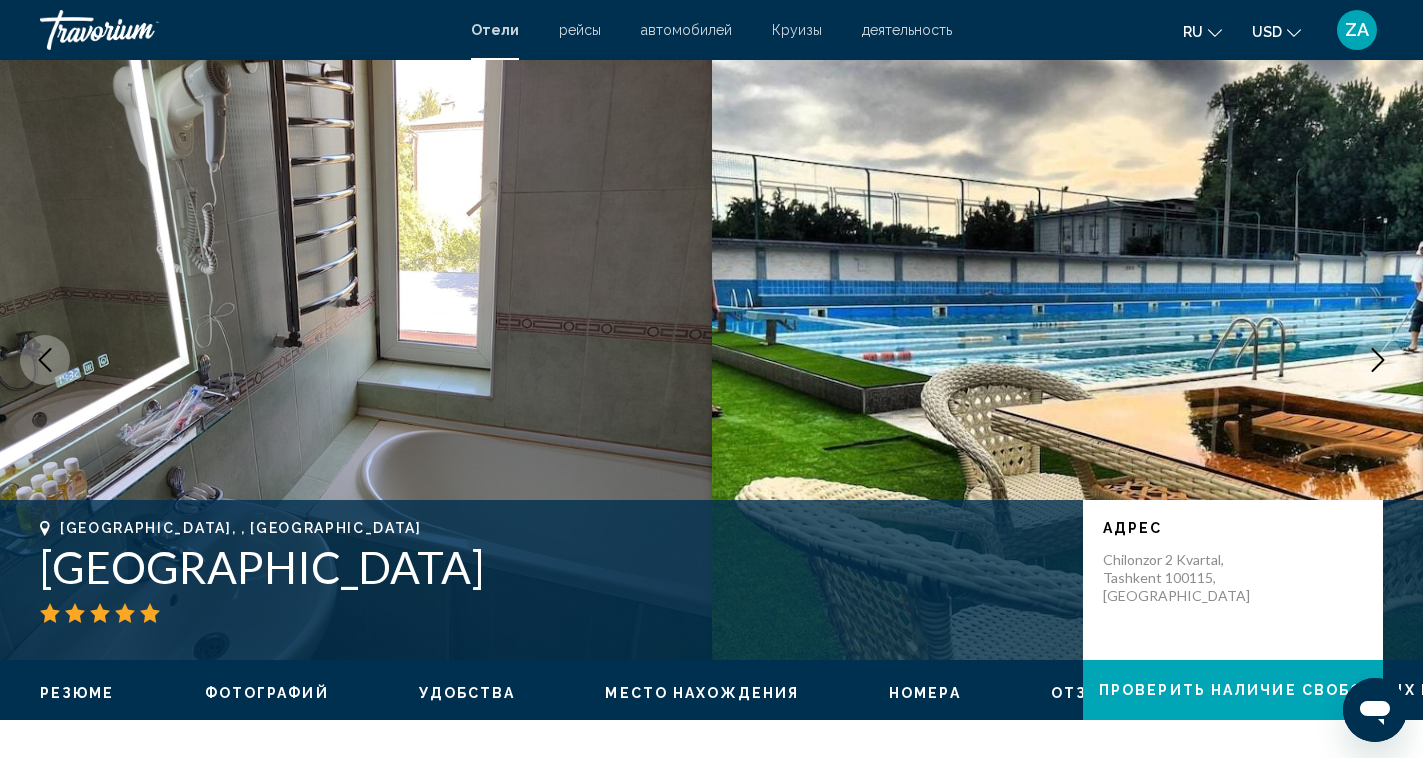 click 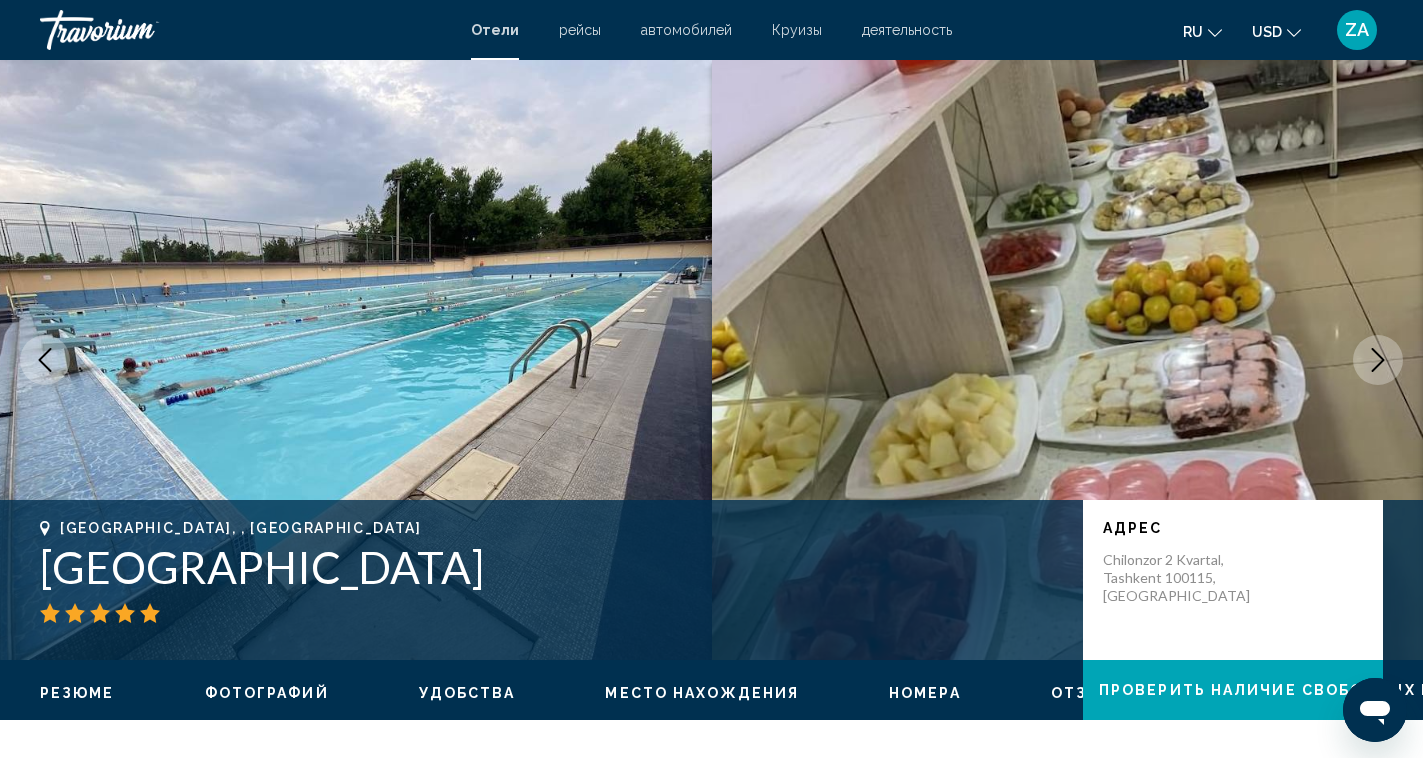 click 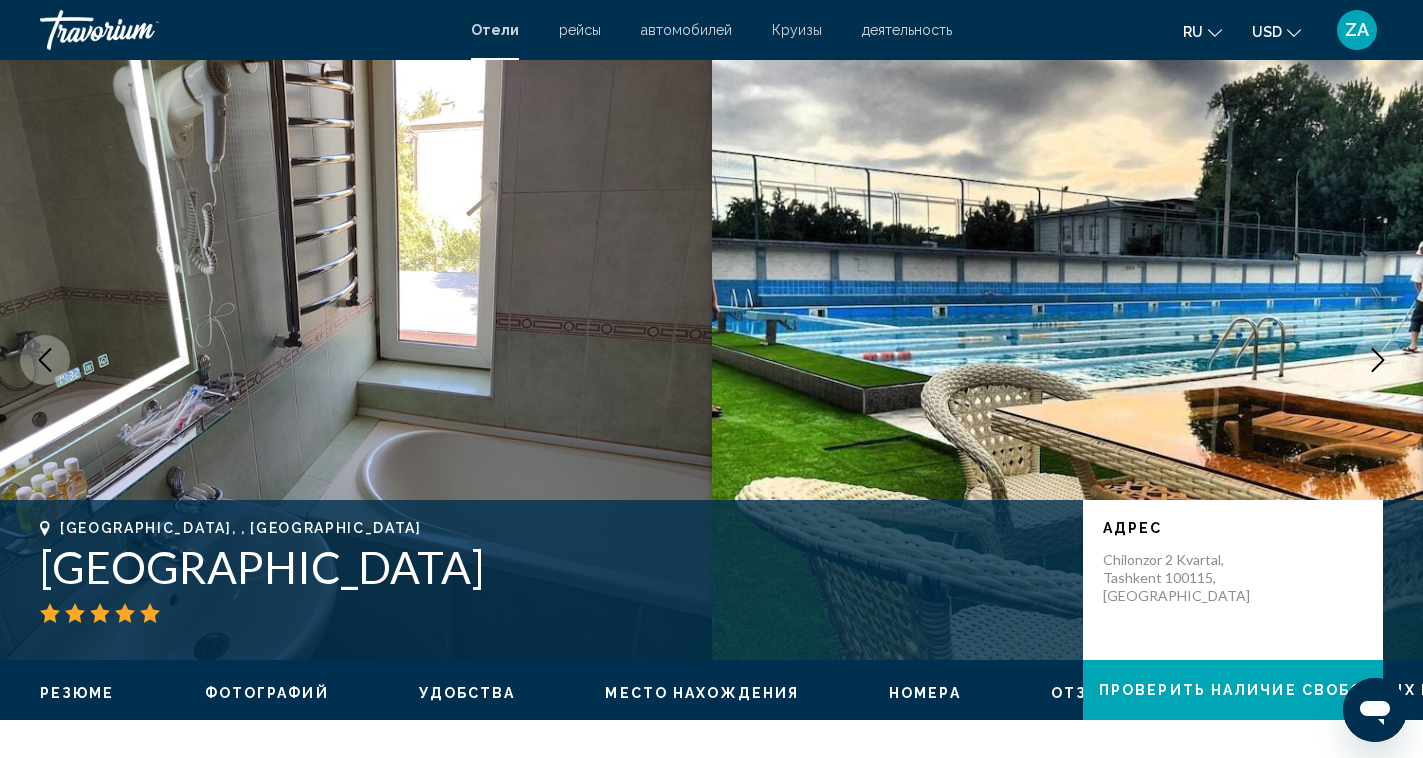 click 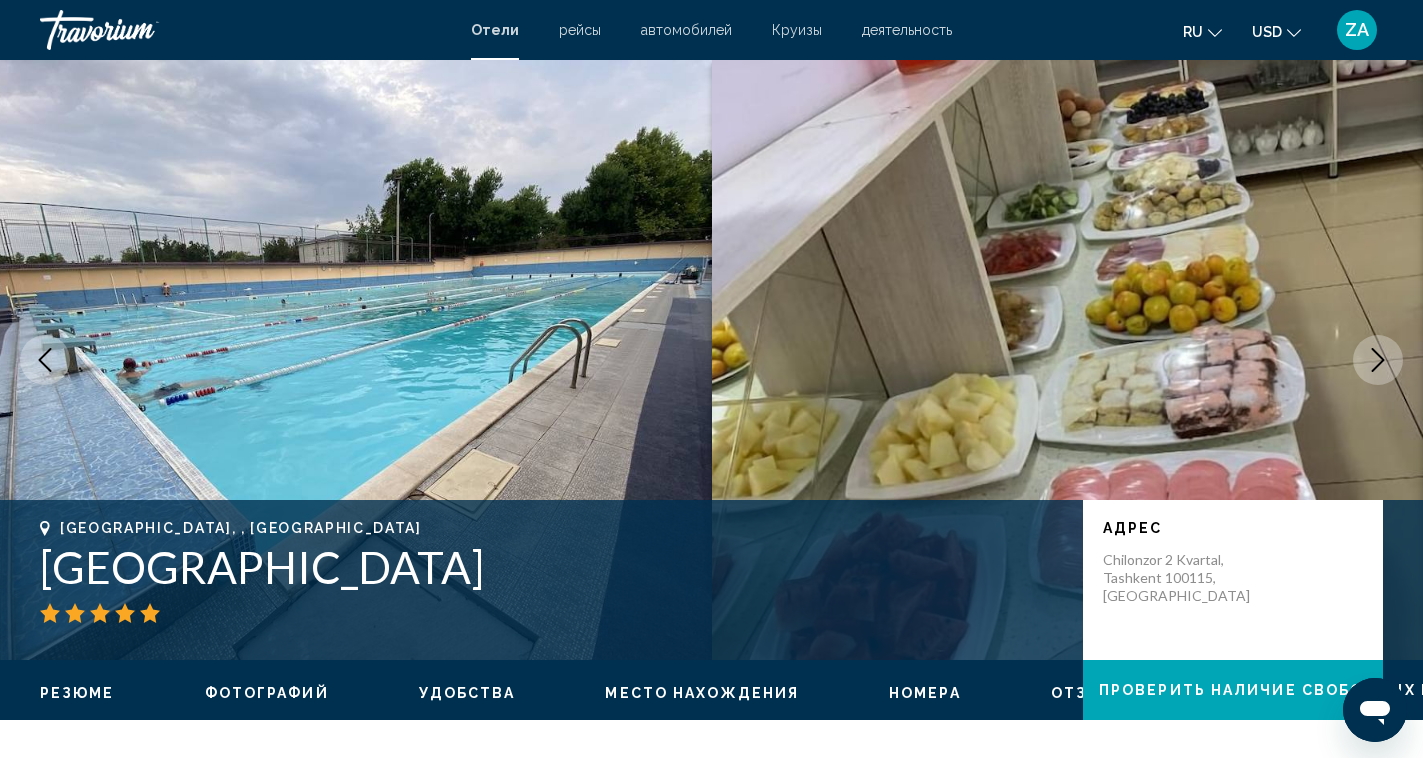 click 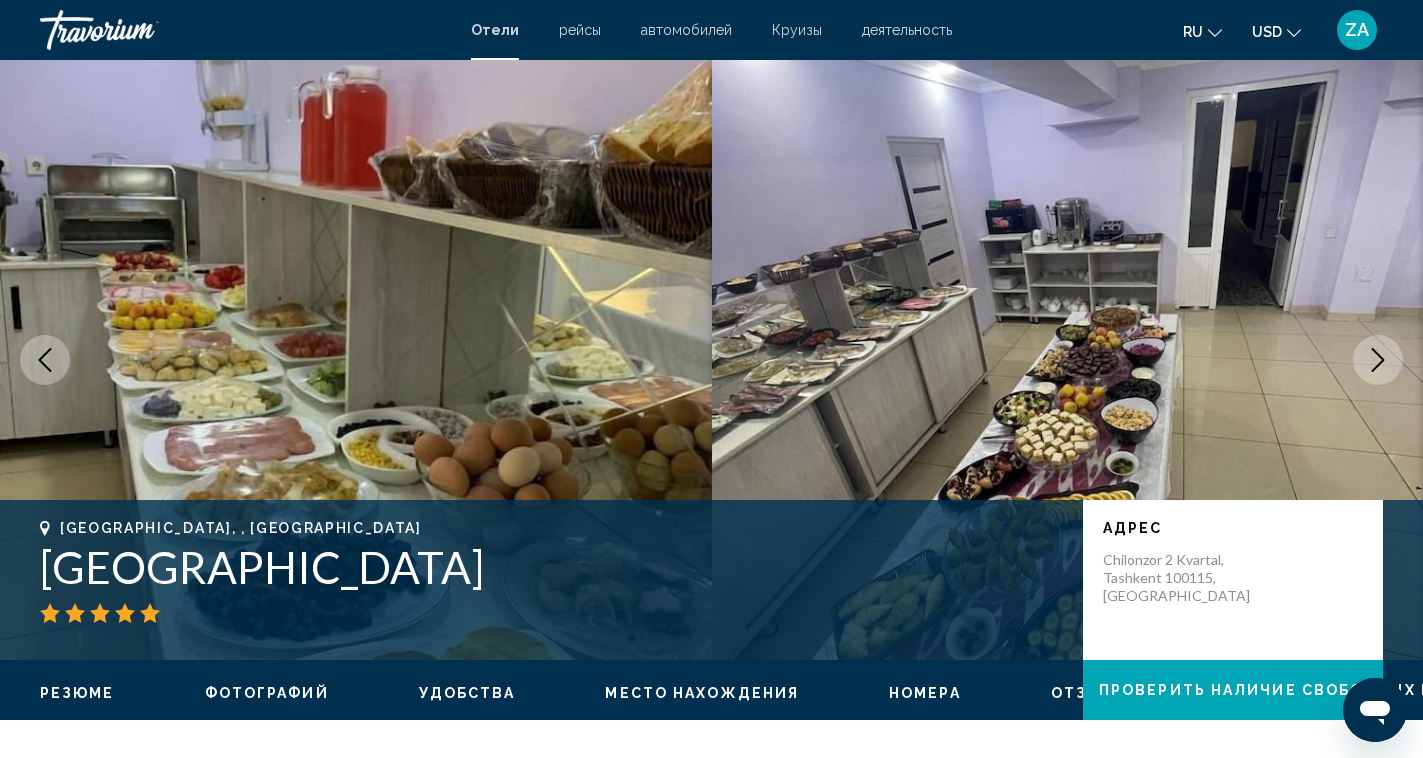 click 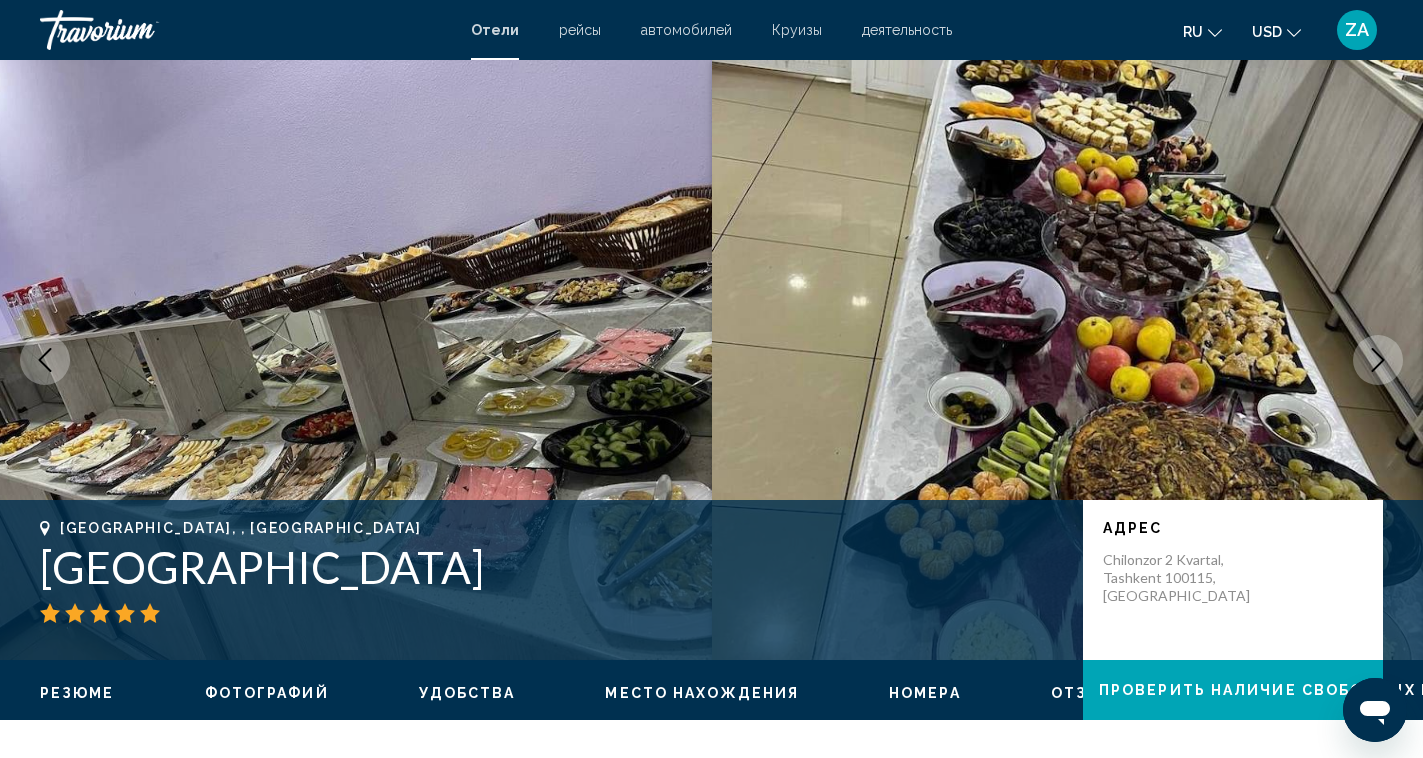 click 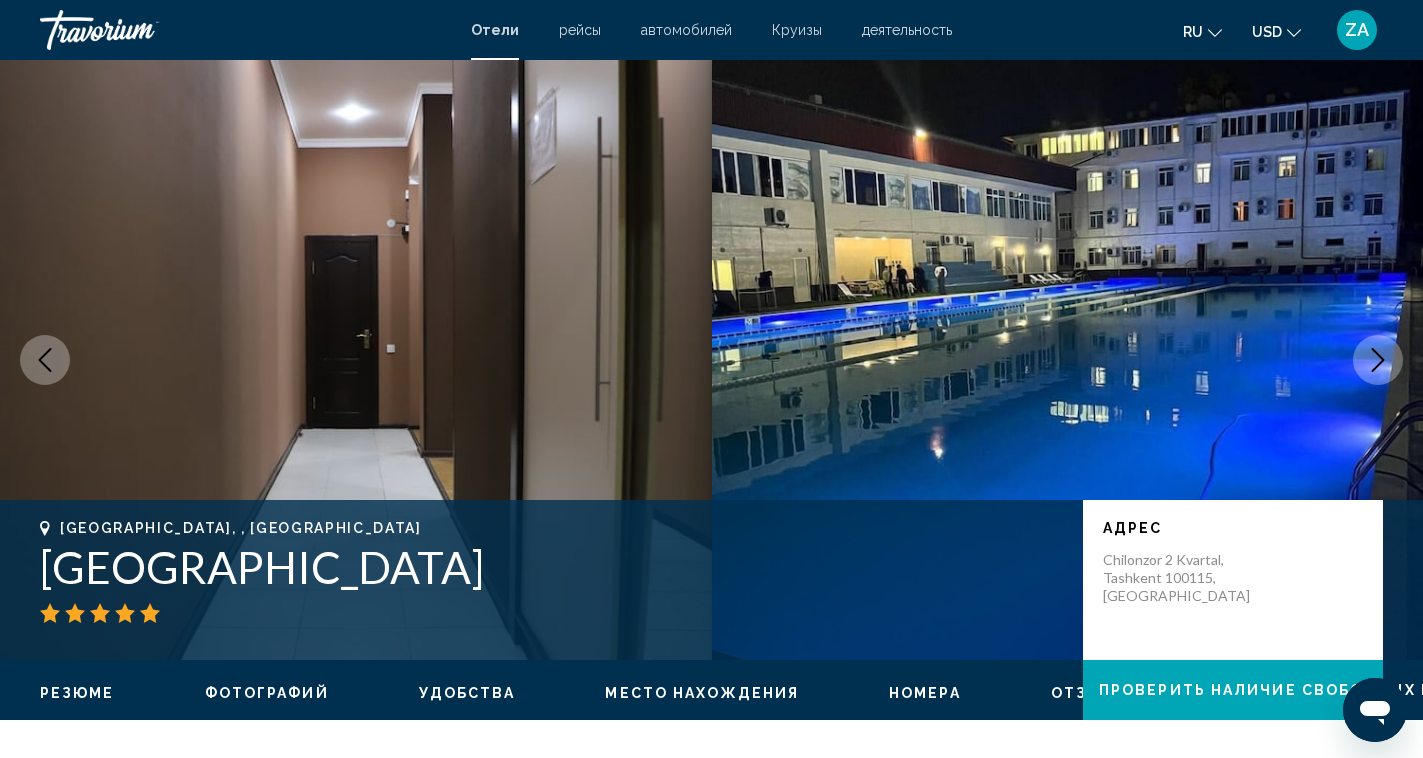 click 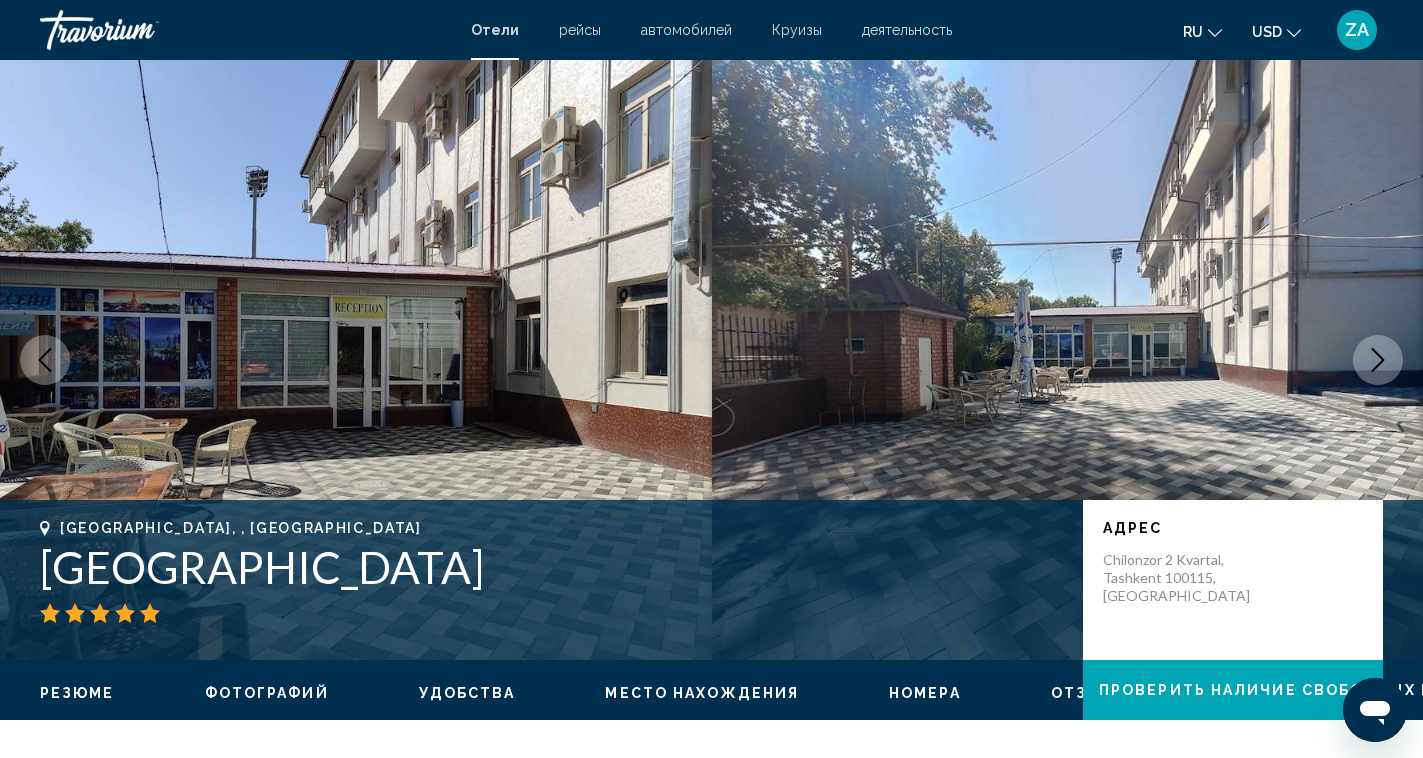 click 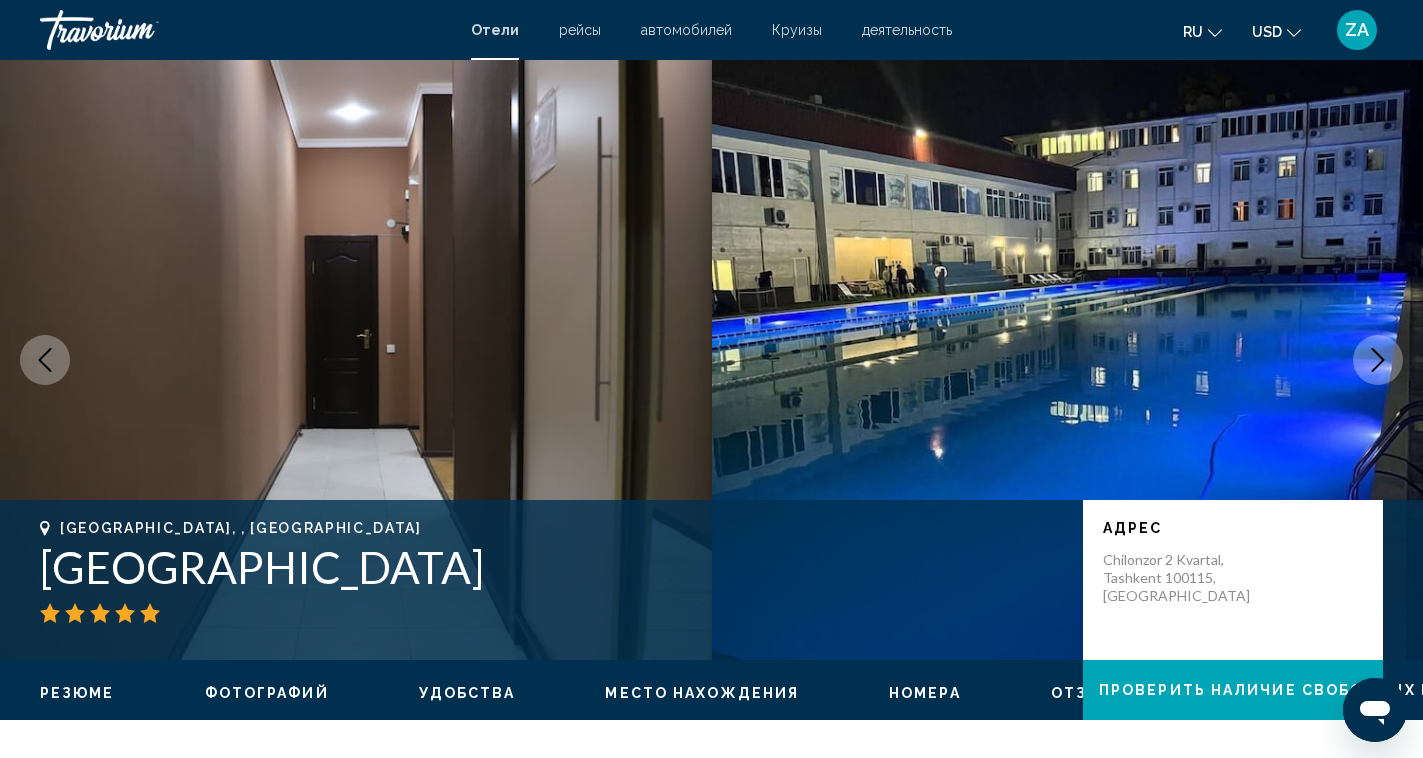 click 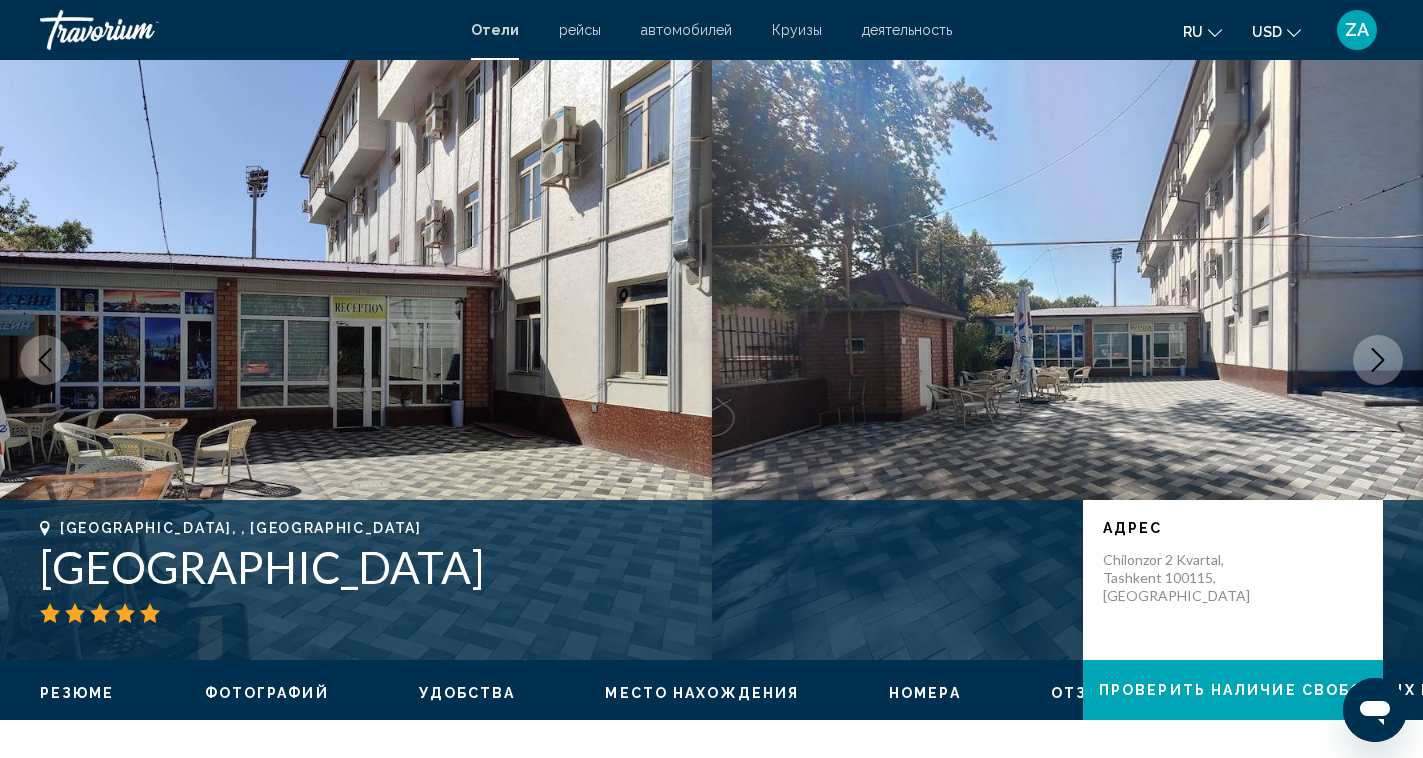 click 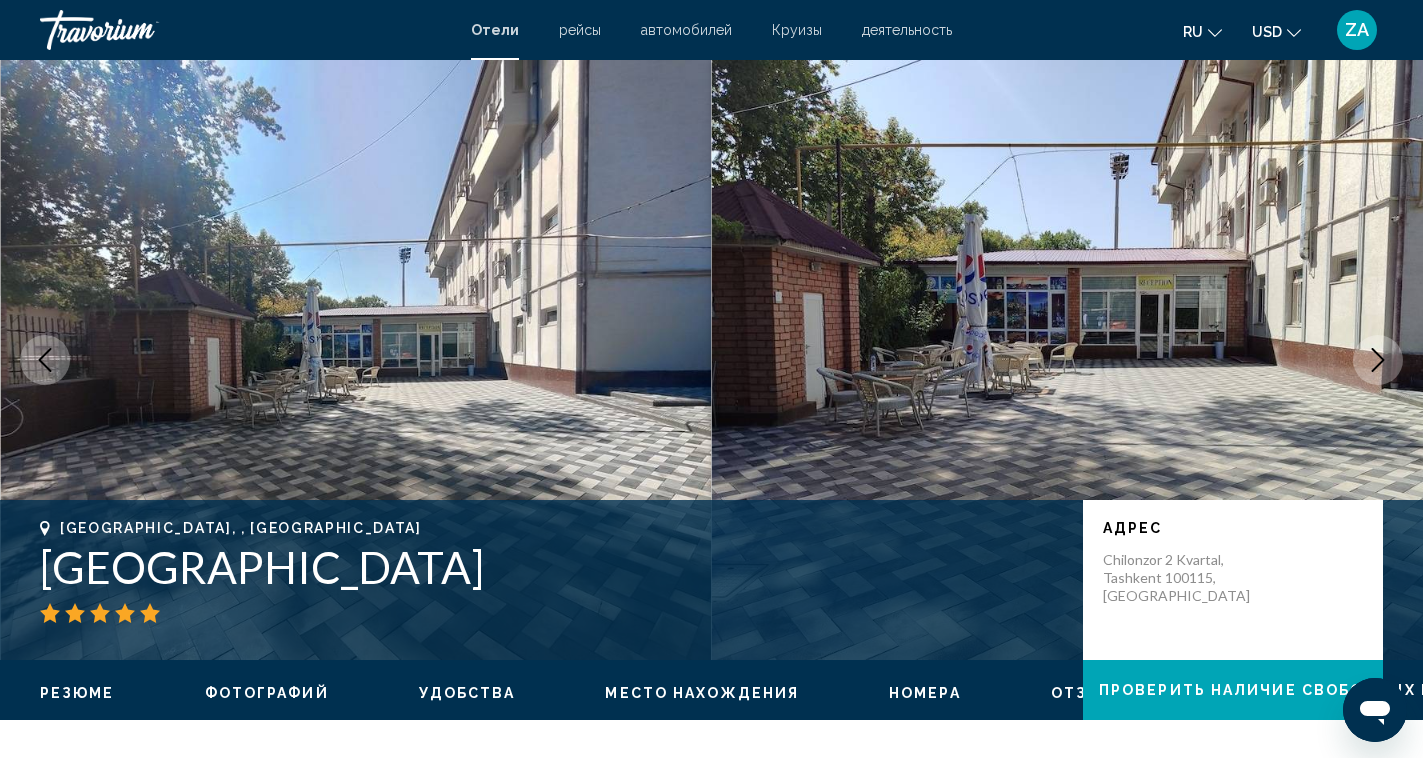 click 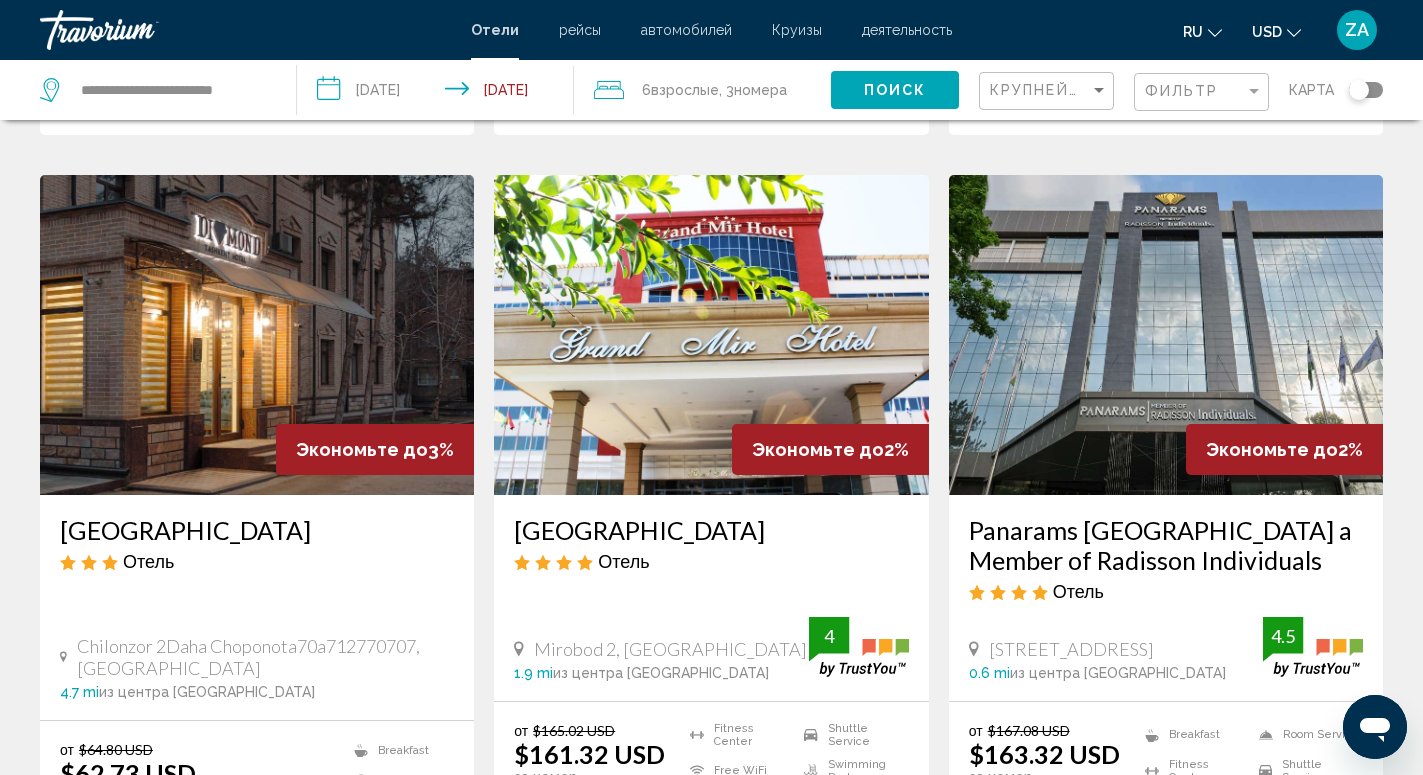 scroll, scrollTop: 1632, scrollLeft: 0, axis: vertical 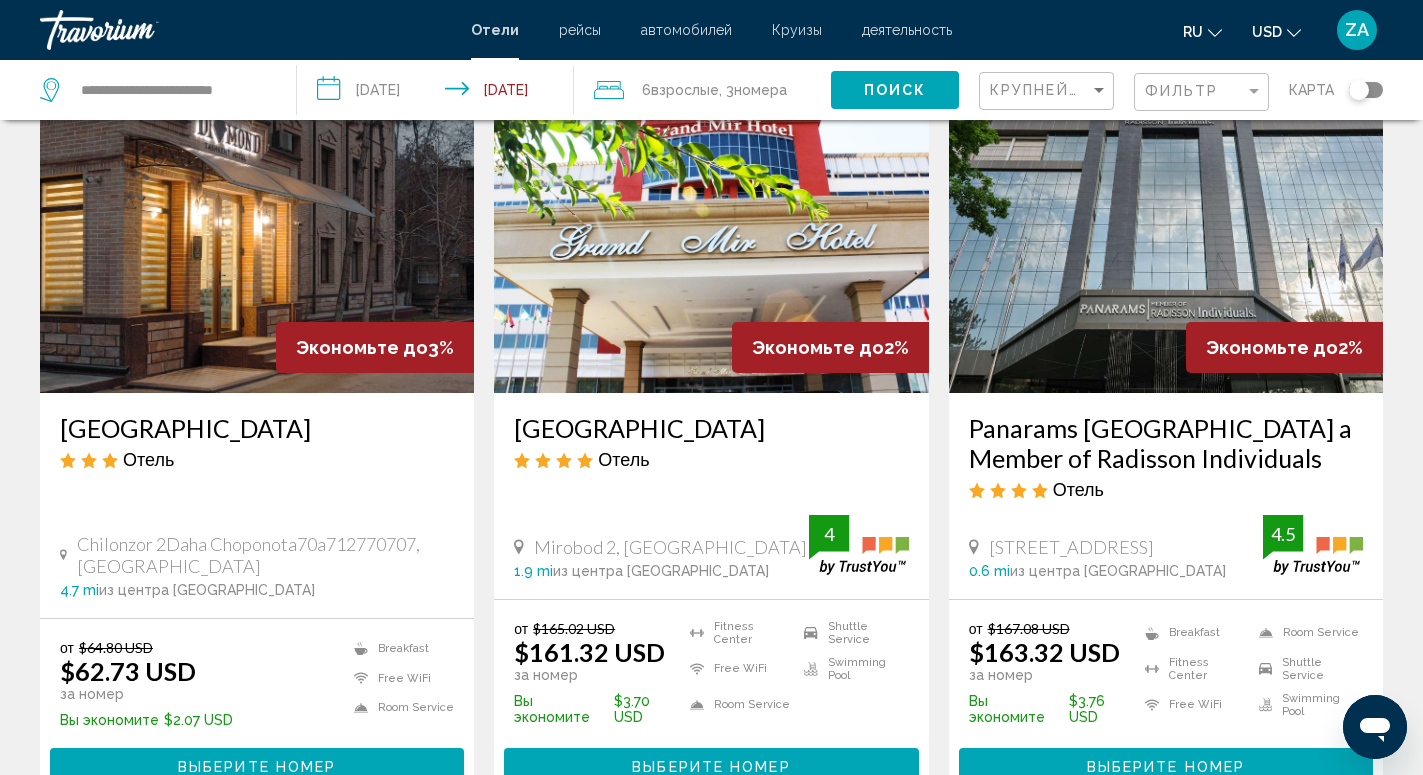 click at bounding box center [711, 233] 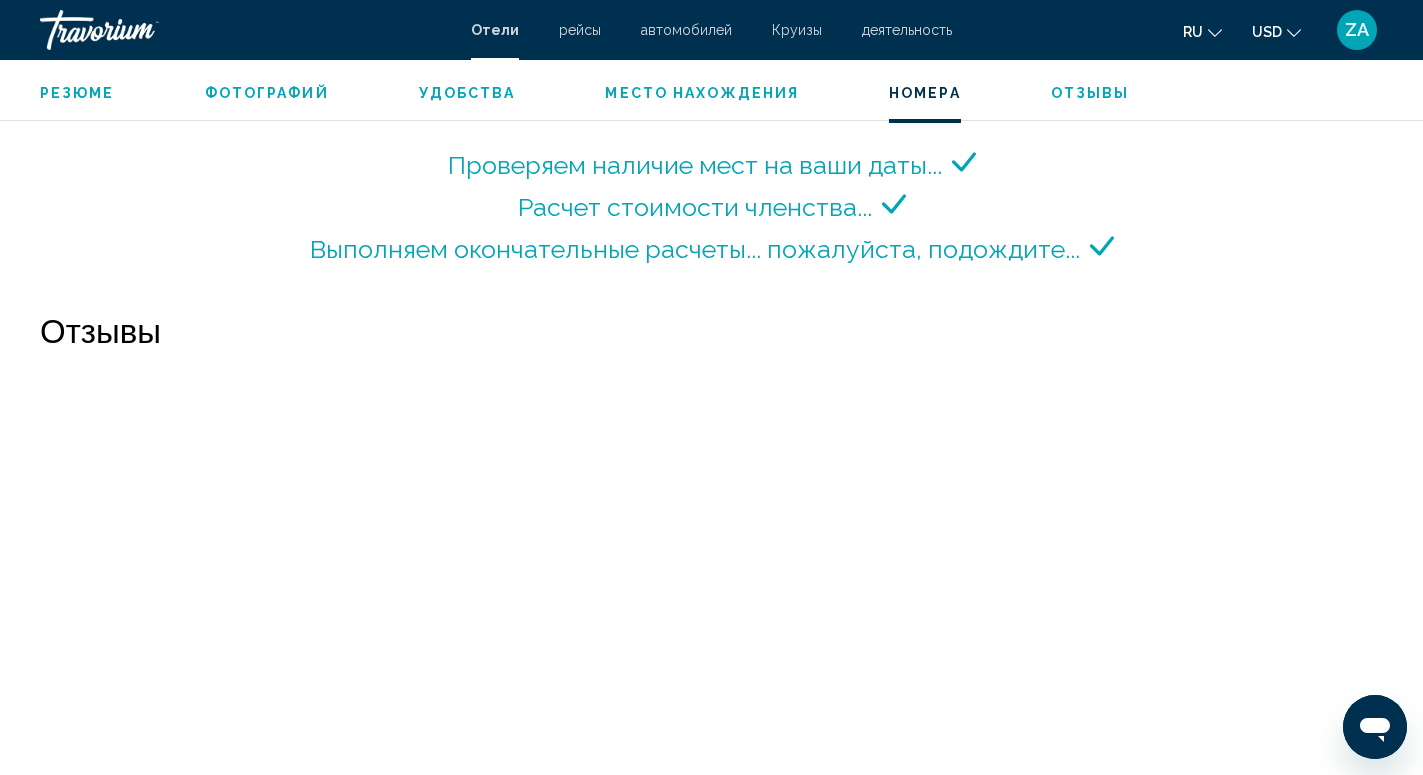 scroll, scrollTop: 2787, scrollLeft: 0, axis: vertical 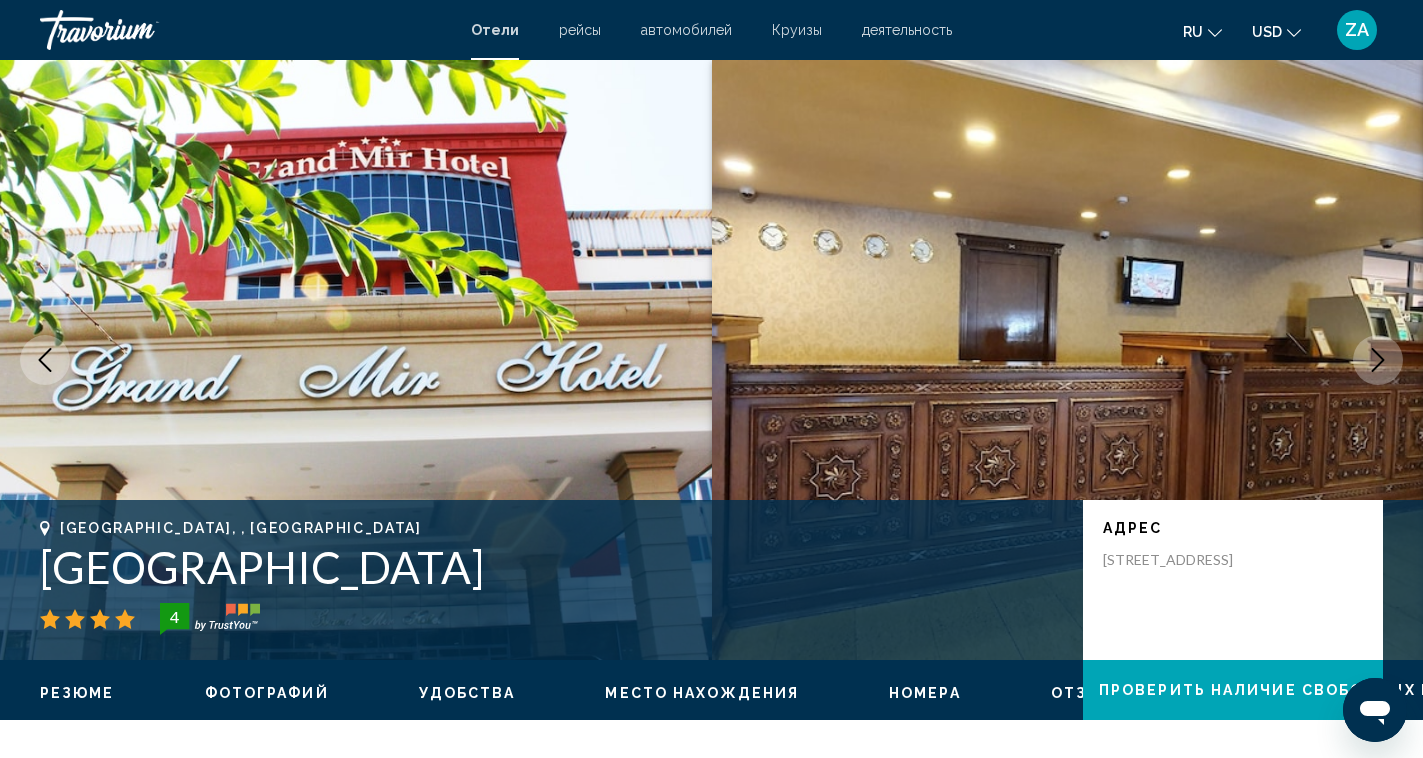 click 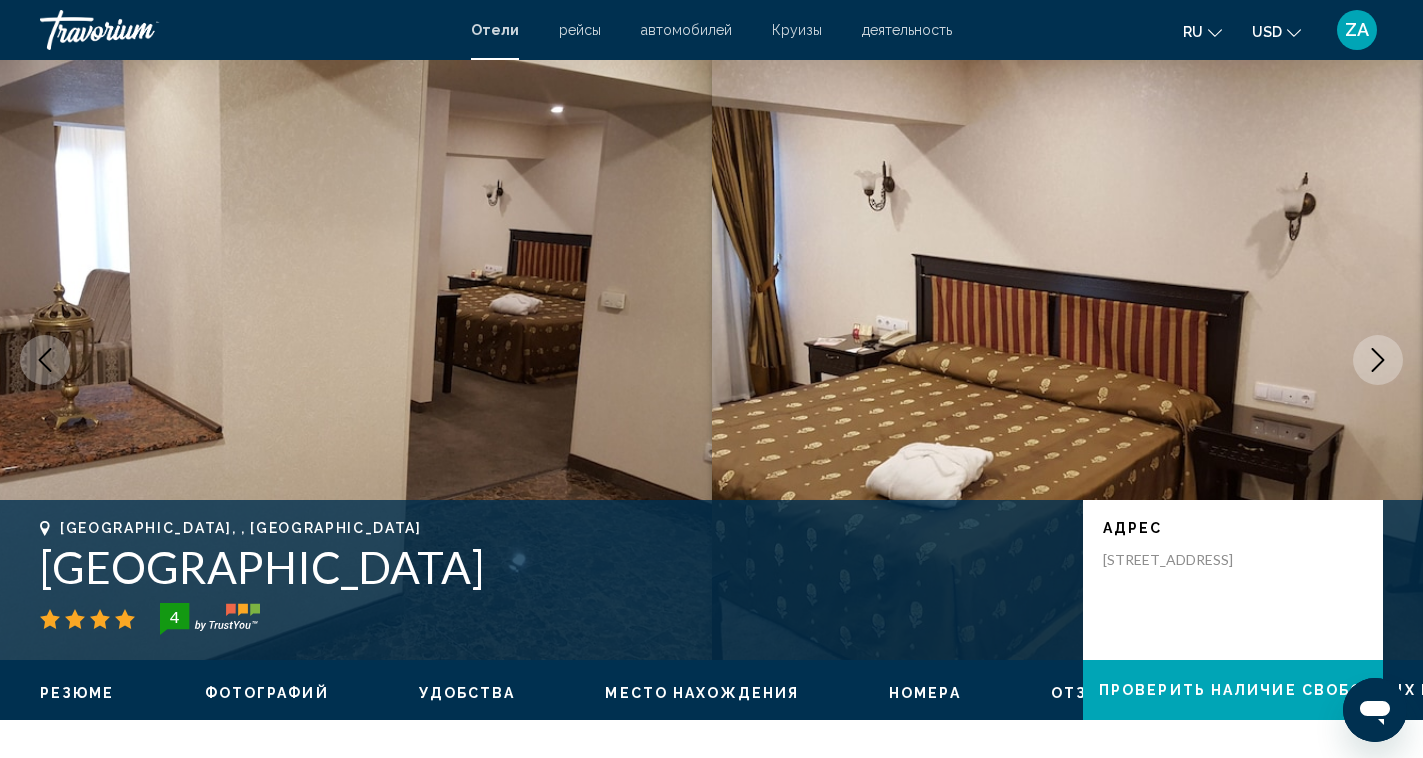 click at bounding box center [1378, 360] 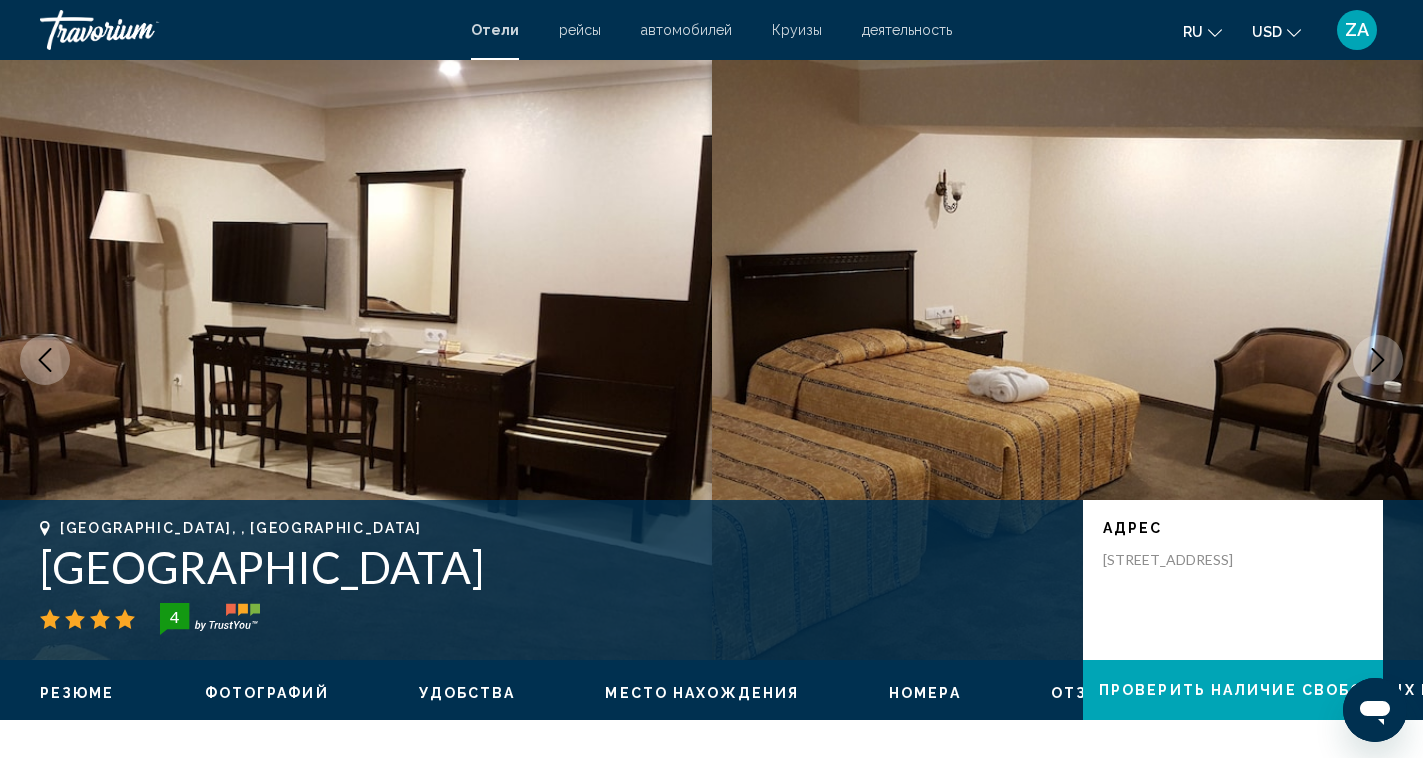 click at bounding box center (1378, 360) 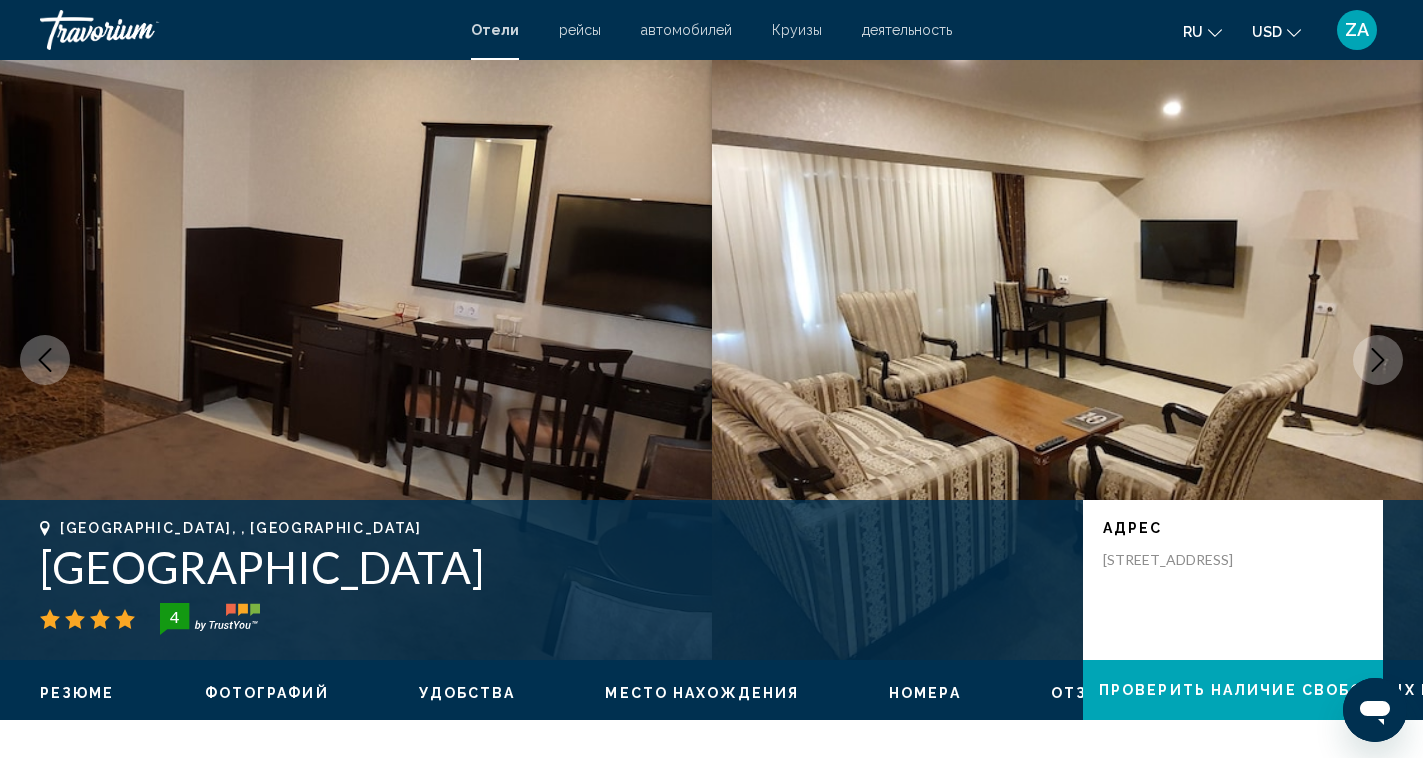 click at bounding box center [1378, 360] 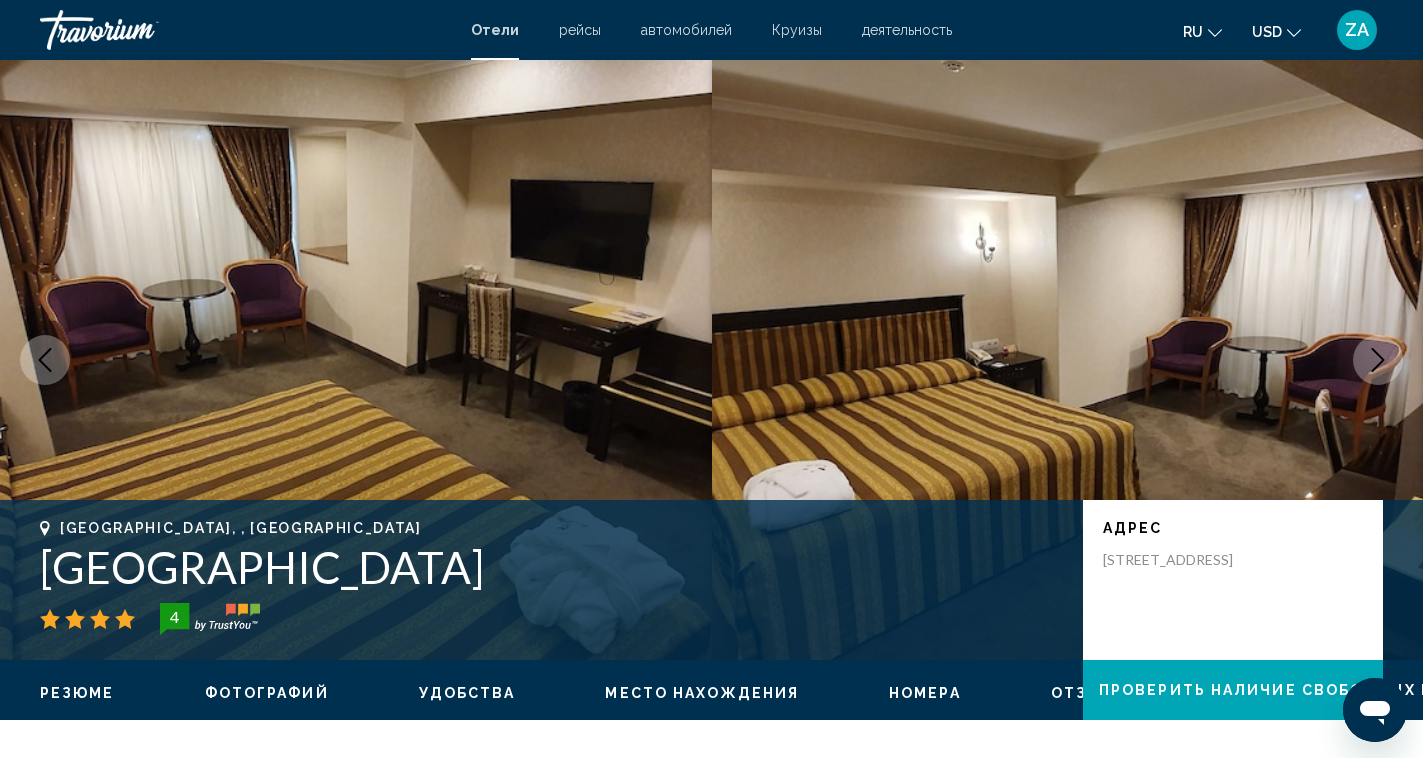 click at bounding box center (1378, 360) 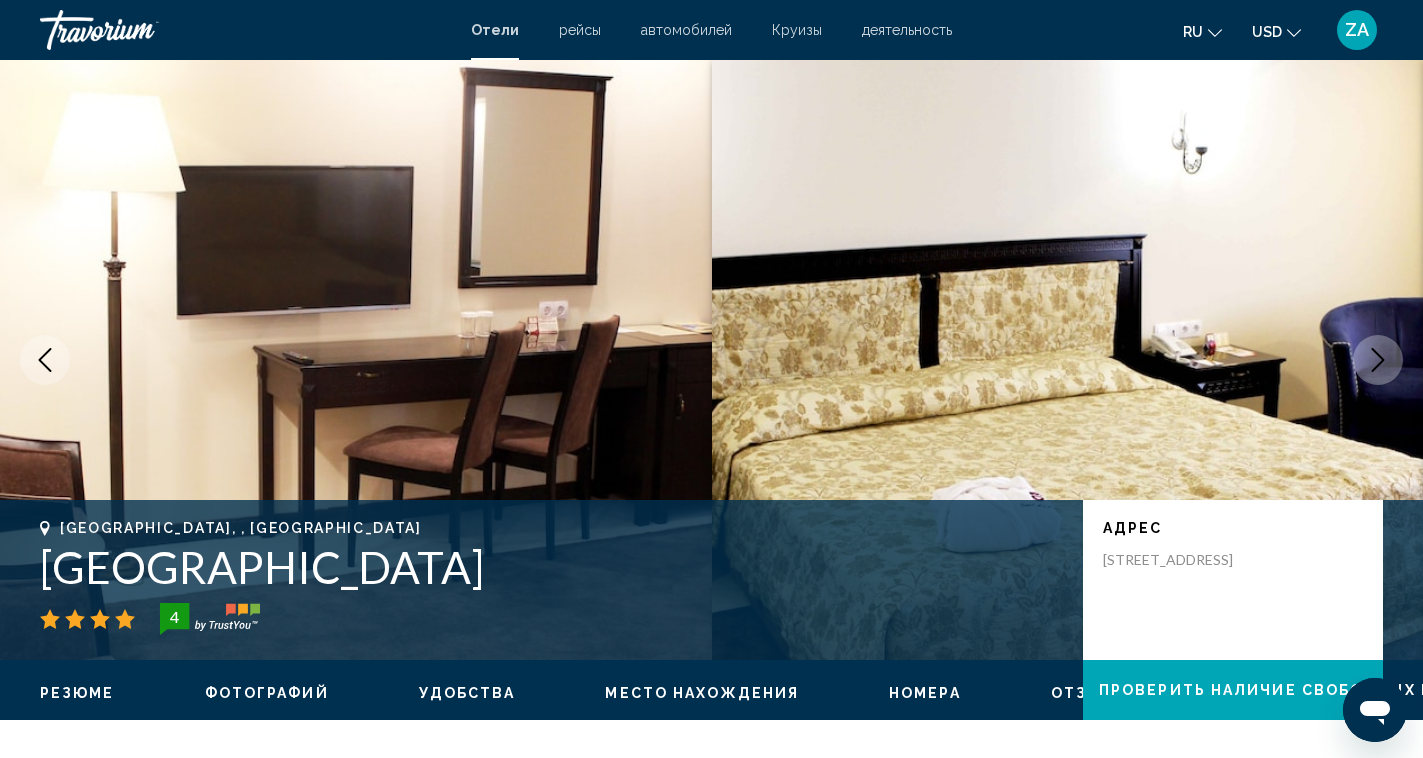 click at bounding box center [1378, 360] 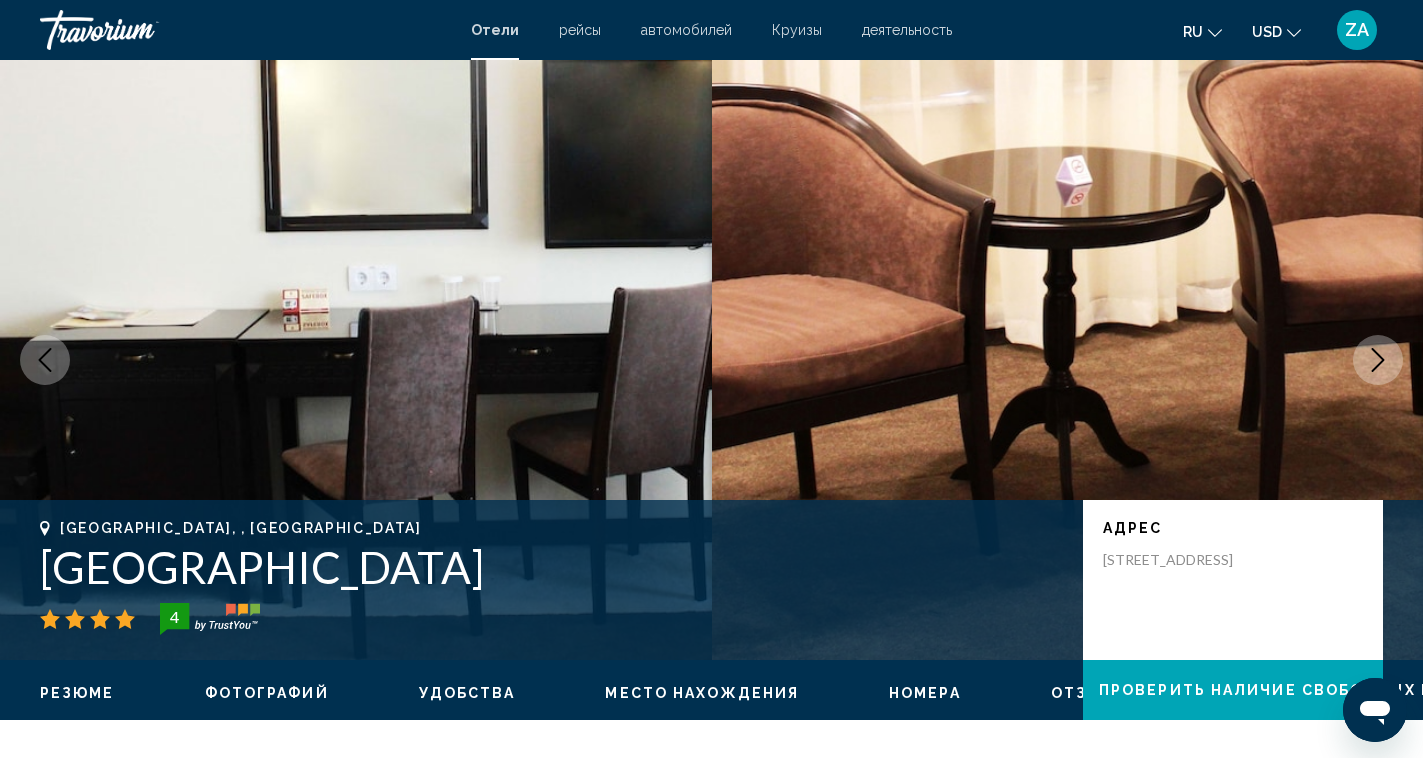 click at bounding box center (1378, 360) 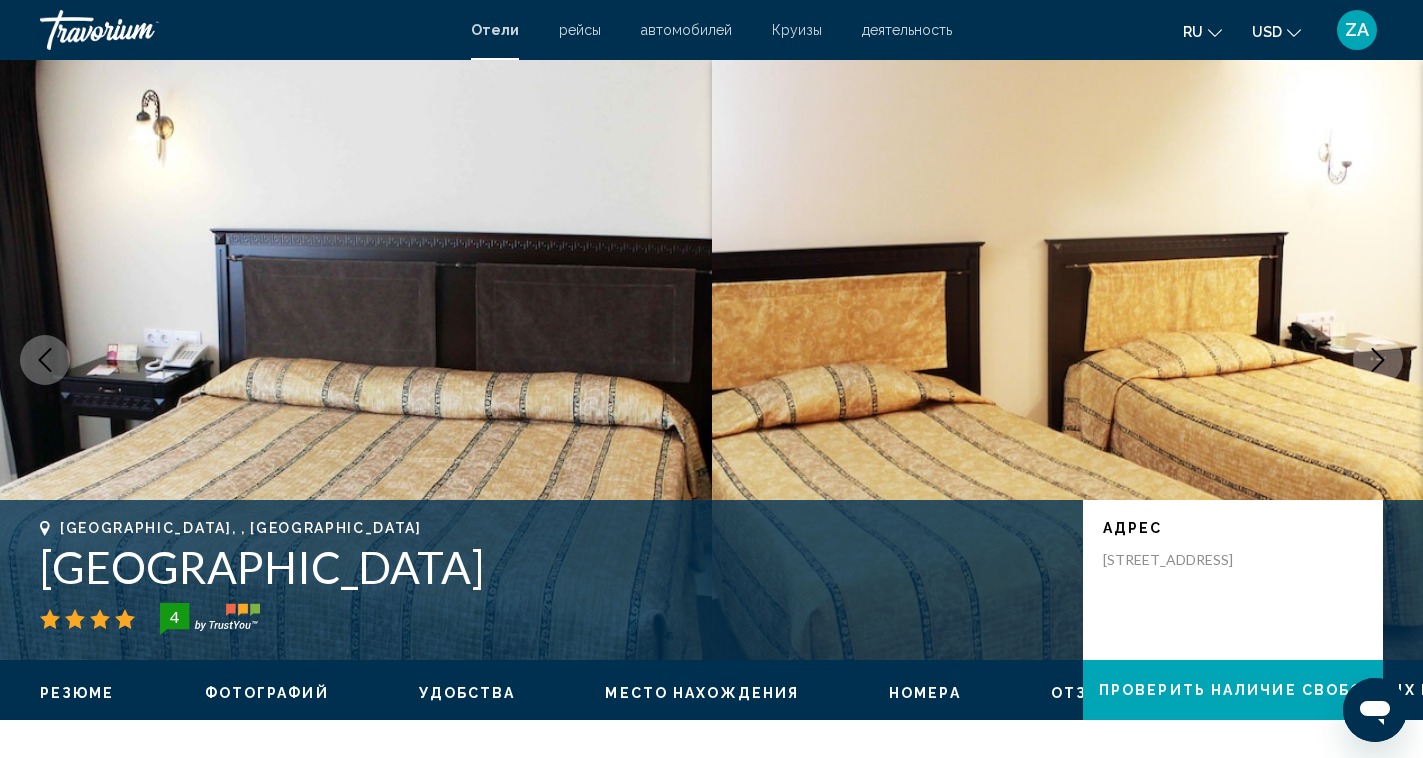 click at bounding box center [1378, 360] 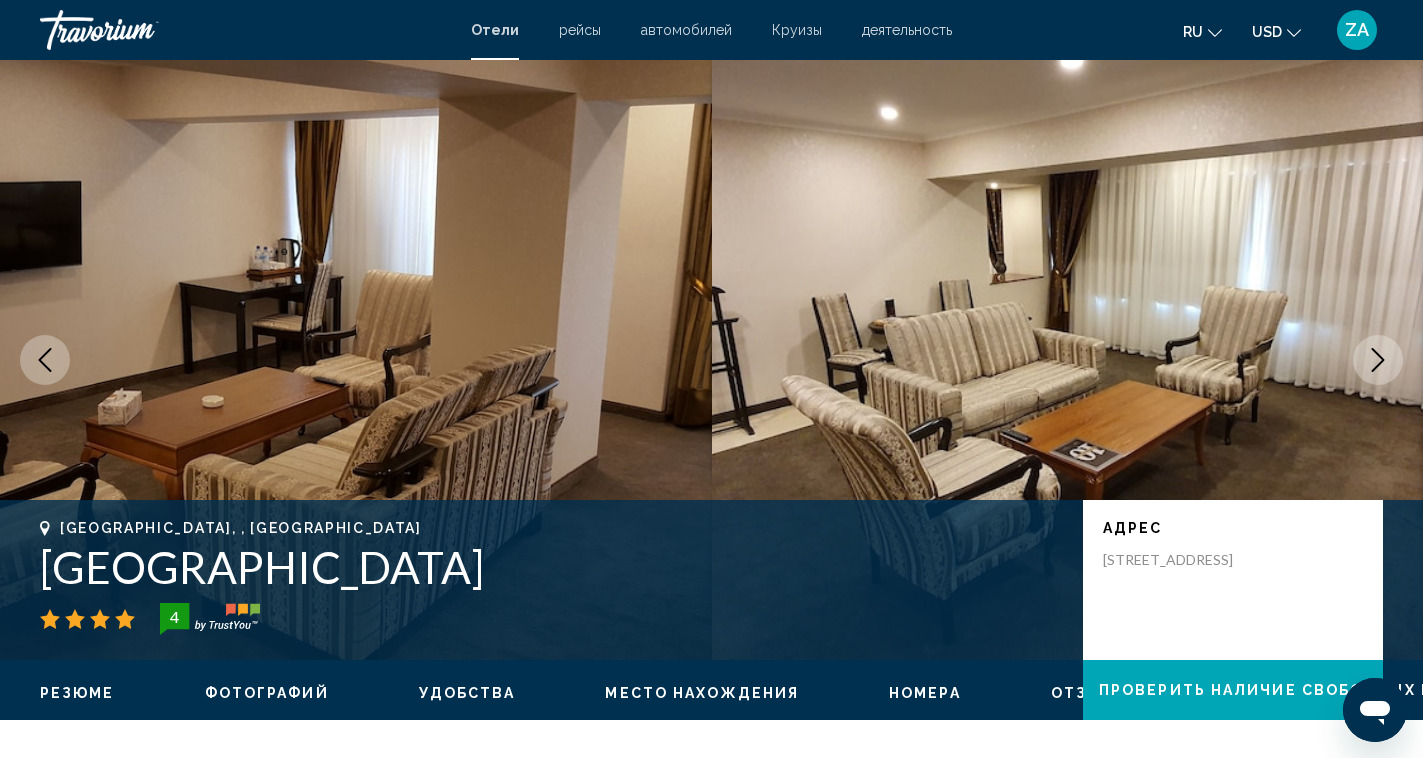 click at bounding box center [1378, 360] 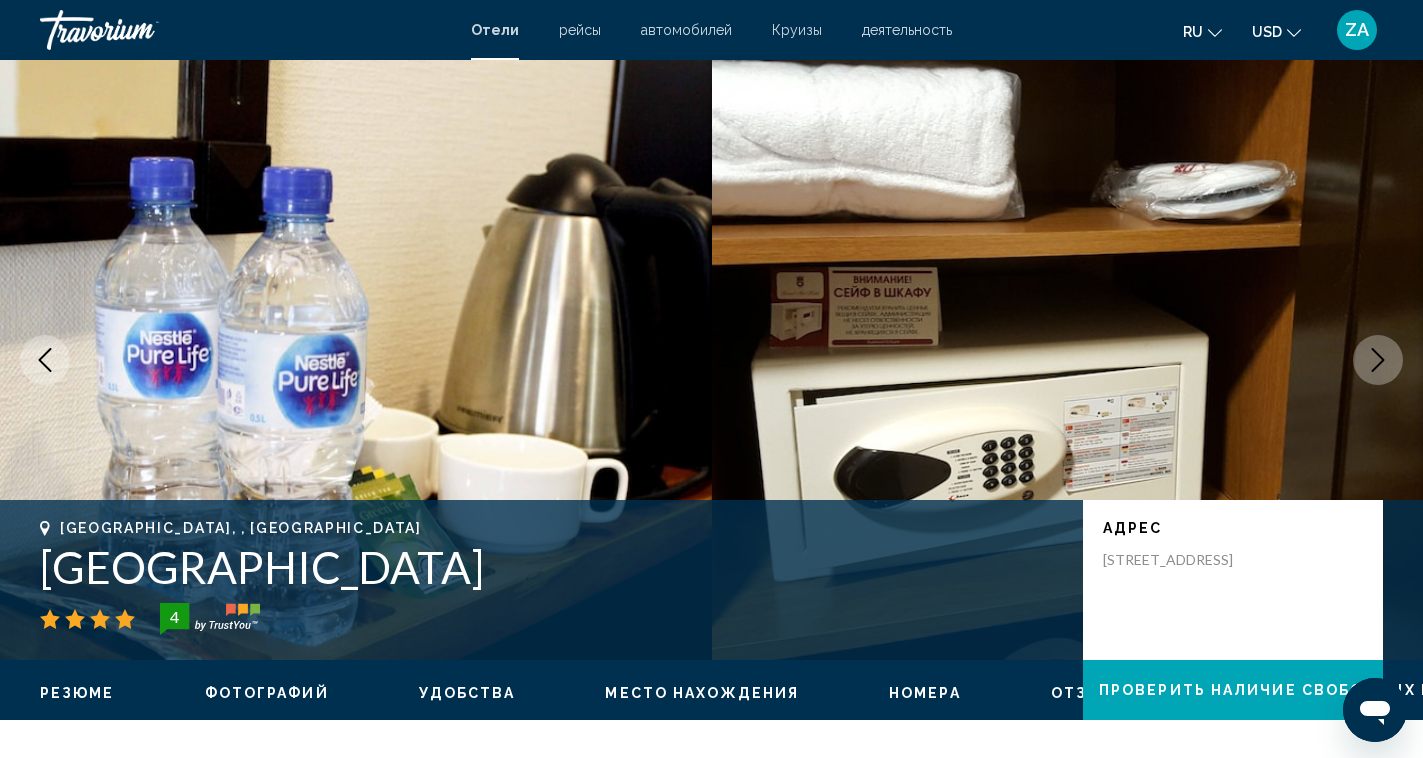 click at bounding box center [1378, 360] 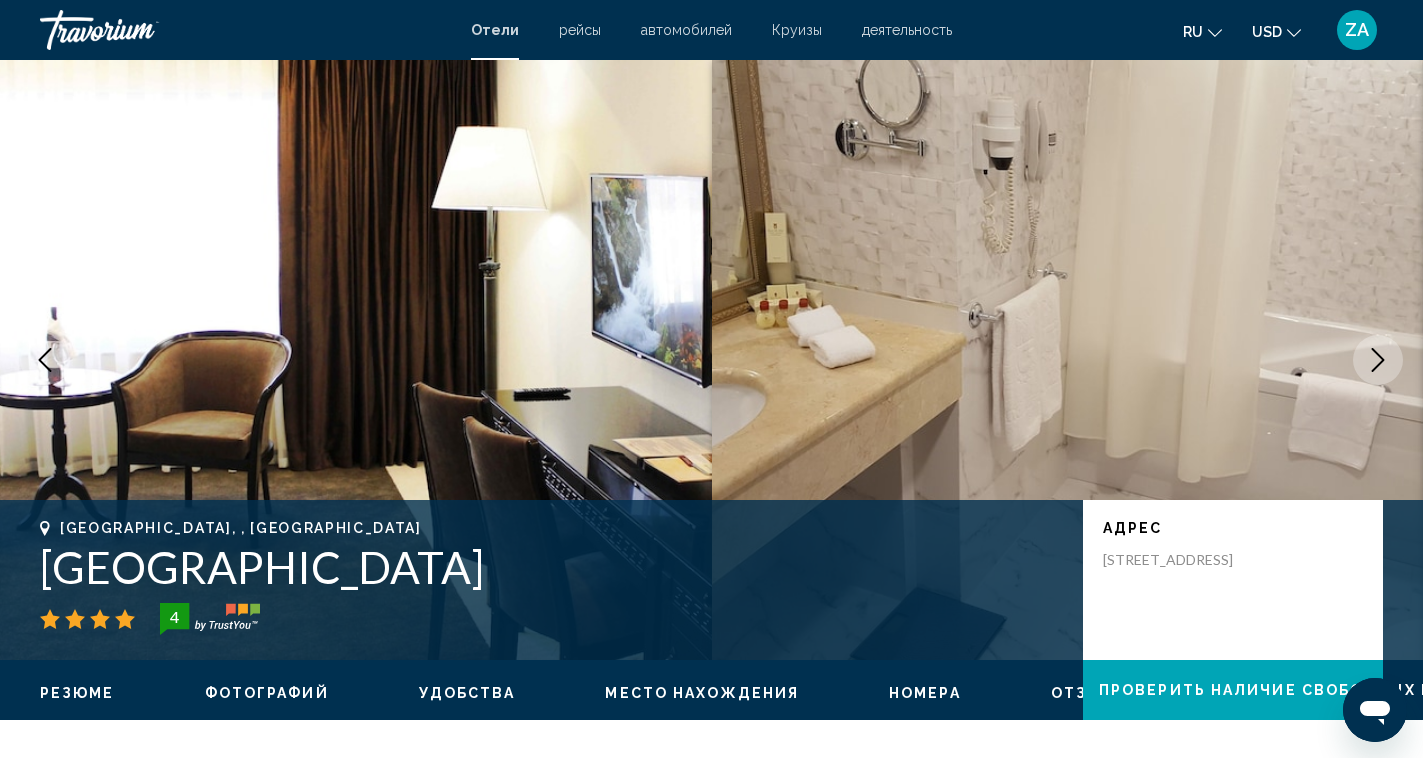 click at bounding box center (1378, 360) 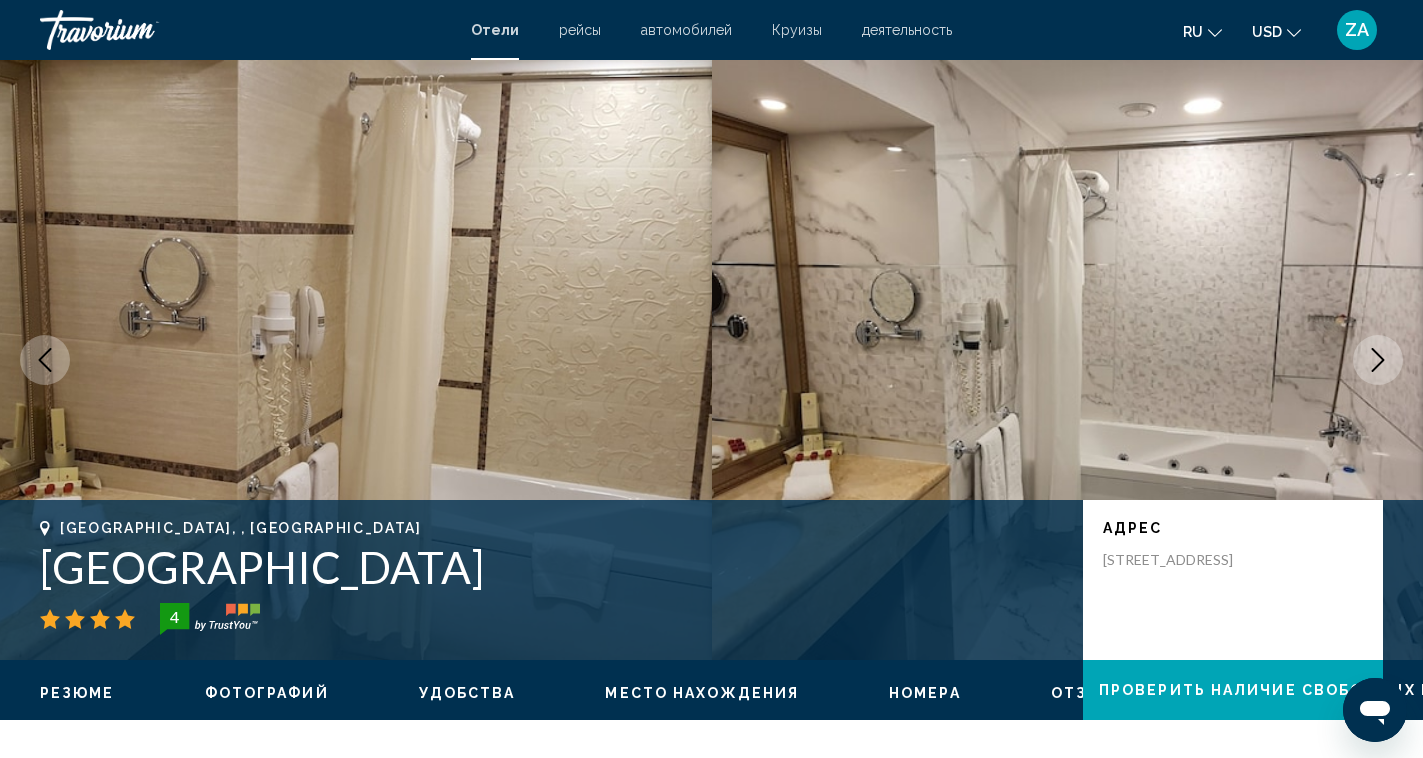 click at bounding box center [1378, 360] 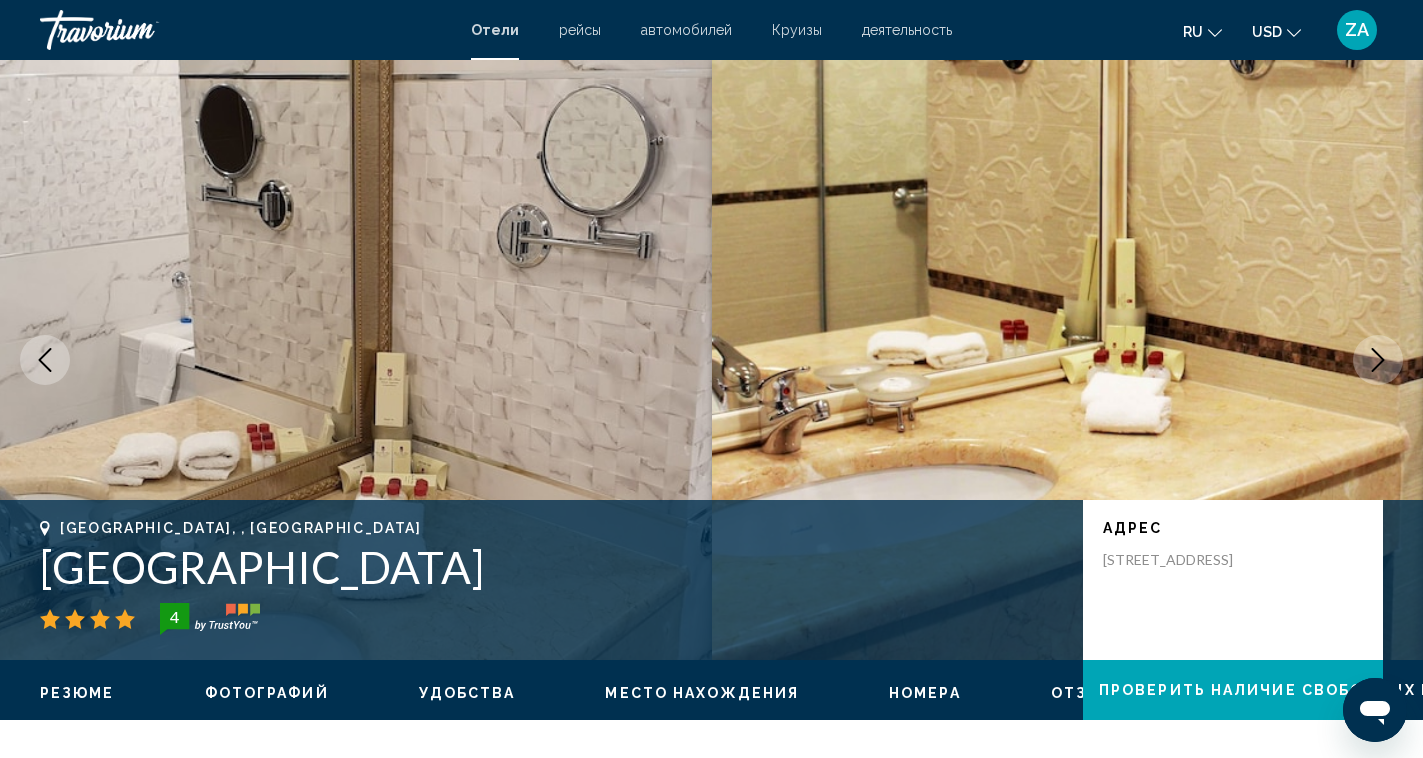 click at bounding box center (1378, 360) 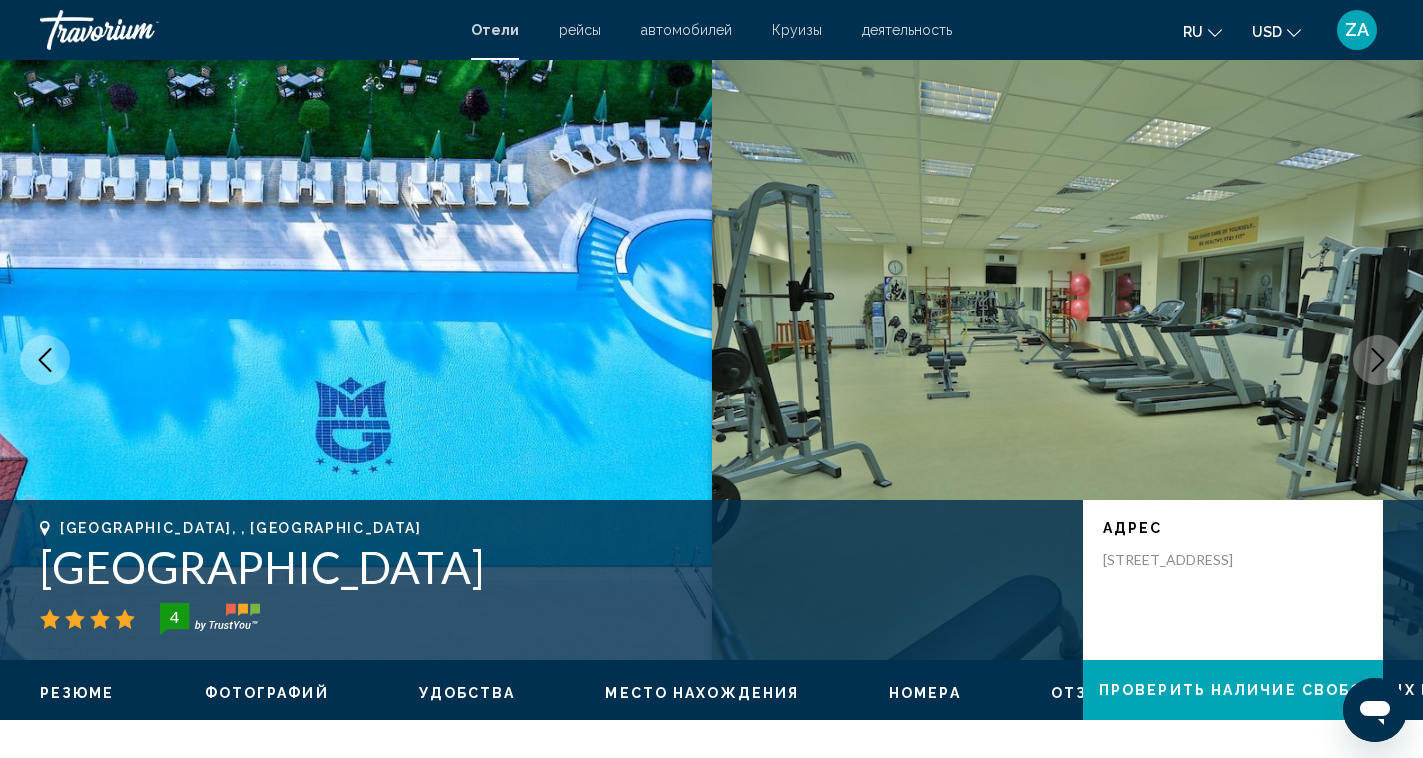 click at bounding box center (1378, 360) 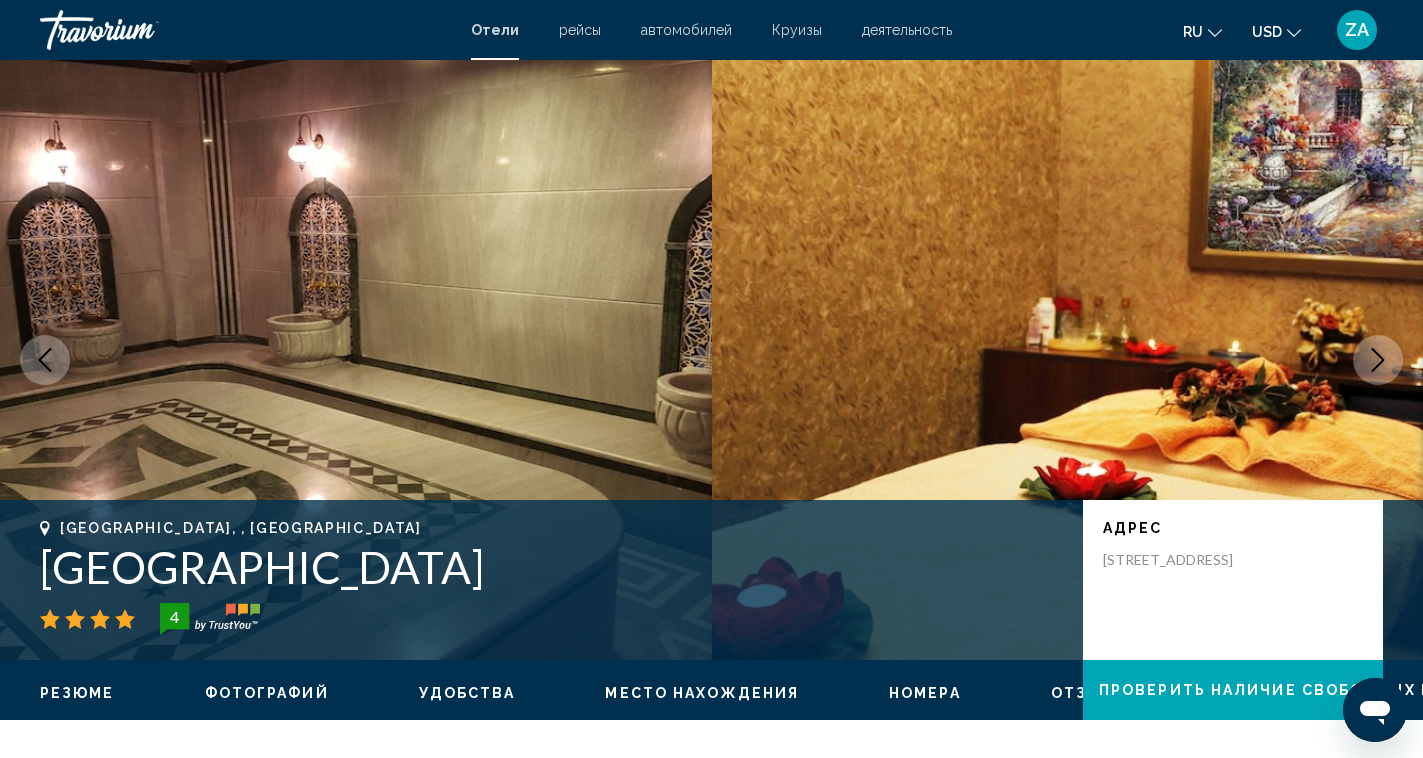 click at bounding box center (1378, 360) 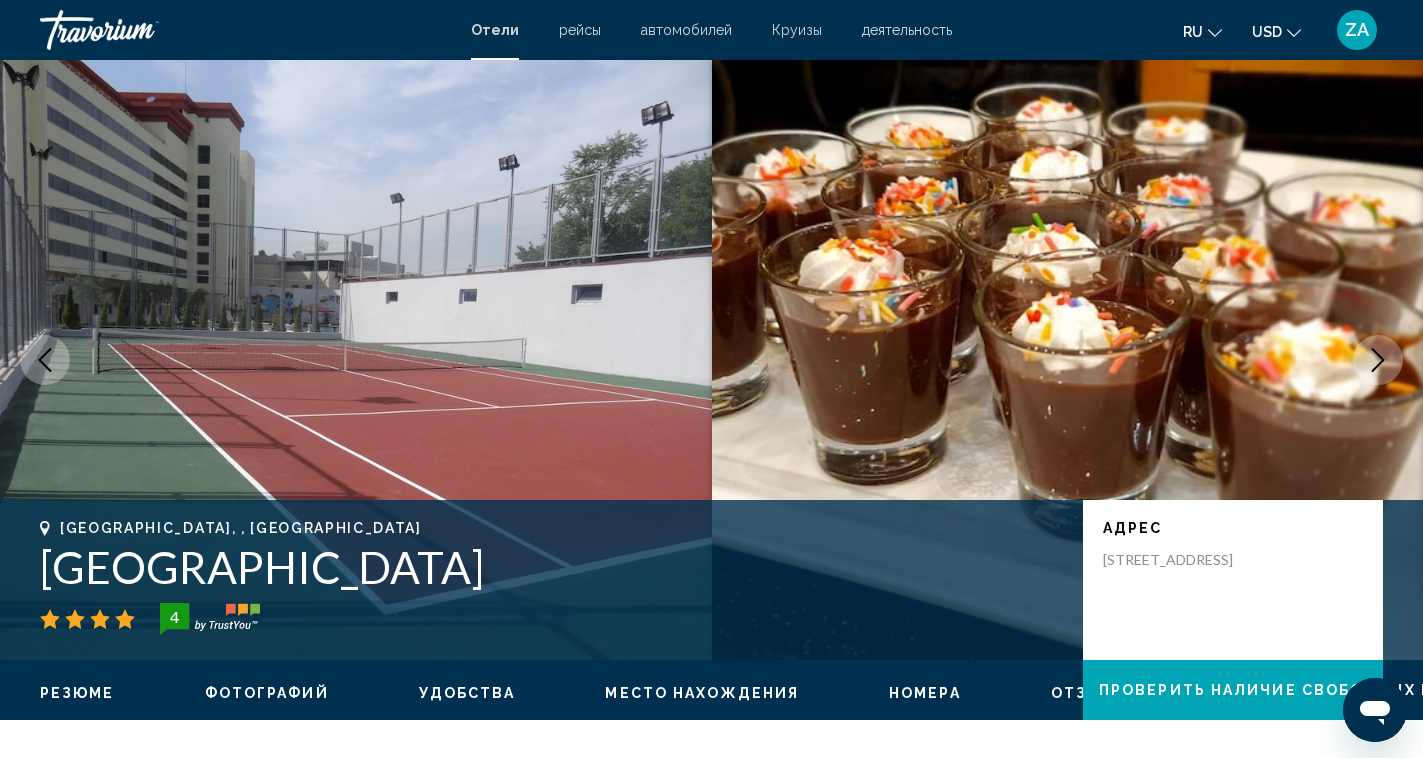 click at bounding box center [1378, 360] 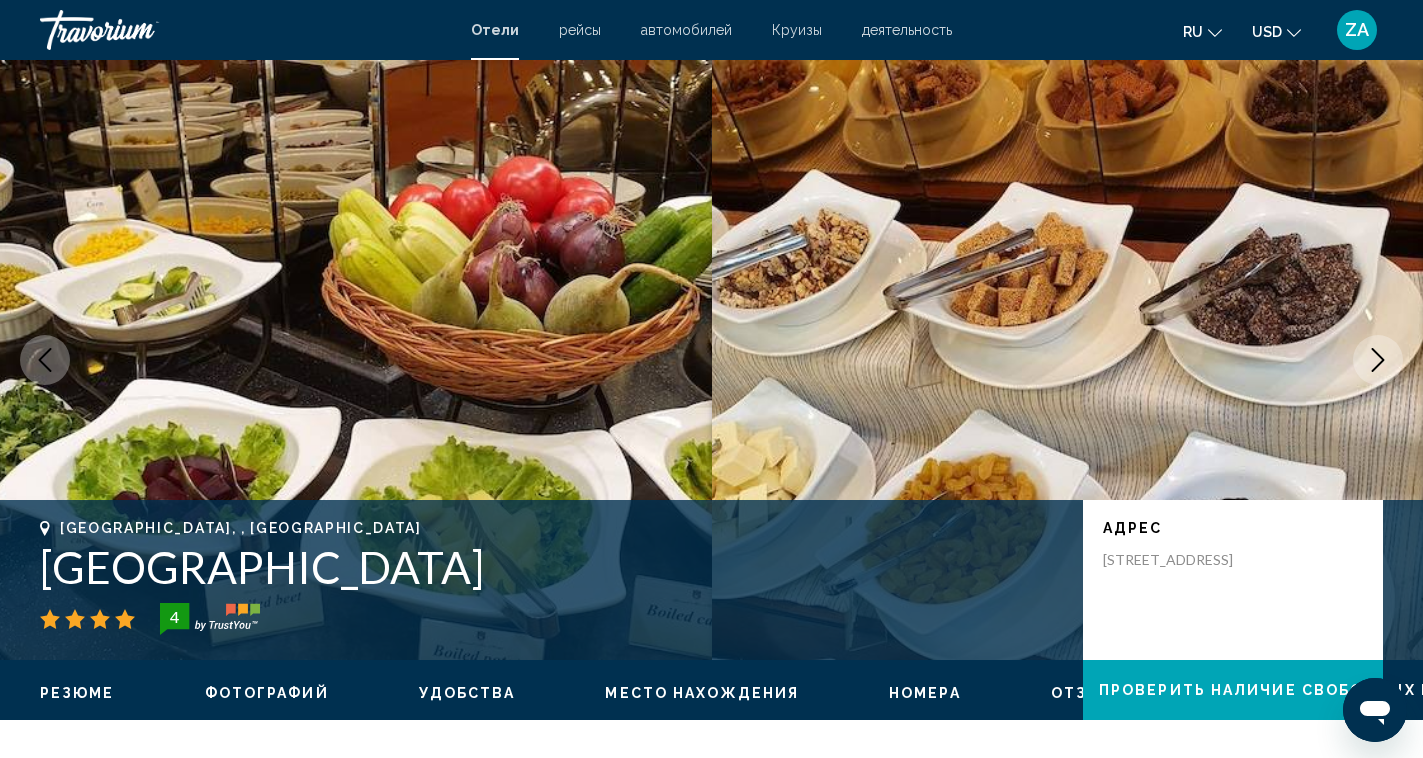 click at bounding box center (1378, 360) 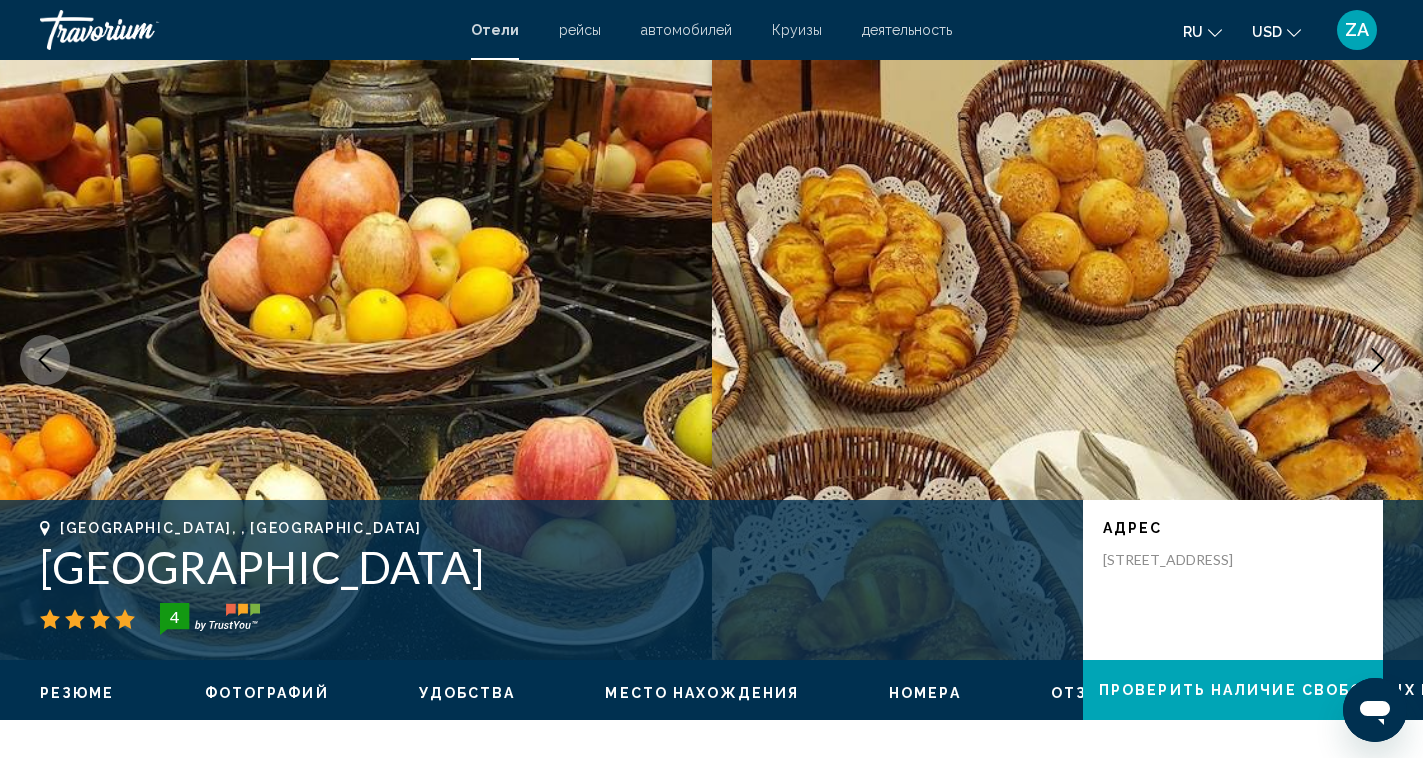 click at bounding box center [1378, 360] 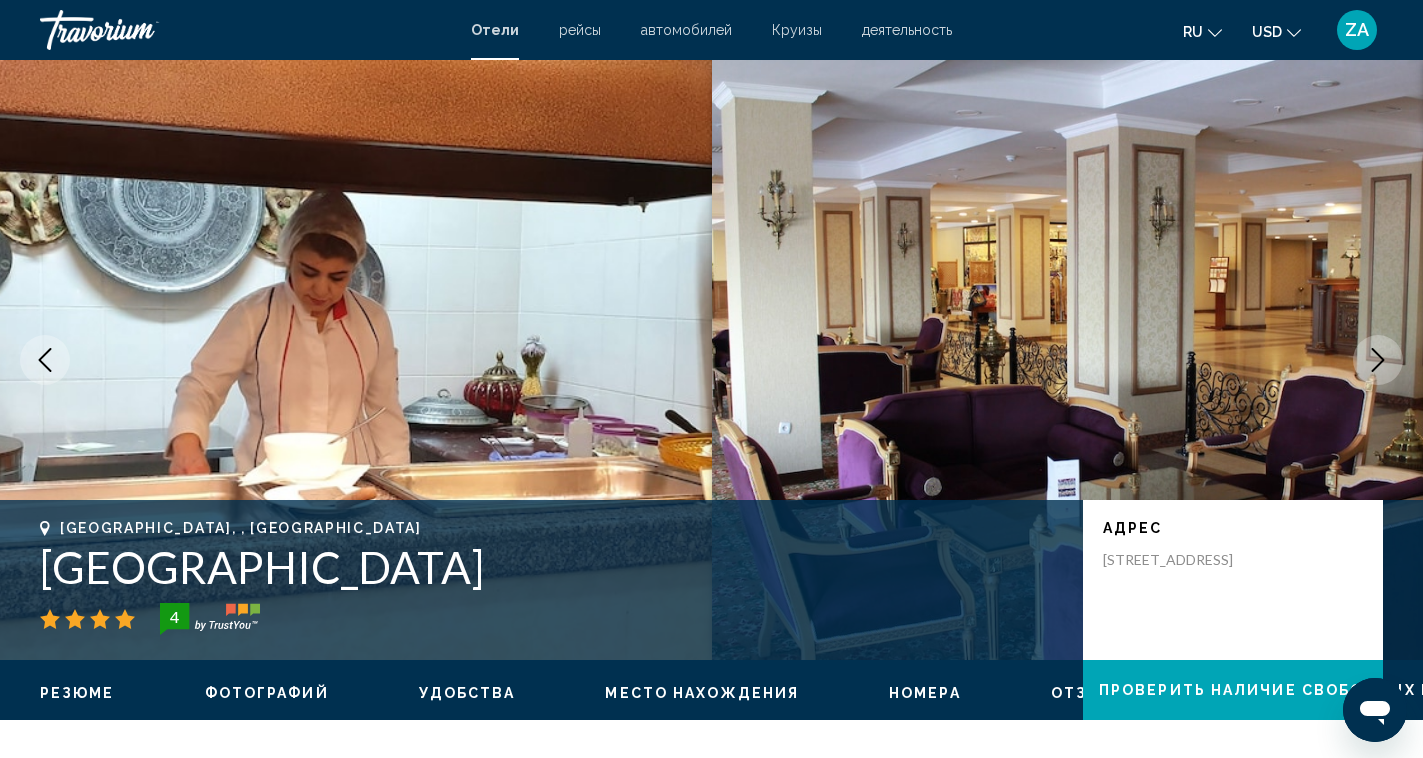 click at bounding box center (1378, 360) 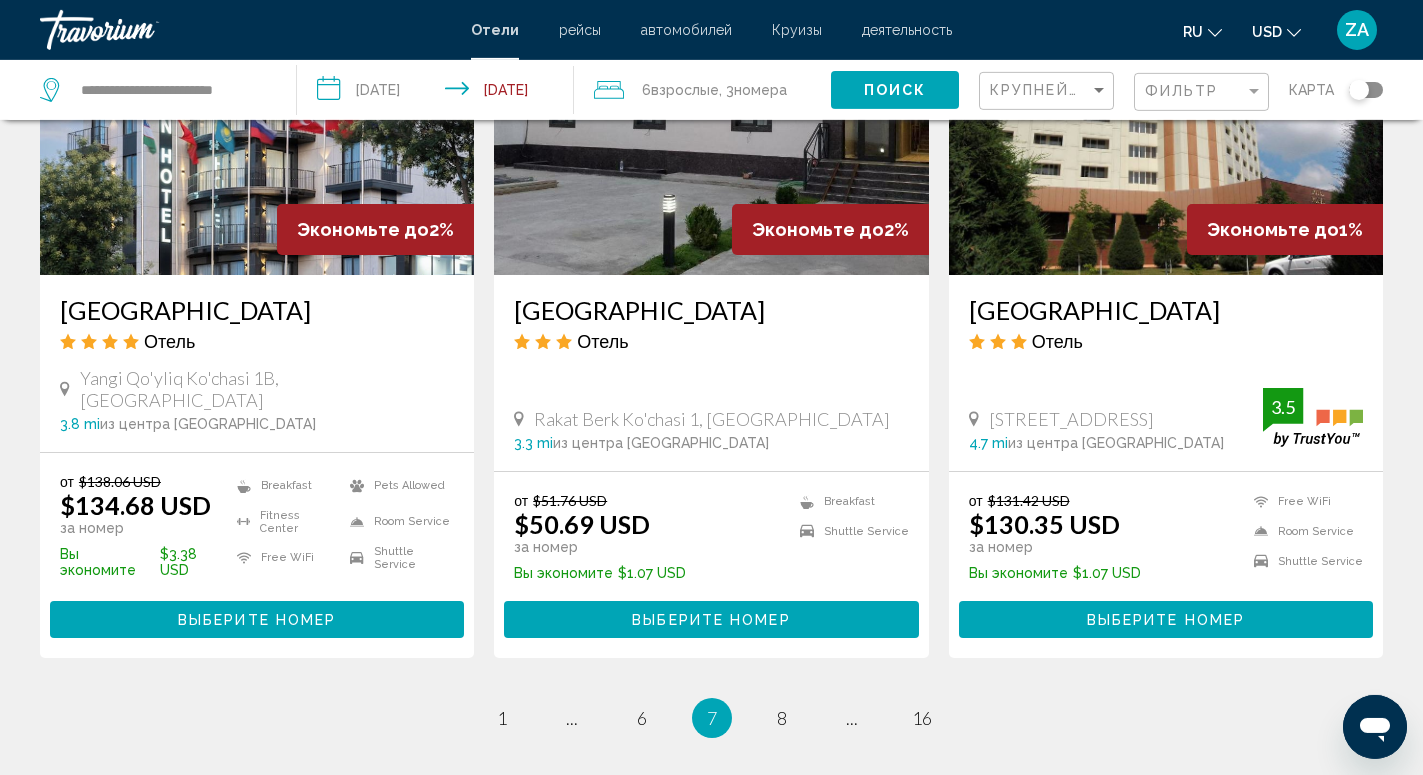 scroll, scrollTop: 2550, scrollLeft: 0, axis: vertical 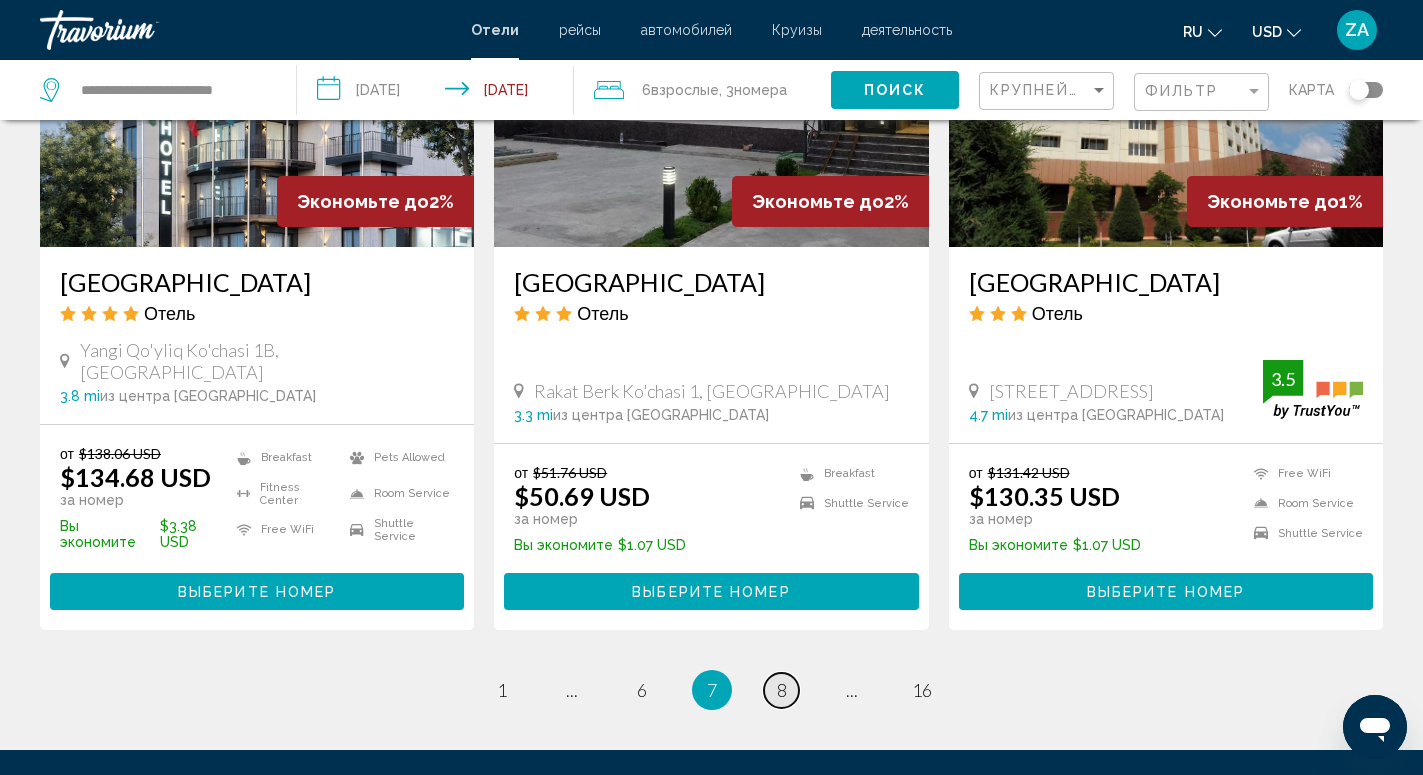 click on "8" at bounding box center [782, 690] 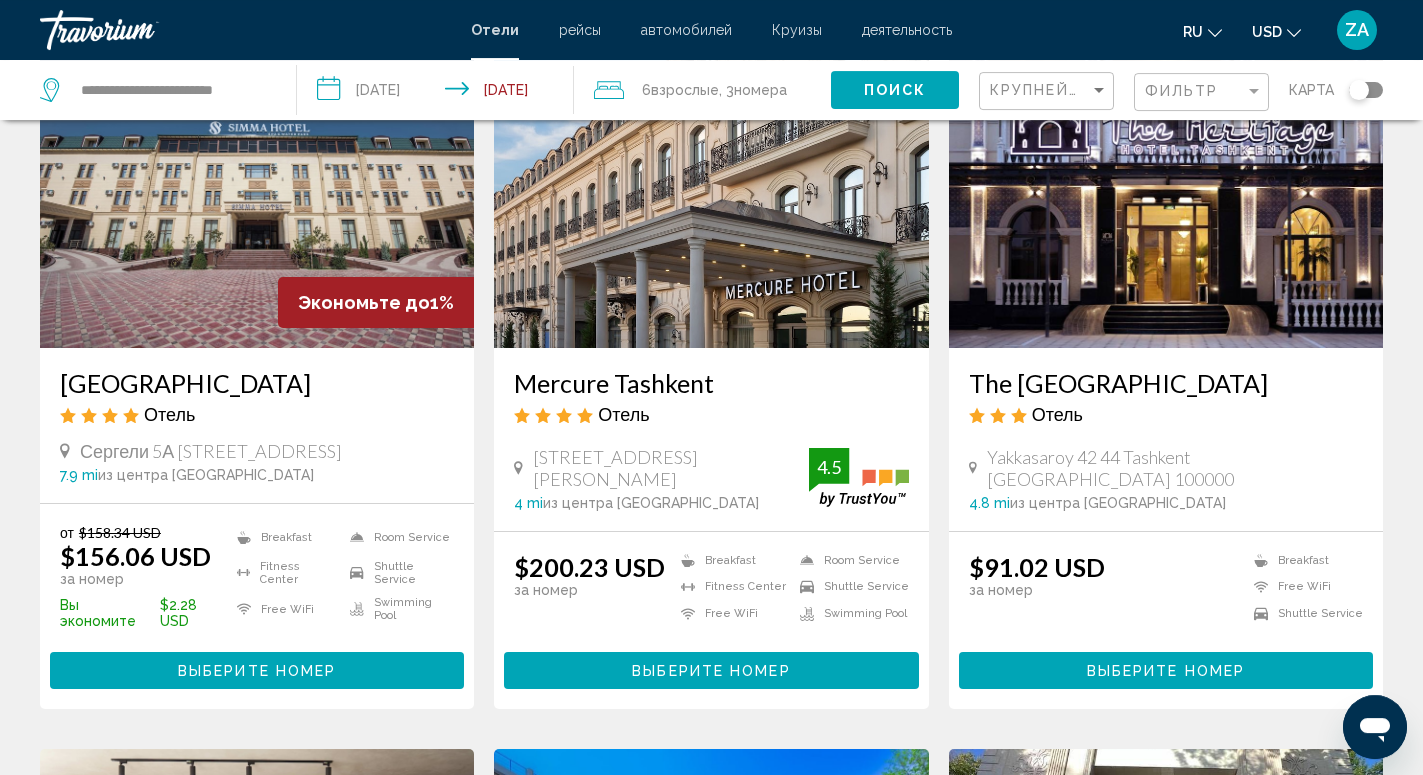 scroll, scrollTop: 204, scrollLeft: 0, axis: vertical 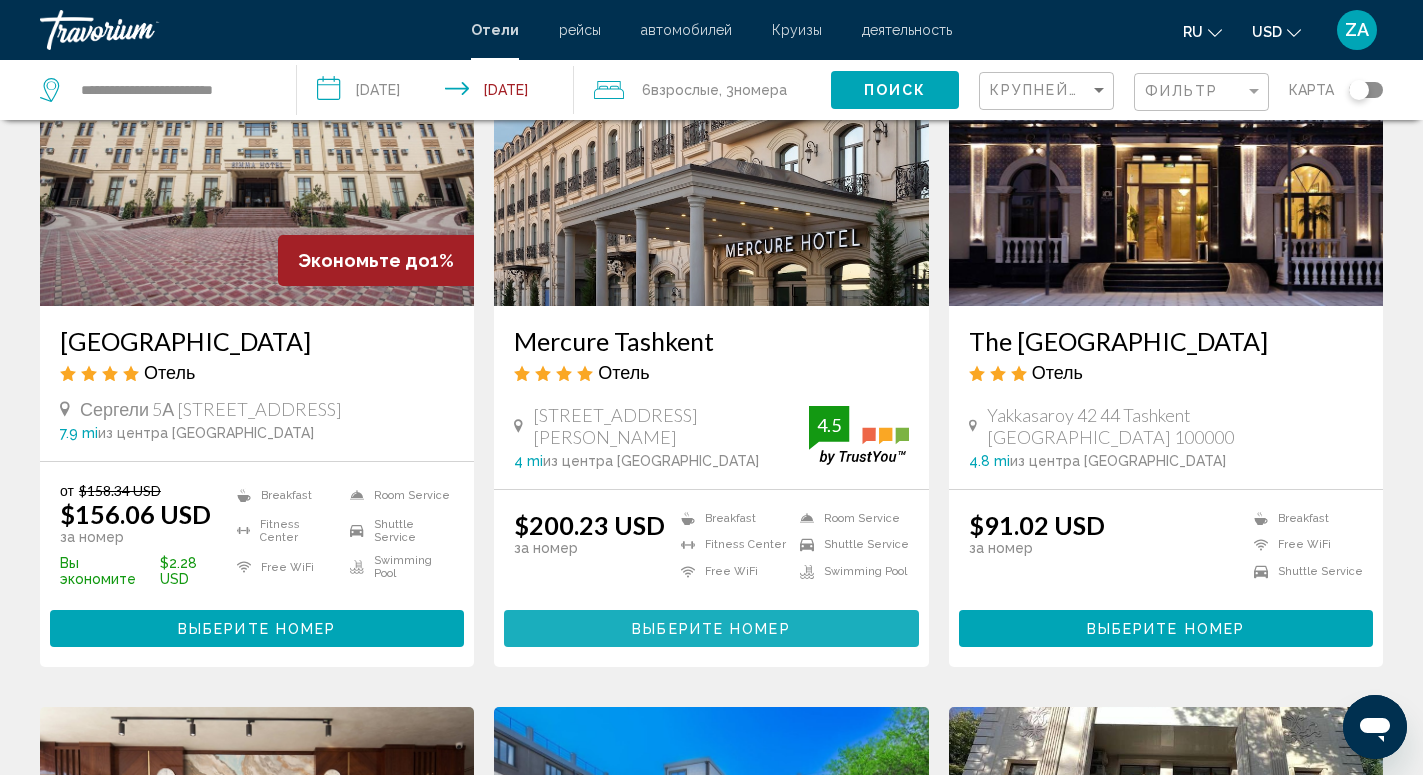 click on "Выберите номер" at bounding box center [711, 629] 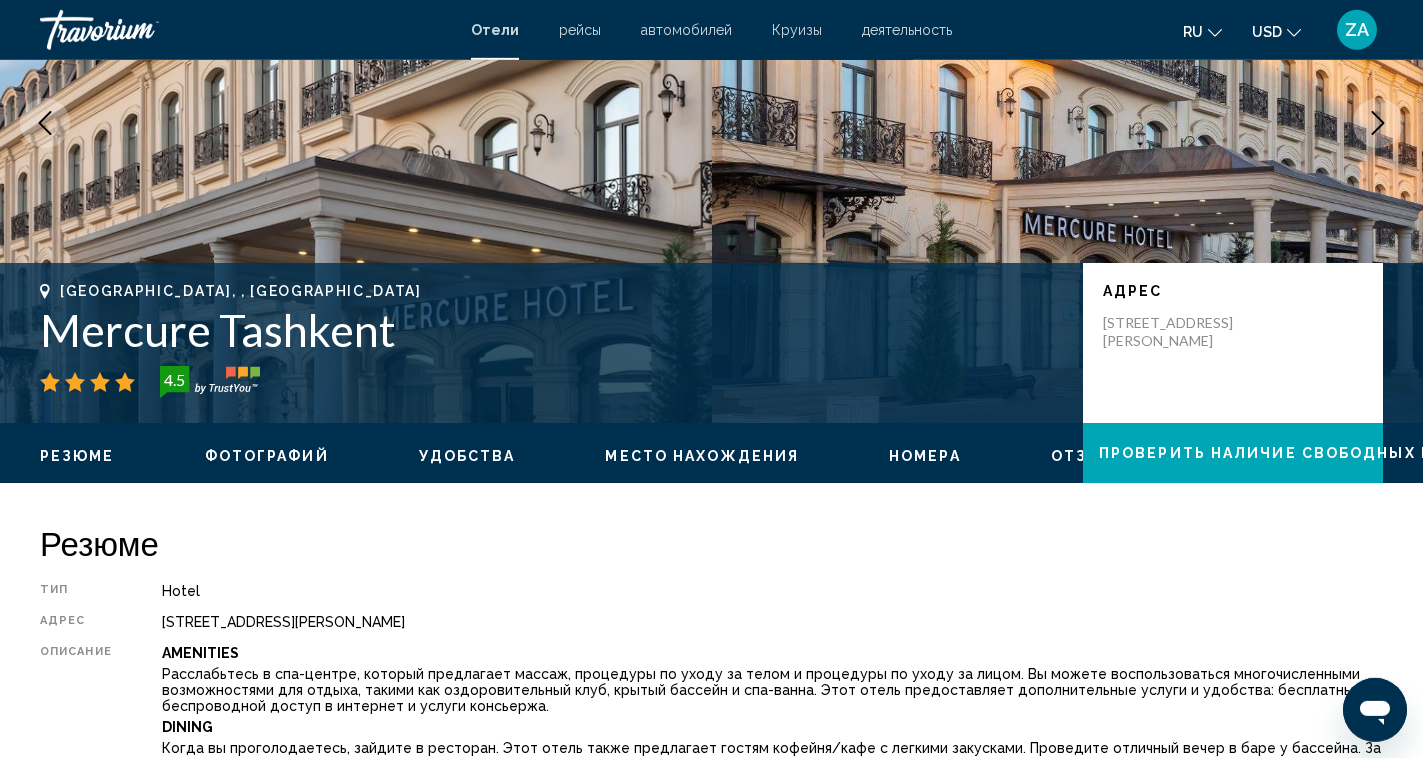 scroll, scrollTop: 74, scrollLeft: 0, axis: vertical 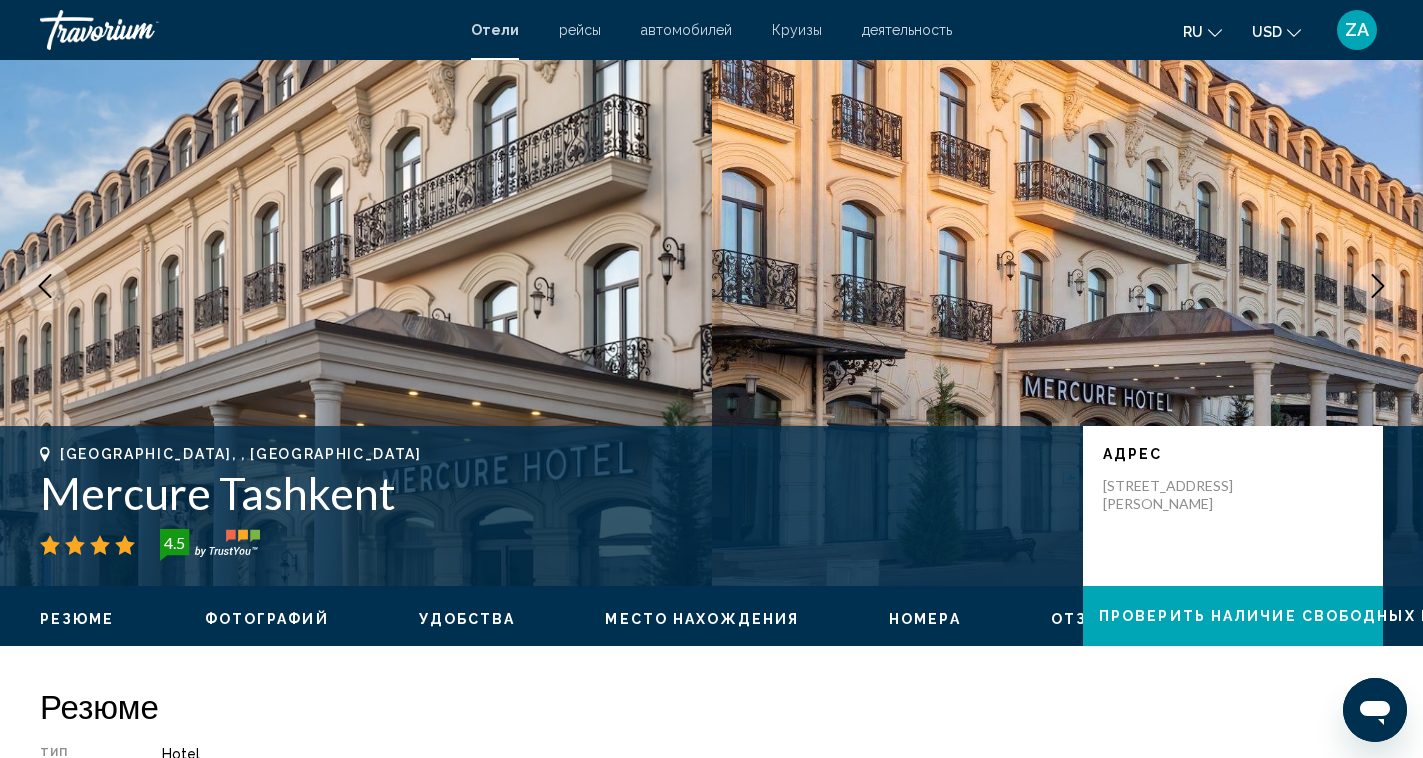 click at bounding box center [1378, 286] 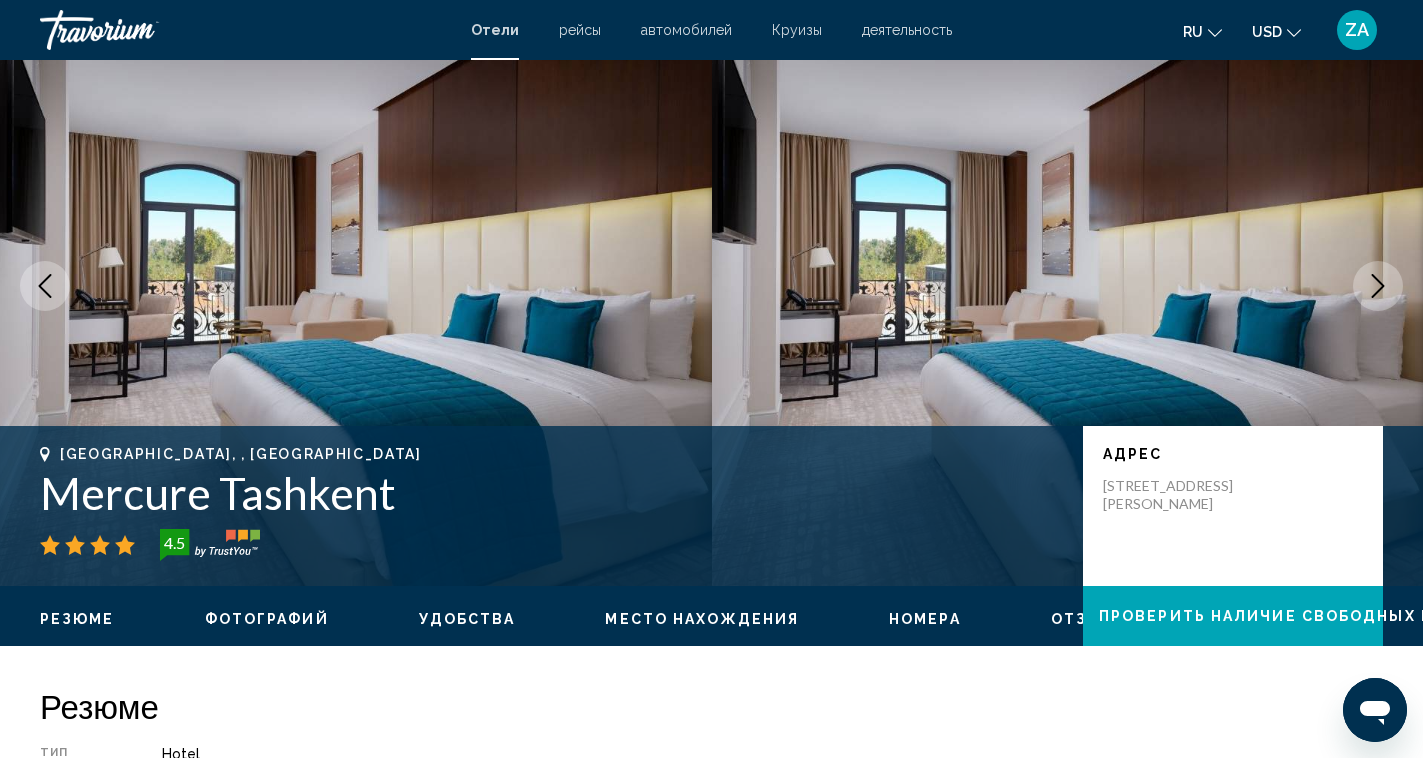 click at bounding box center (1378, 286) 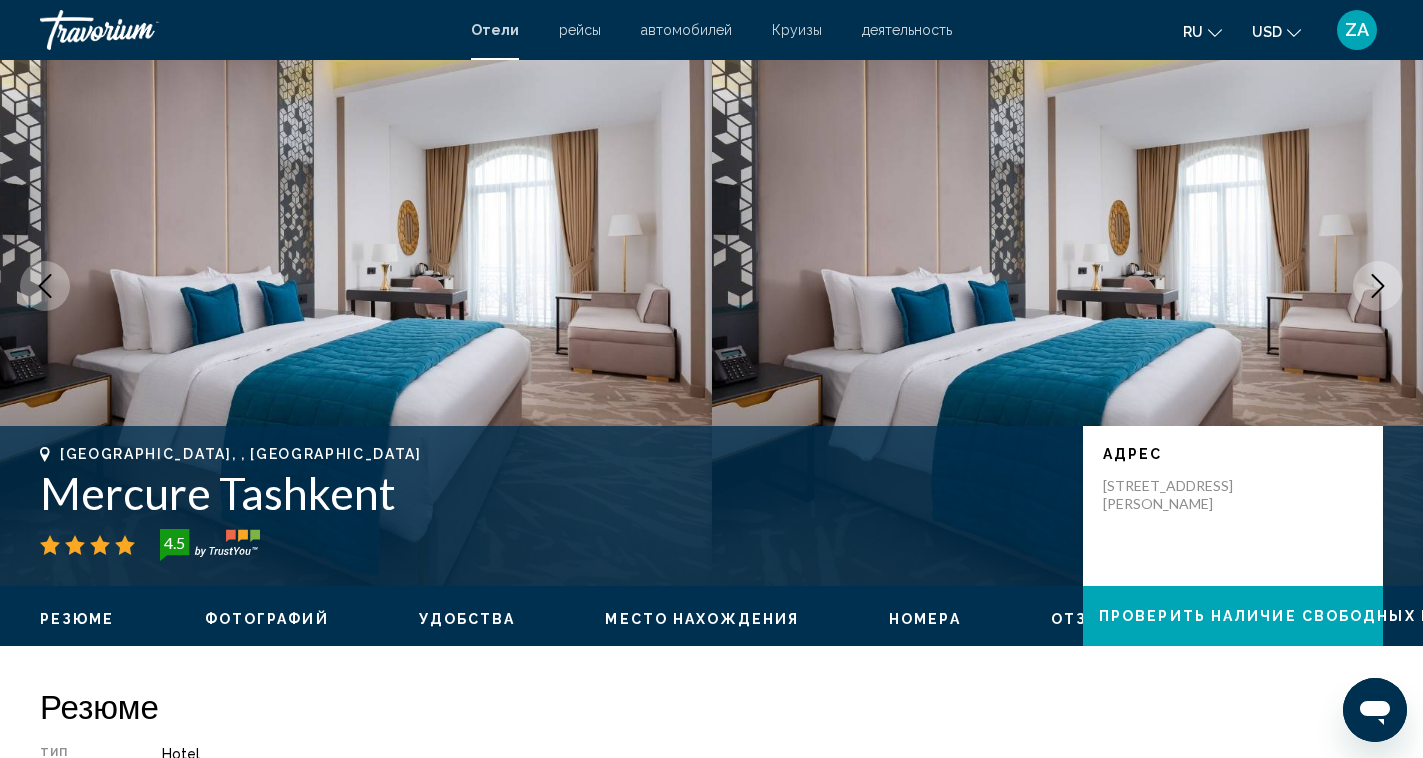 click at bounding box center (1378, 286) 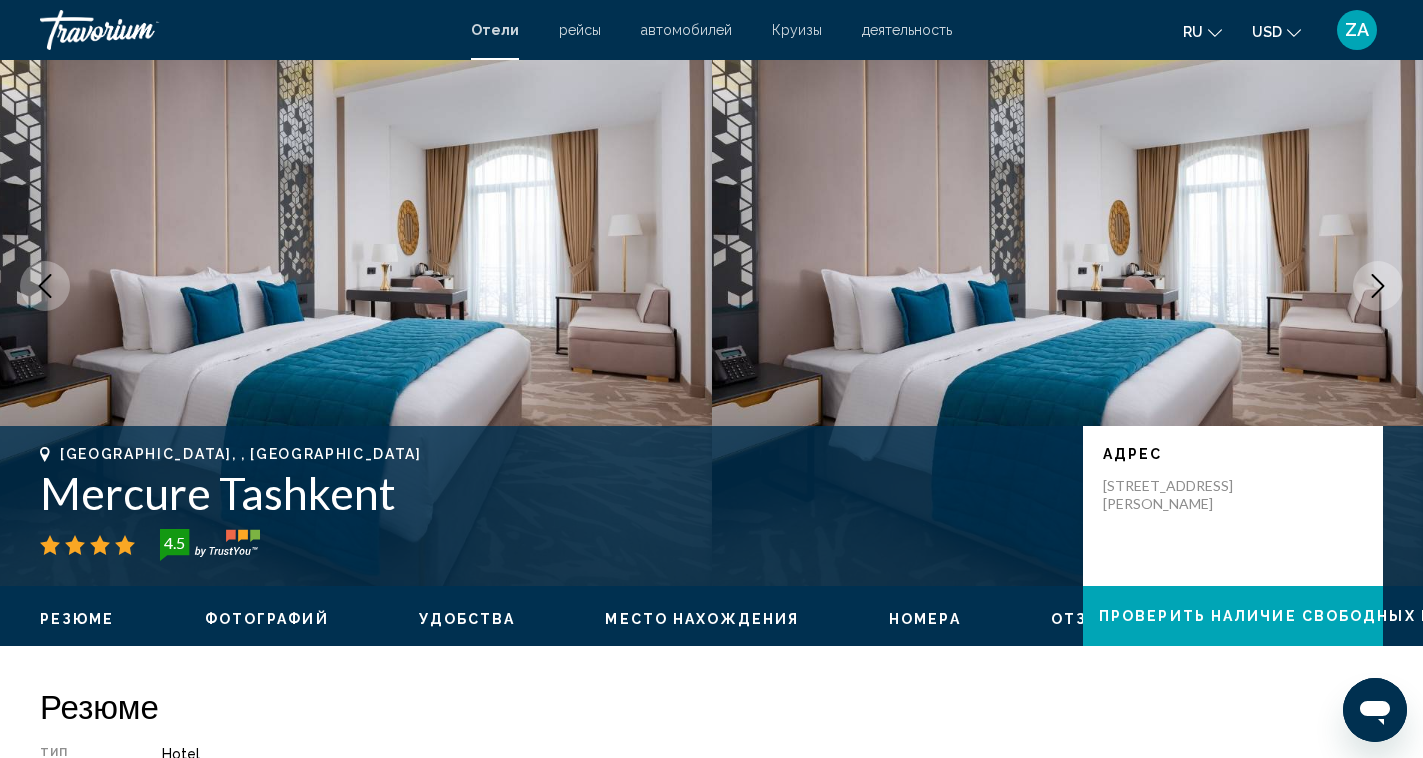 click at bounding box center [1378, 286] 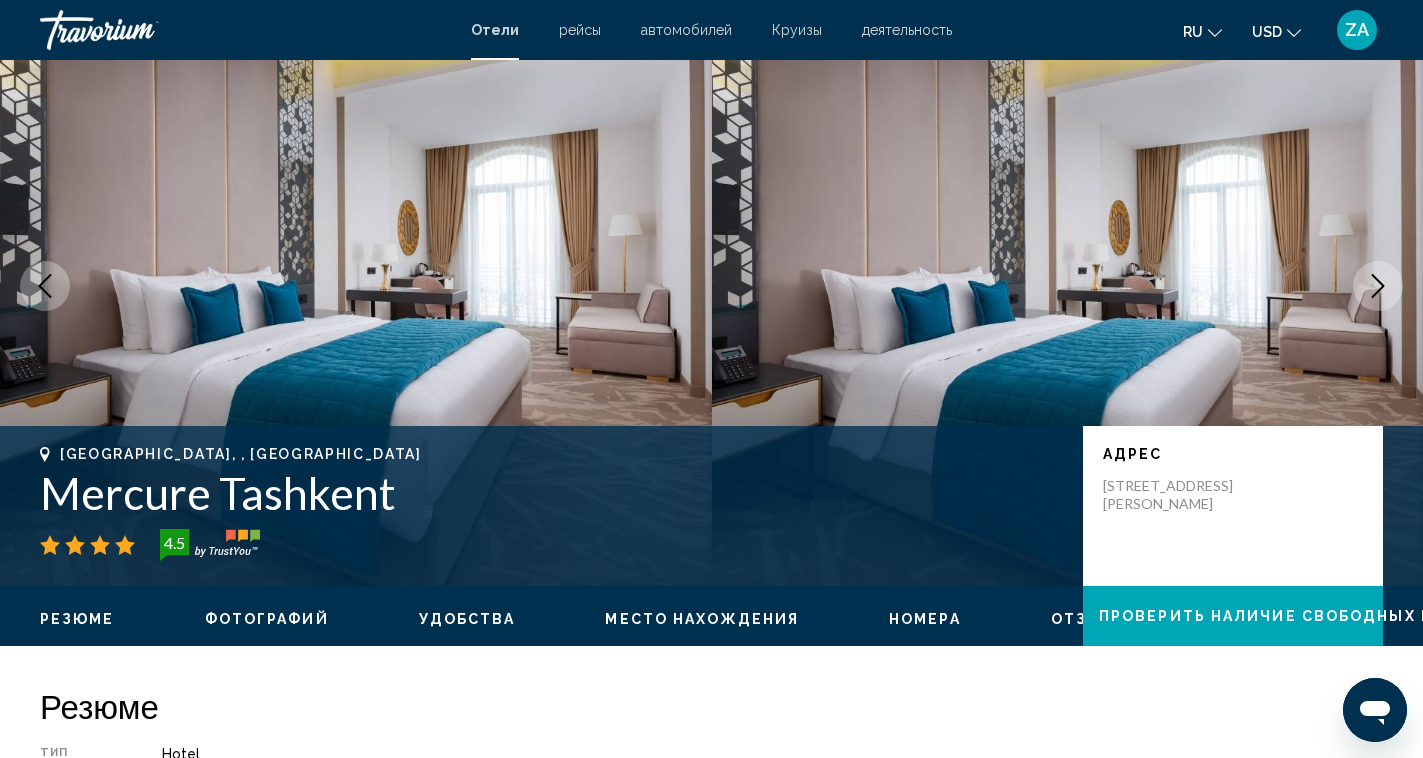click at bounding box center (1378, 286) 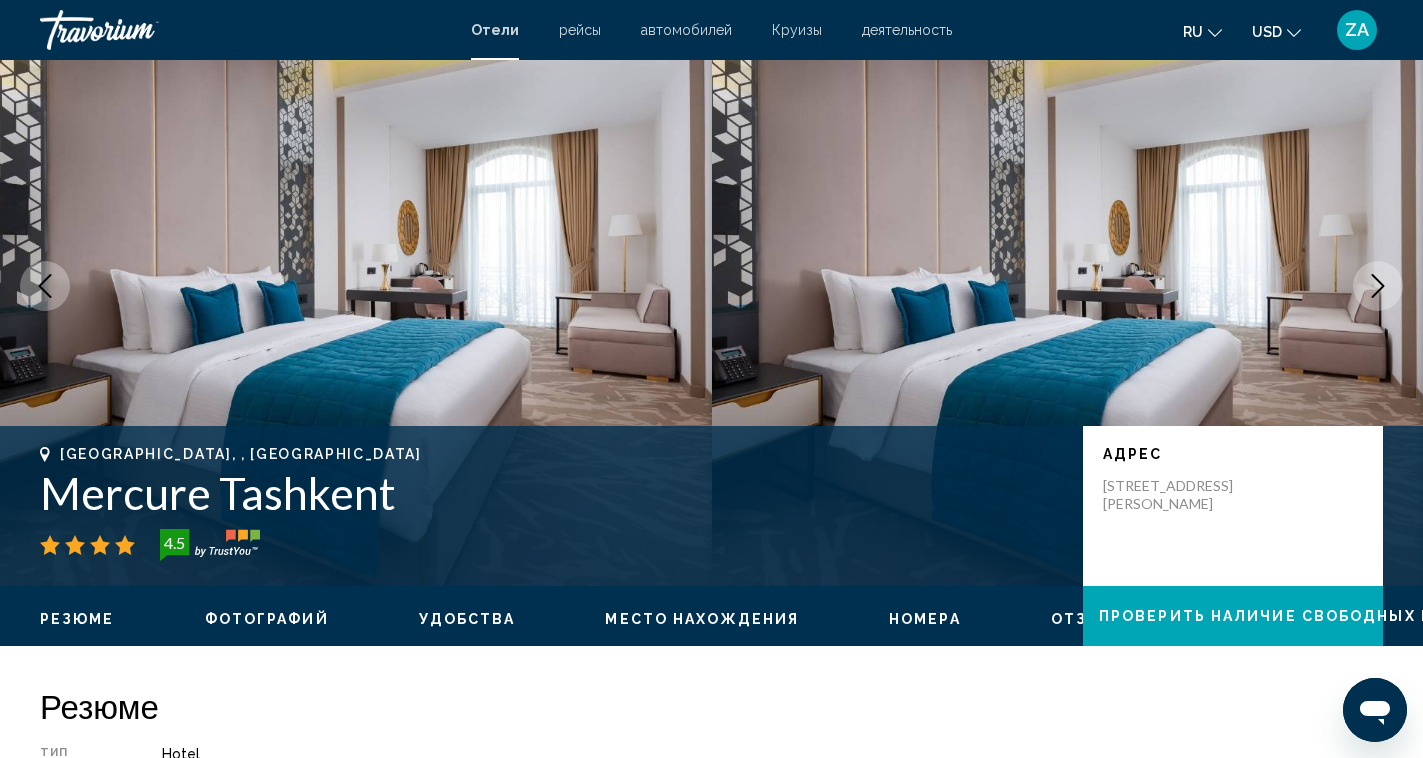 click at bounding box center [1378, 286] 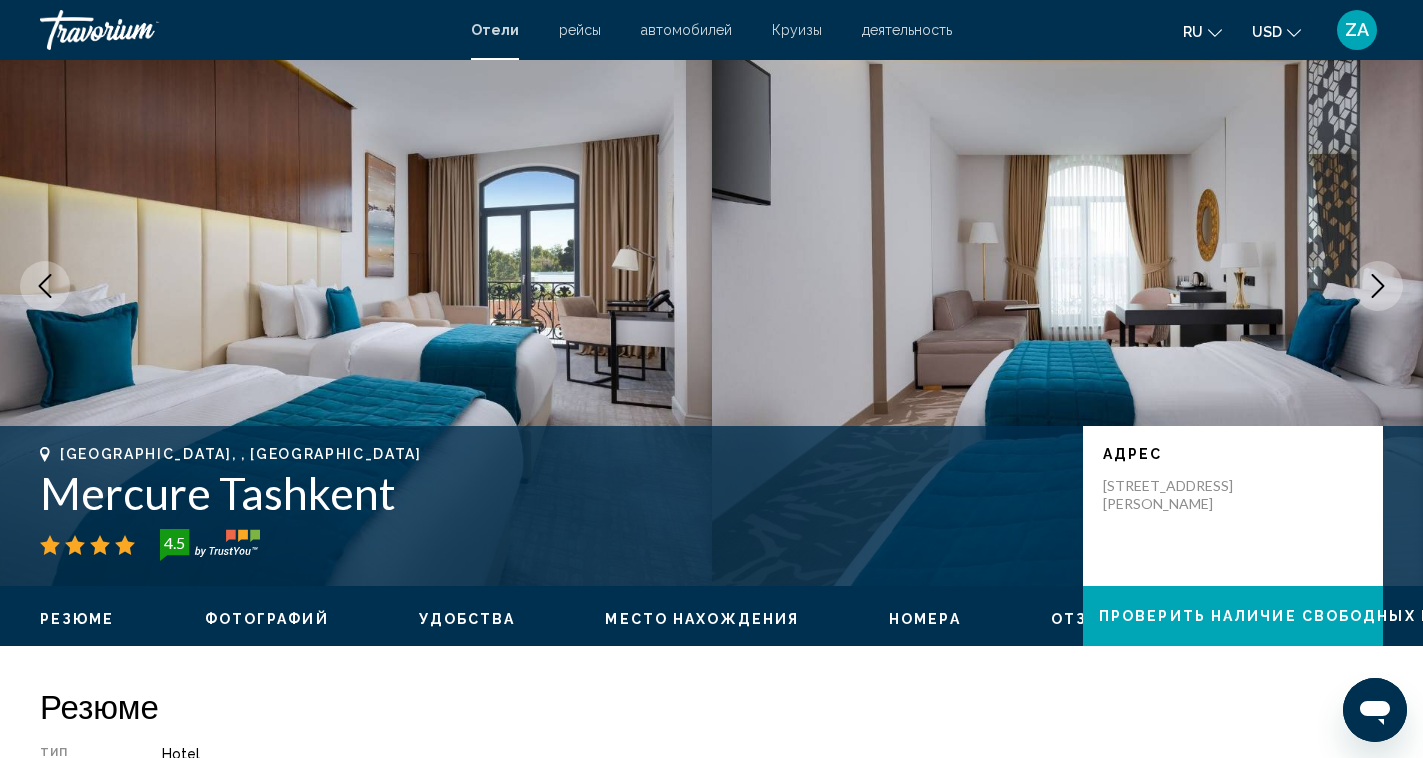 click at bounding box center [1378, 286] 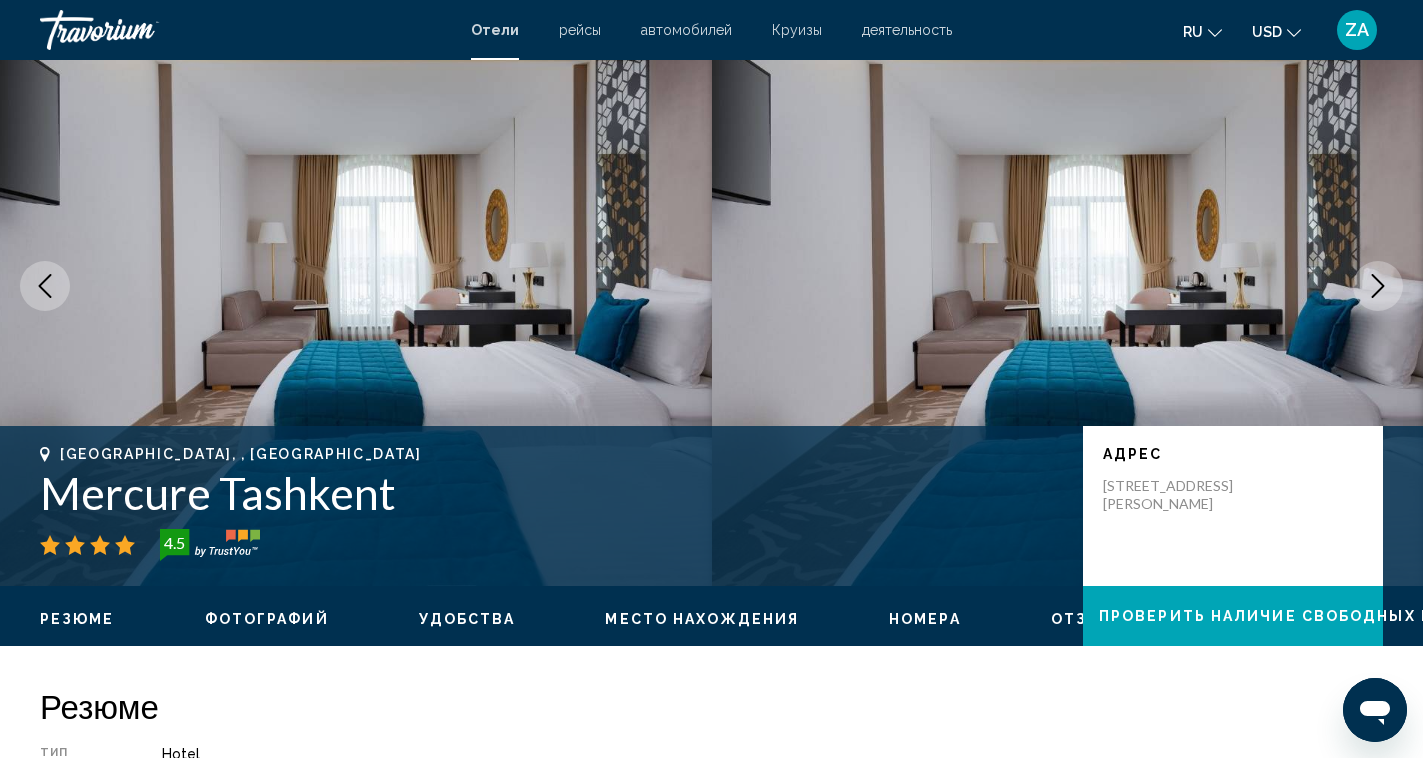 click at bounding box center (1378, 286) 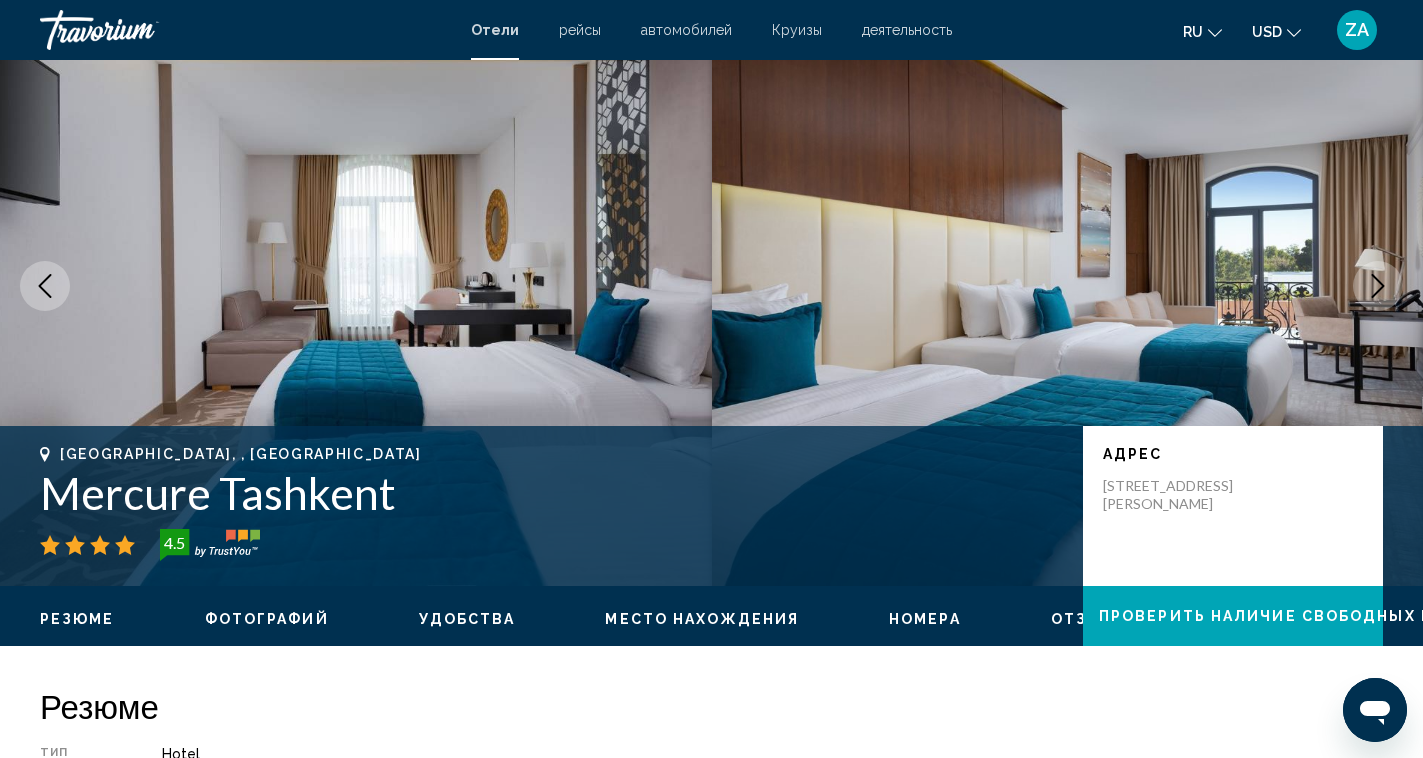 click 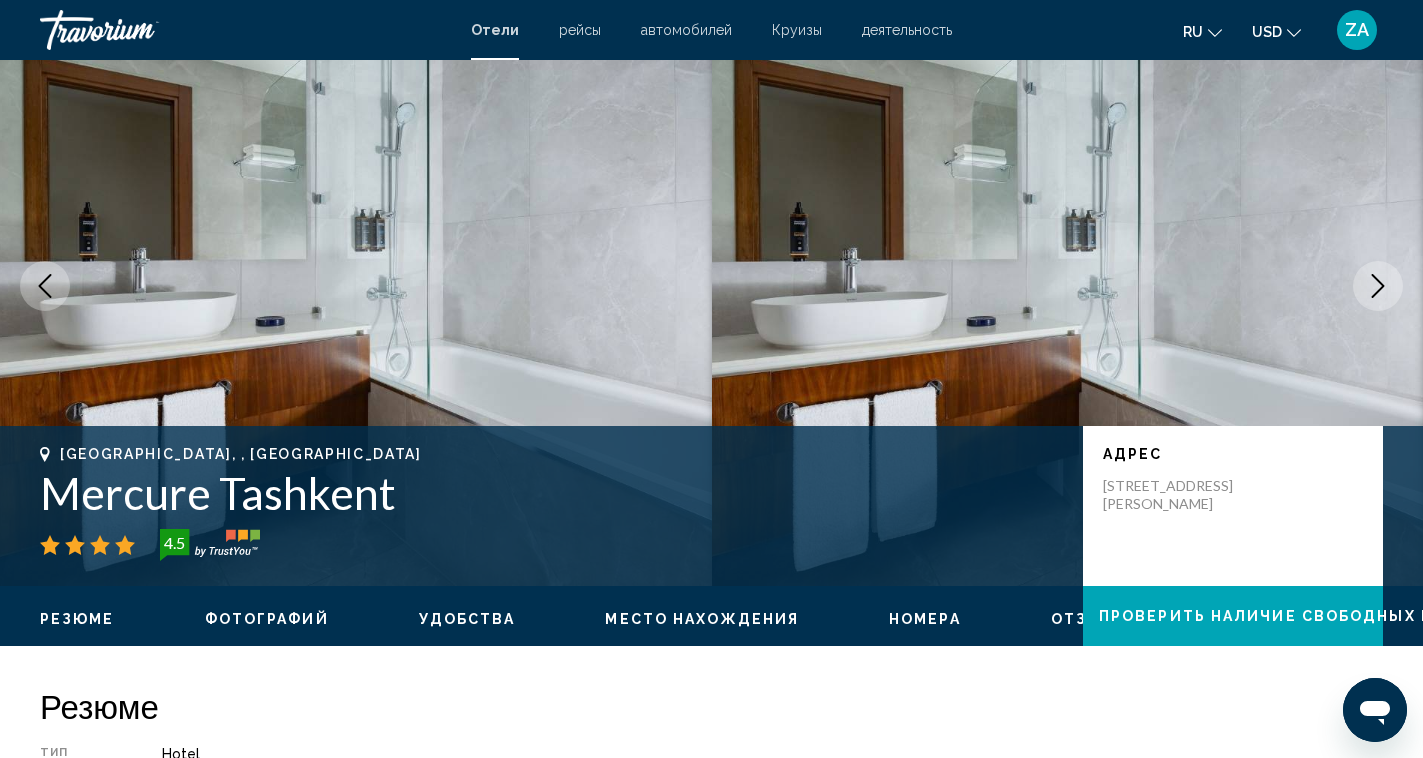 click 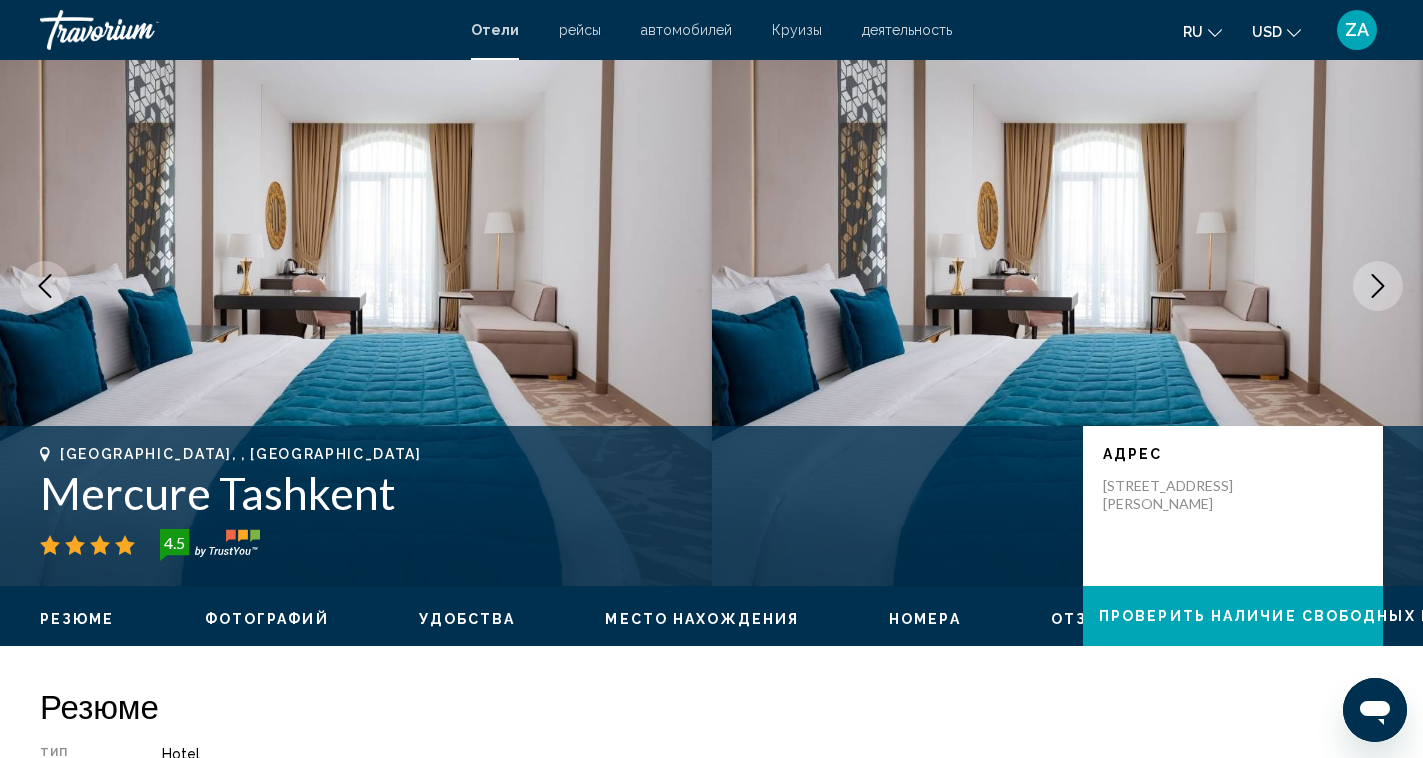 click 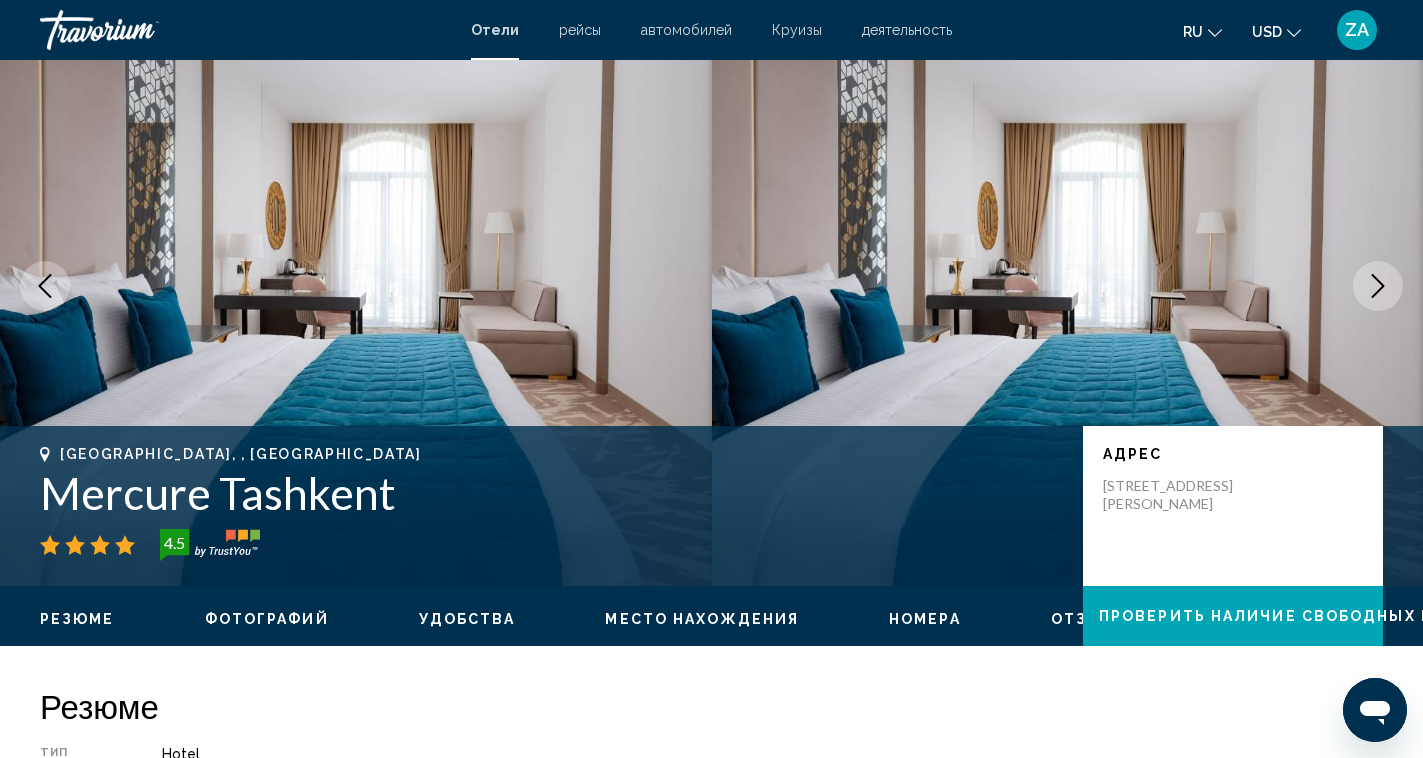 click 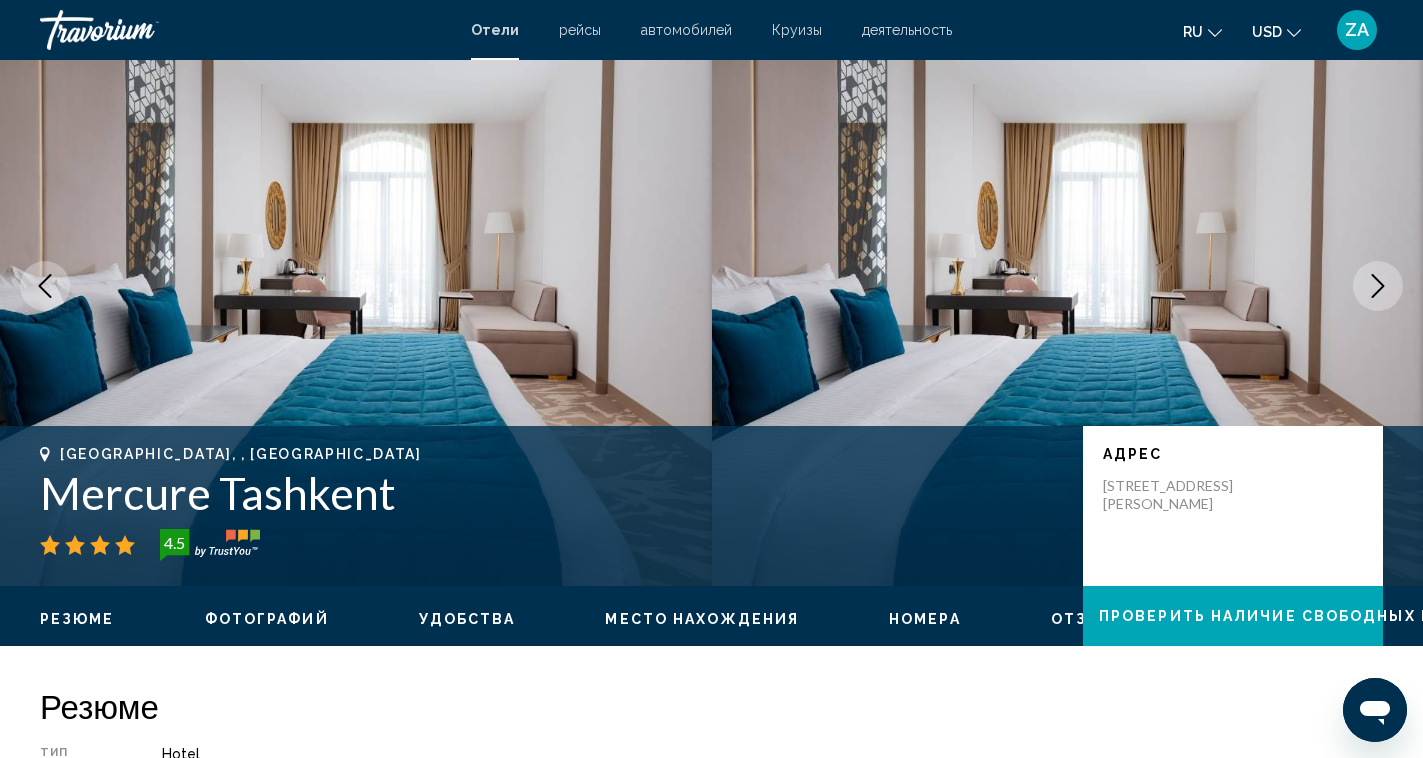 click 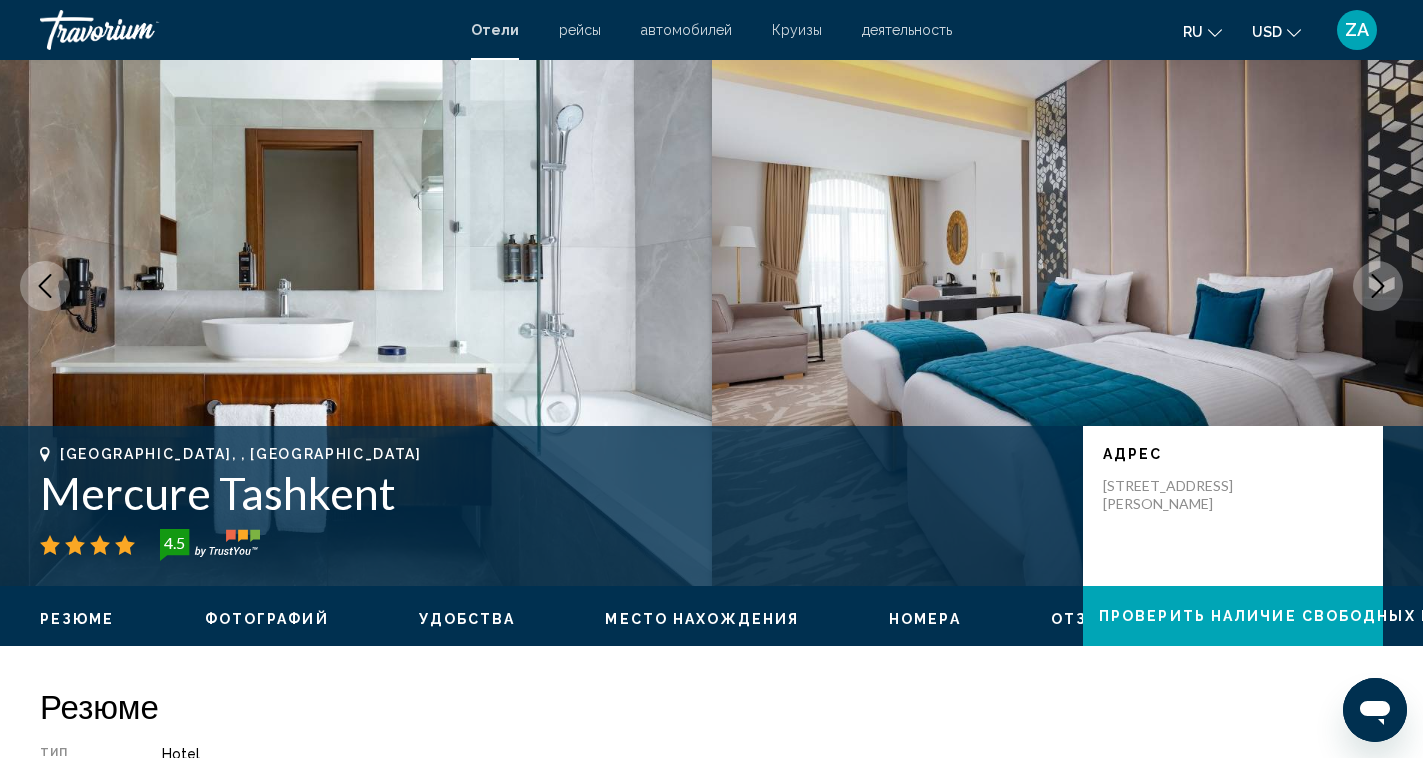 click 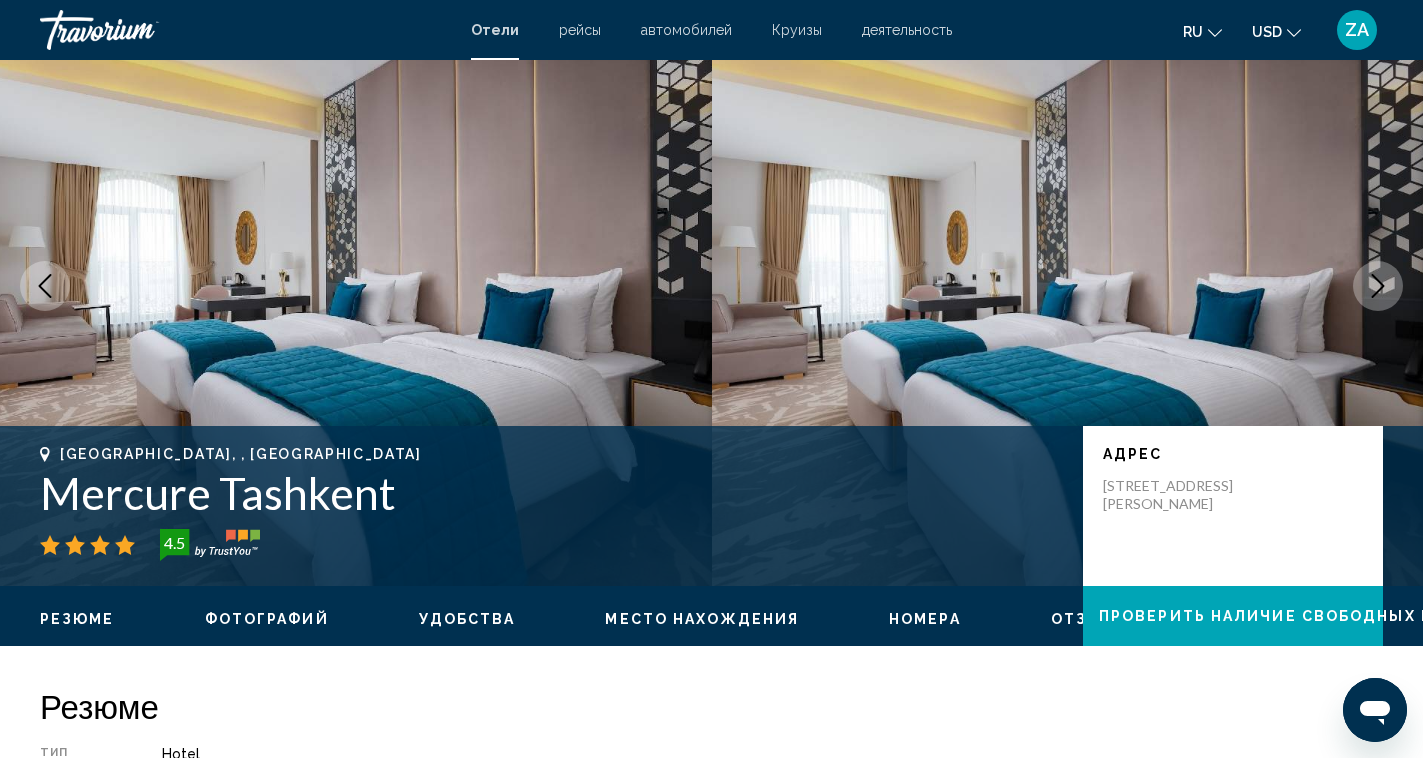 click 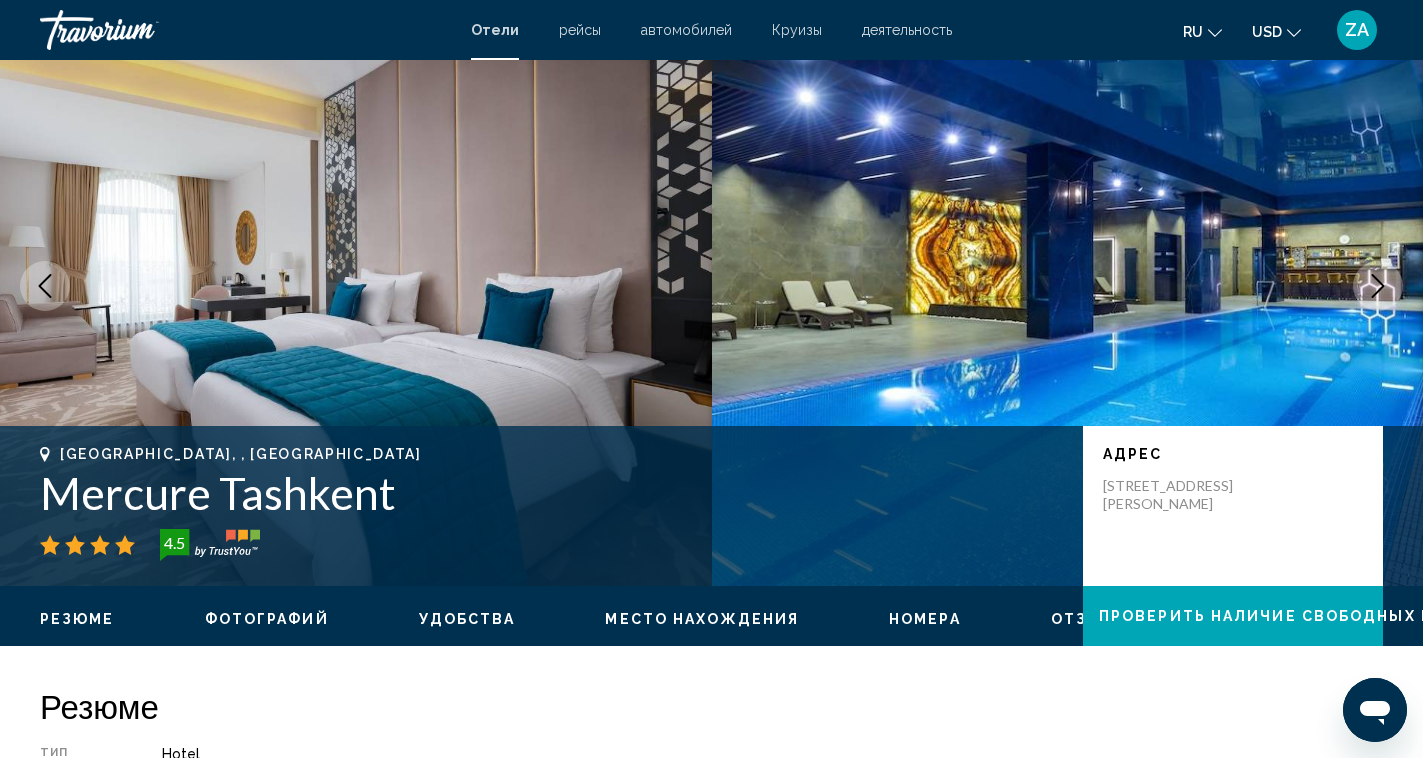 click 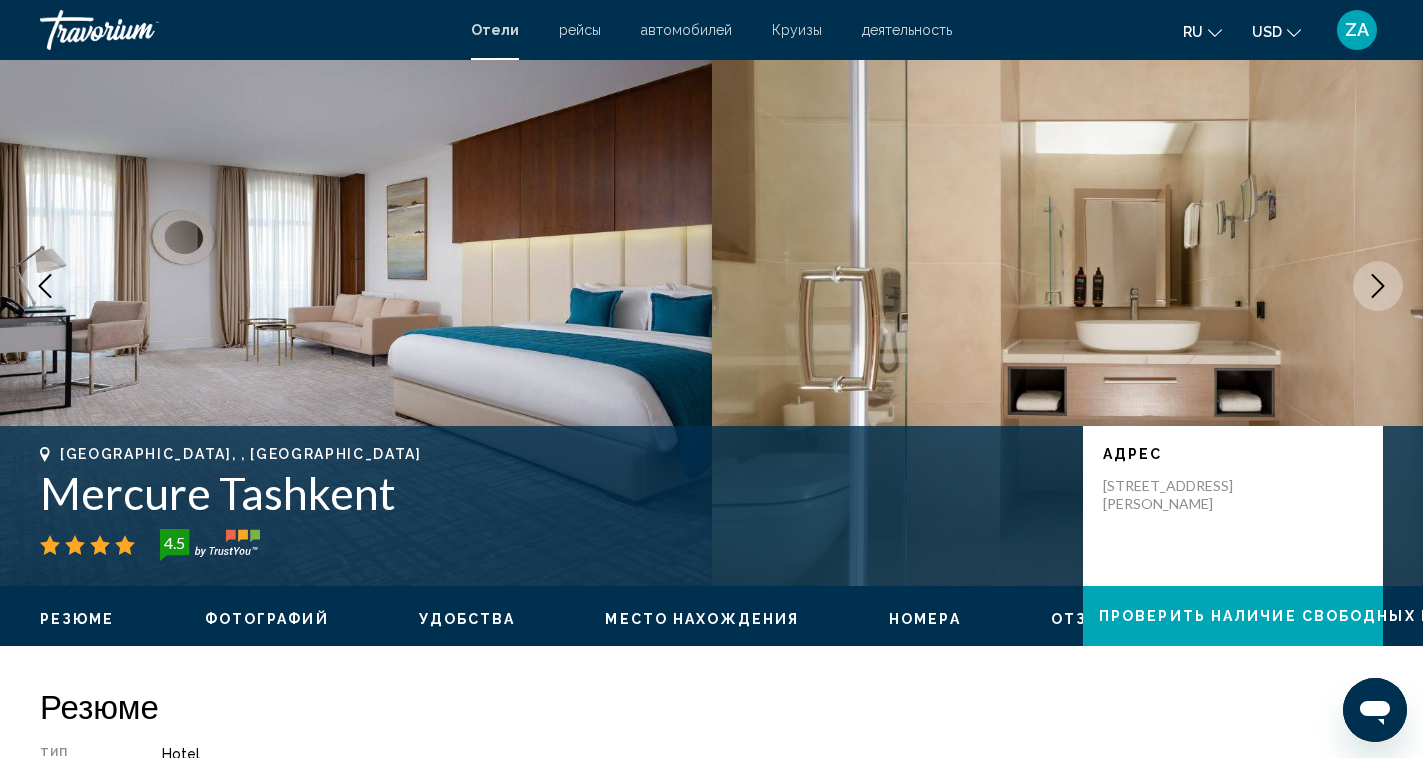 click 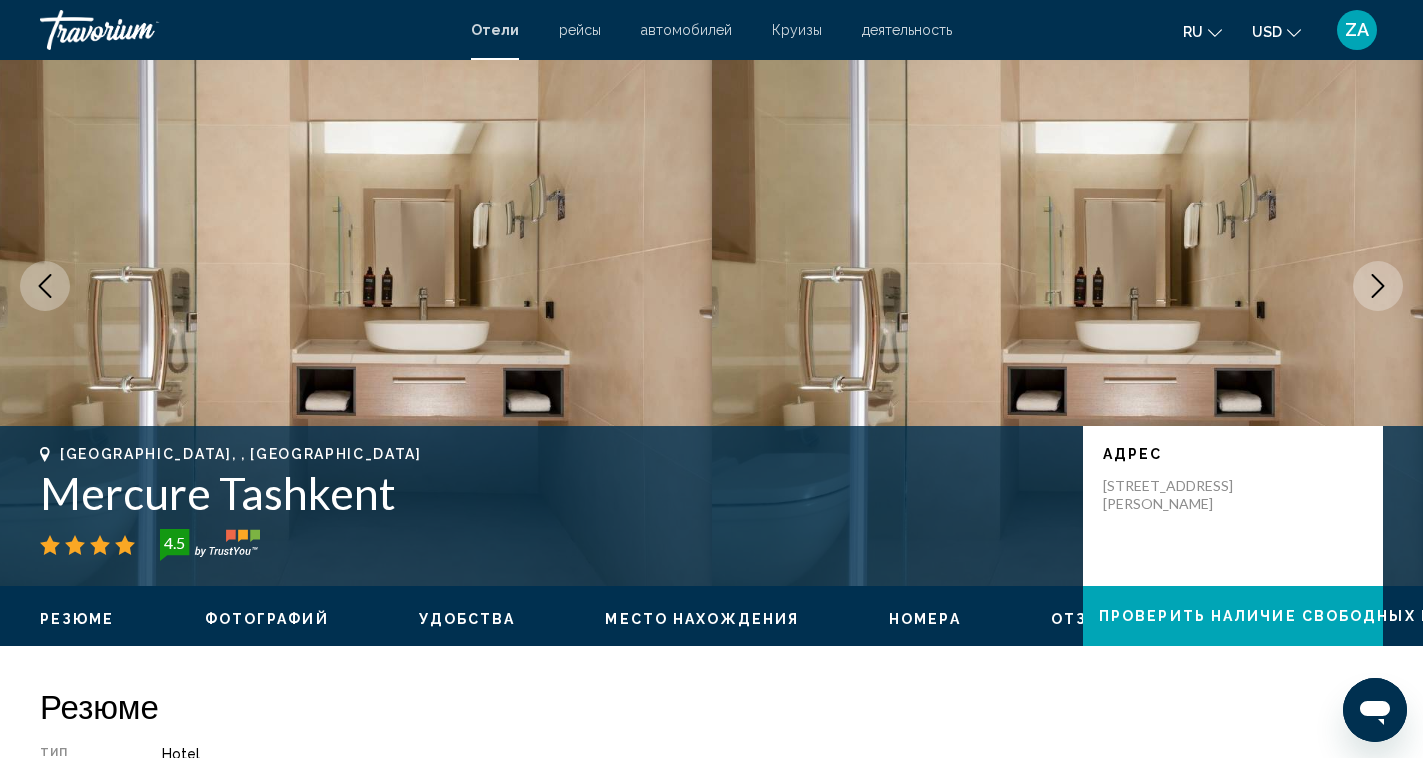 click 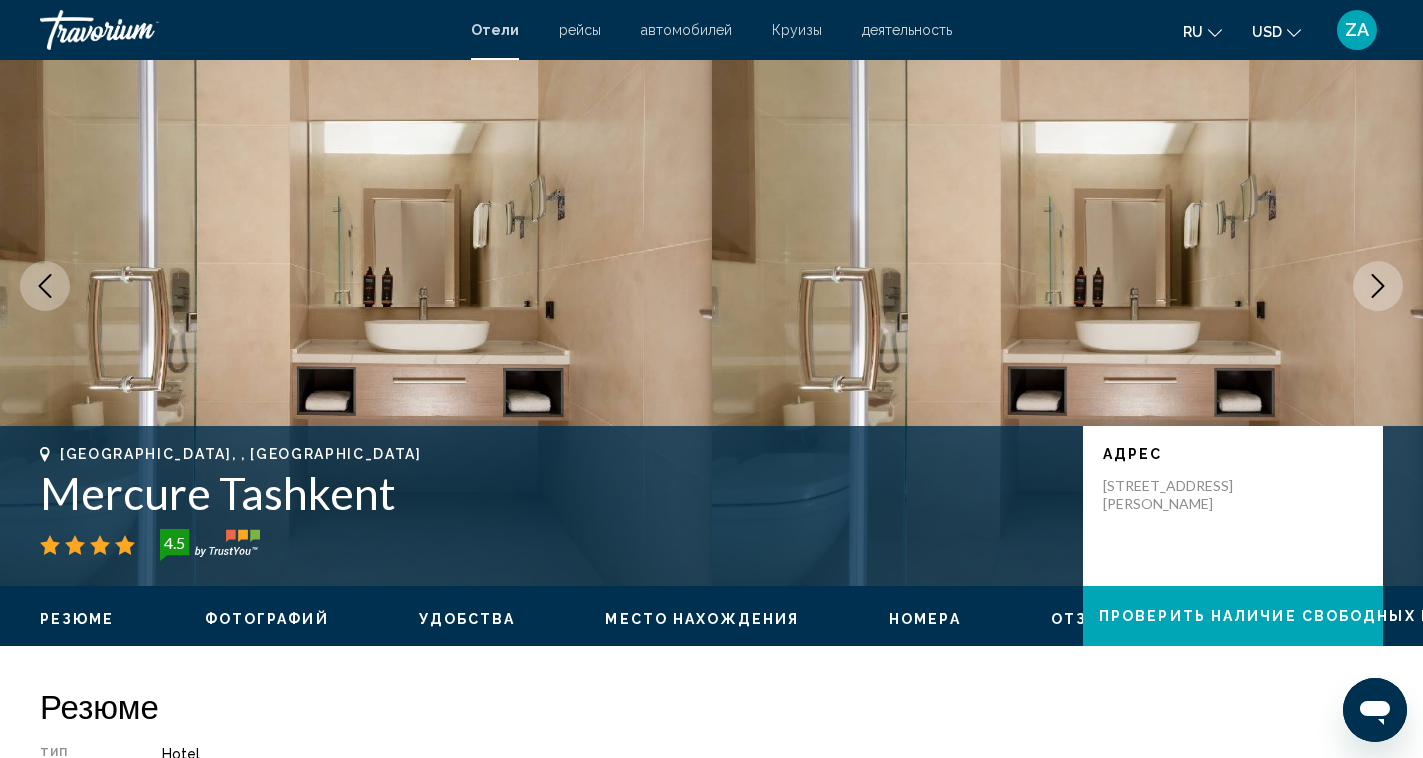 click 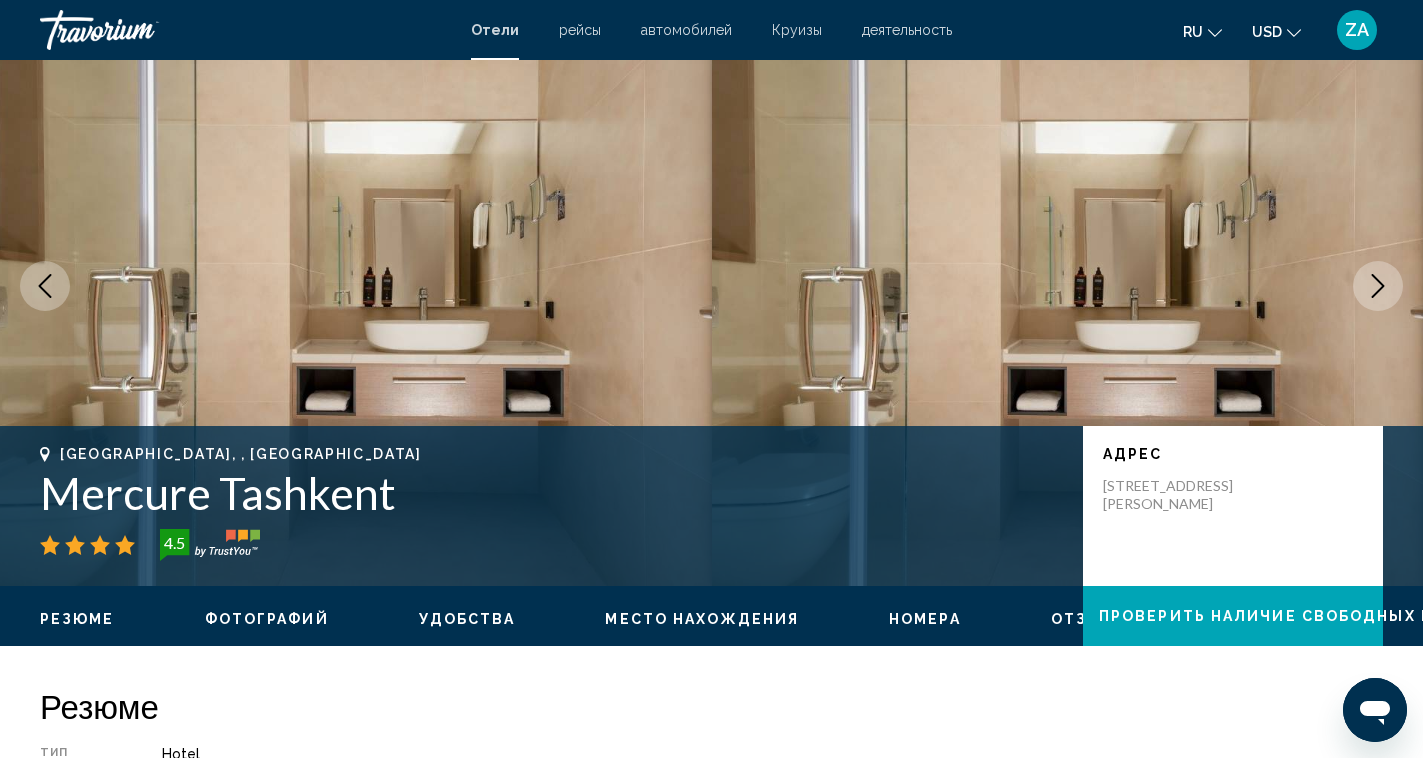 click 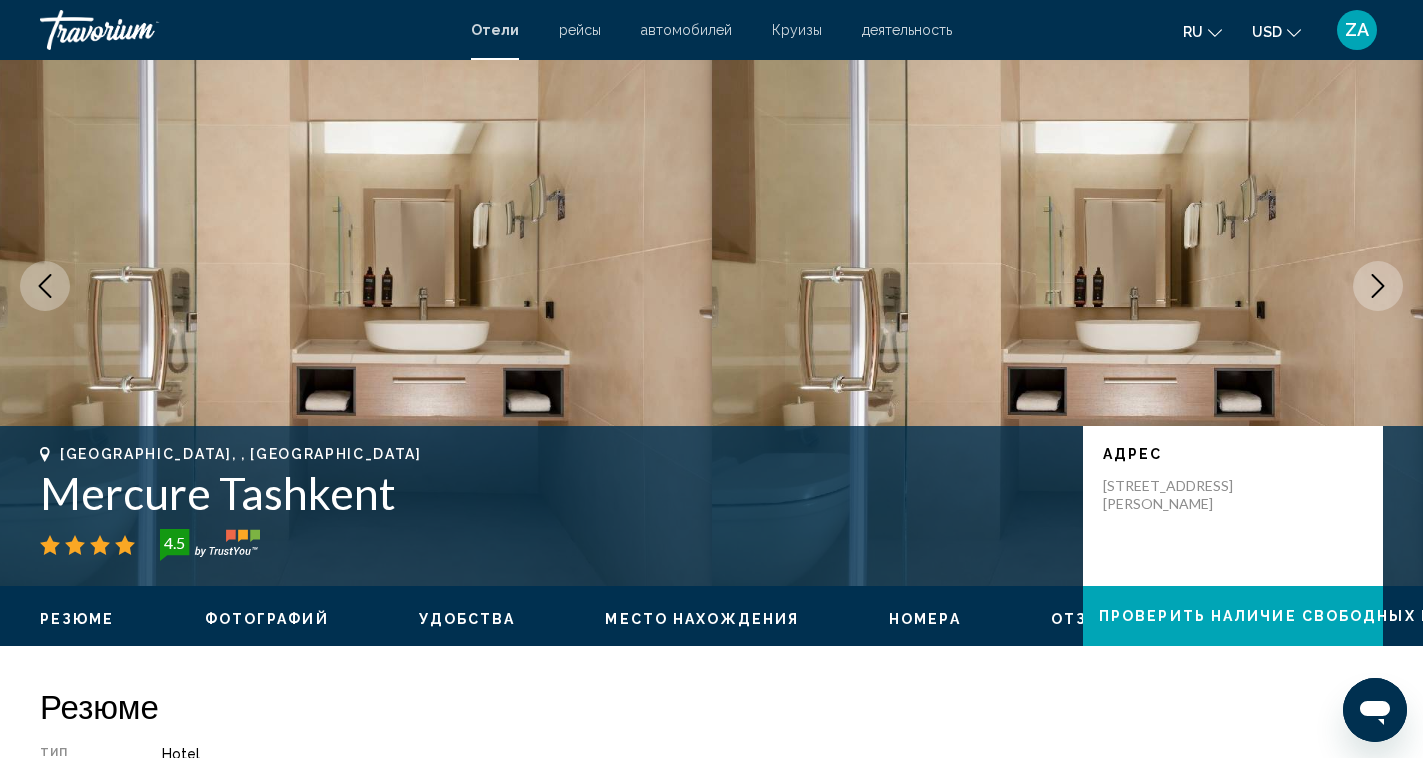 click 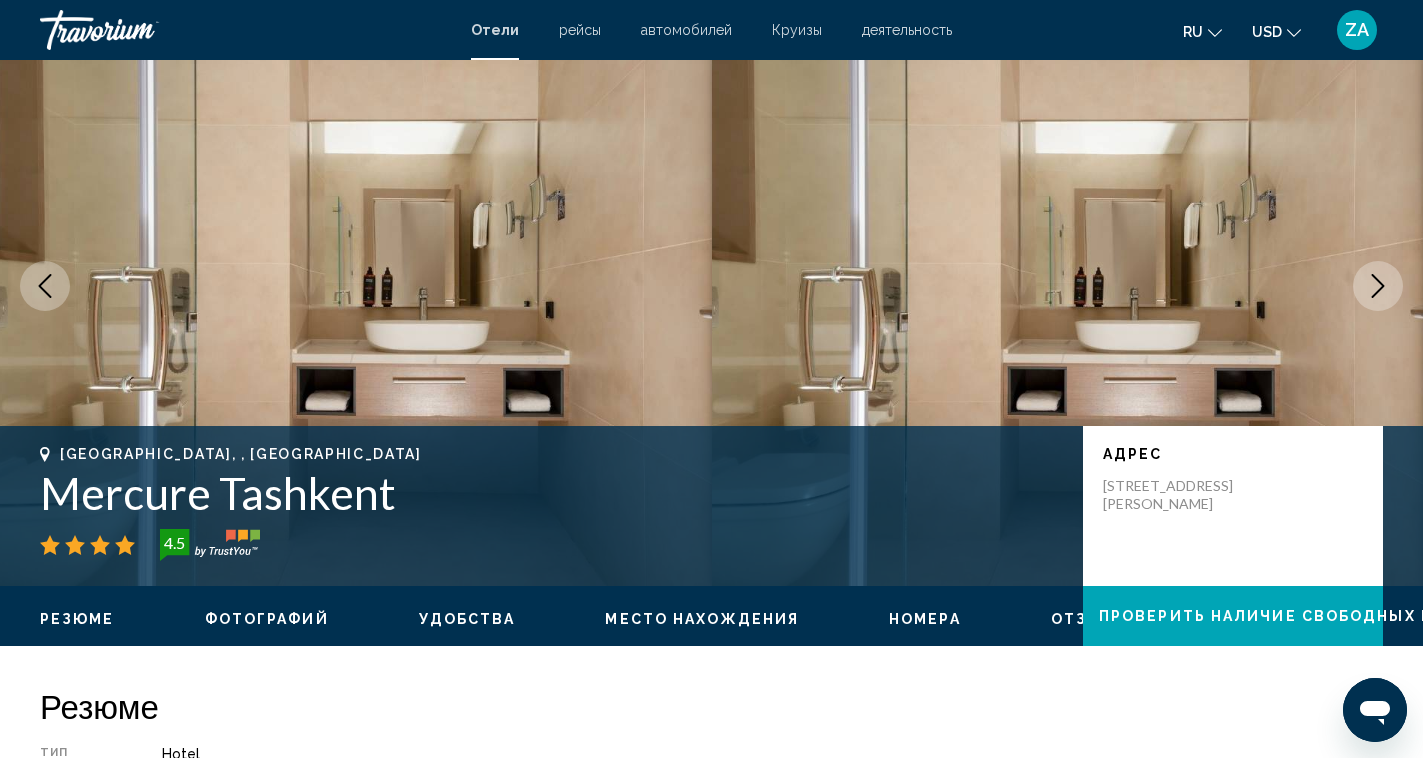 click 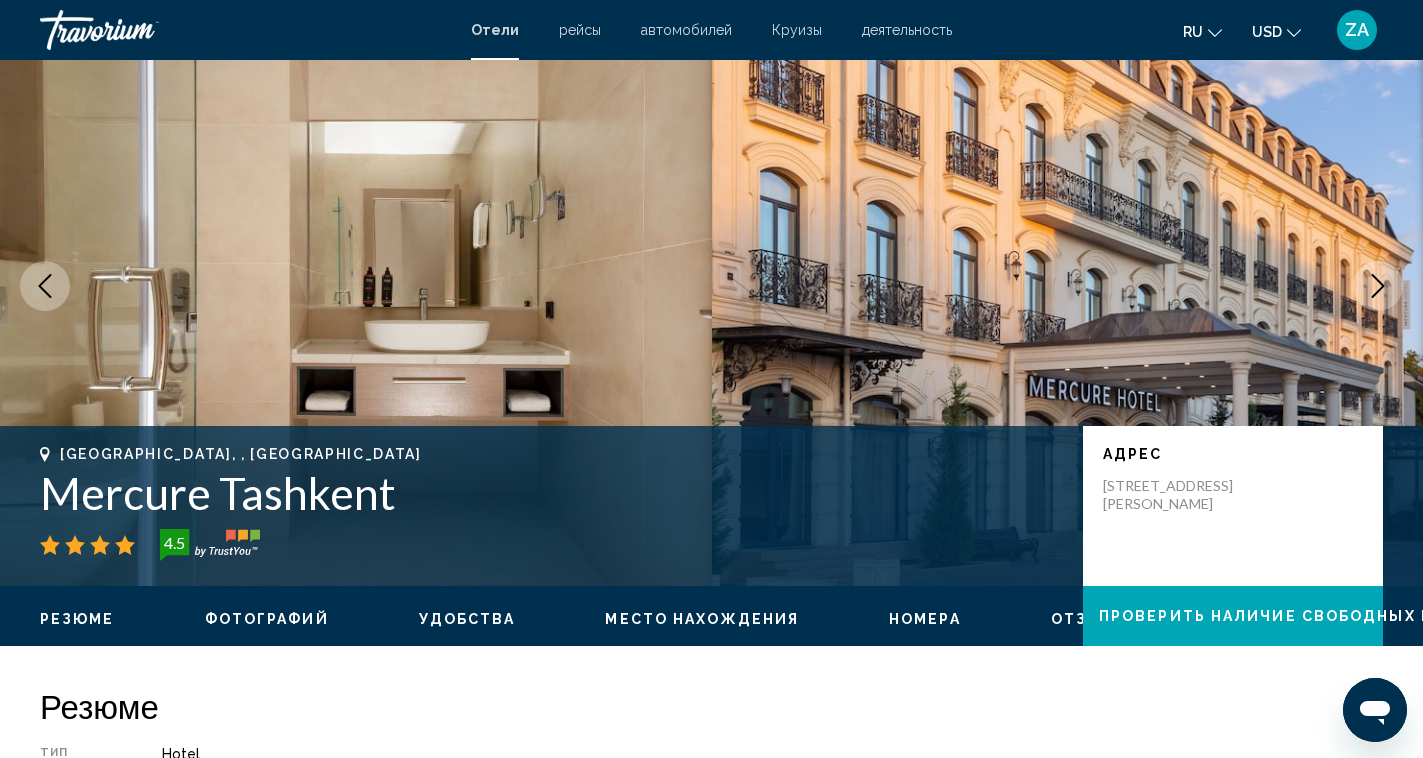 click 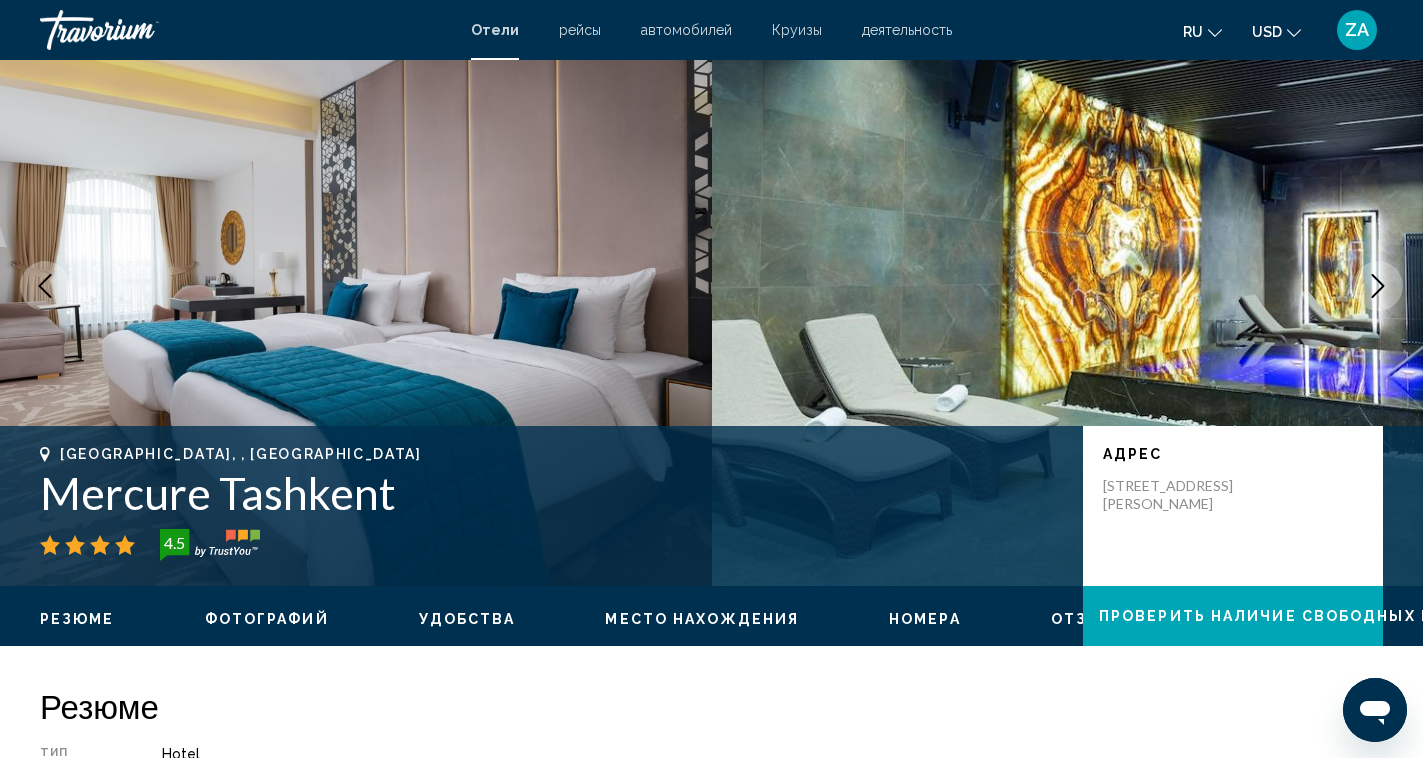 click 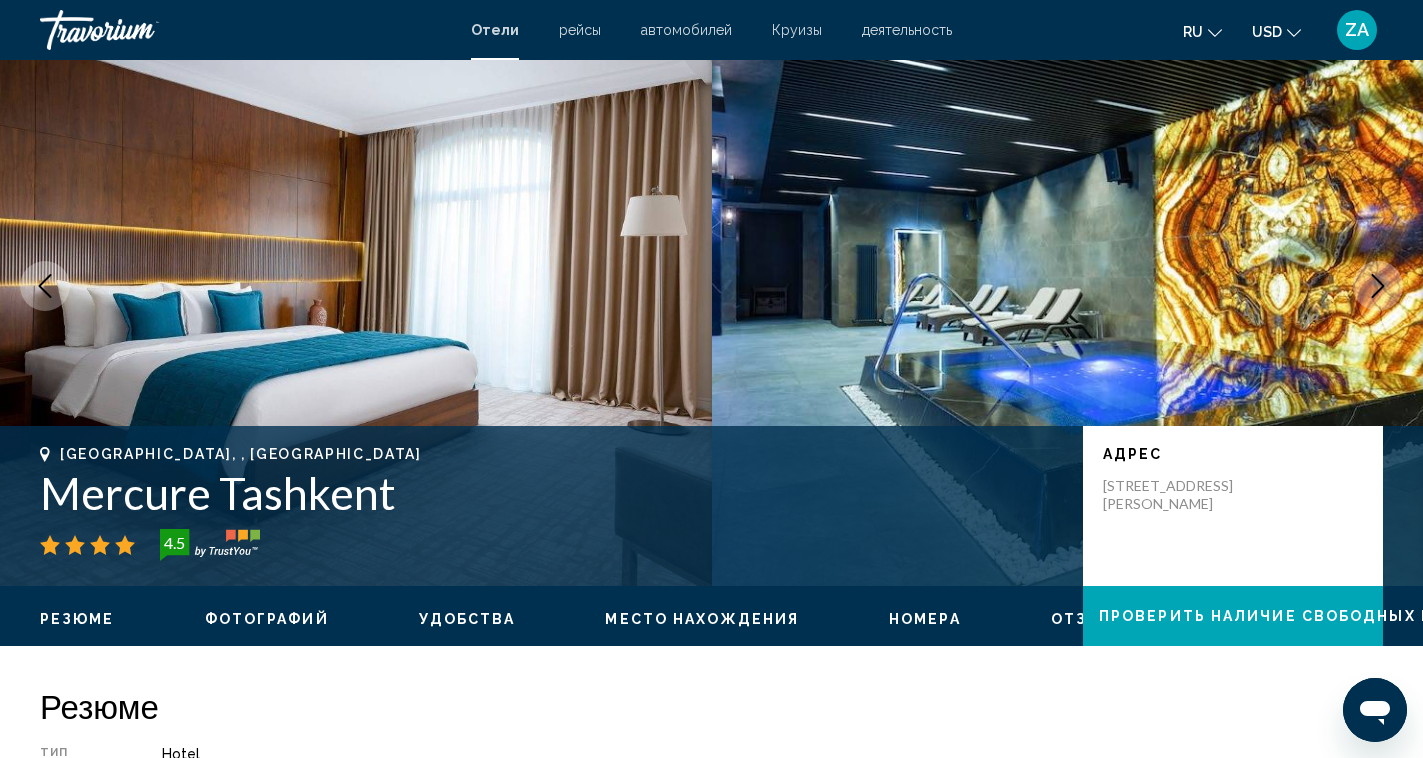 click 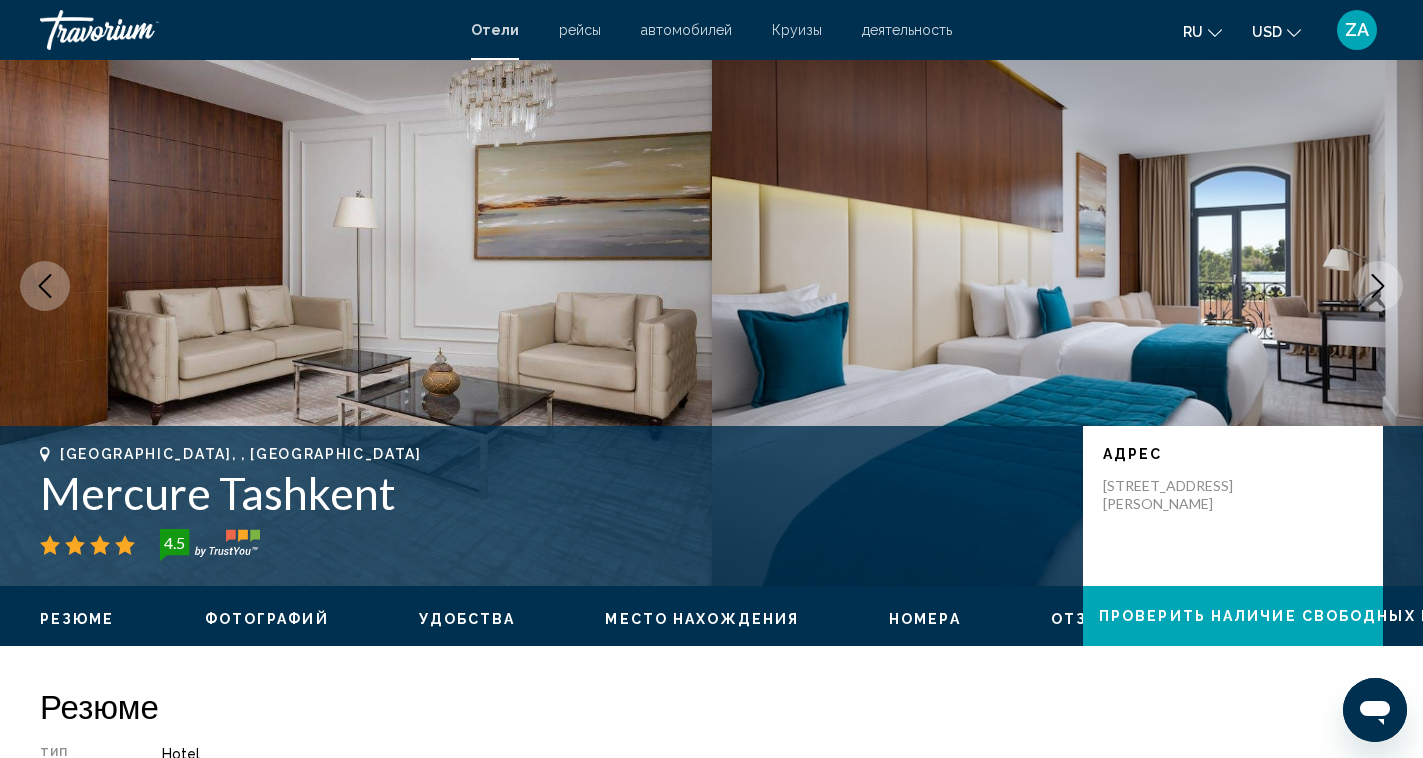 click 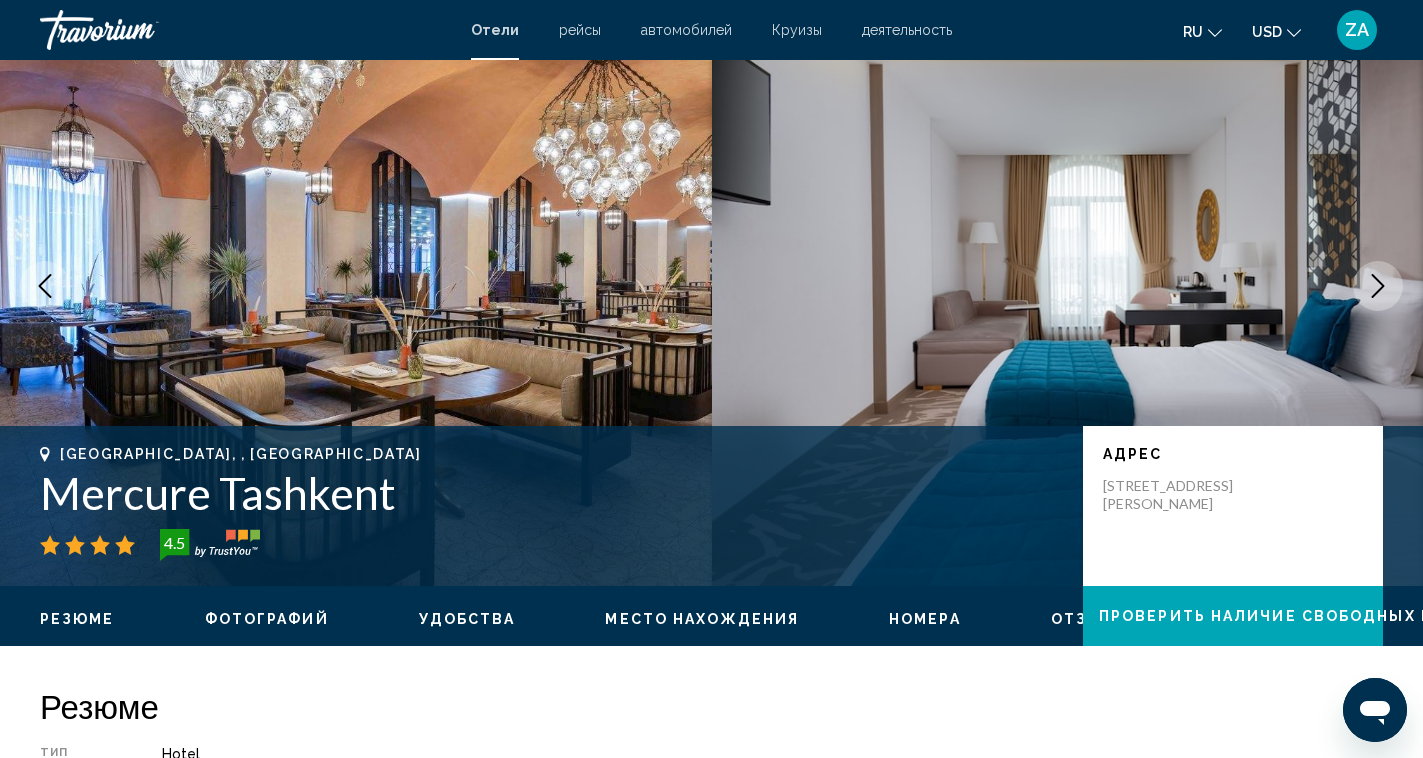 click 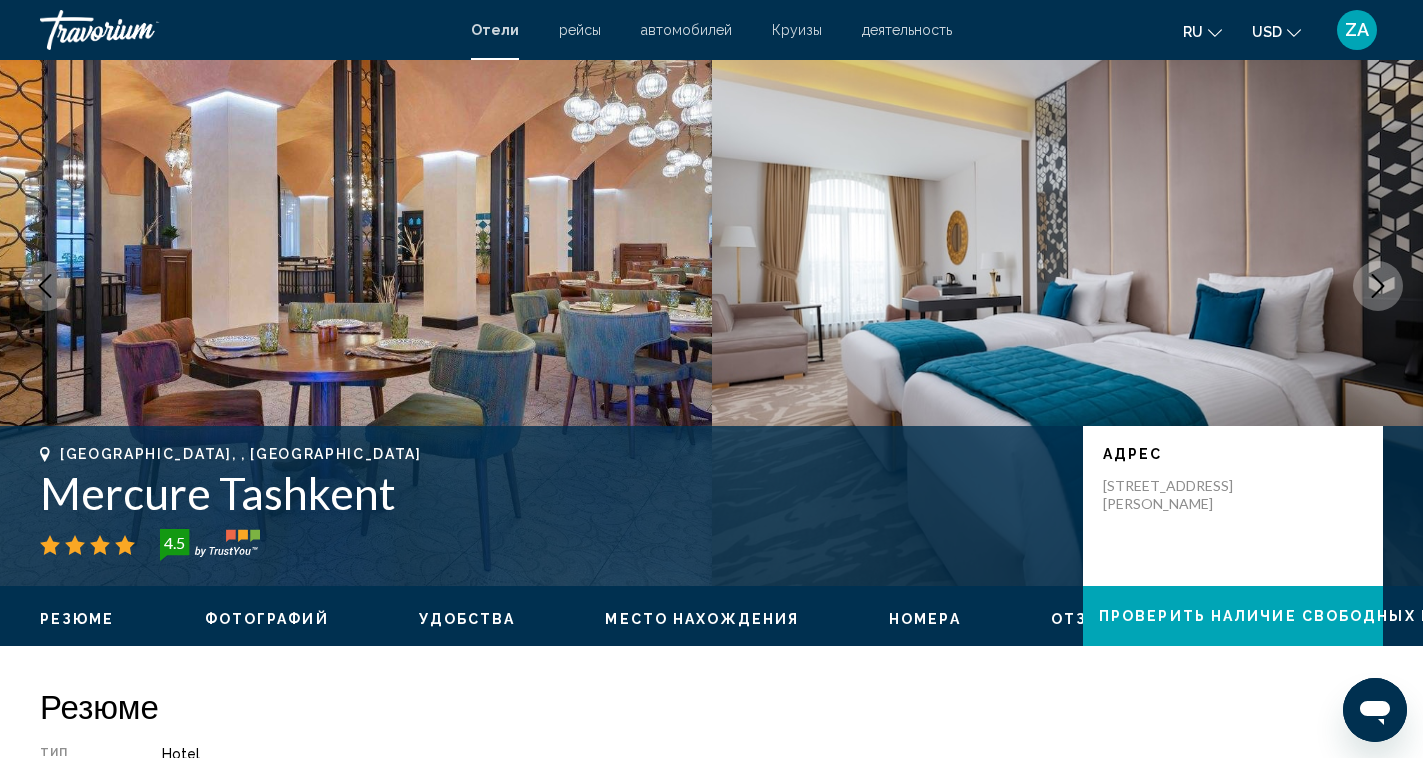 click 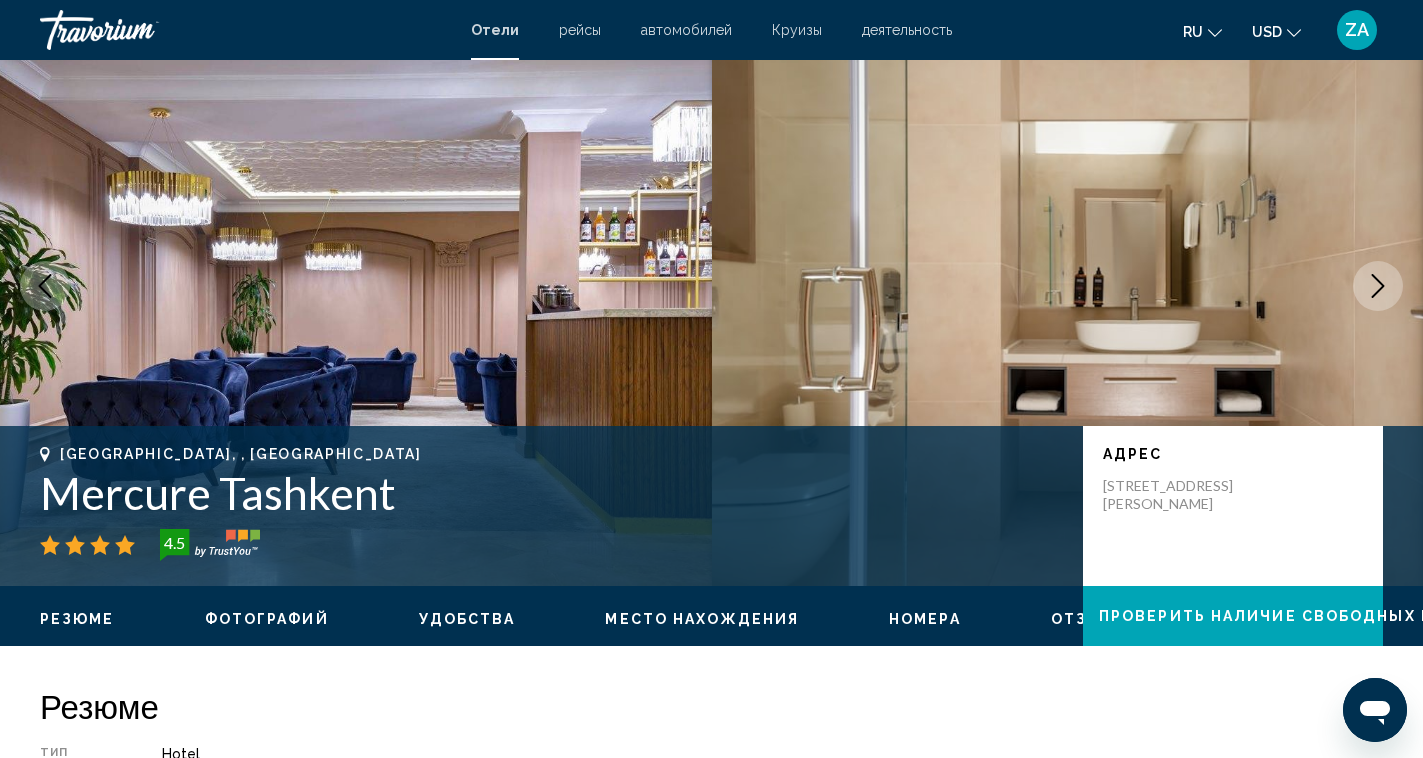 click 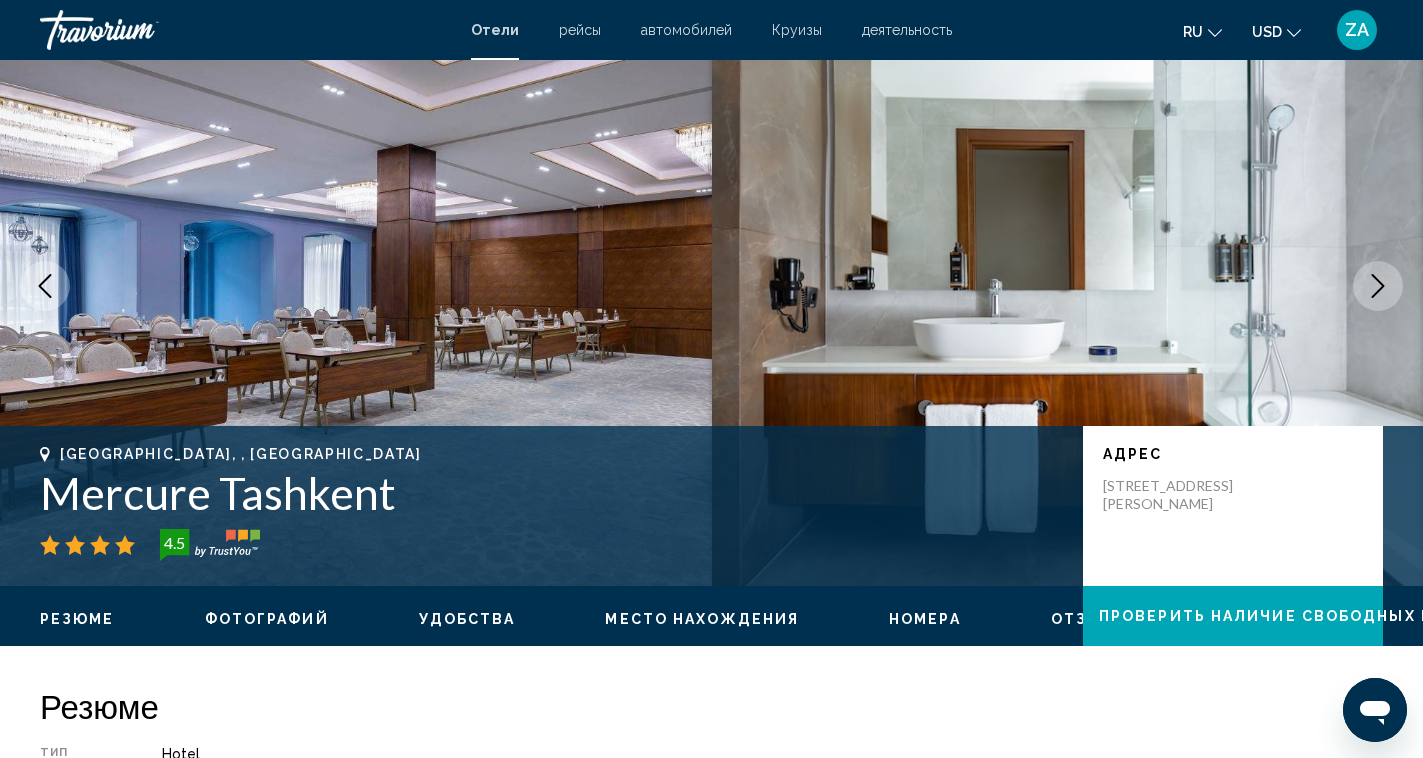 click 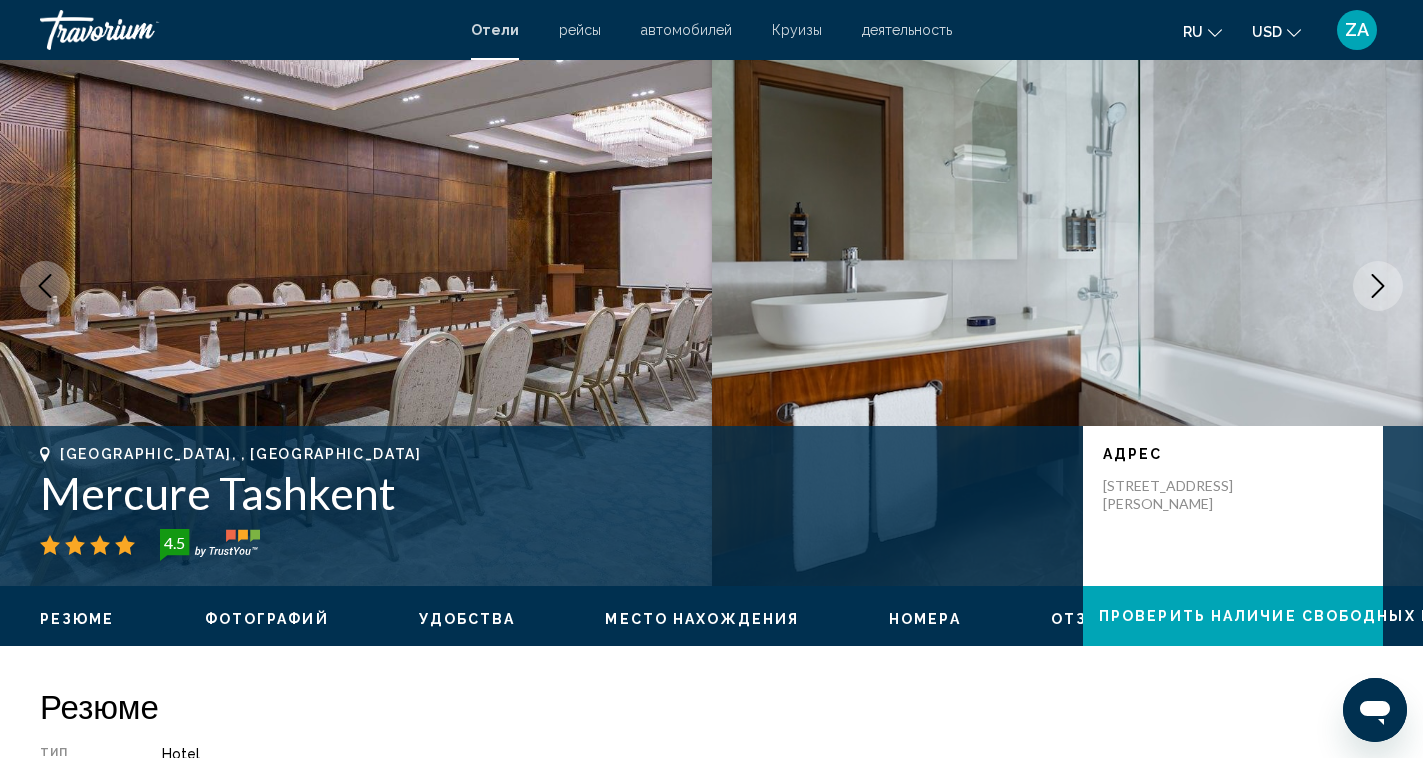 click 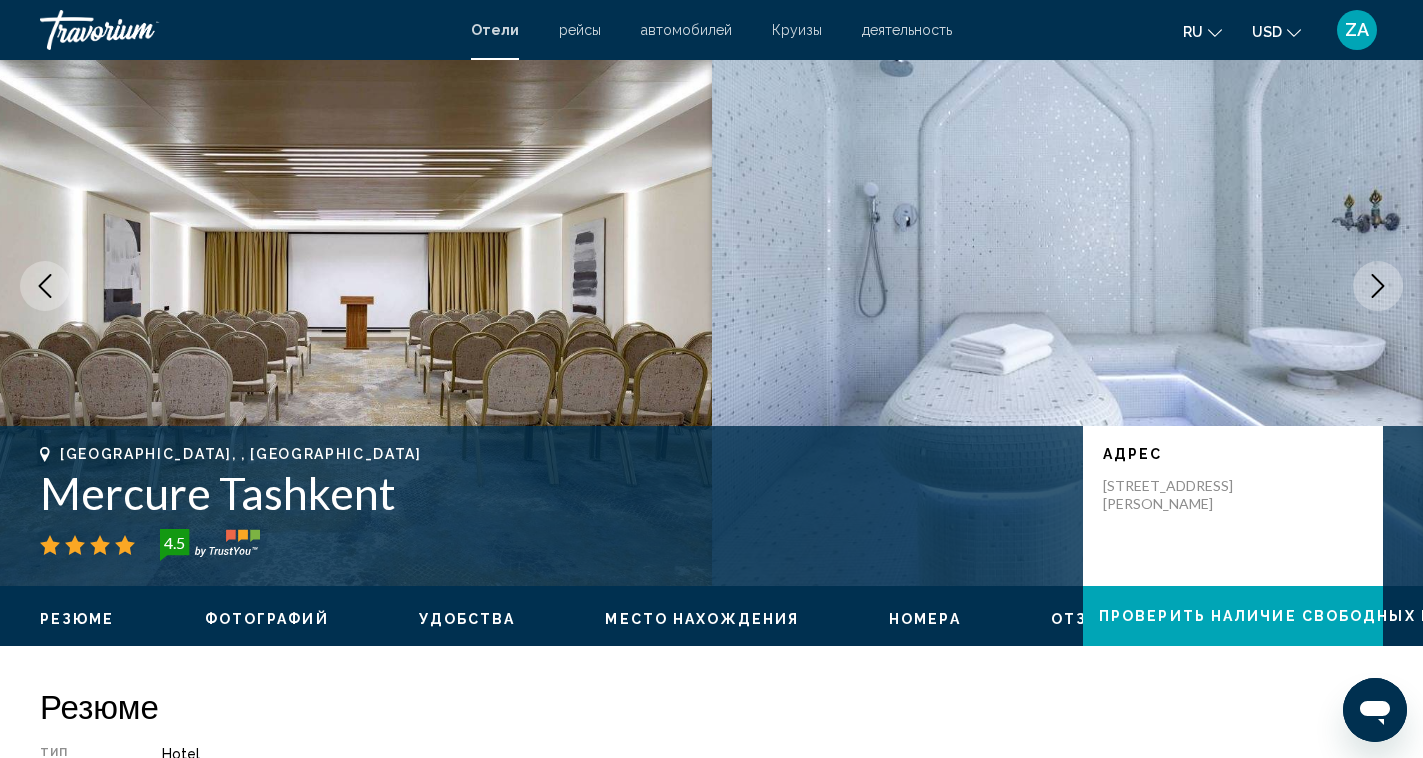 click 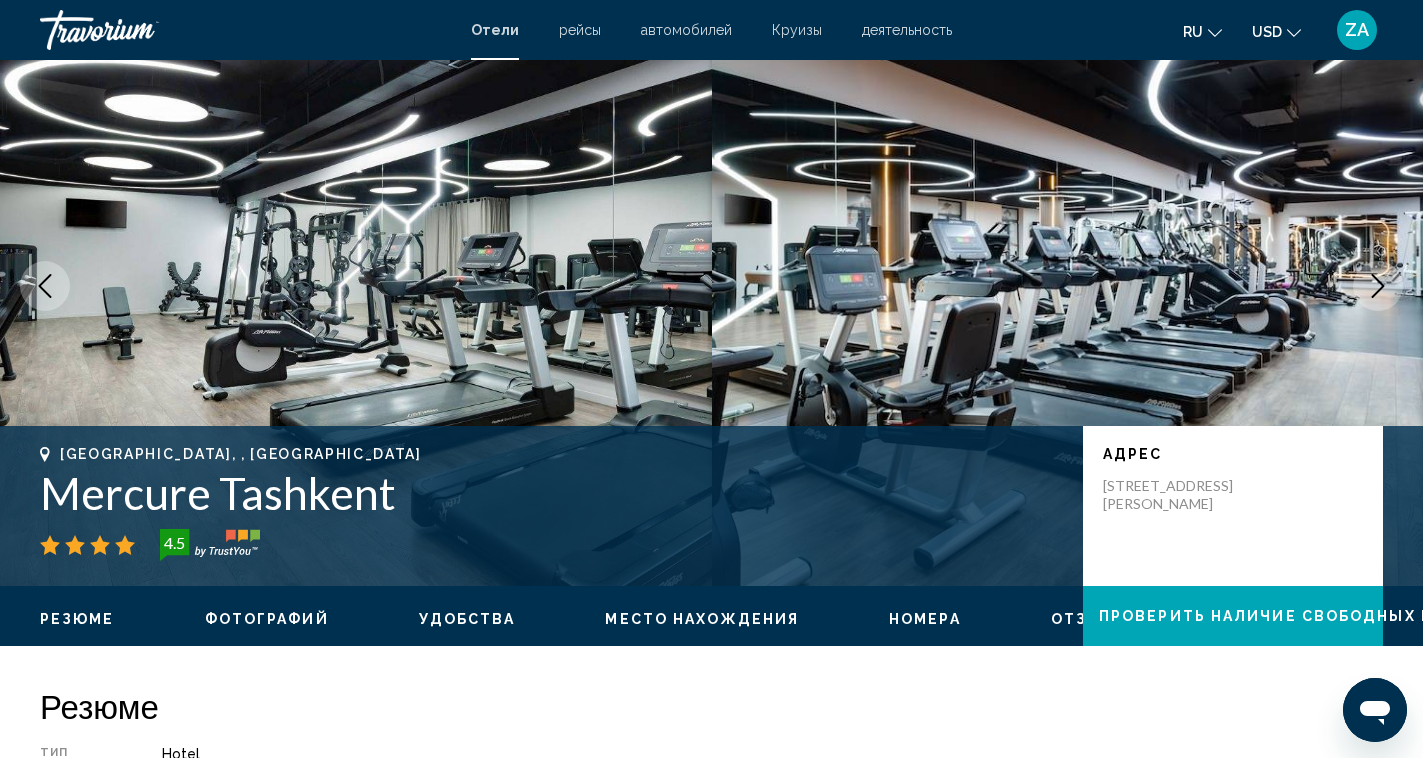 click 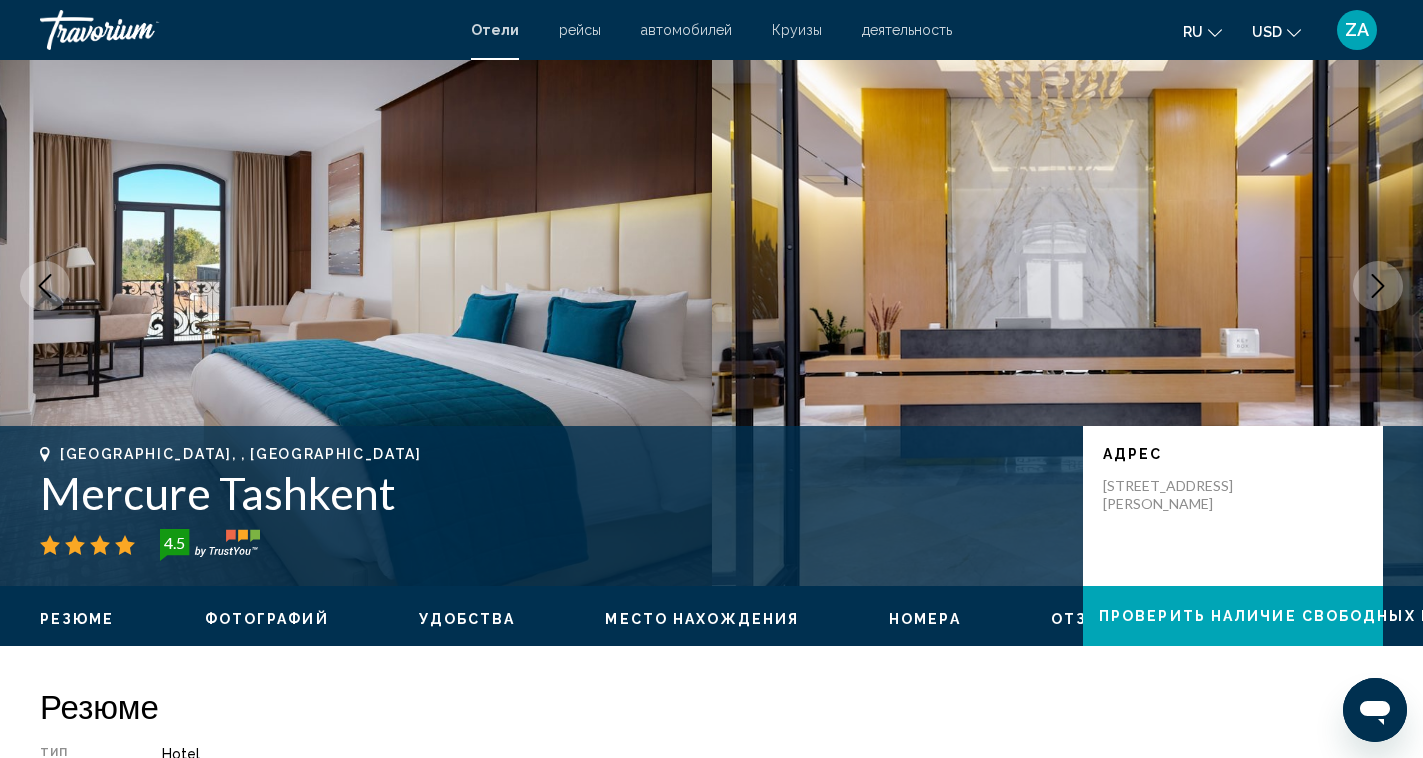 click 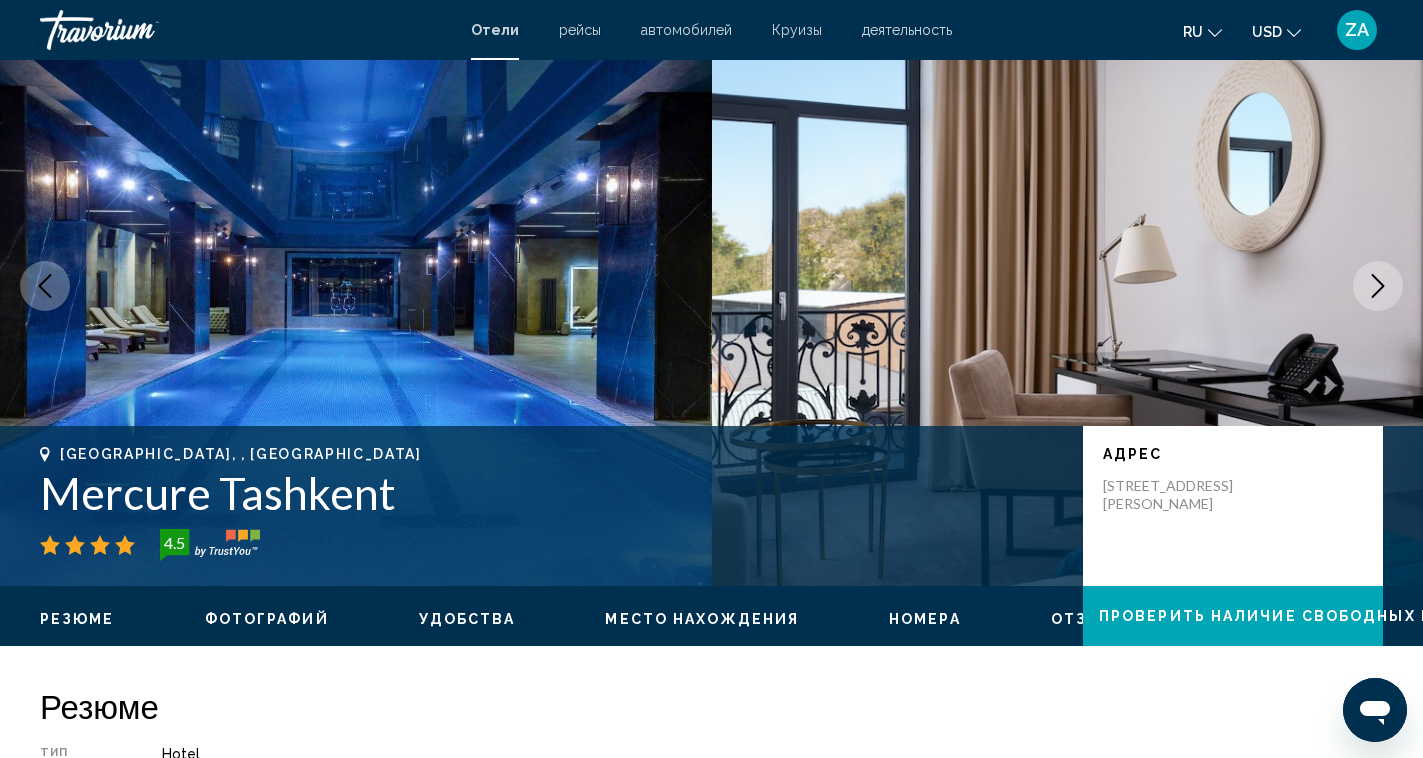 click 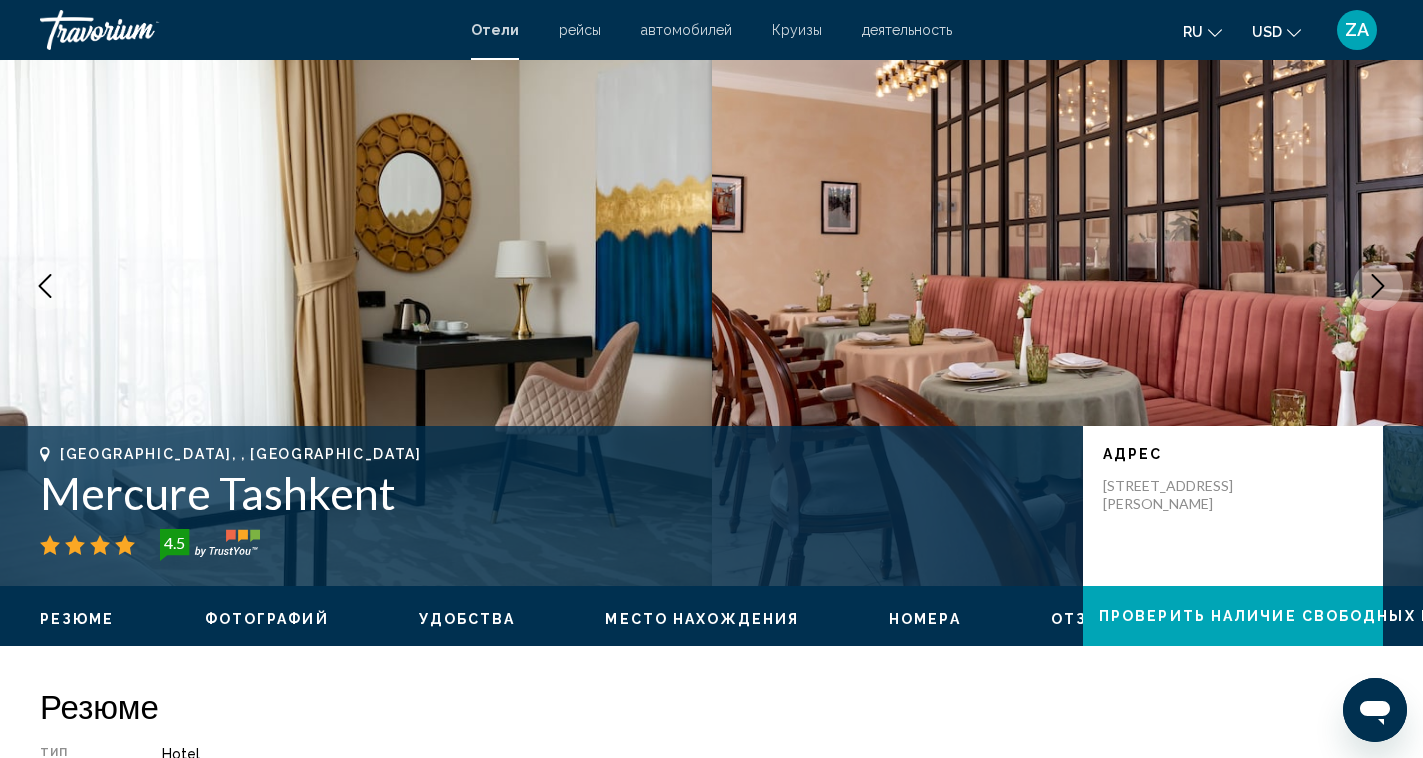 click 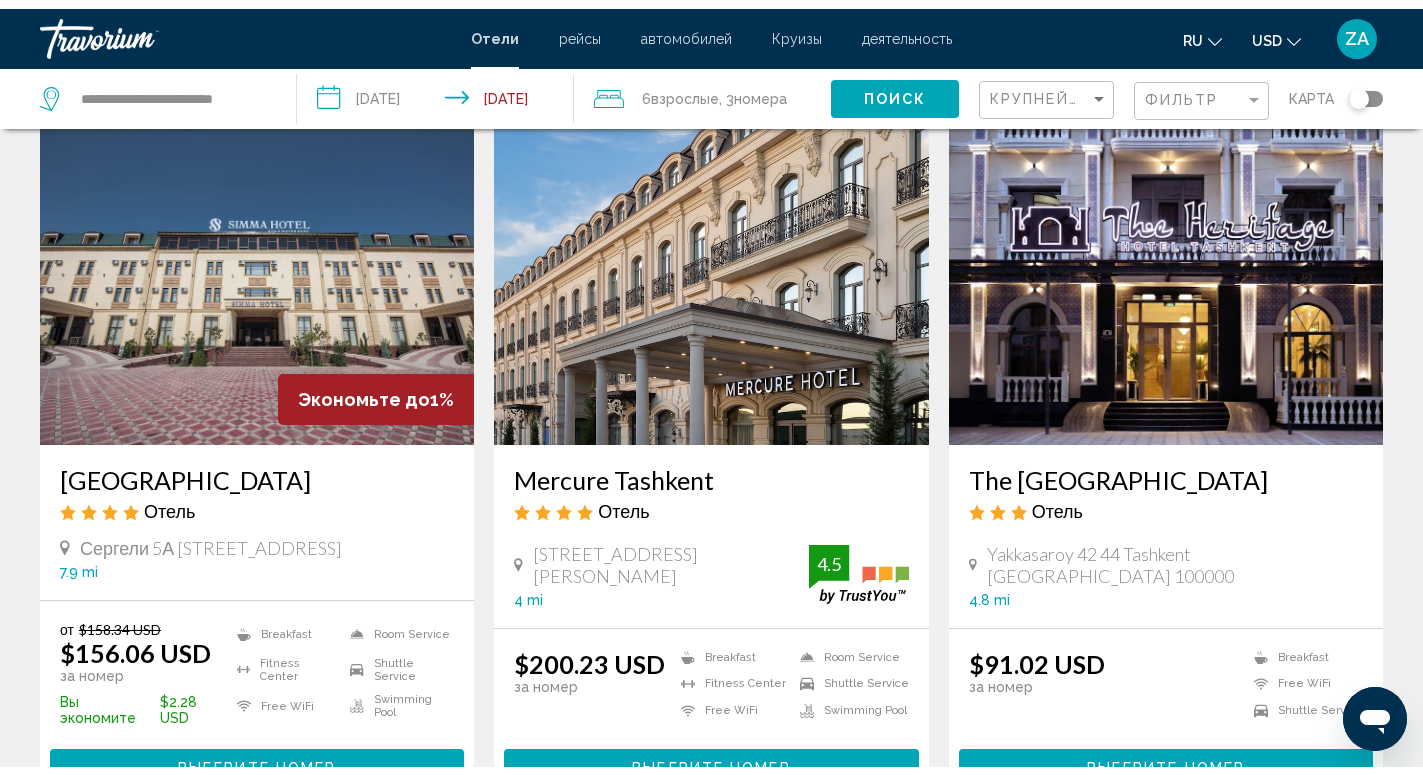 scroll, scrollTop: 0, scrollLeft: 0, axis: both 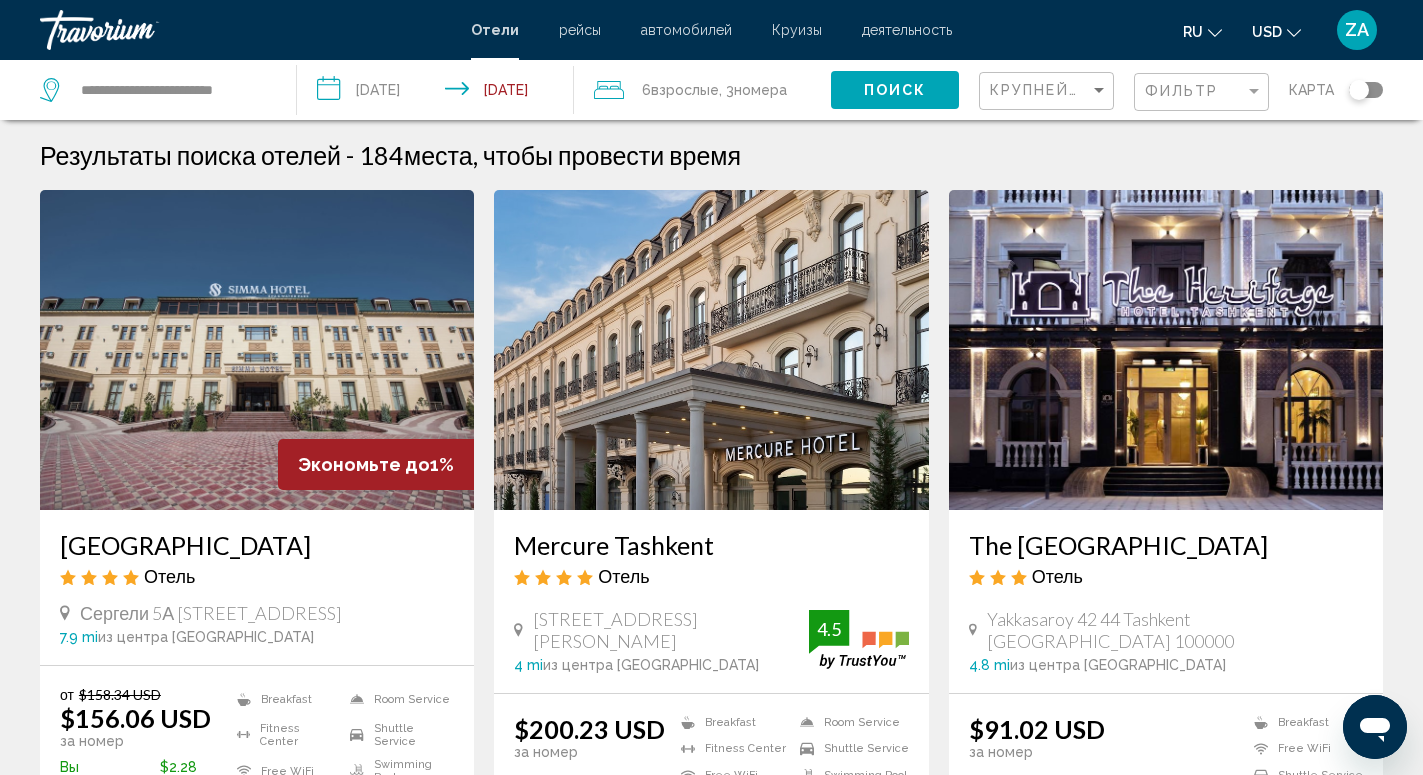 click at bounding box center (257, 350) 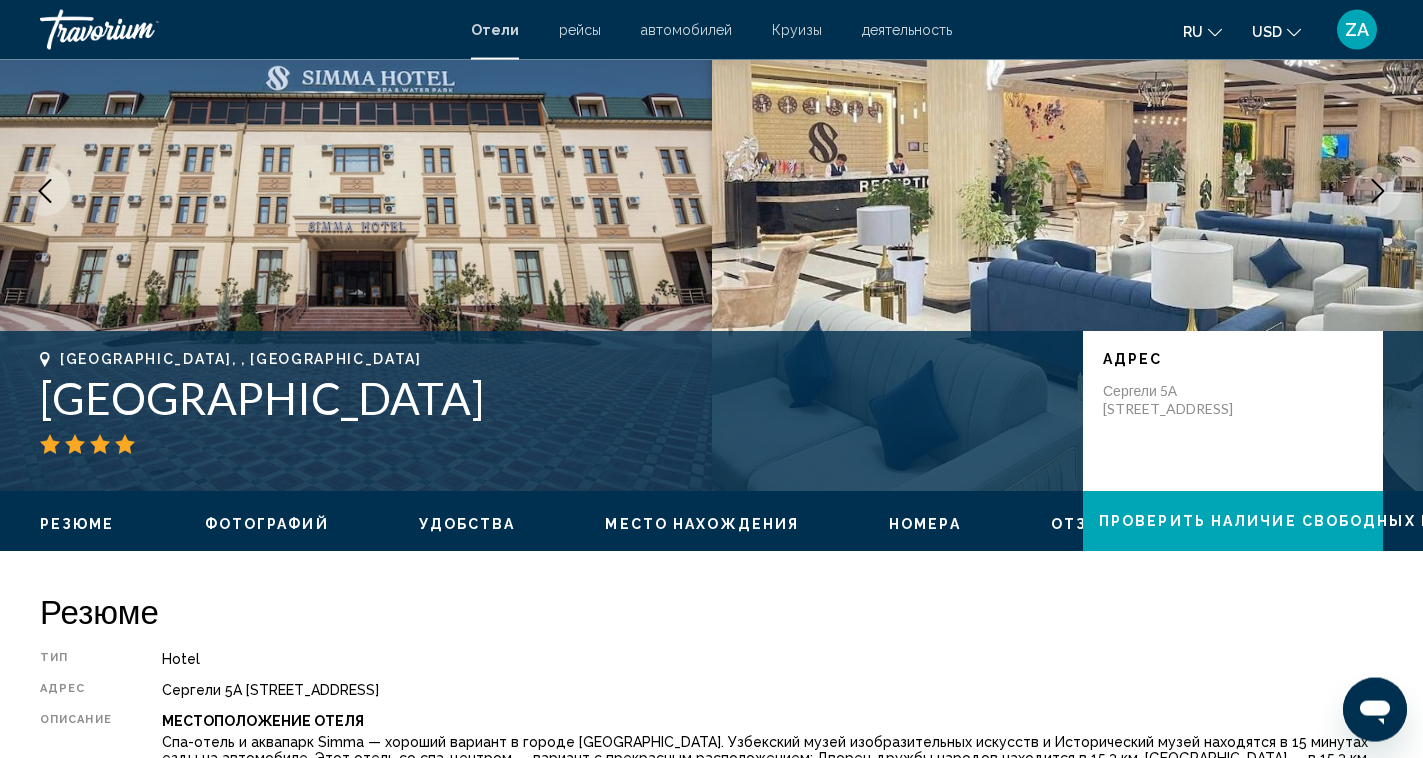 scroll, scrollTop: 128, scrollLeft: 0, axis: vertical 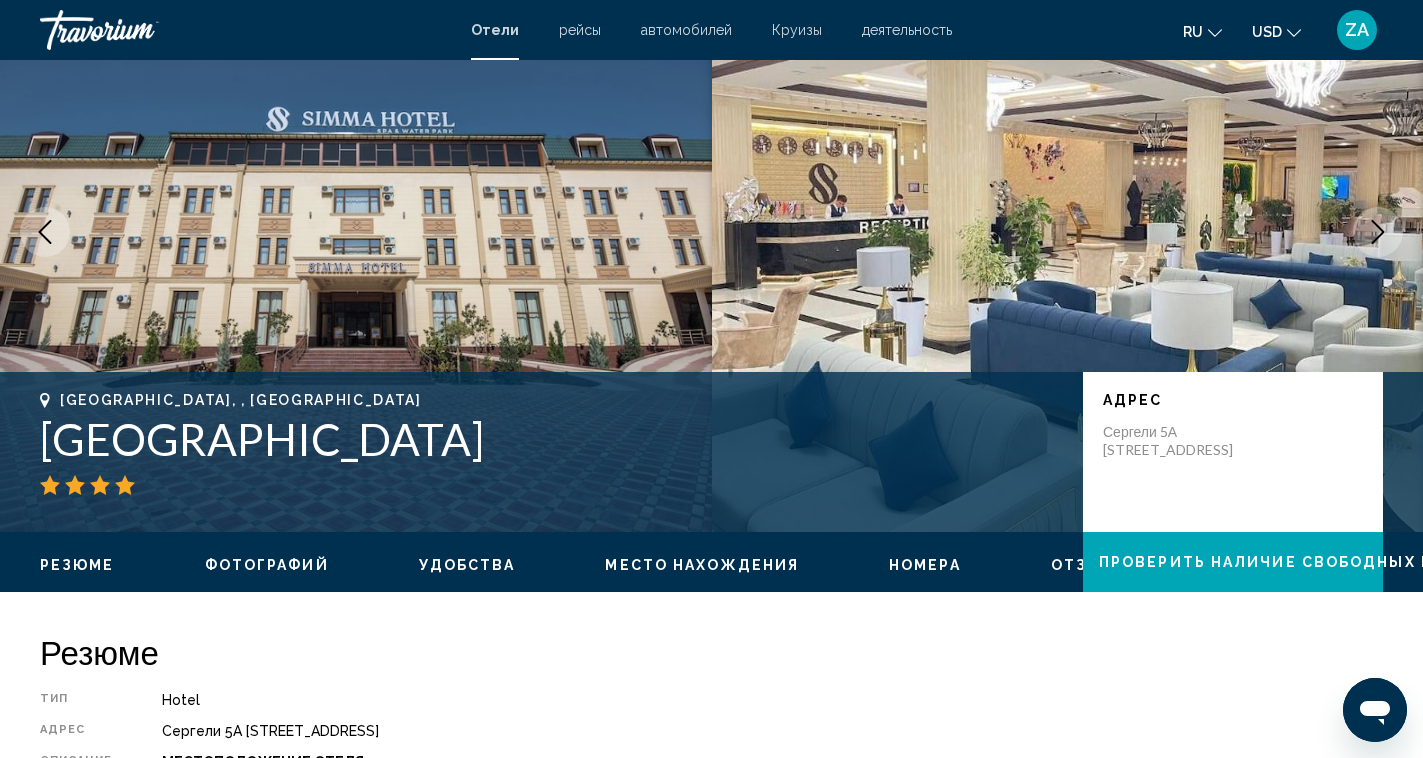 click 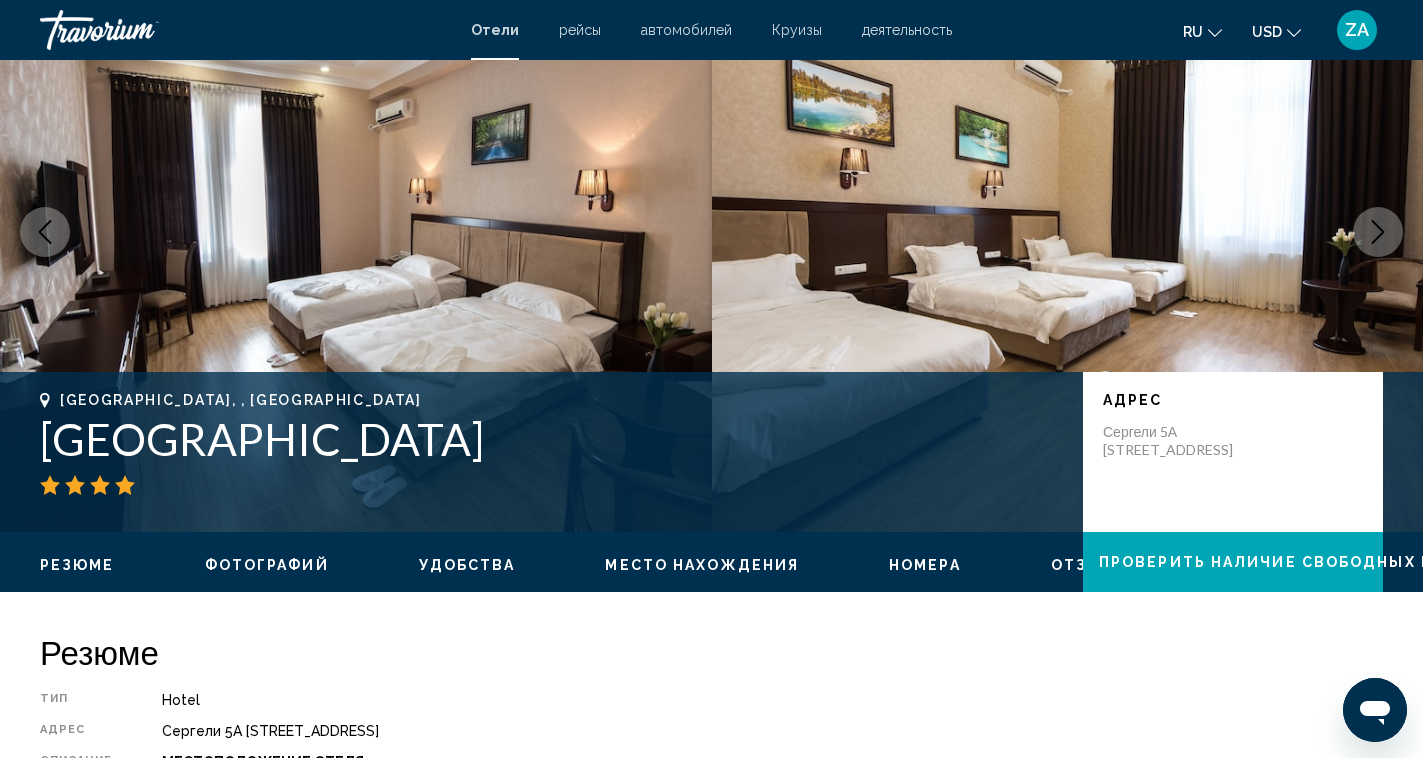 click 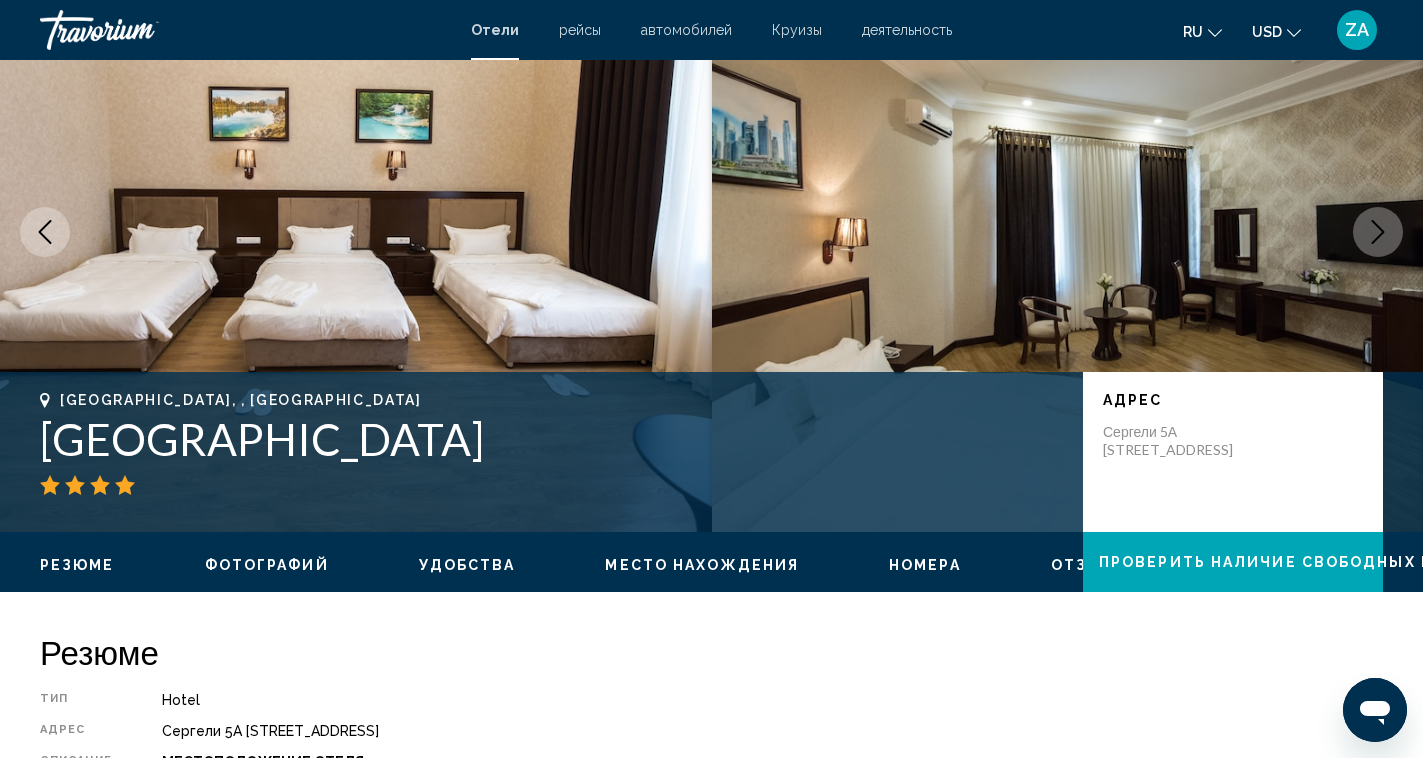 click 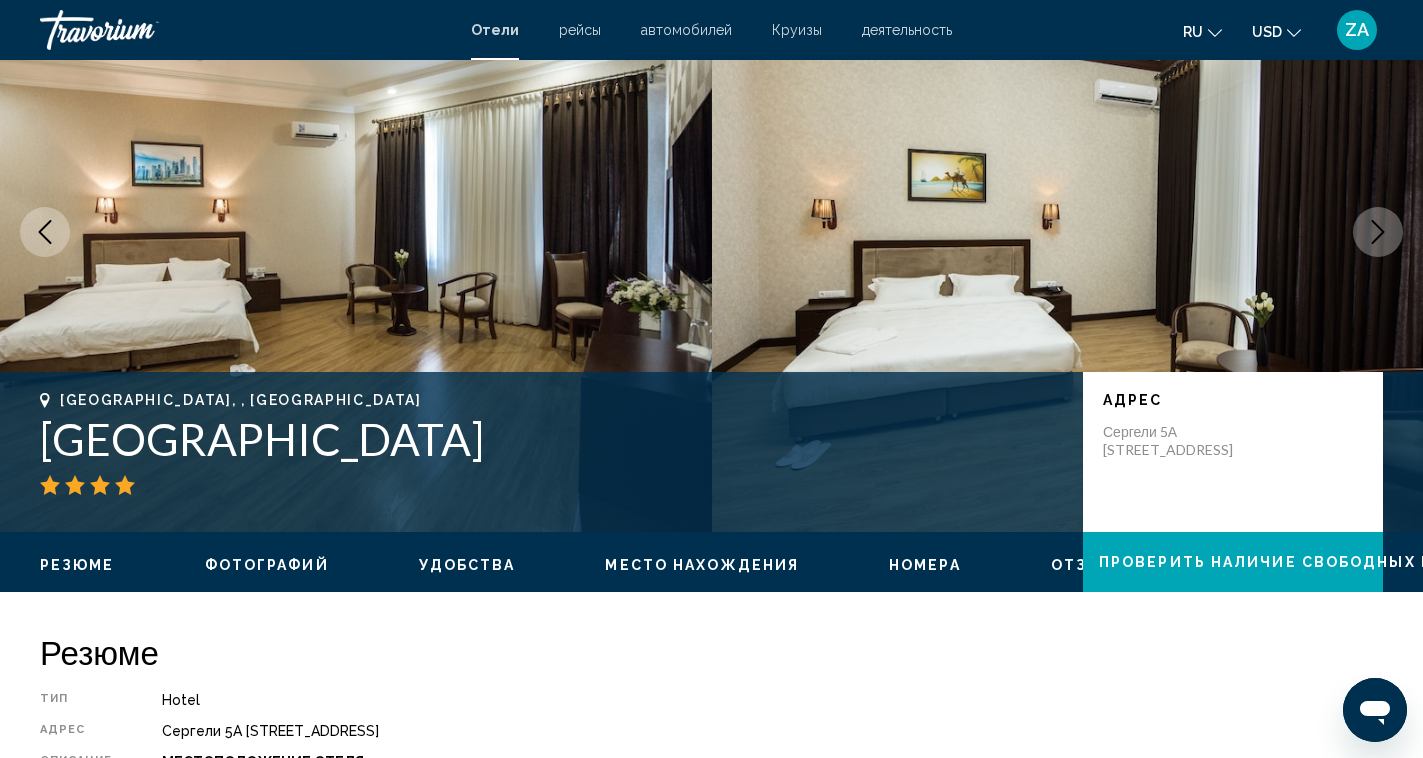 click at bounding box center [45, 232] 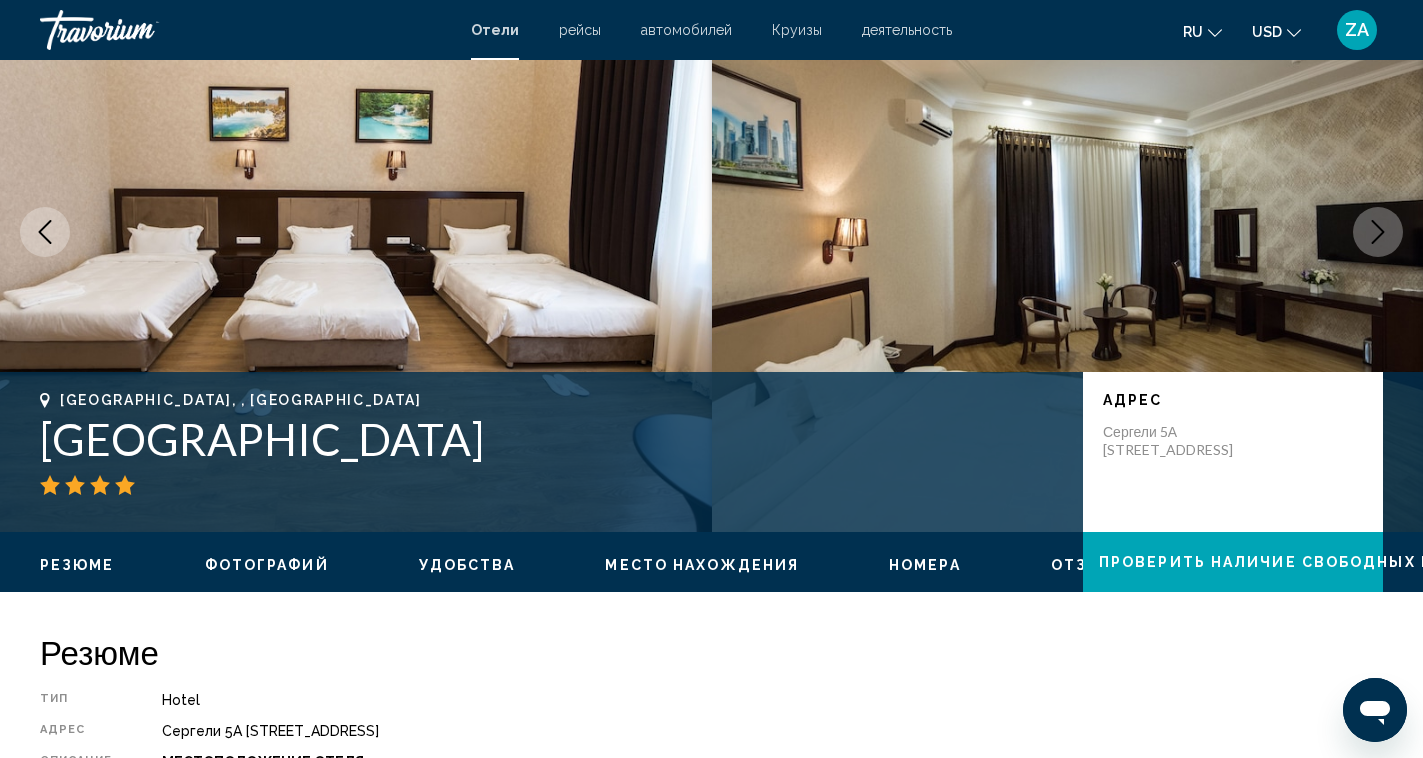 click at bounding box center (1378, 232) 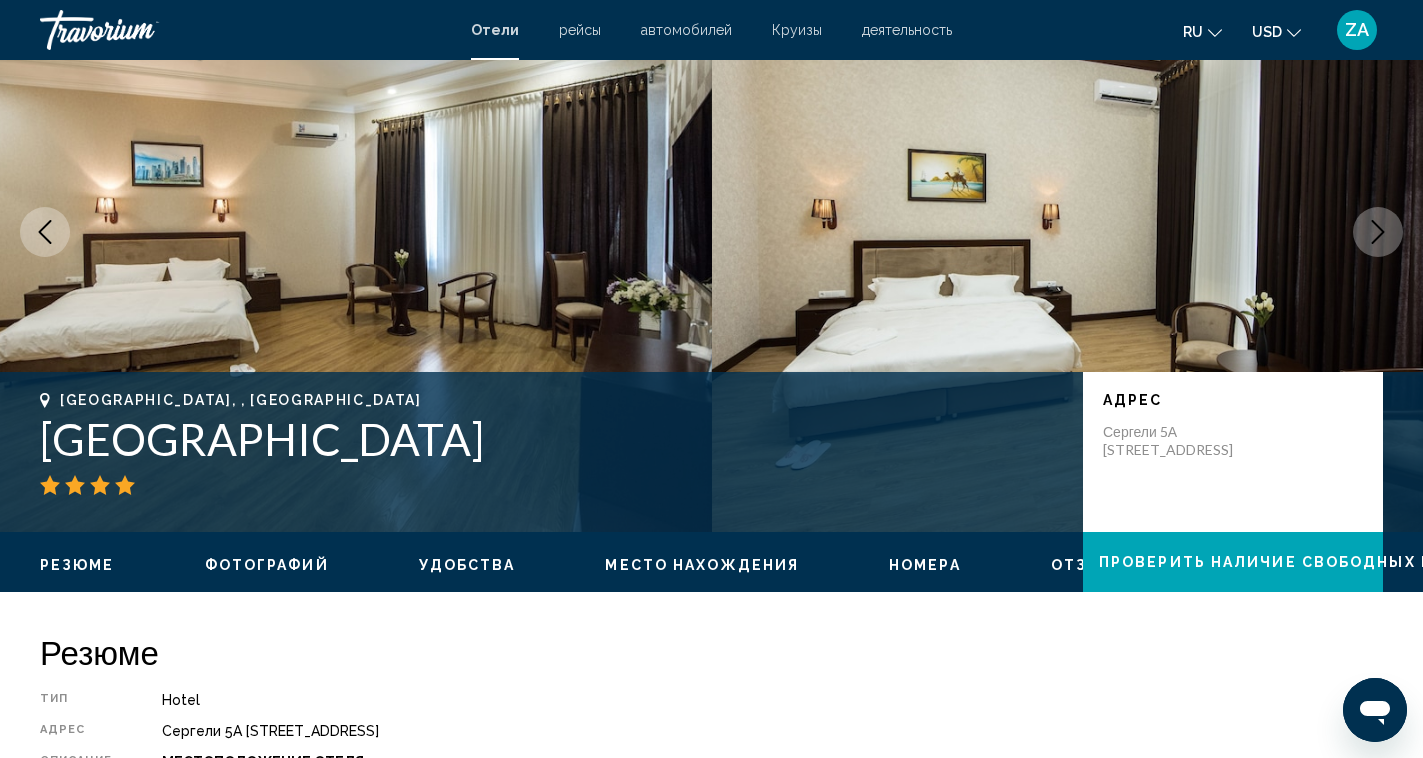 click at bounding box center [1378, 232] 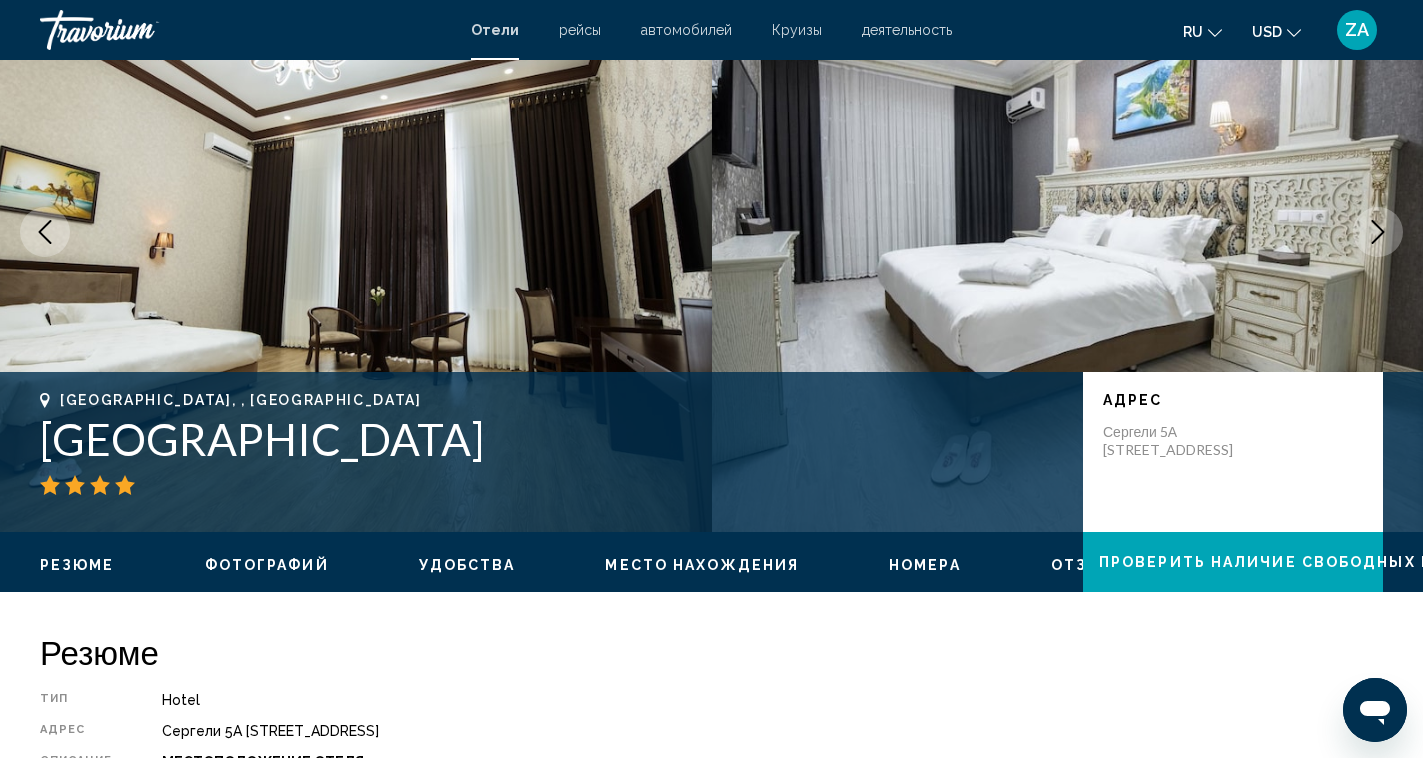 click at bounding box center (1378, 232) 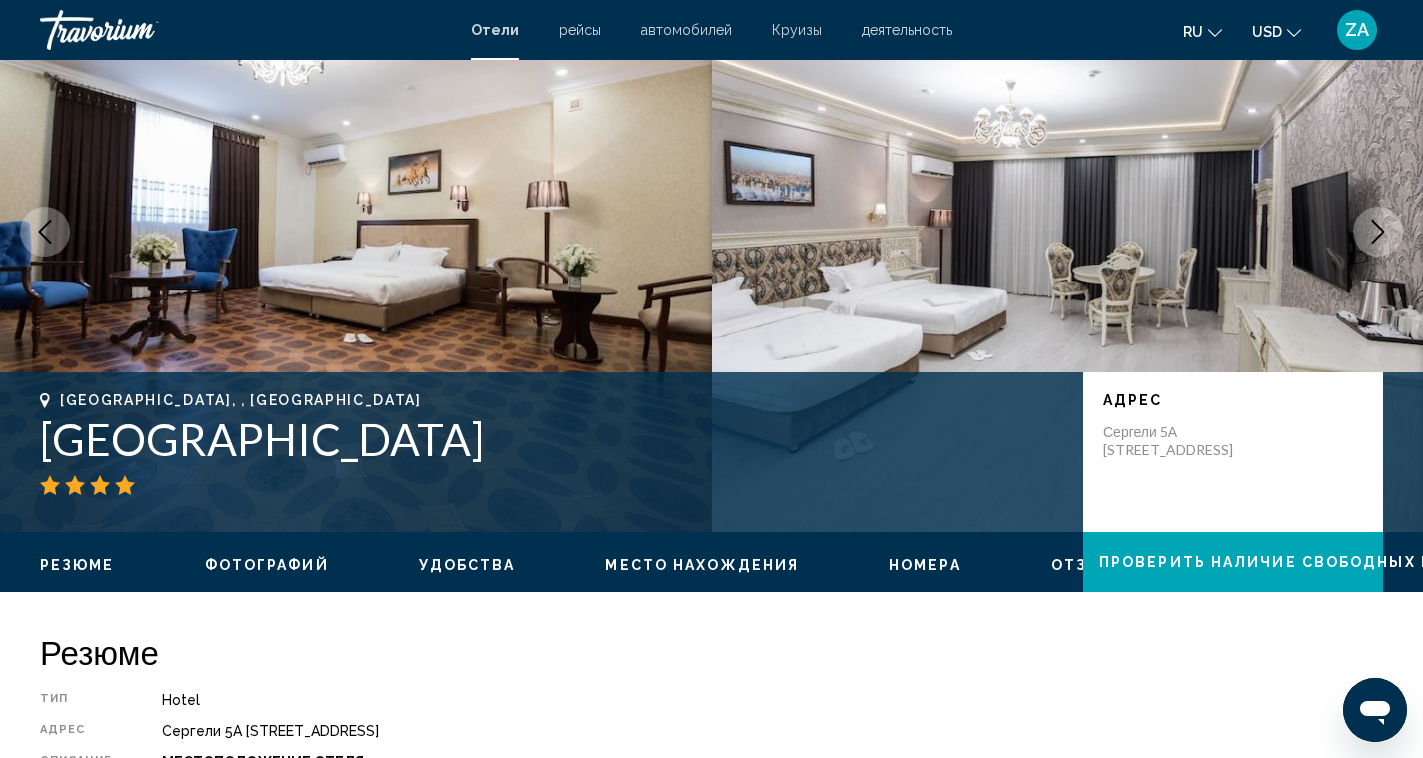 click at bounding box center [1378, 232] 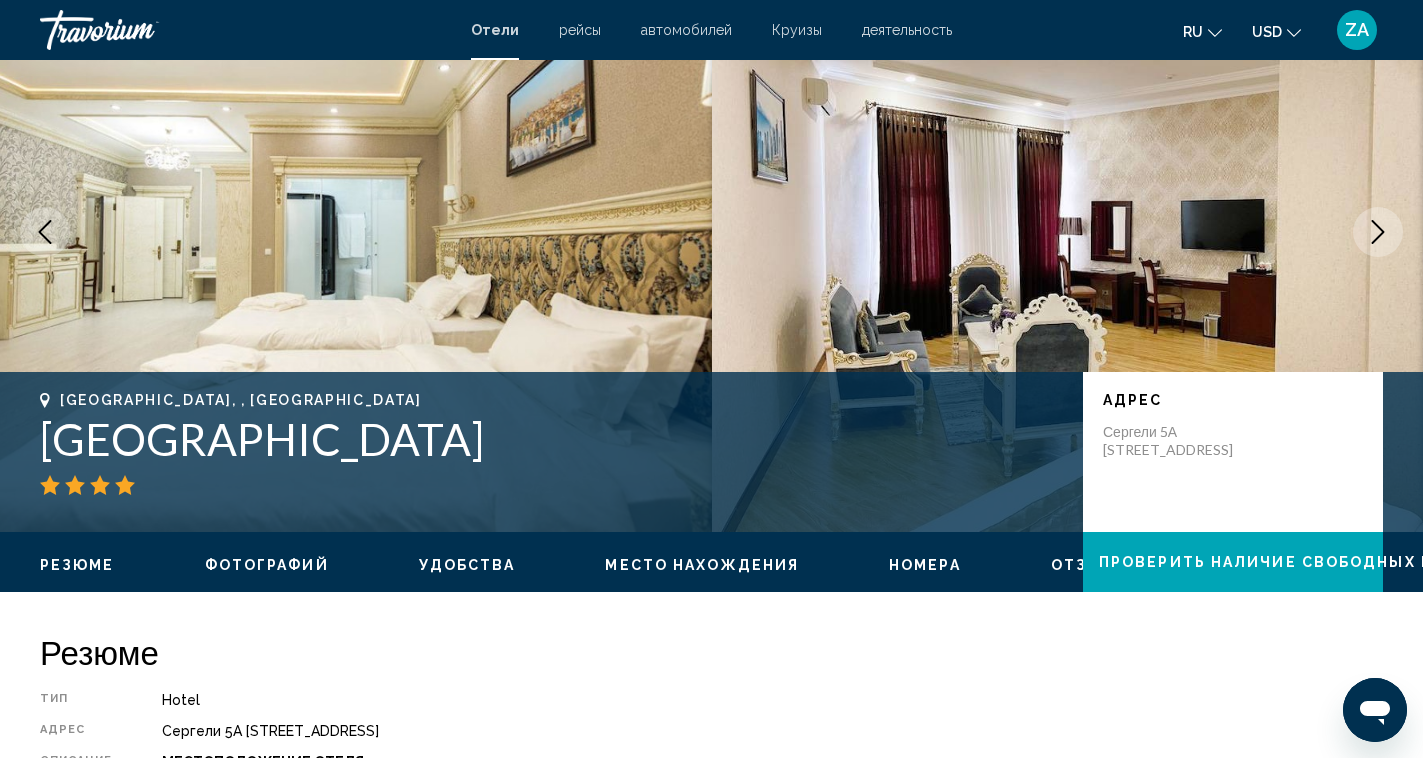 click at bounding box center [1378, 232] 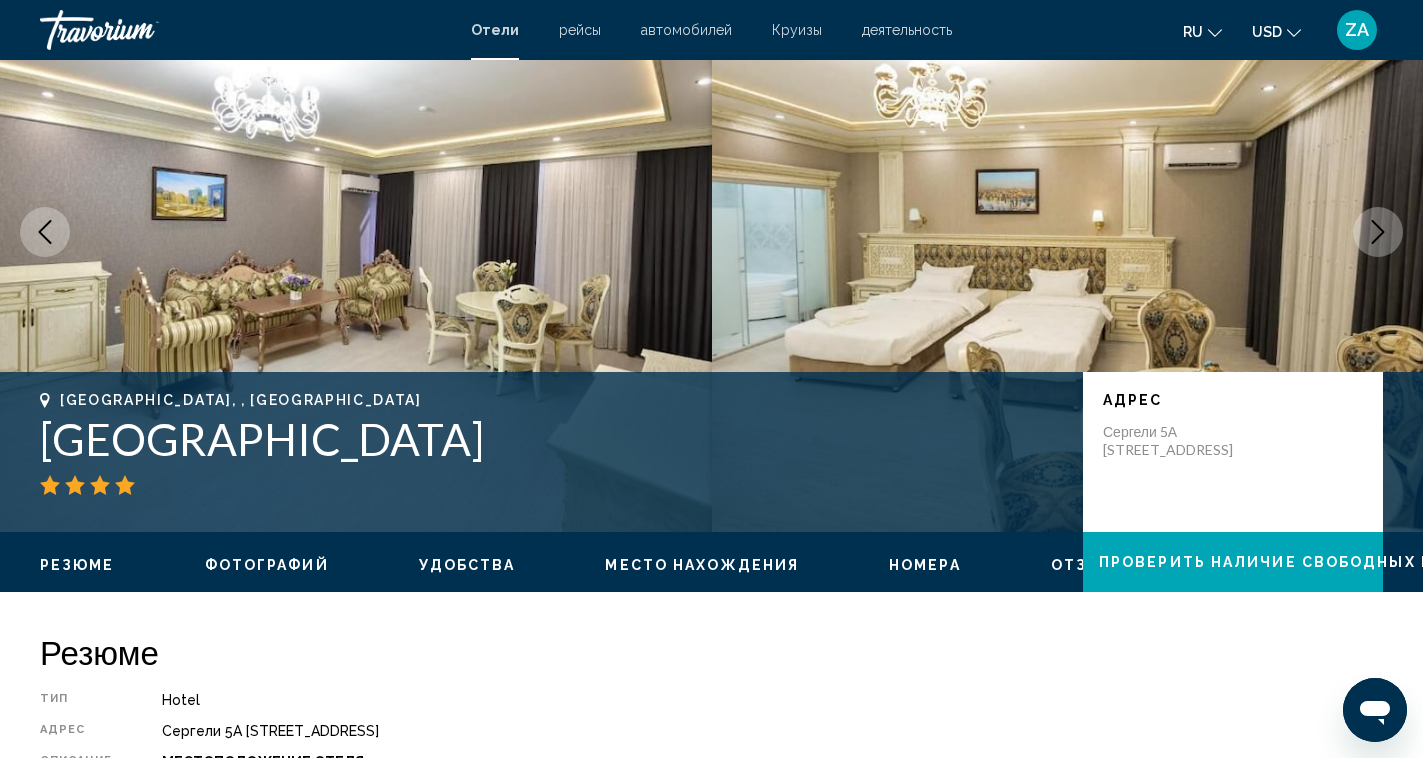click at bounding box center (1378, 232) 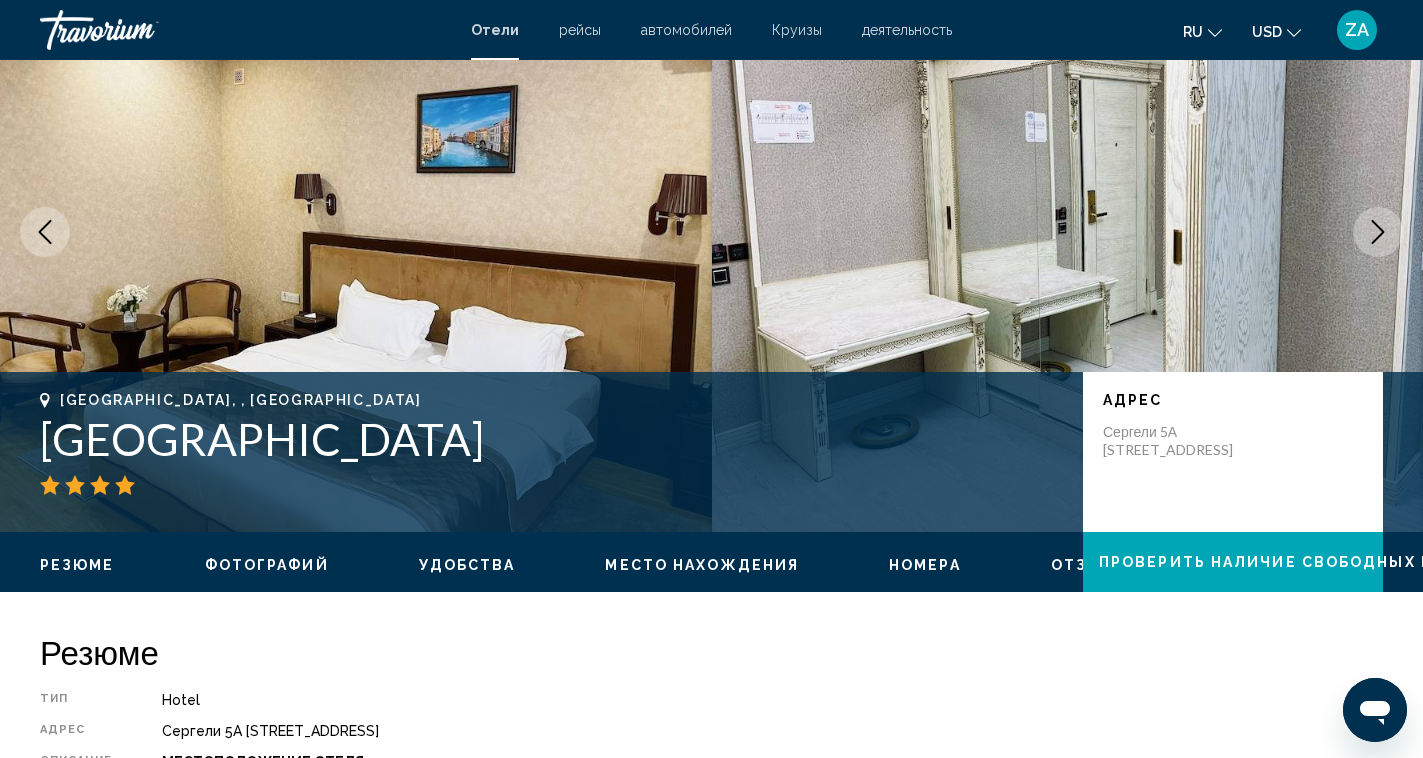 click at bounding box center (1378, 232) 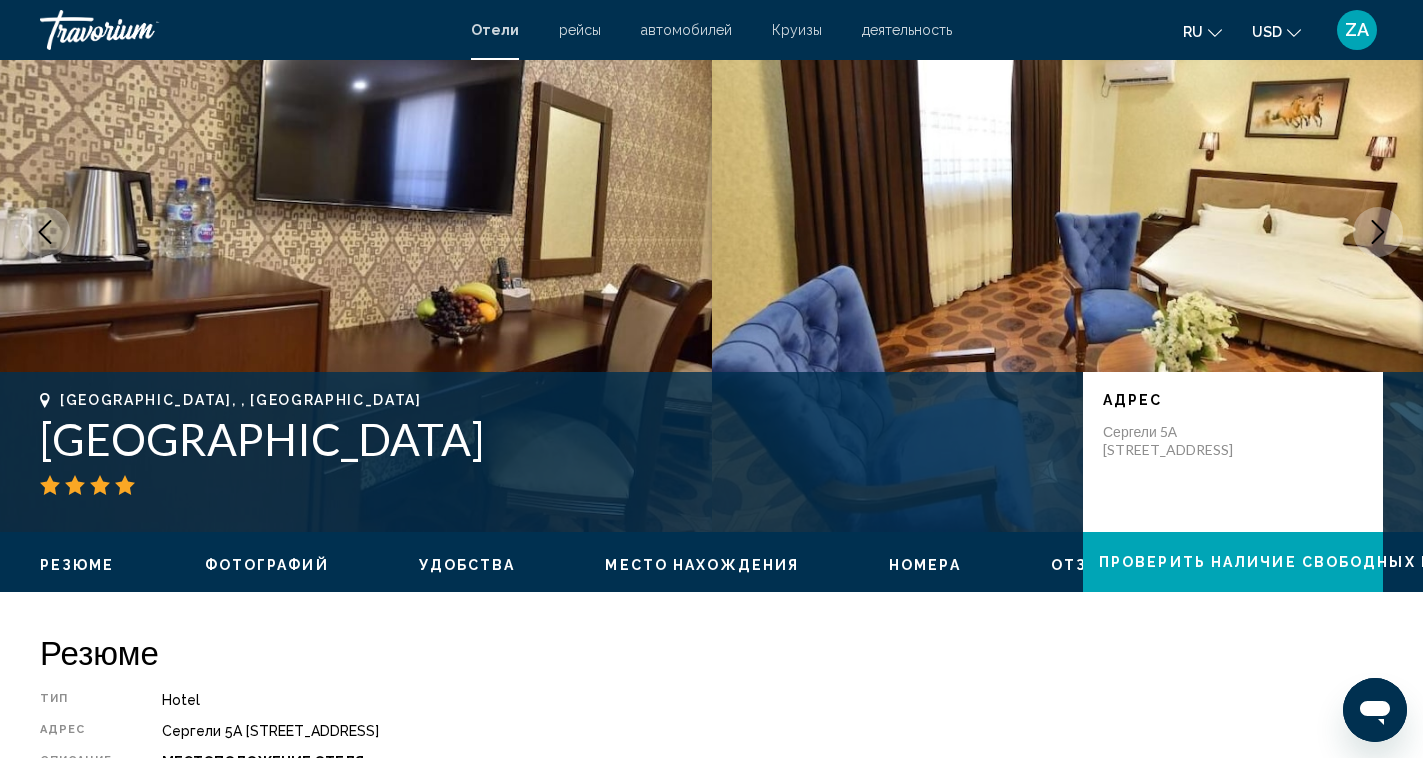 click at bounding box center (1378, 232) 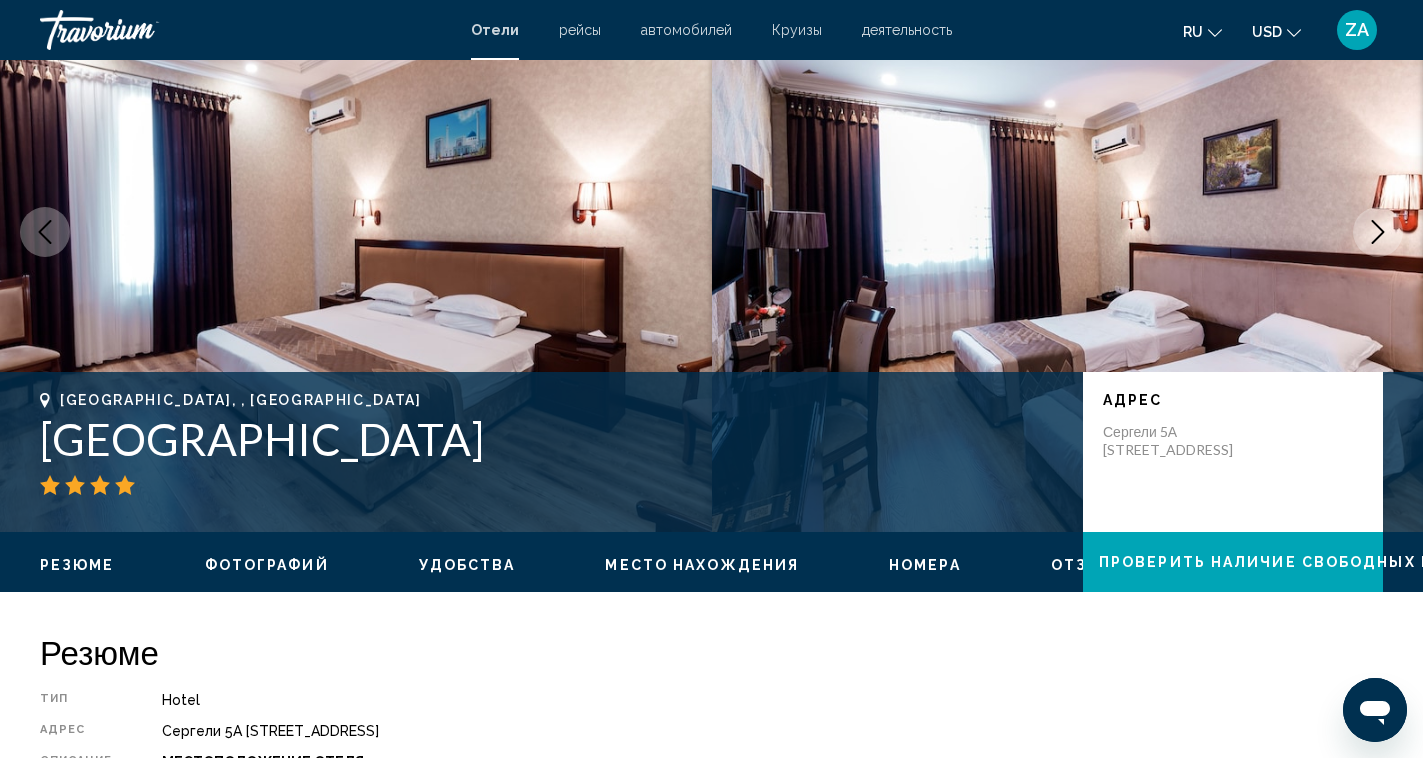 click at bounding box center (1378, 232) 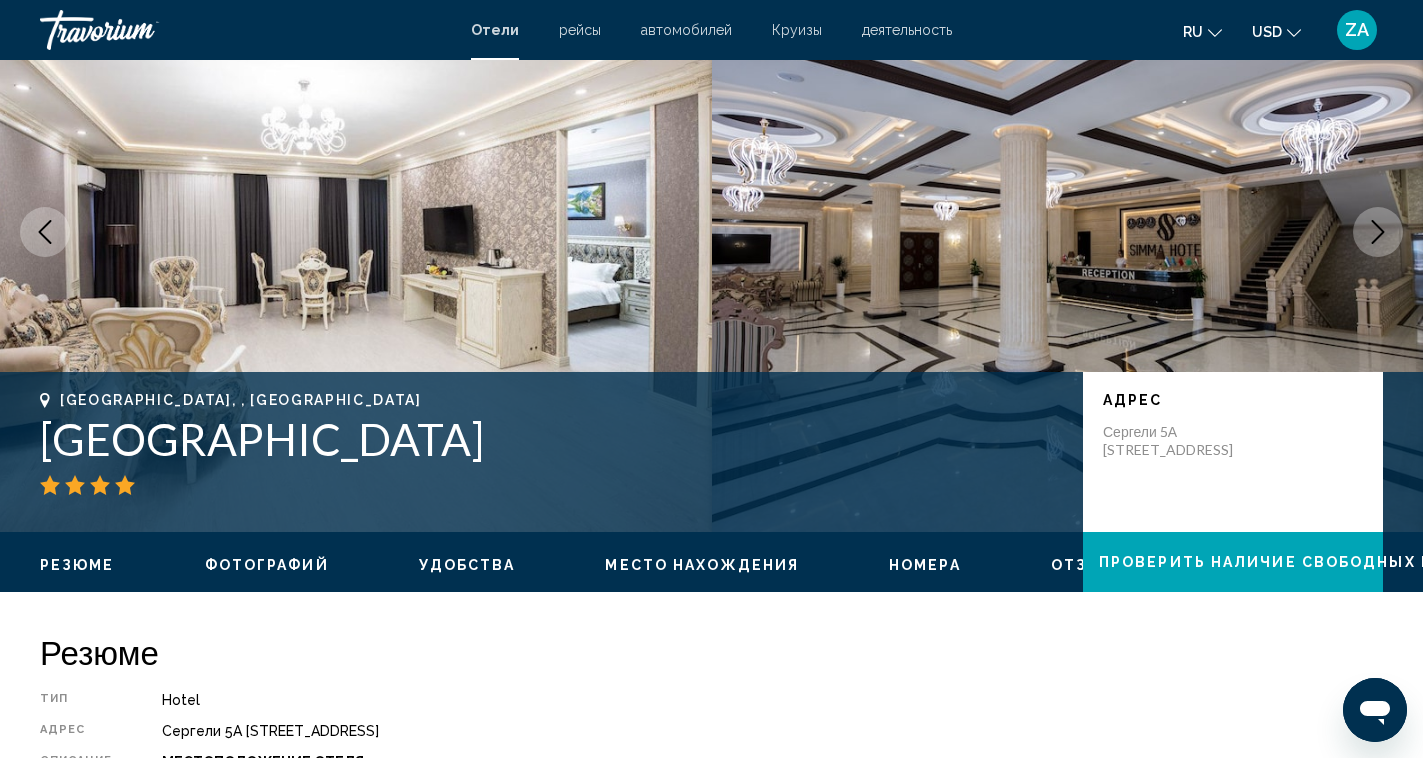 click at bounding box center (1378, 232) 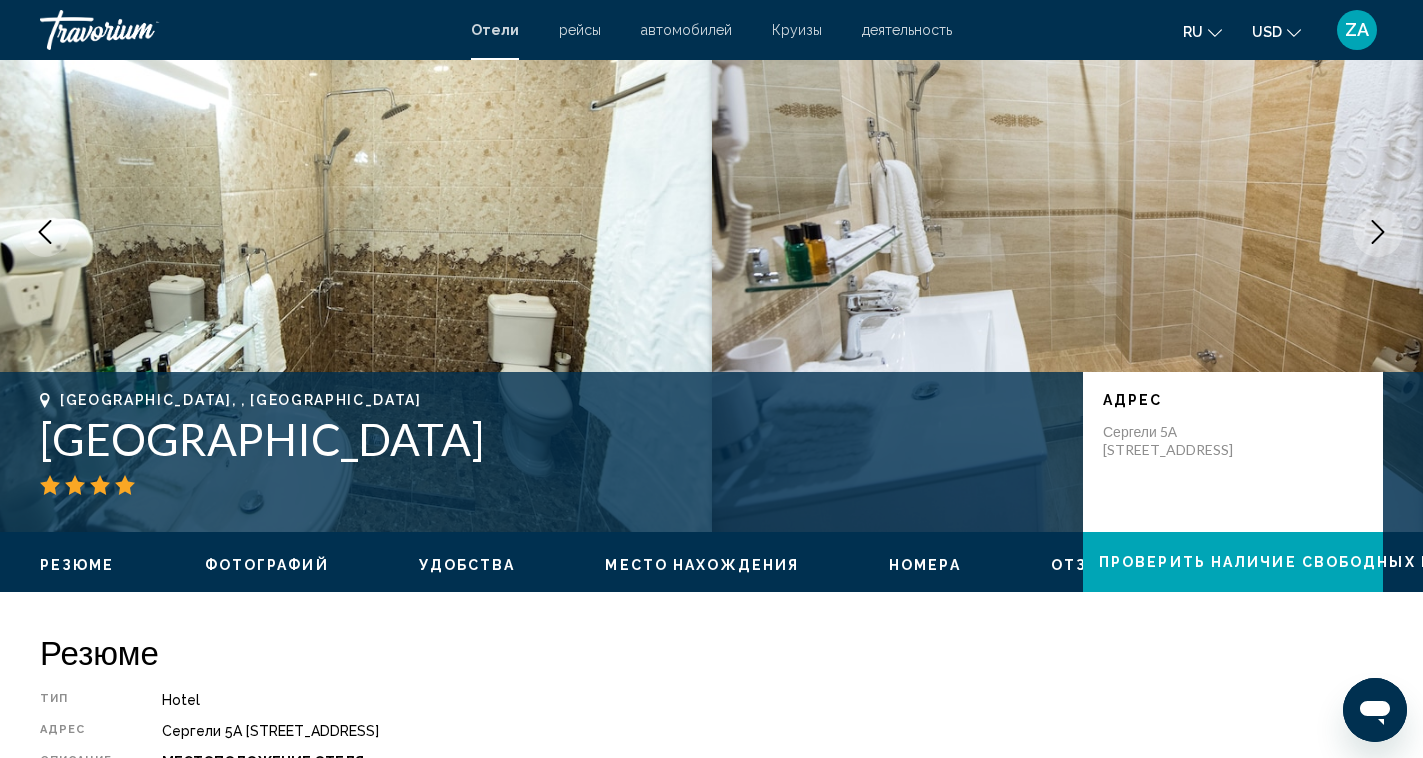 click at bounding box center [1378, 232] 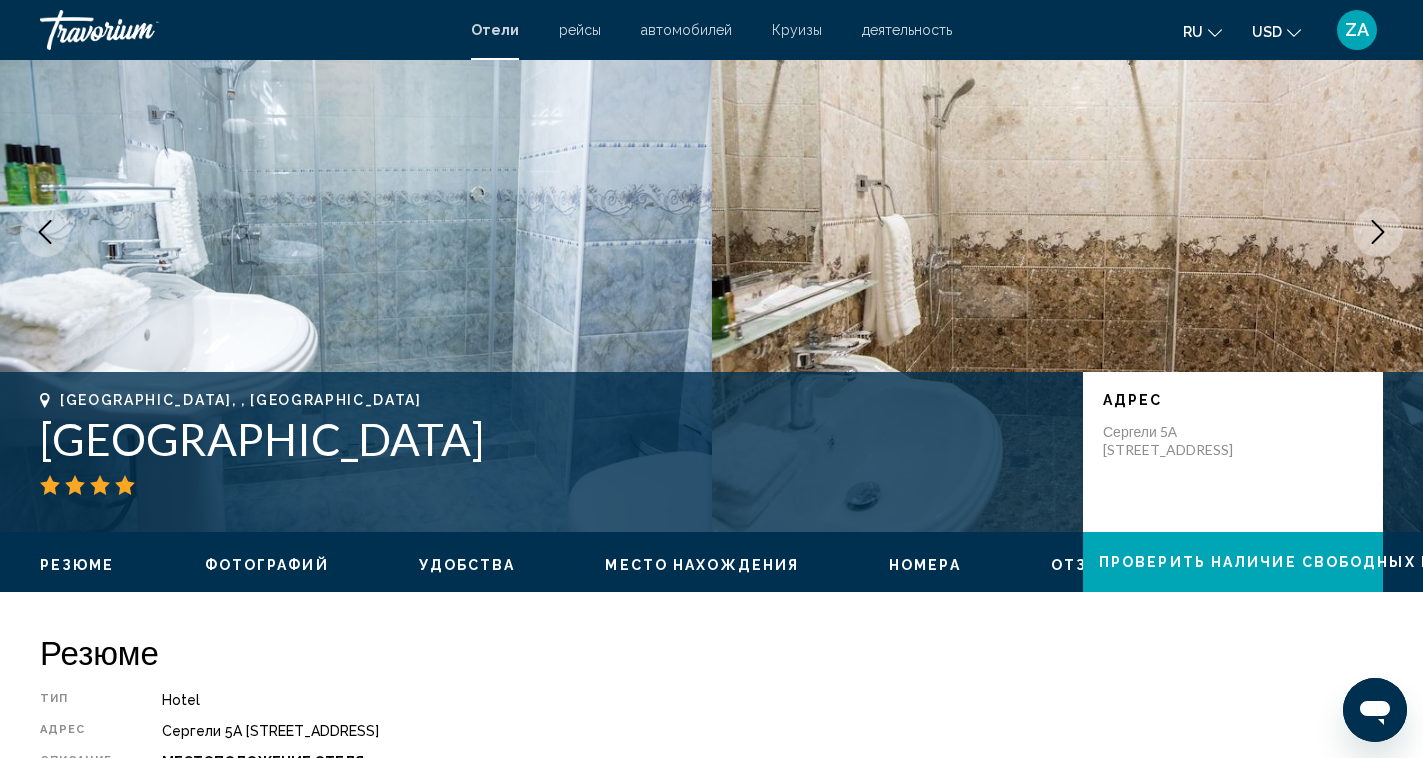 click at bounding box center [1378, 232] 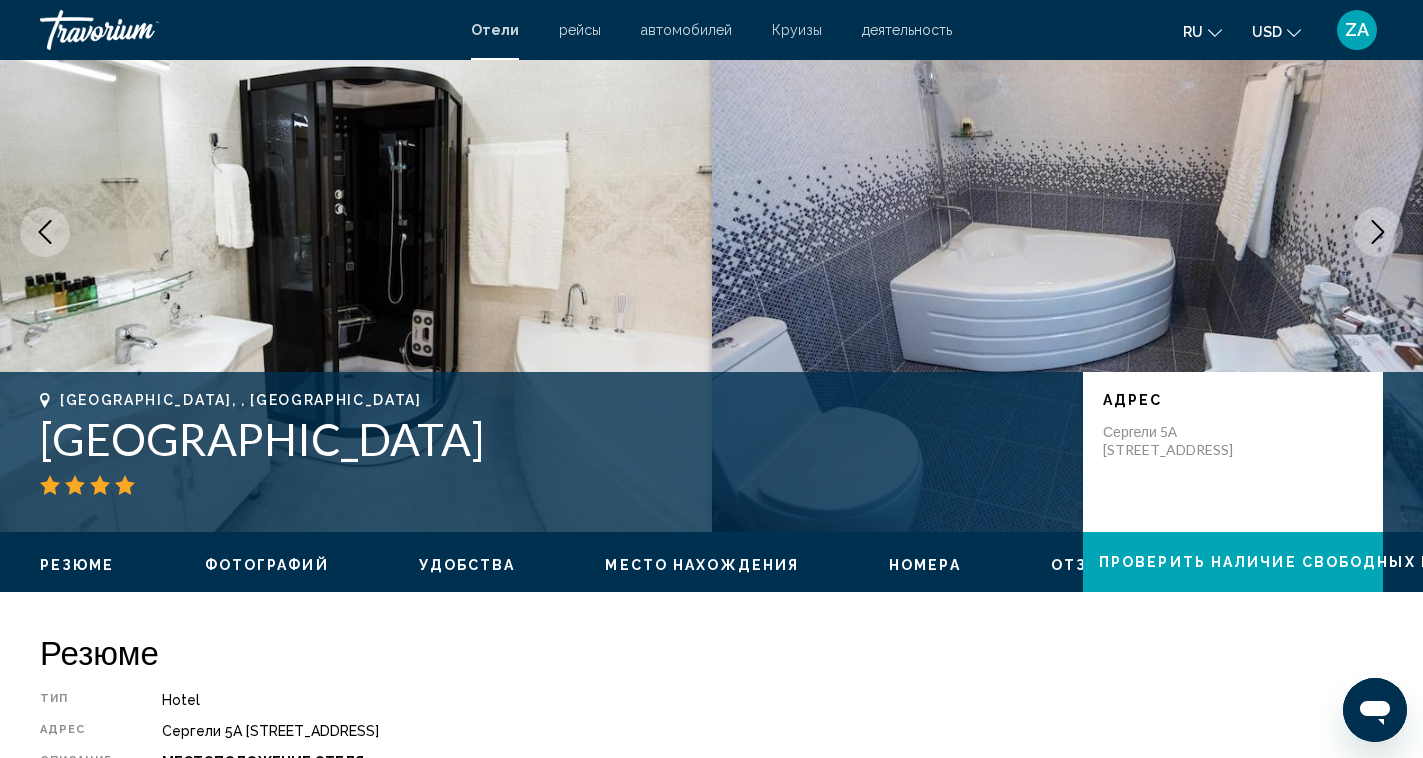 click at bounding box center [1378, 232] 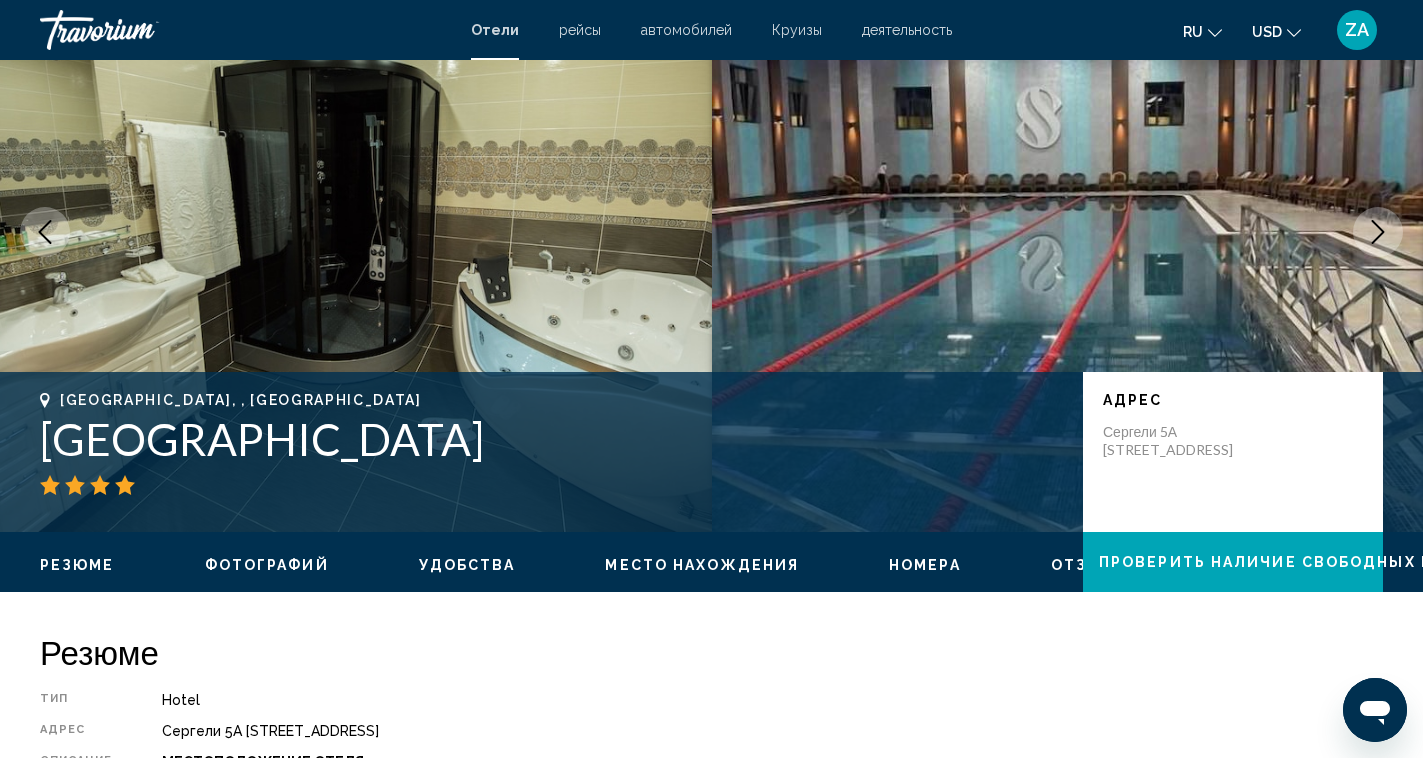 click 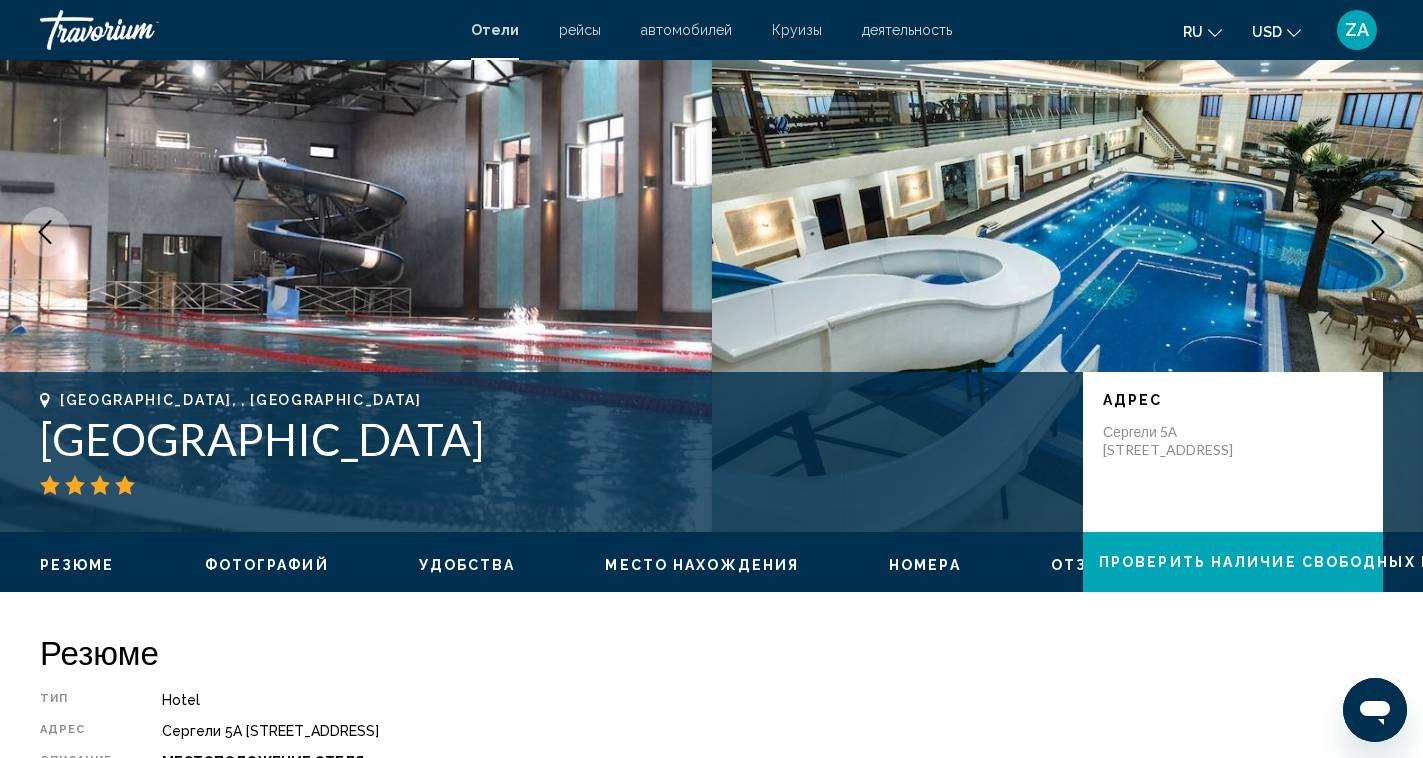 click 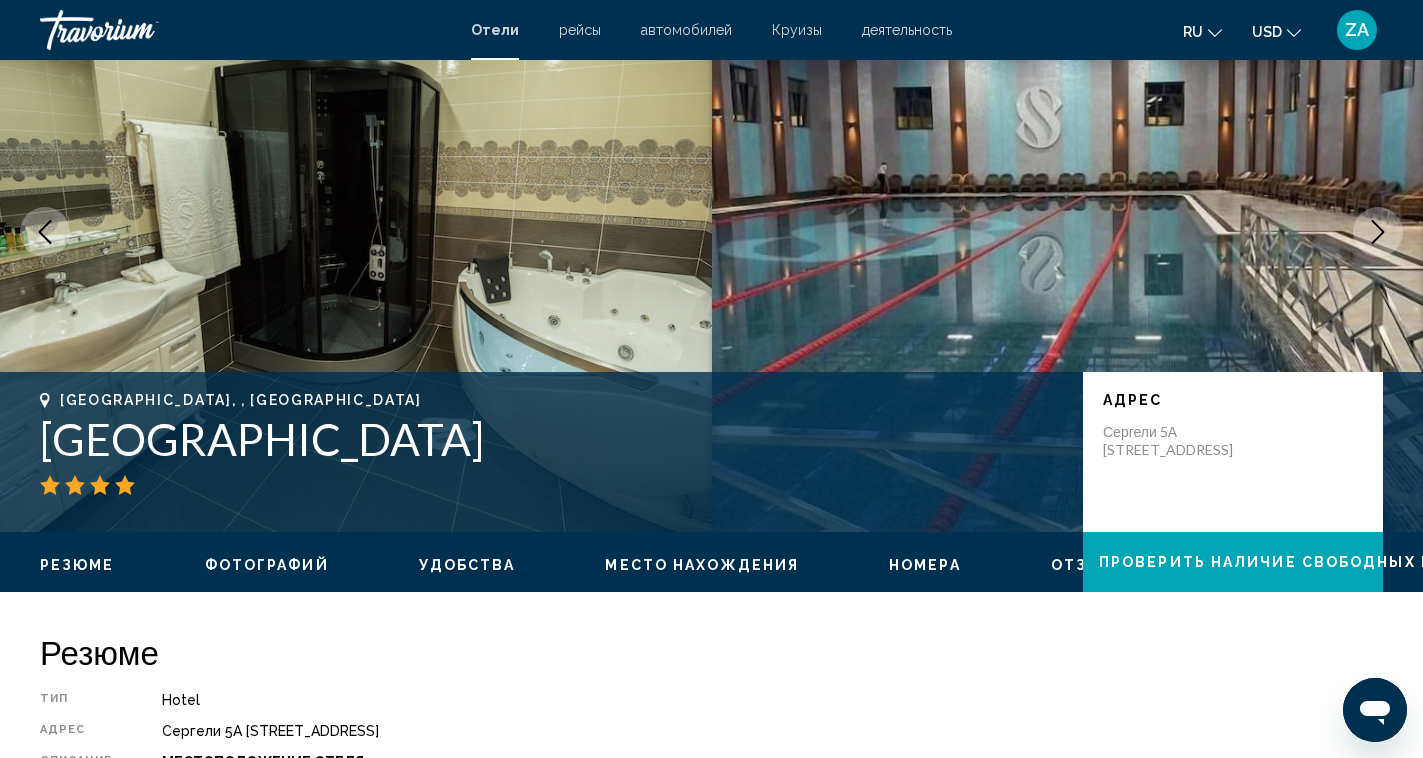 click 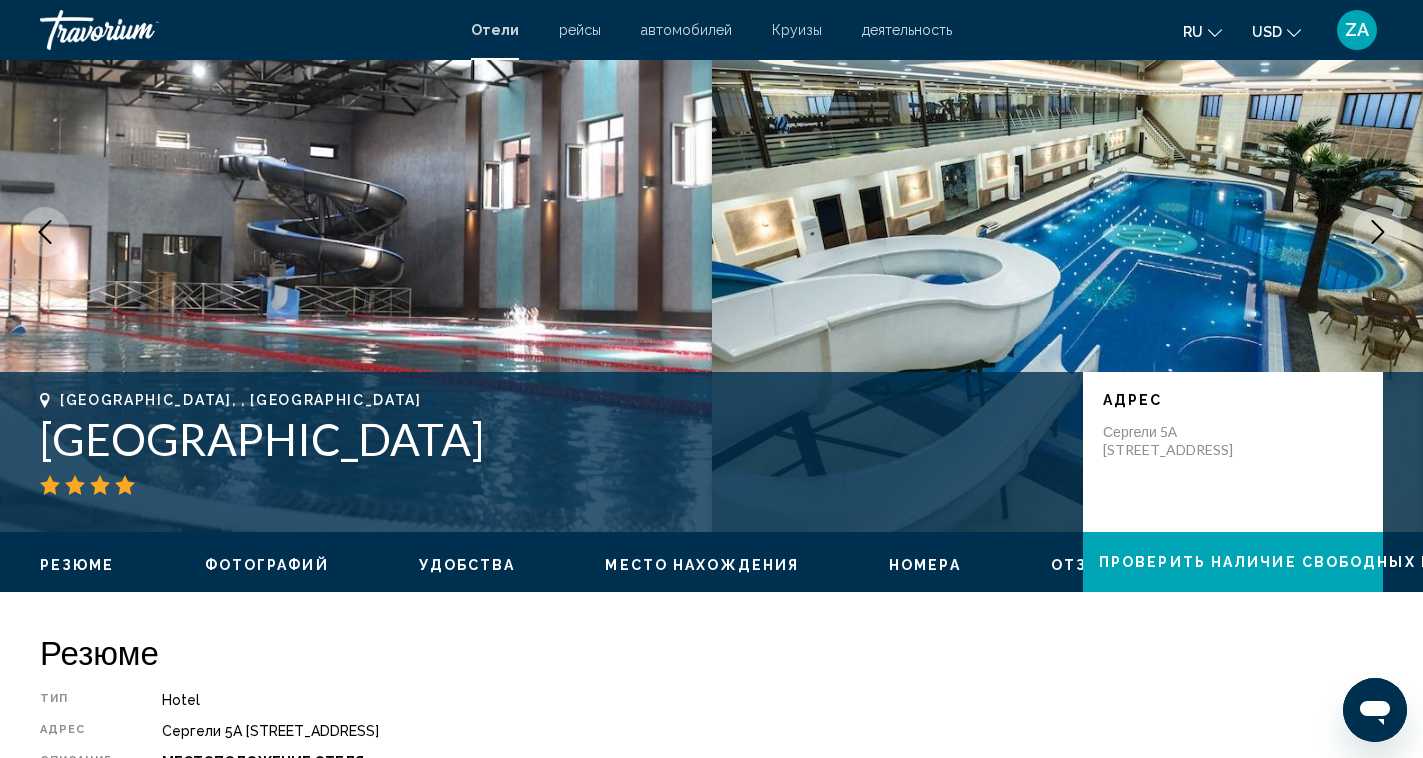 click 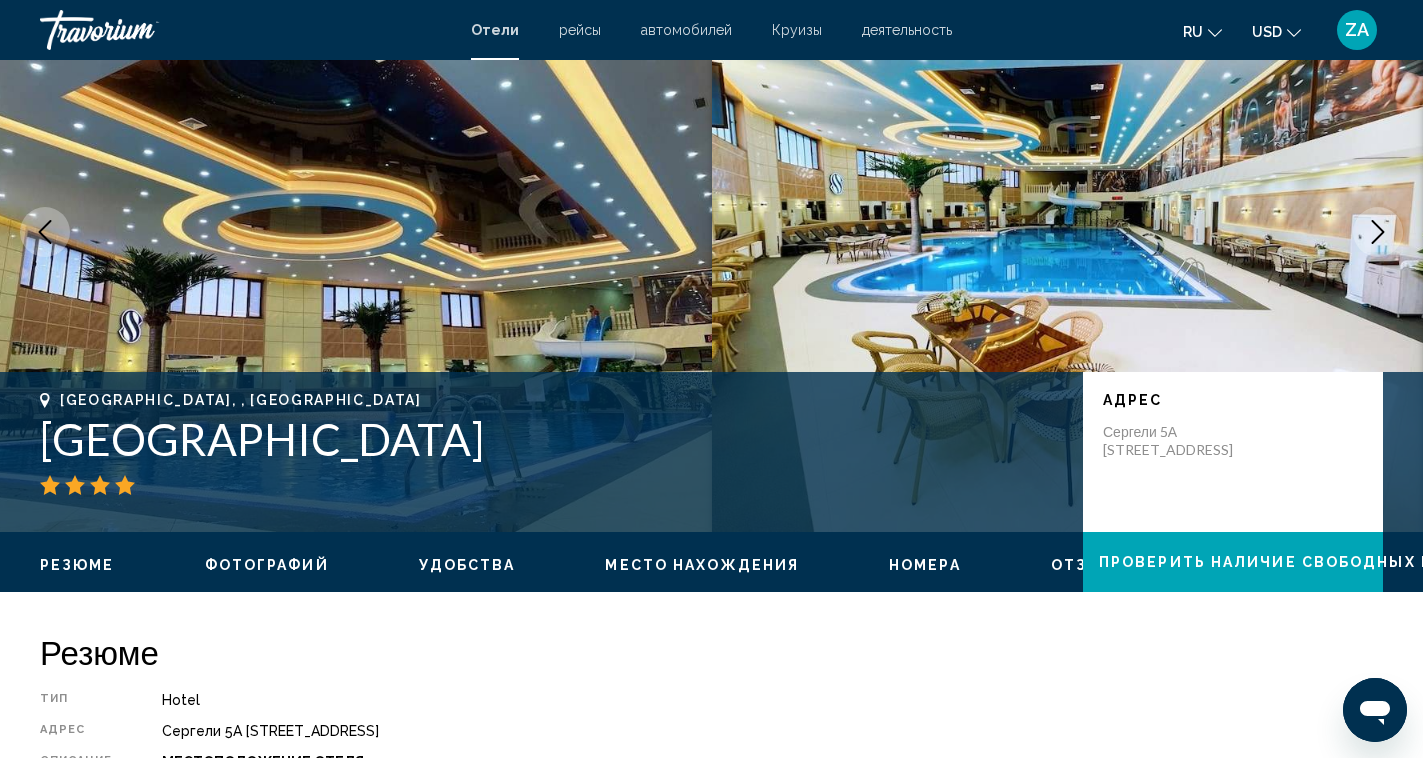 click 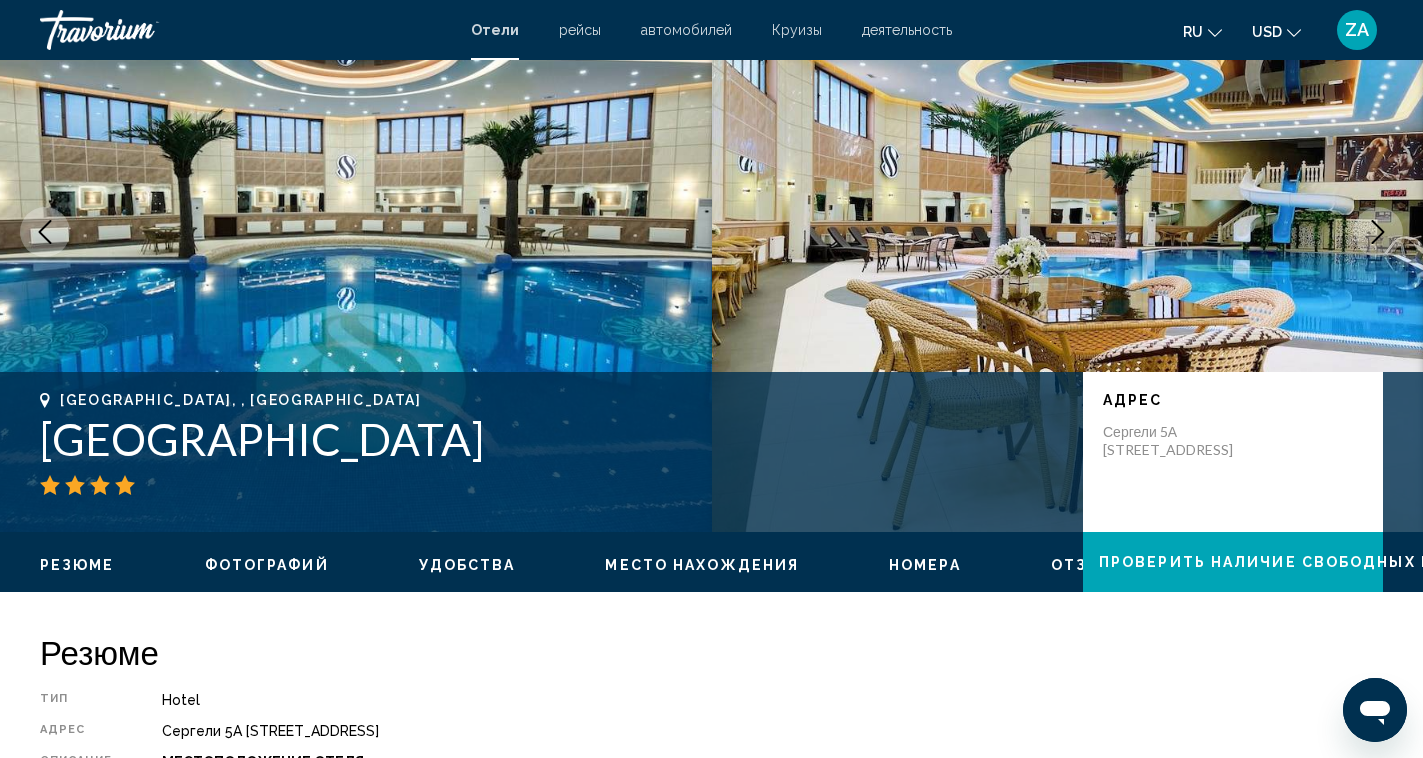 click 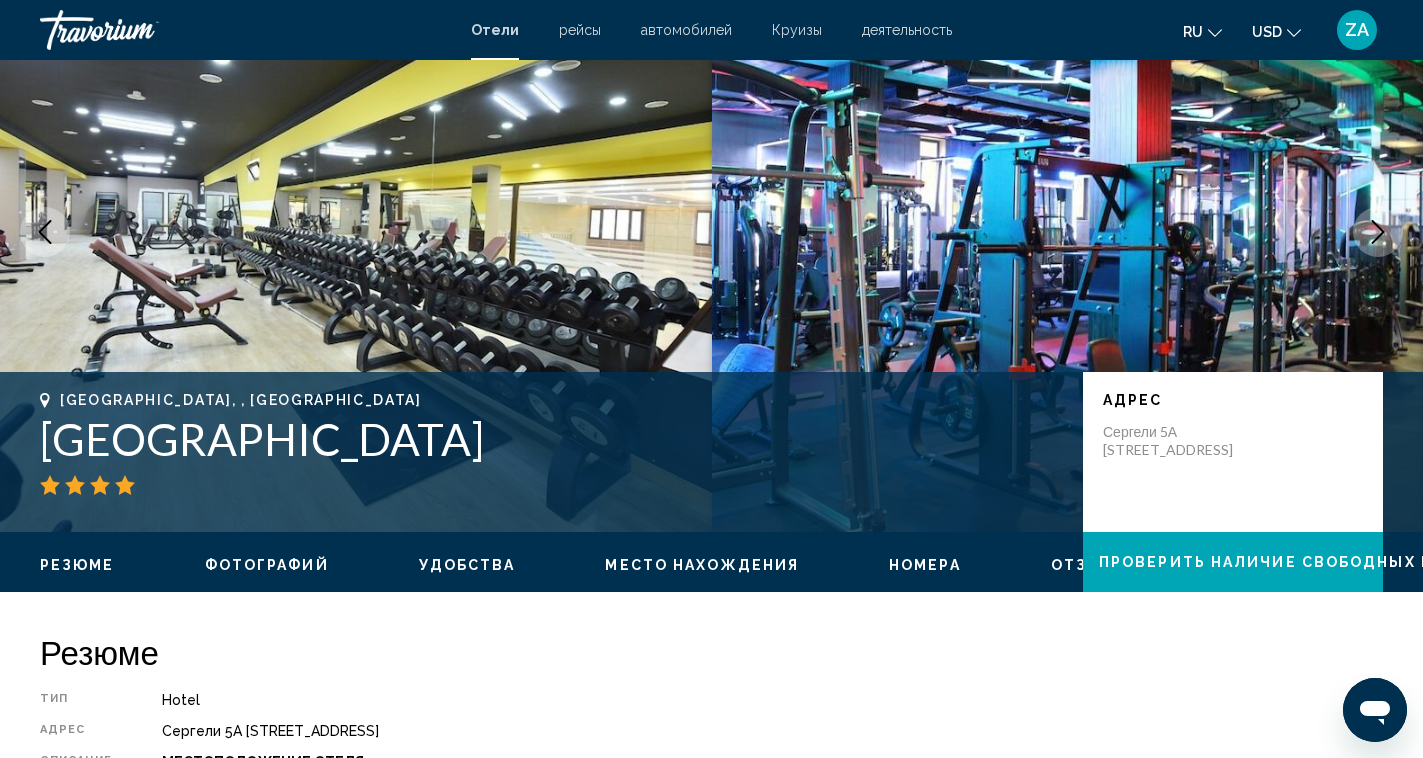 click 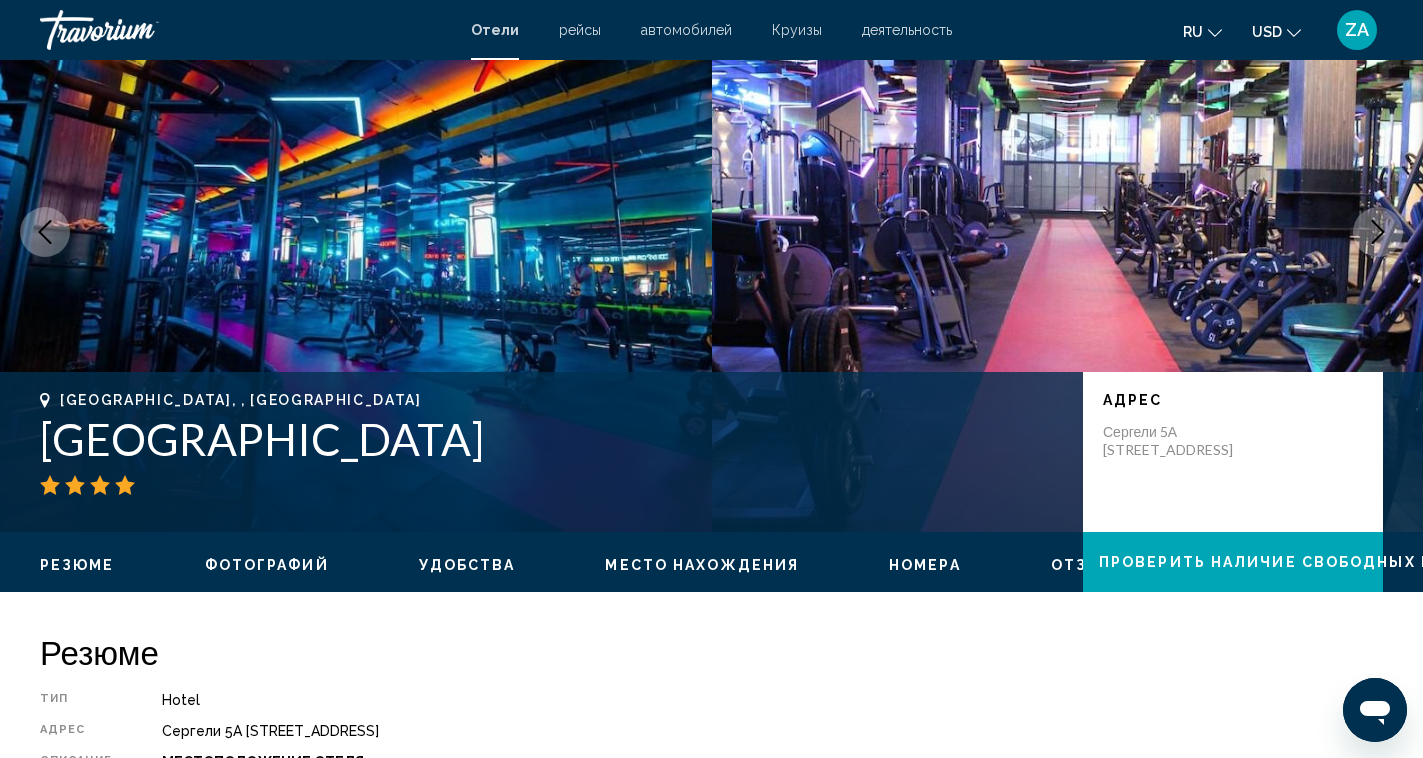 click 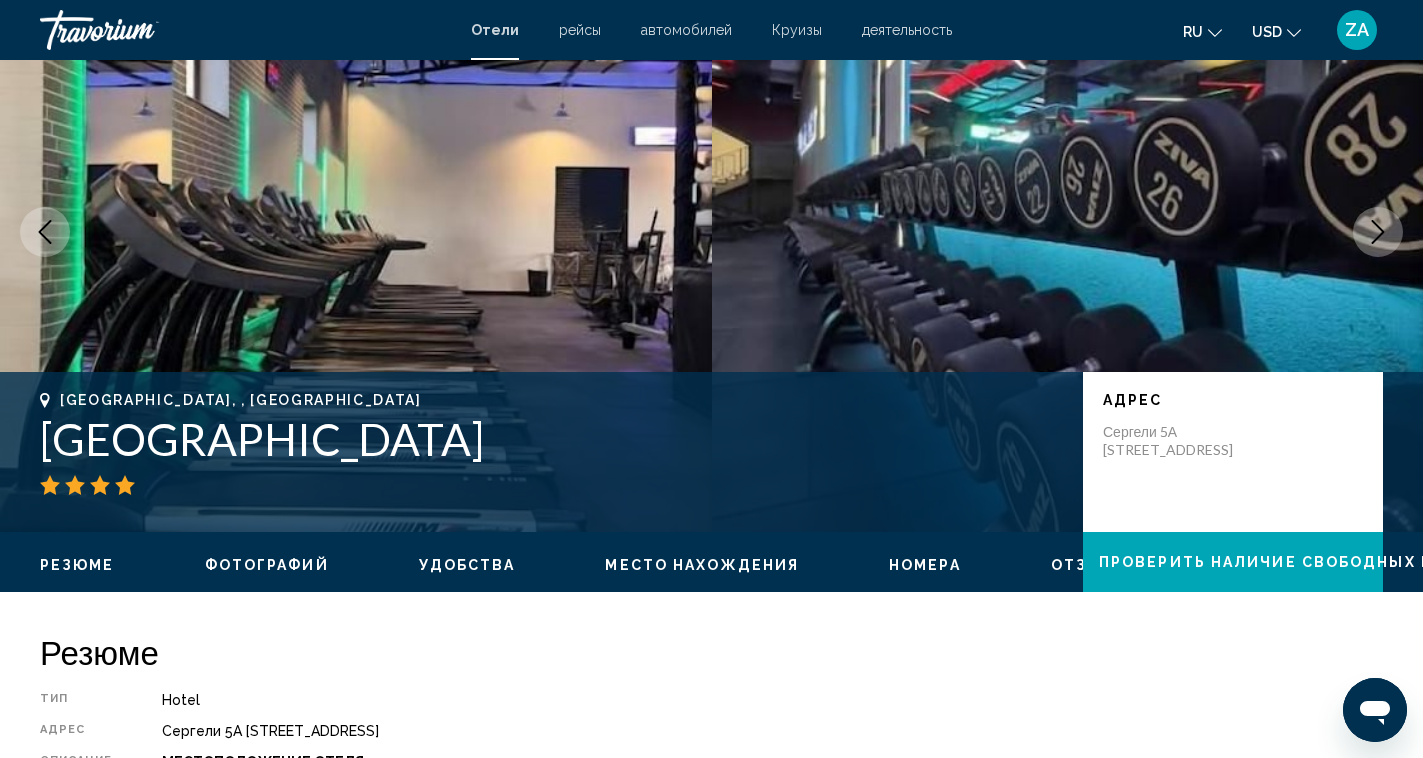 click 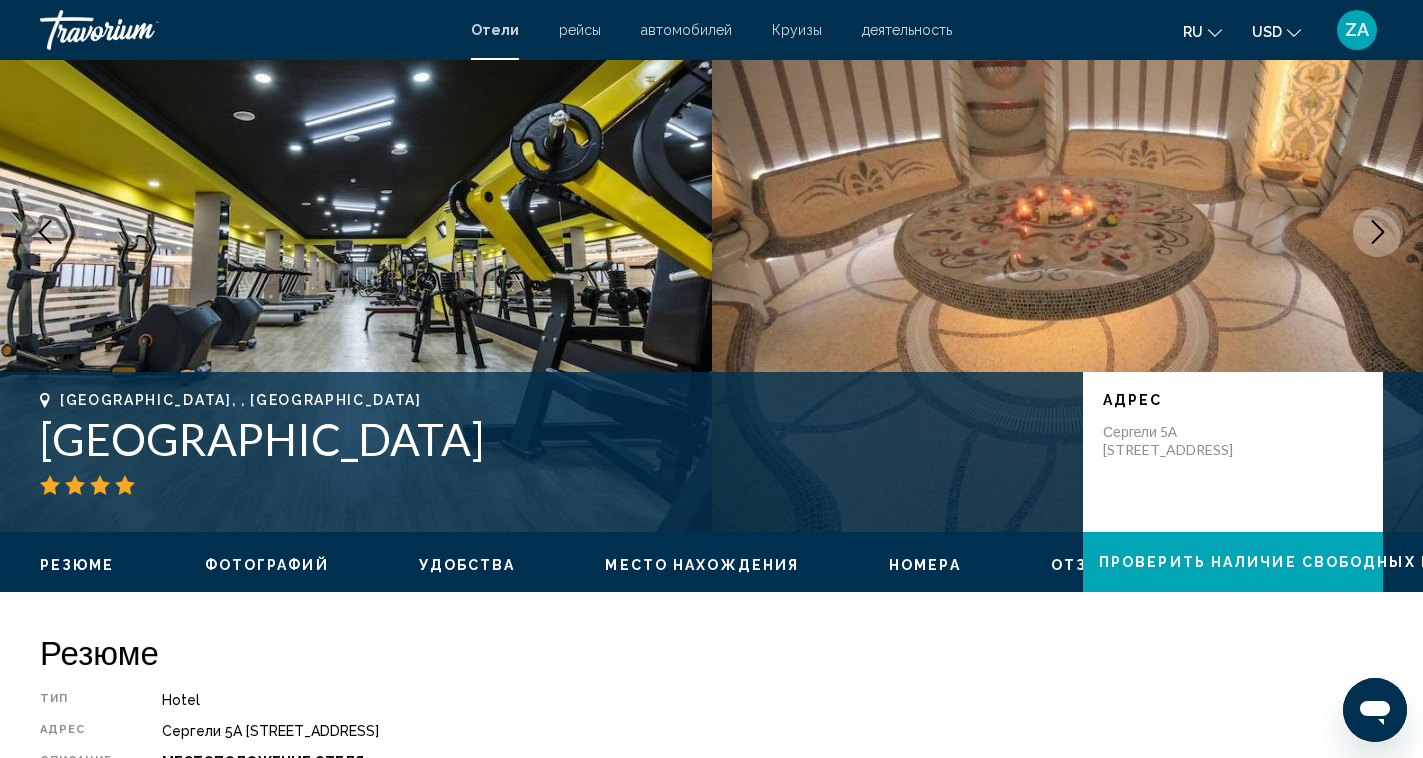 click 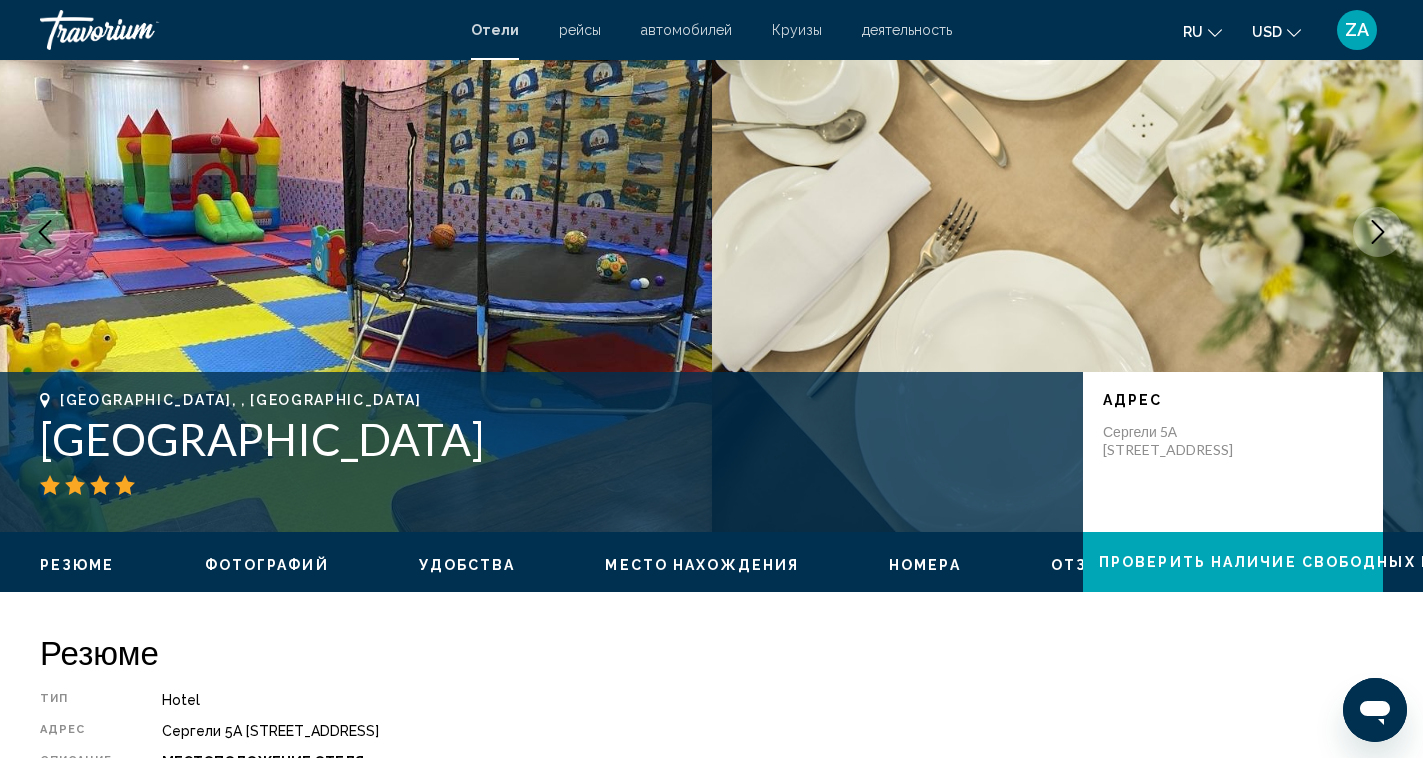 click 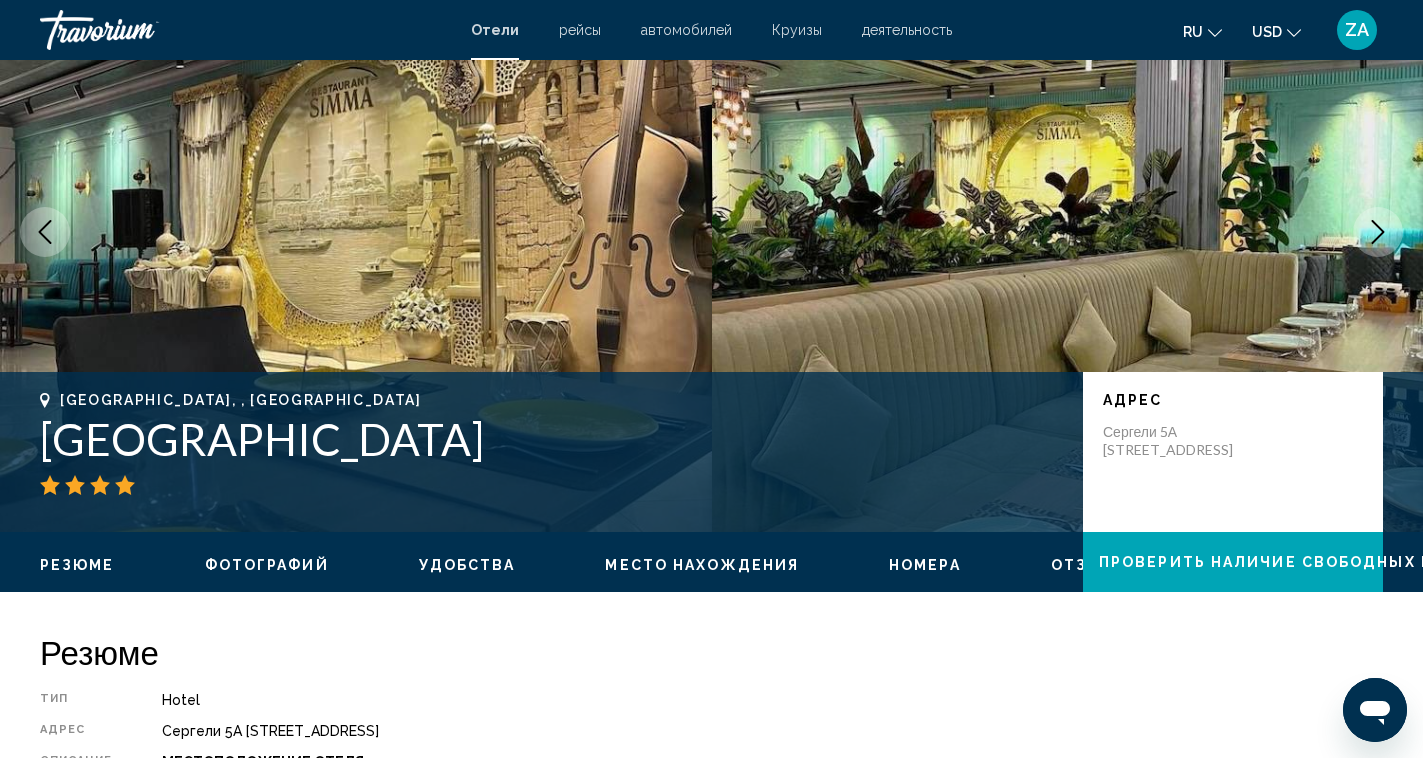 click 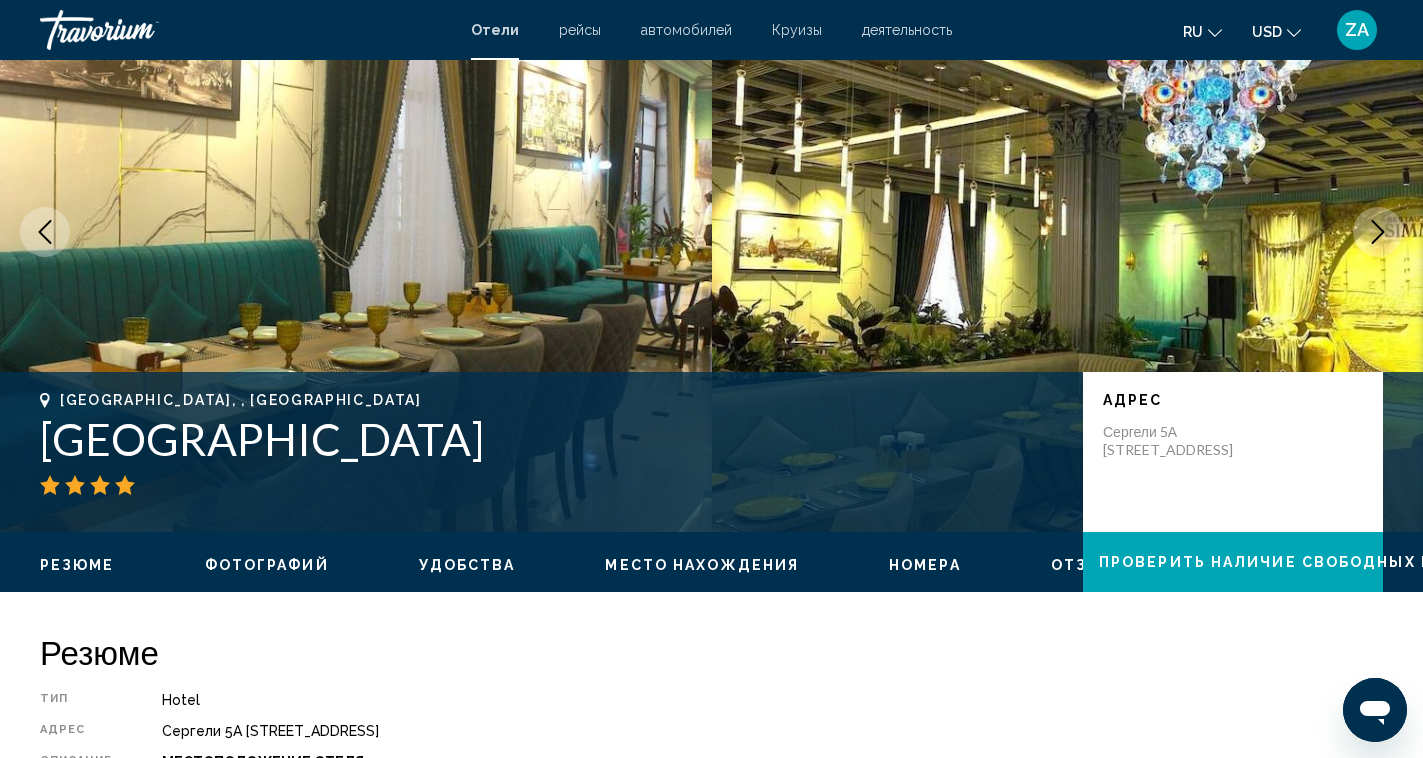 click 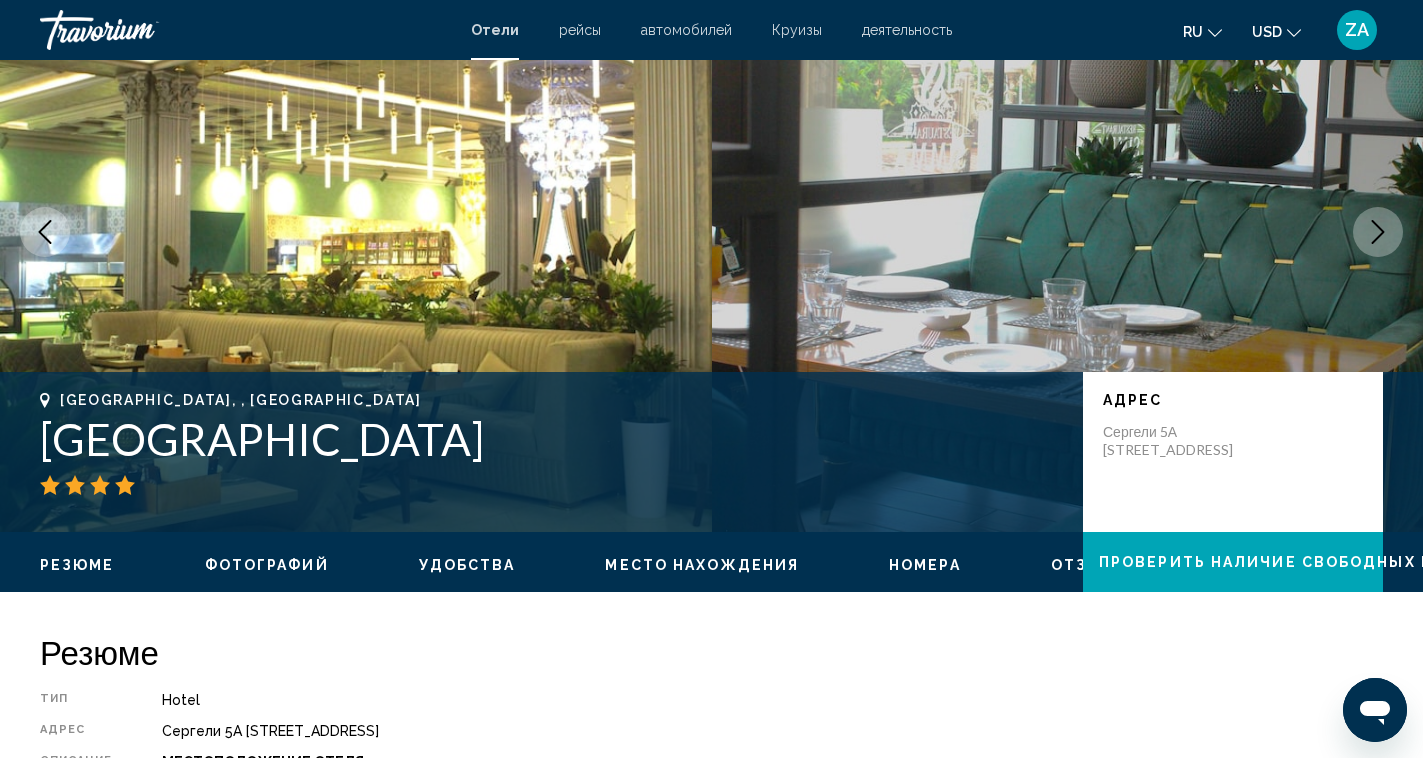 click 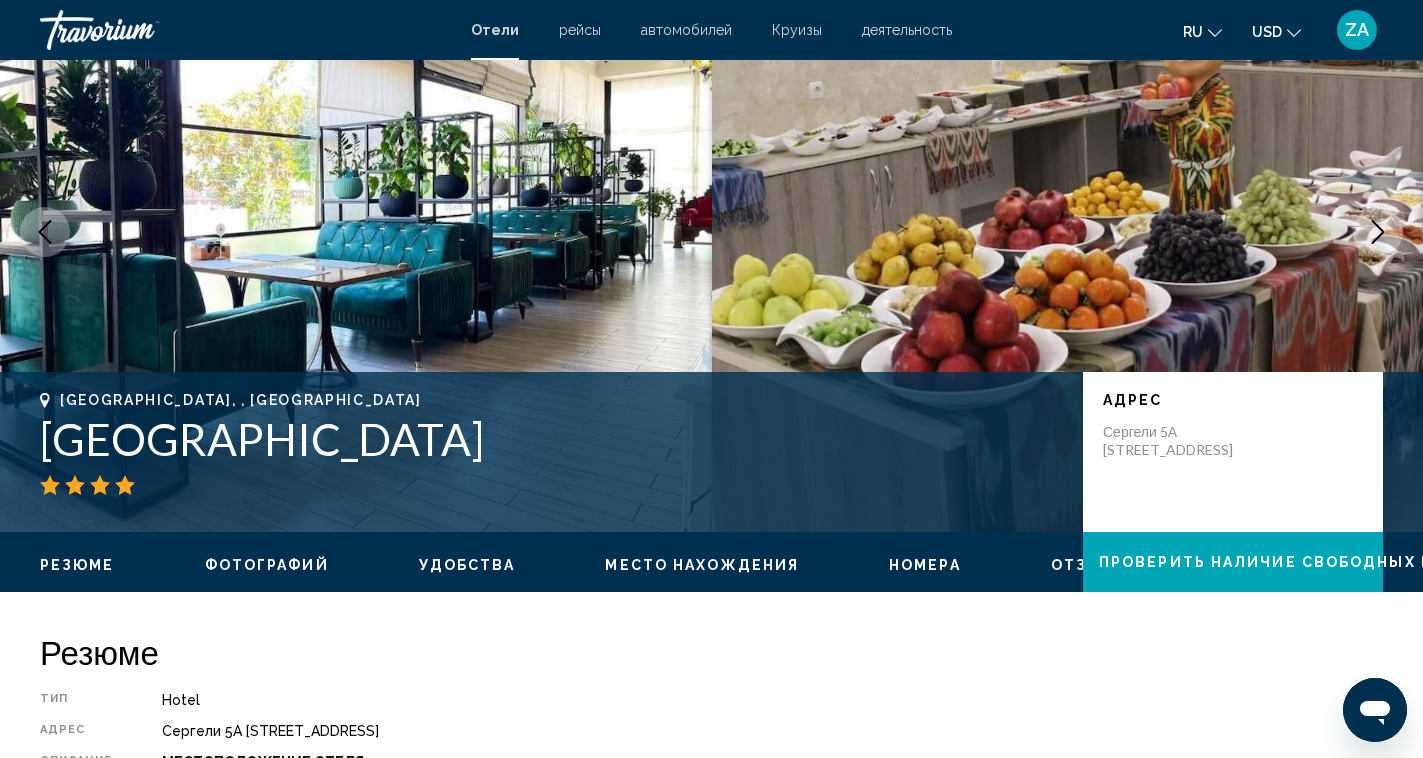 click 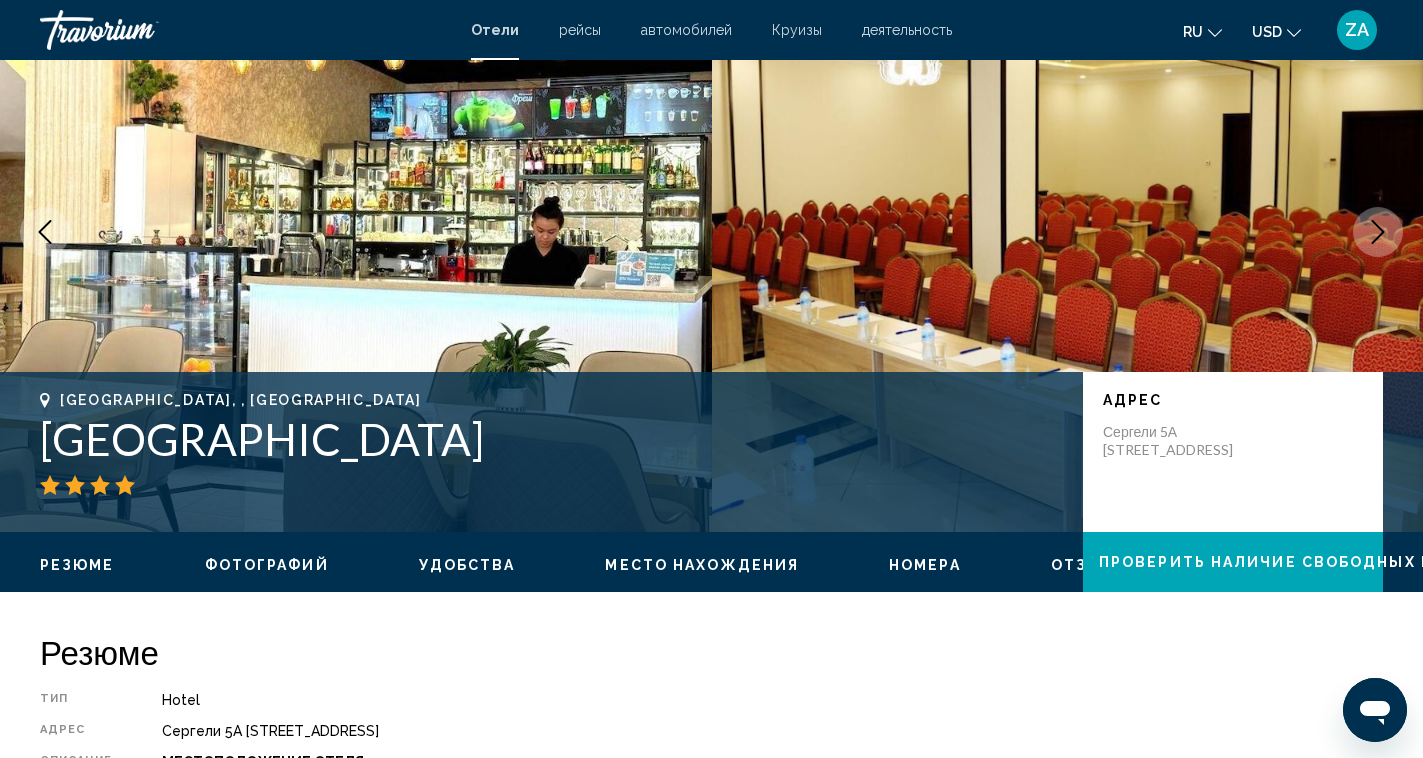 click 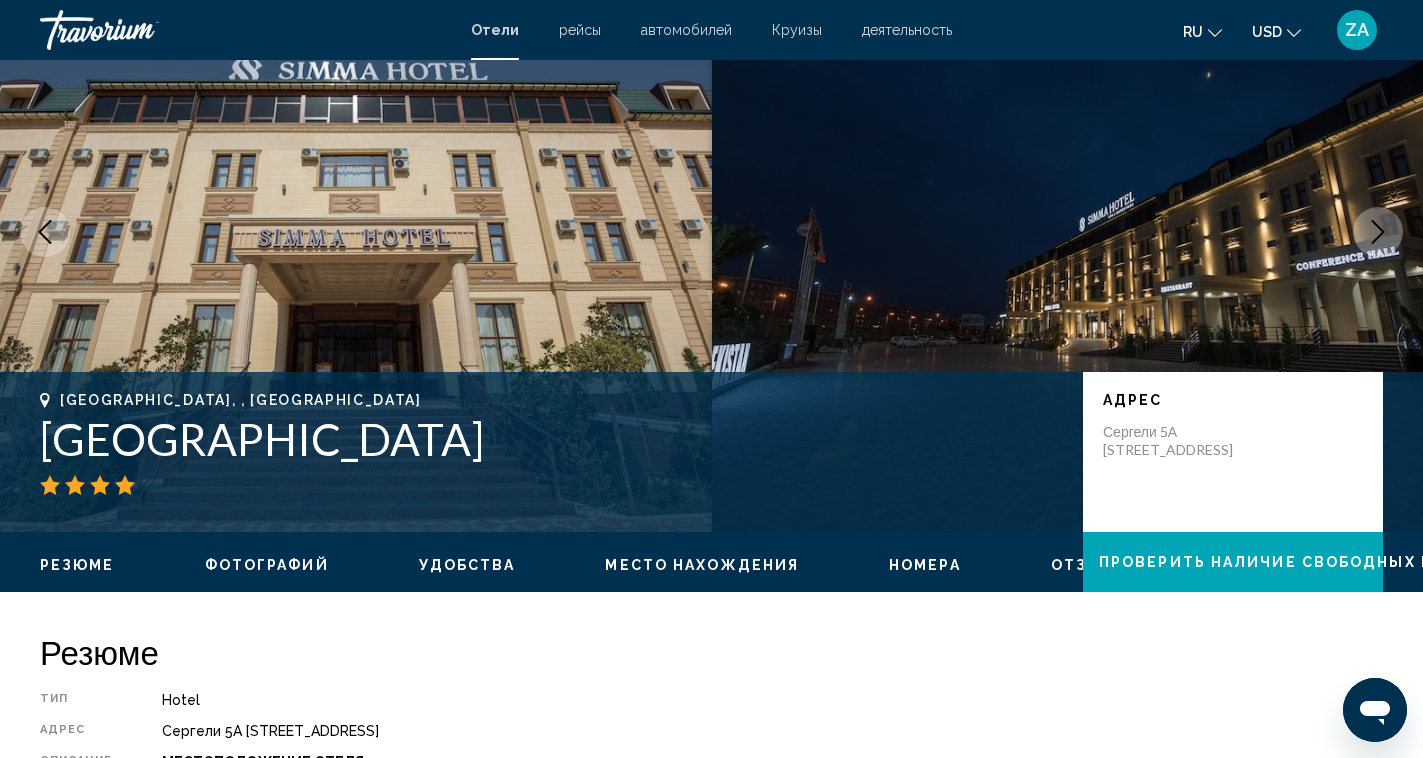 click 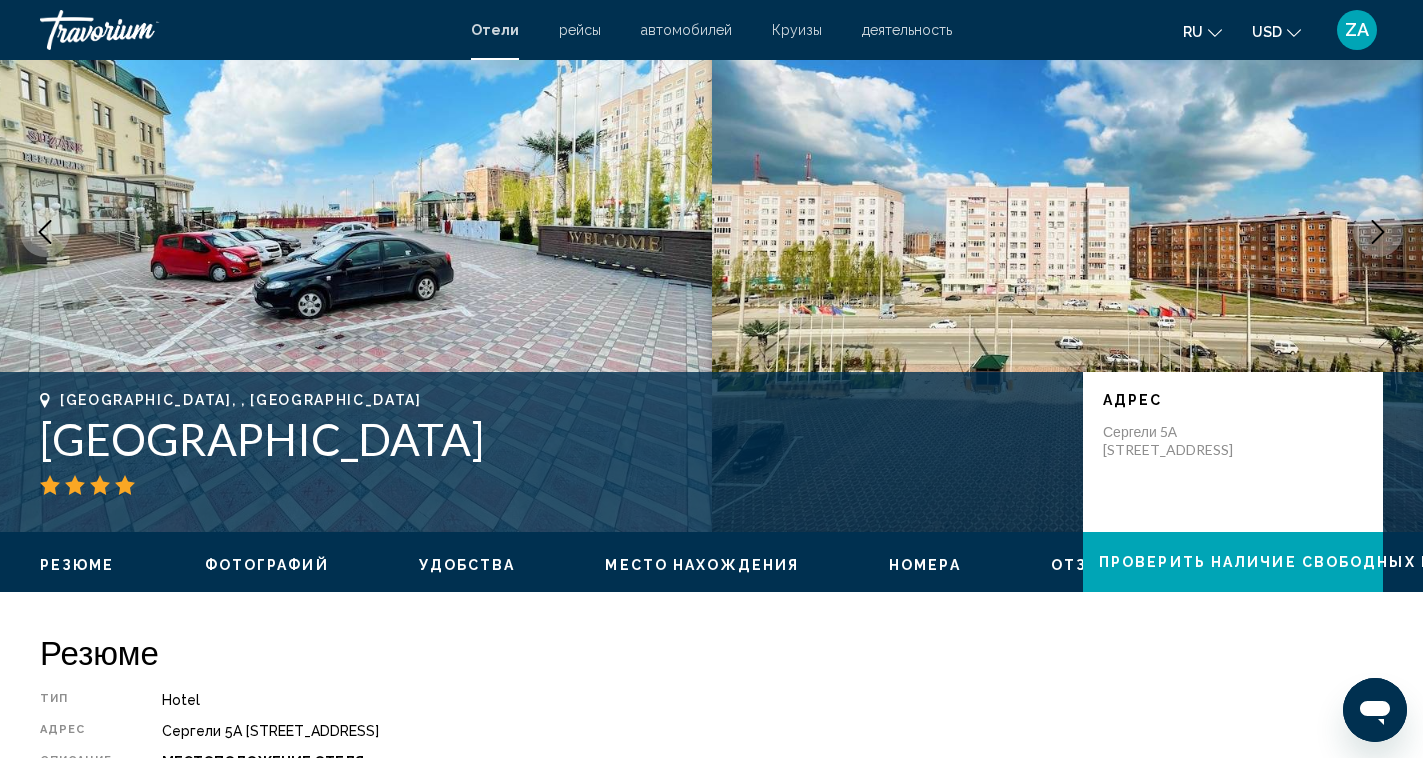 click 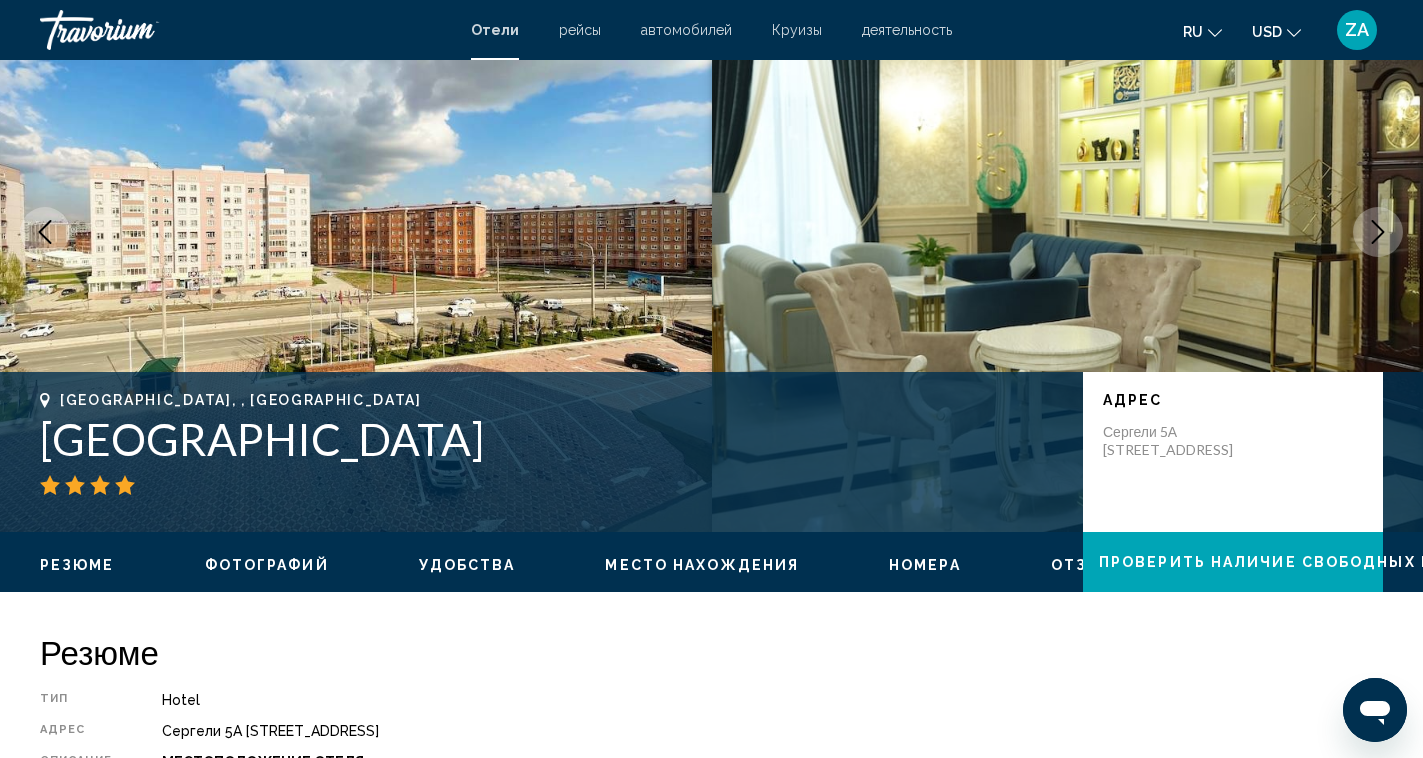 click 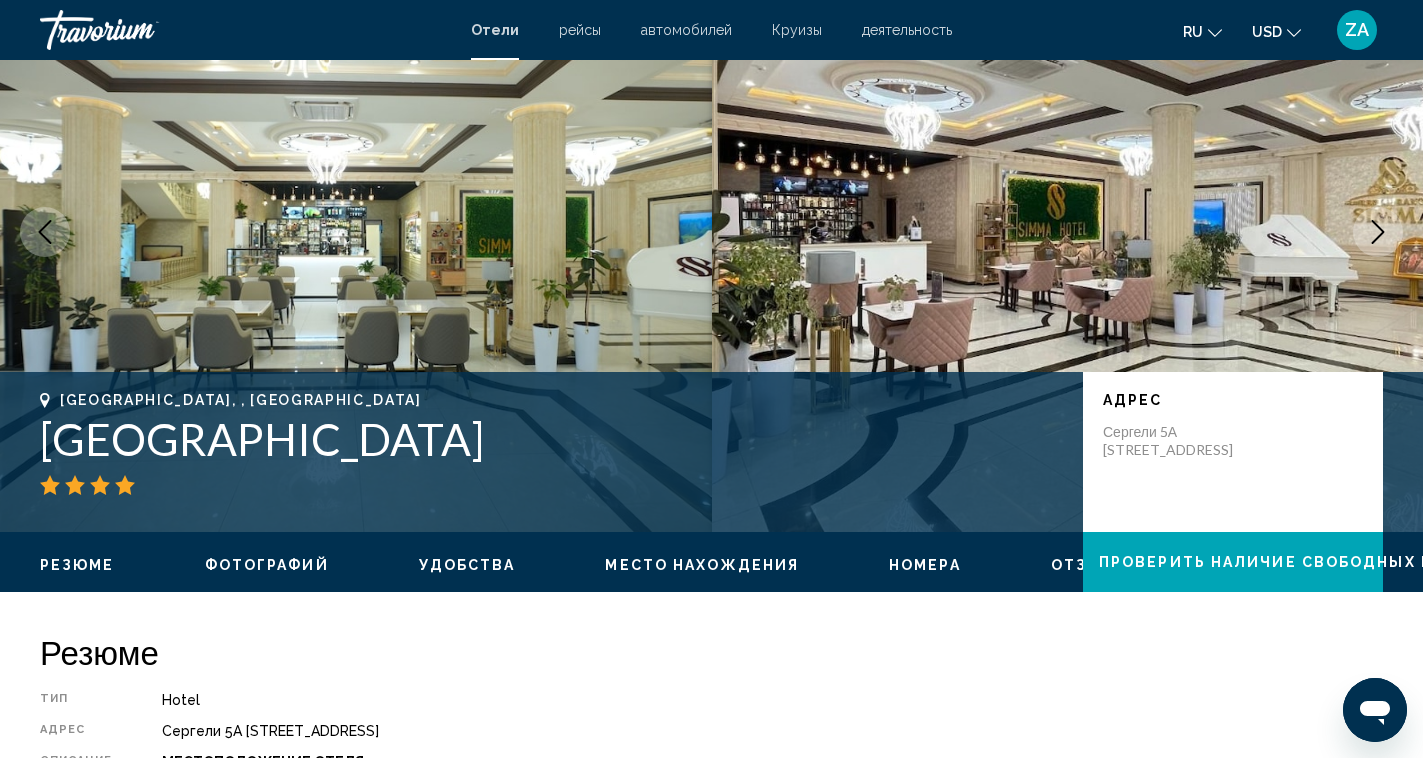 click 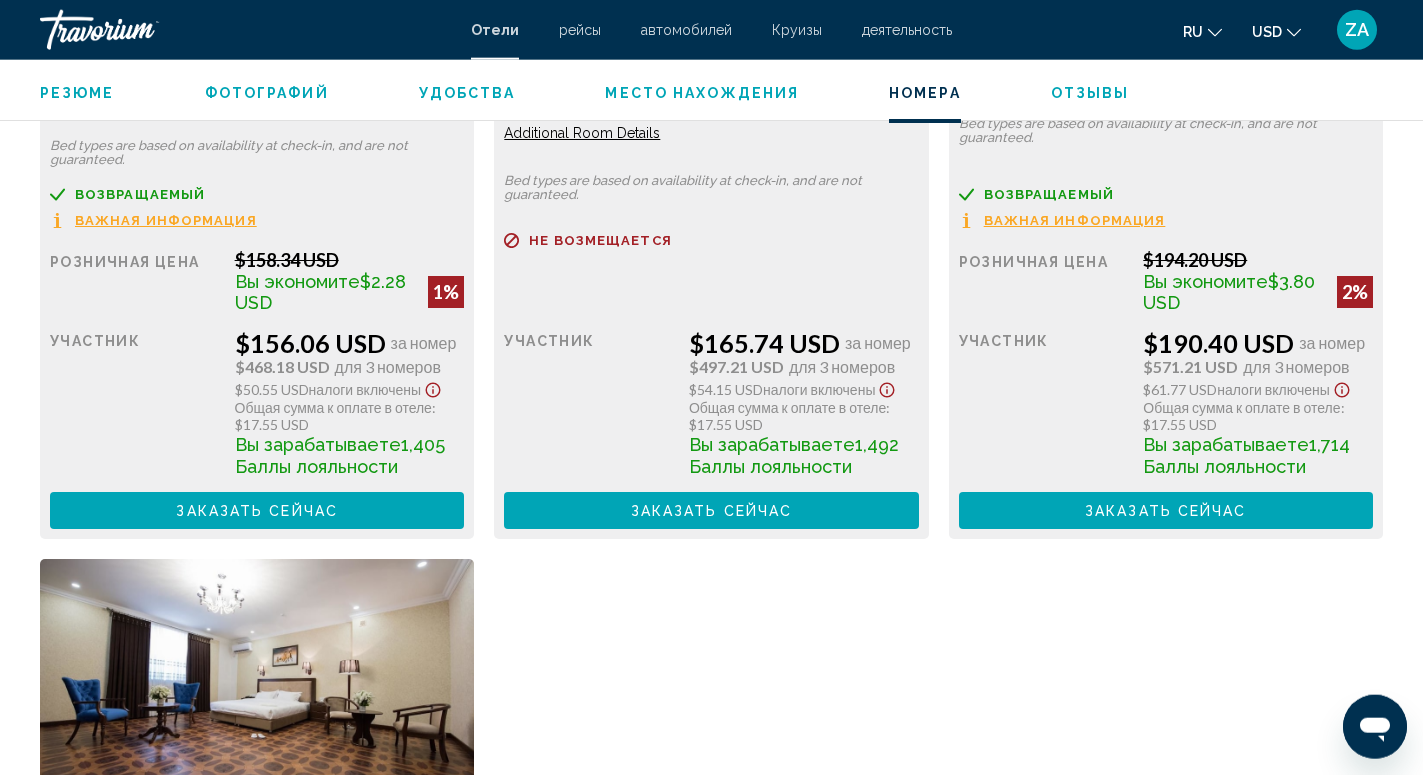 scroll, scrollTop: 3392, scrollLeft: 0, axis: vertical 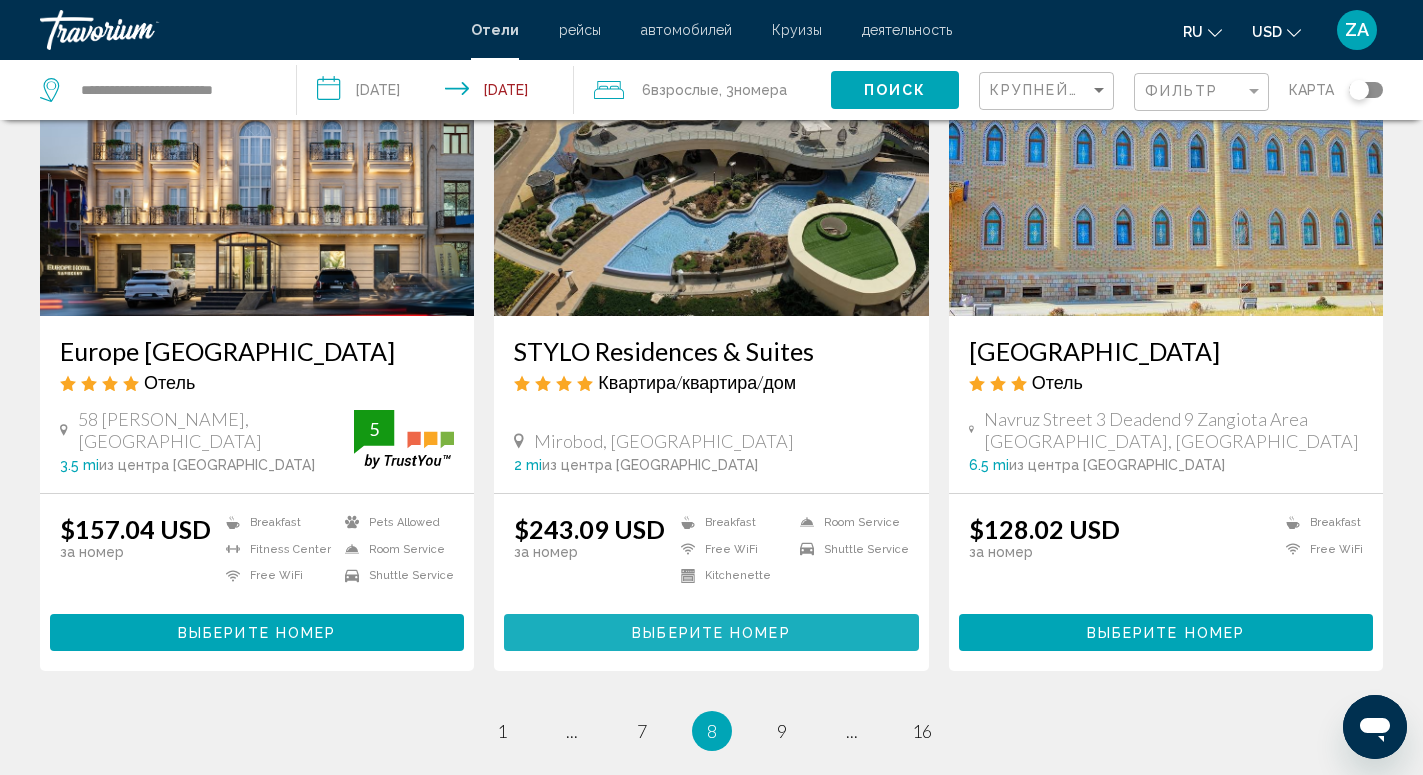 click on "Выберите номер" at bounding box center [711, 632] 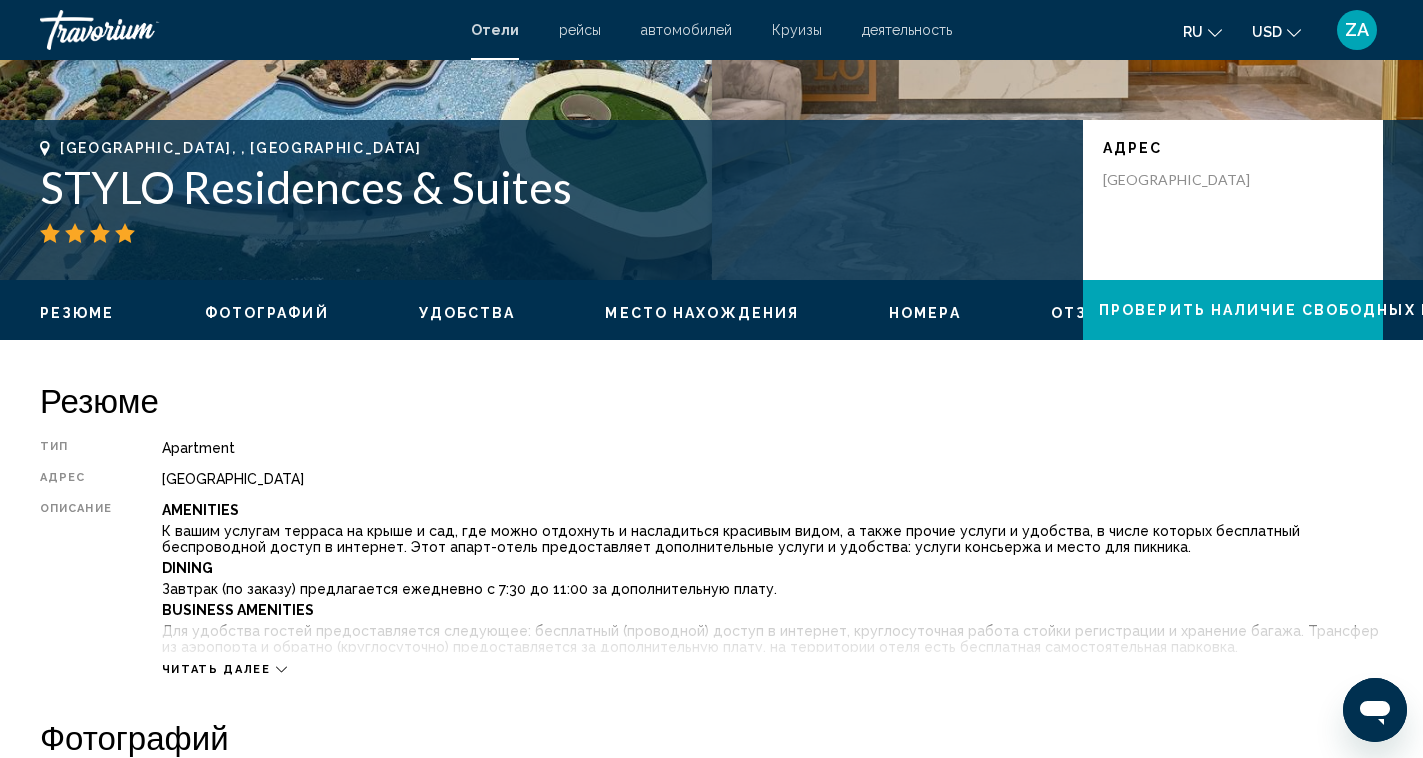 scroll, scrollTop: 0, scrollLeft: 0, axis: both 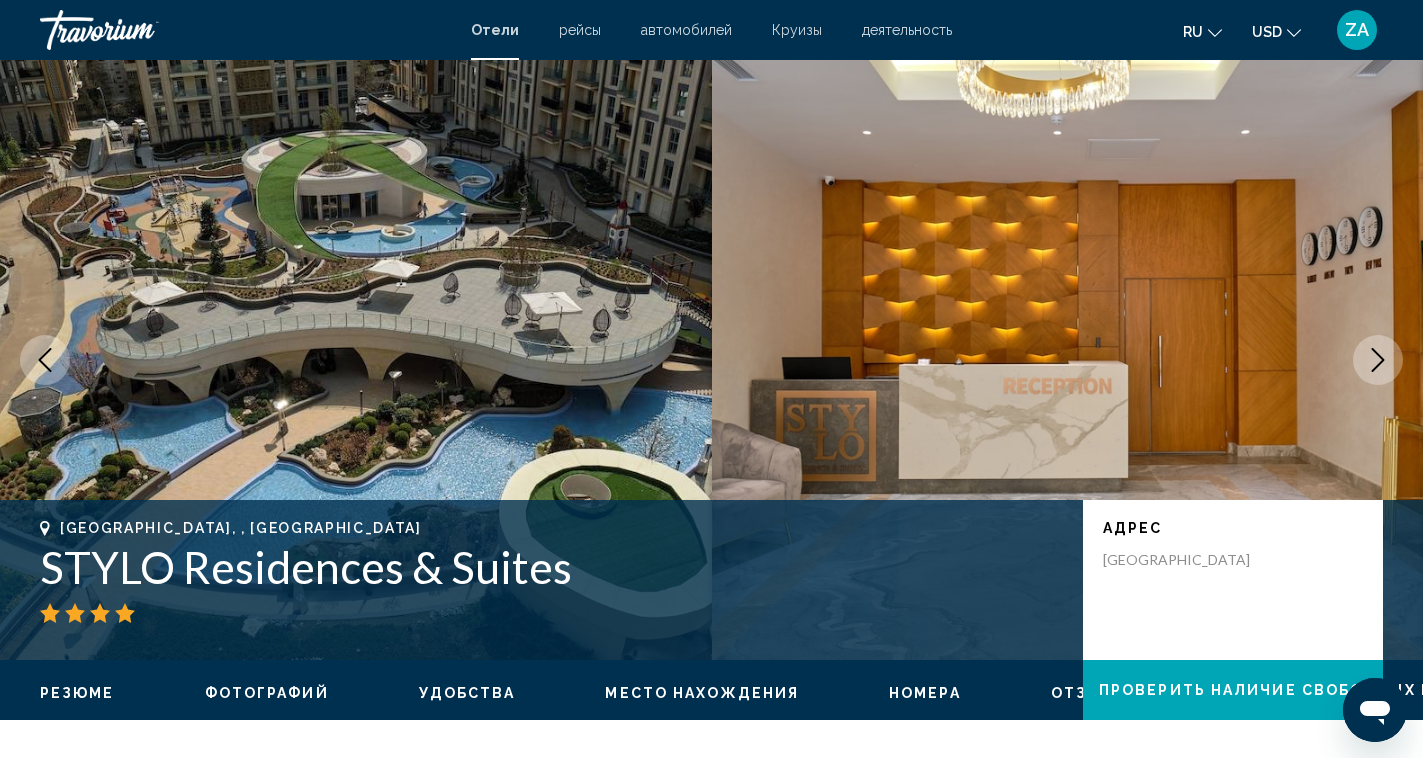 click 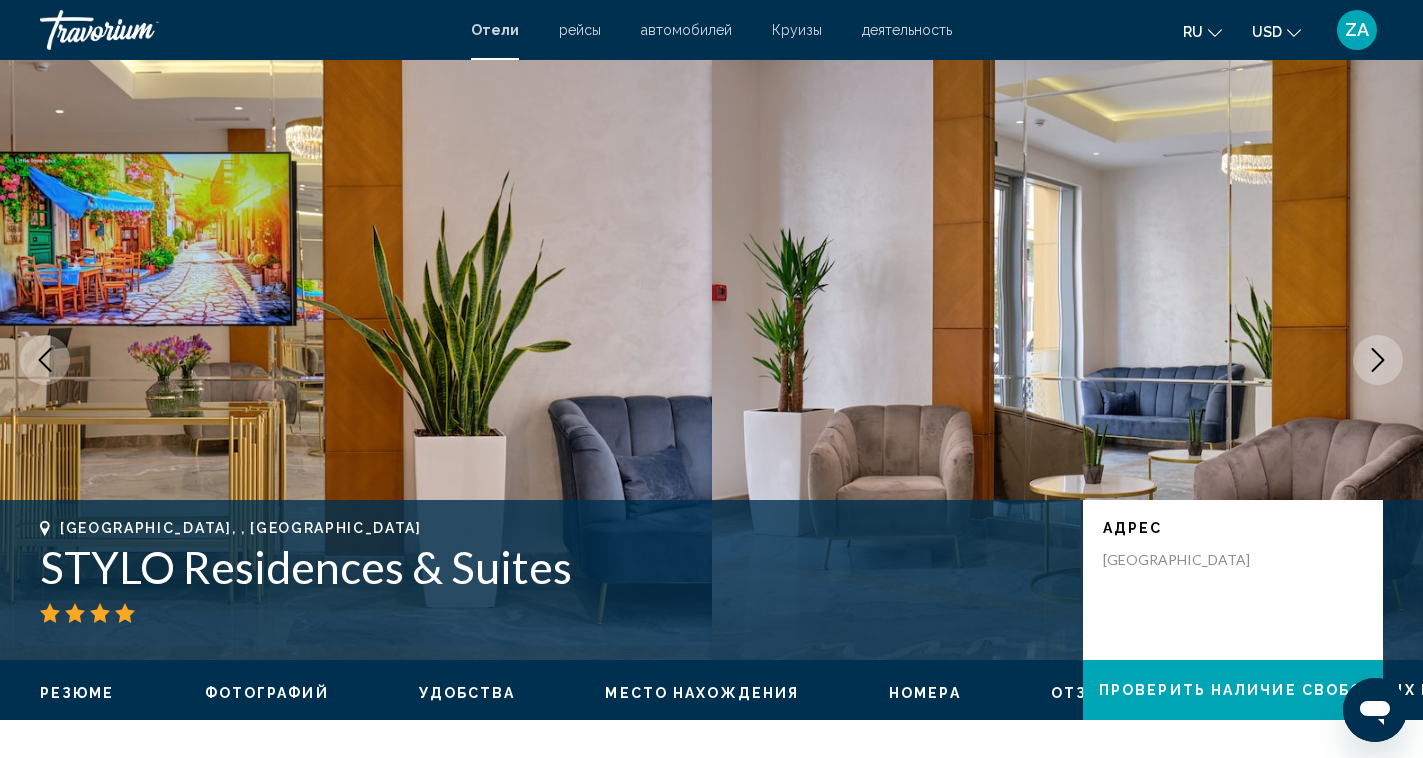 click 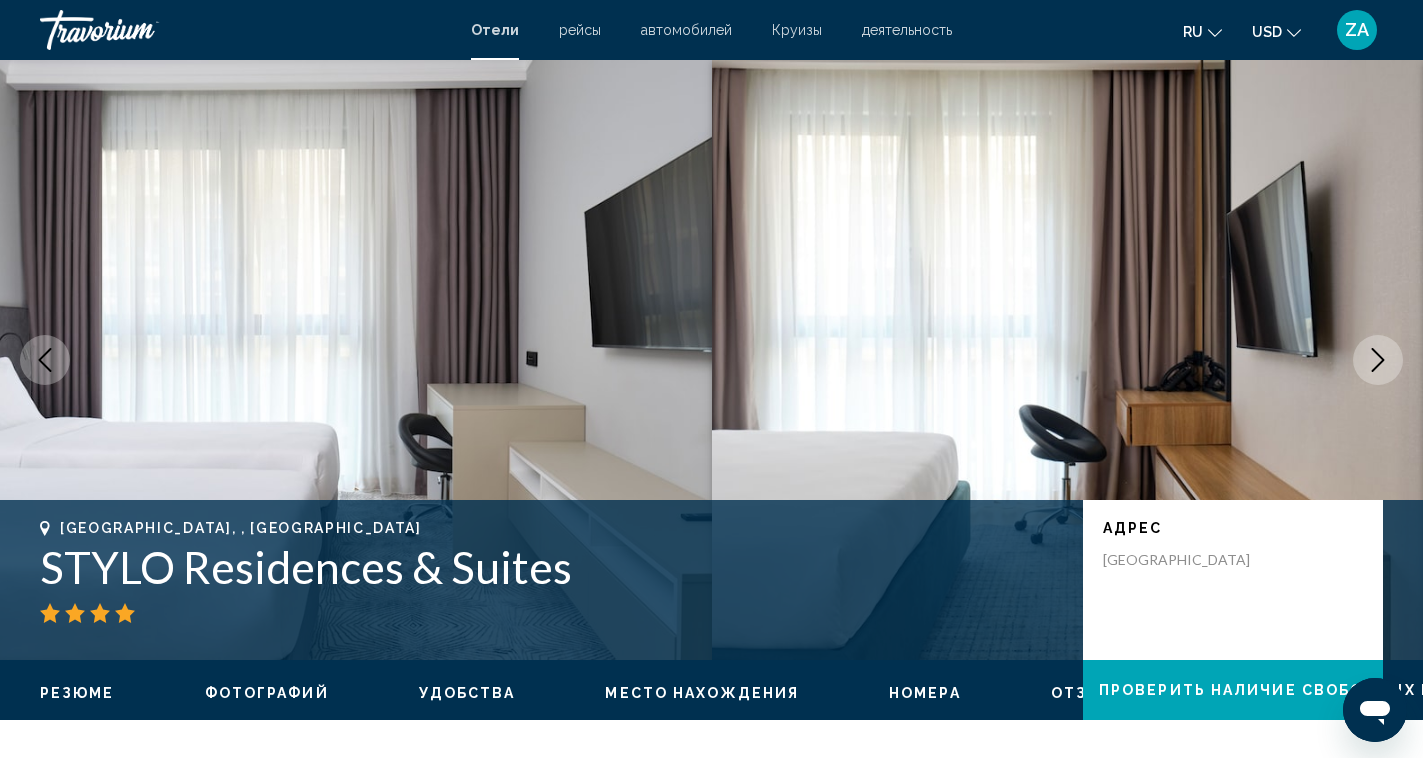 click 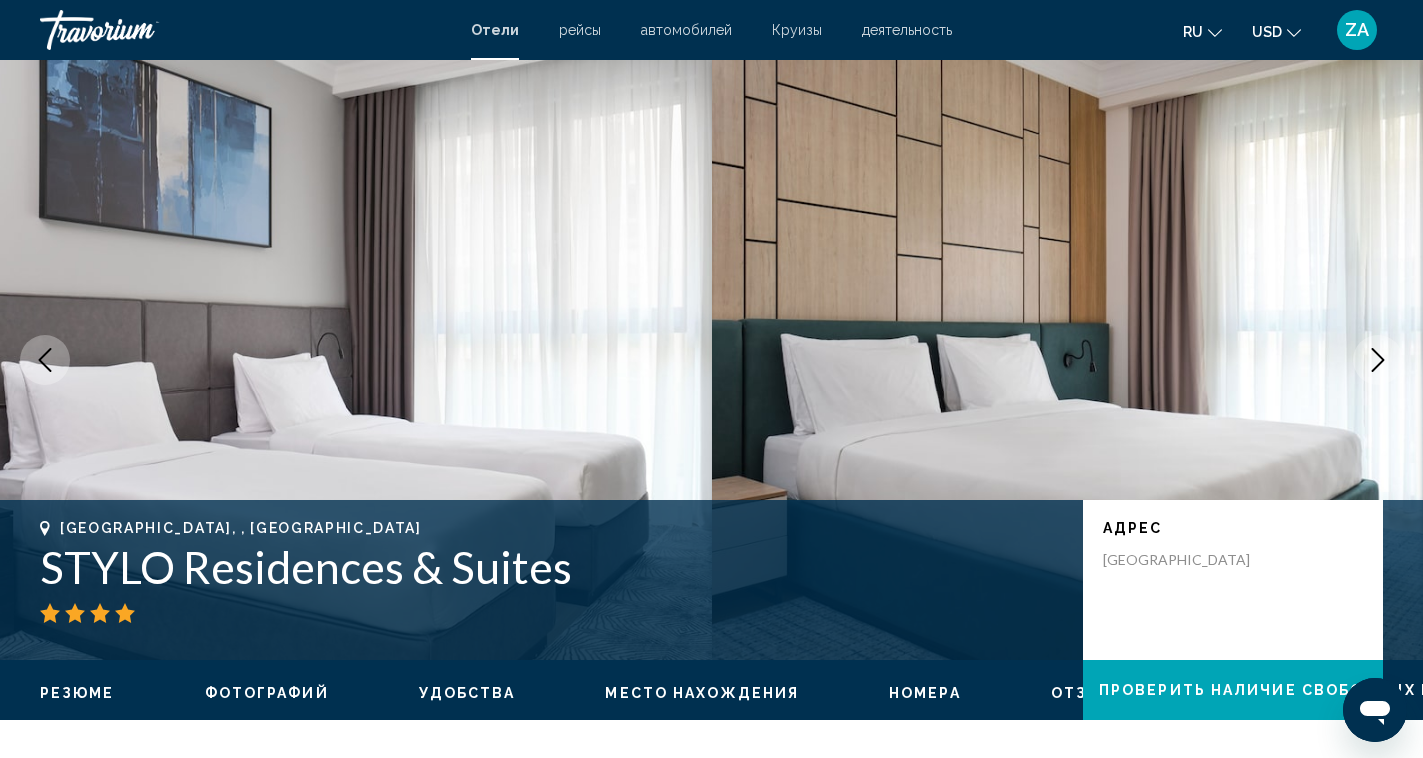 click 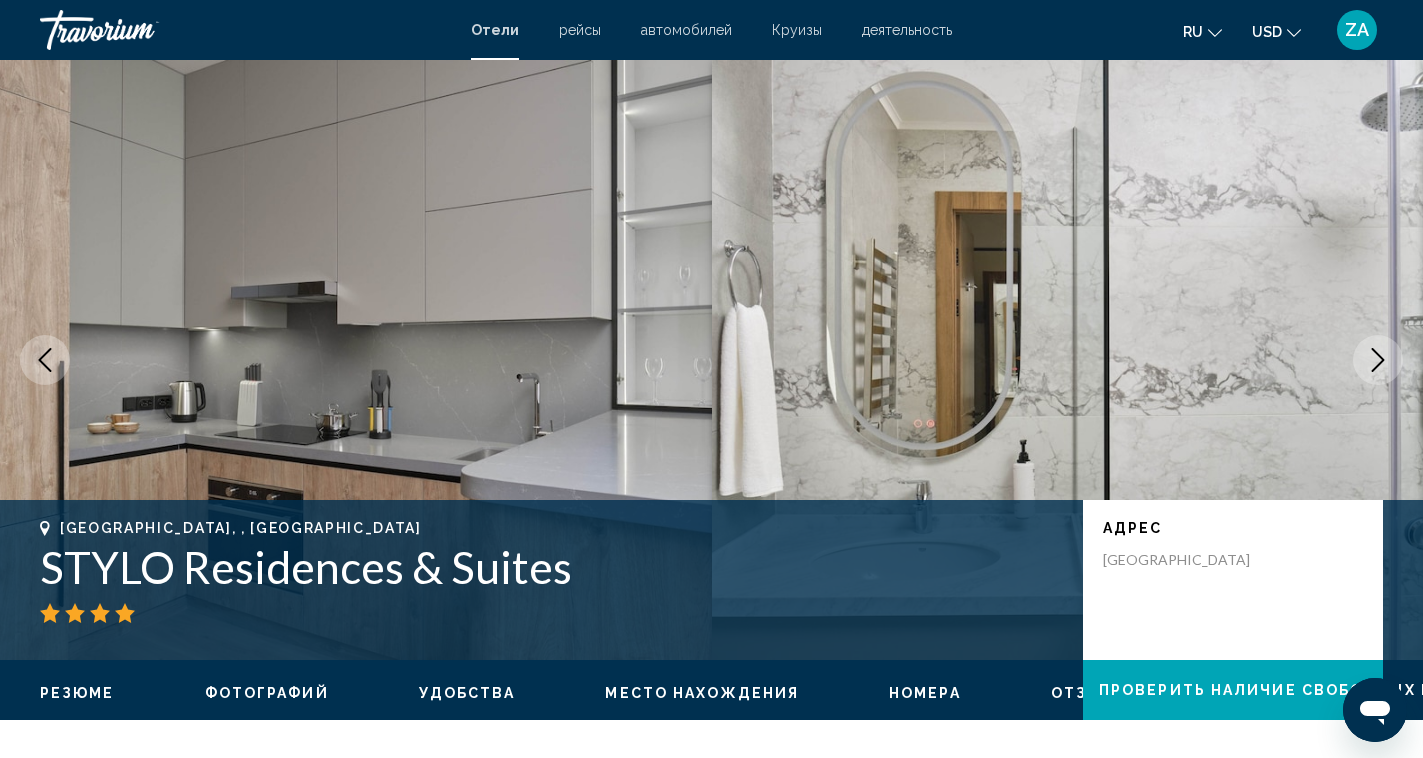 click 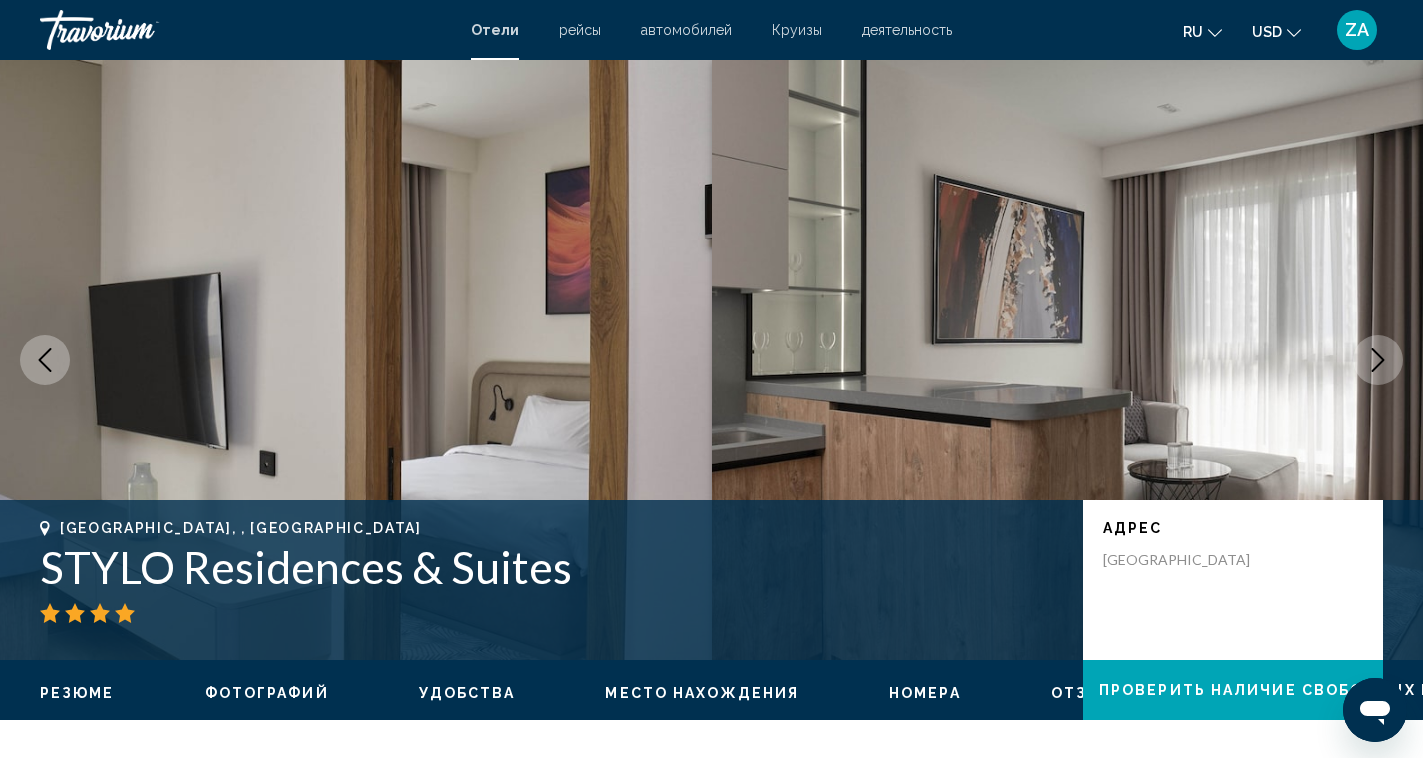 click 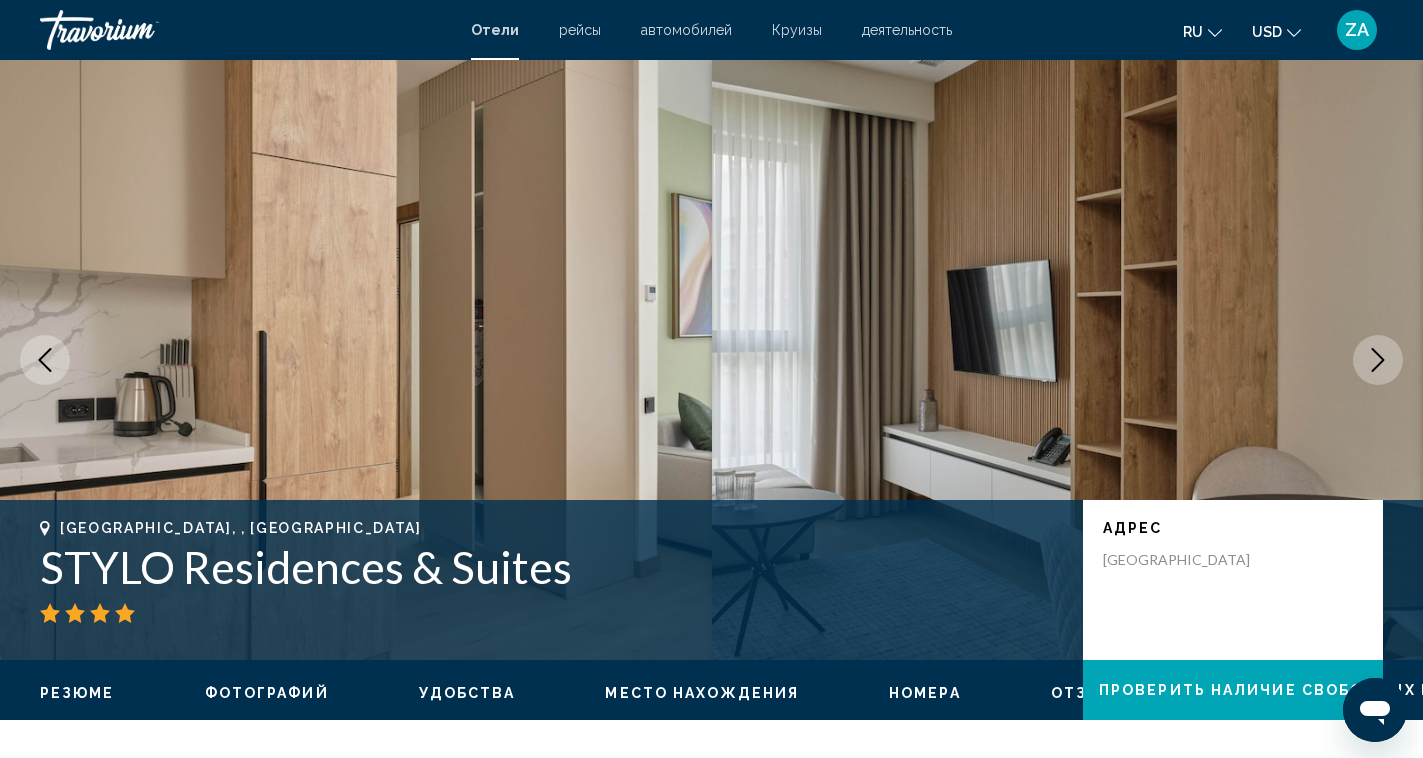 click 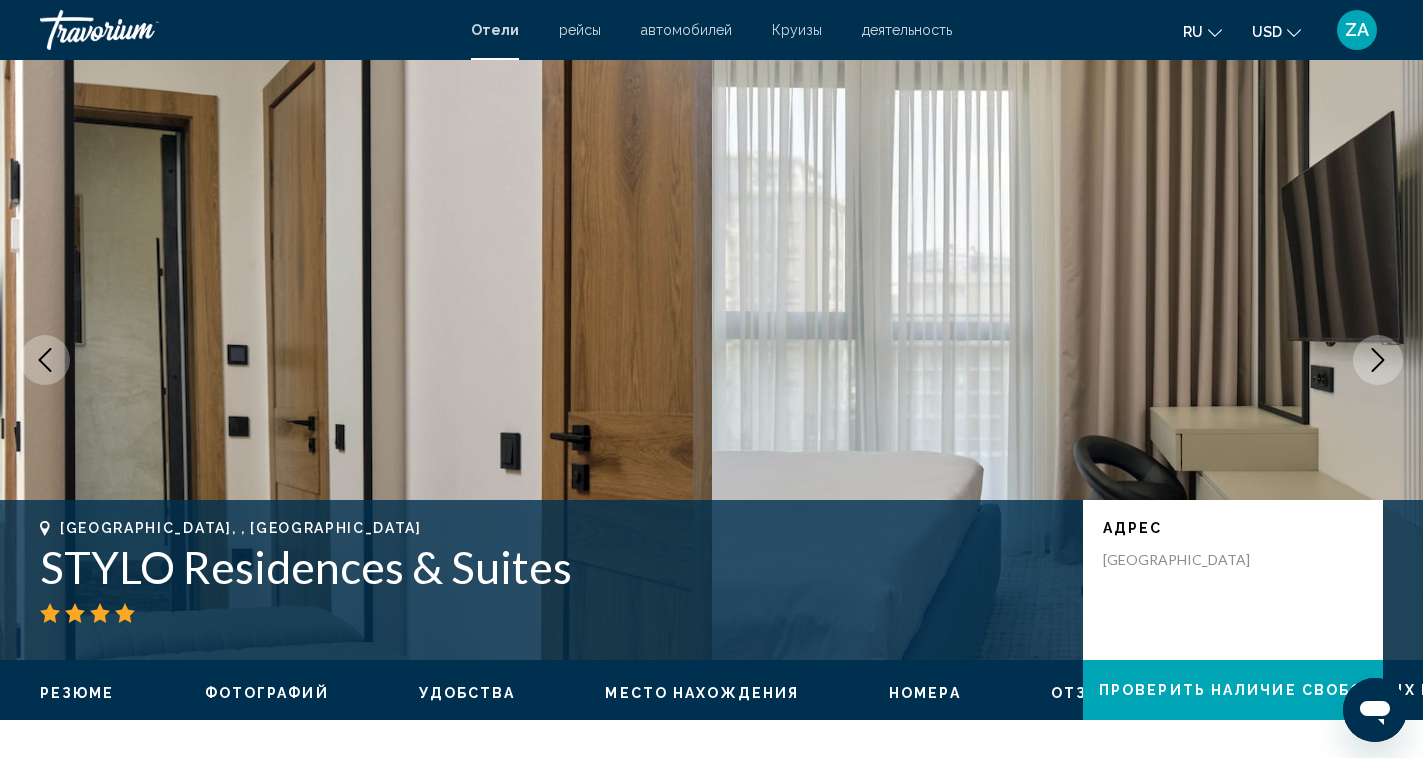 click 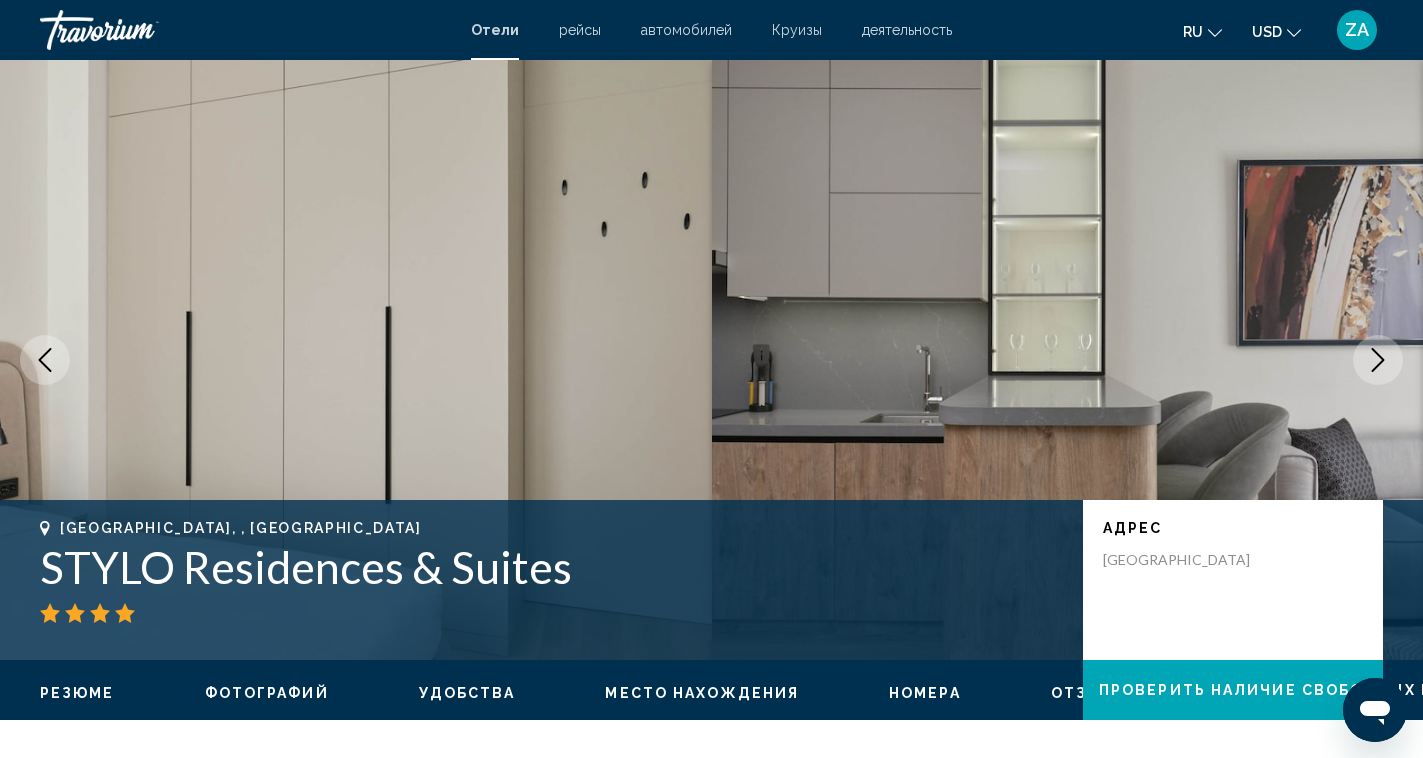 click 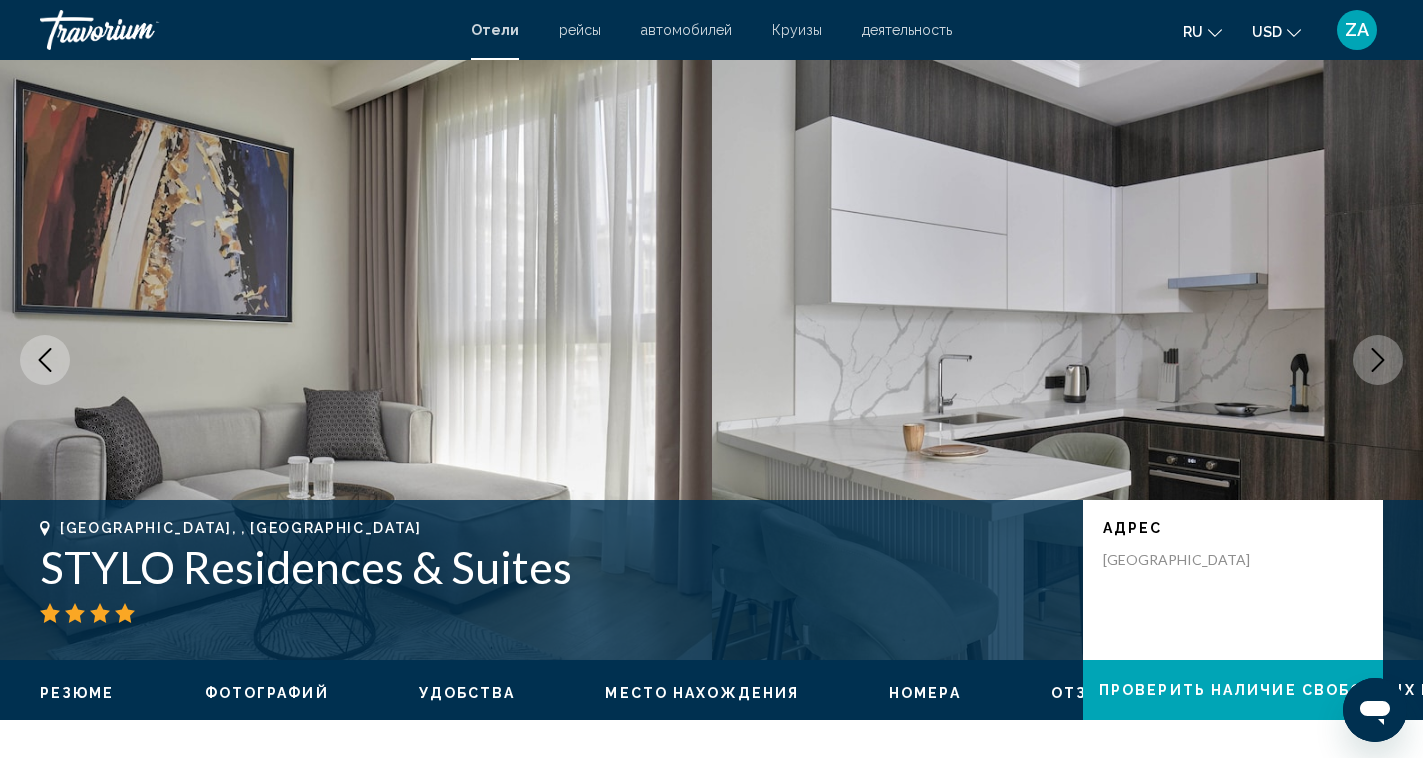 click 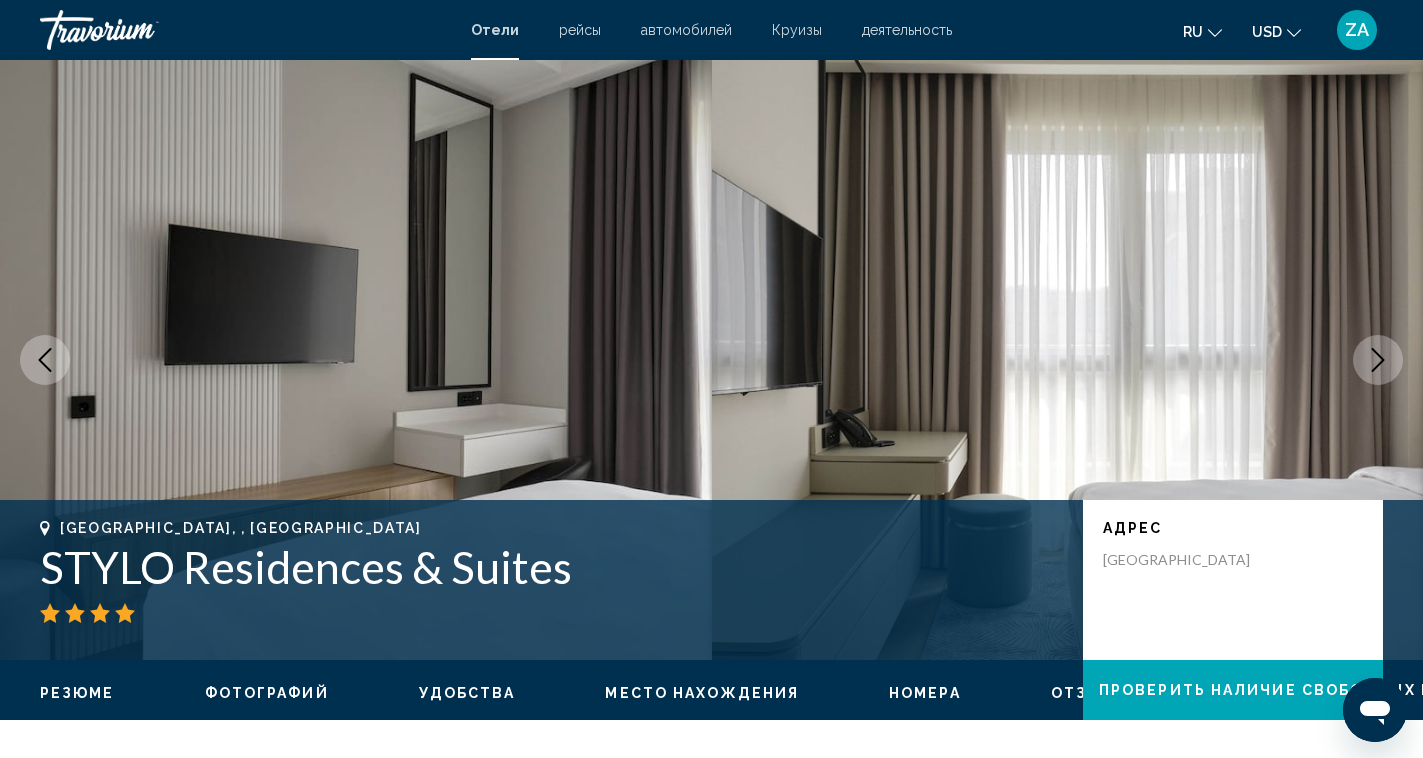 click 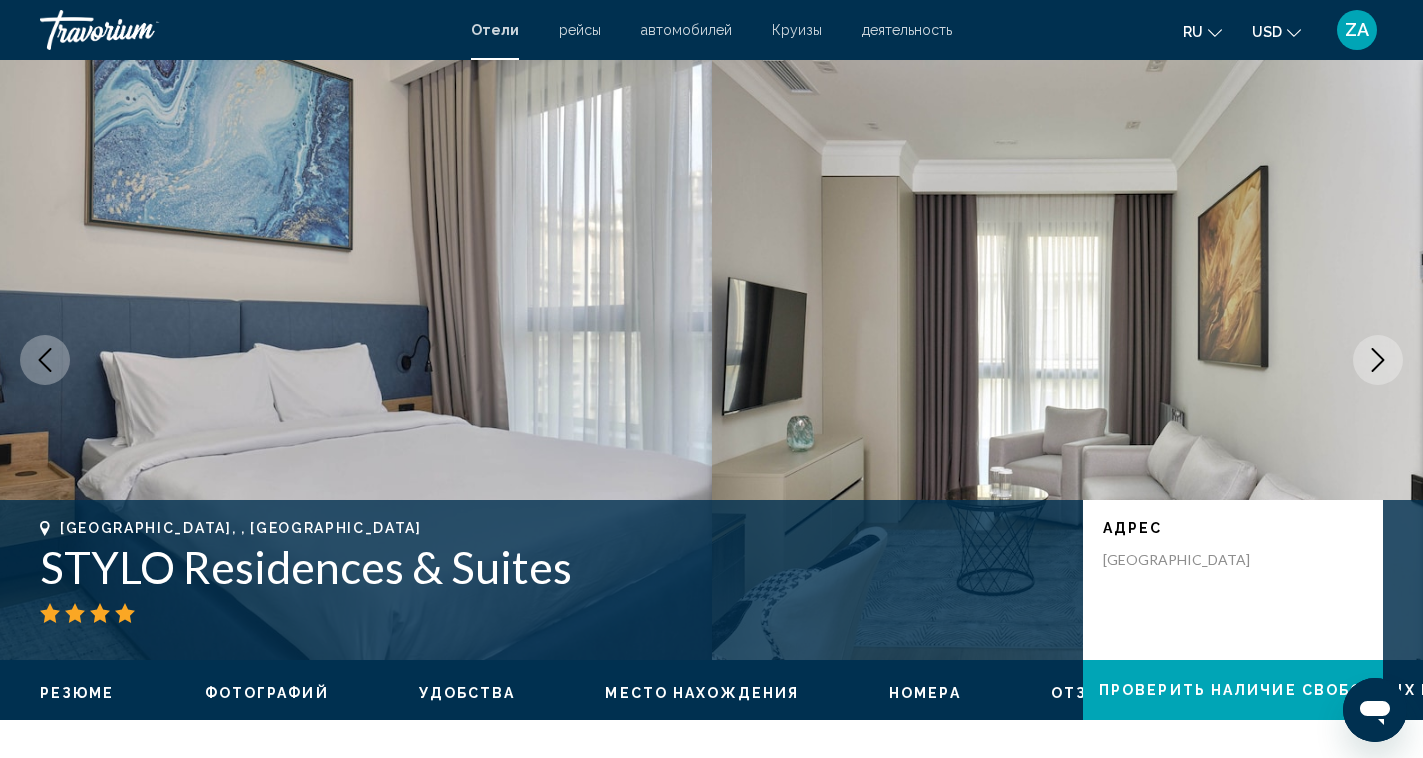 click 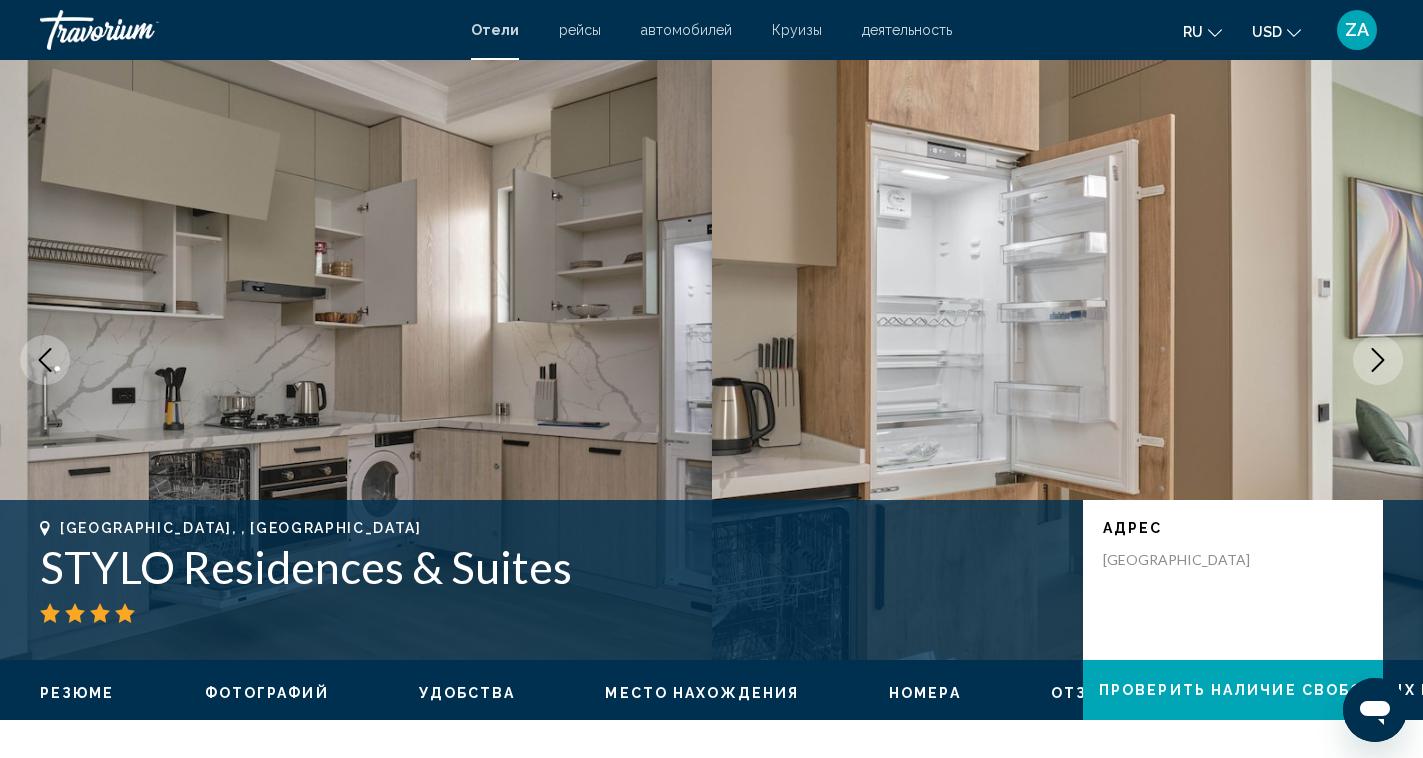 click 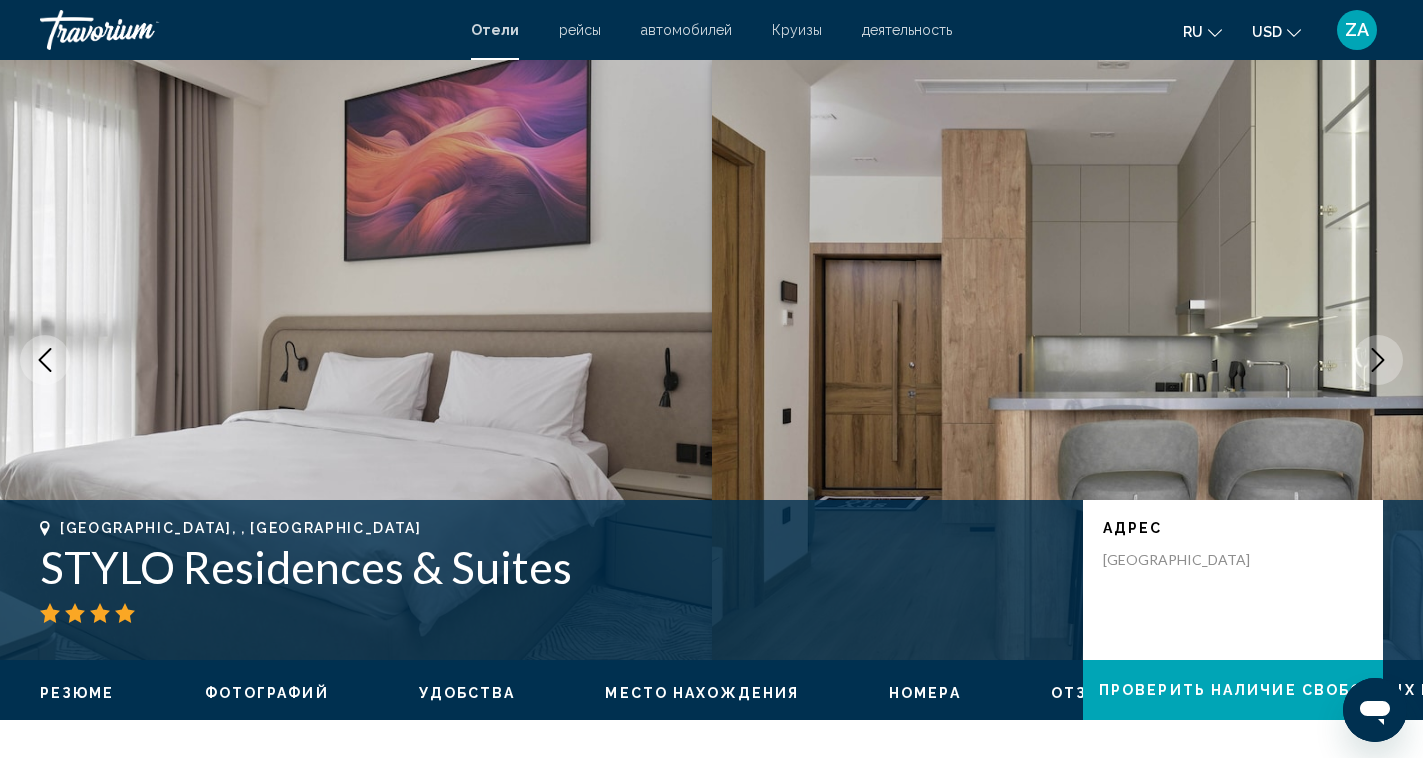 click 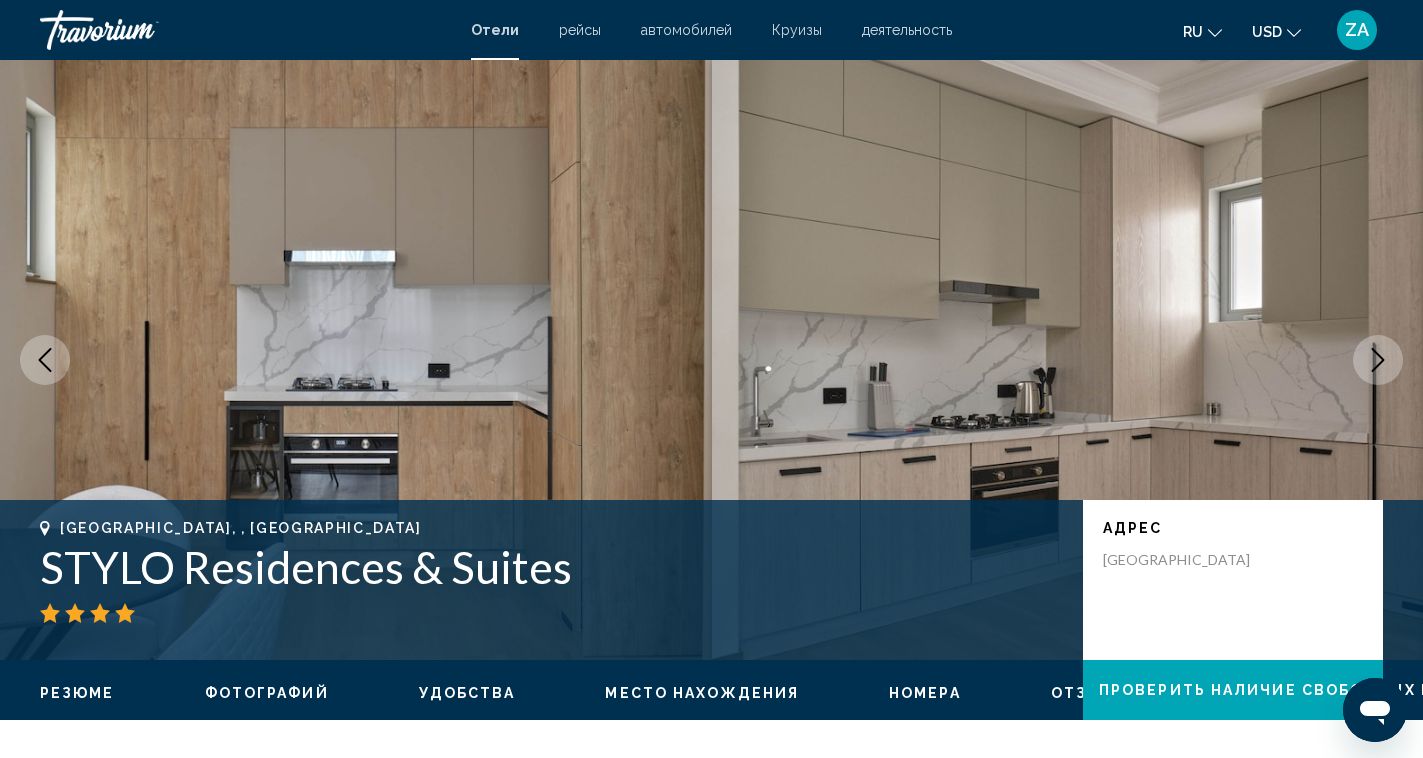 click 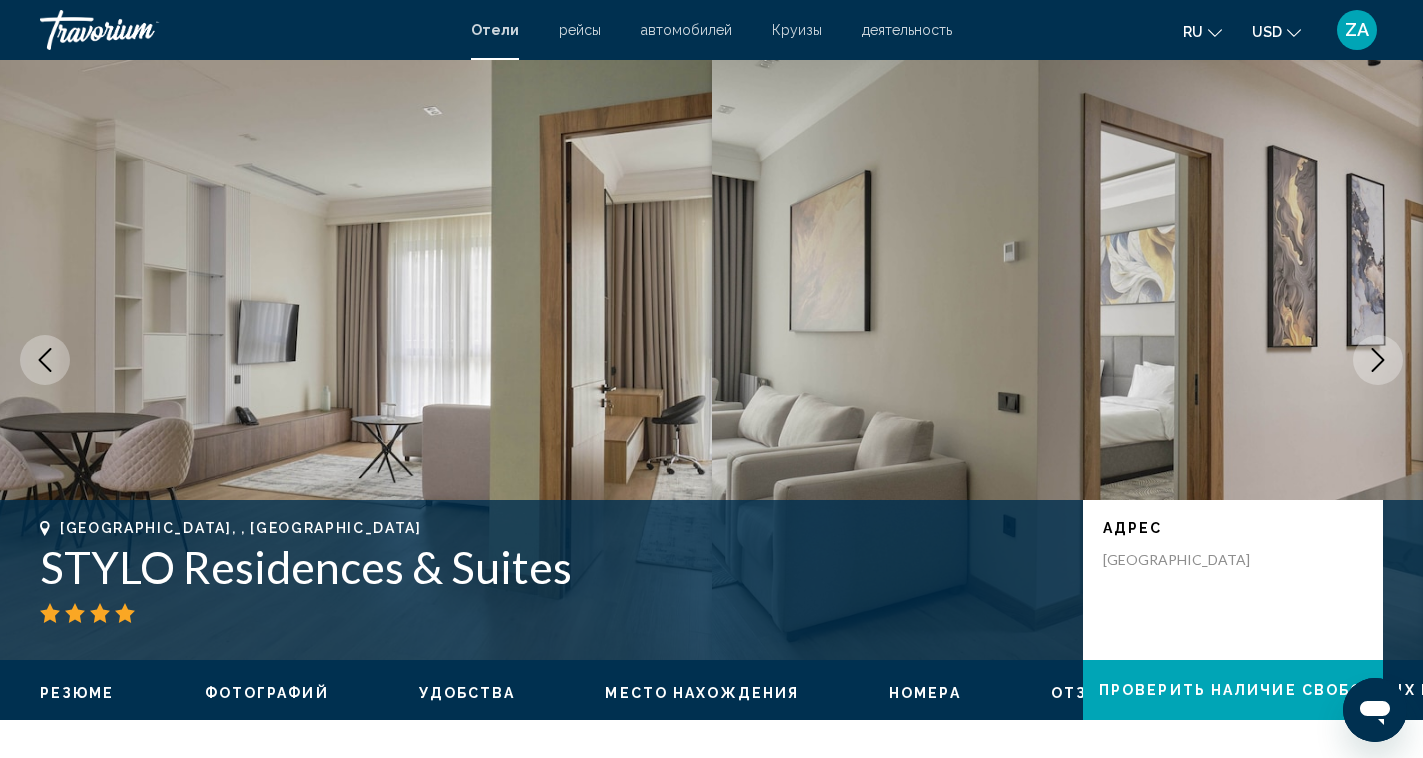 click 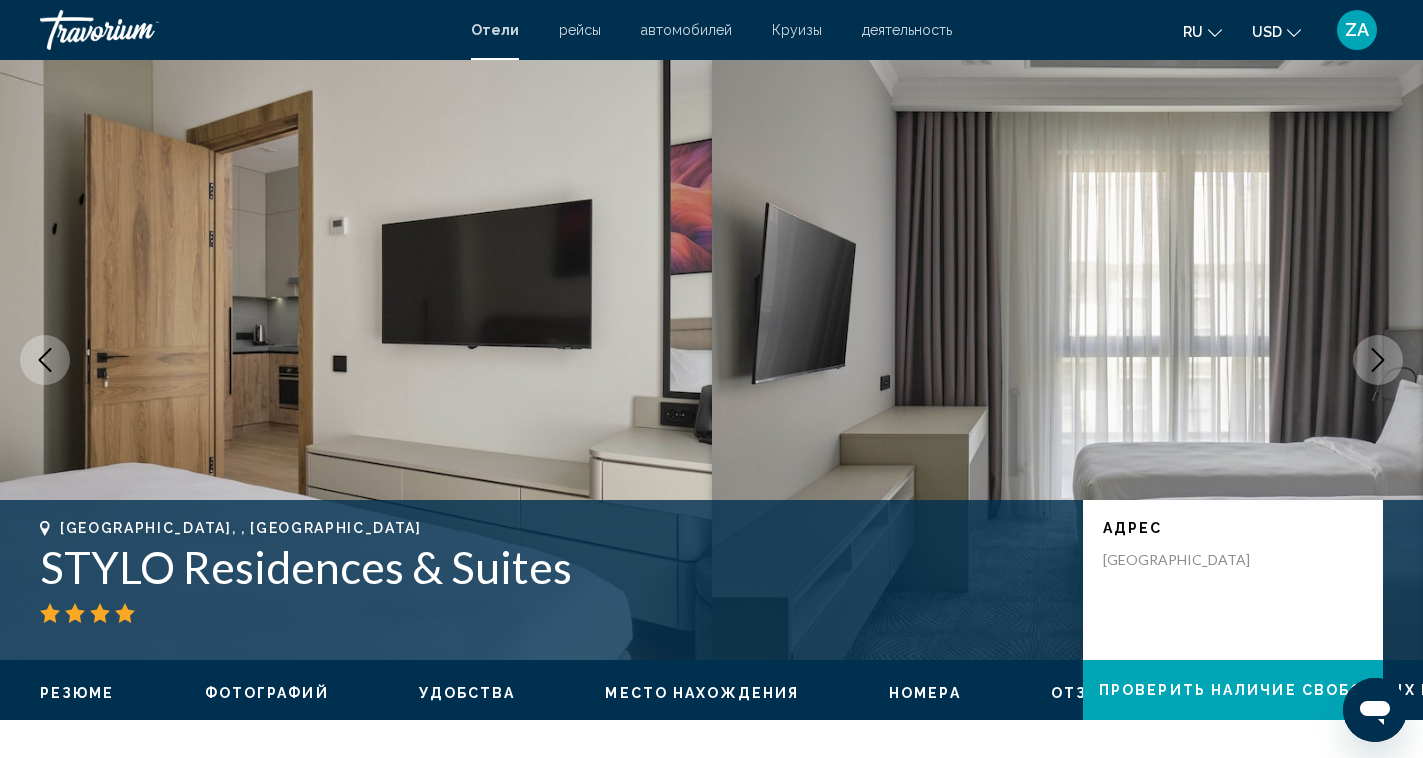 click 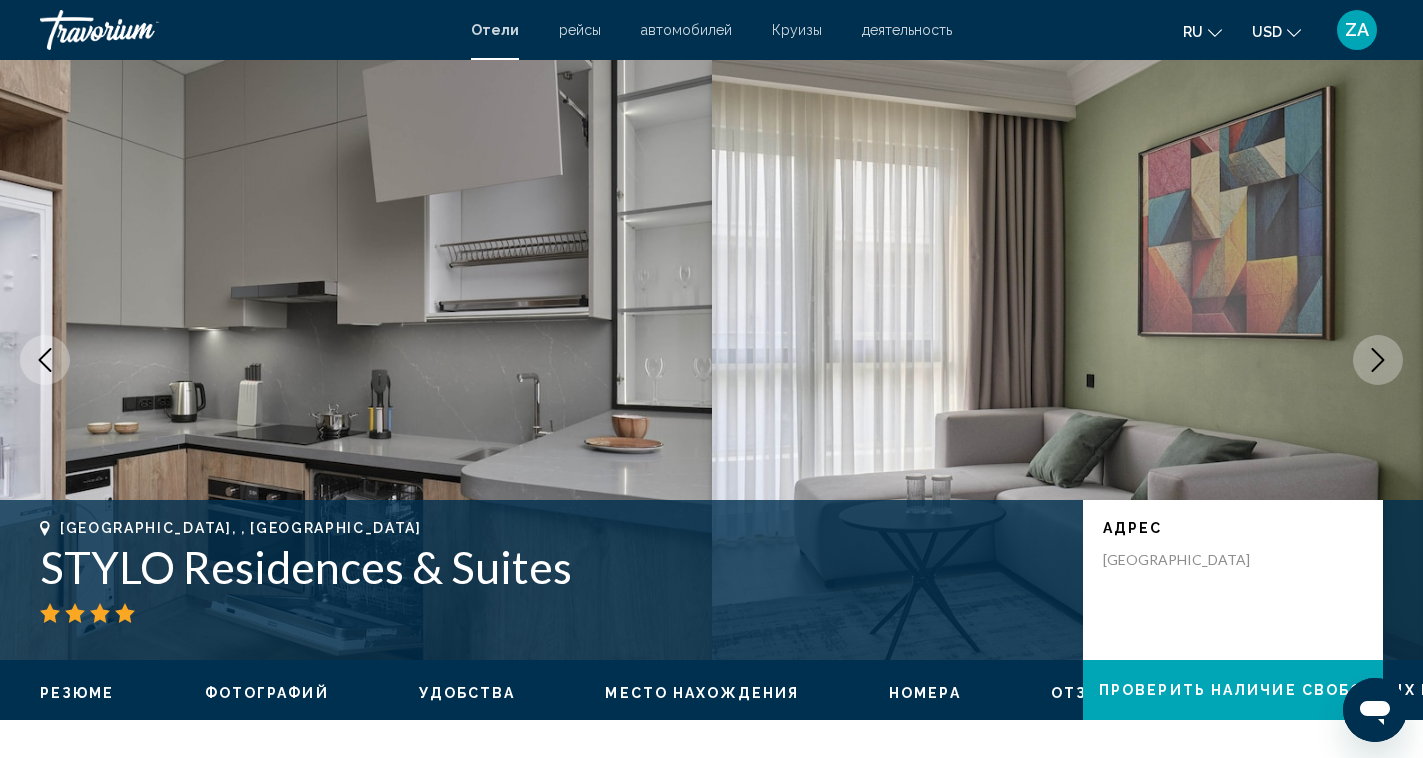 click 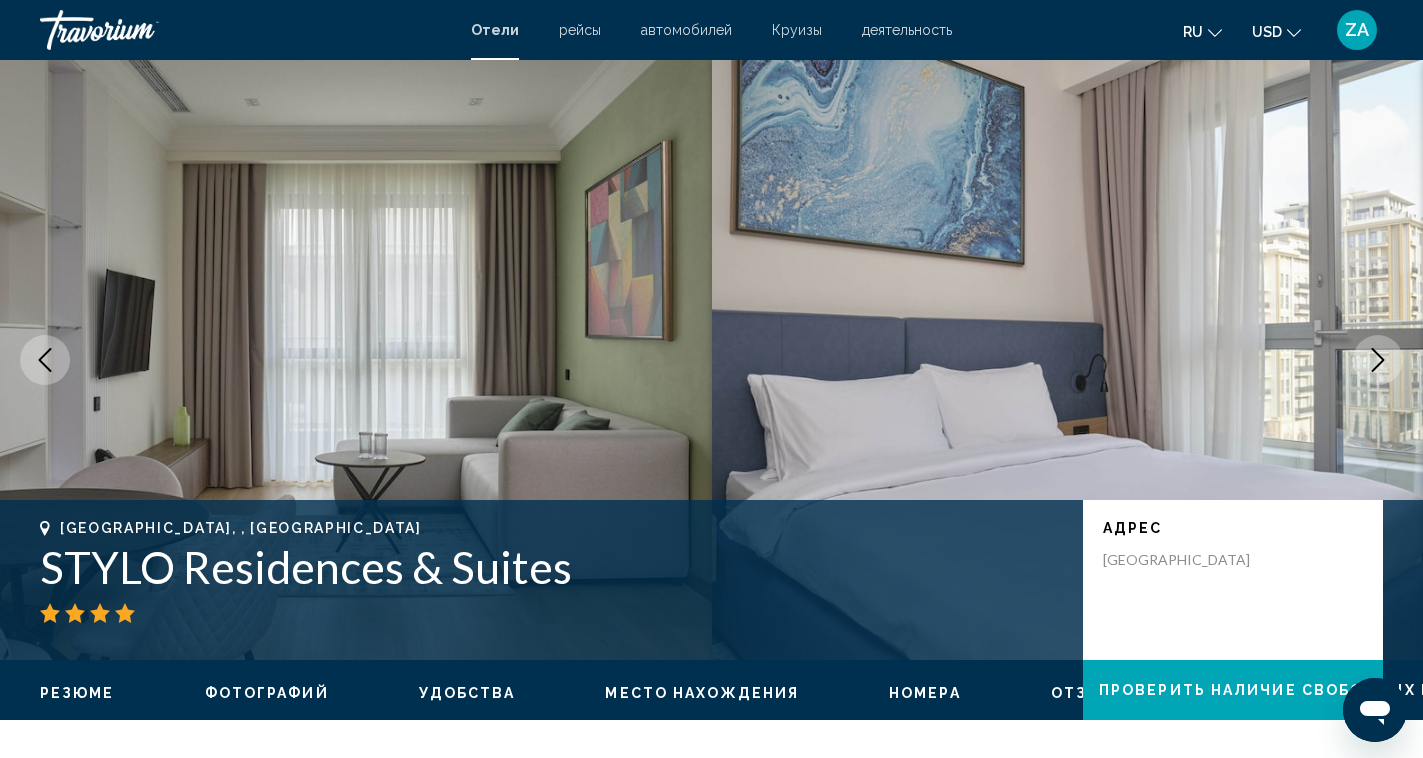 click 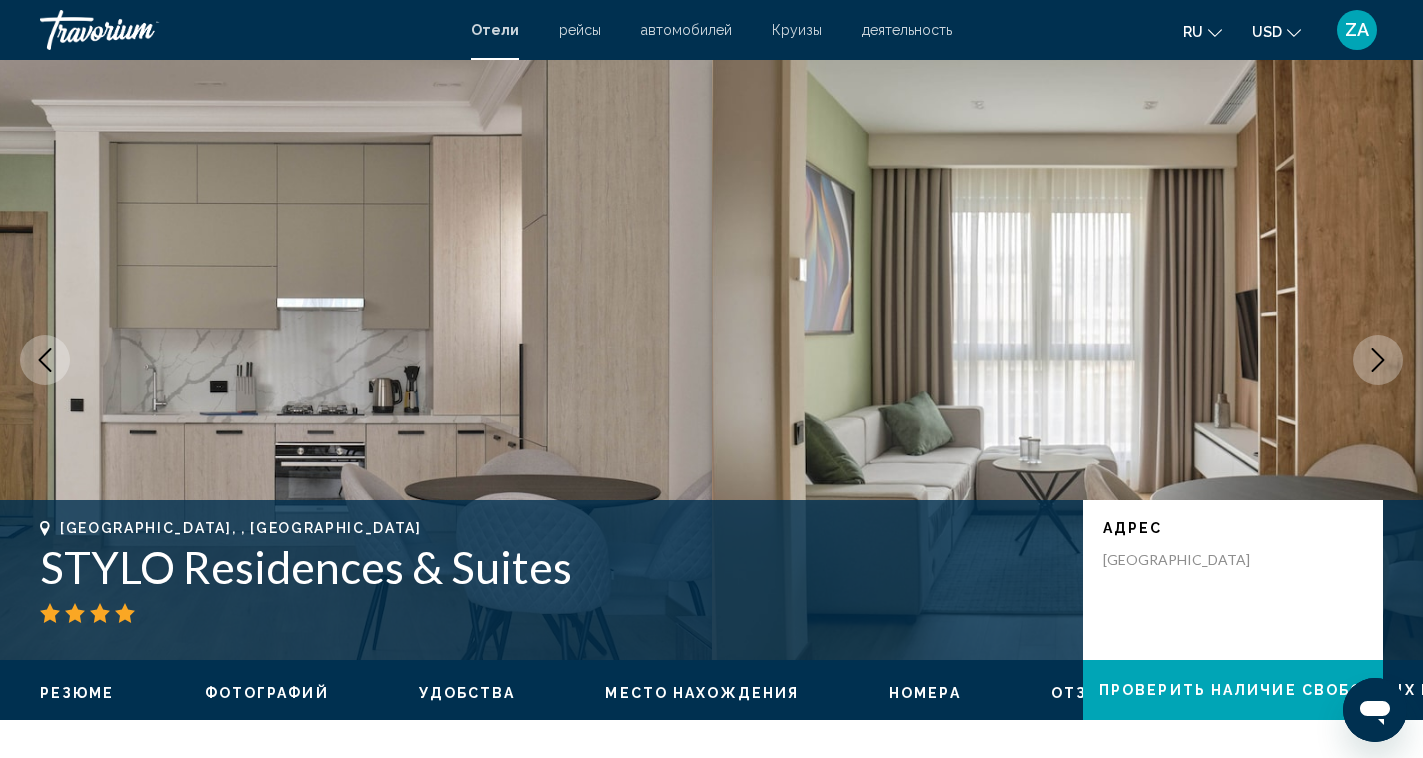 click 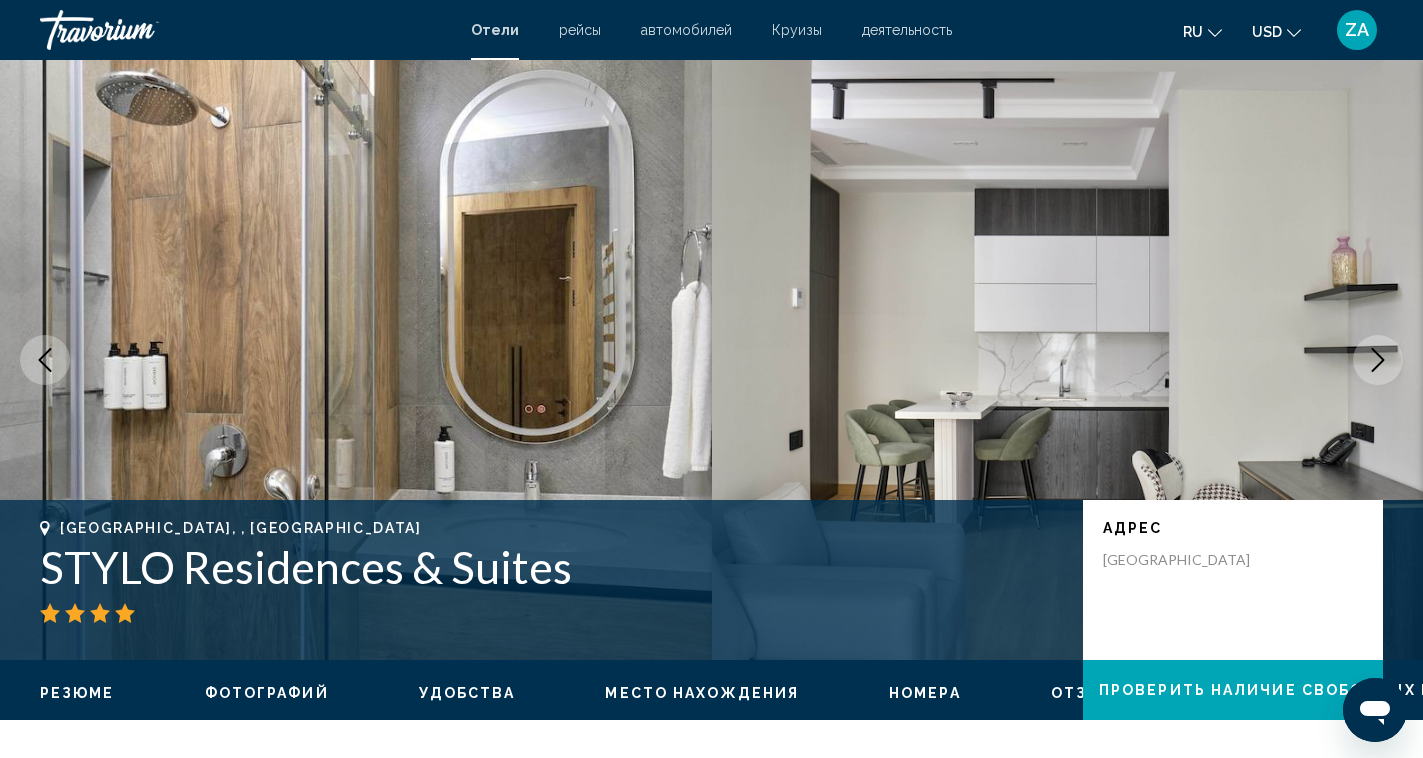 click 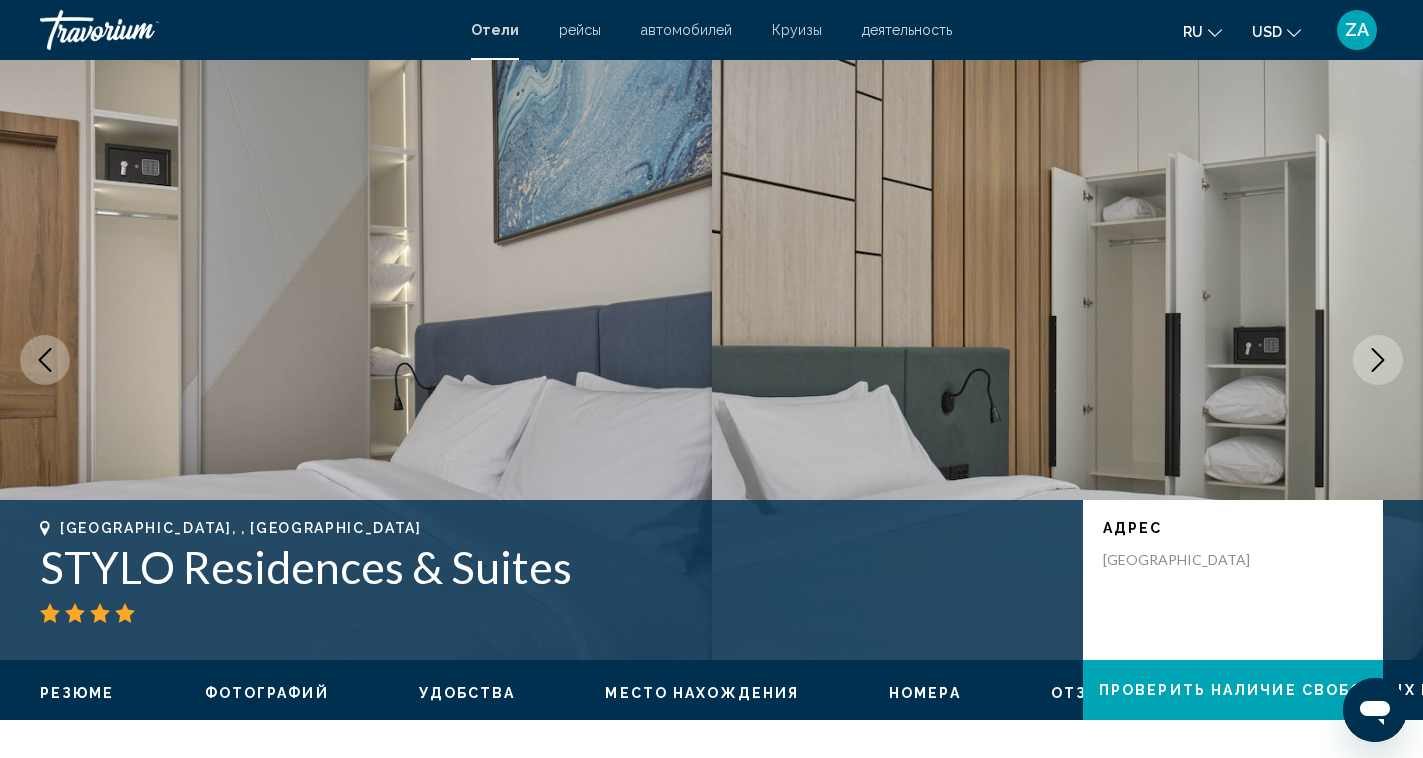 click 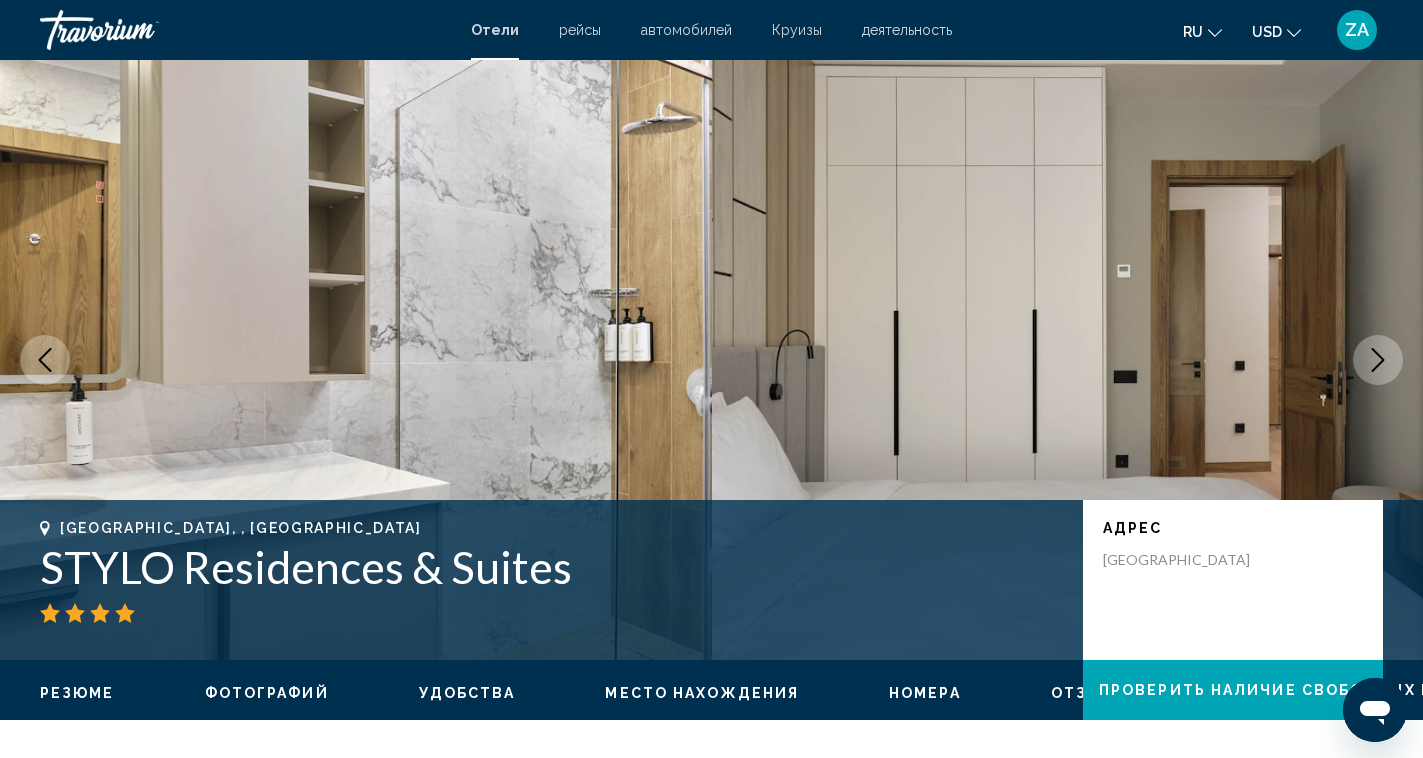 click 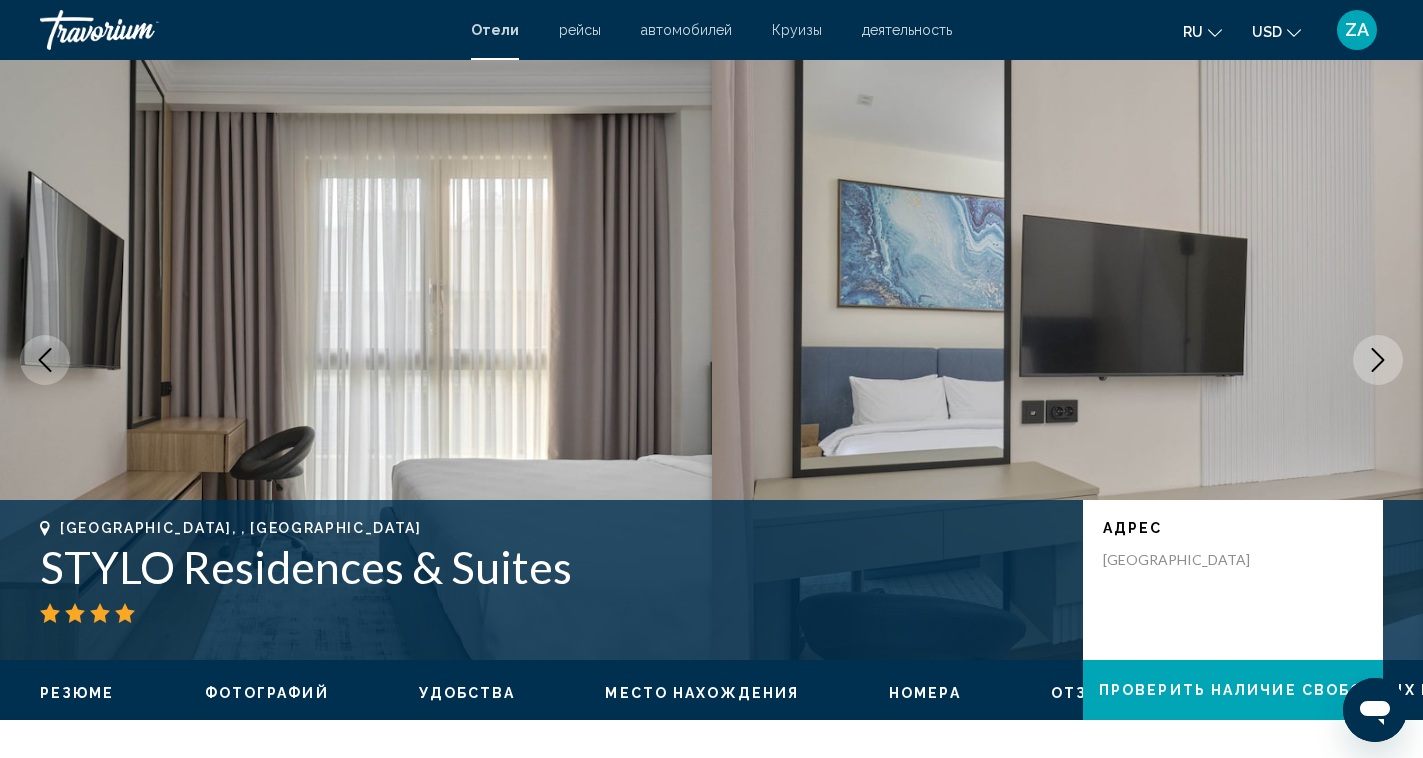 click 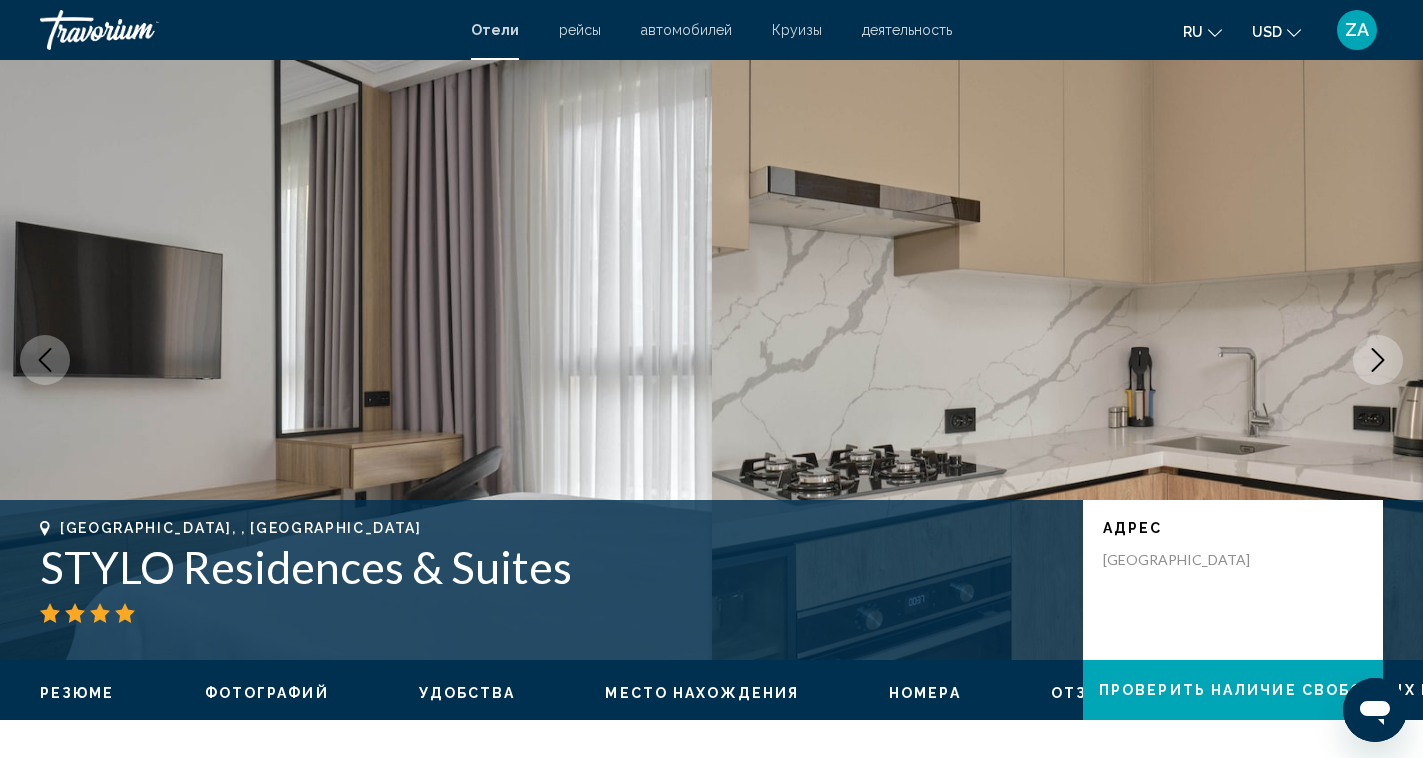 click 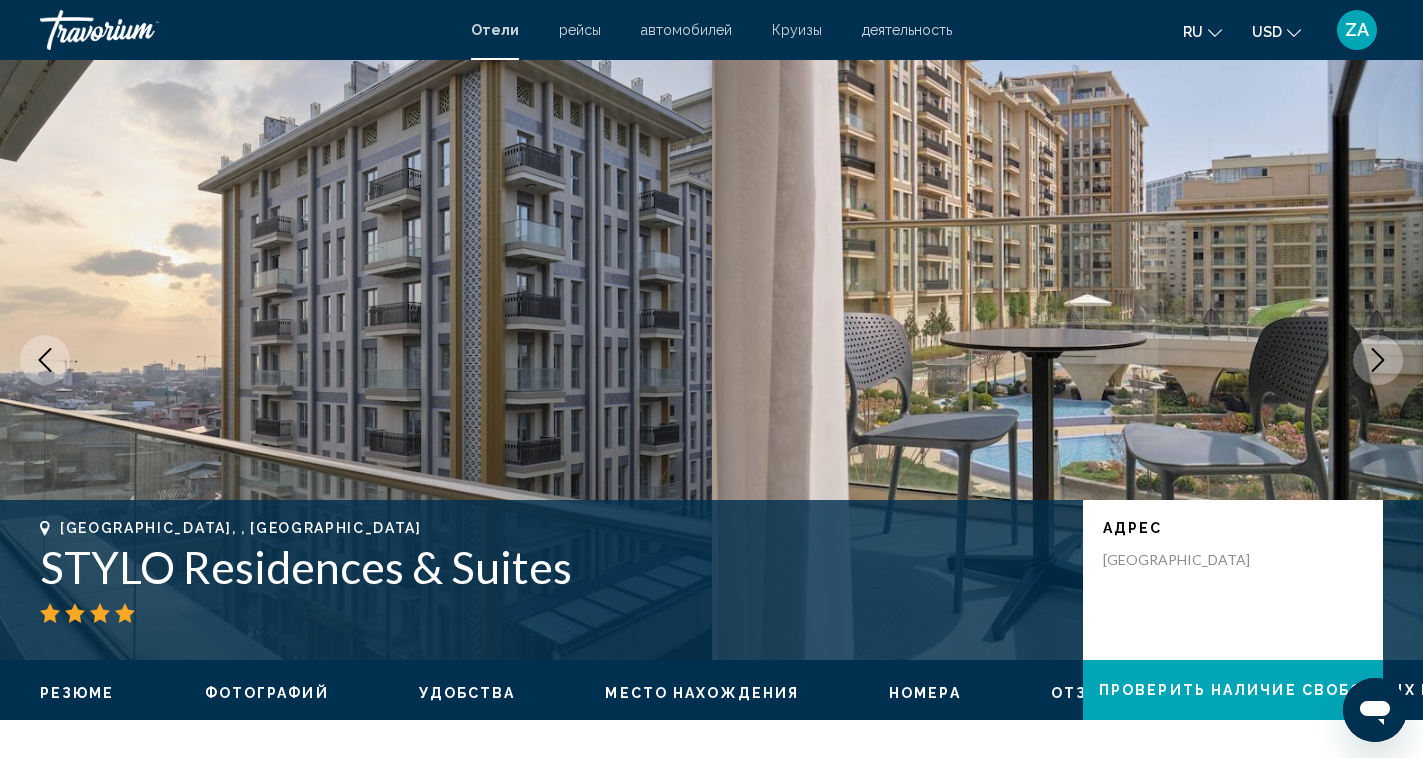 click 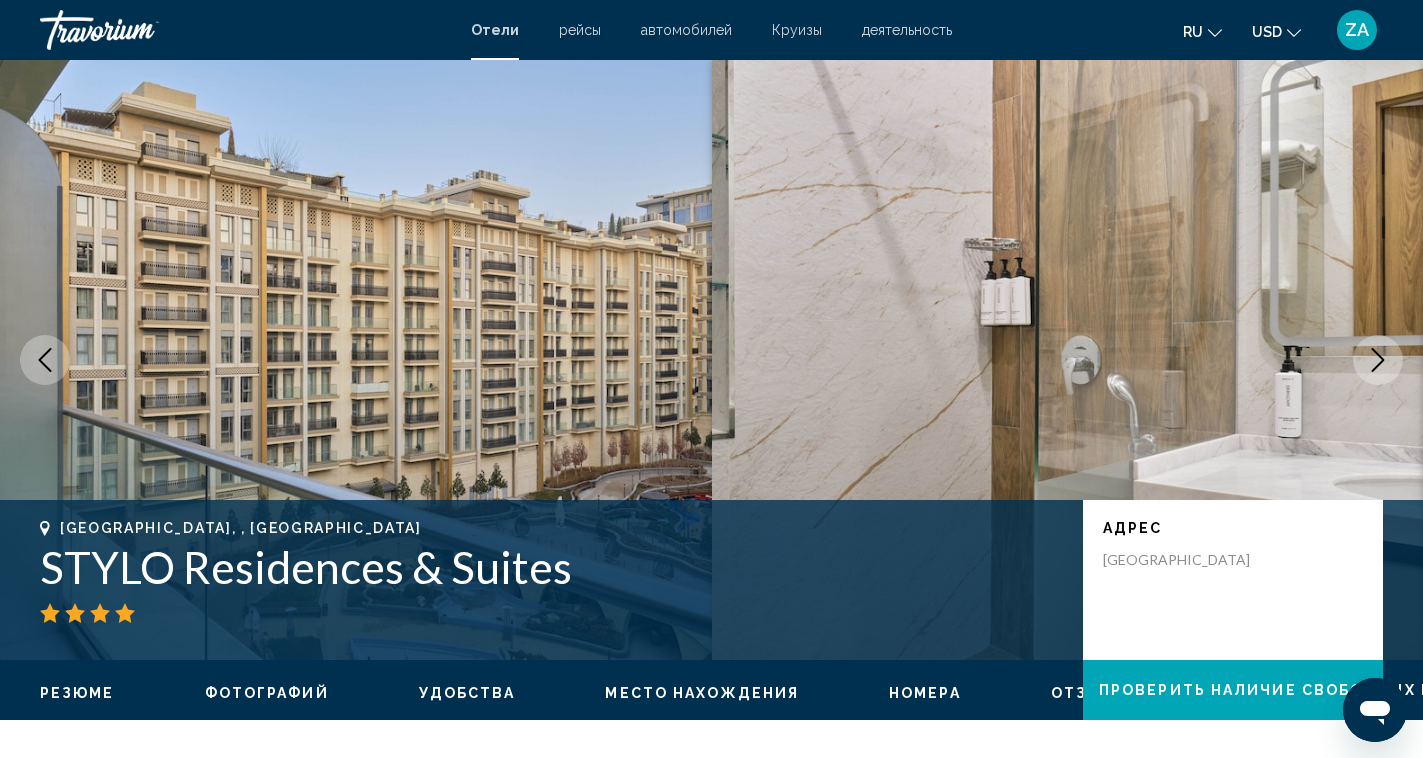 click 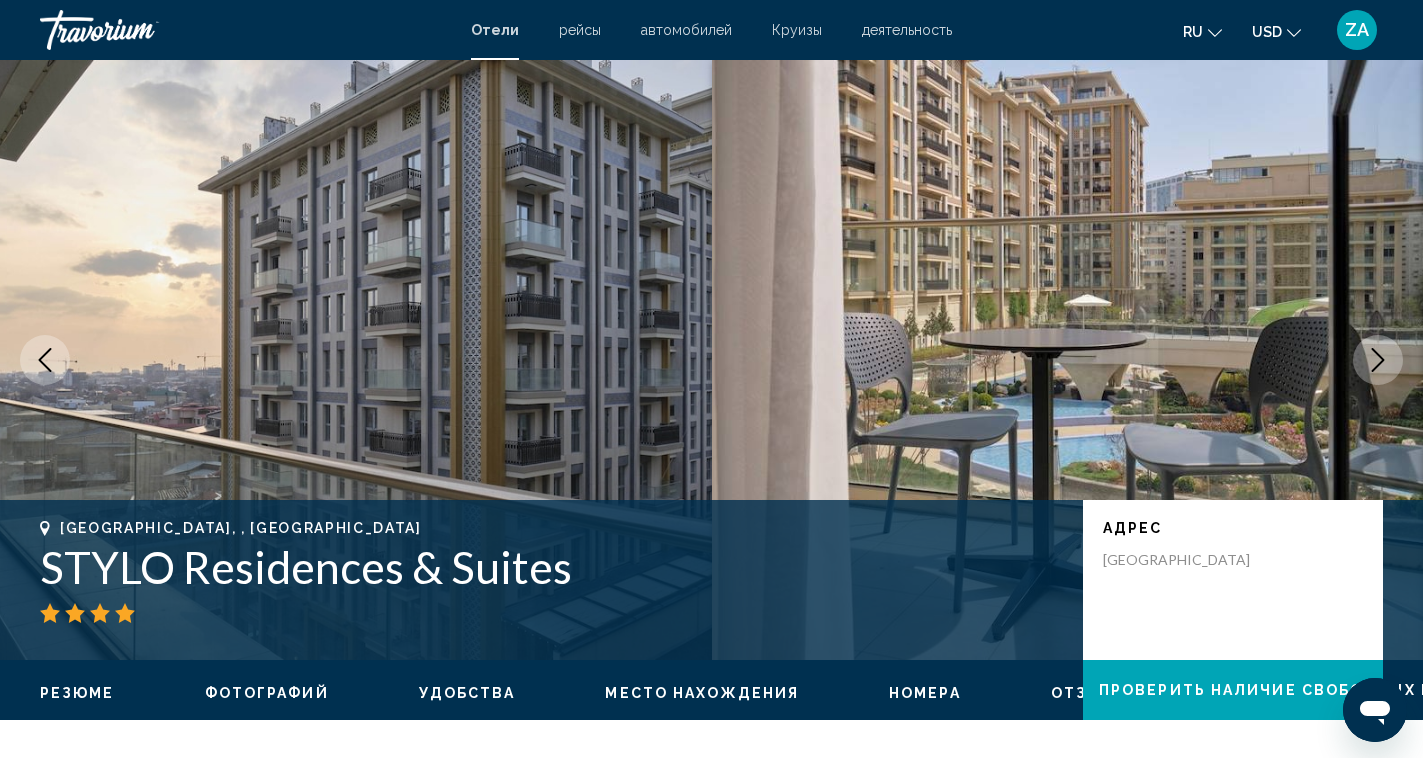 click 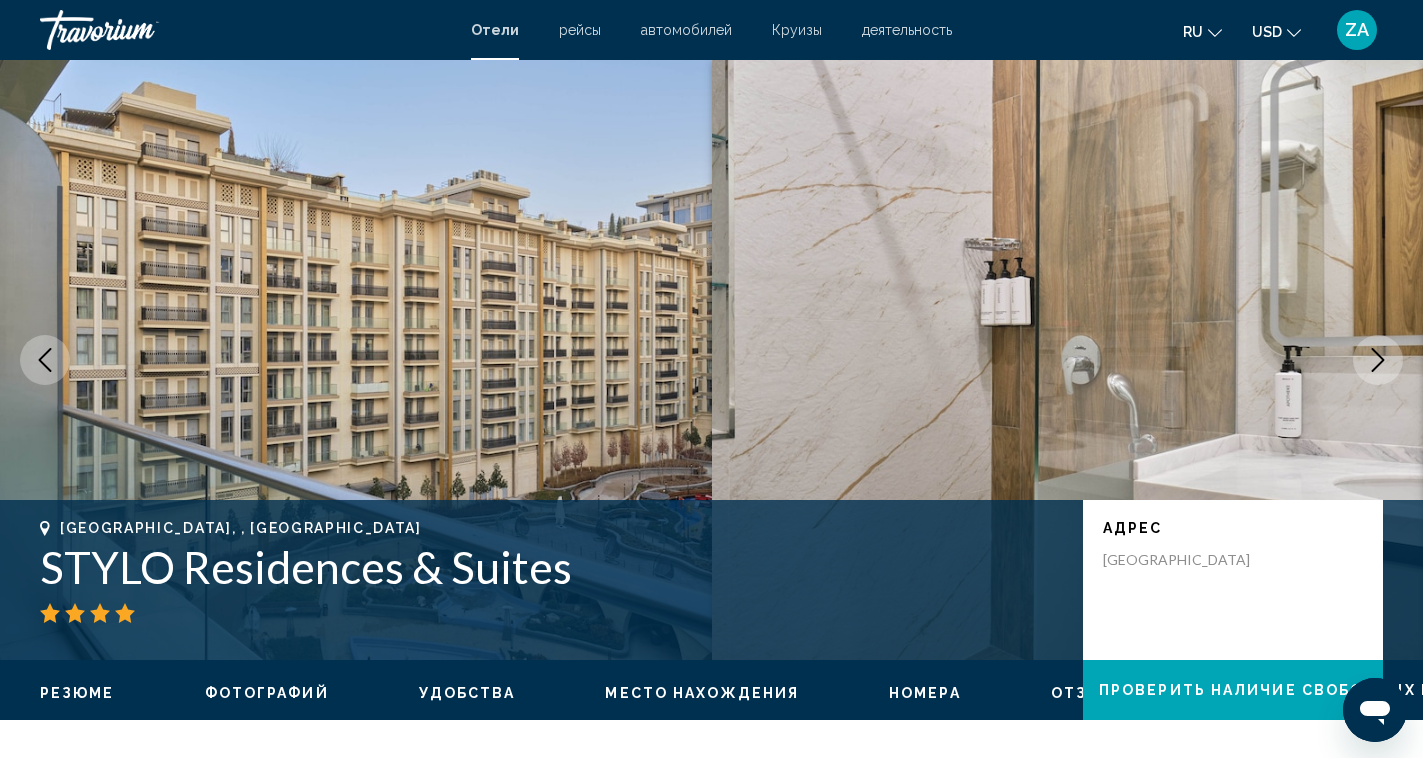 click 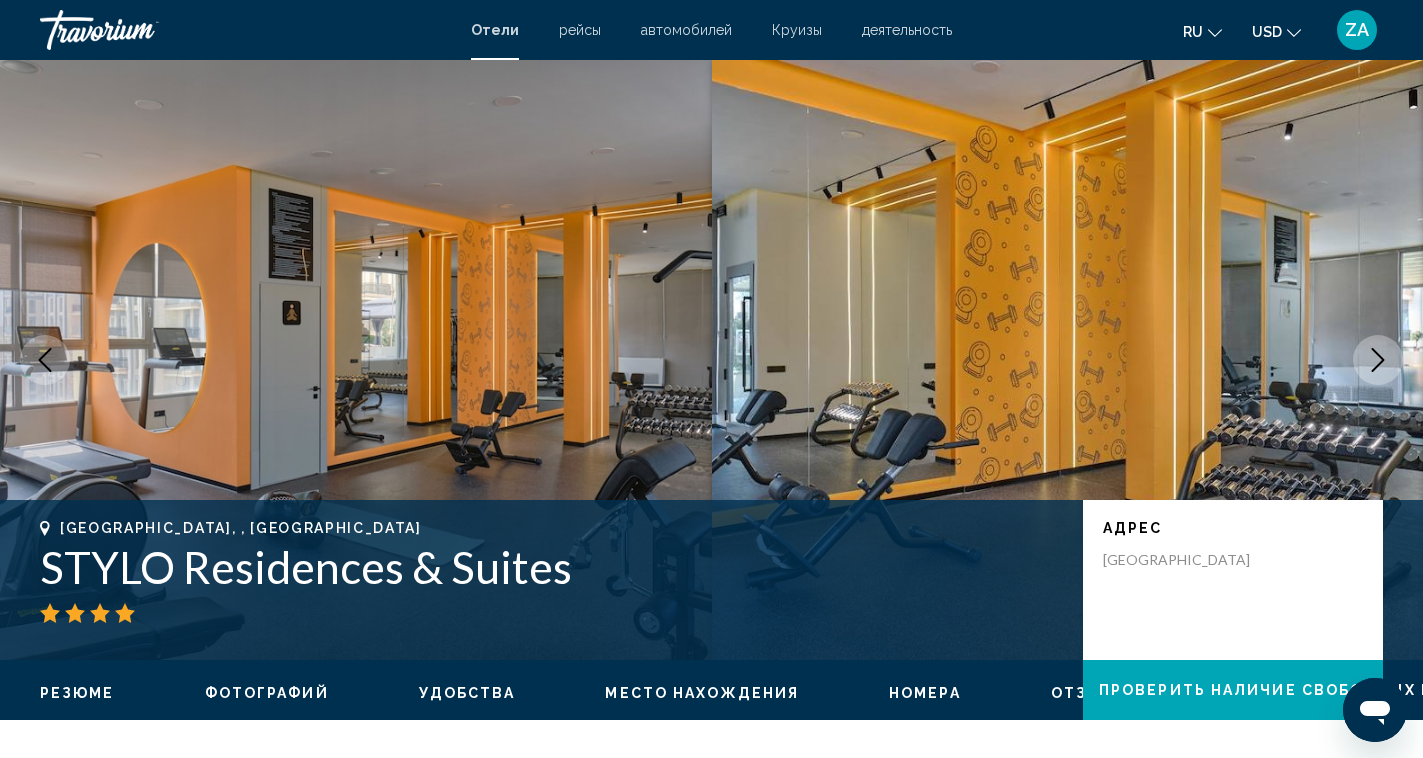 click 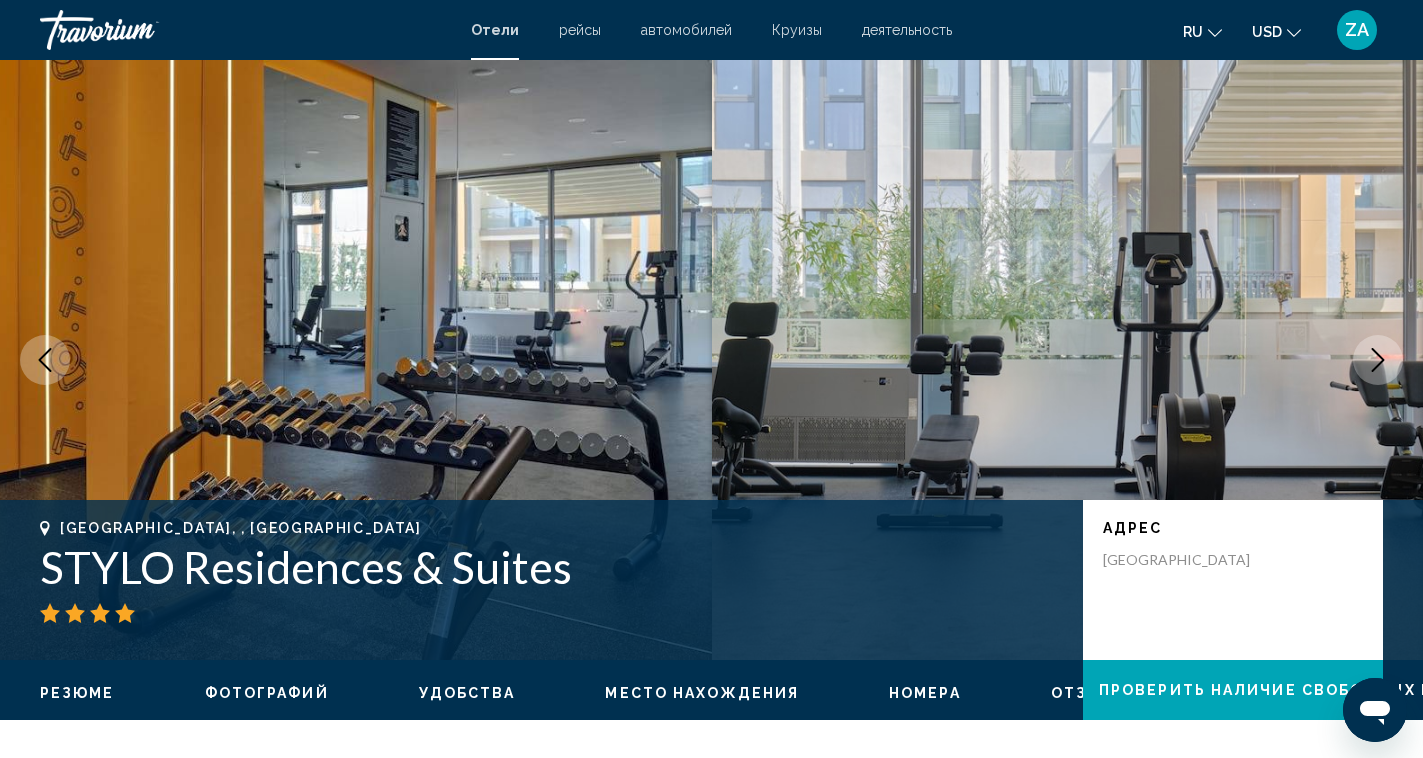 click 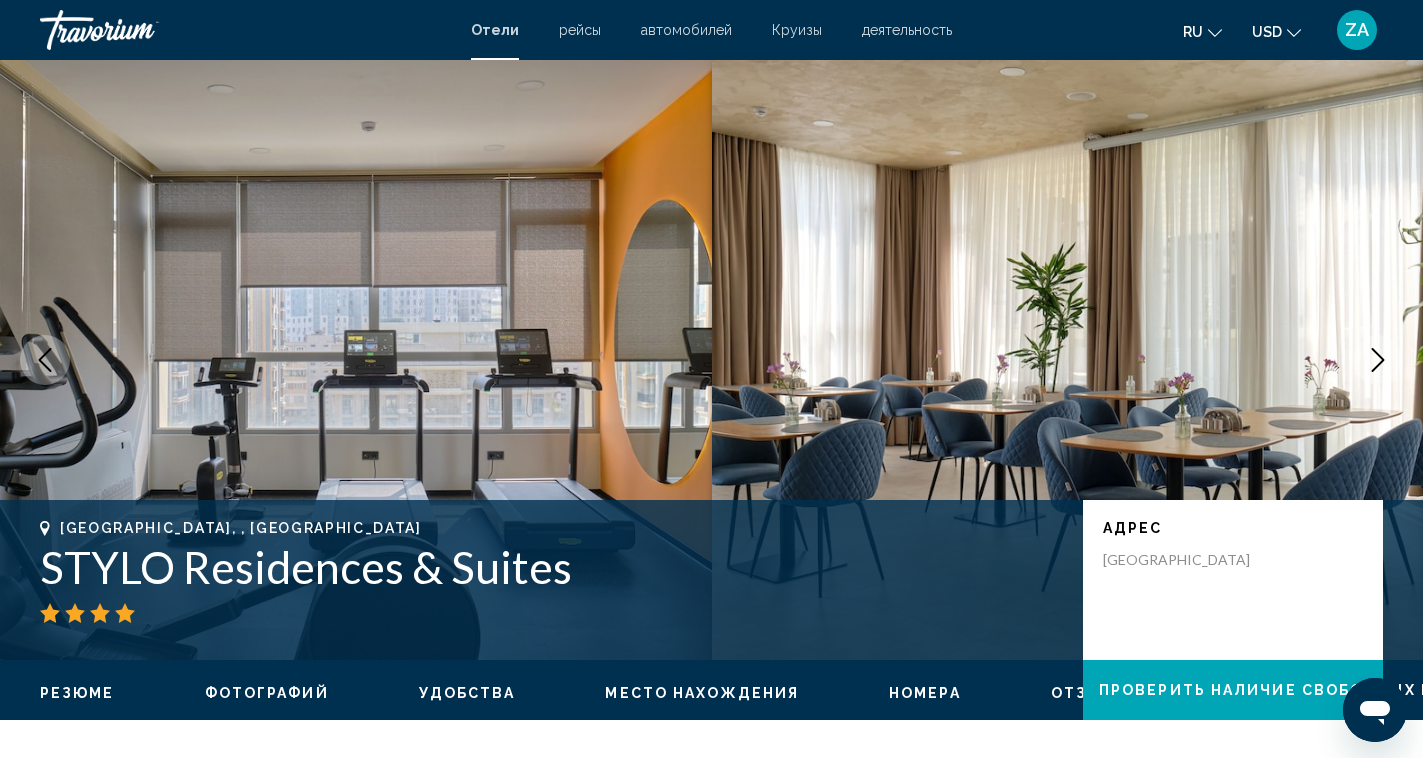 click 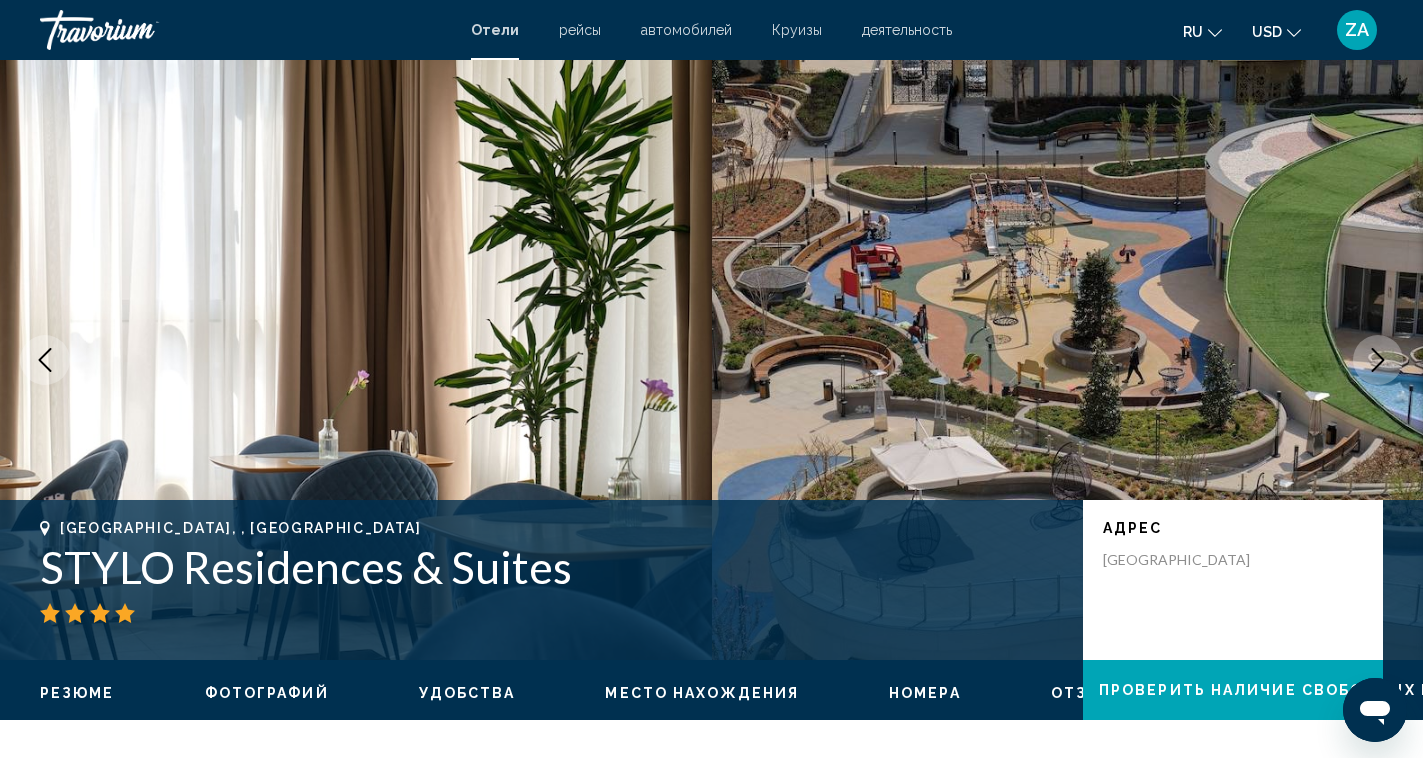 click 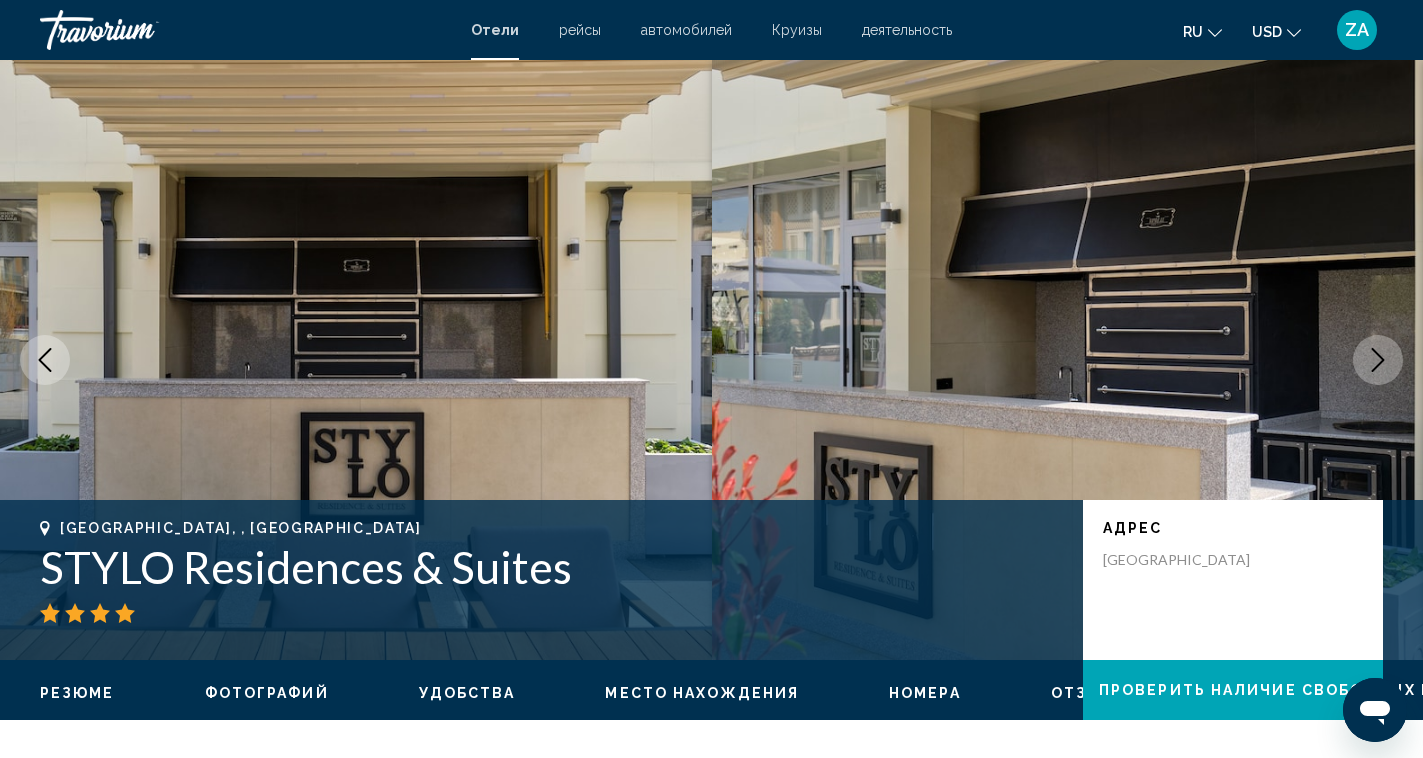 click at bounding box center (45, 360) 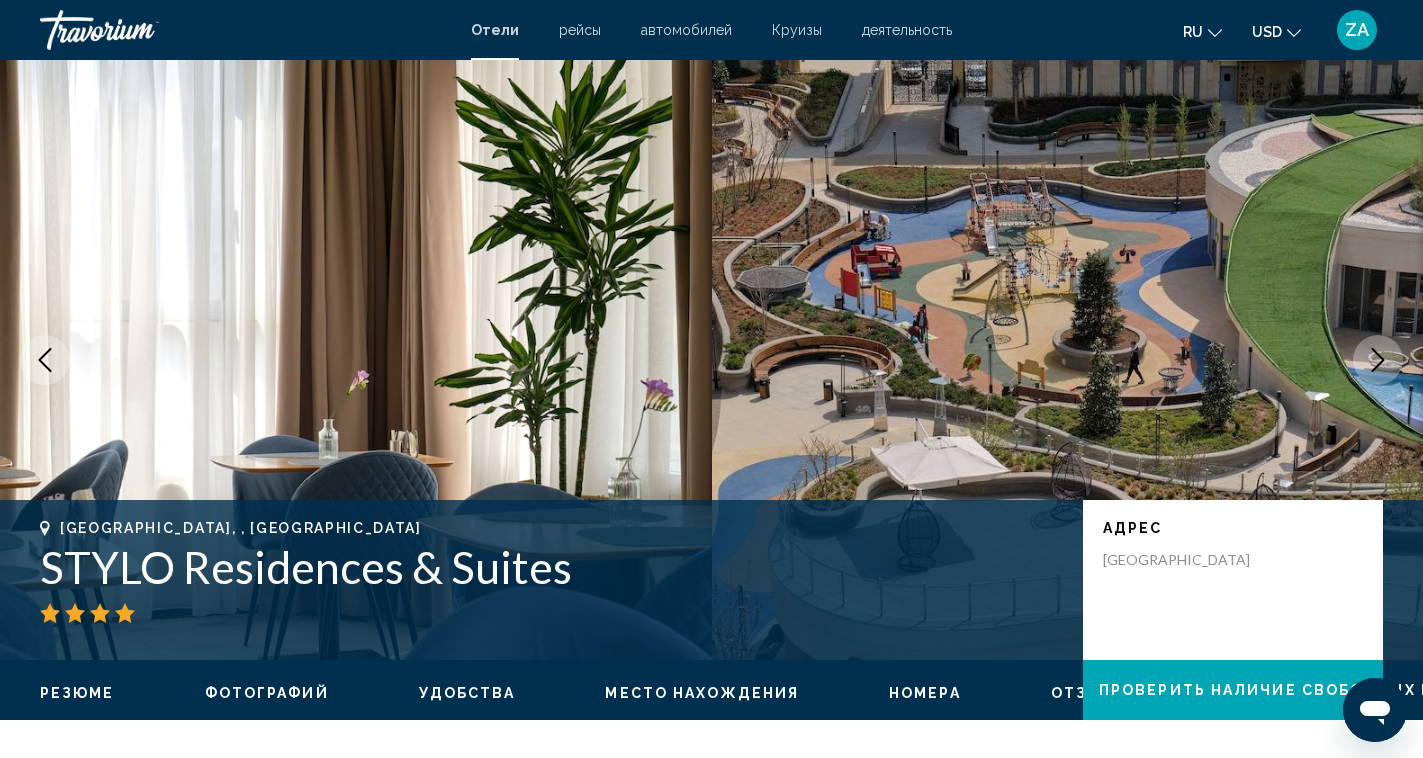 click 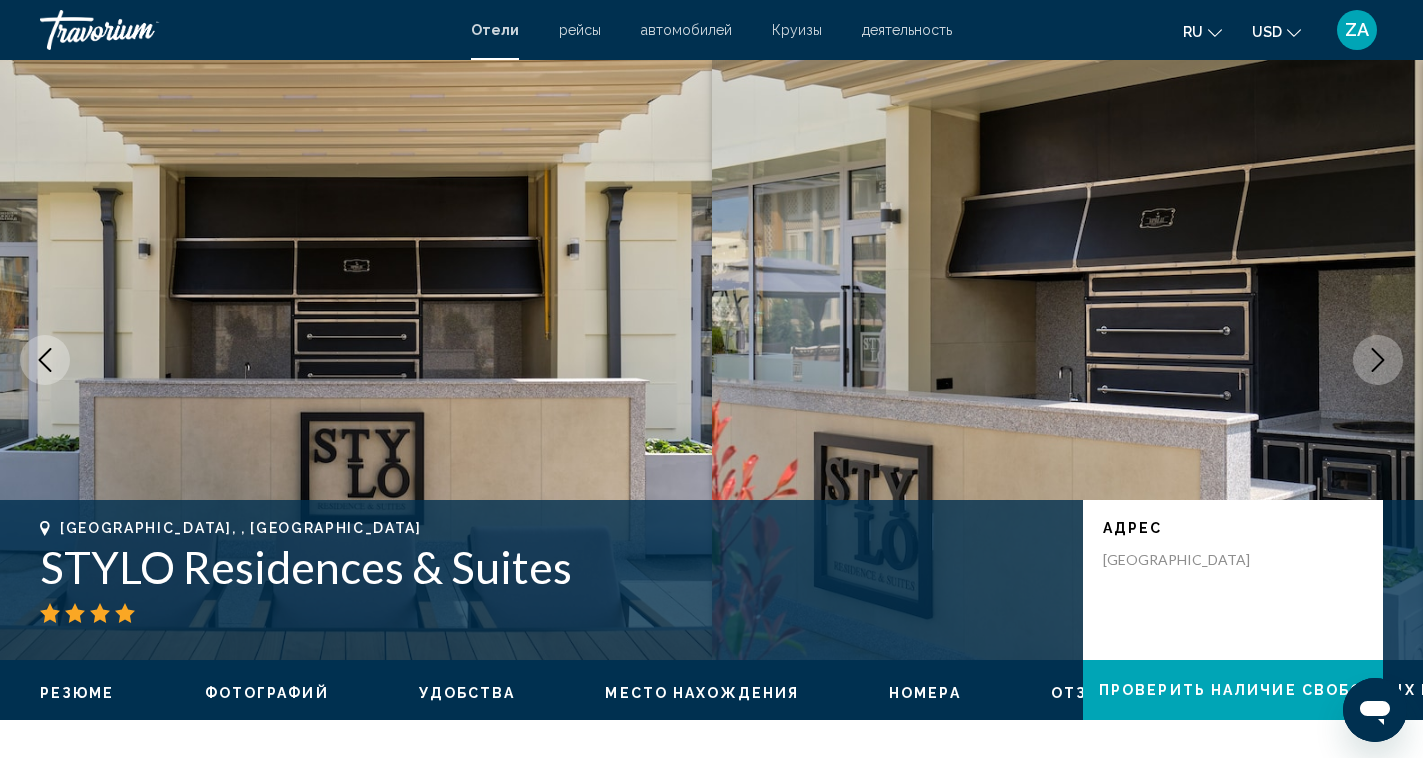 click 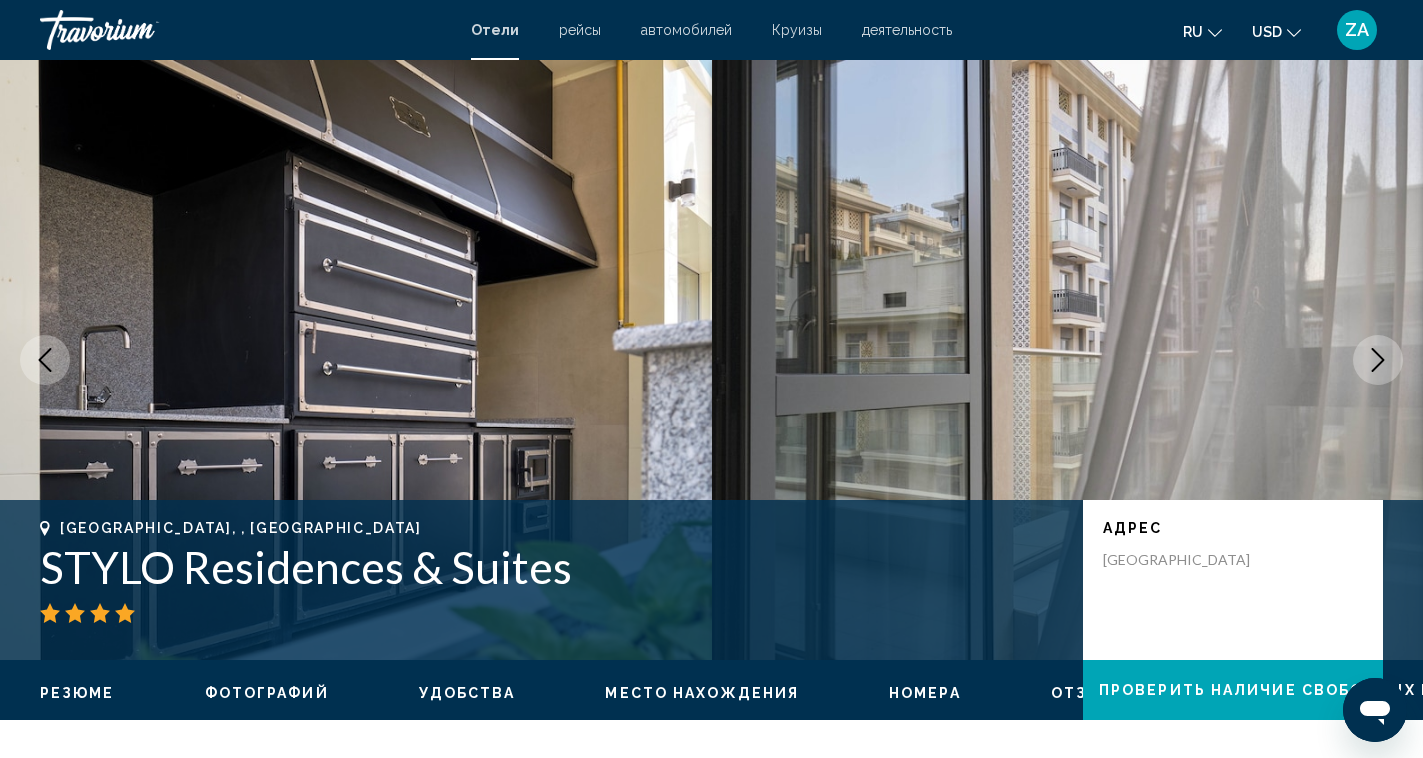 click 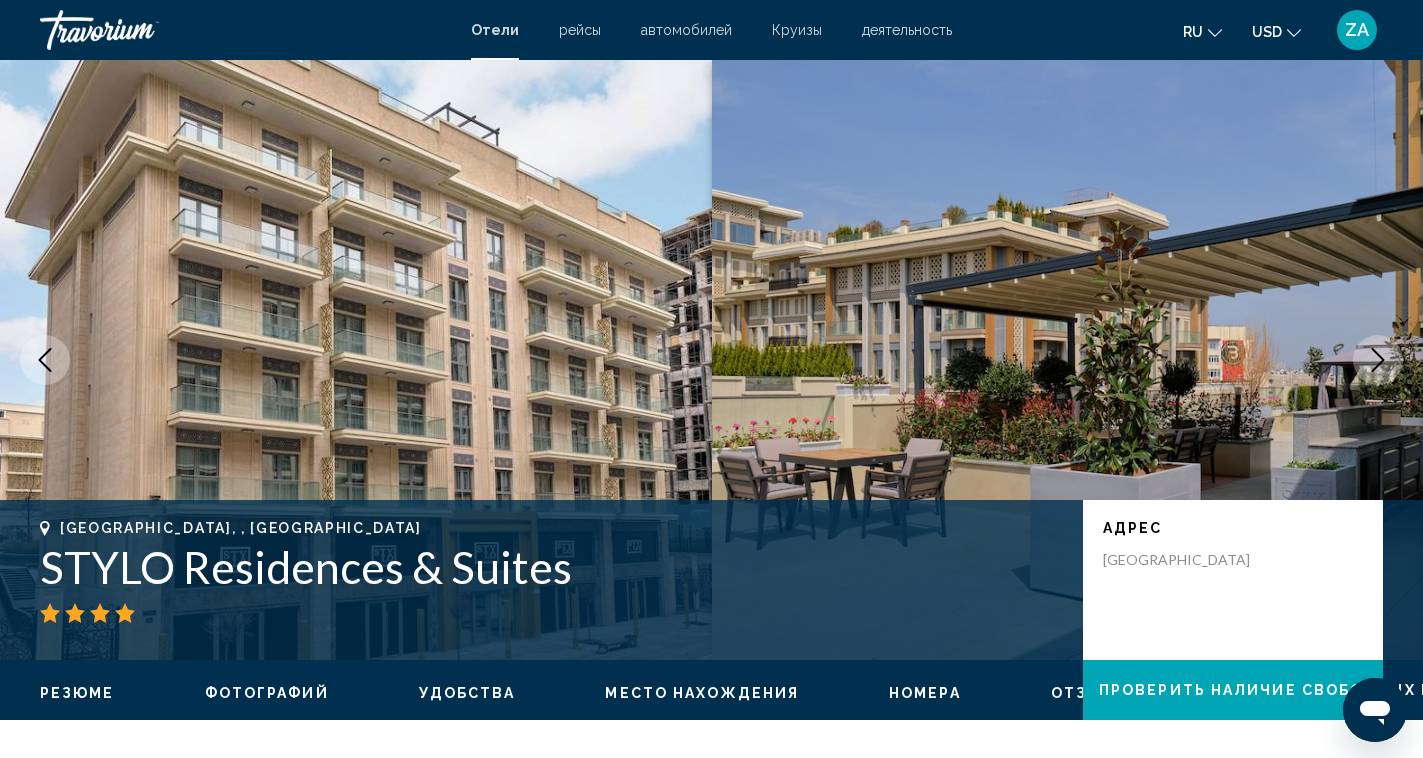 click 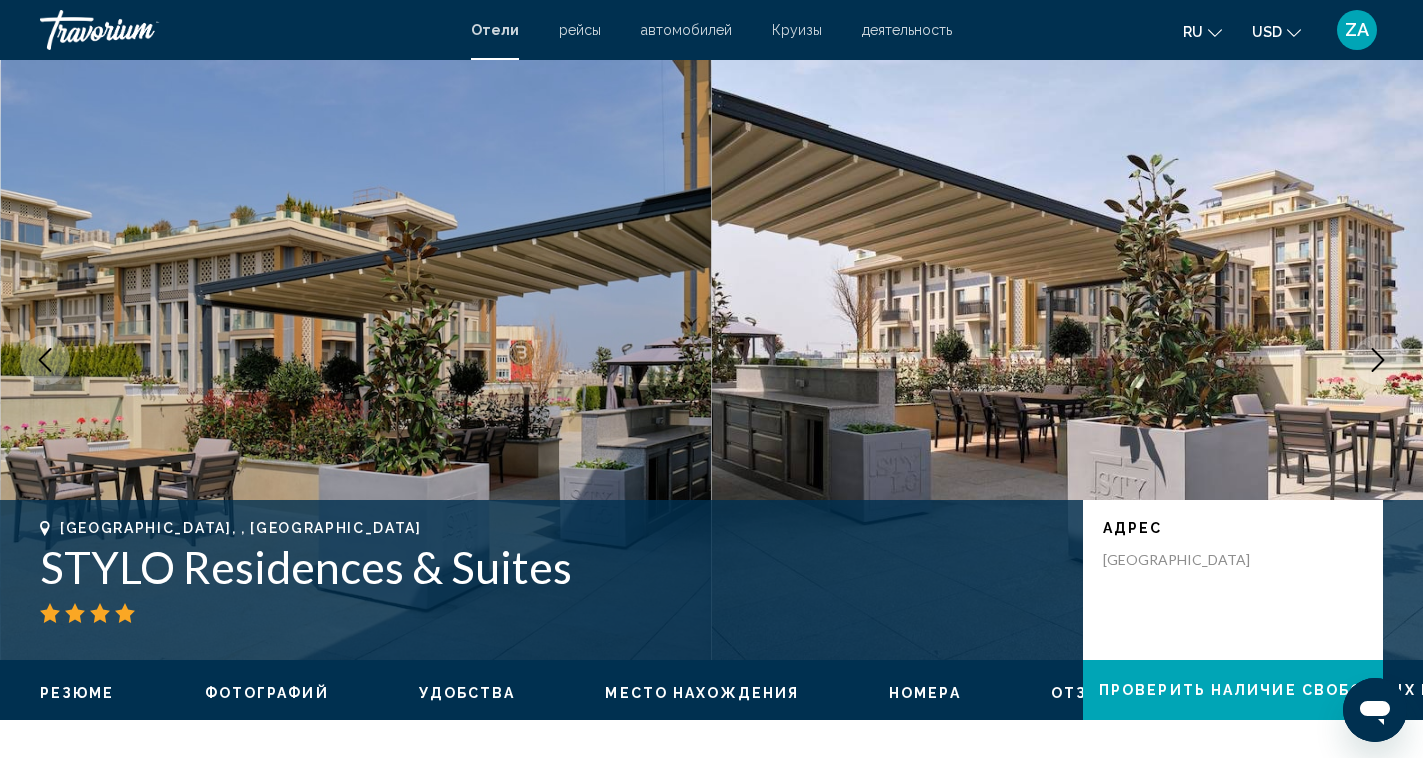 click 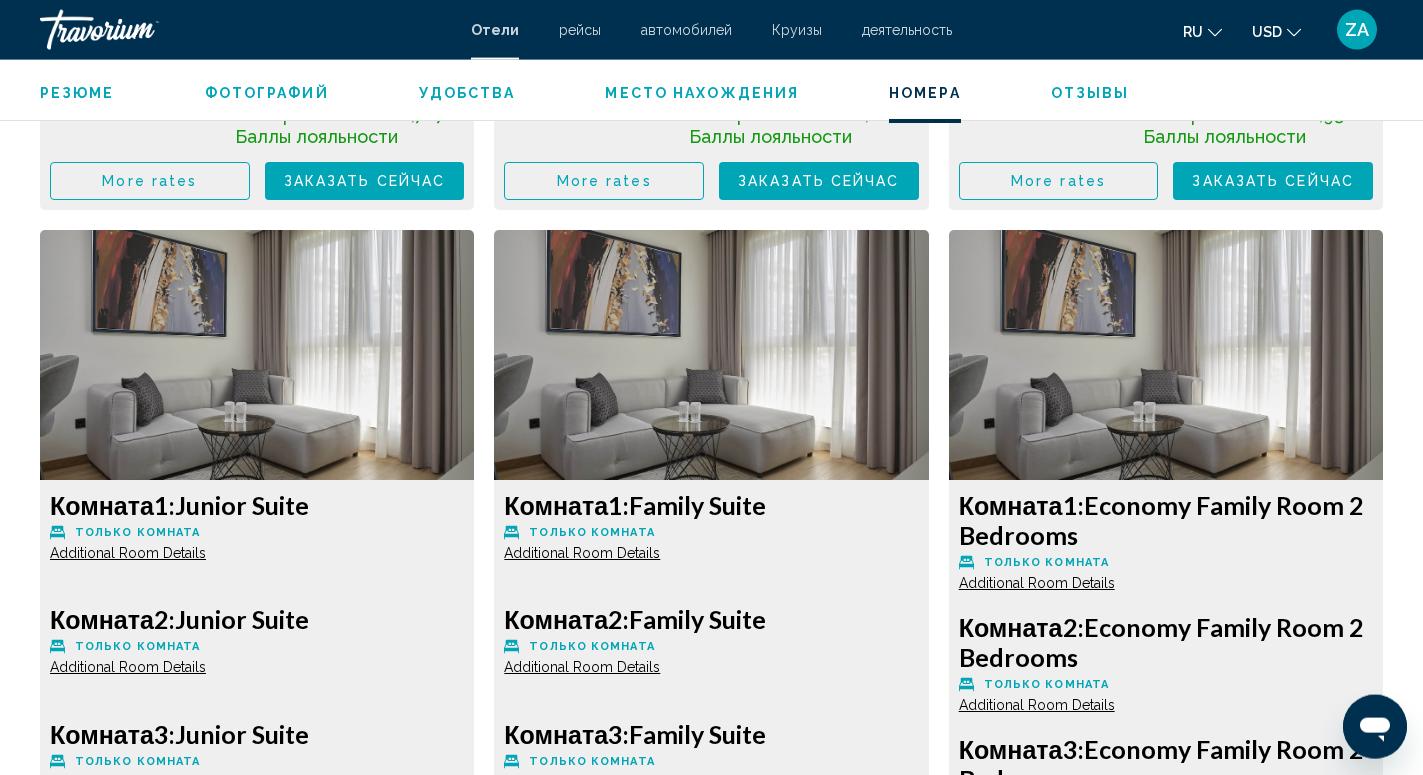 scroll, scrollTop: 4488, scrollLeft: 0, axis: vertical 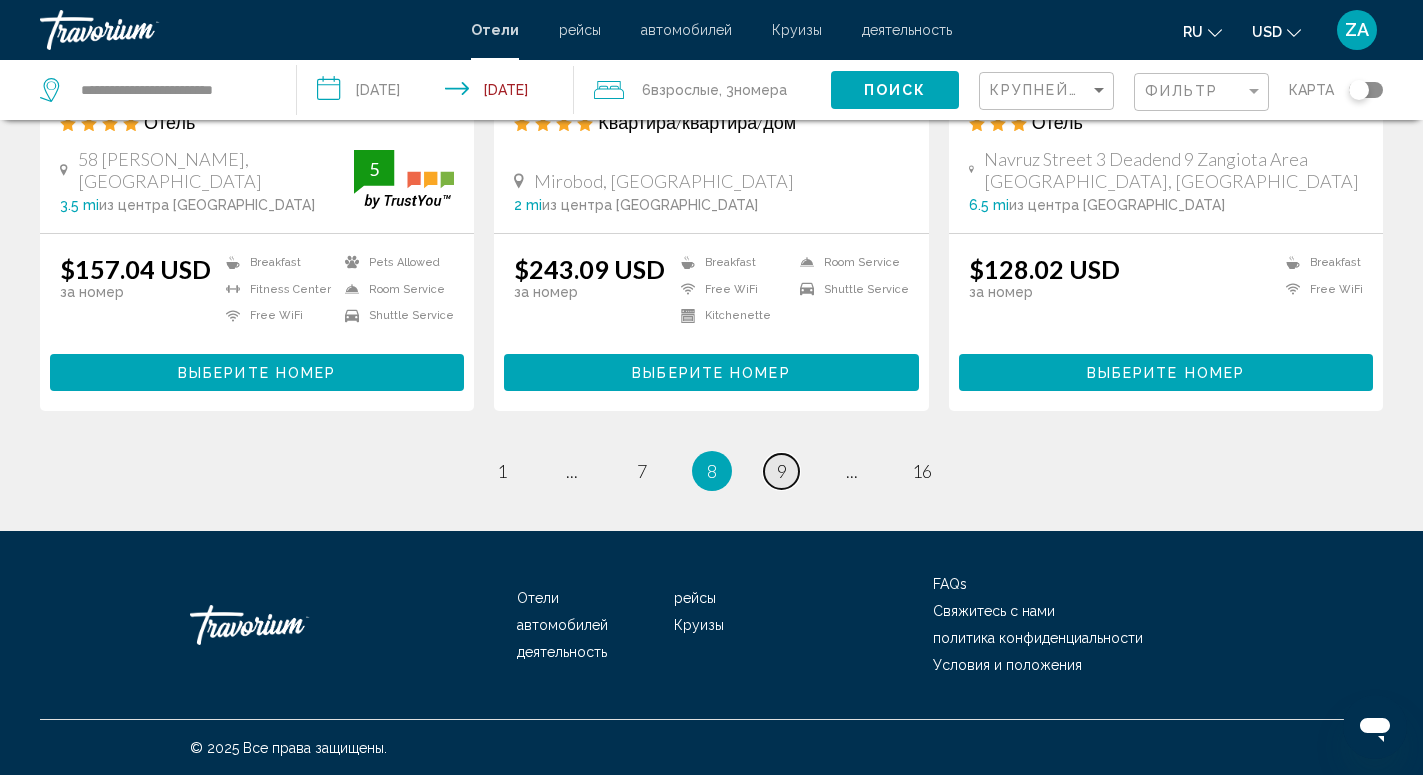 click on "page  9" at bounding box center (781, 471) 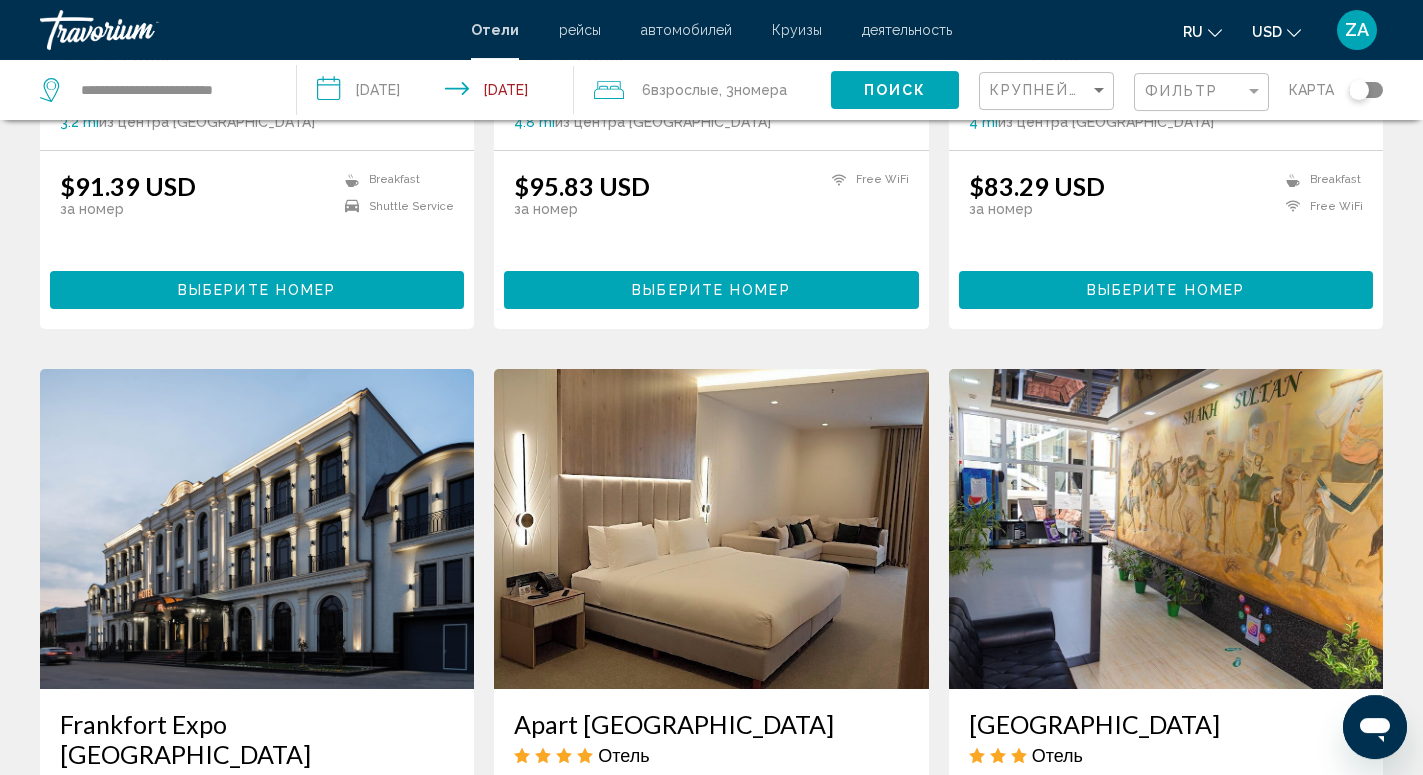 scroll, scrollTop: 1413, scrollLeft: 0, axis: vertical 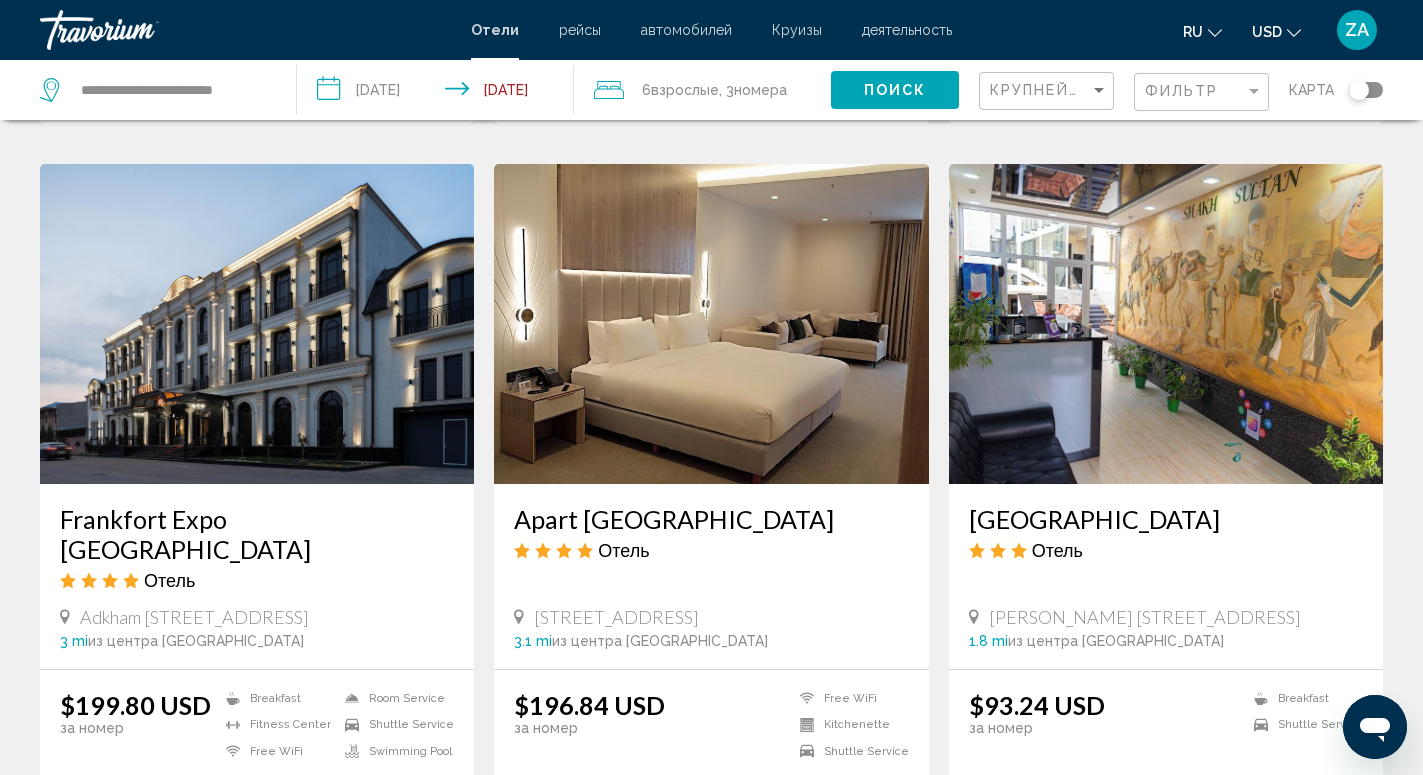 click at bounding box center [257, 324] 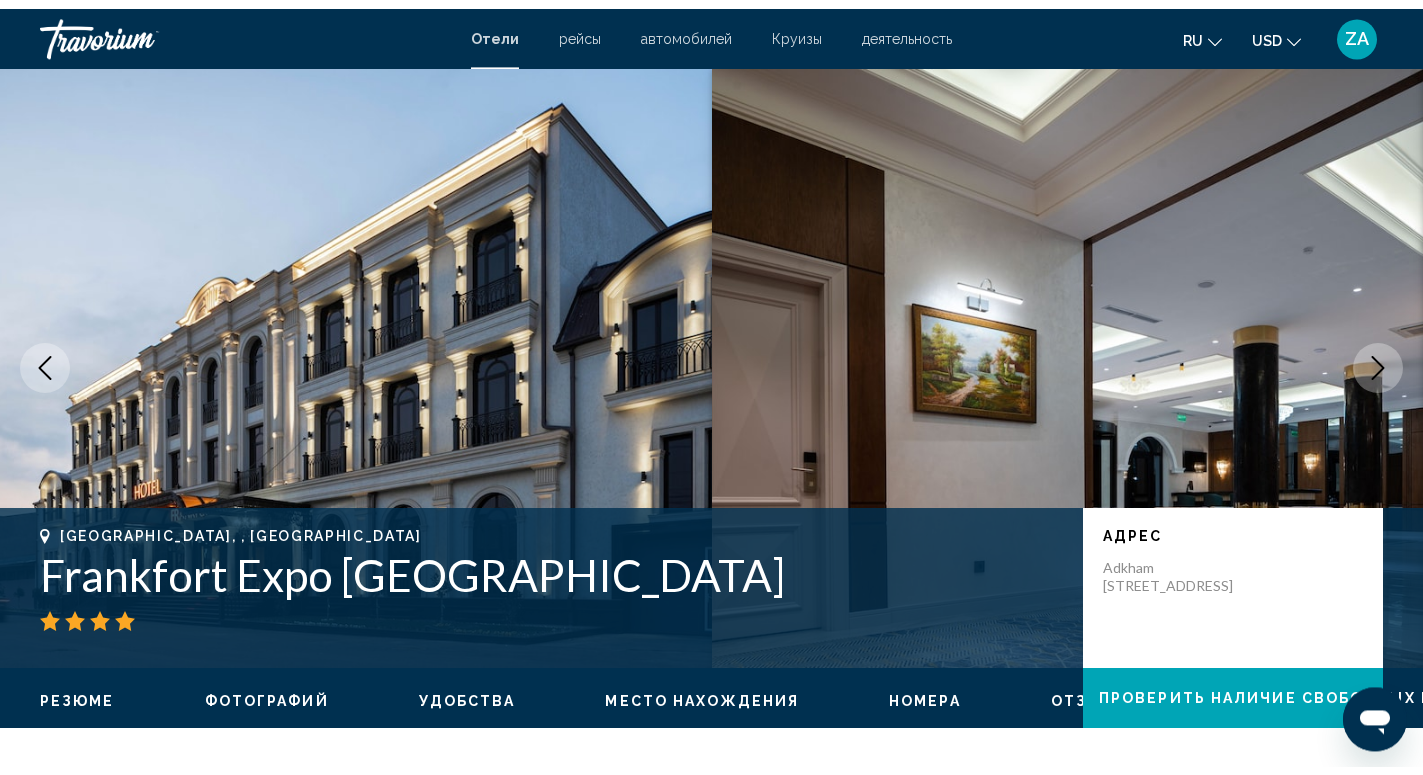 scroll, scrollTop: 0, scrollLeft: 0, axis: both 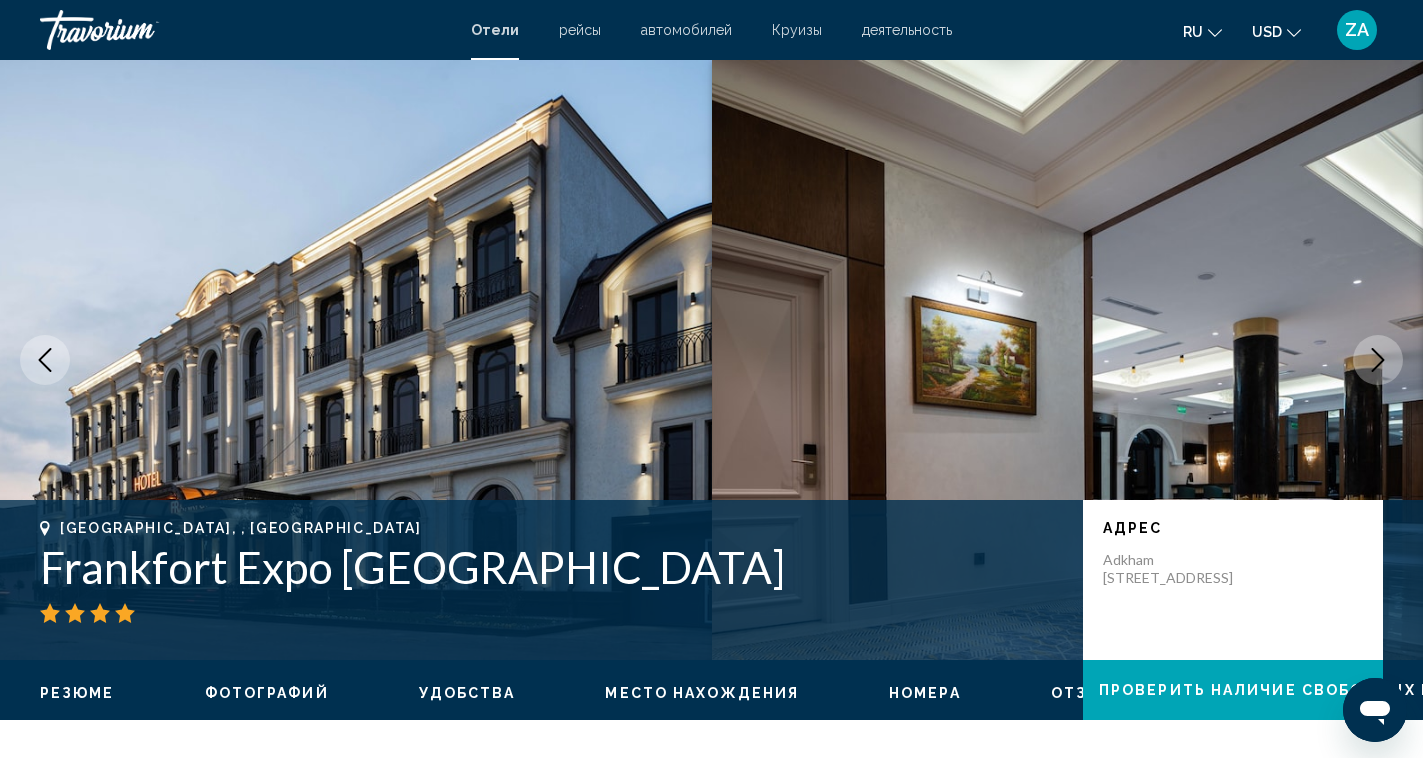 click at bounding box center [1378, 360] 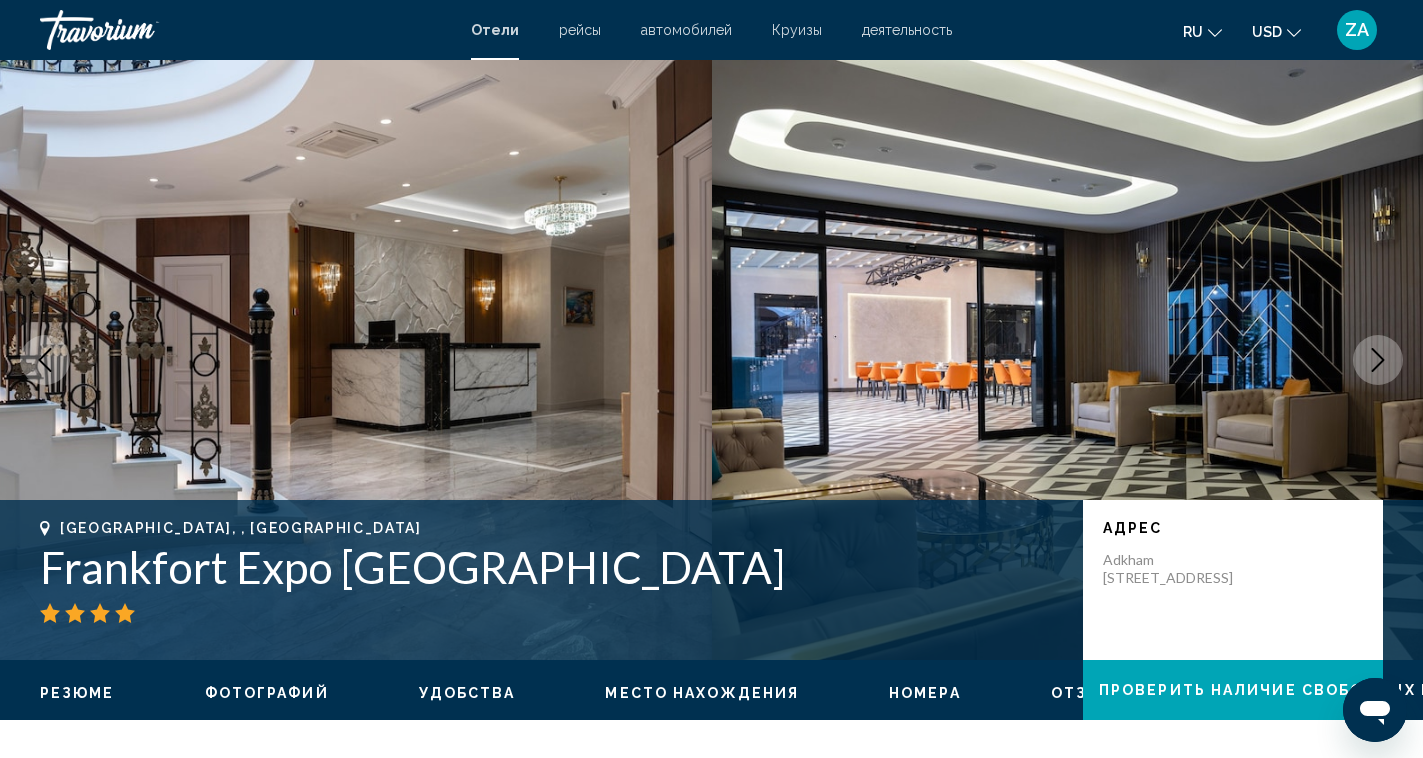 click 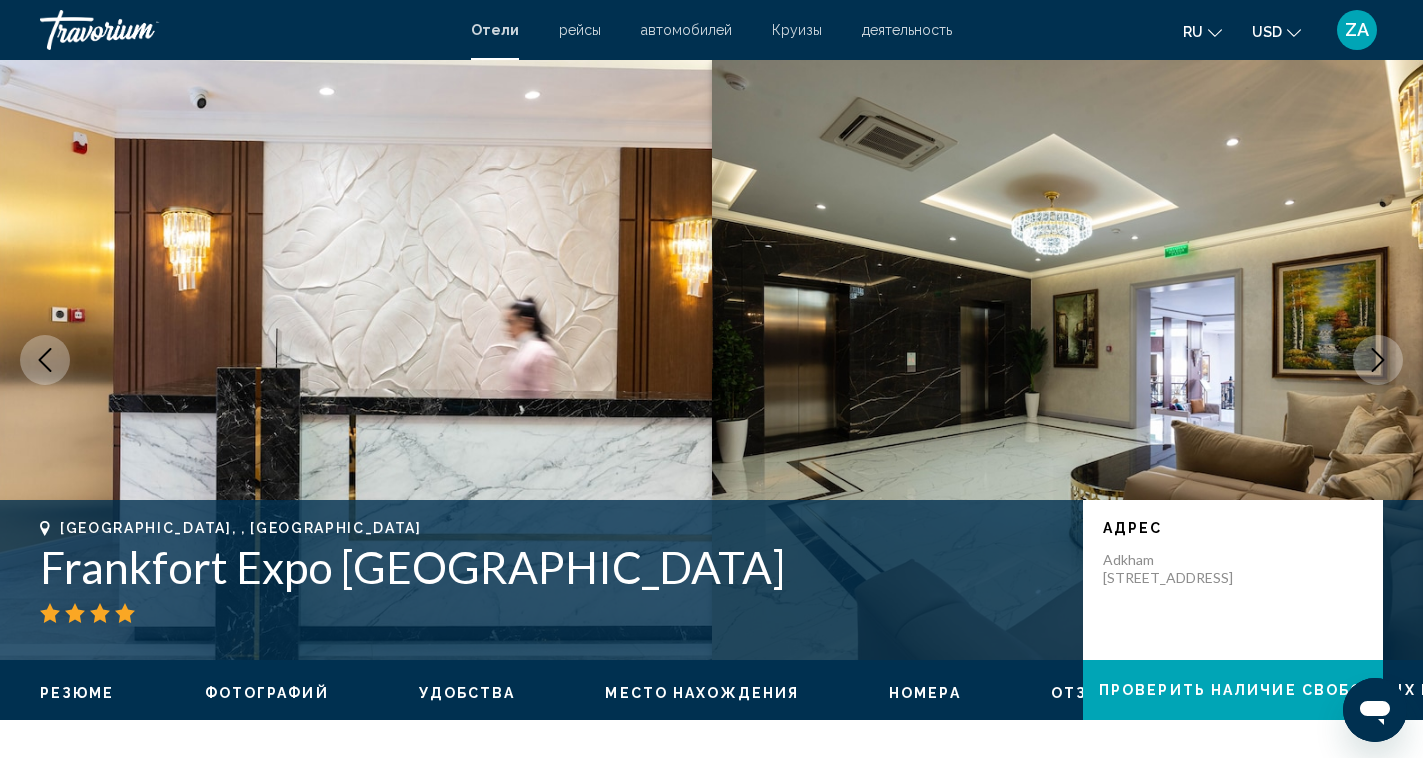 click 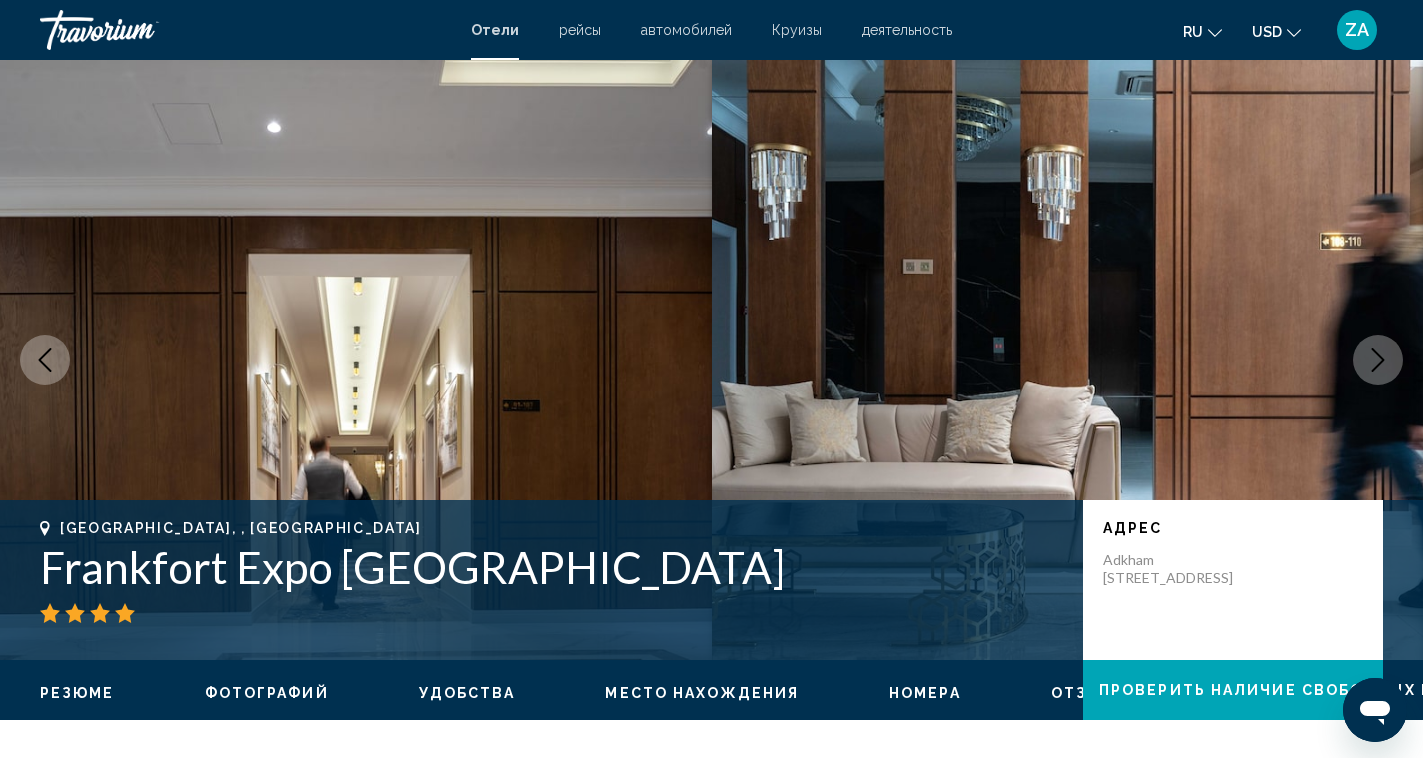 click 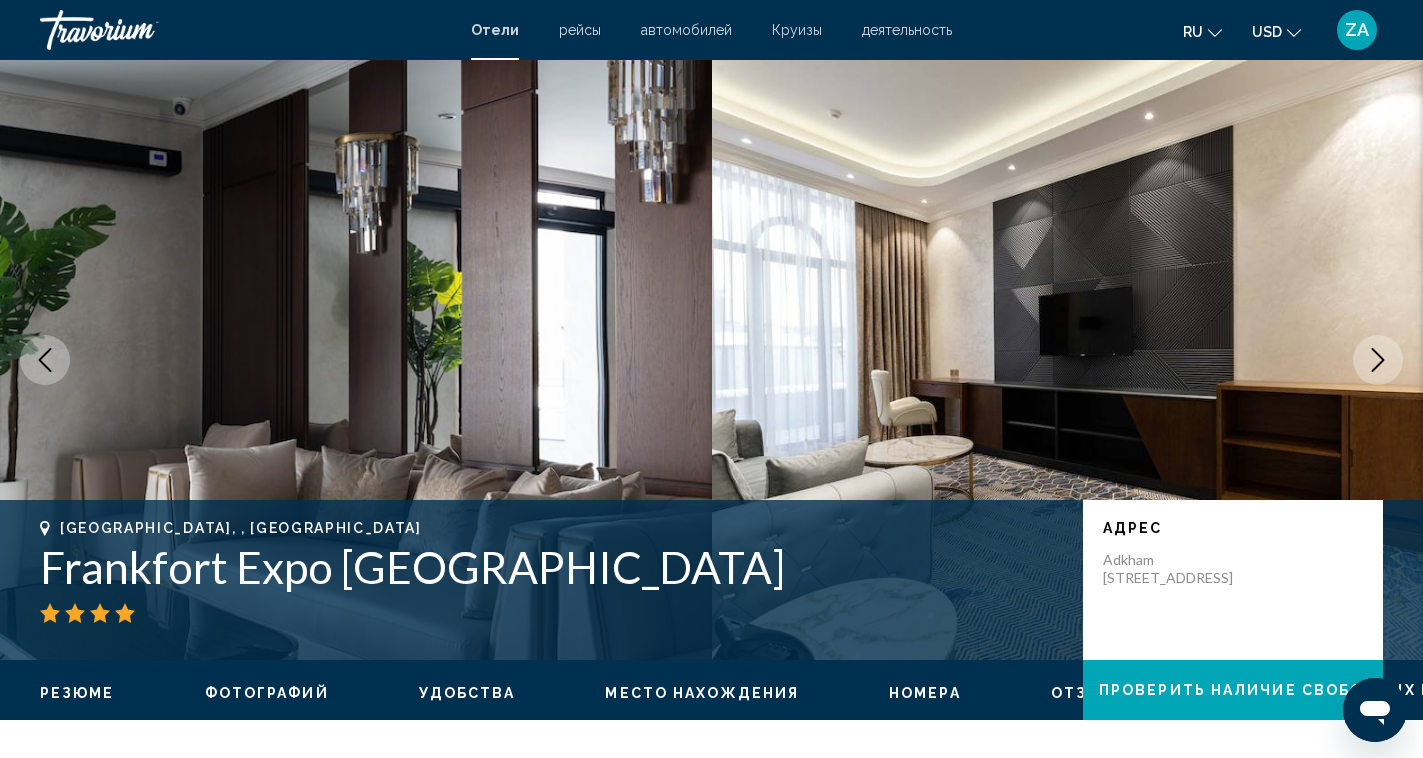 click 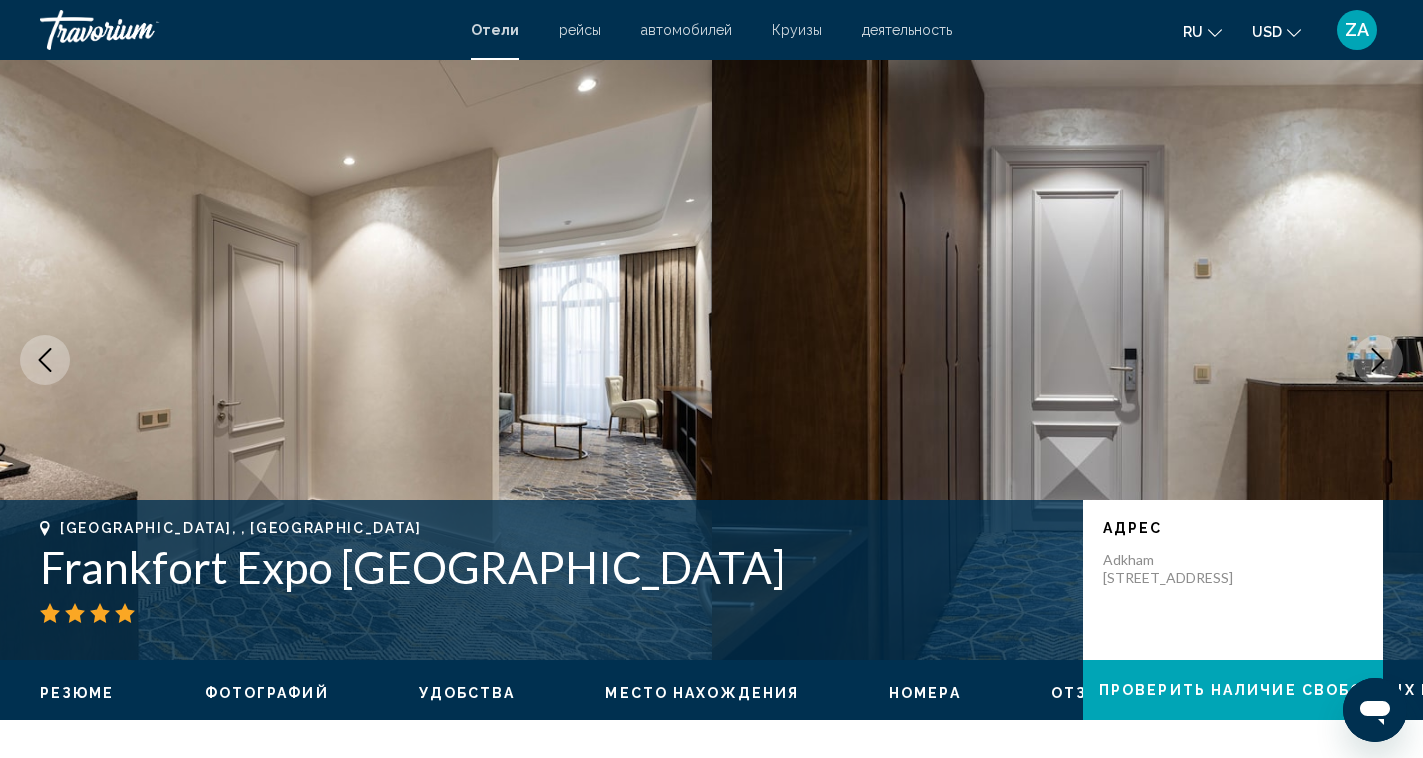 click 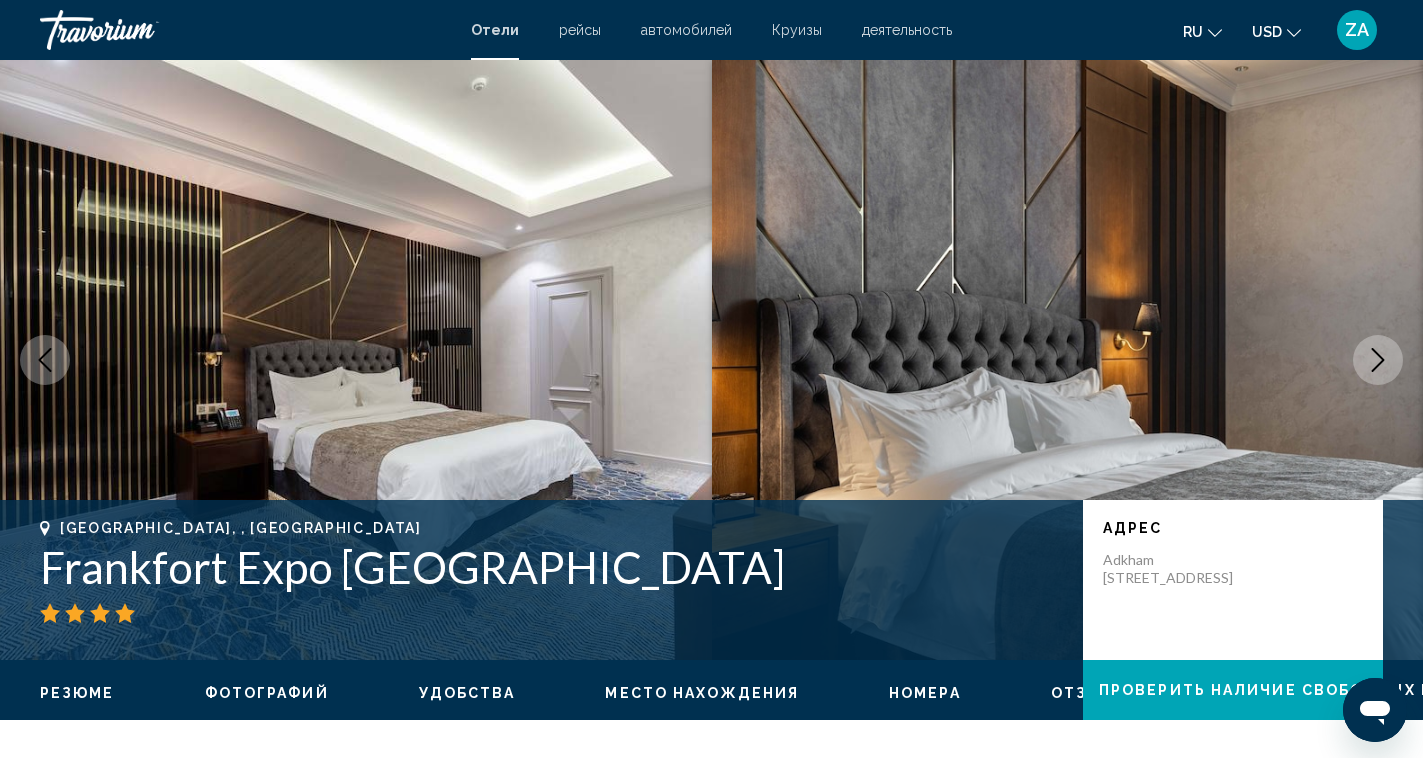 click 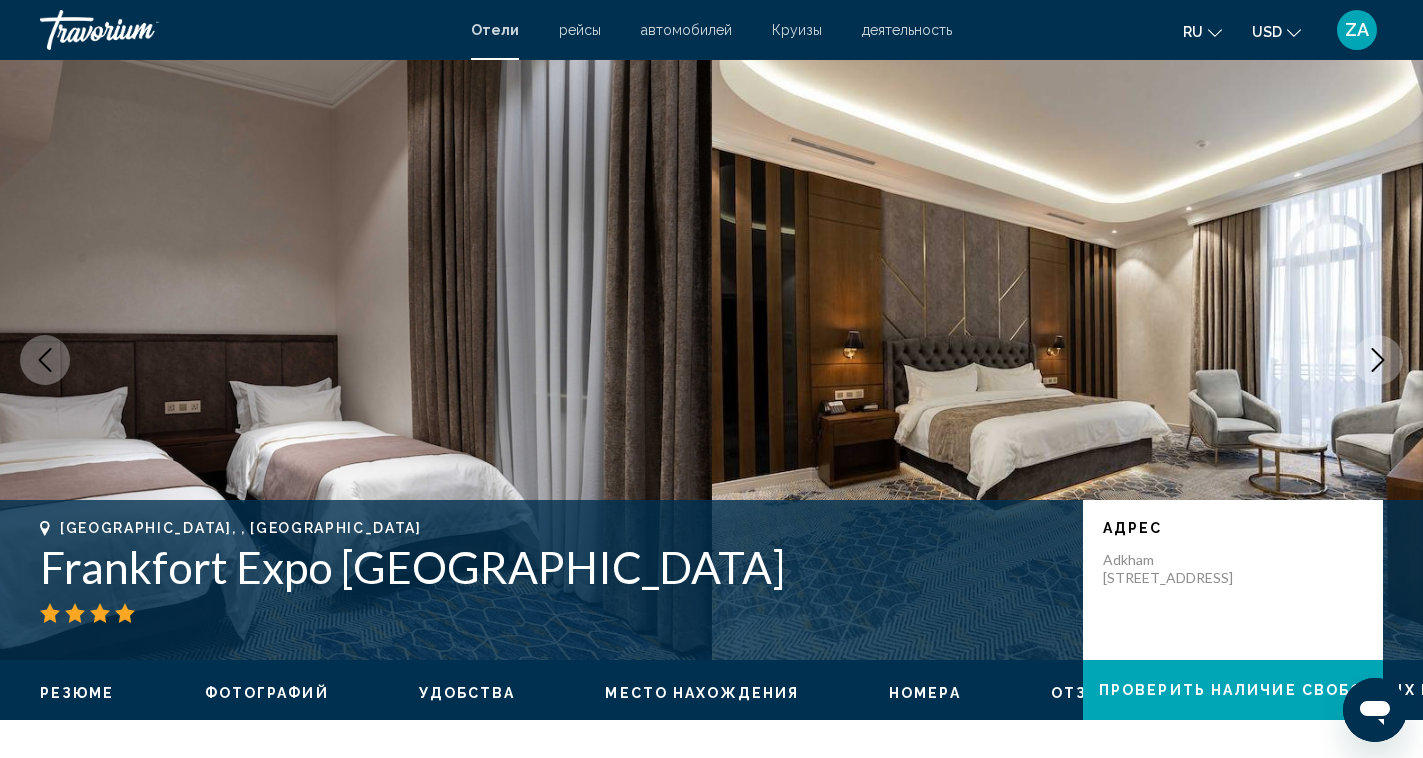 click 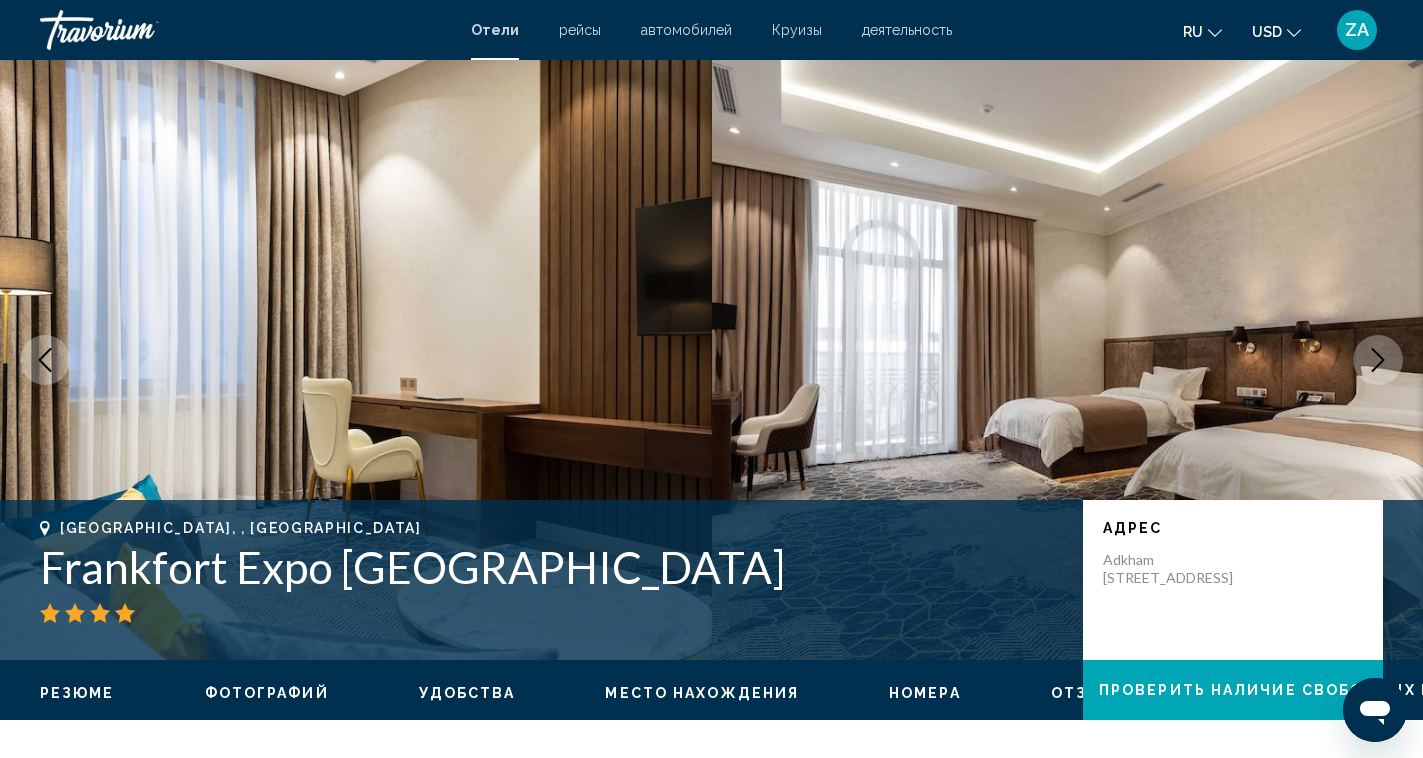 click 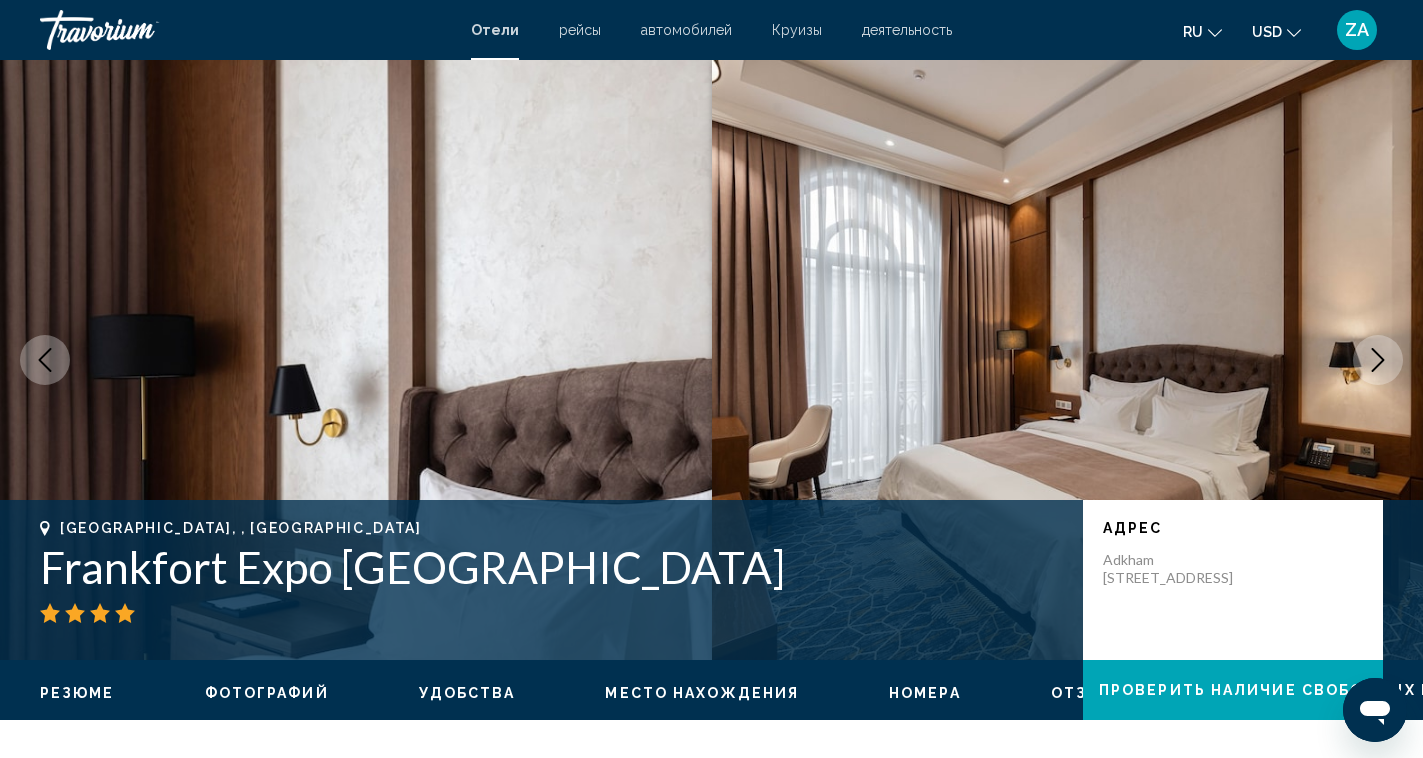 click 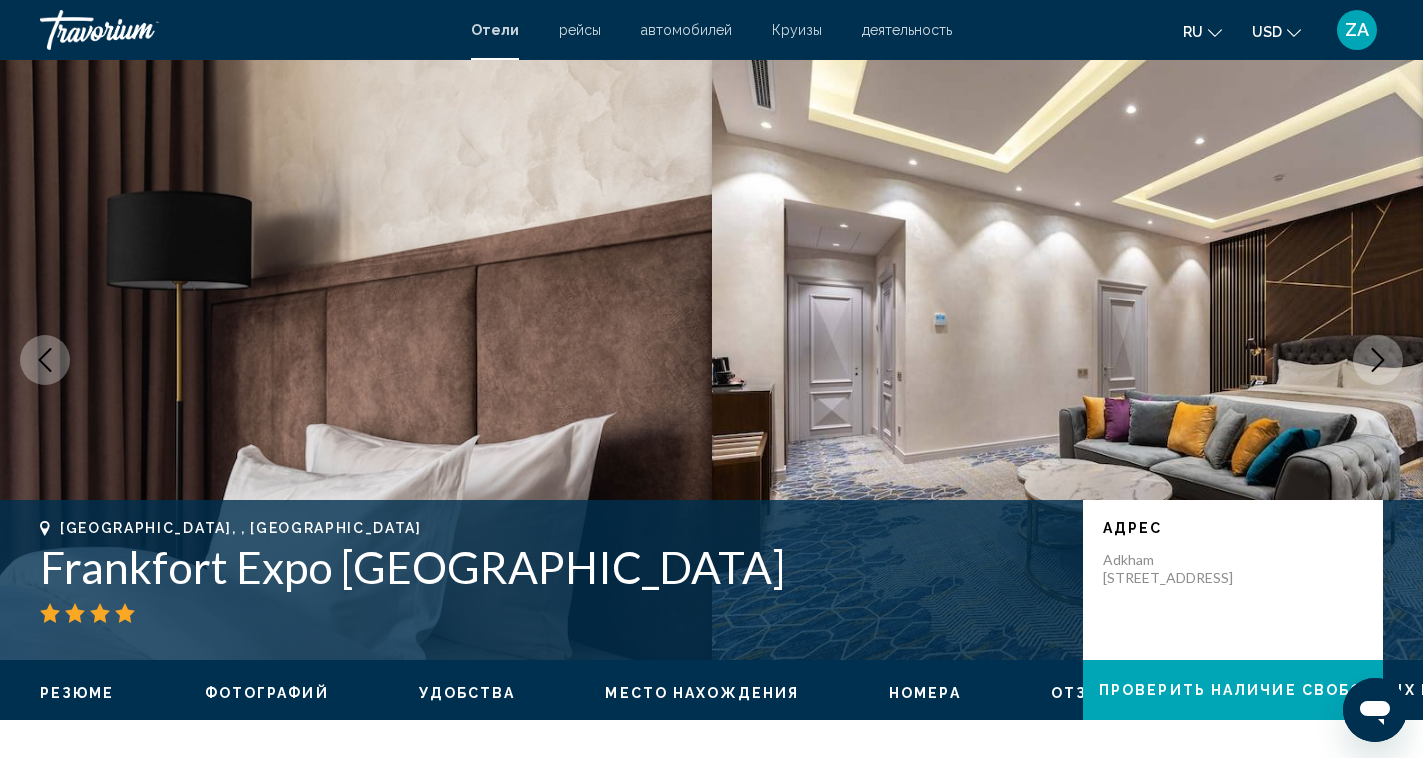 click 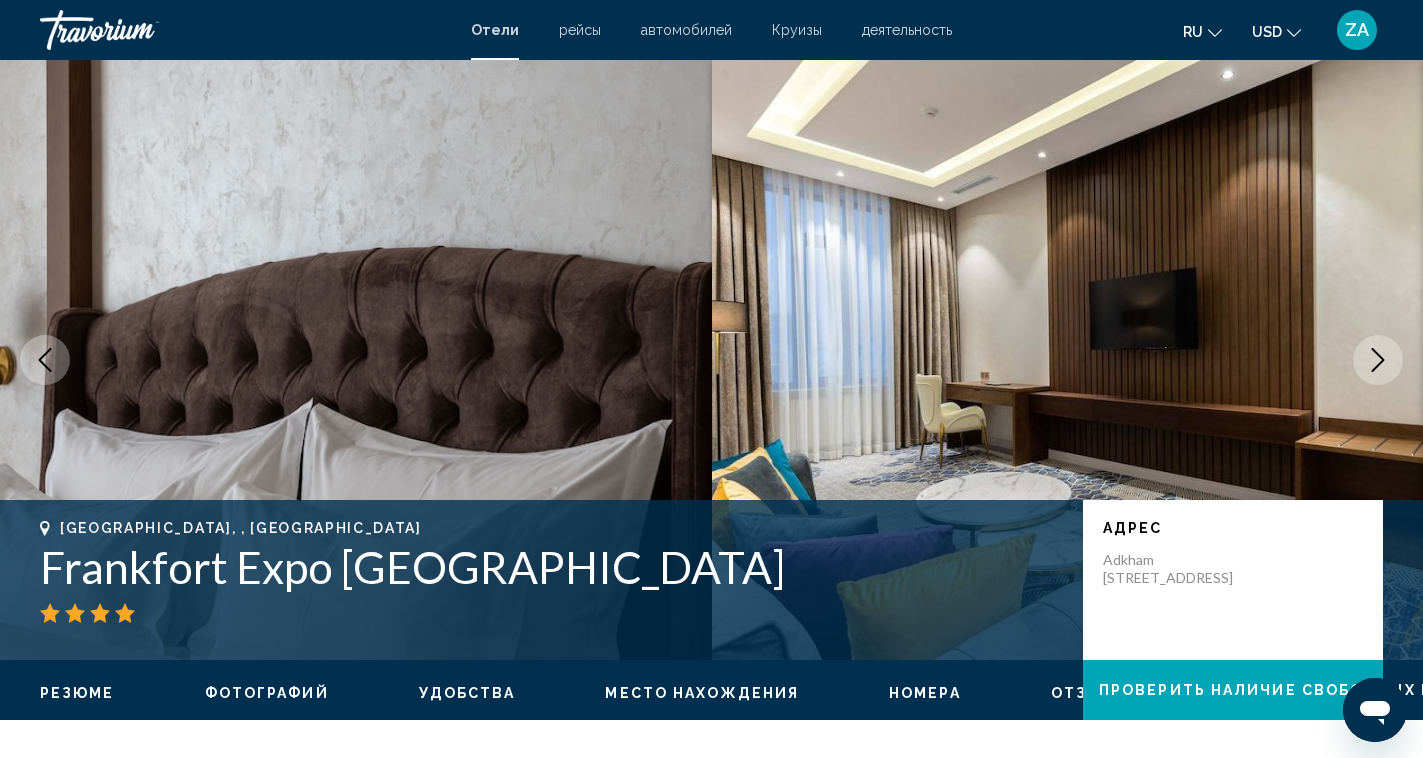 click 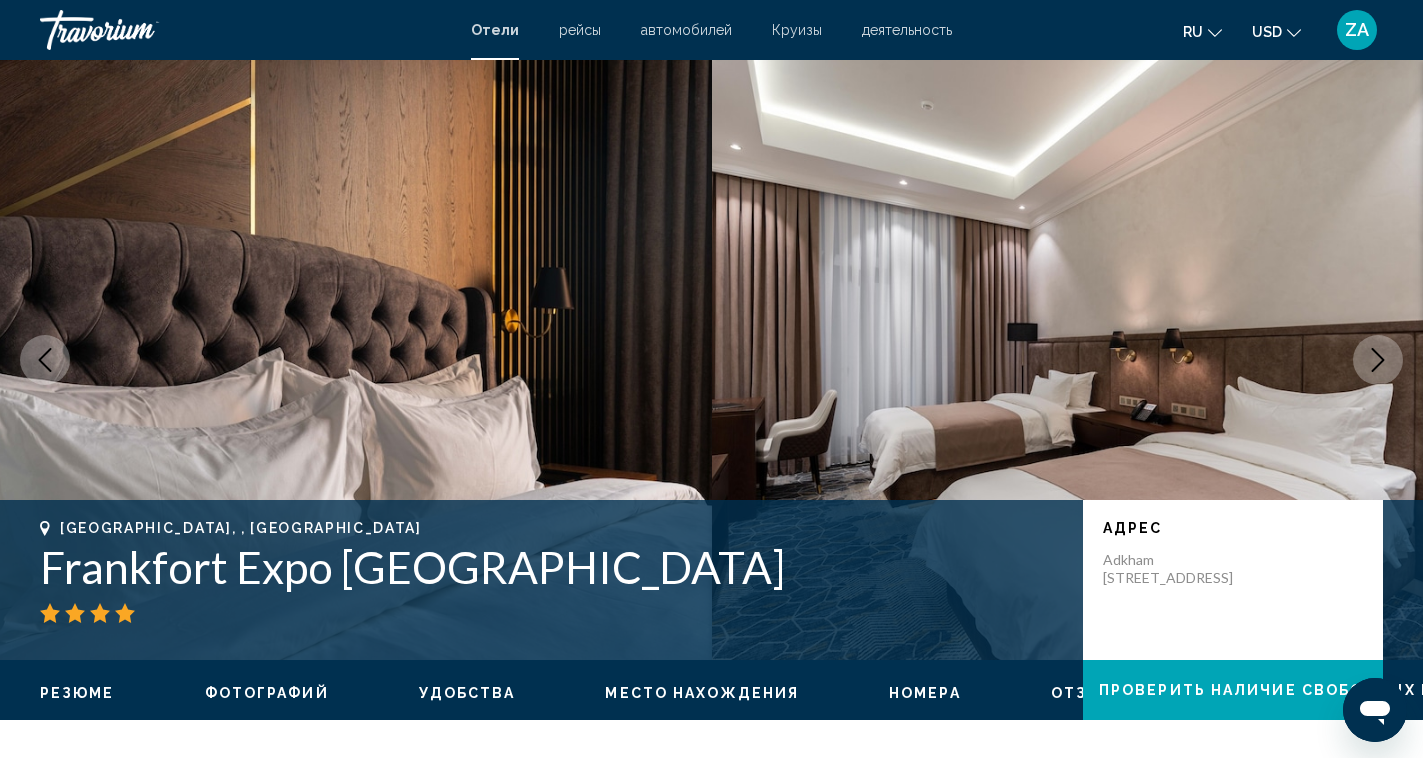 click 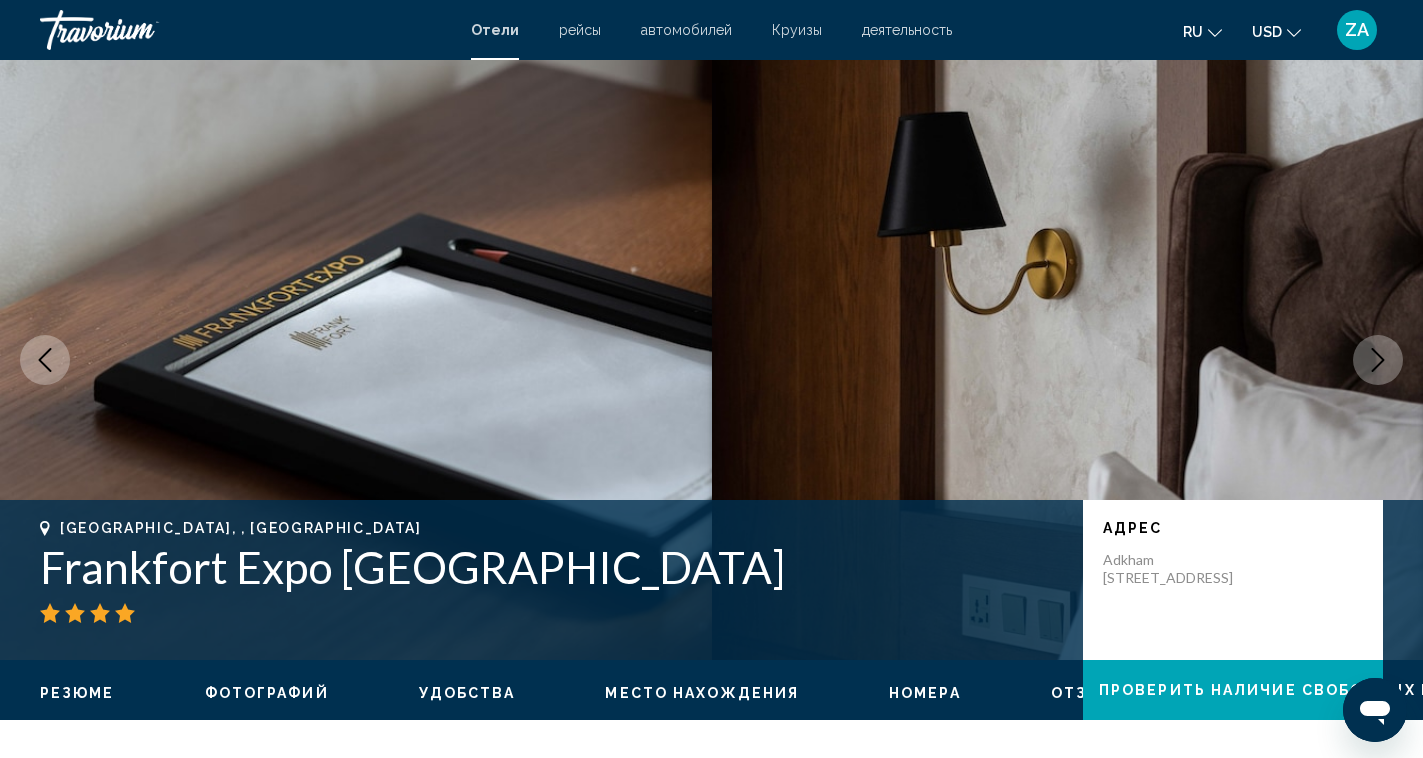 click 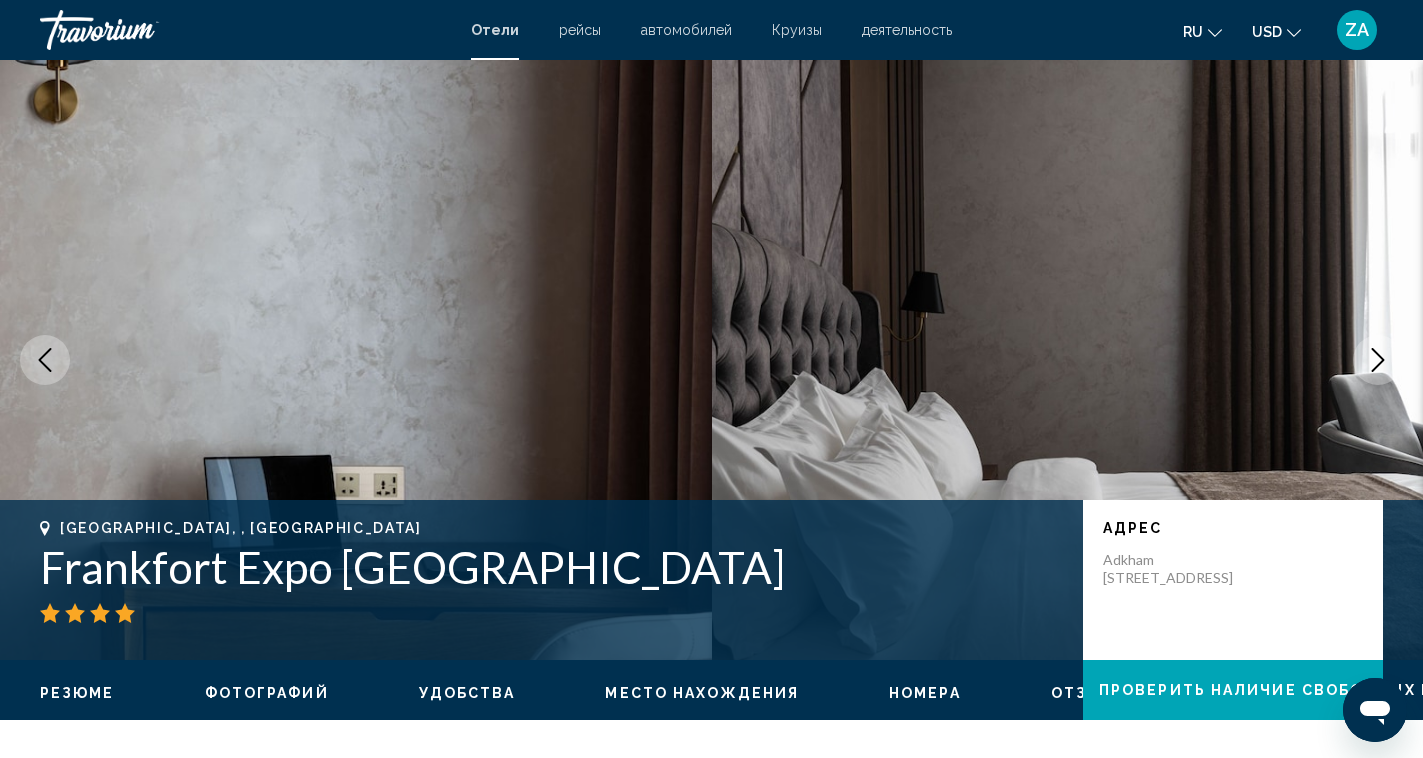 click 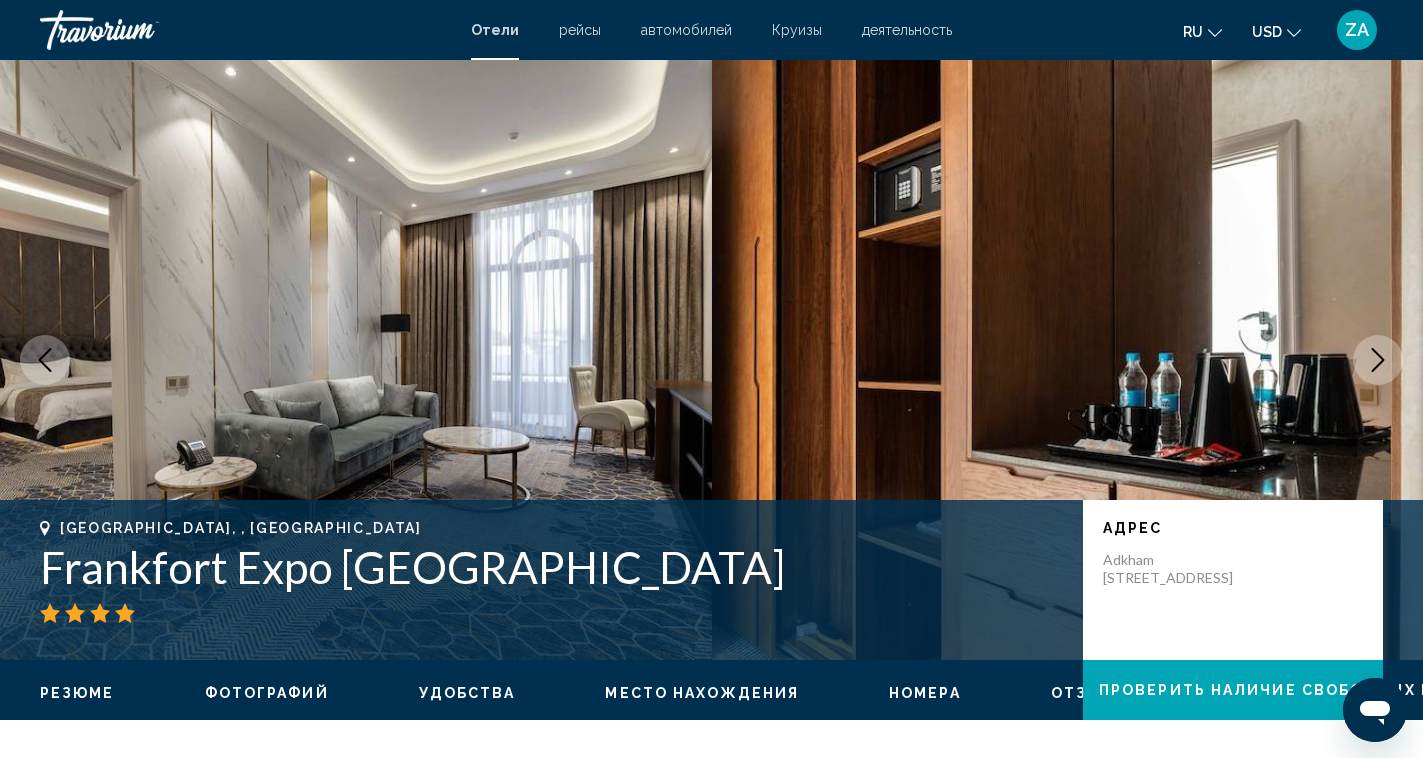 click 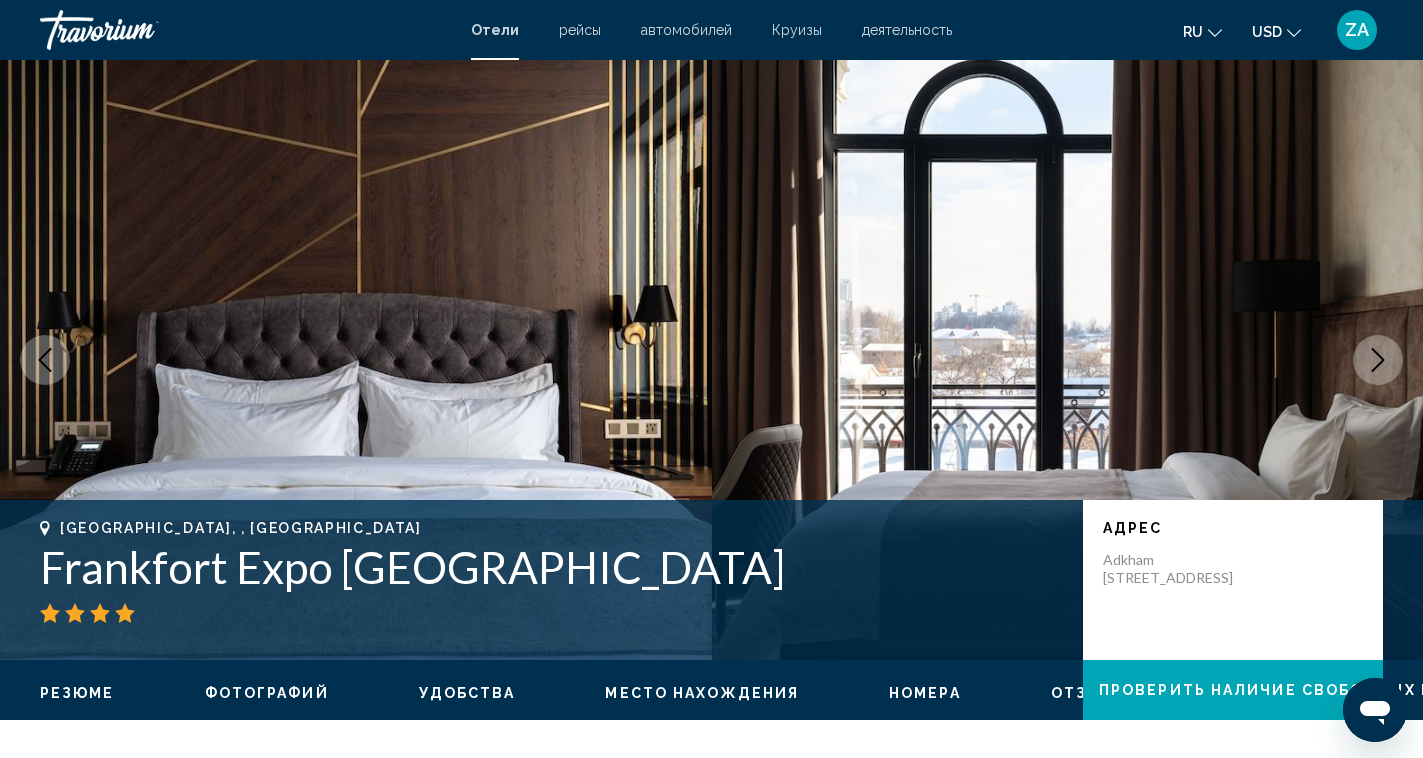 click 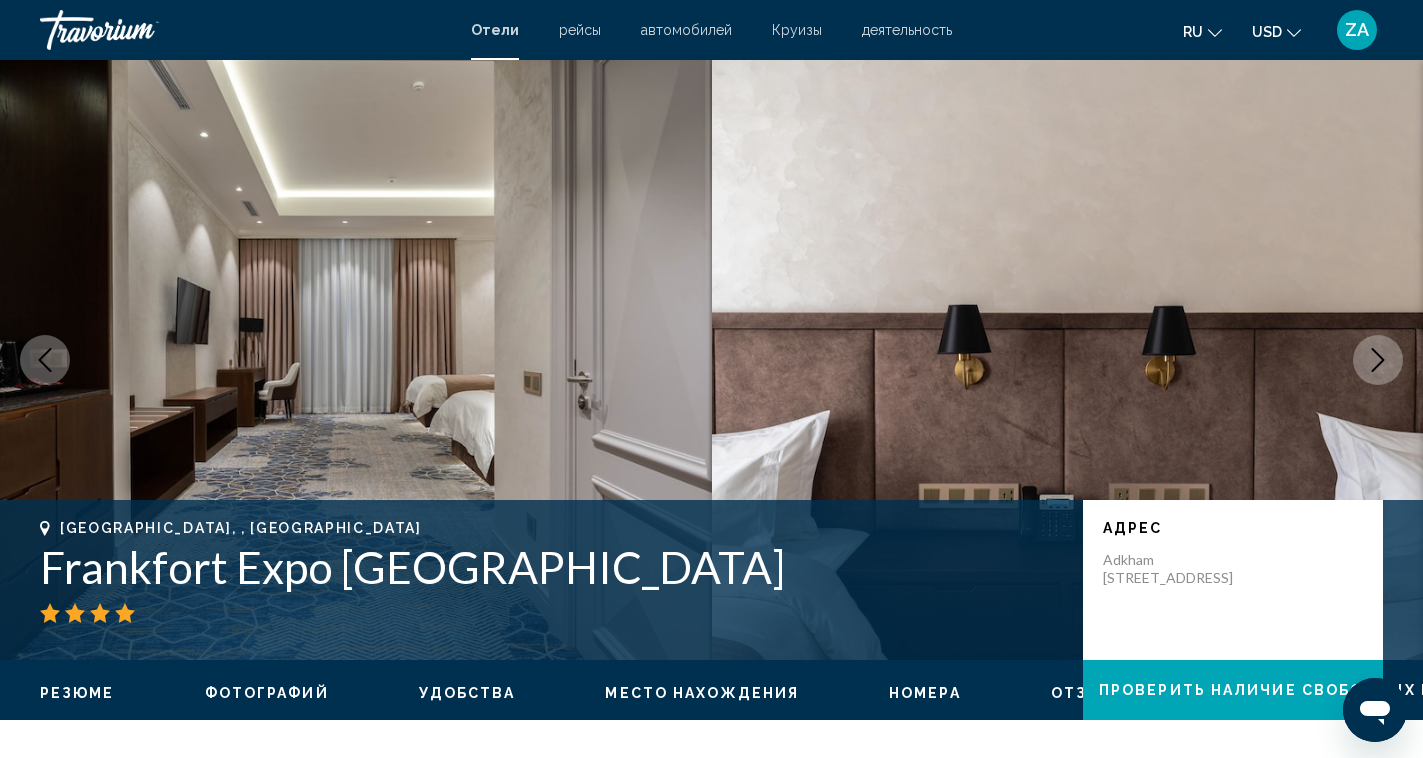click 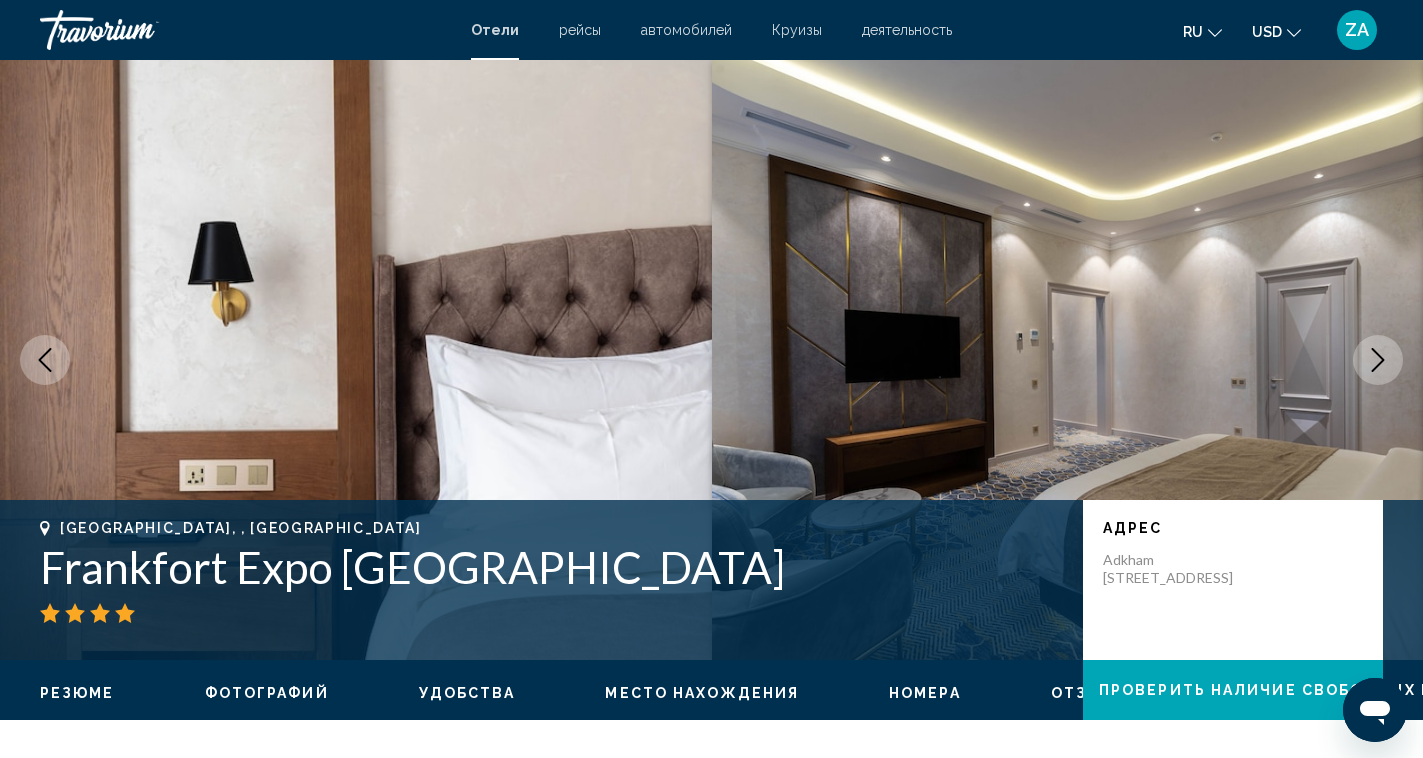 click 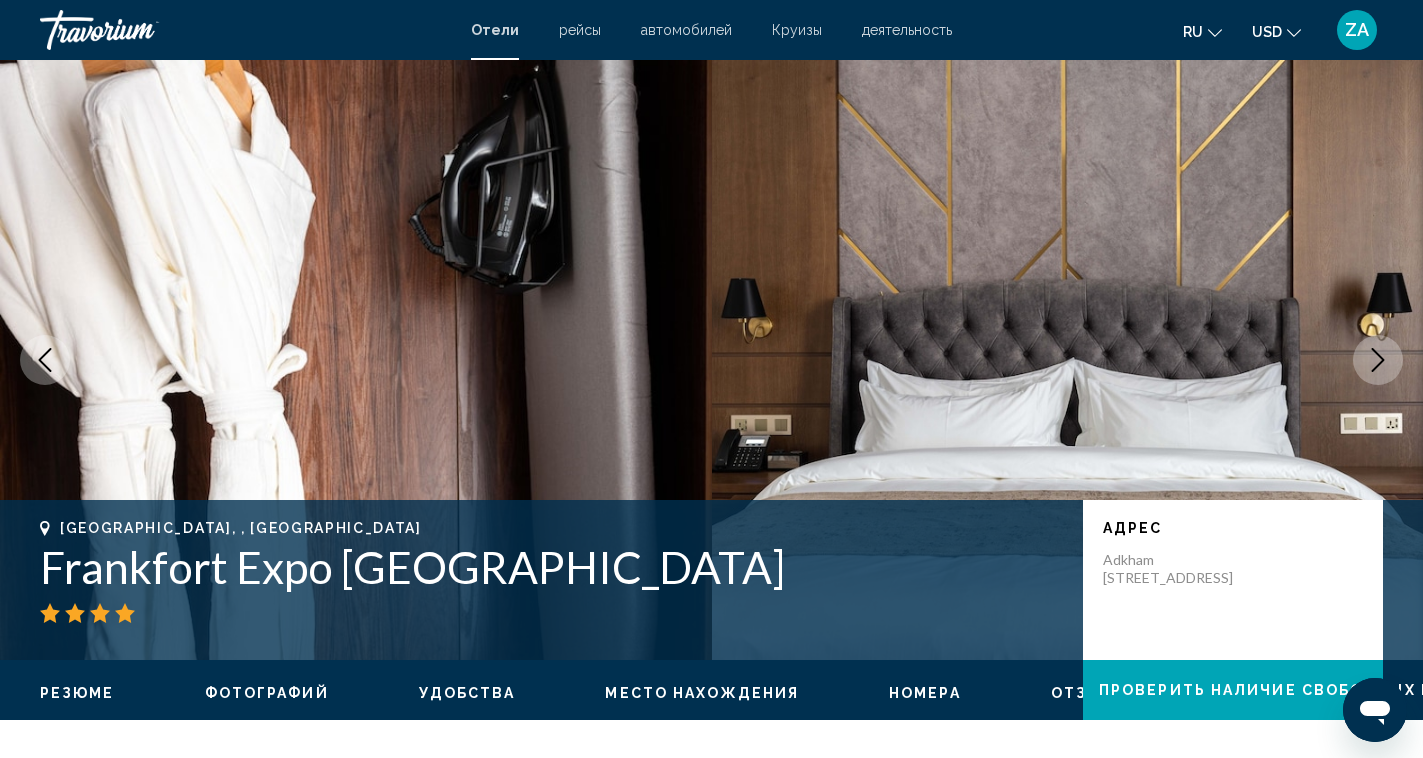 click 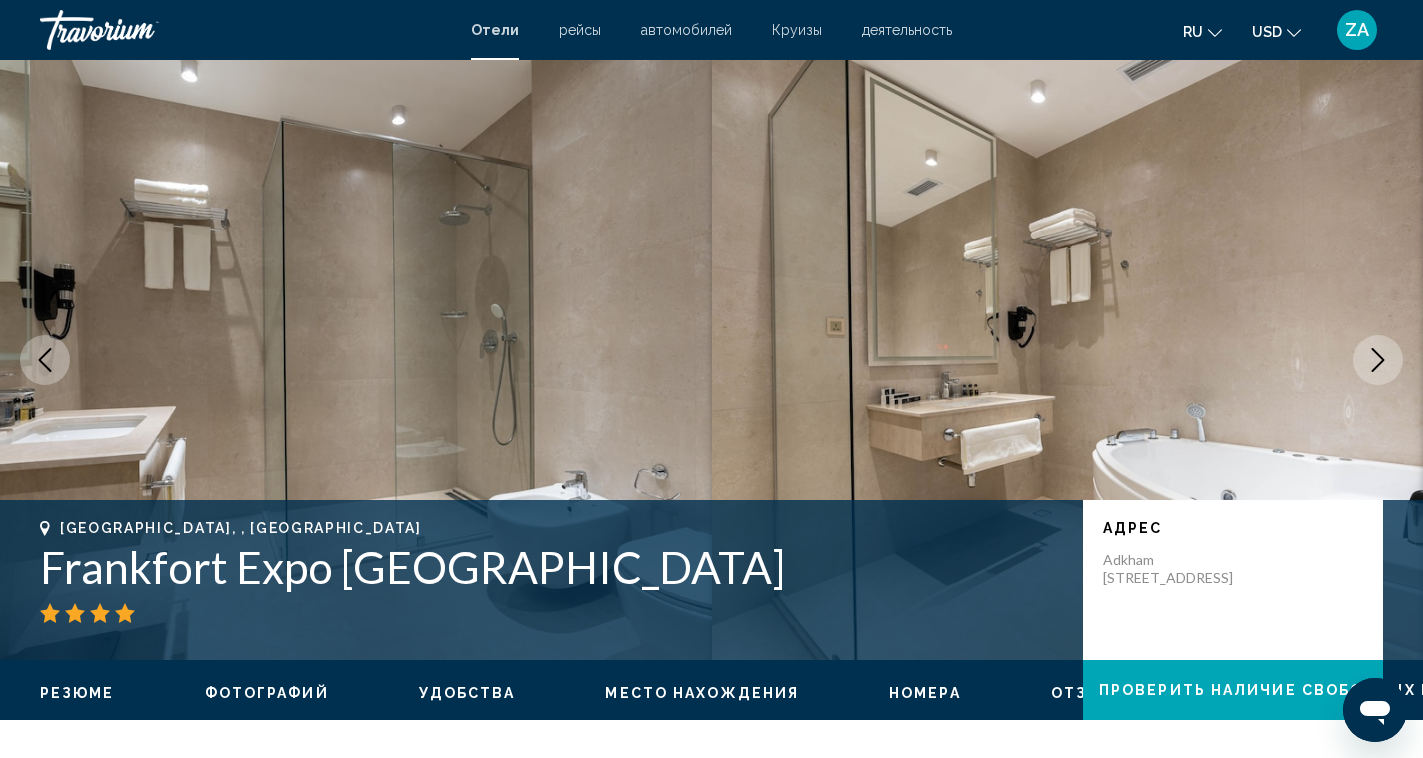 click 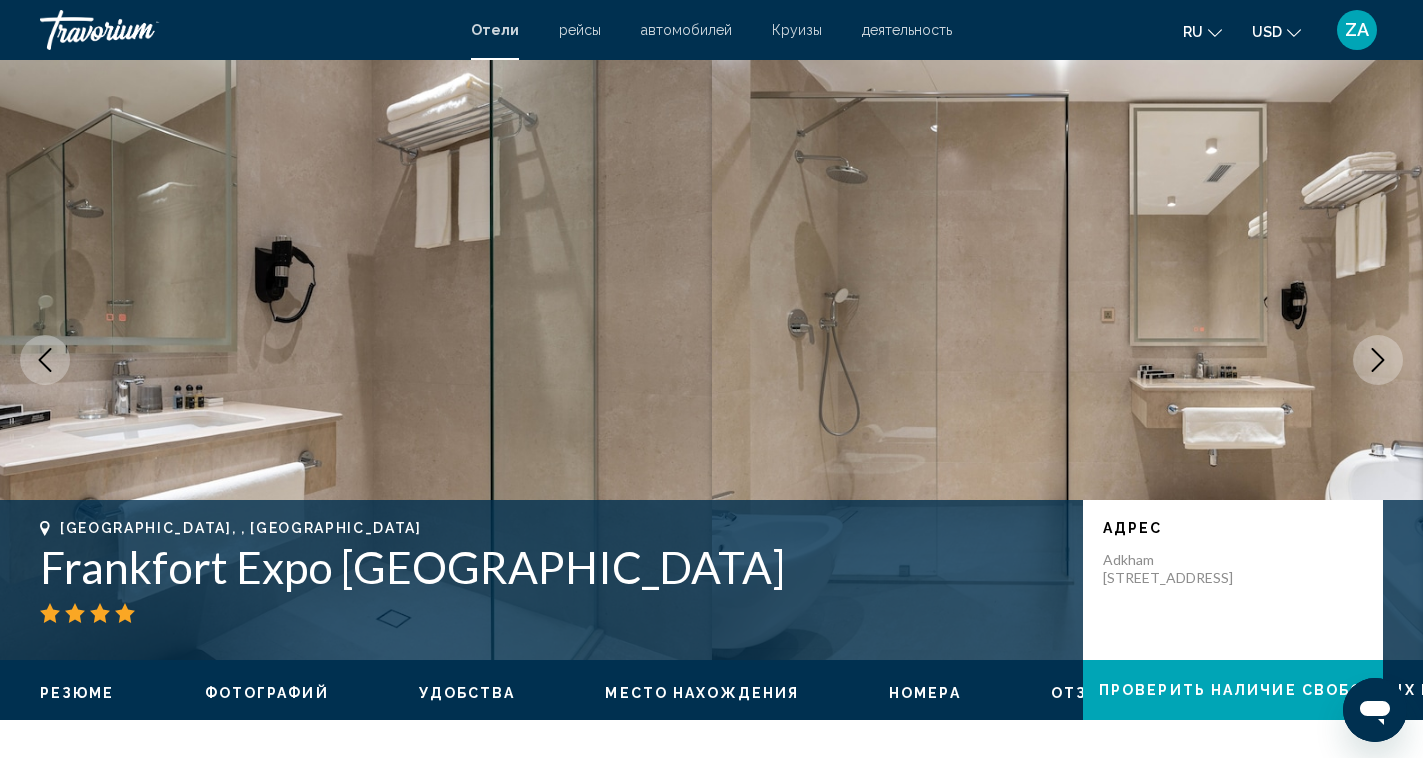 click 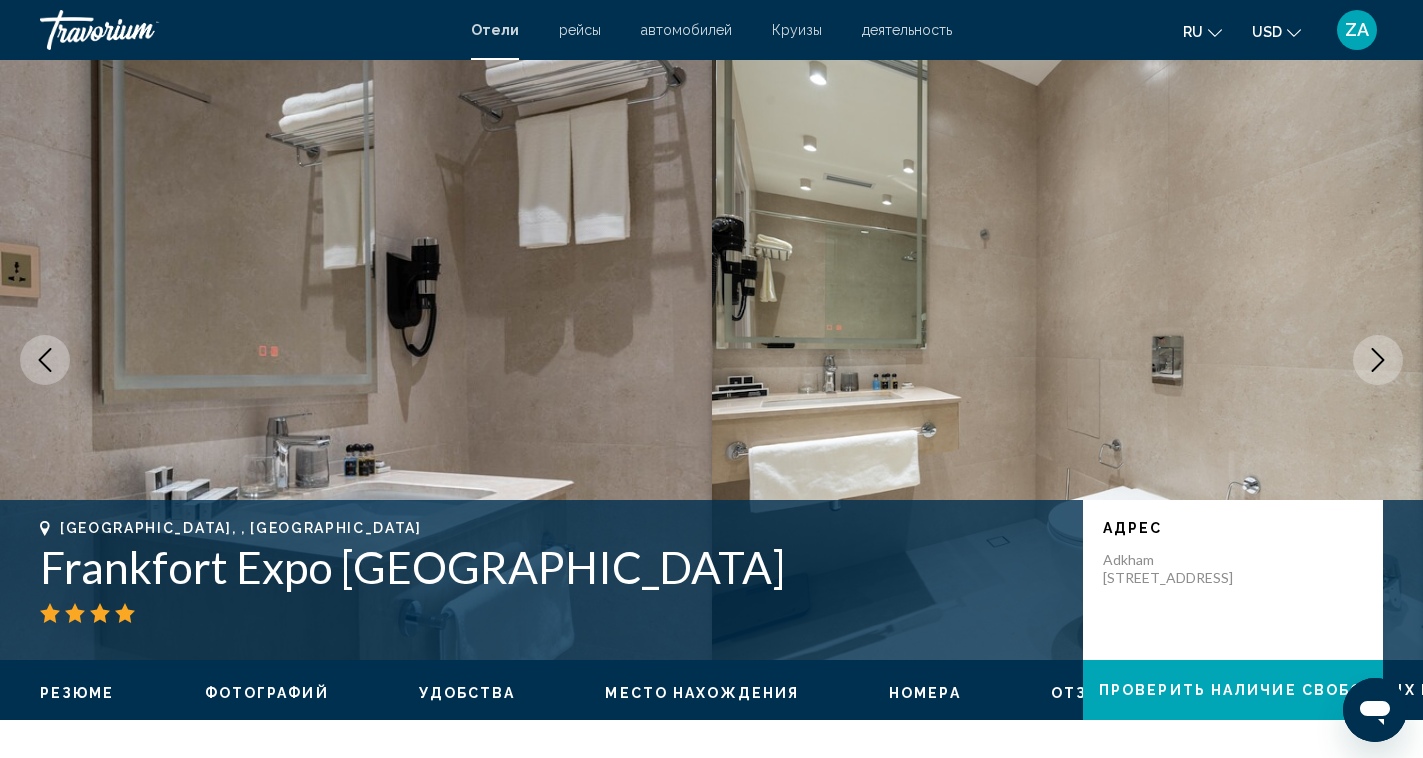 click 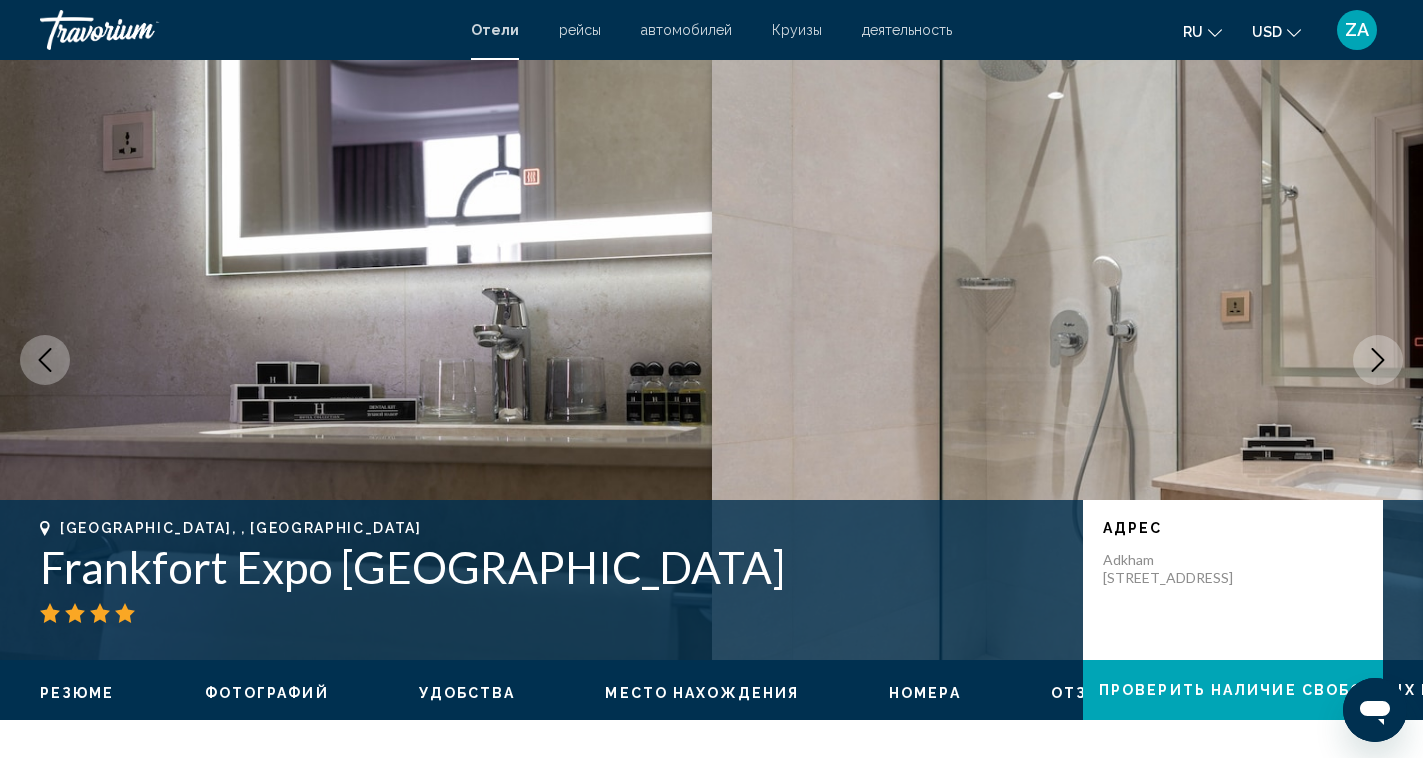 click 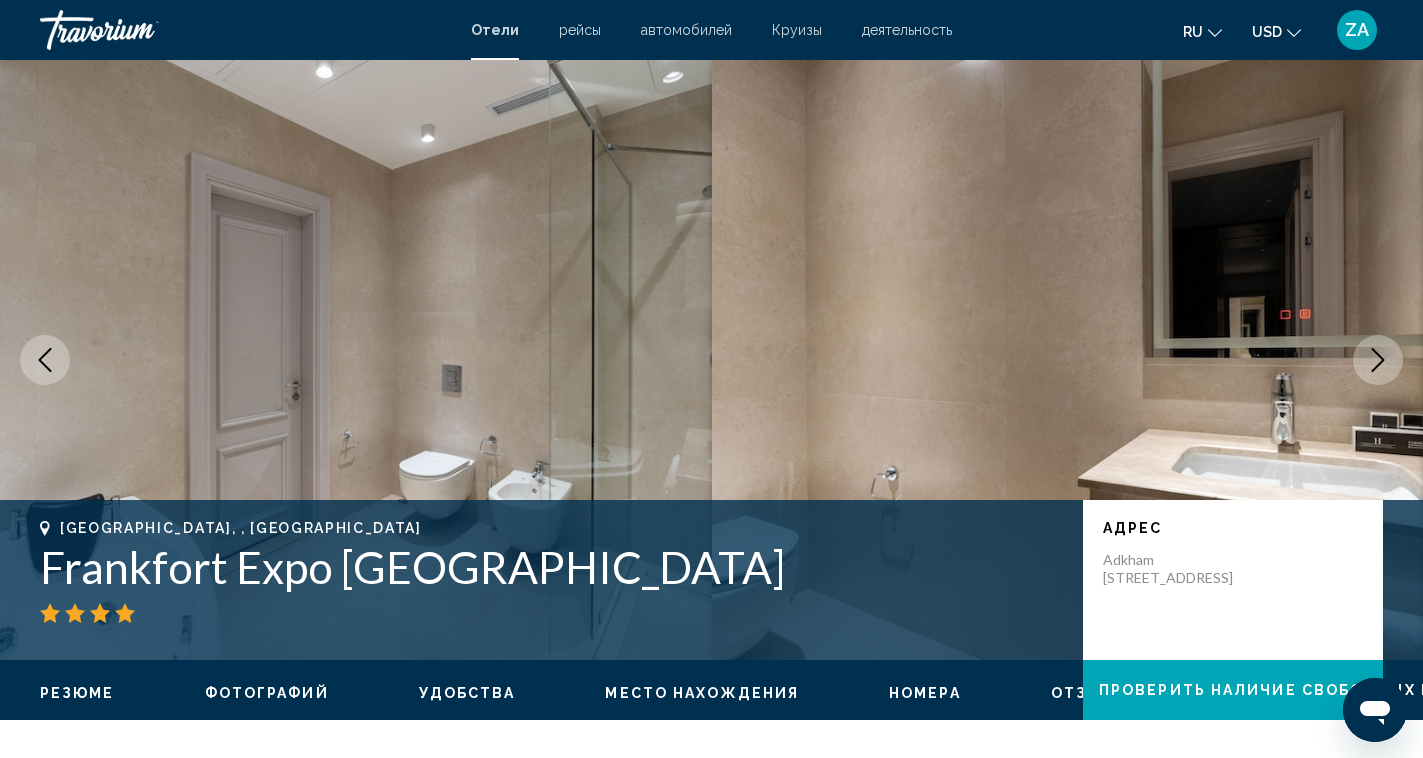 click 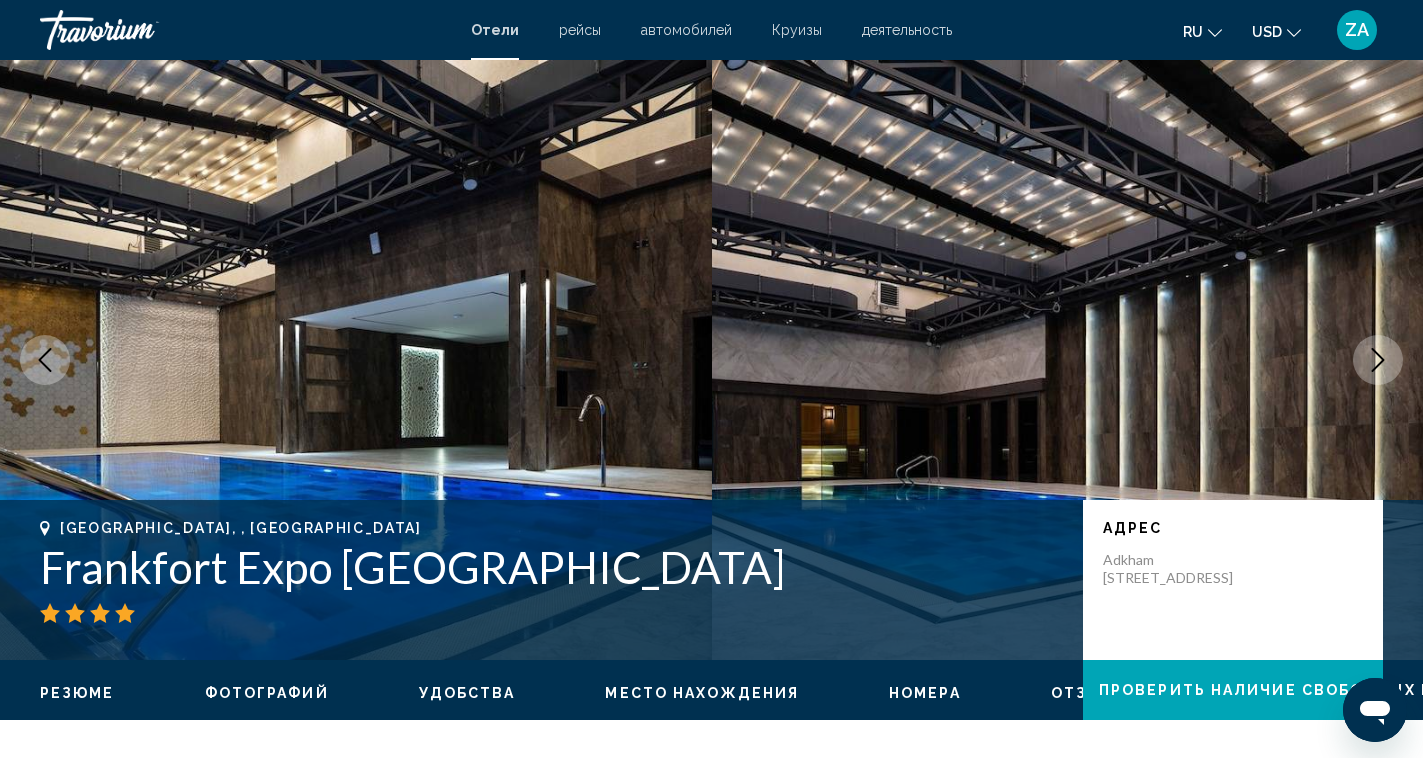 click 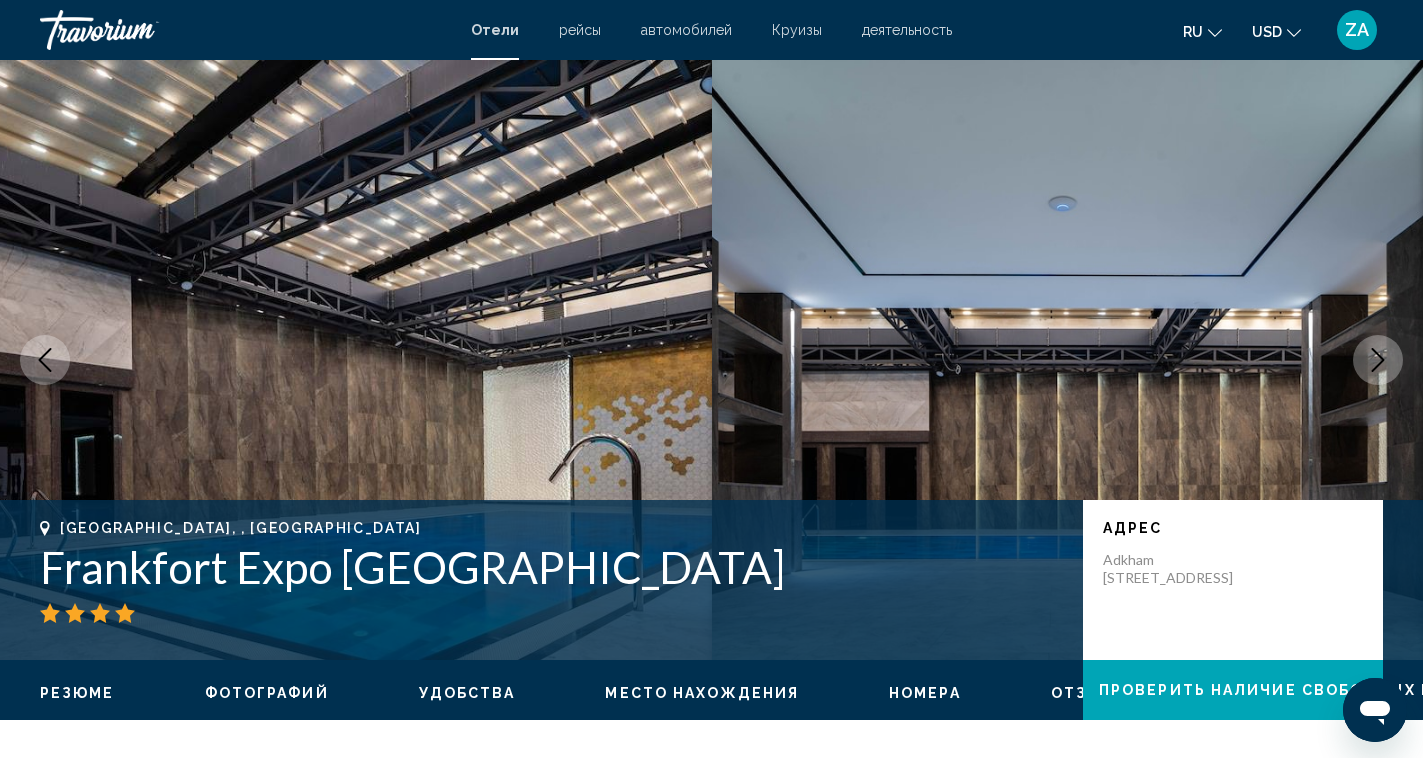 click 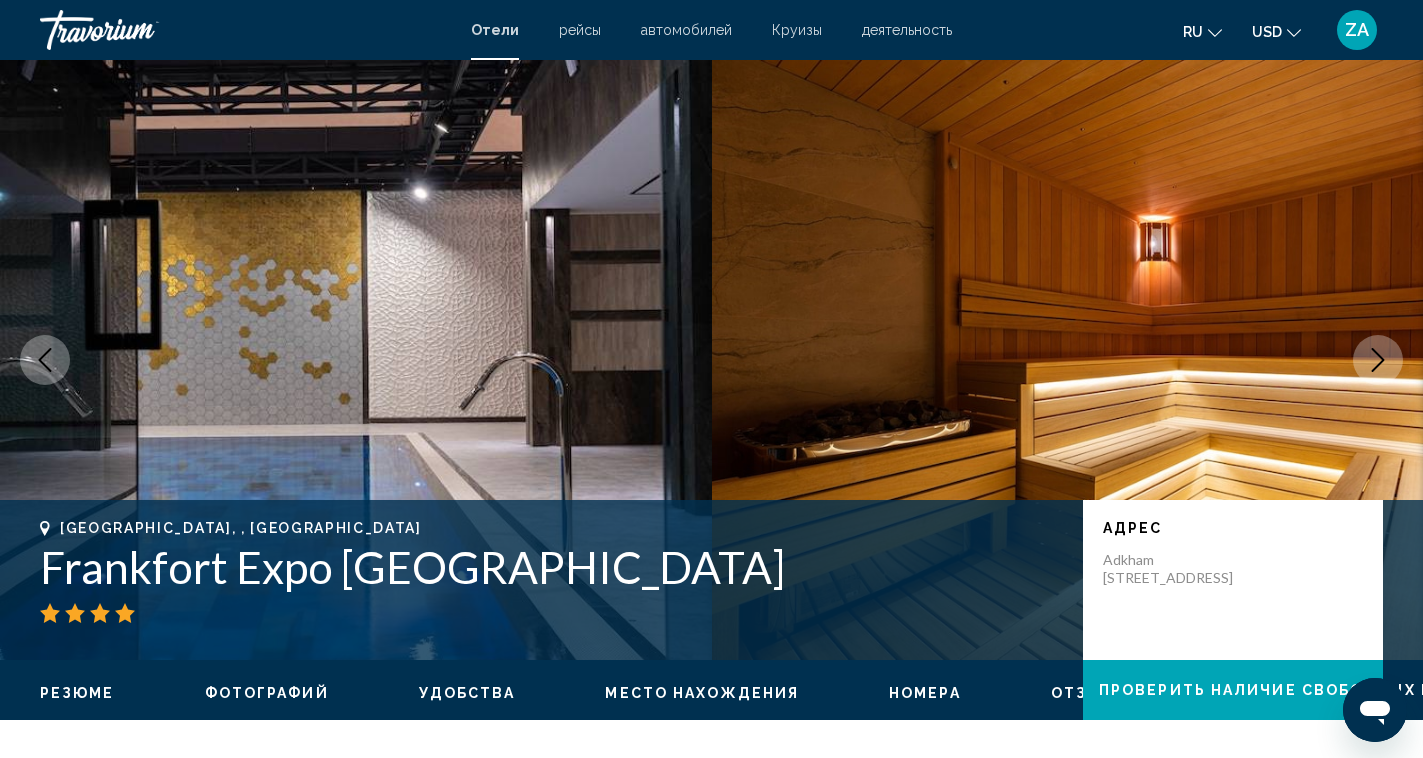 click 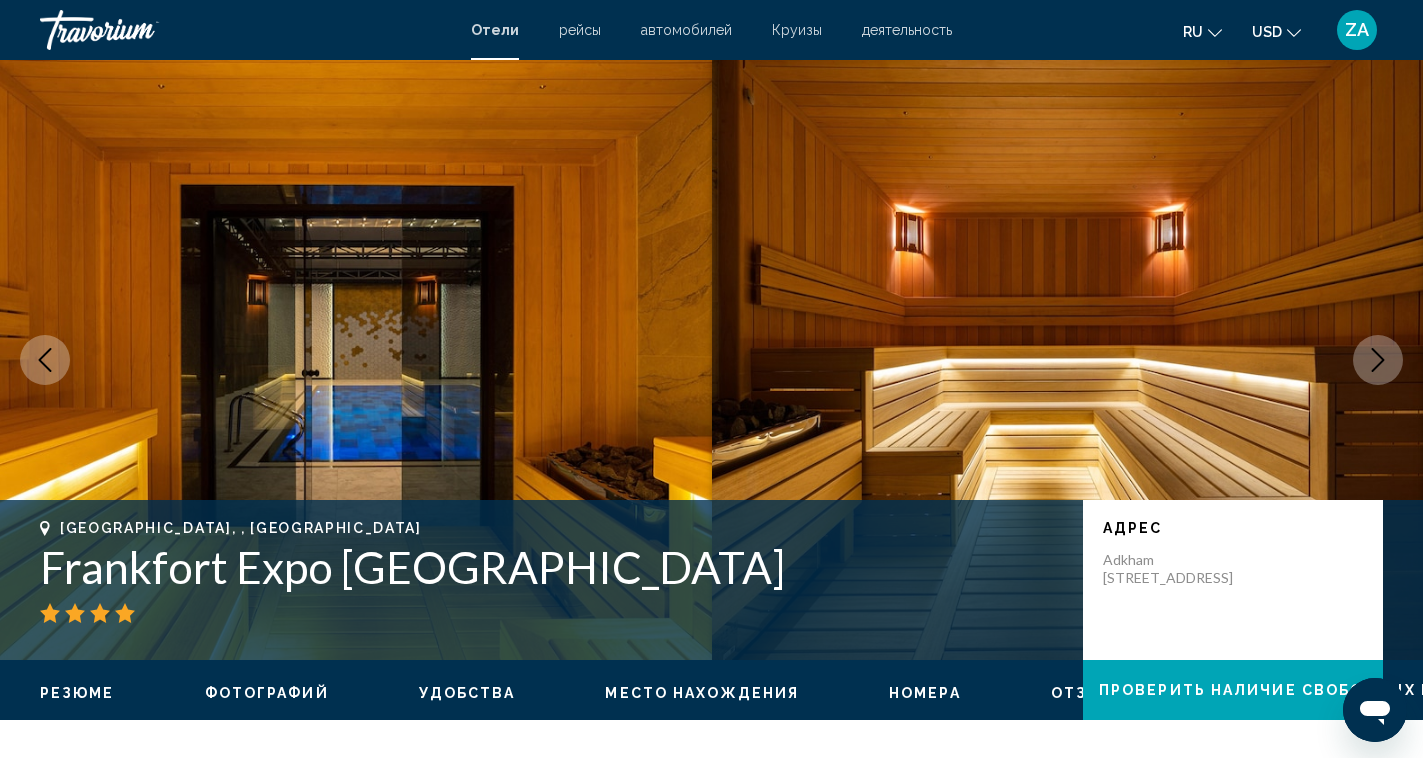 click 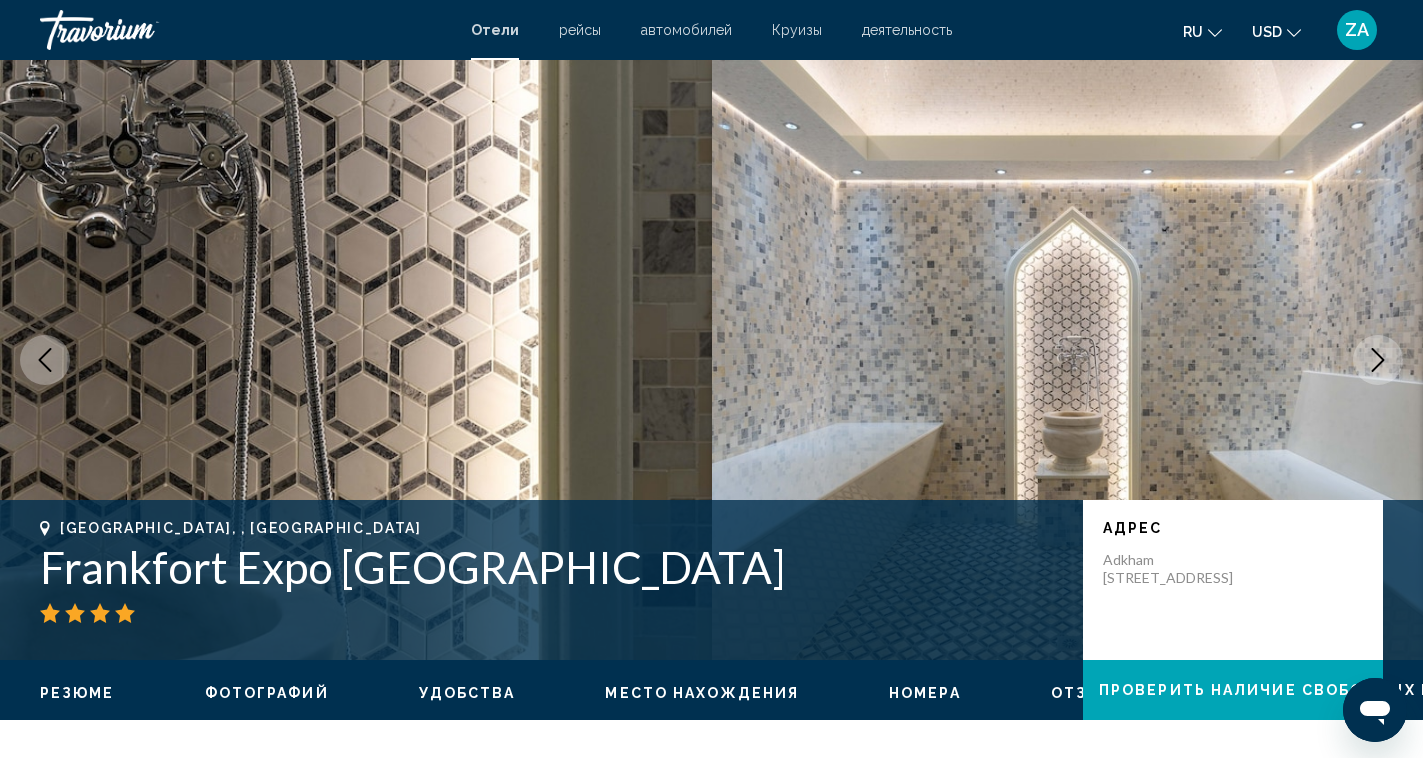 click 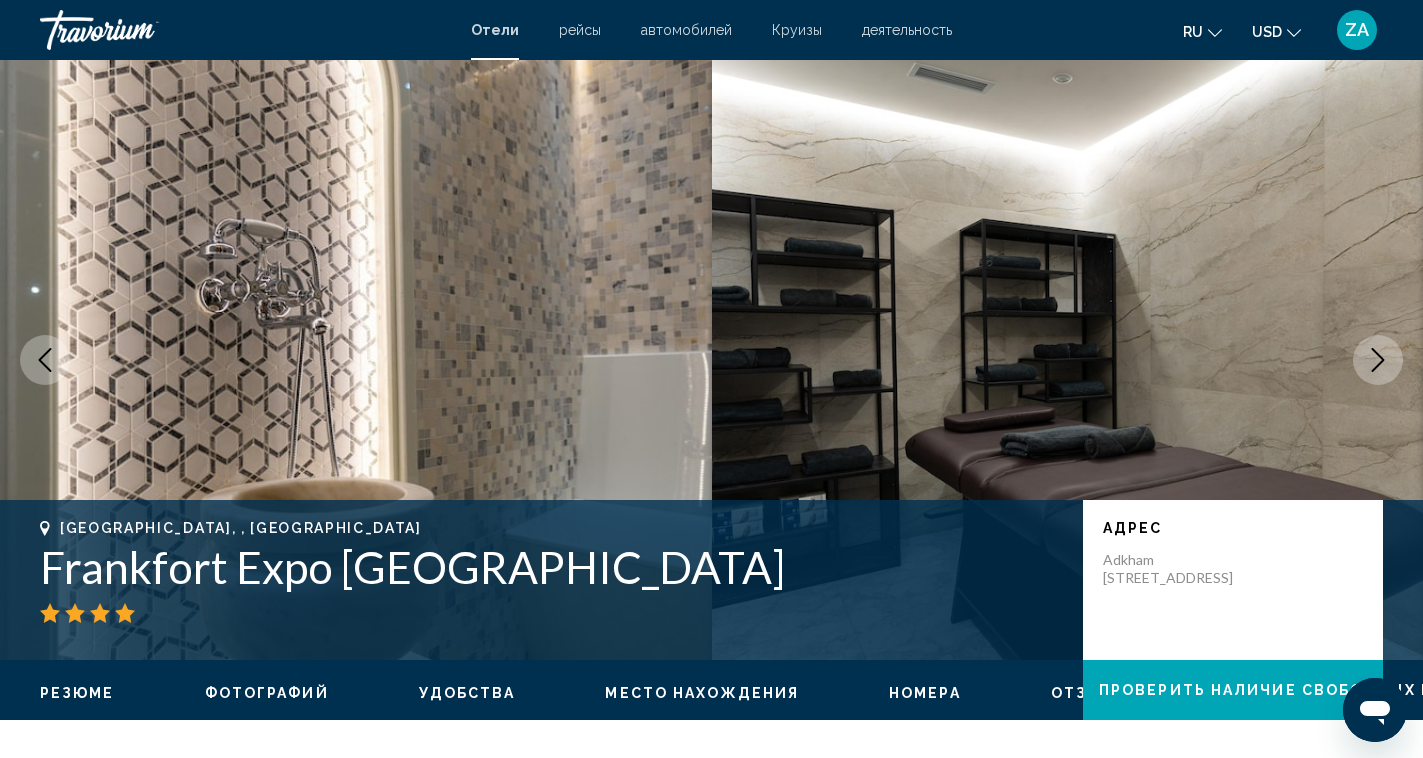 click 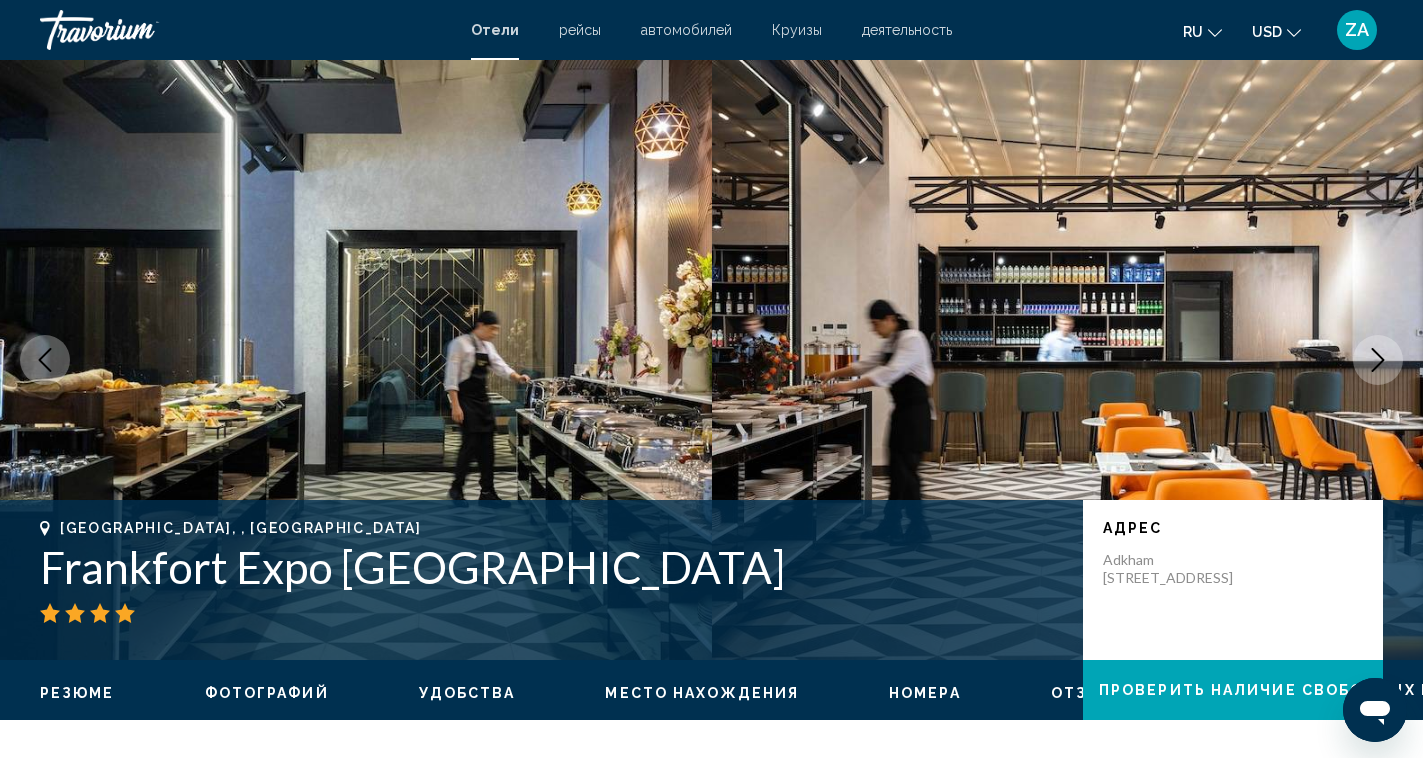 click 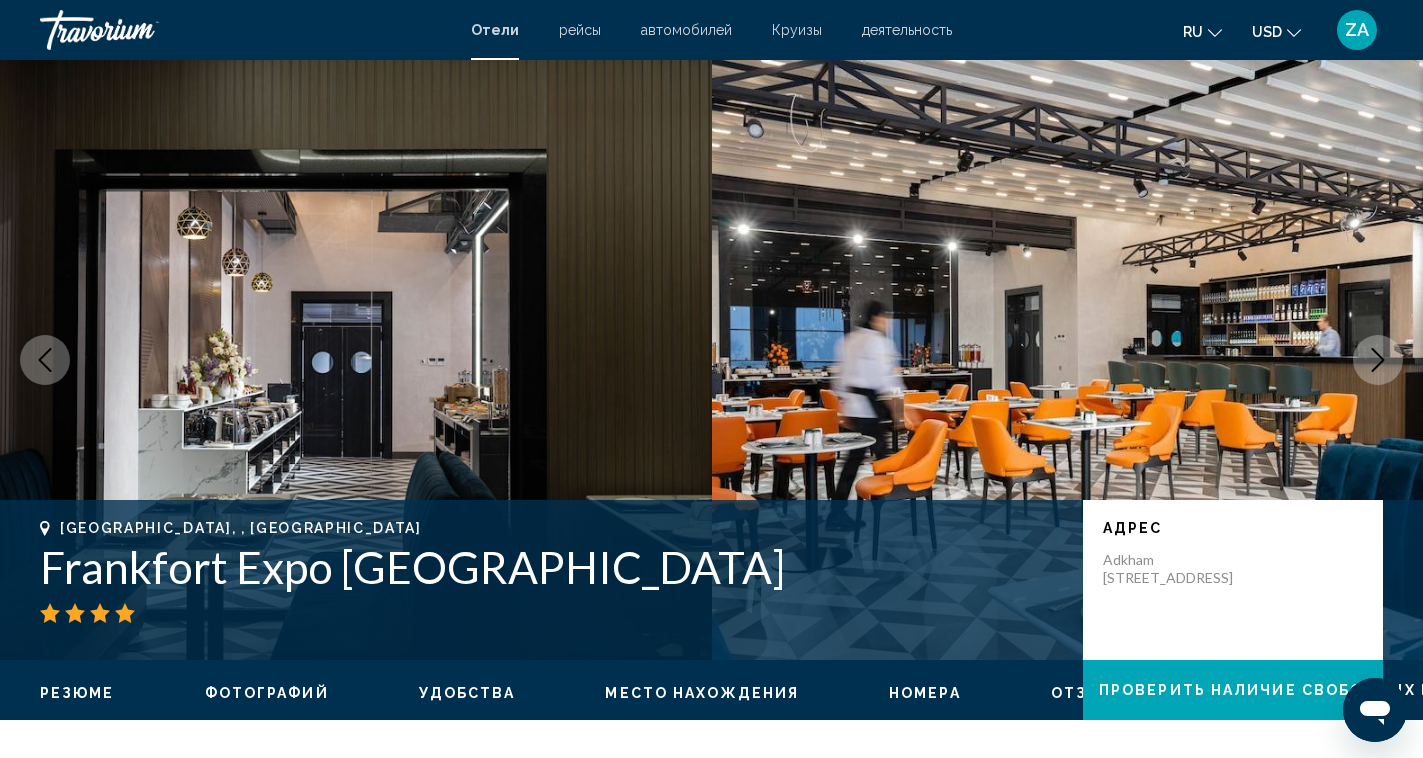 click 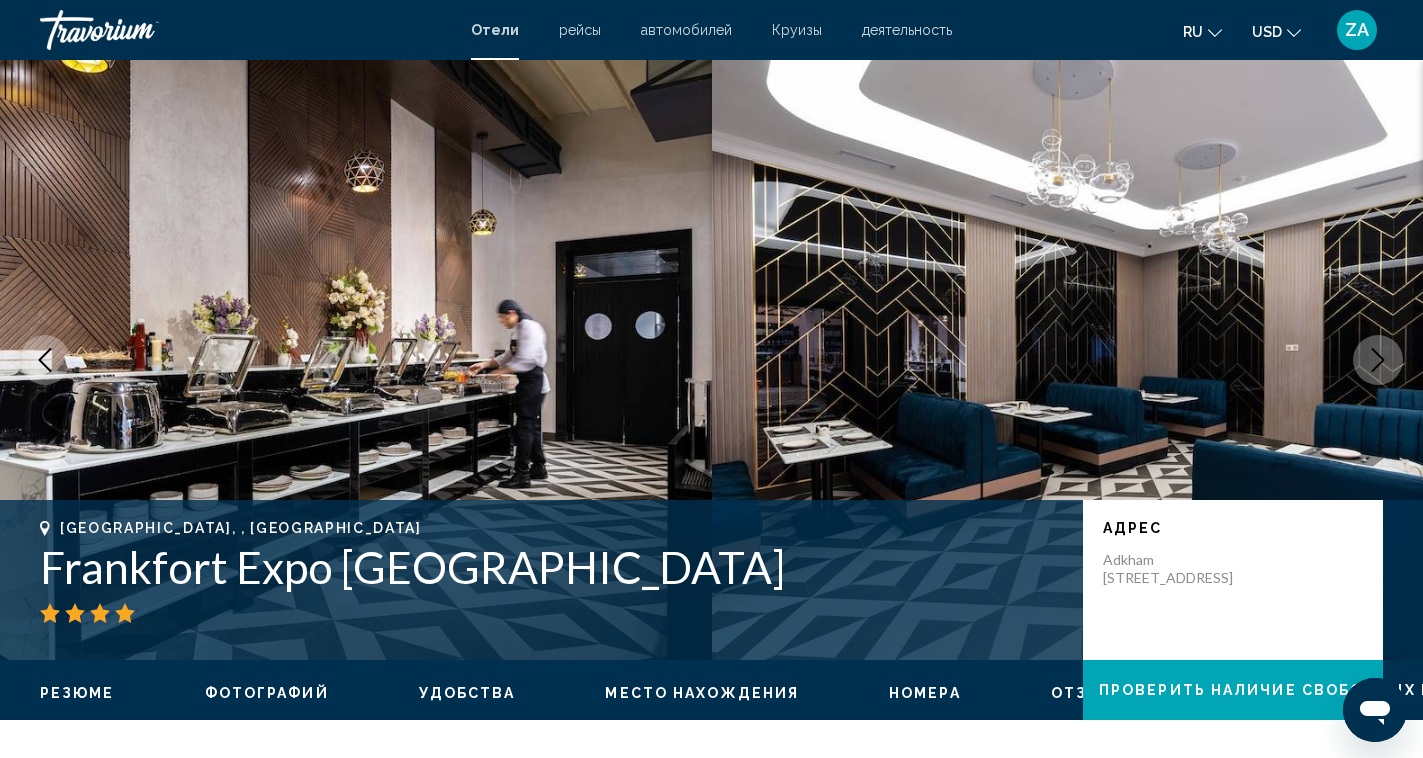 click 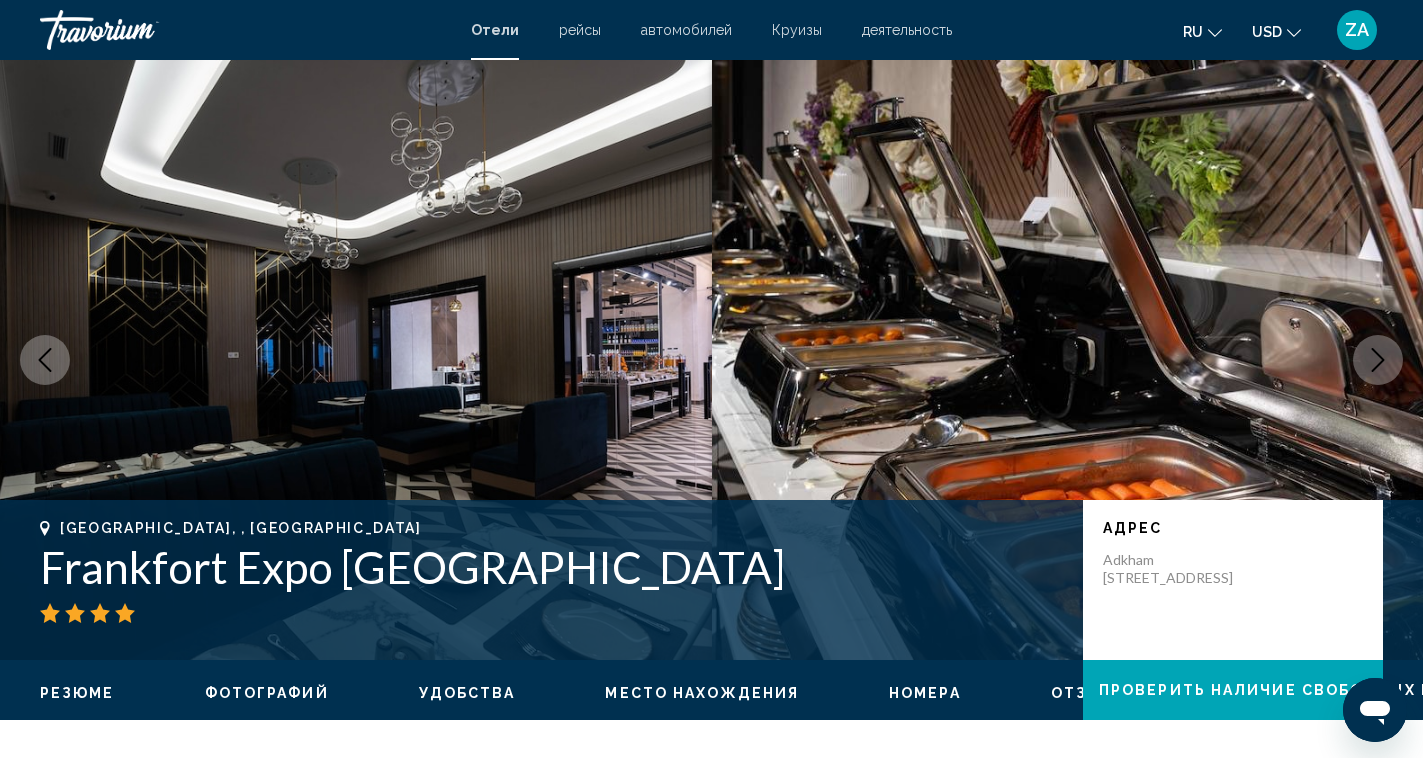 click 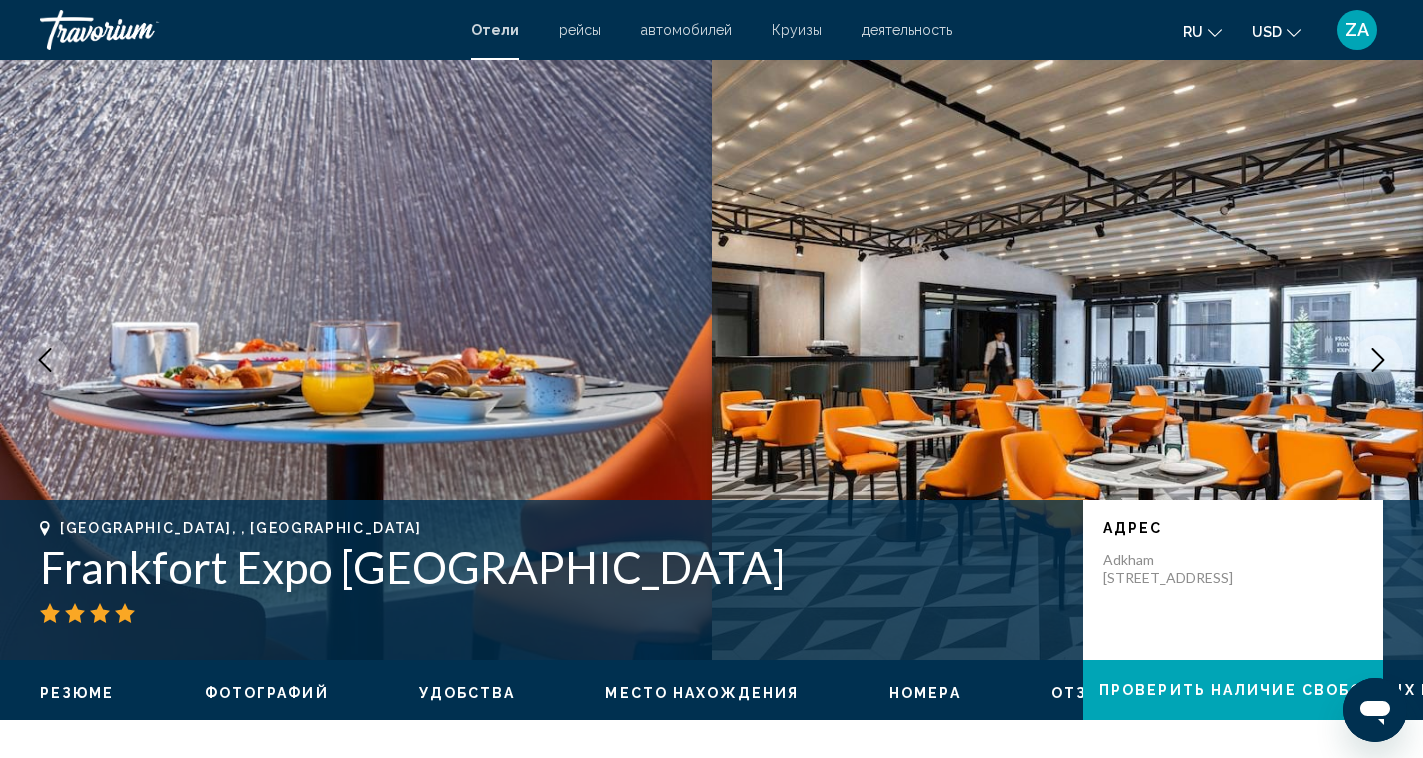 click 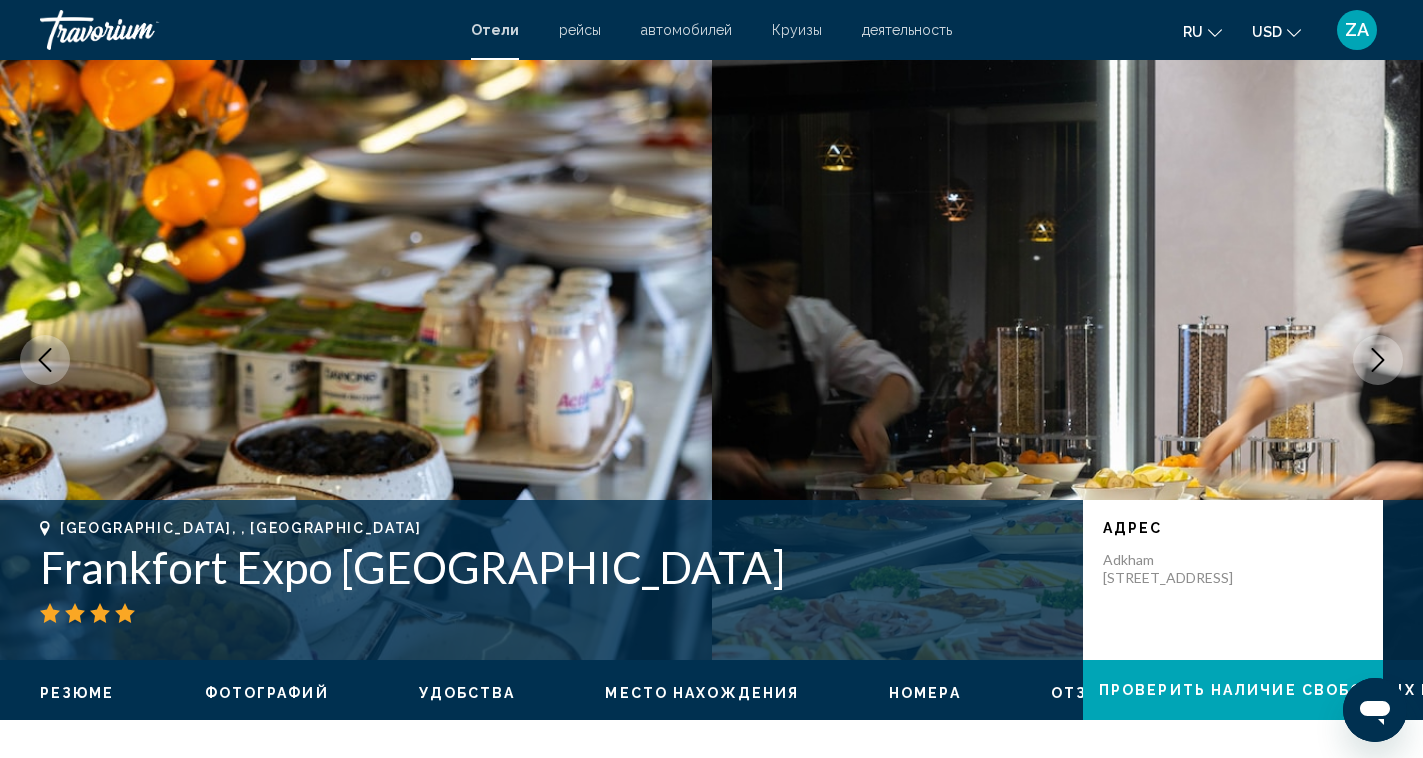 click 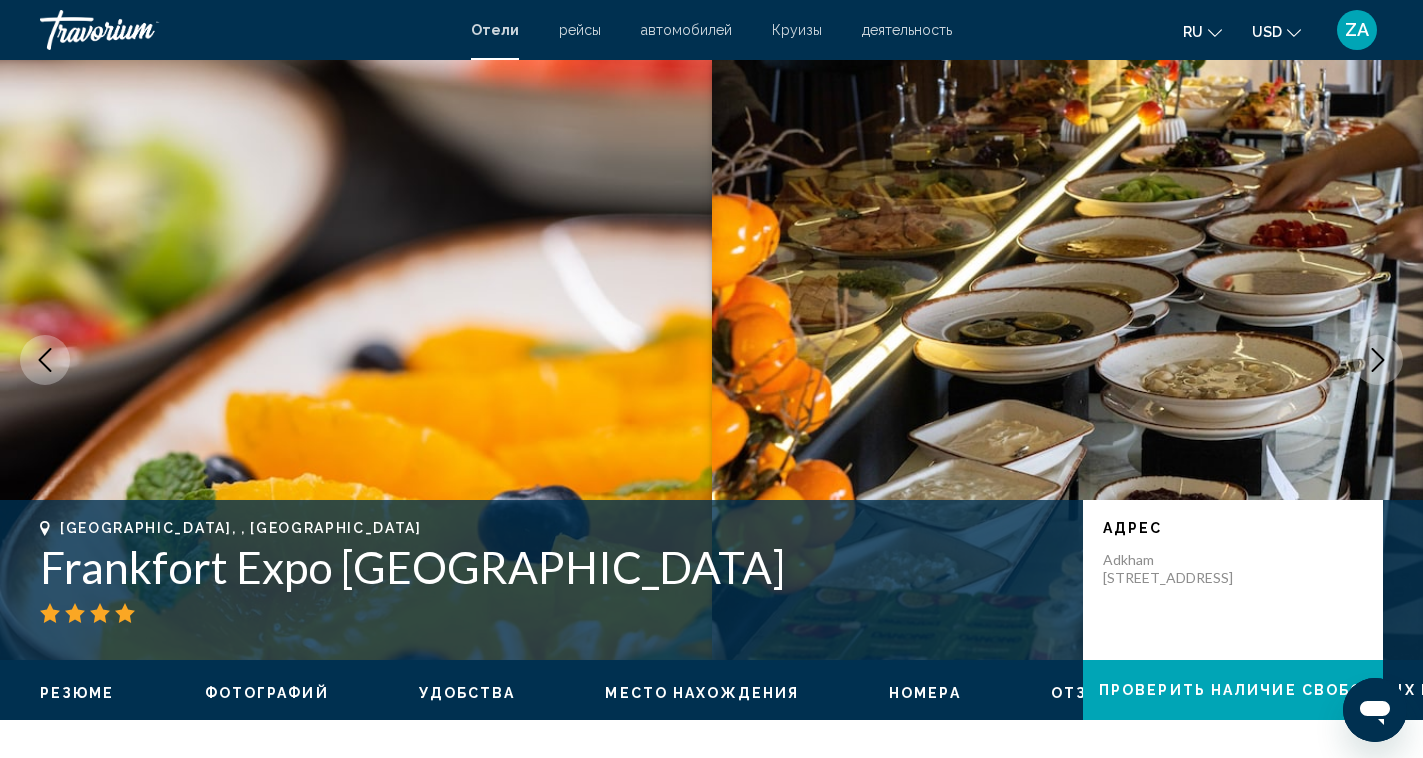 click 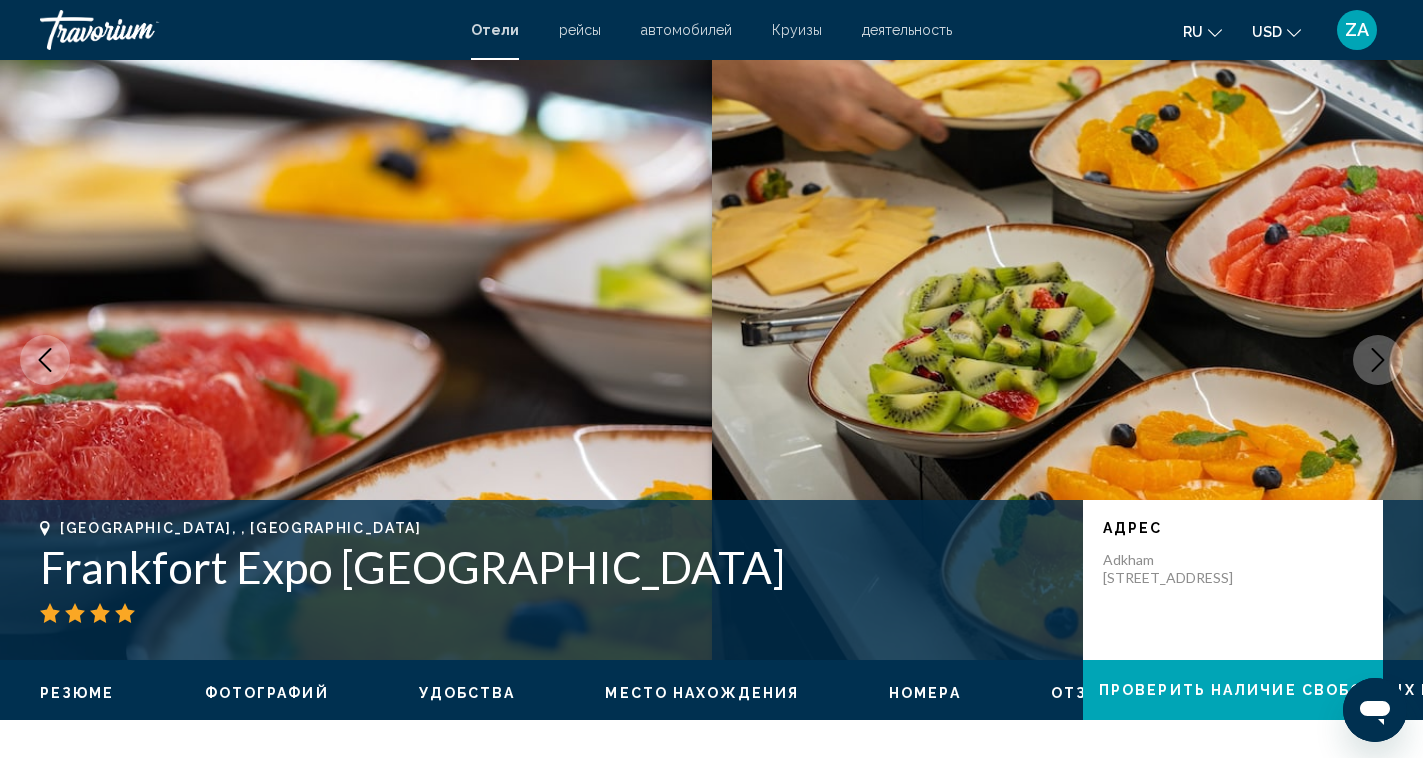 click 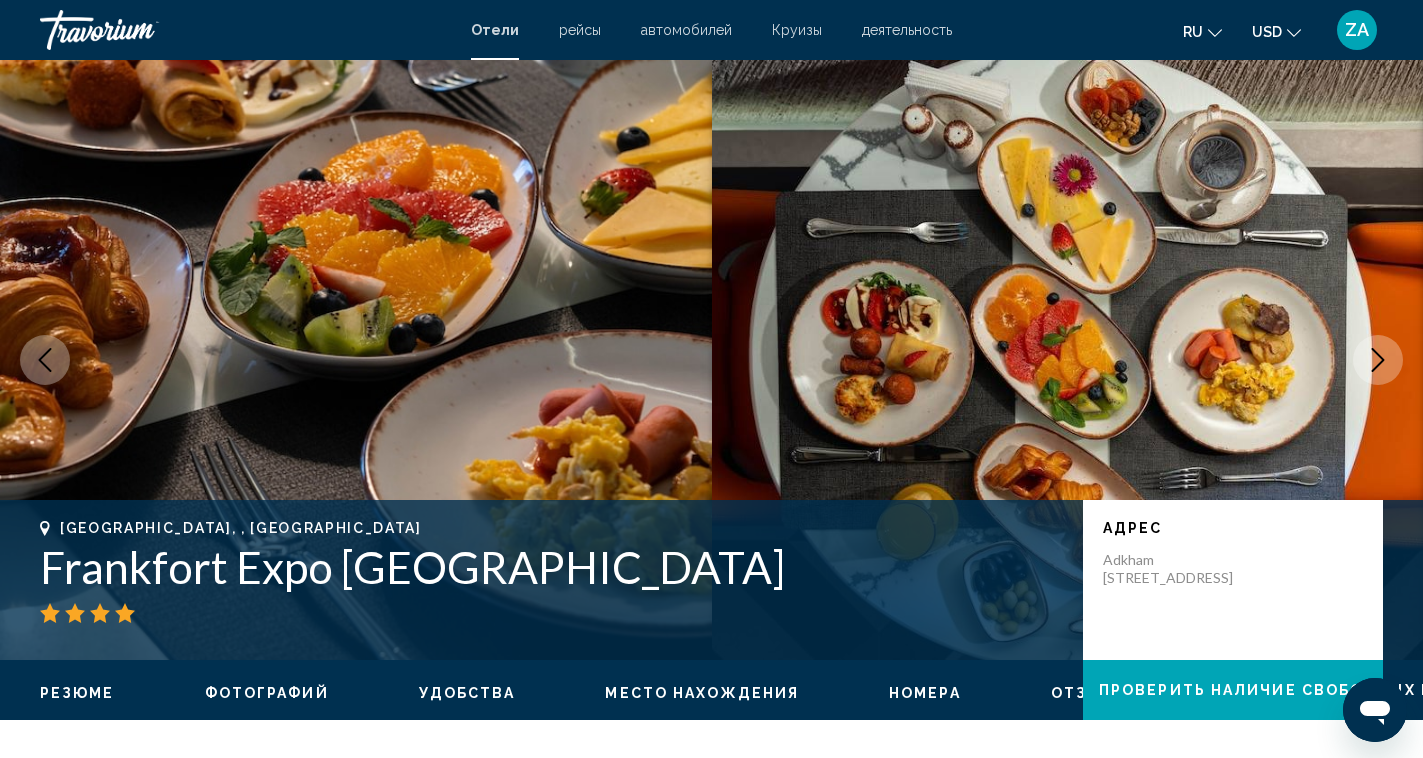 click 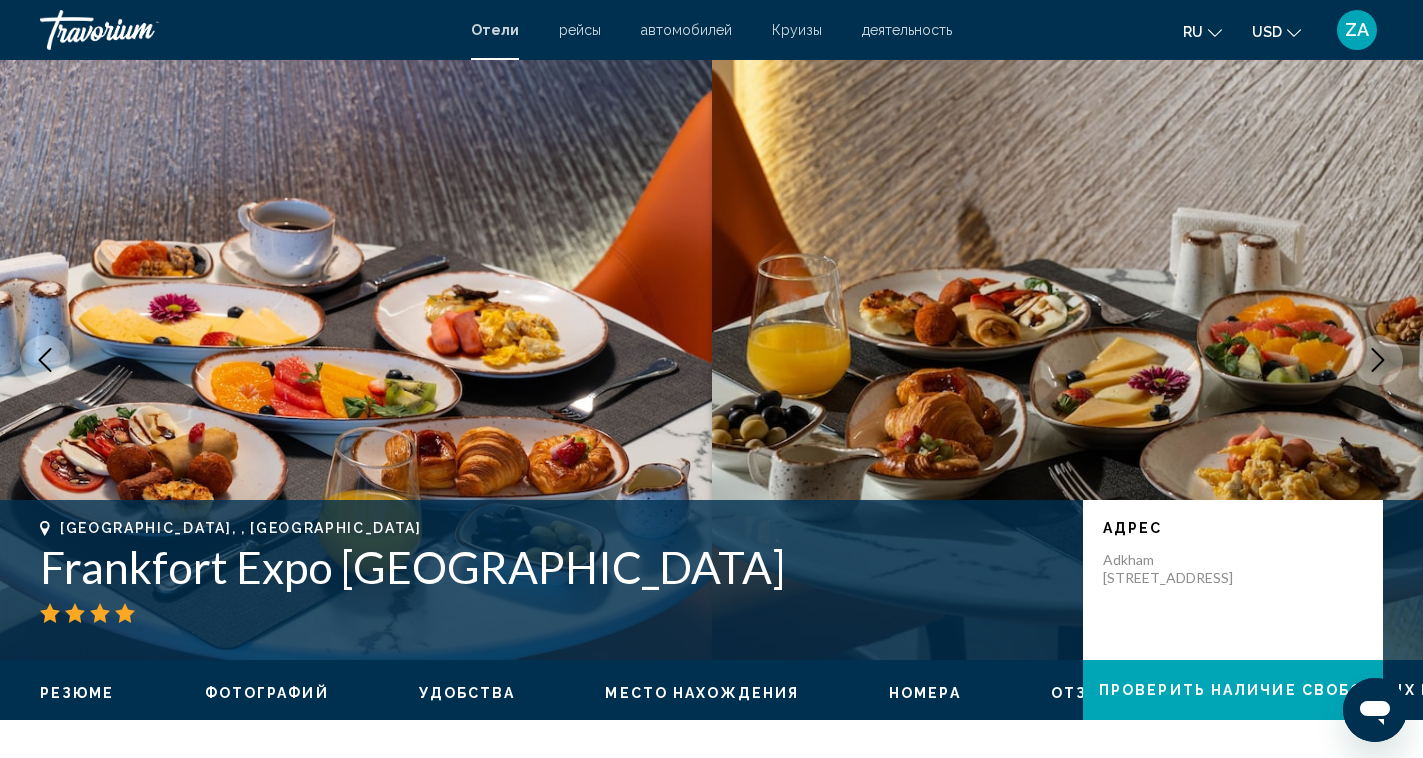 click 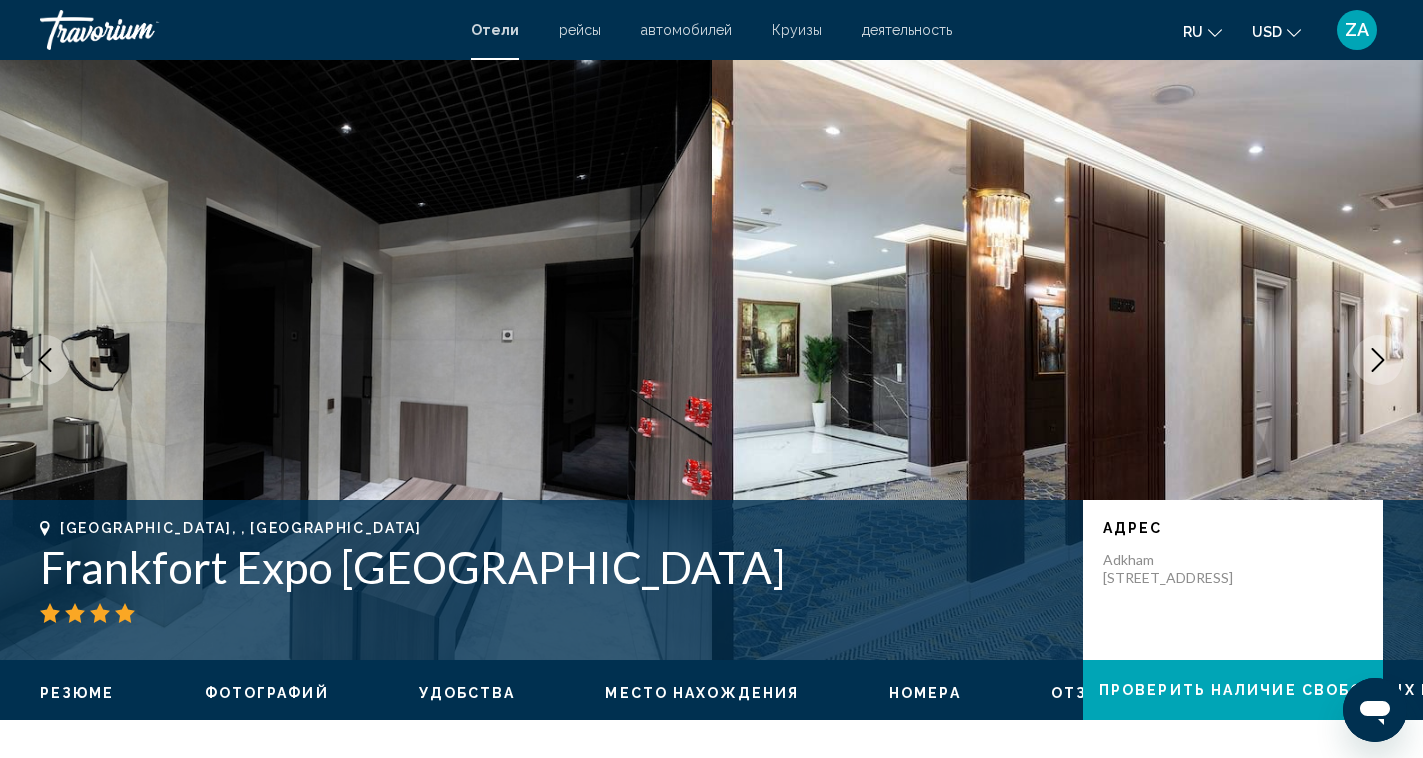 click 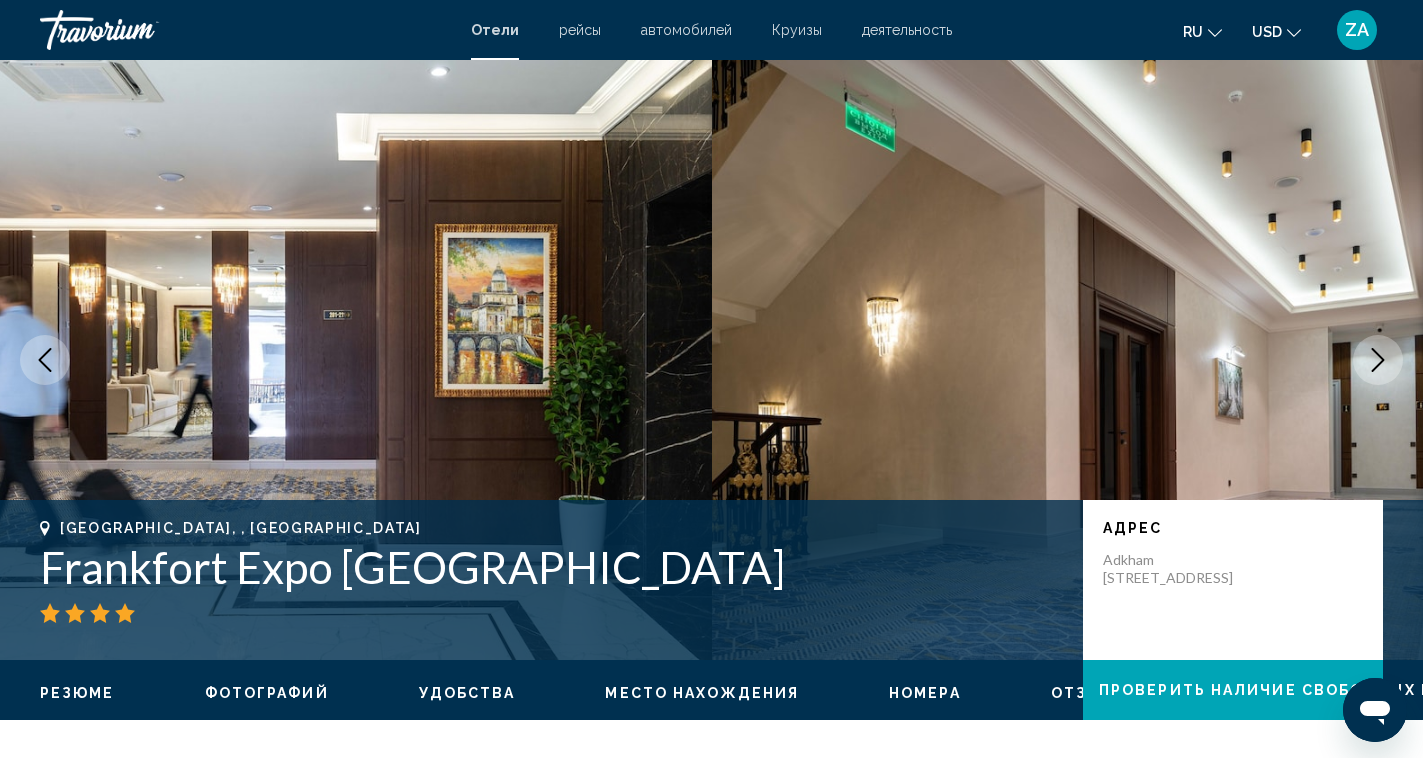 click 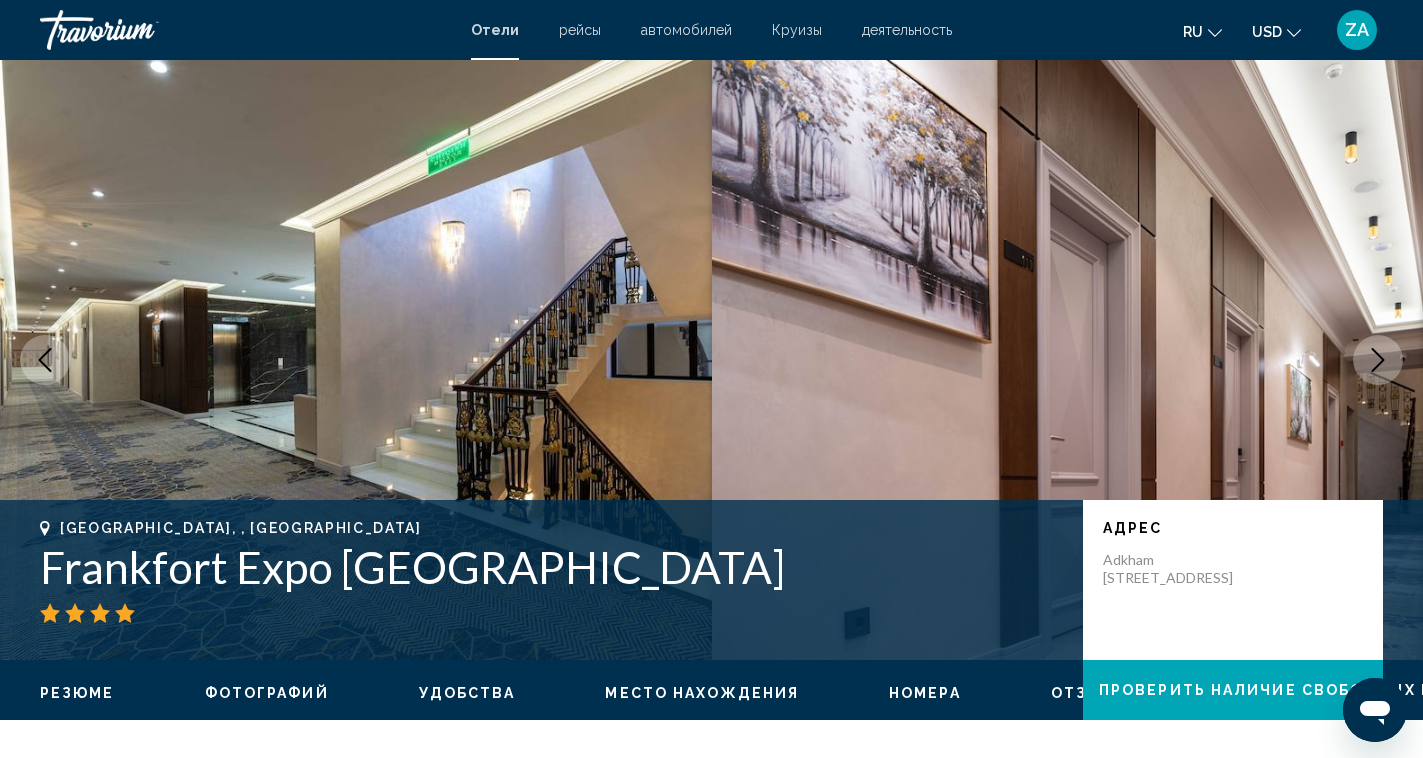 click 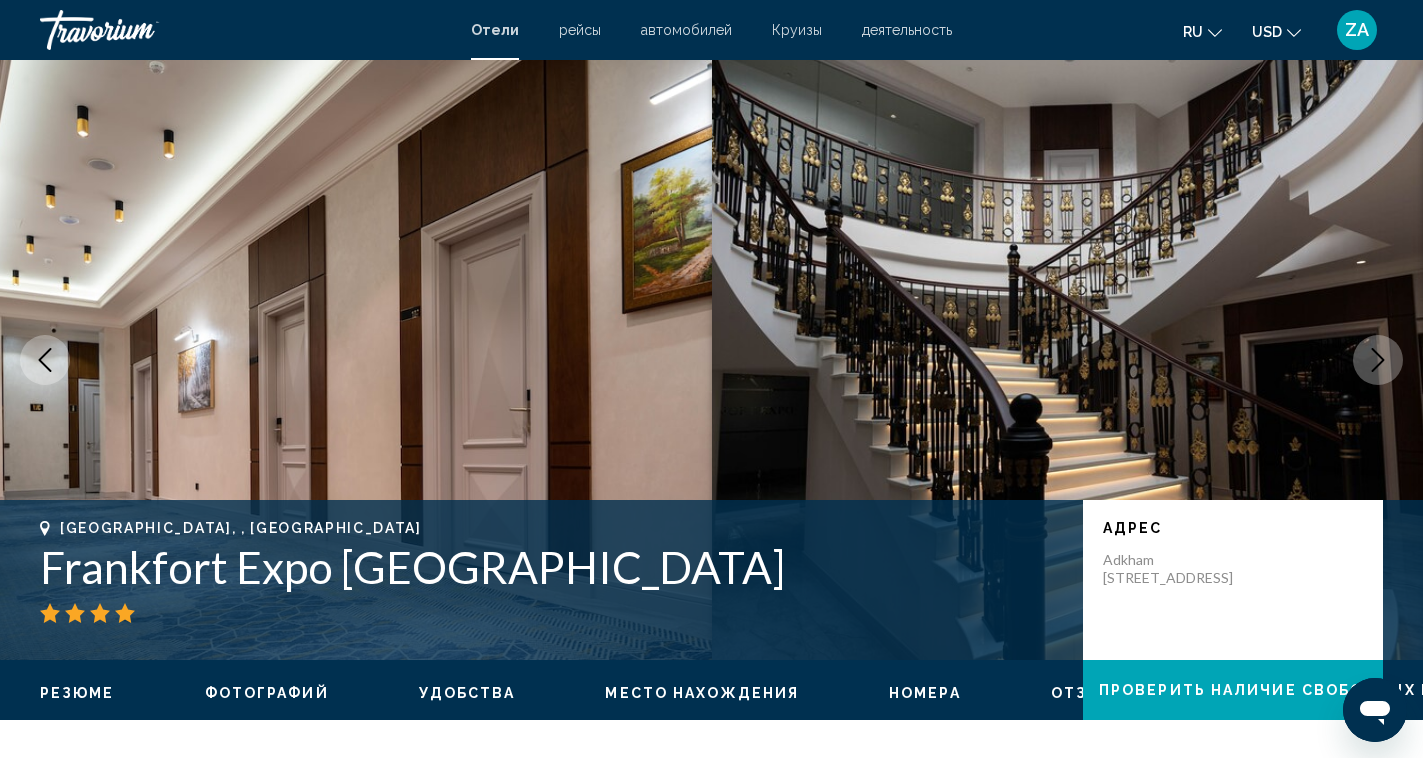 click 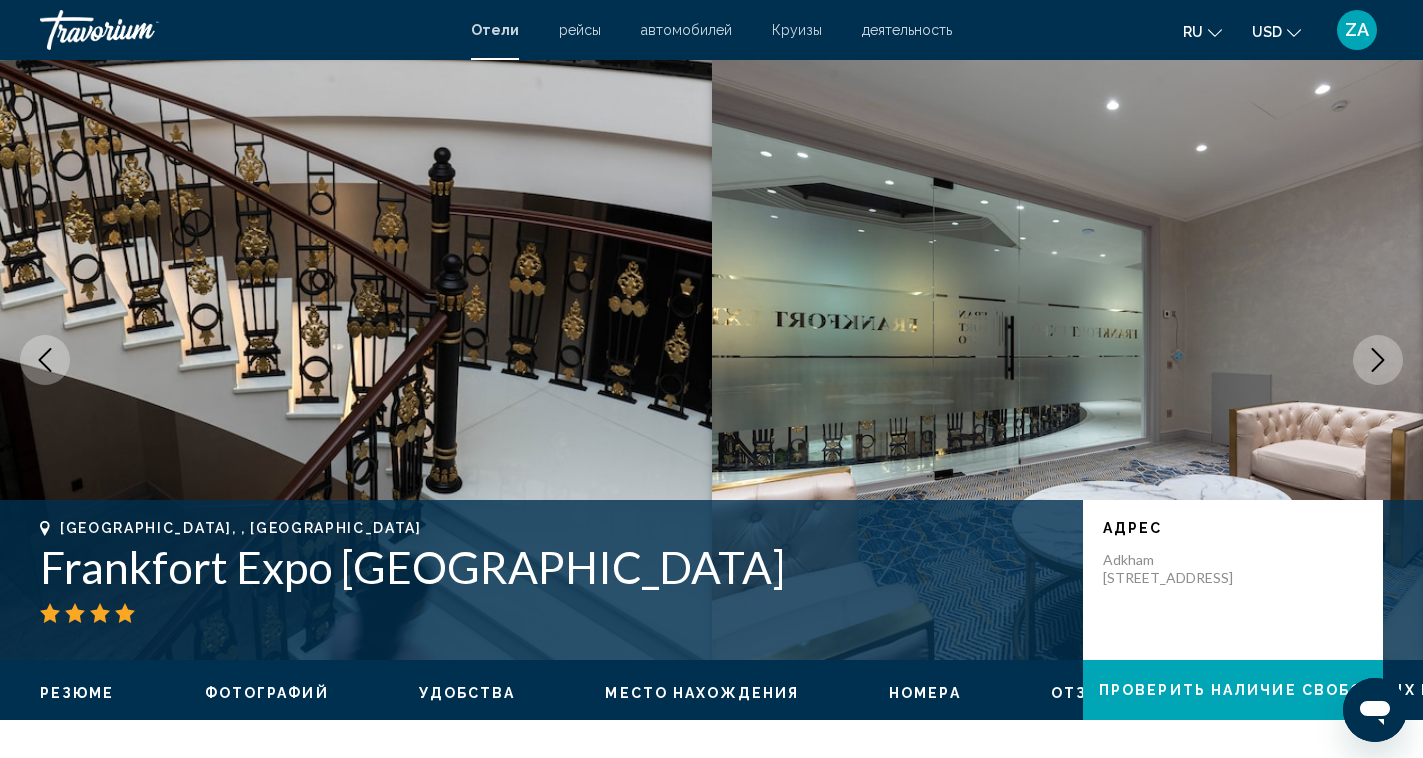 click 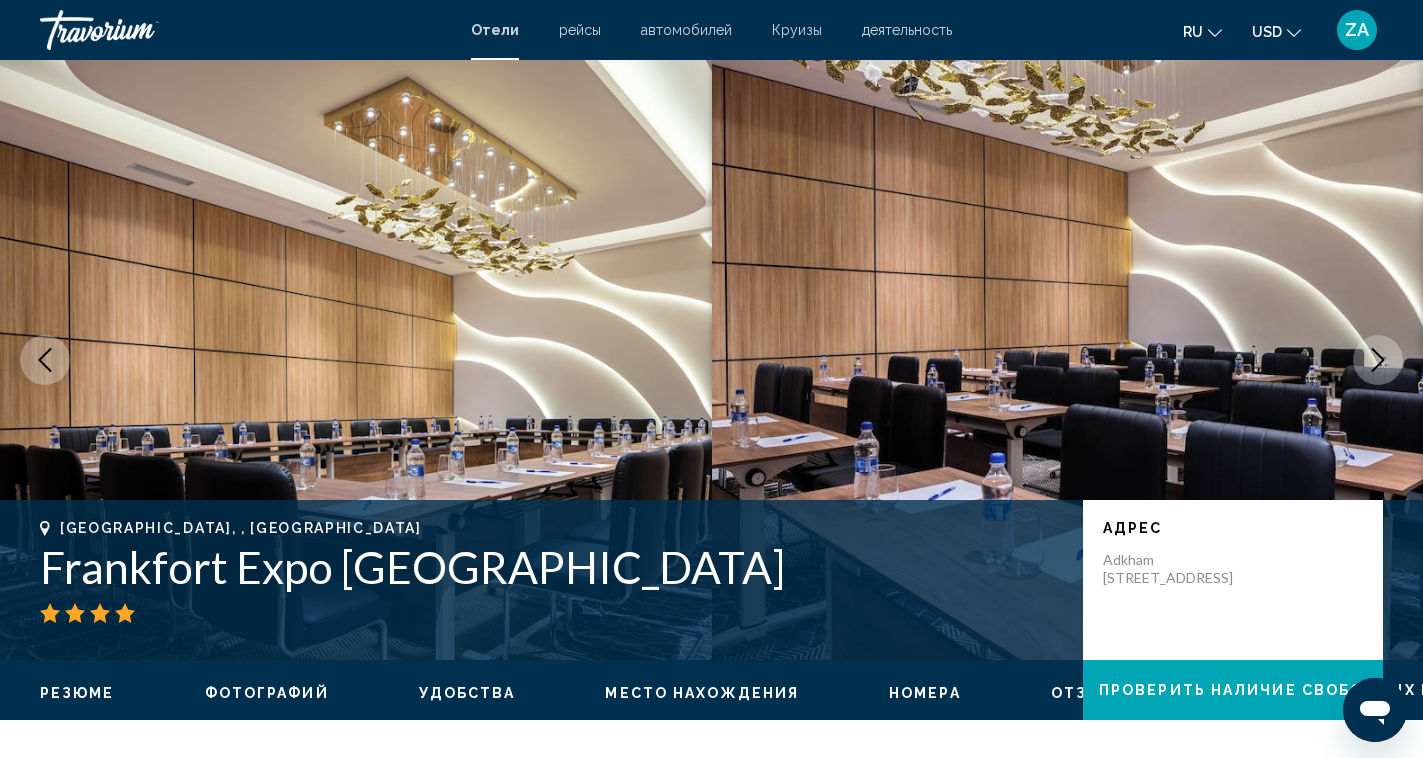 click 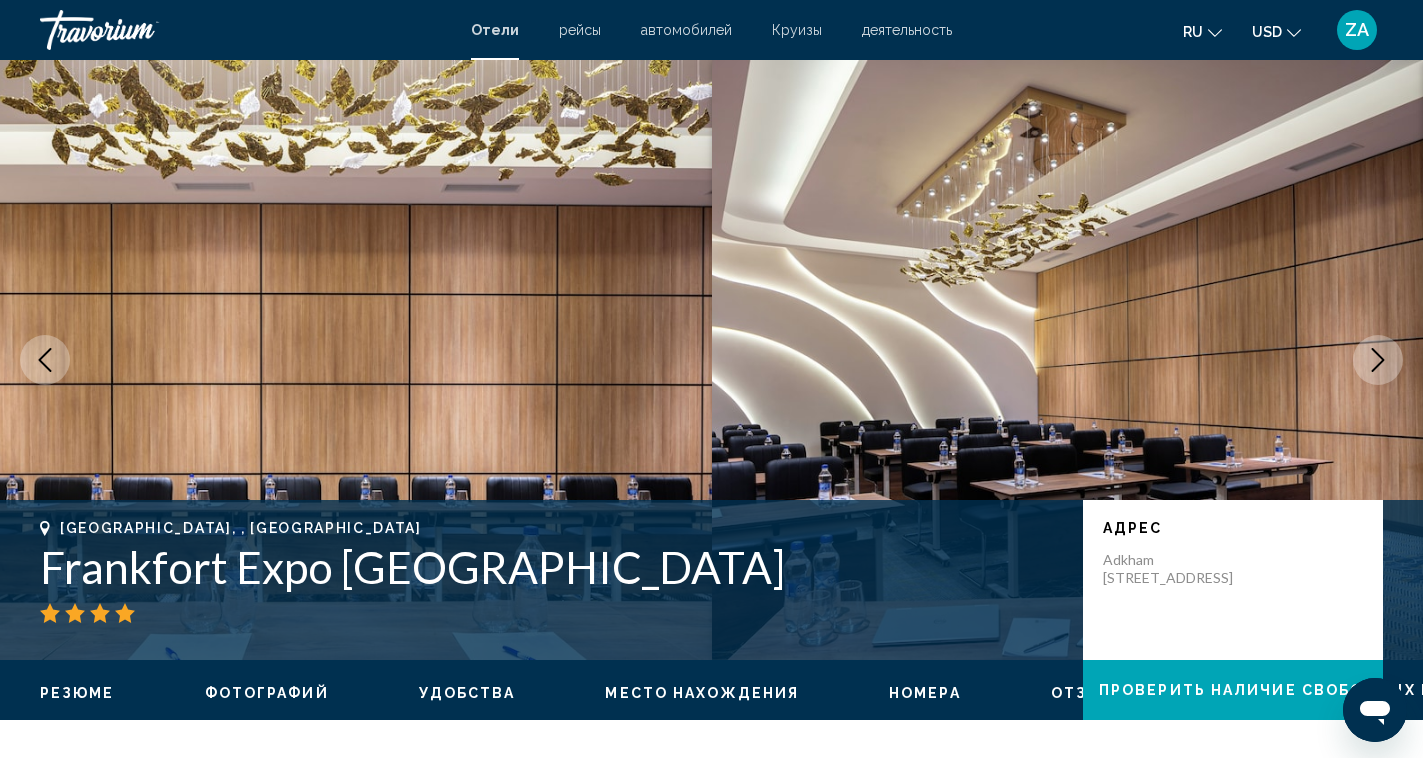 click 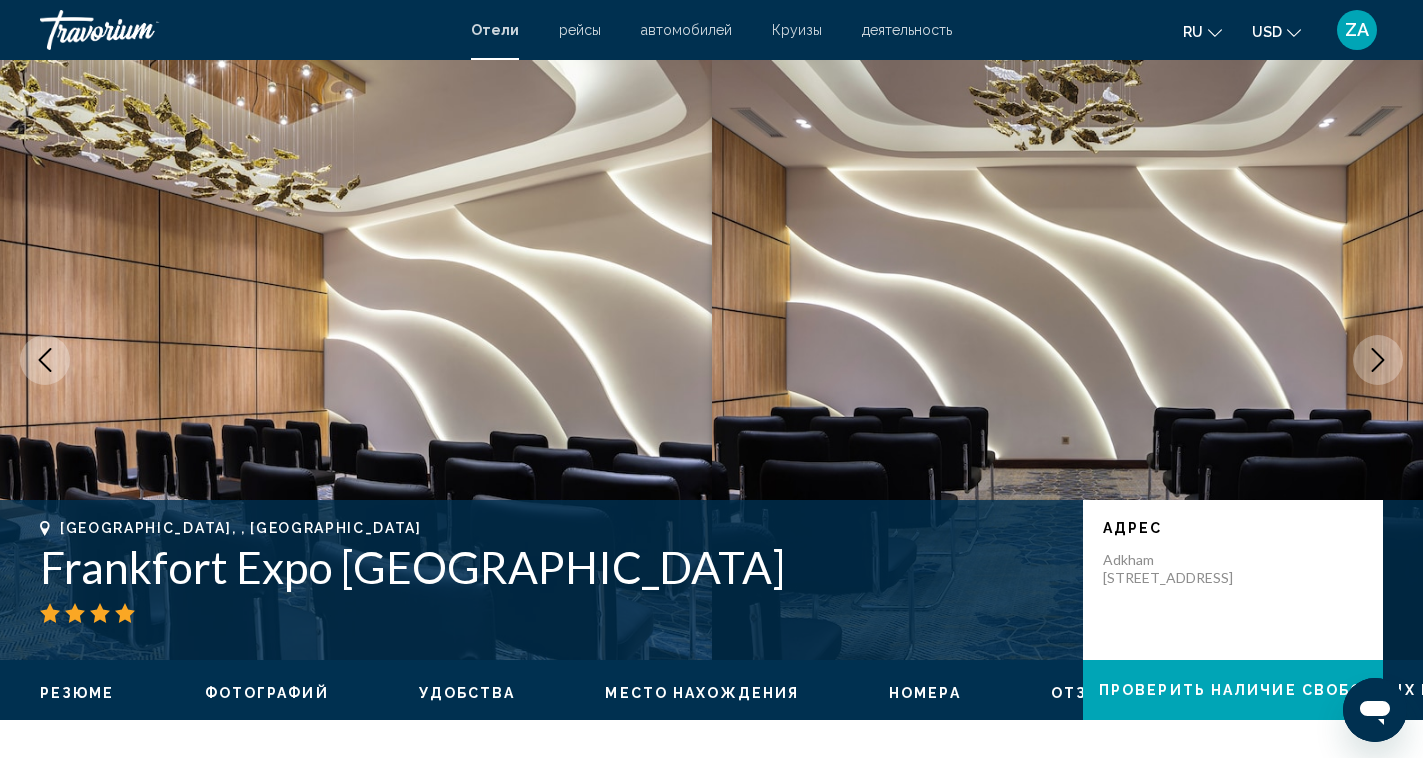 click 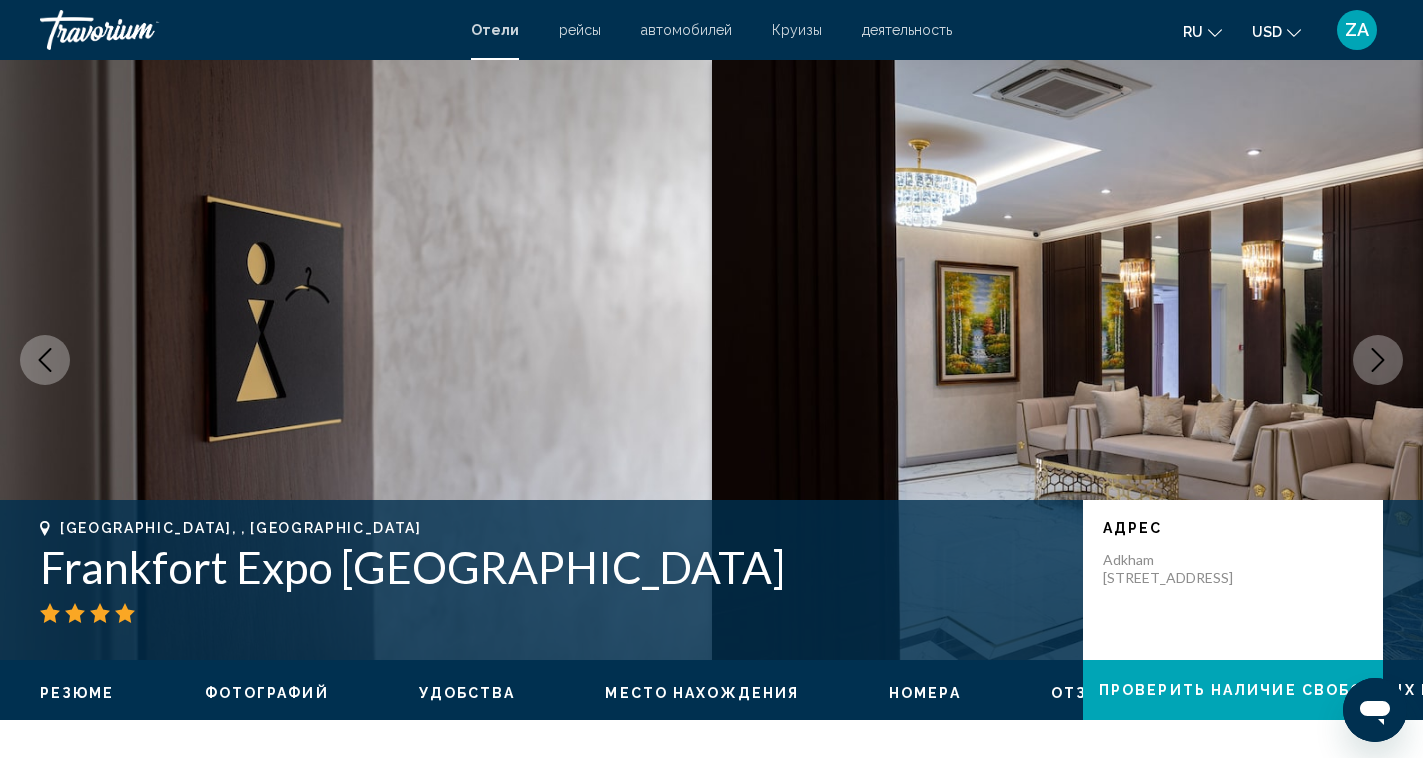 click 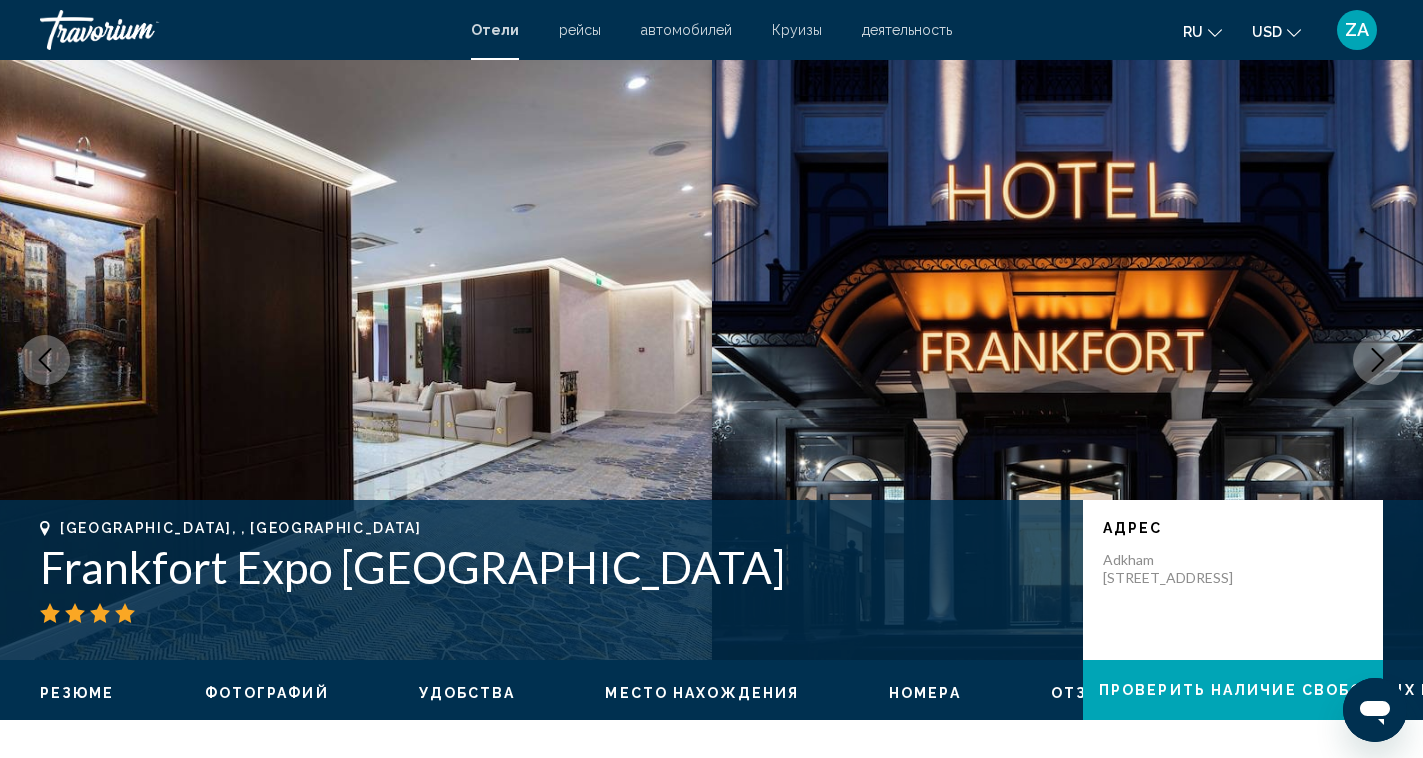 click 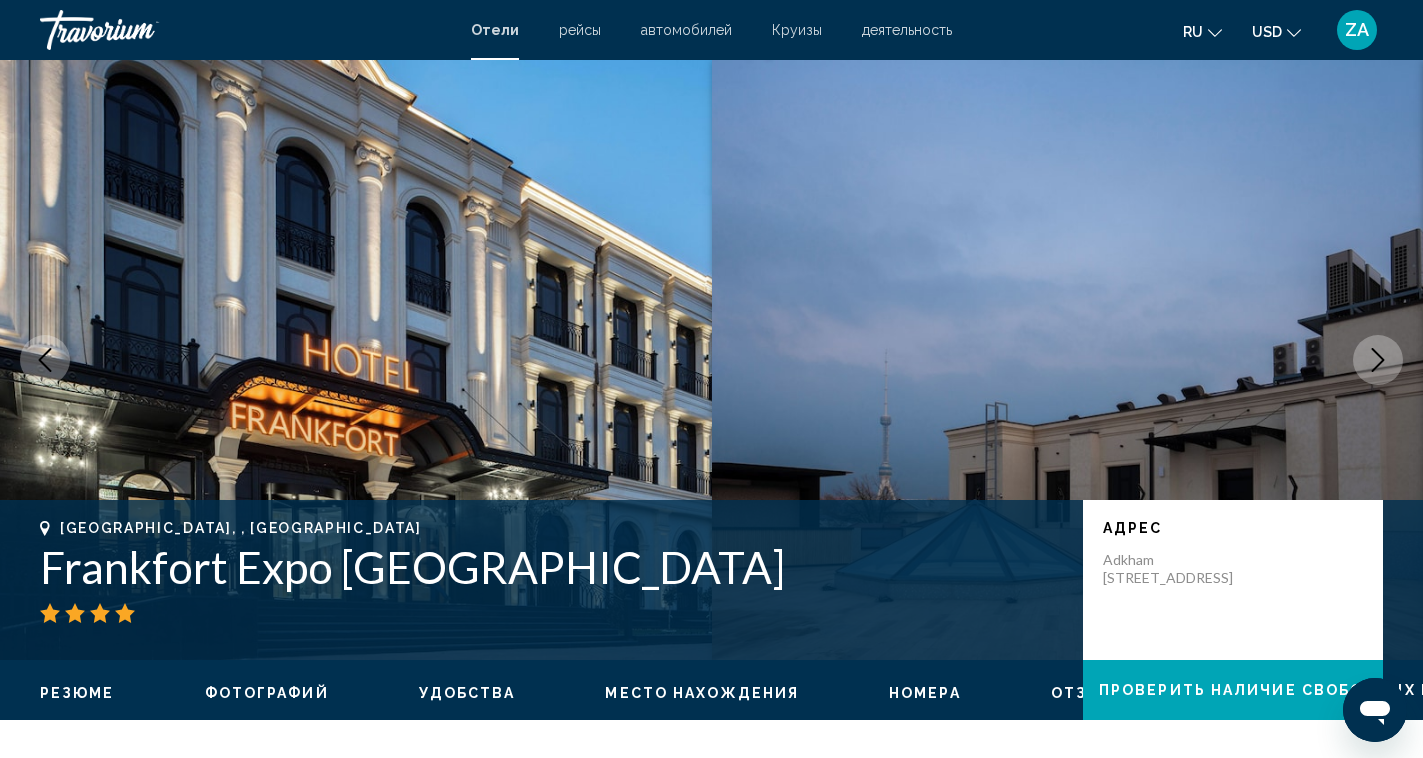 click 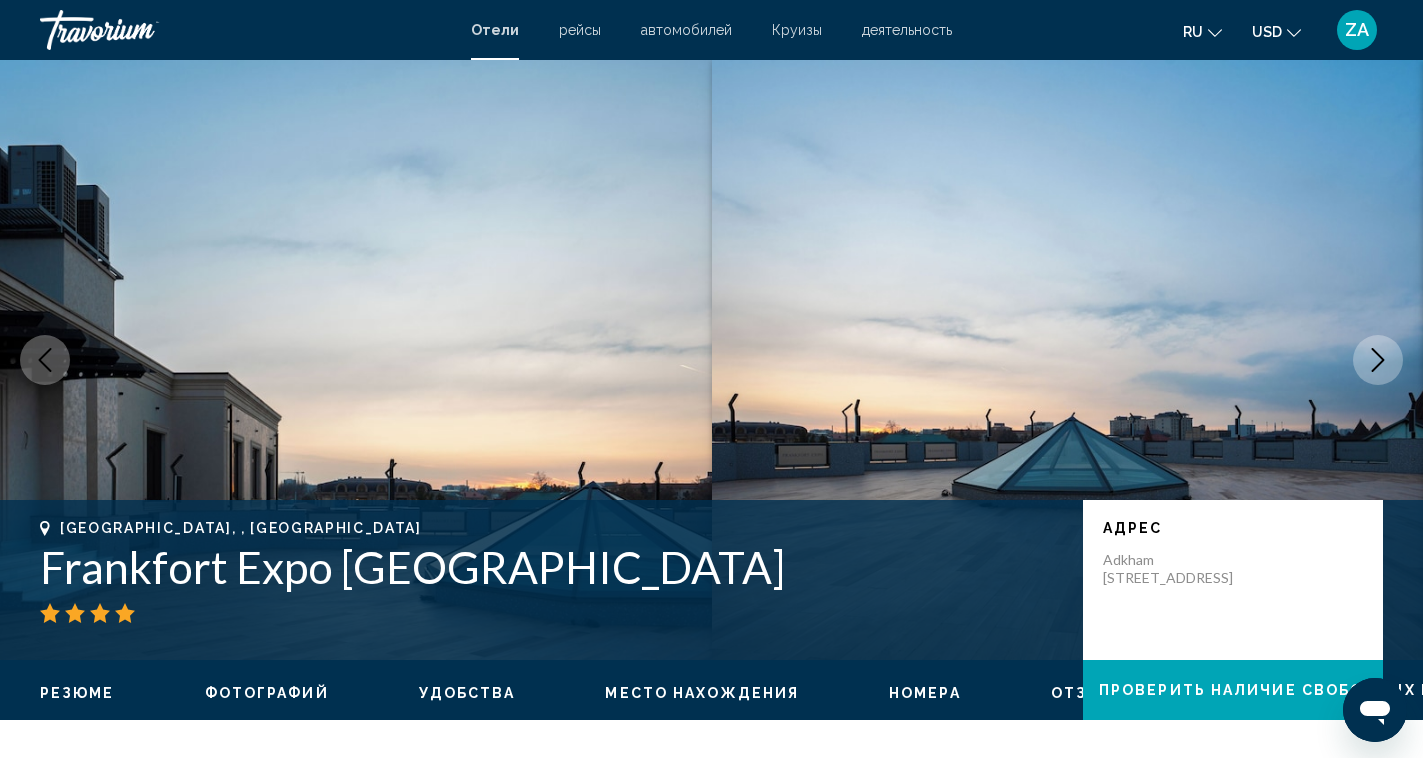 click 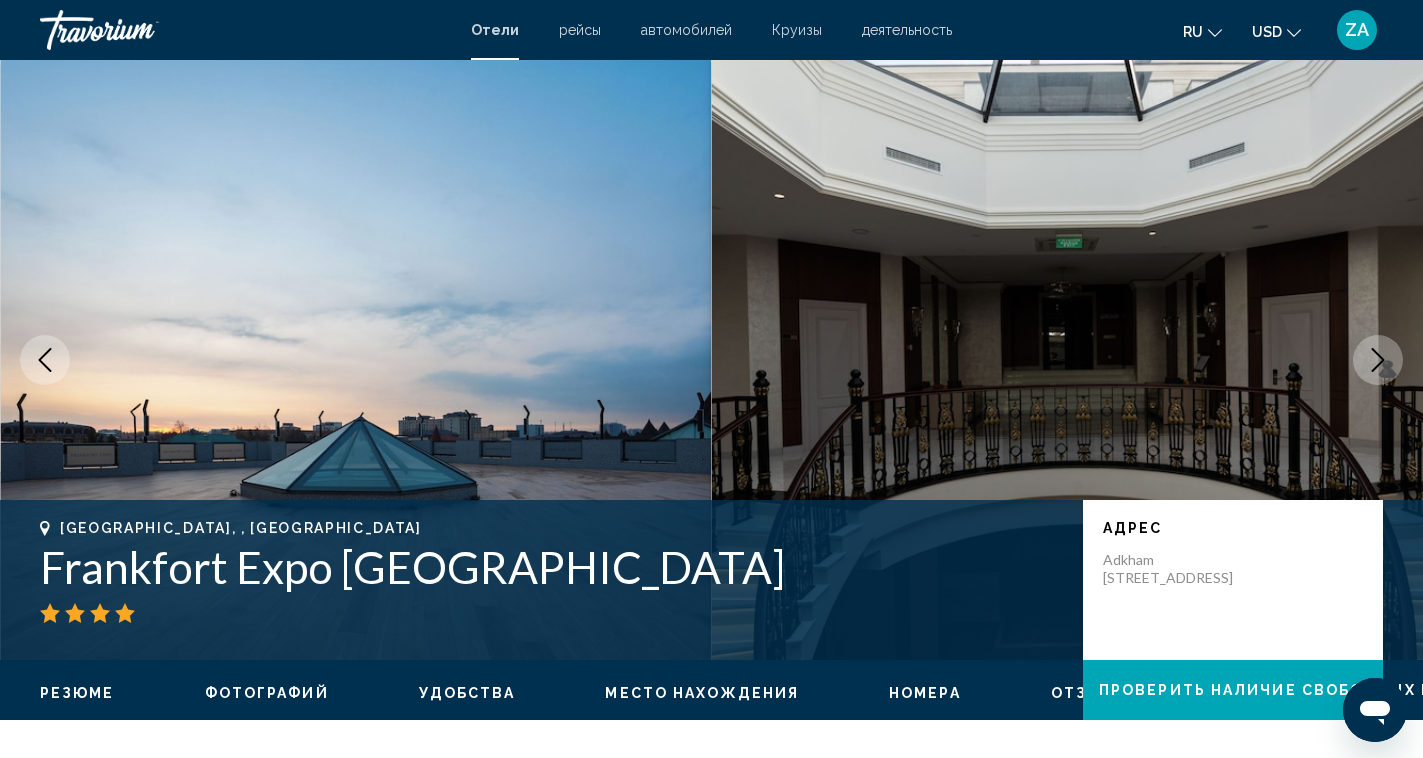 click 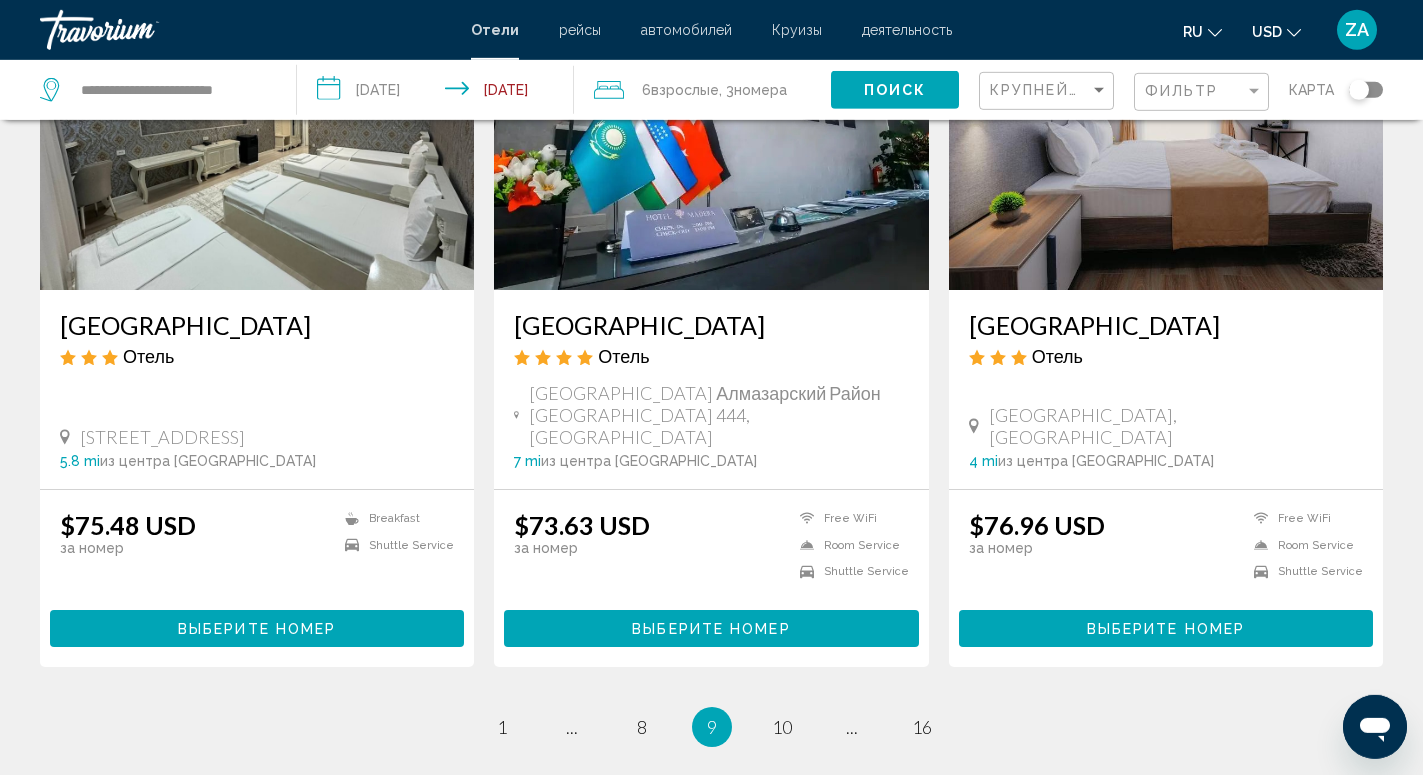 scroll, scrollTop: 2535, scrollLeft: 0, axis: vertical 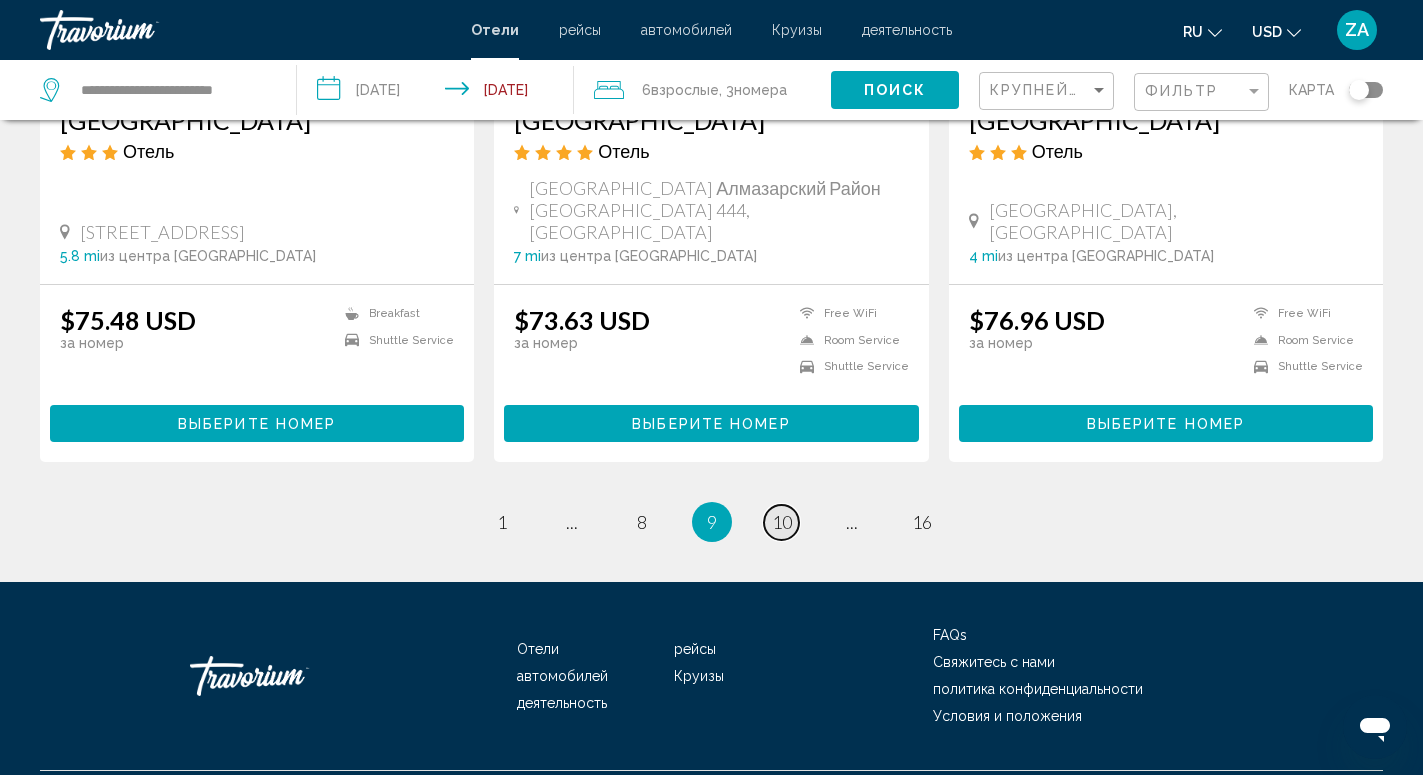 click on "10" at bounding box center [782, 522] 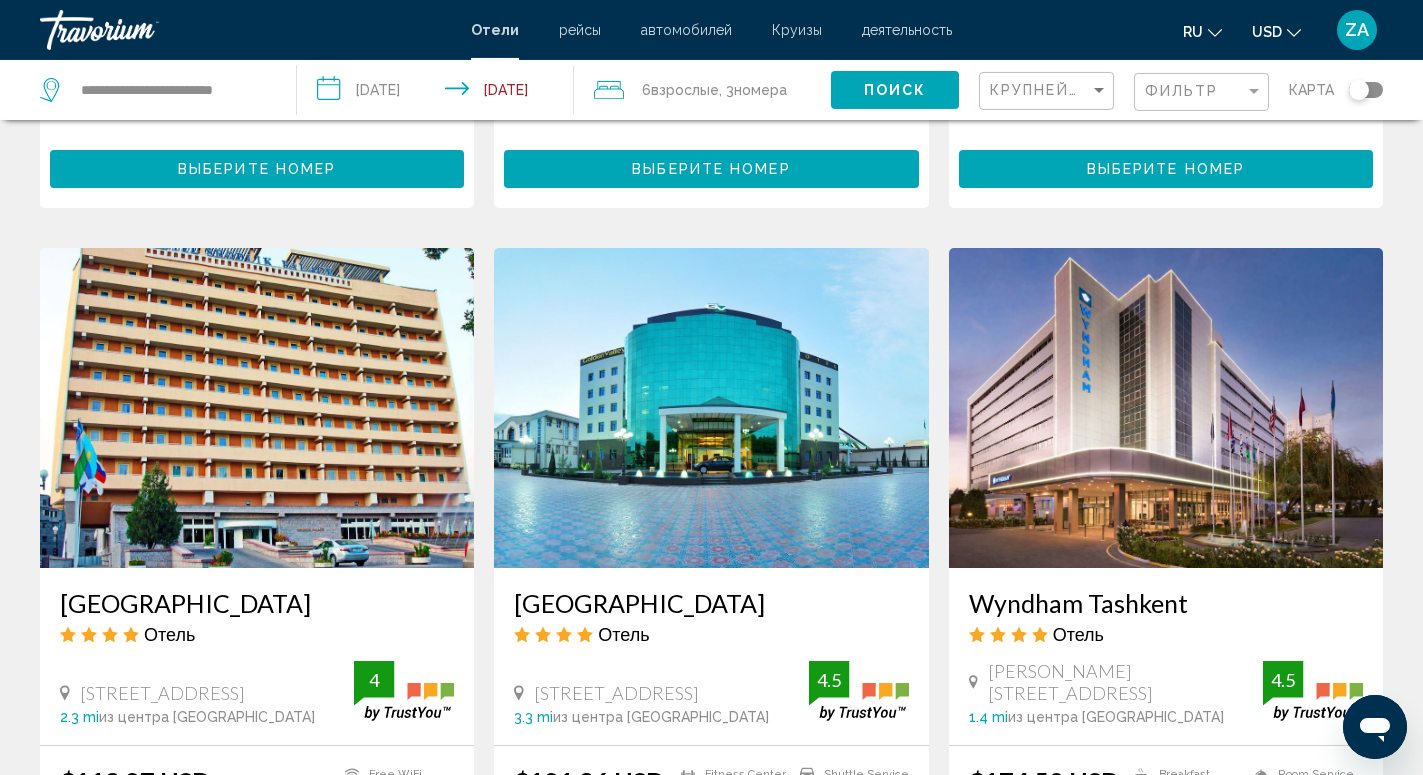 scroll, scrollTop: 1326, scrollLeft: 0, axis: vertical 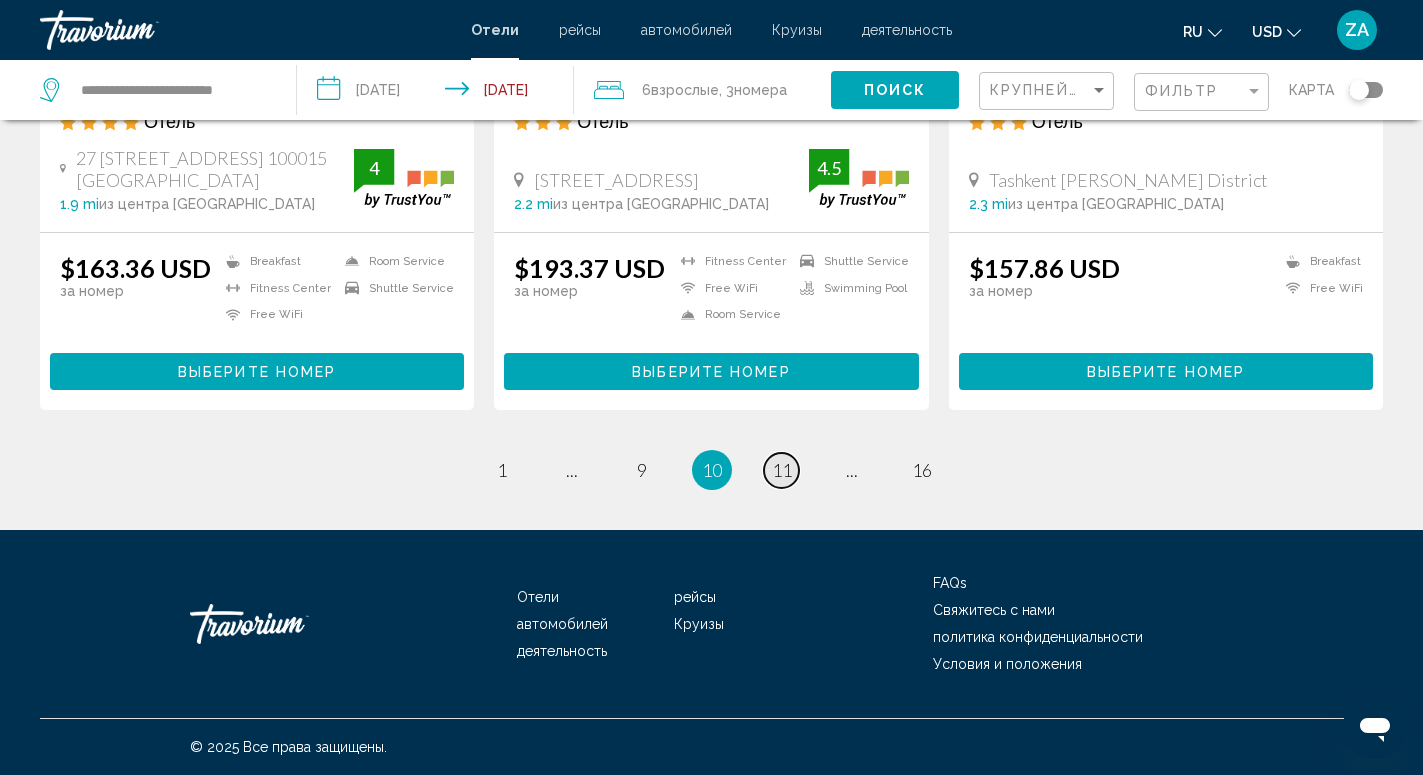 click on "11" at bounding box center [782, 470] 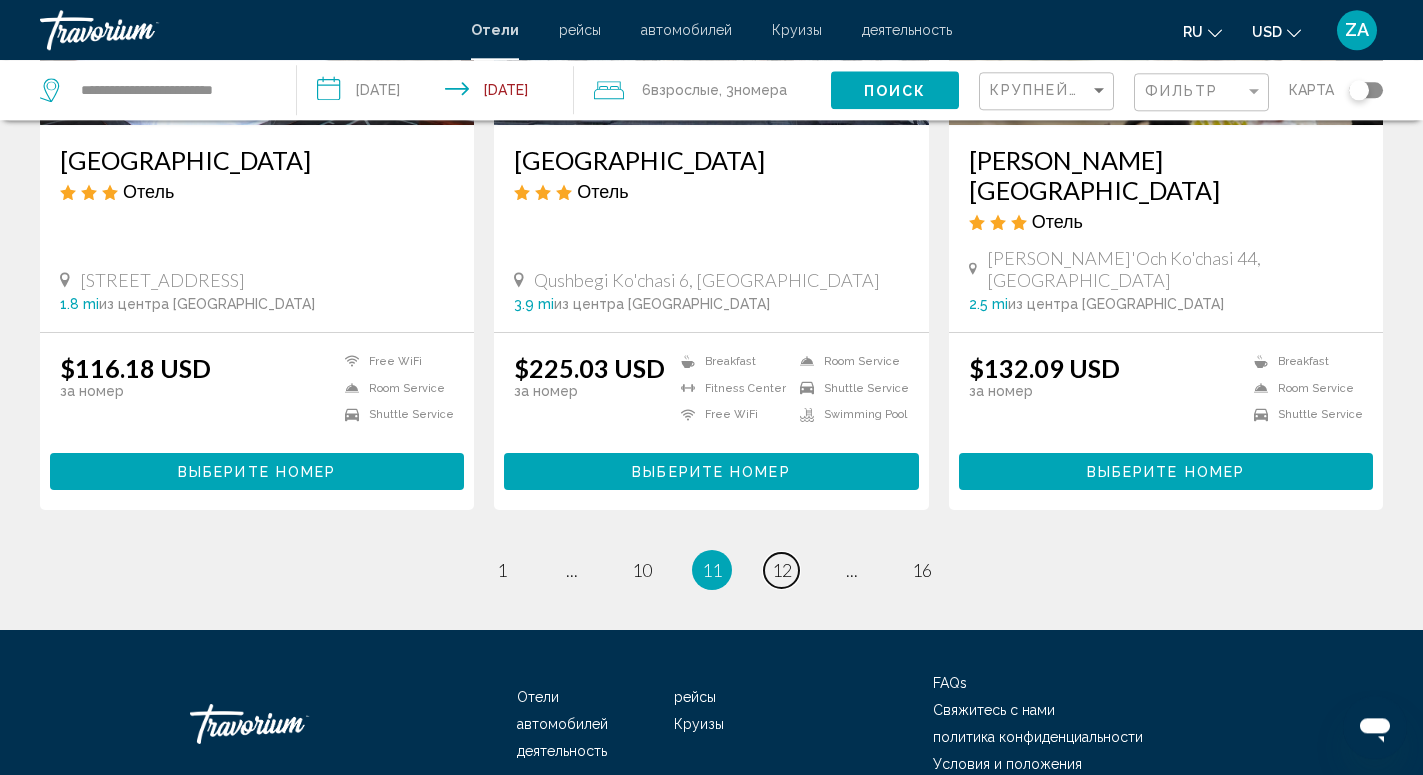 scroll, scrollTop: 2579, scrollLeft: 0, axis: vertical 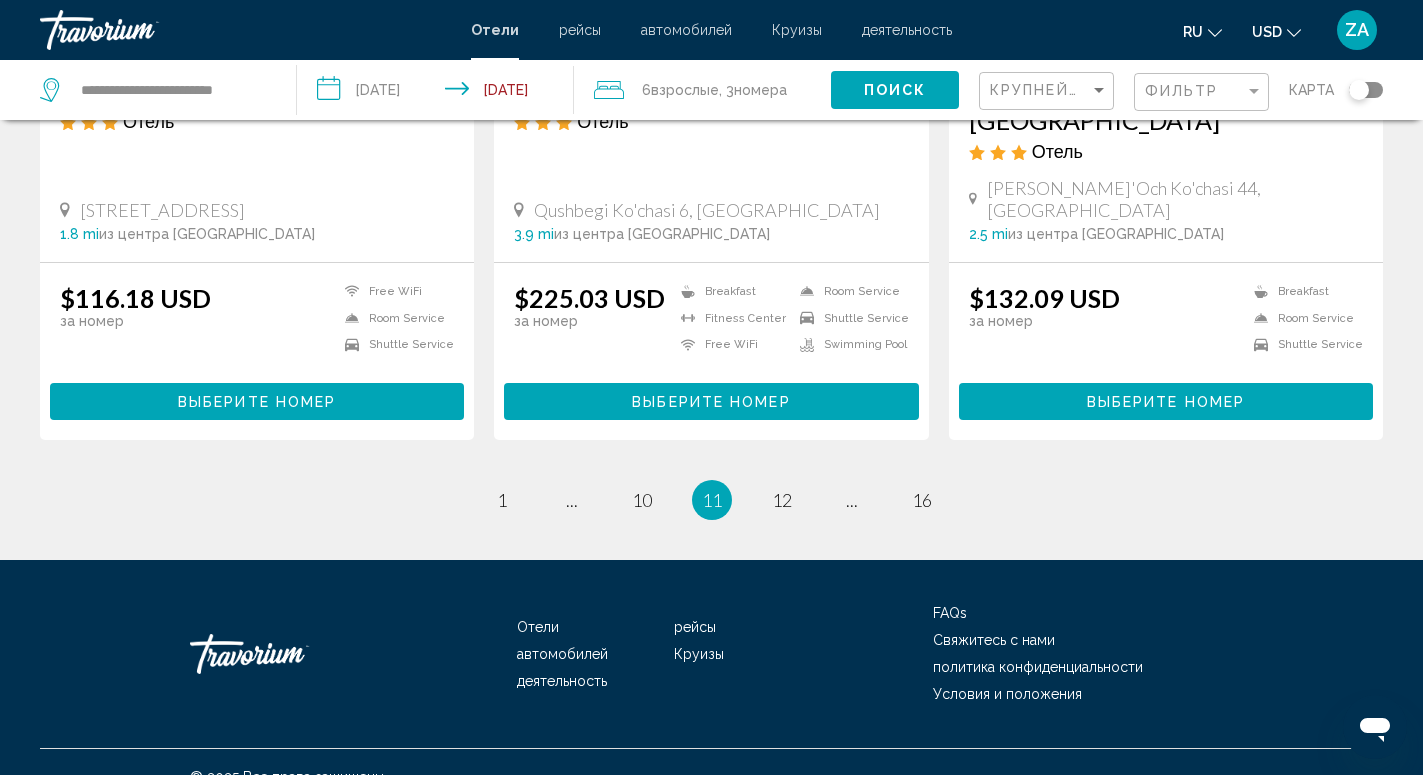 click on "page  12" at bounding box center (782, 500) 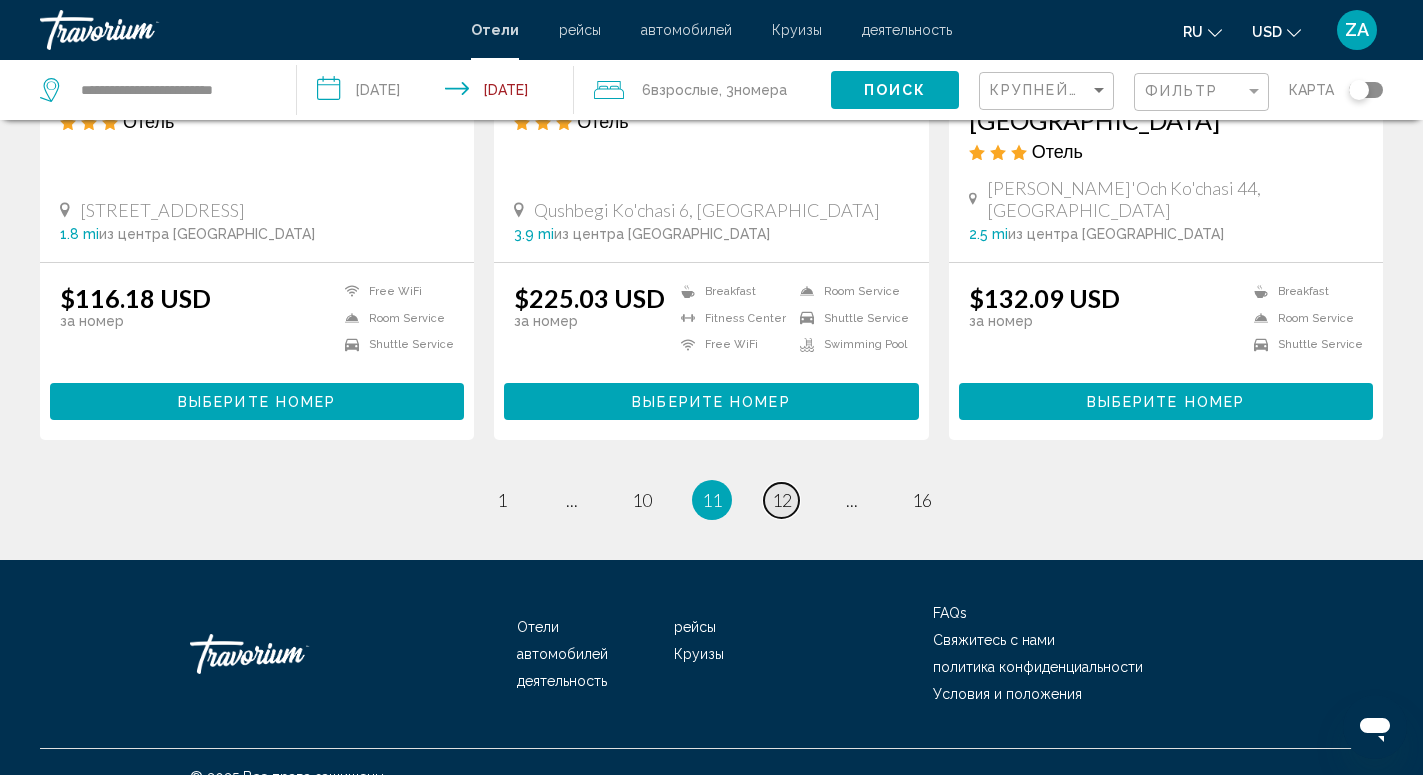 click on "12" at bounding box center (782, 500) 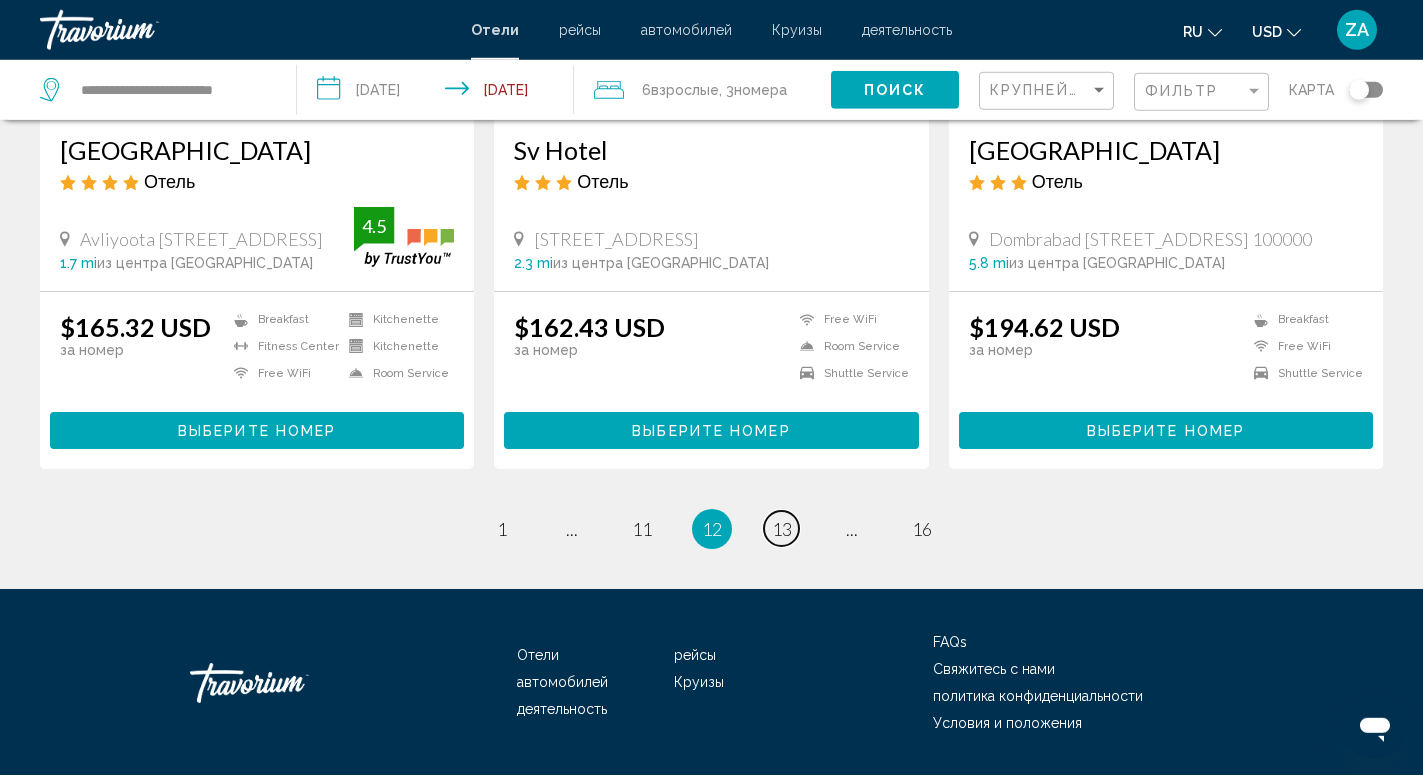 scroll, scrollTop: 2550, scrollLeft: 0, axis: vertical 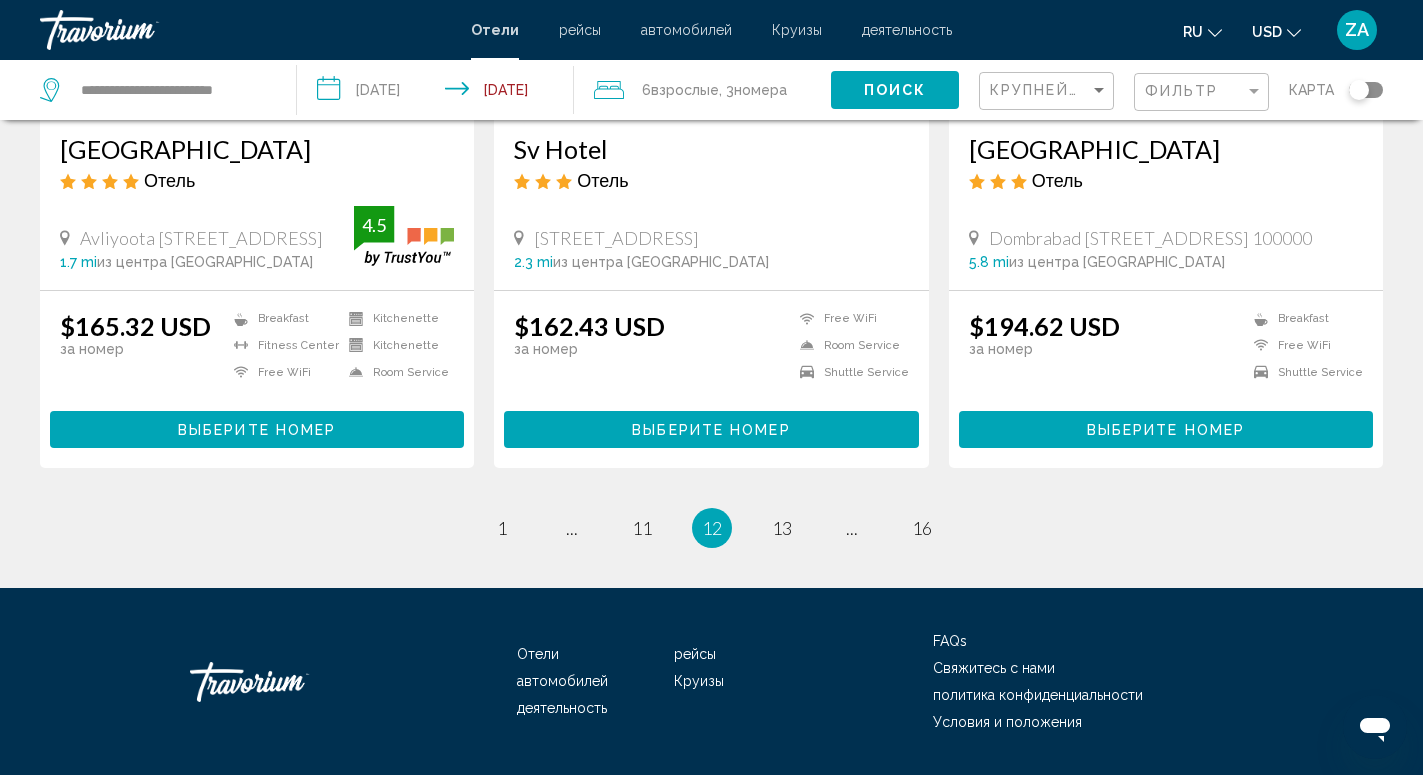 click on "page  13" at bounding box center (782, 528) 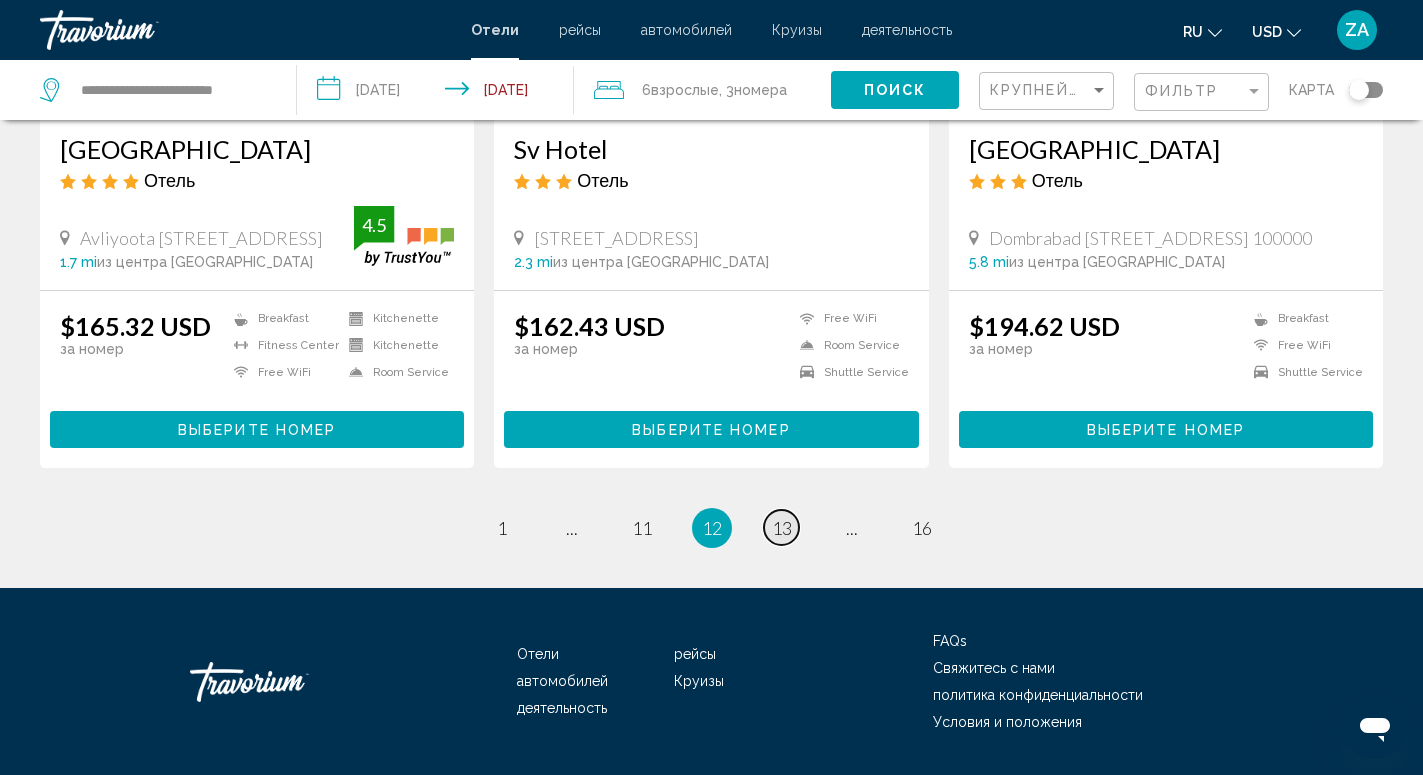 click on "13" at bounding box center (782, 528) 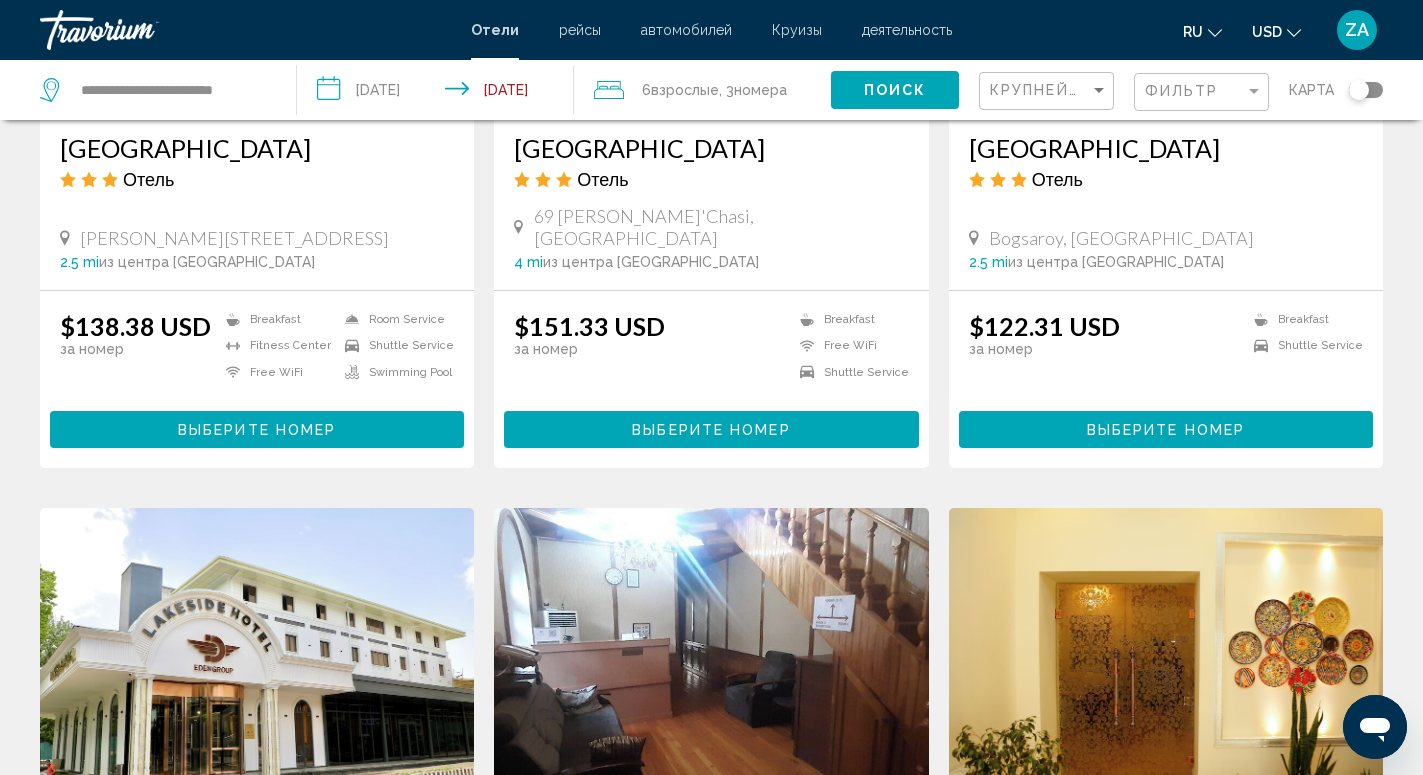 scroll, scrollTop: 2346, scrollLeft: 0, axis: vertical 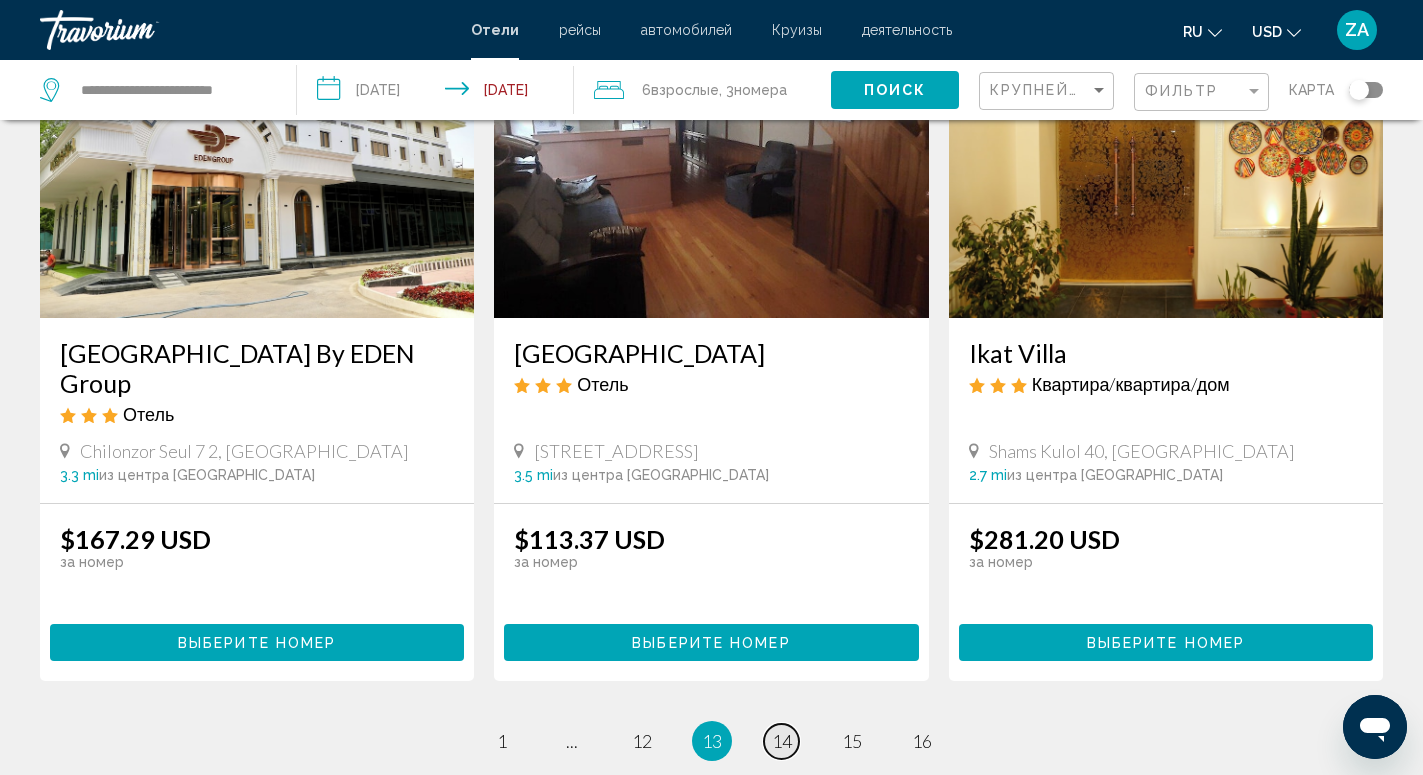 click on "14" at bounding box center [782, 741] 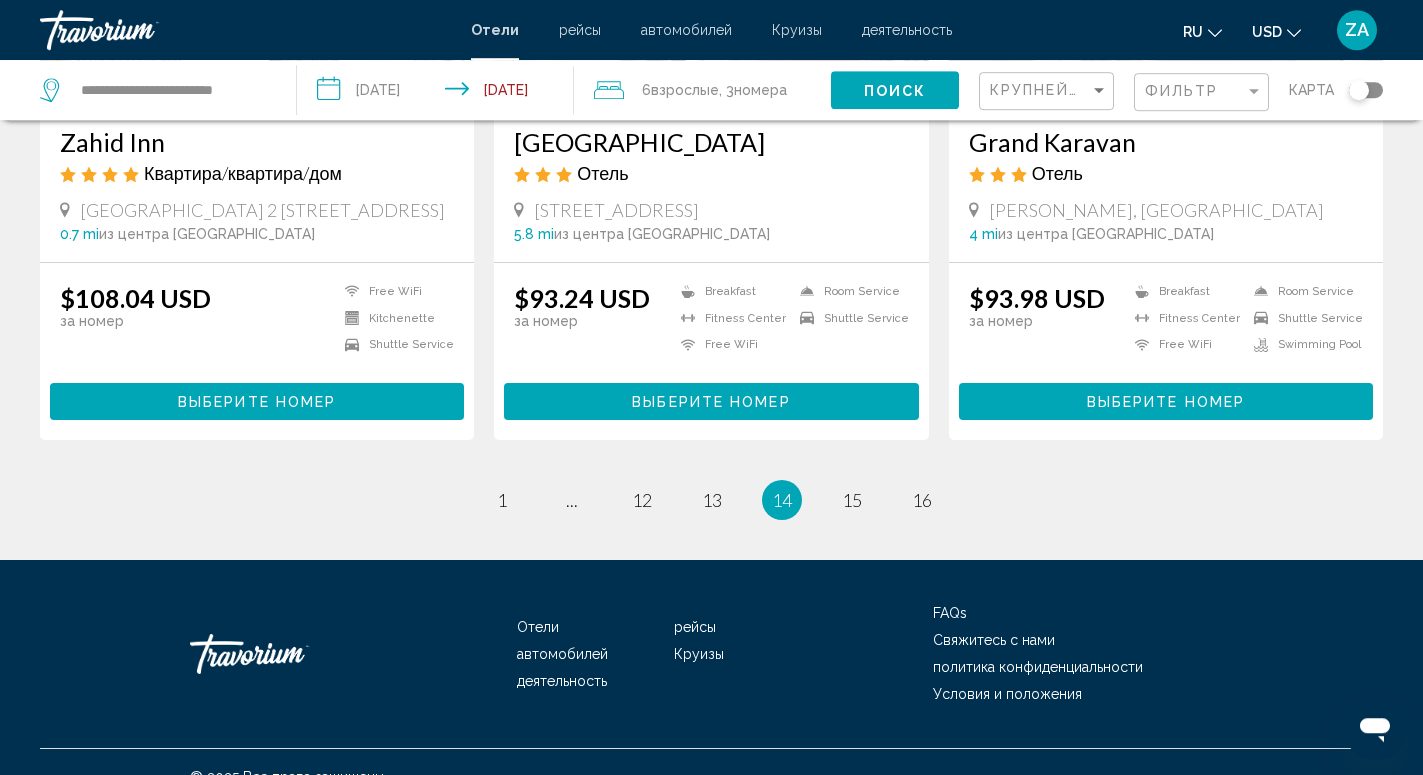 scroll, scrollTop: 2550, scrollLeft: 0, axis: vertical 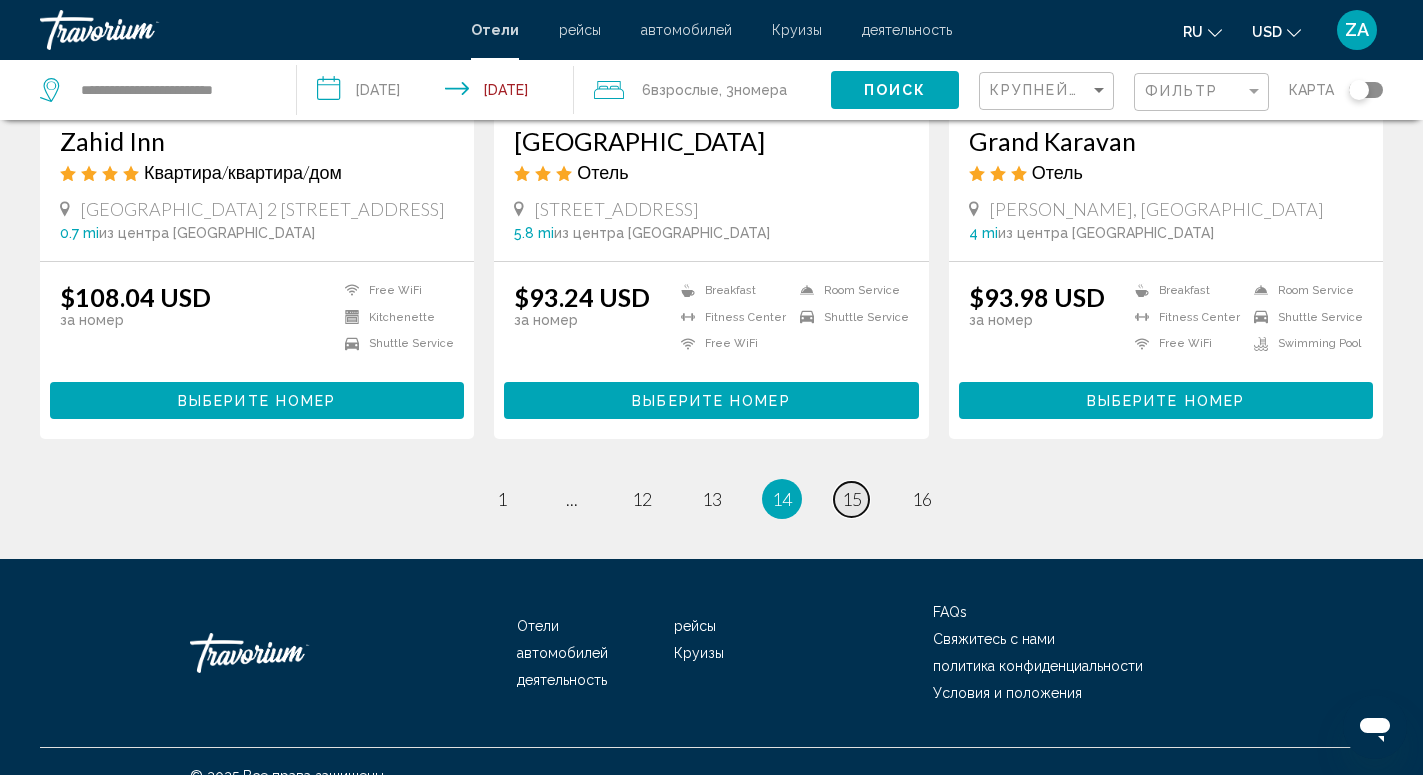click on "15" at bounding box center [852, 499] 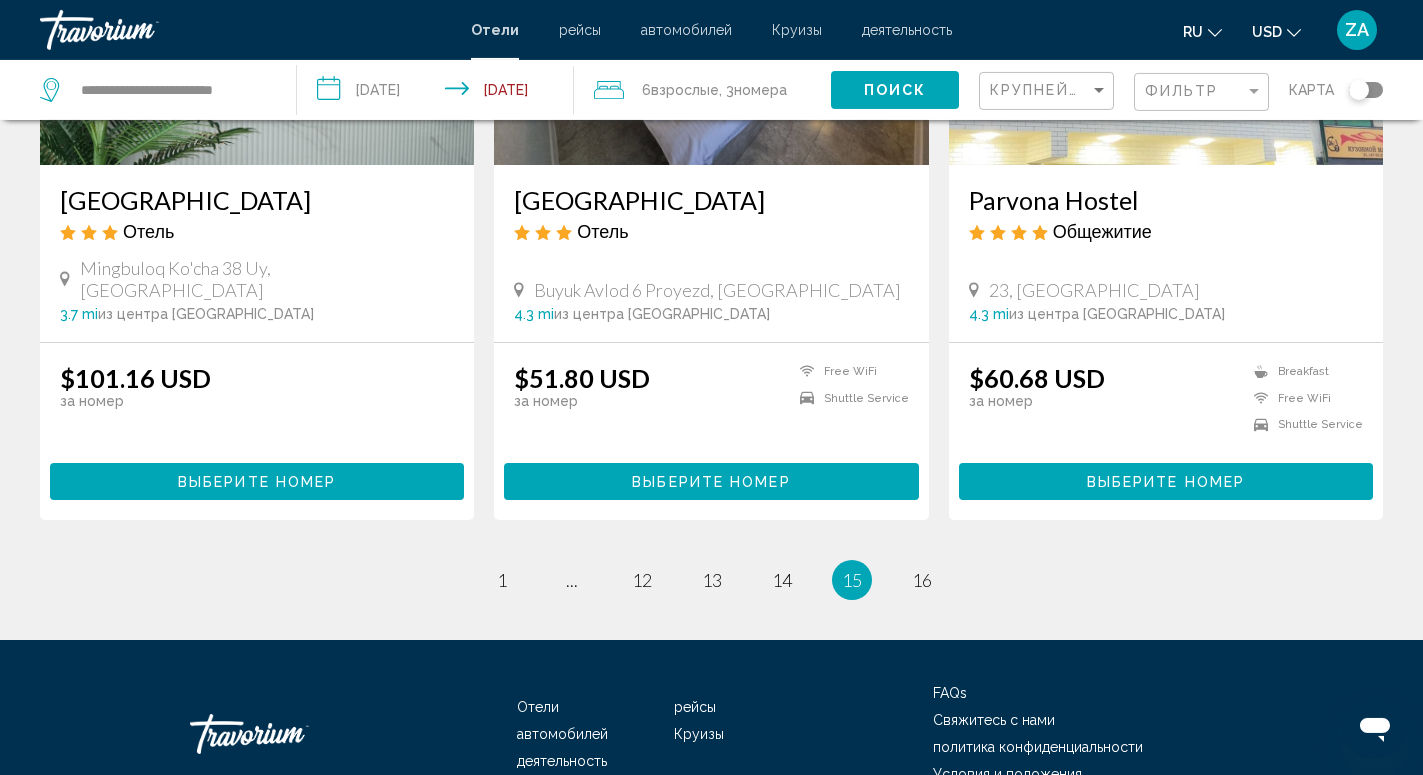 scroll, scrollTop: 2550, scrollLeft: 0, axis: vertical 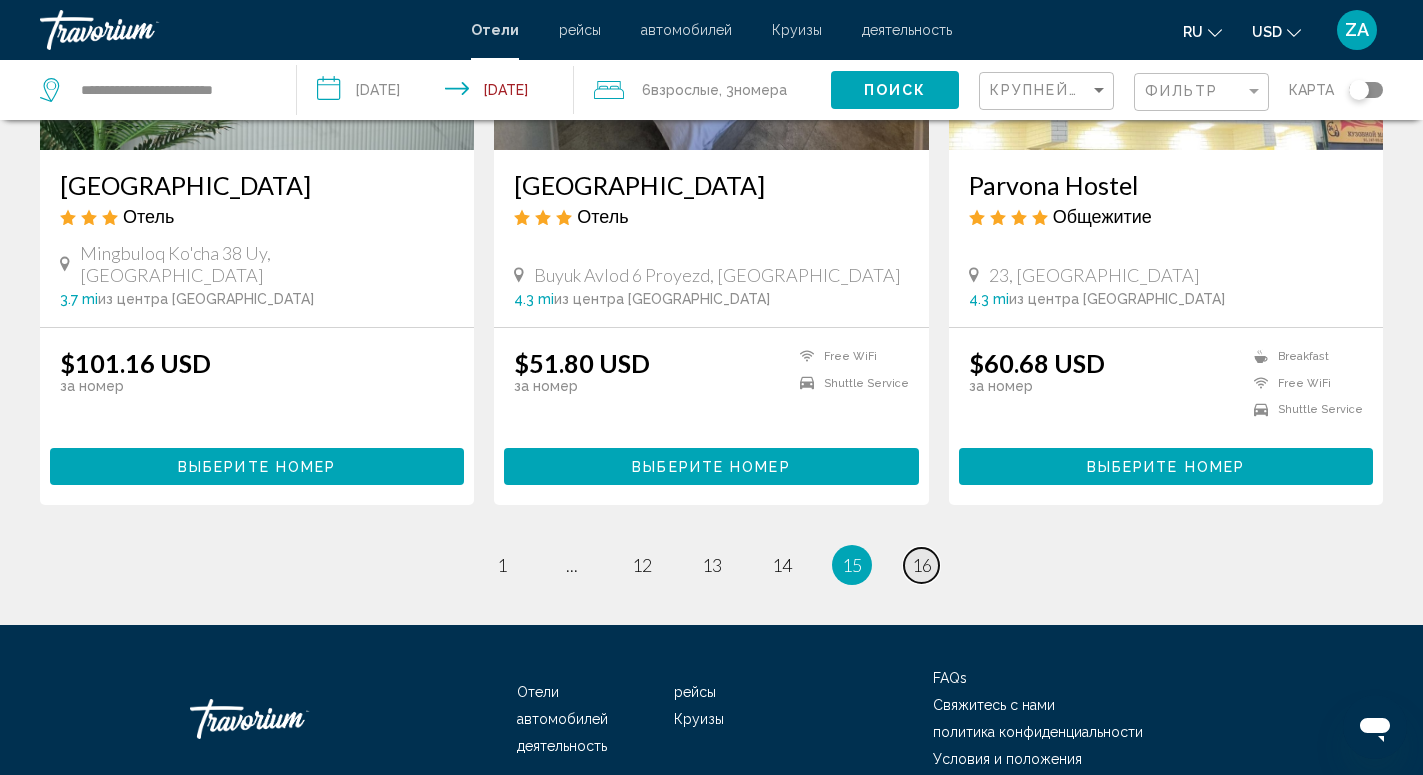 click on "page  16" at bounding box center [921, 565] 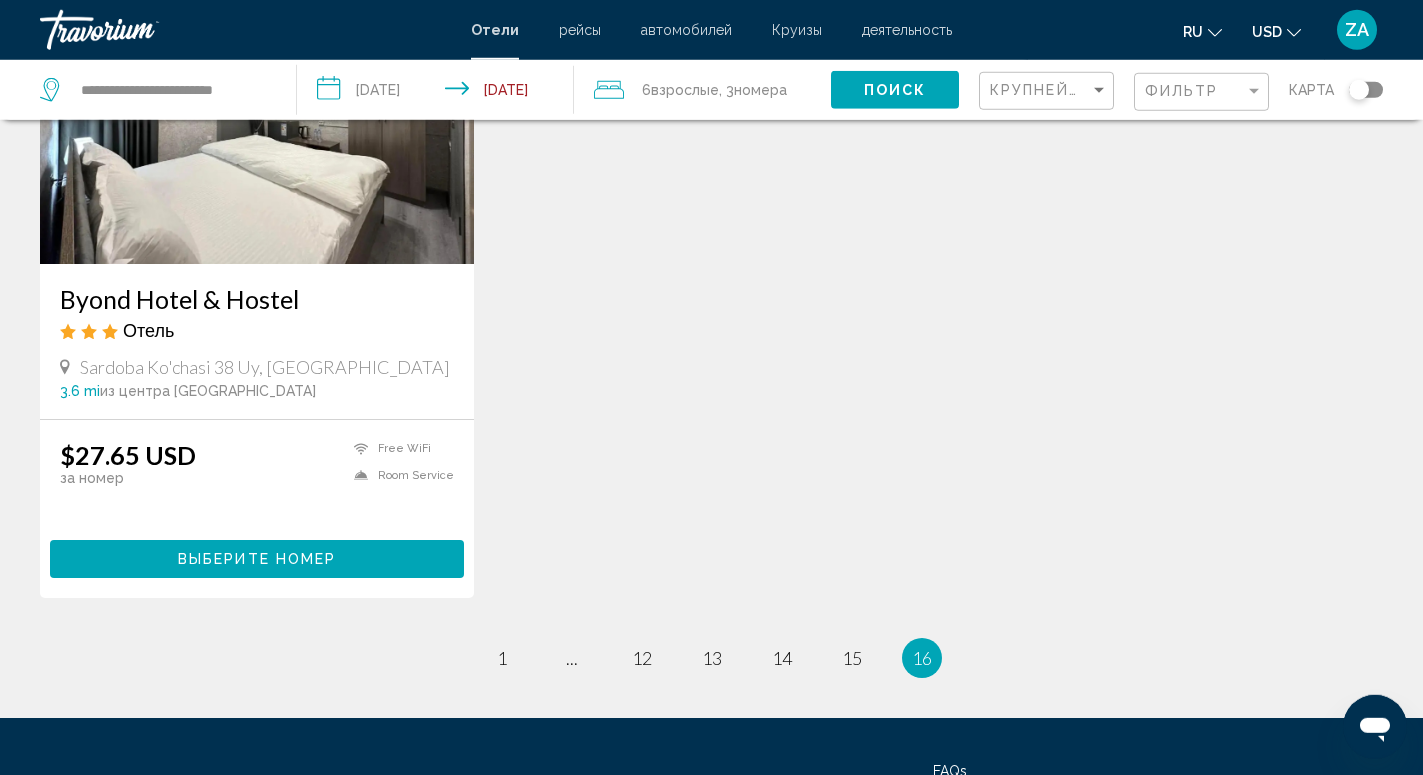 scroll, scrollTop: 821, scrollLeft: 0, axis: vertical 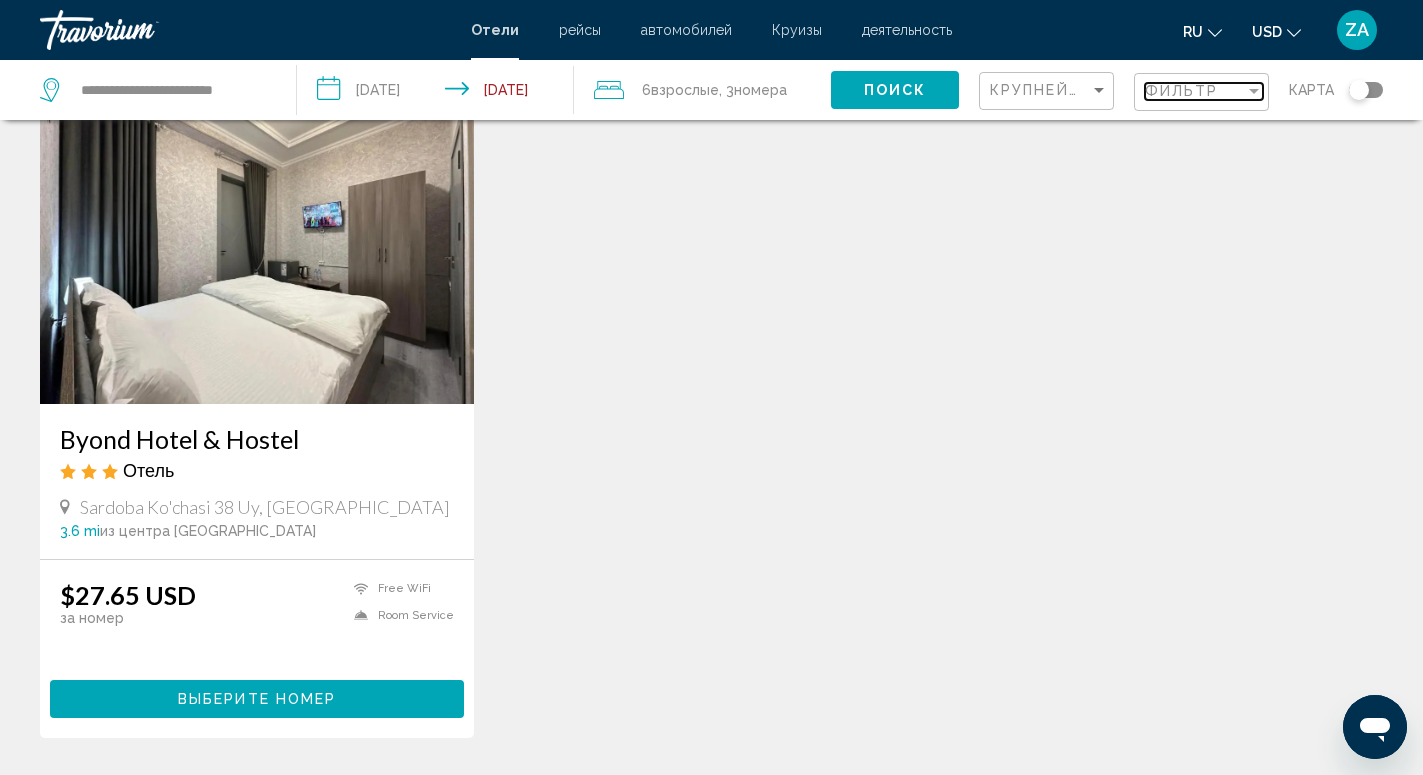 click on "Фильтр" at bounding box center [1182, 91] 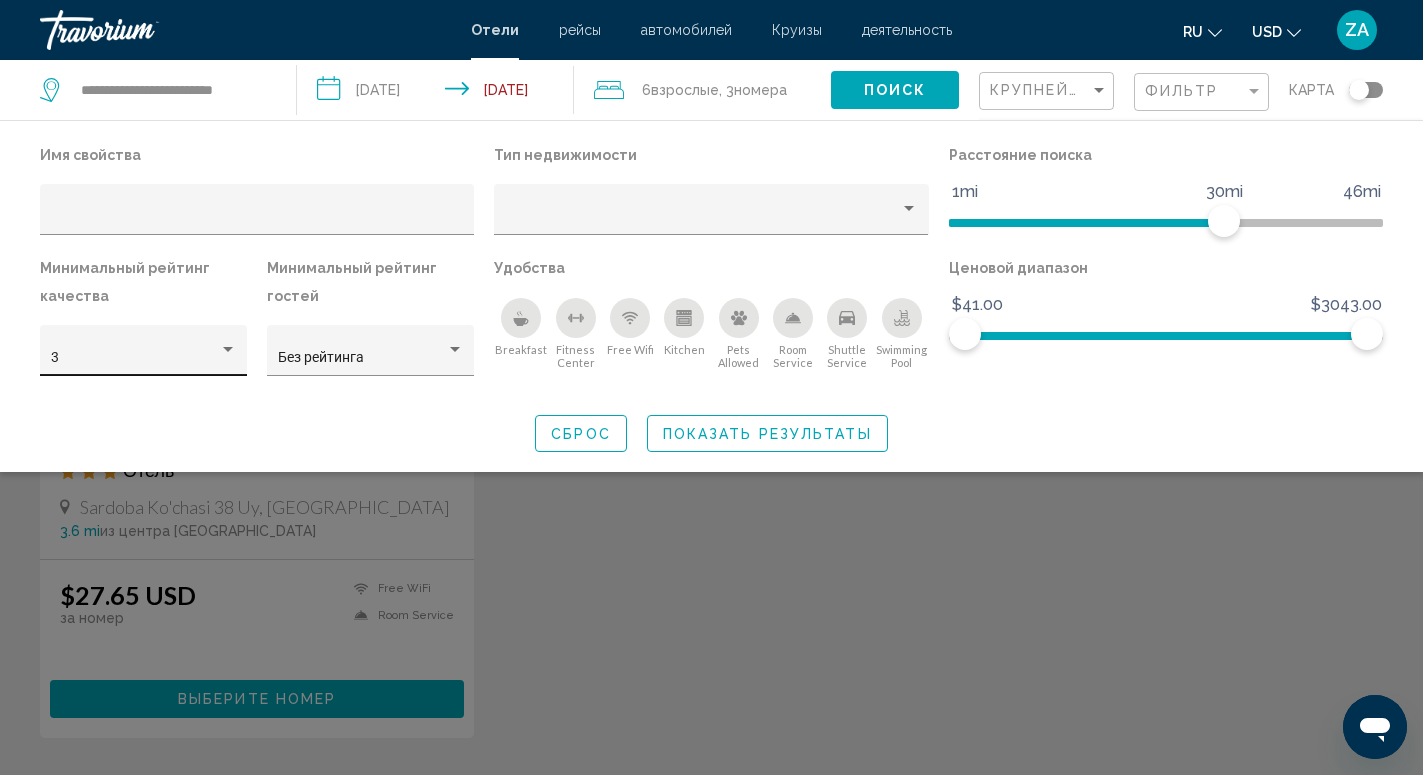 click on "3" 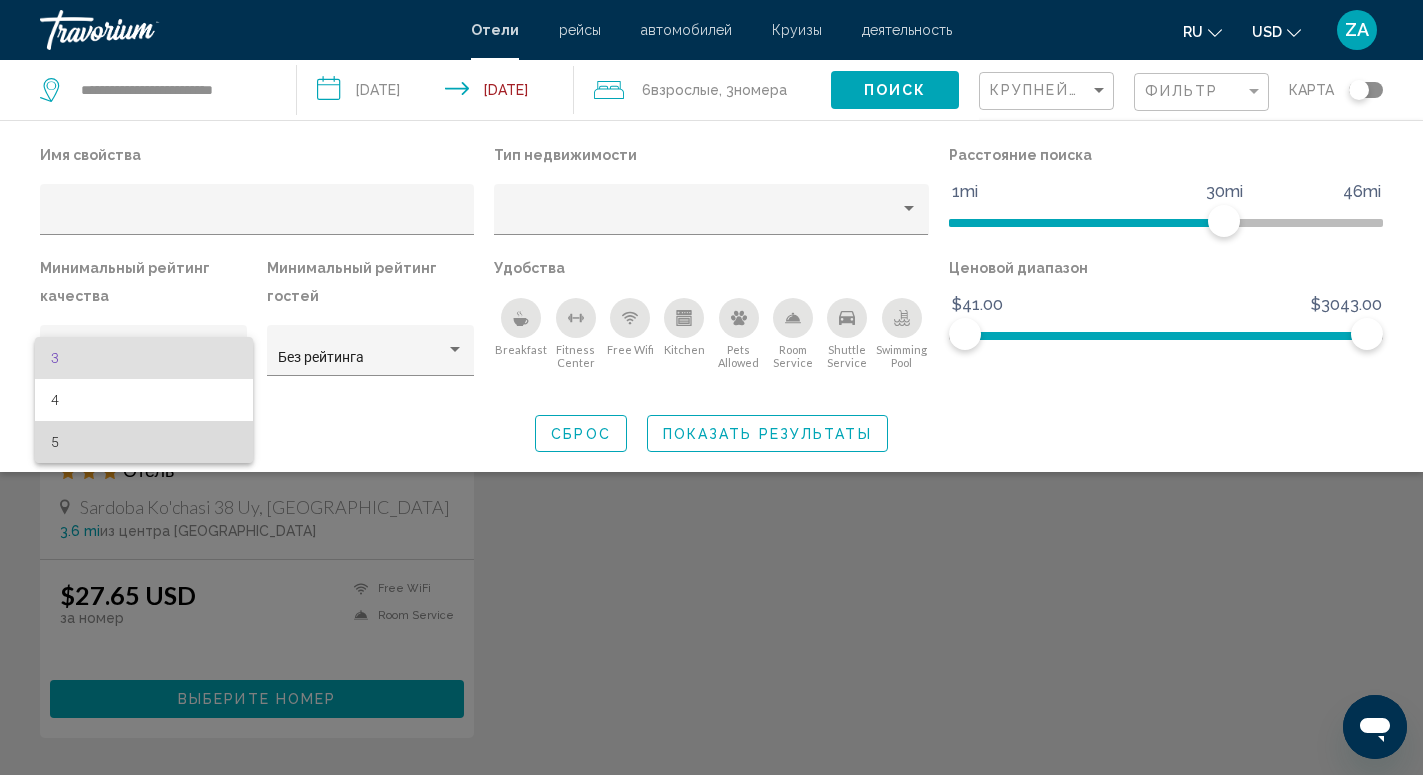 click on "5" at bounding box center [144, 442] 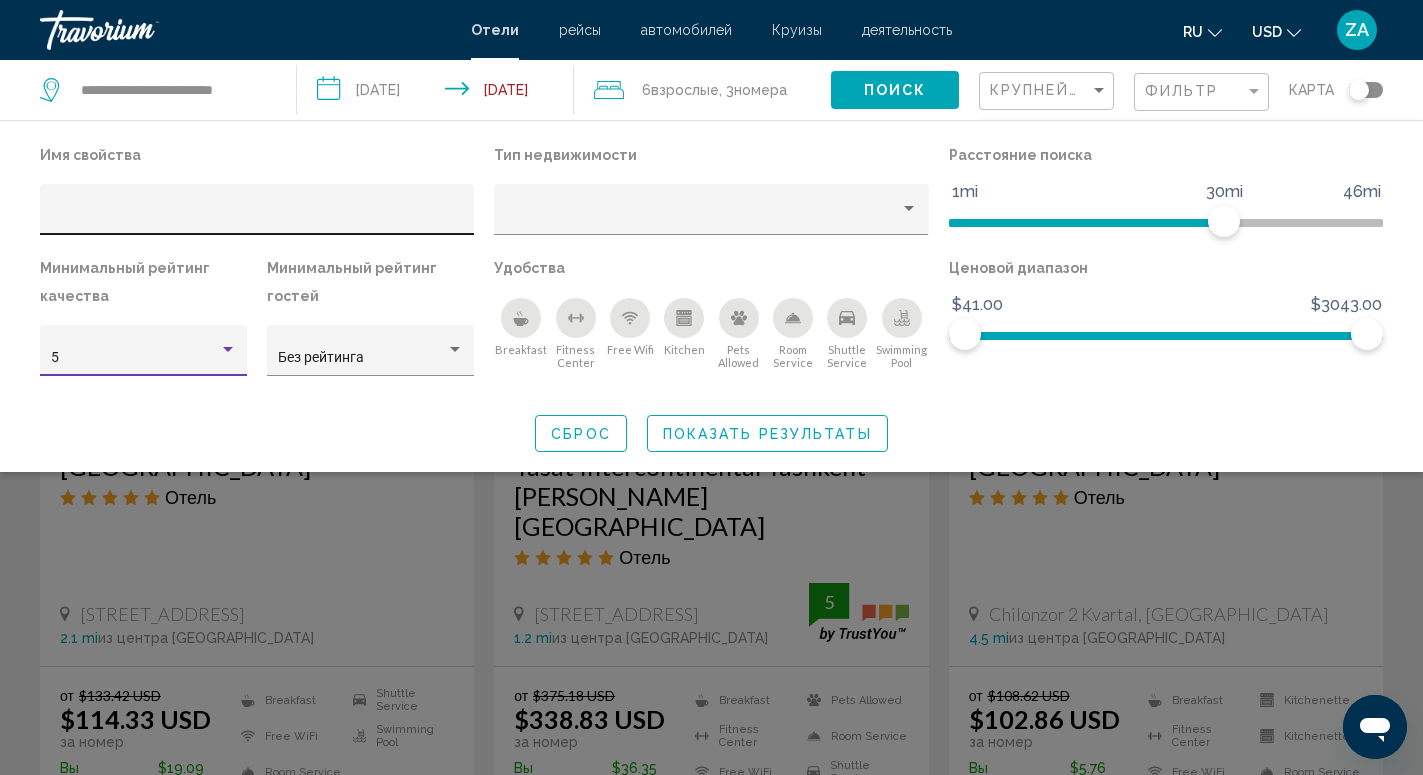 click at bounding box center (257, 217) 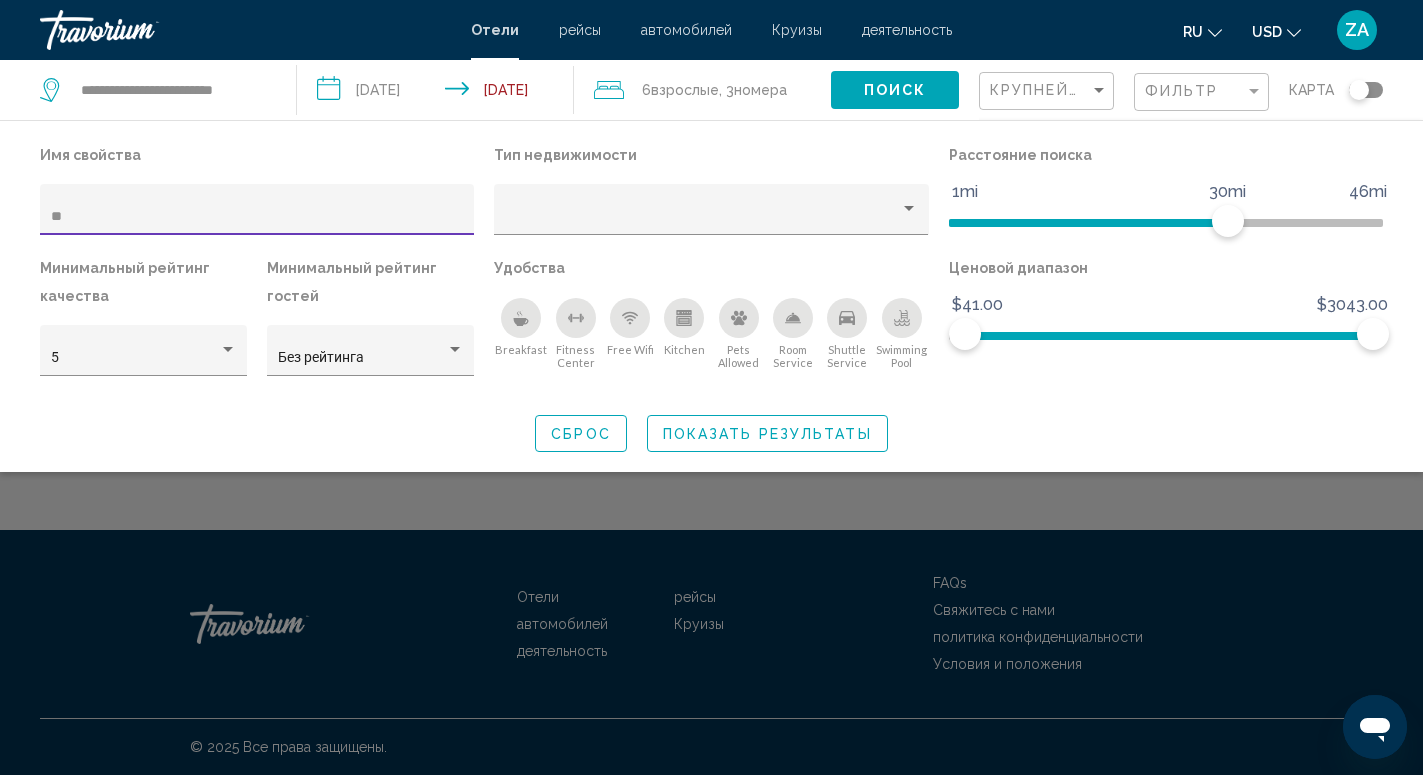 scroll, scrollTop: 0, scrollLeft: 0, axis: both 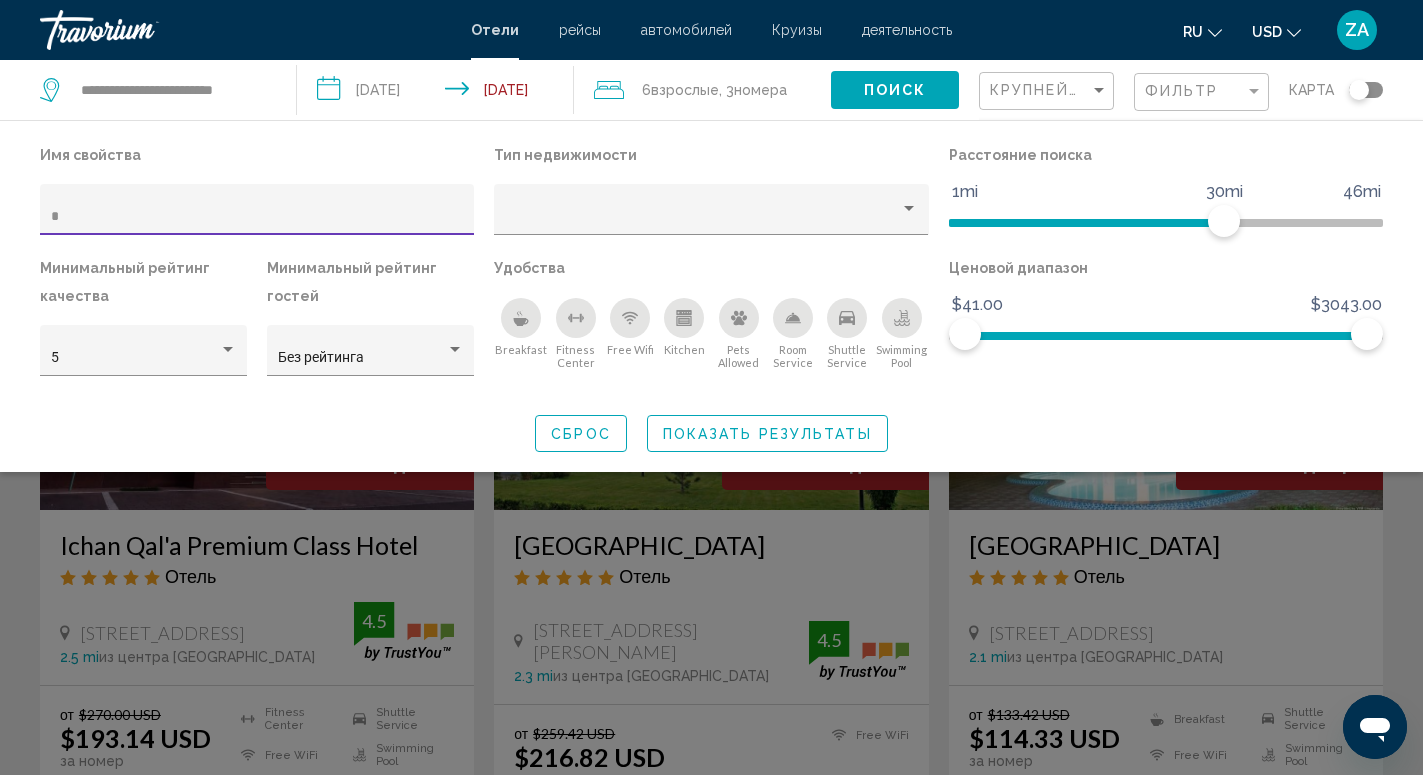 type on "*" 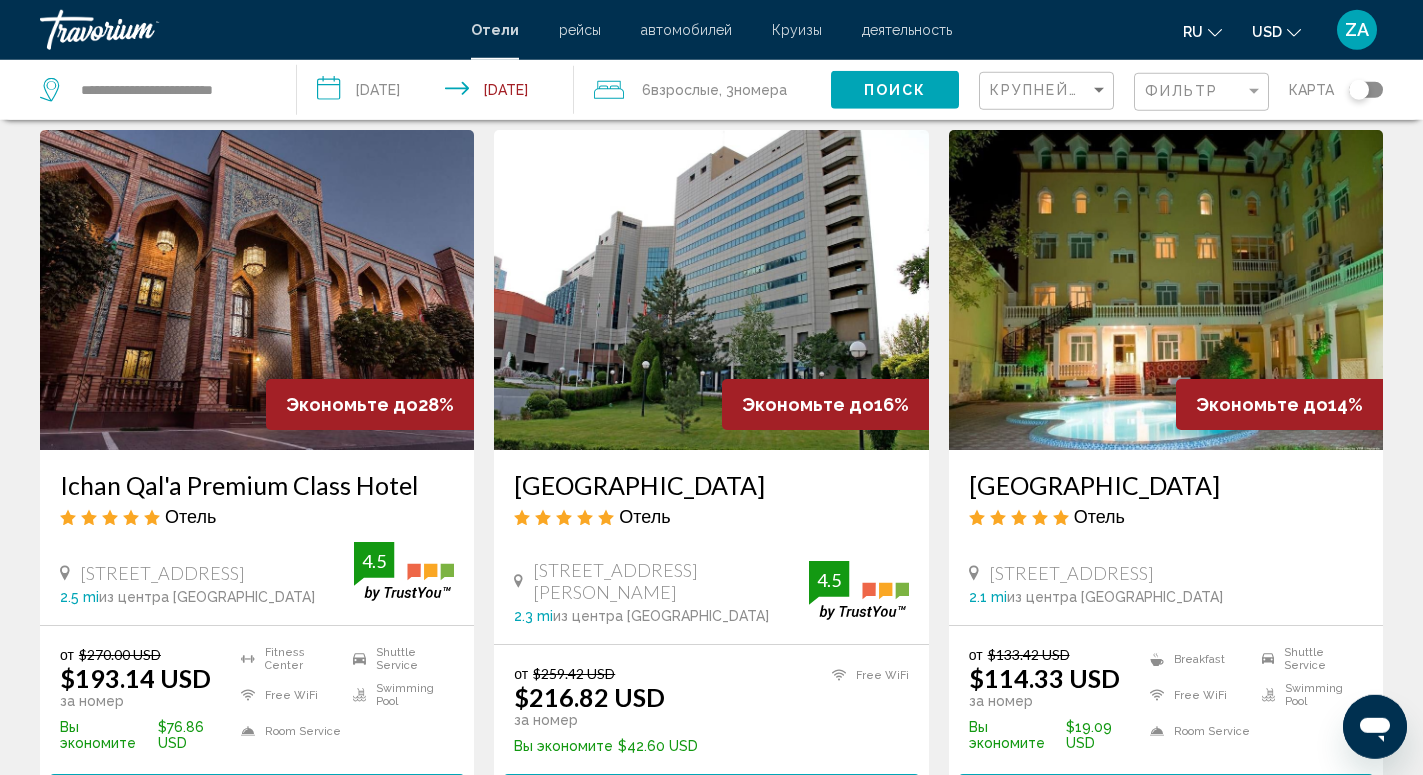scroll, scrollTop: 102, scrollLeft: 0, axis: vertical 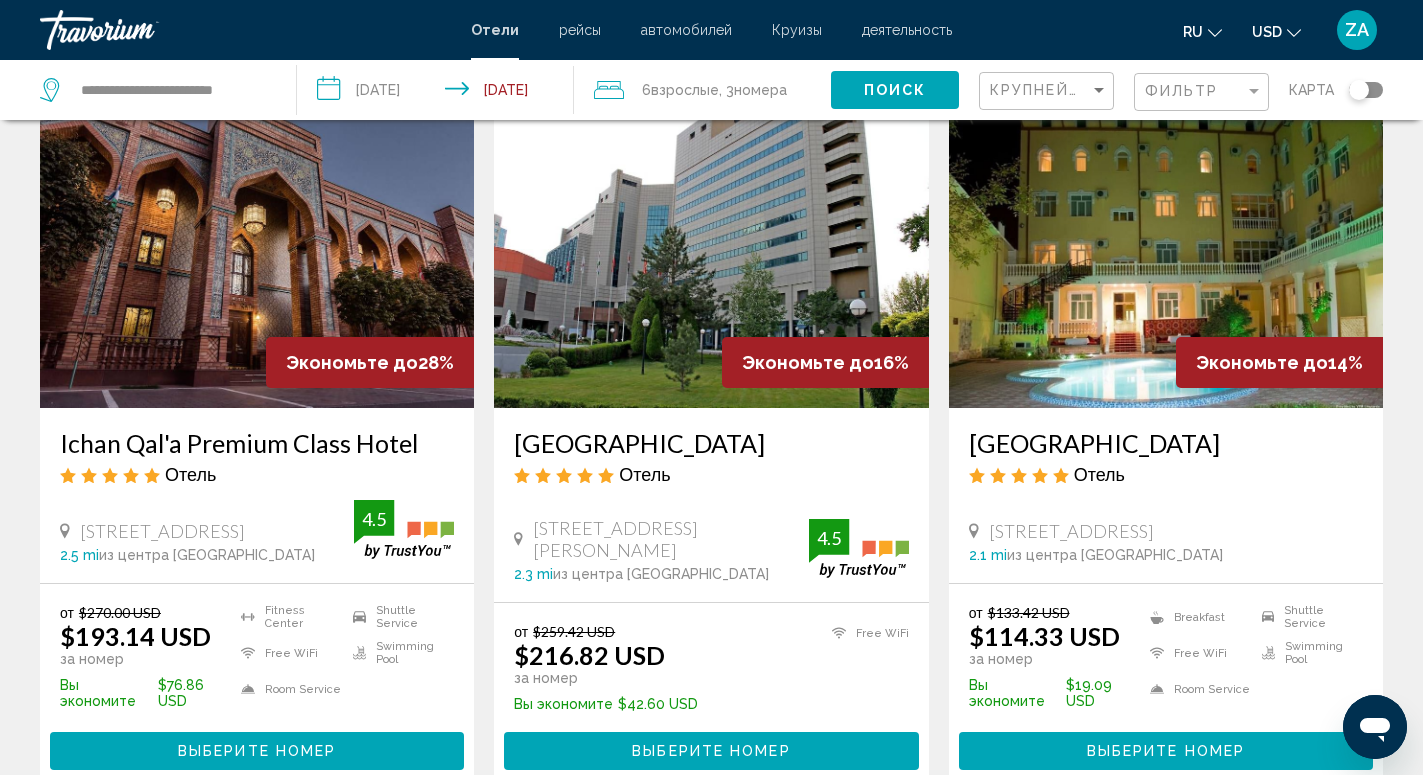 click at bounding box center [711, 248] 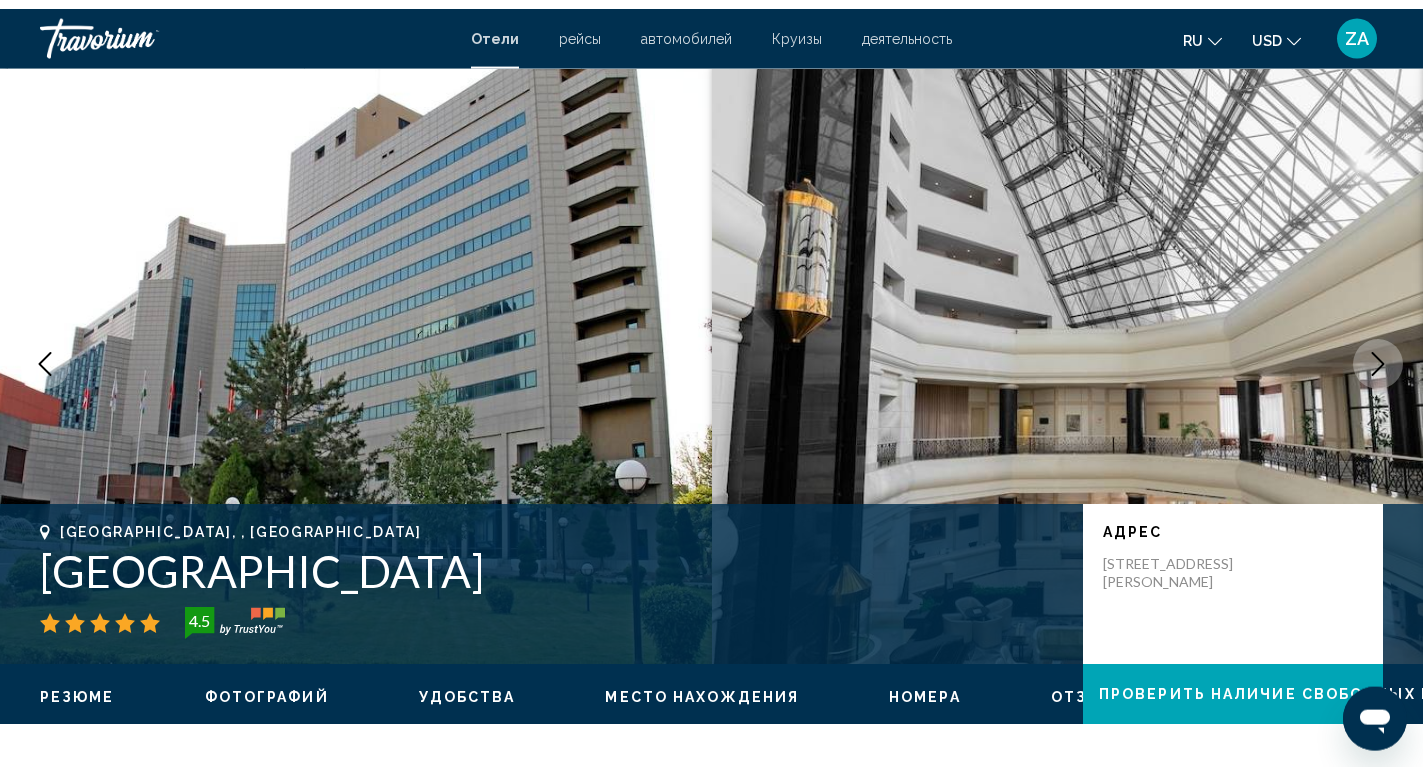 scroll, scrollTop: 0, scrollLeft: 0, axis: both 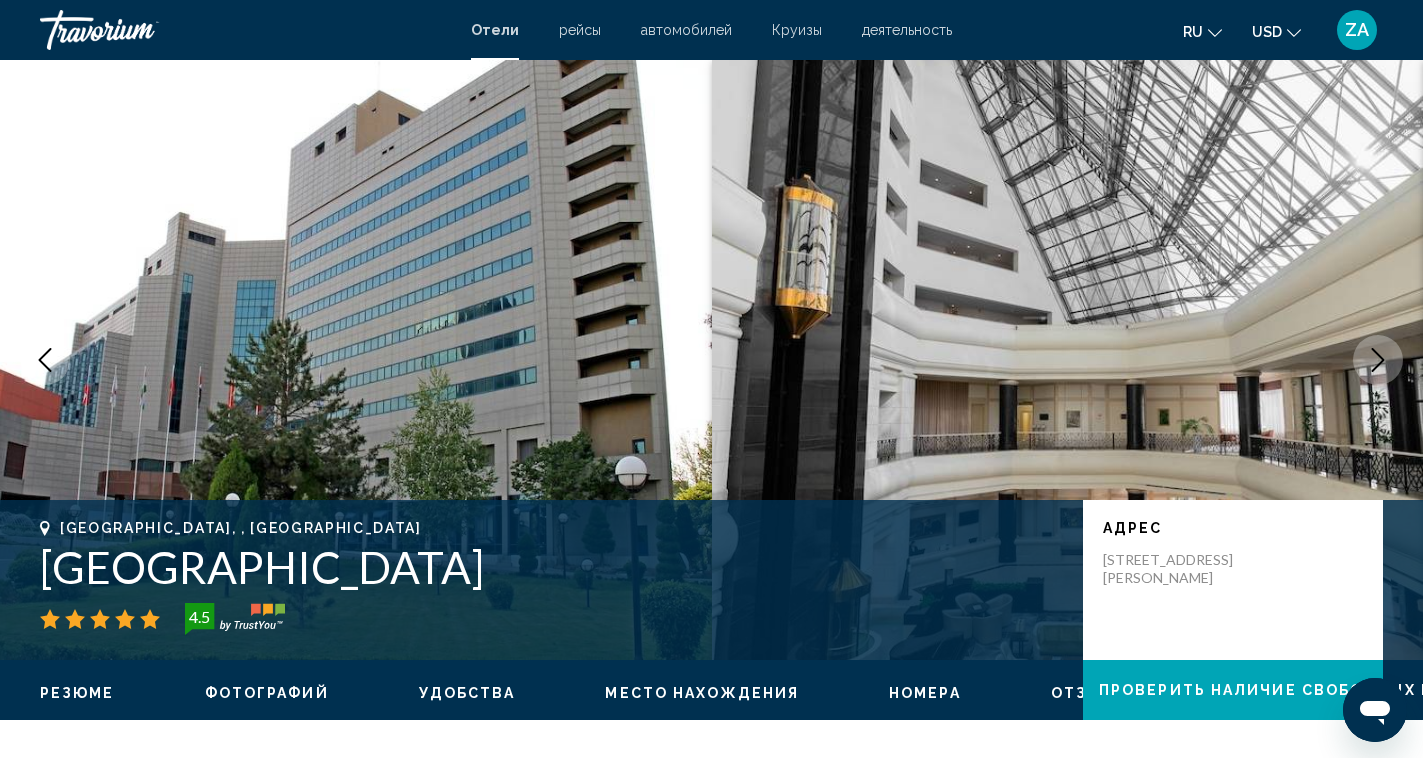 click 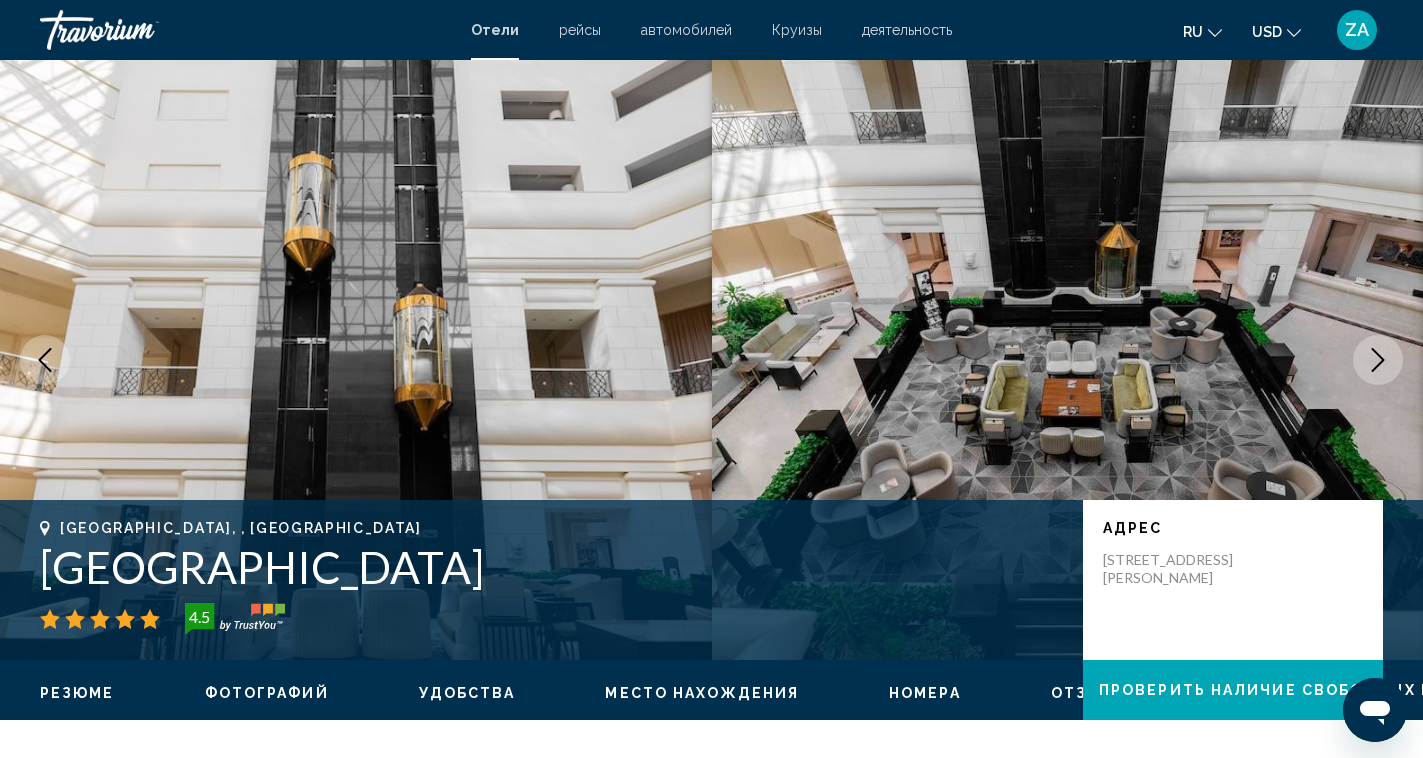 click 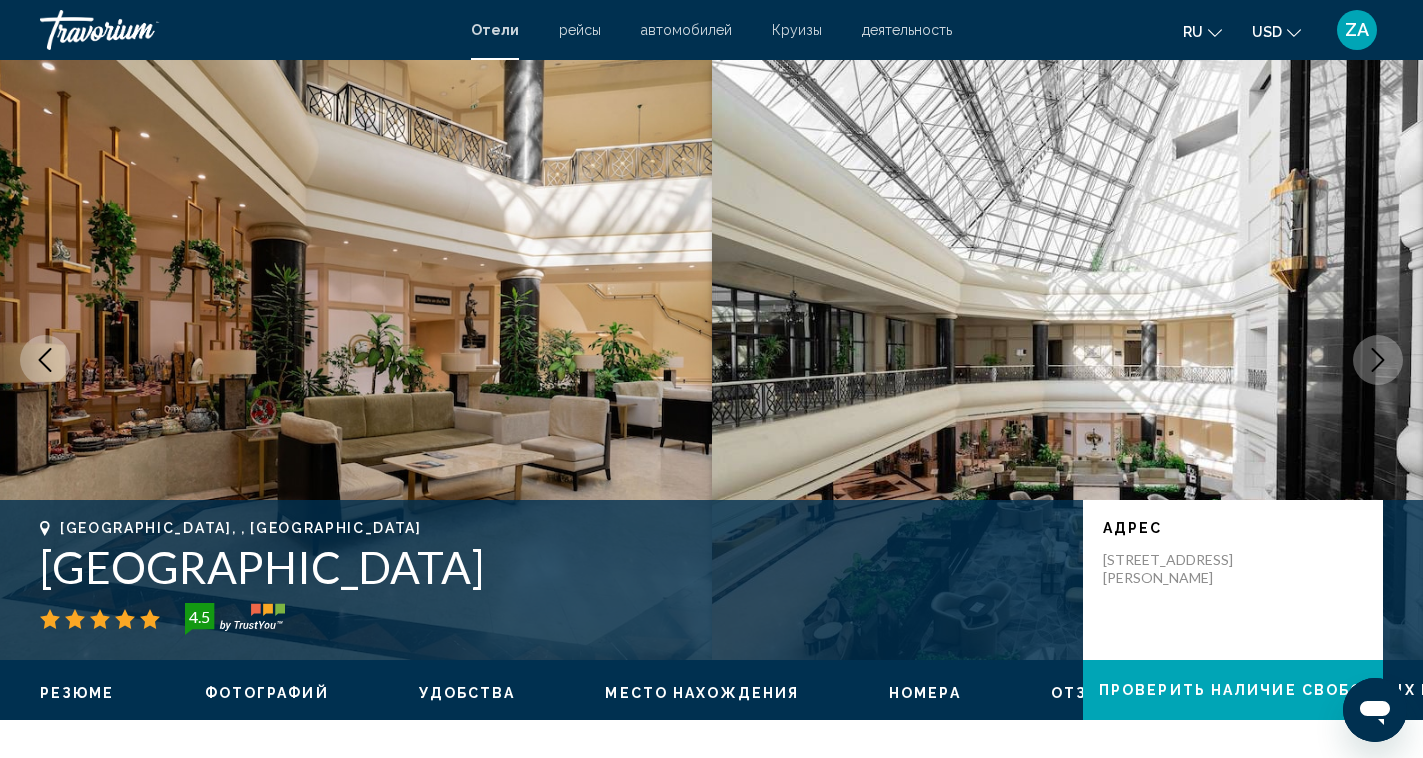 click 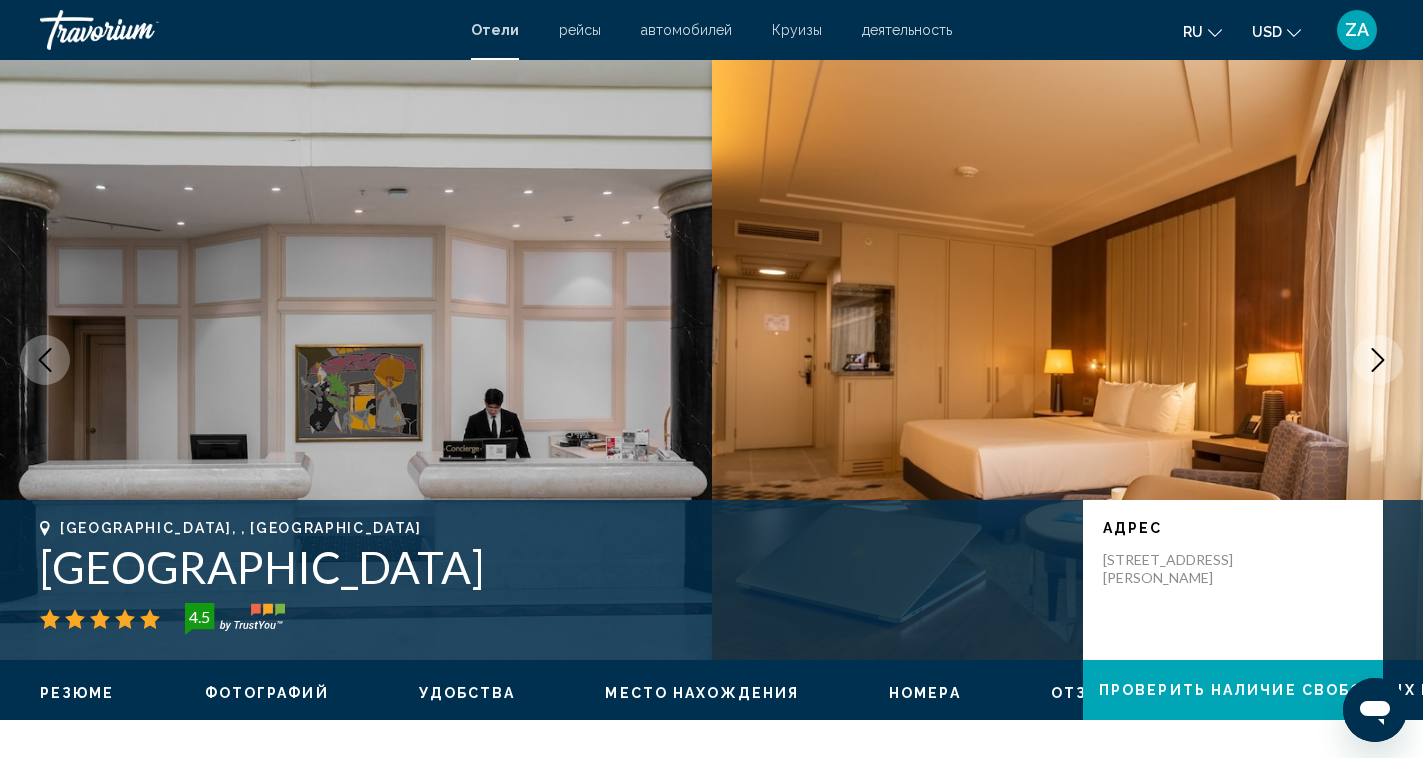 click 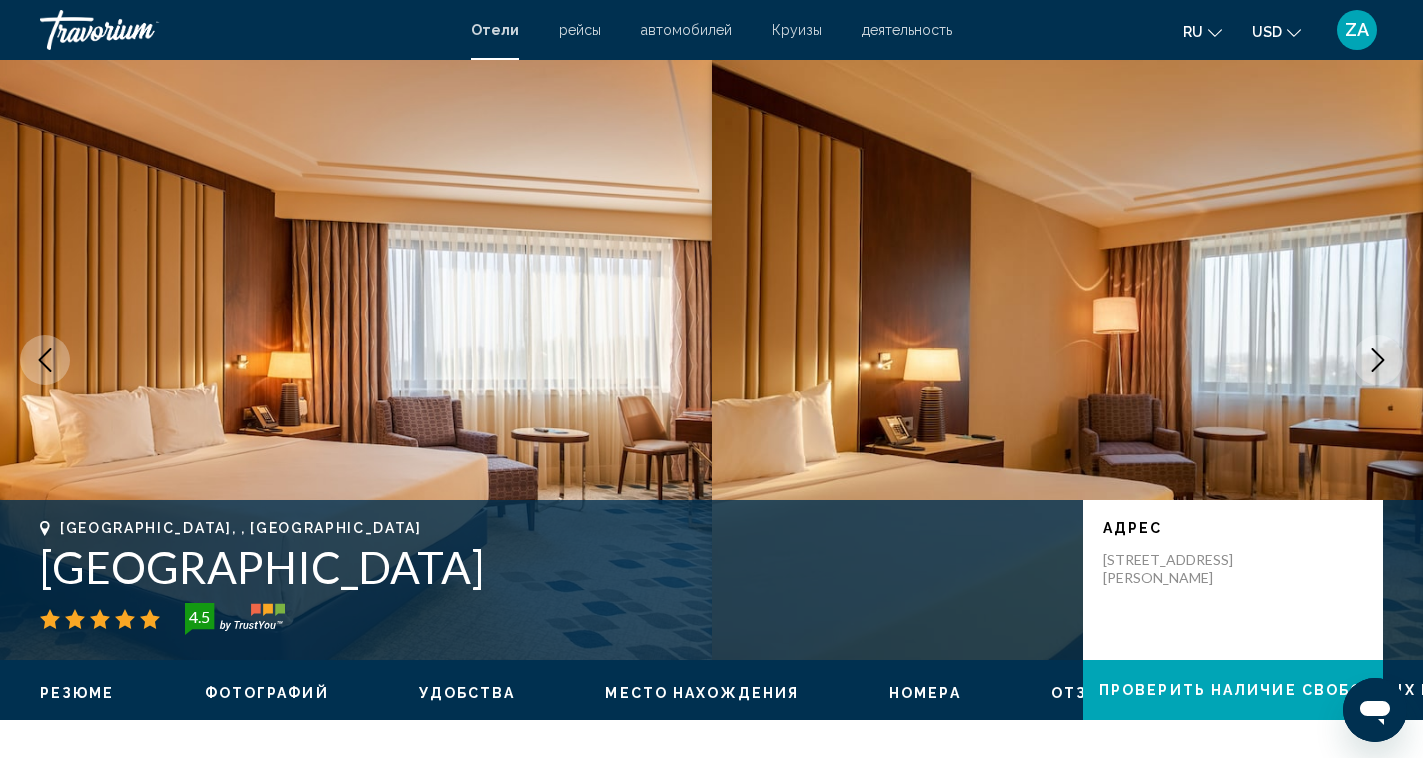 click 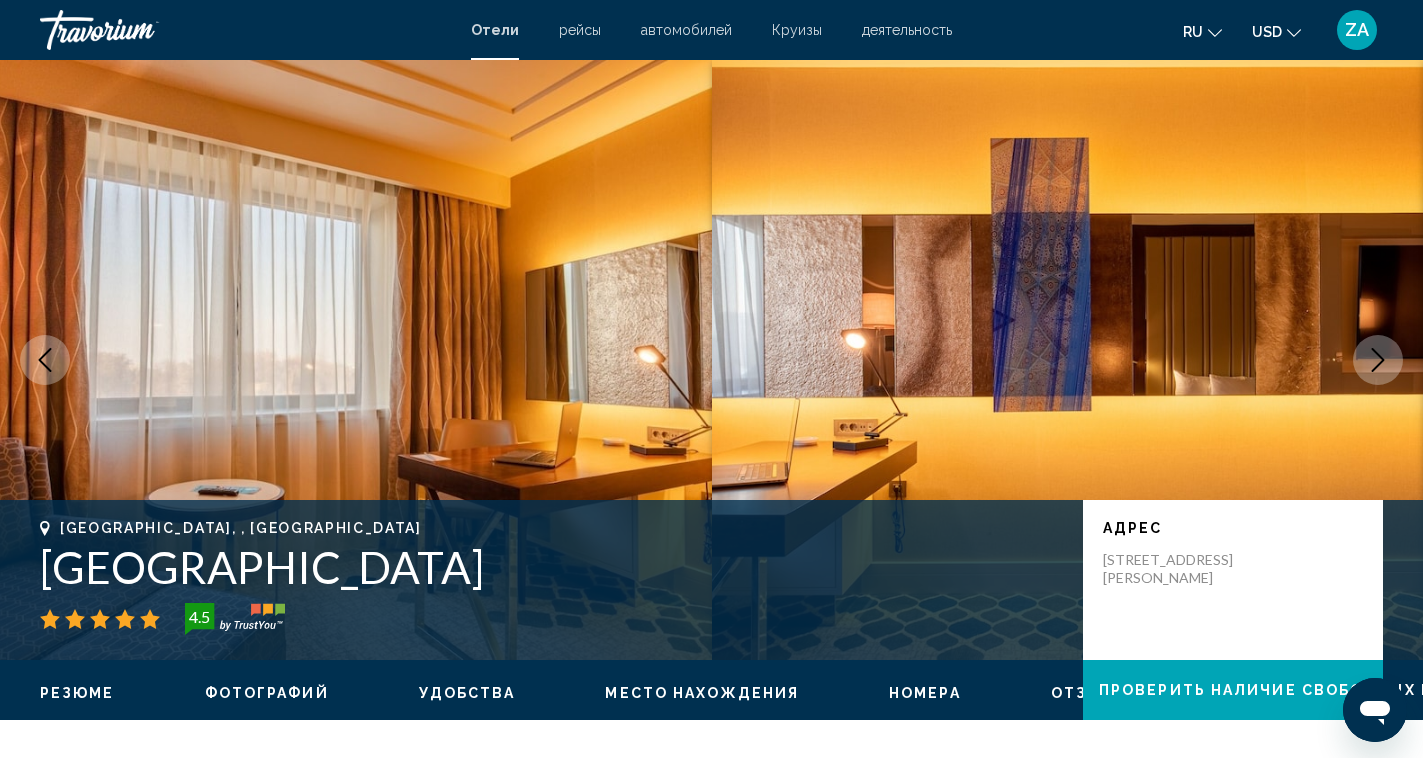 click 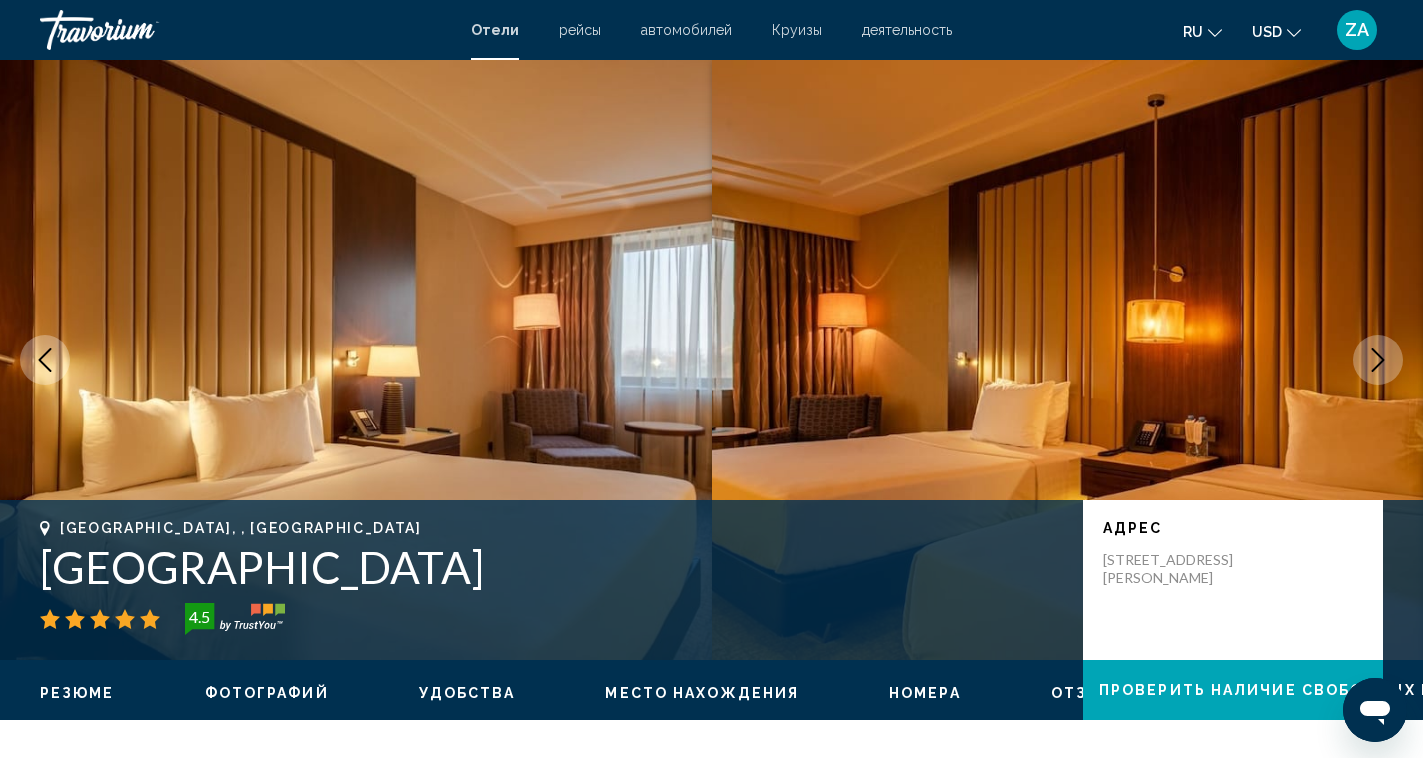 click 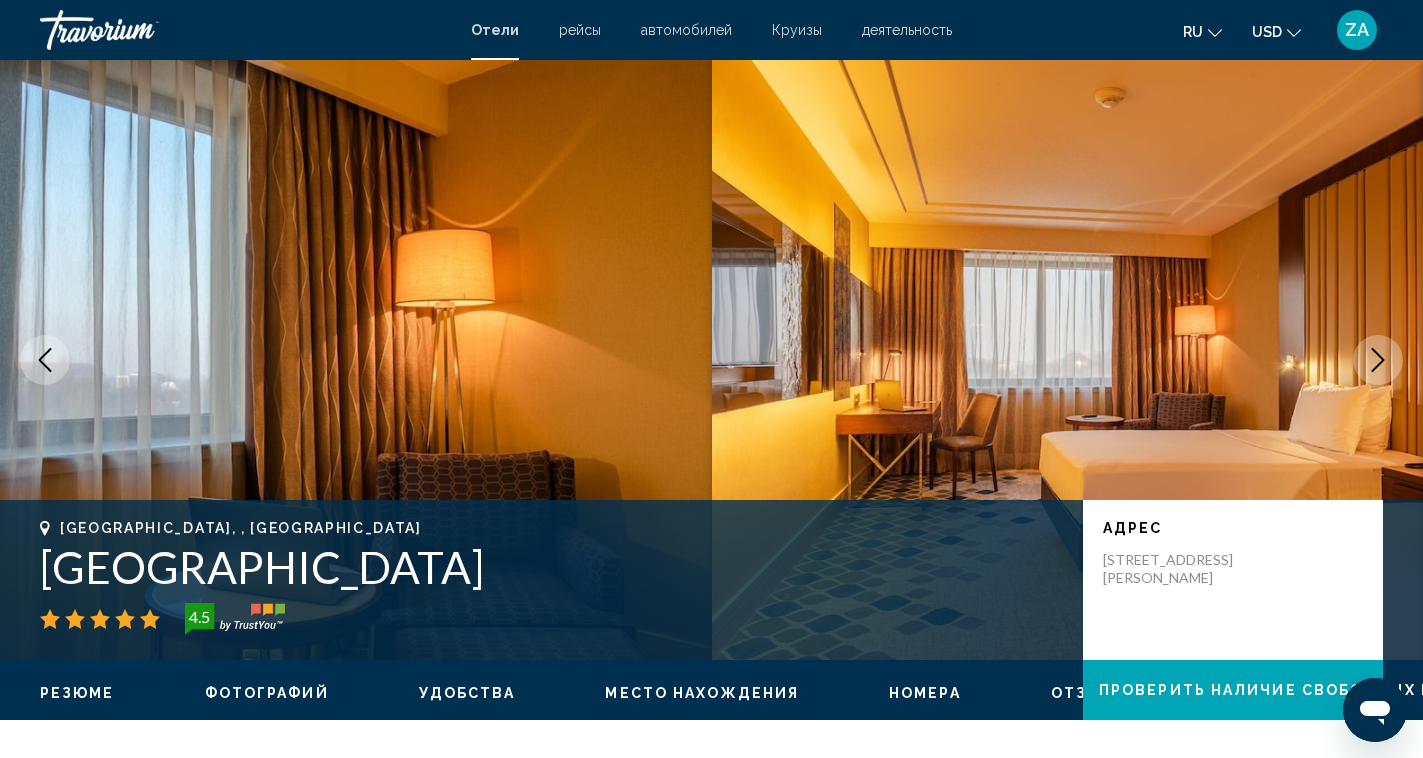 click 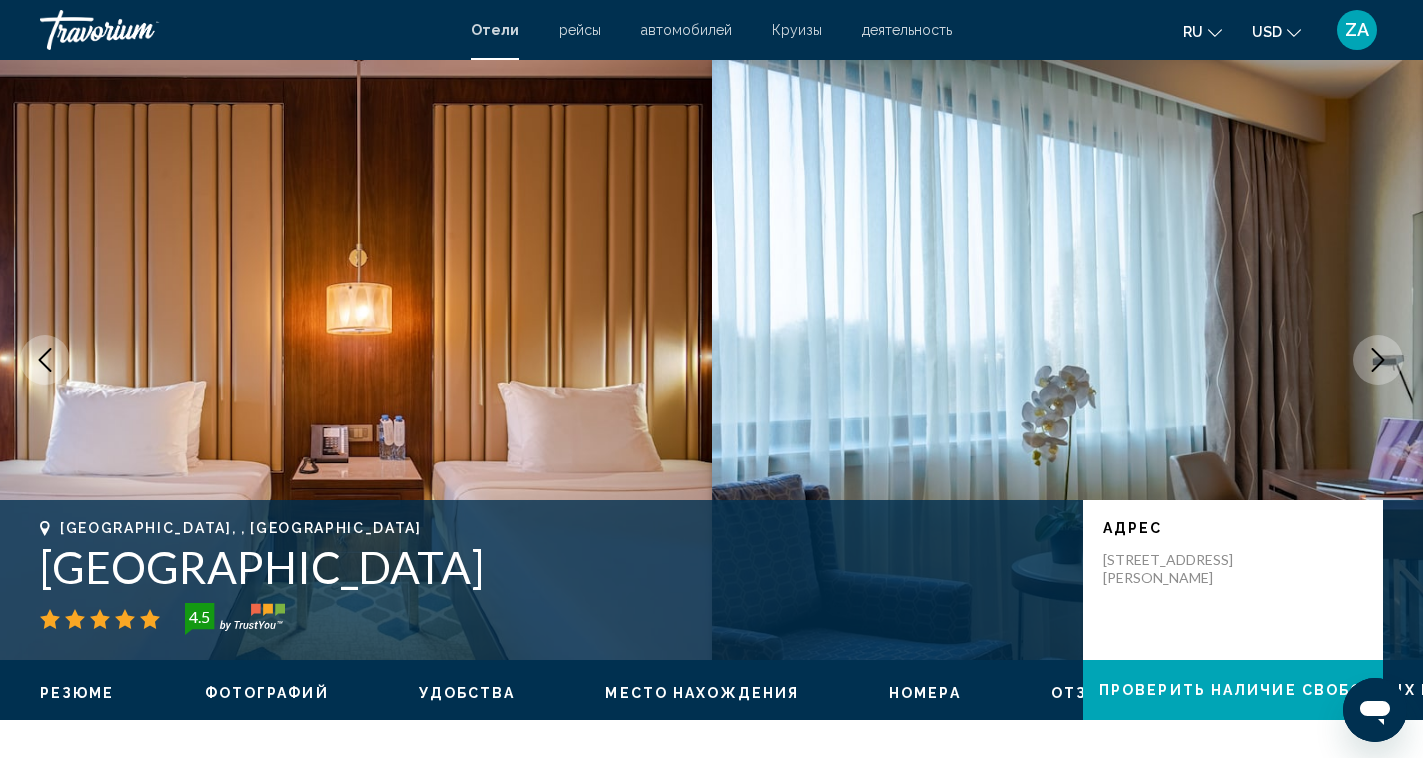 click 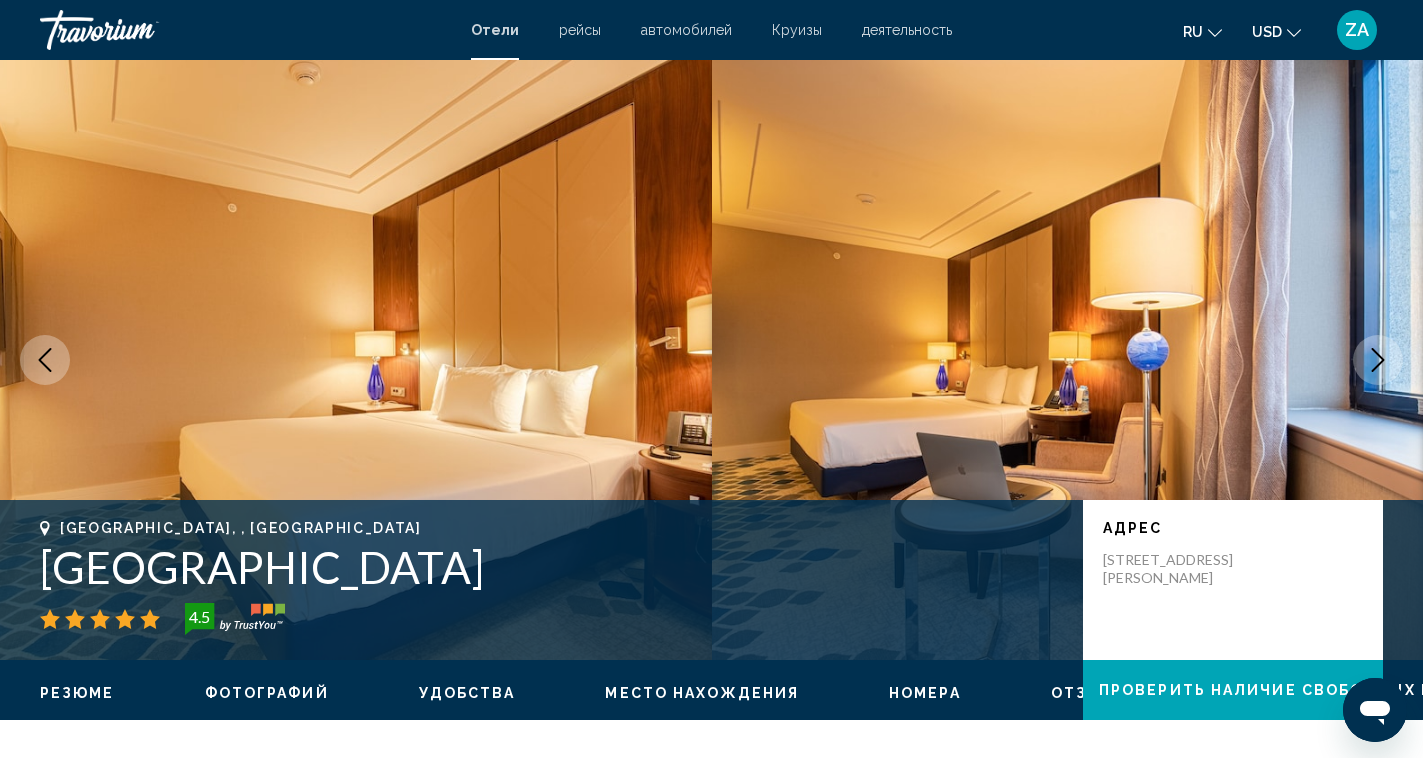 click 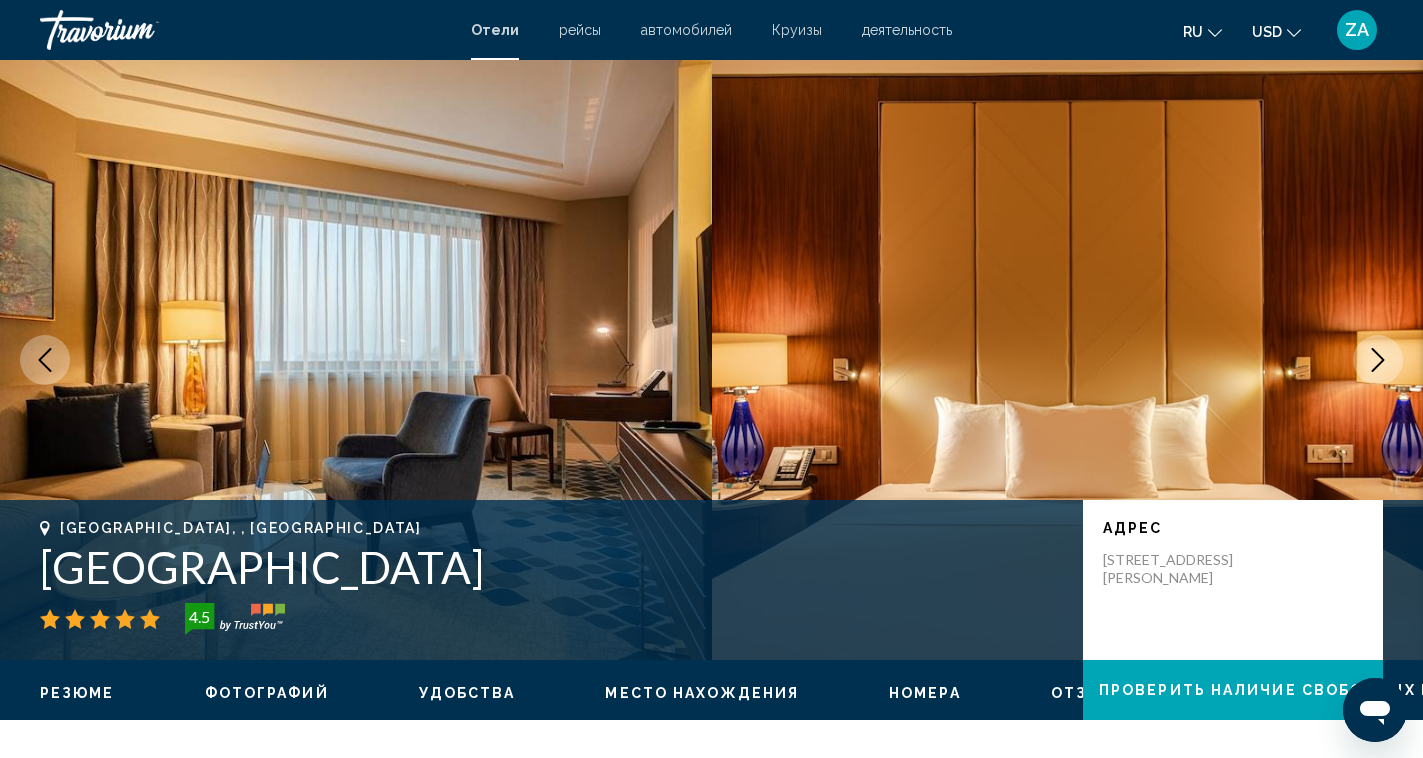 click 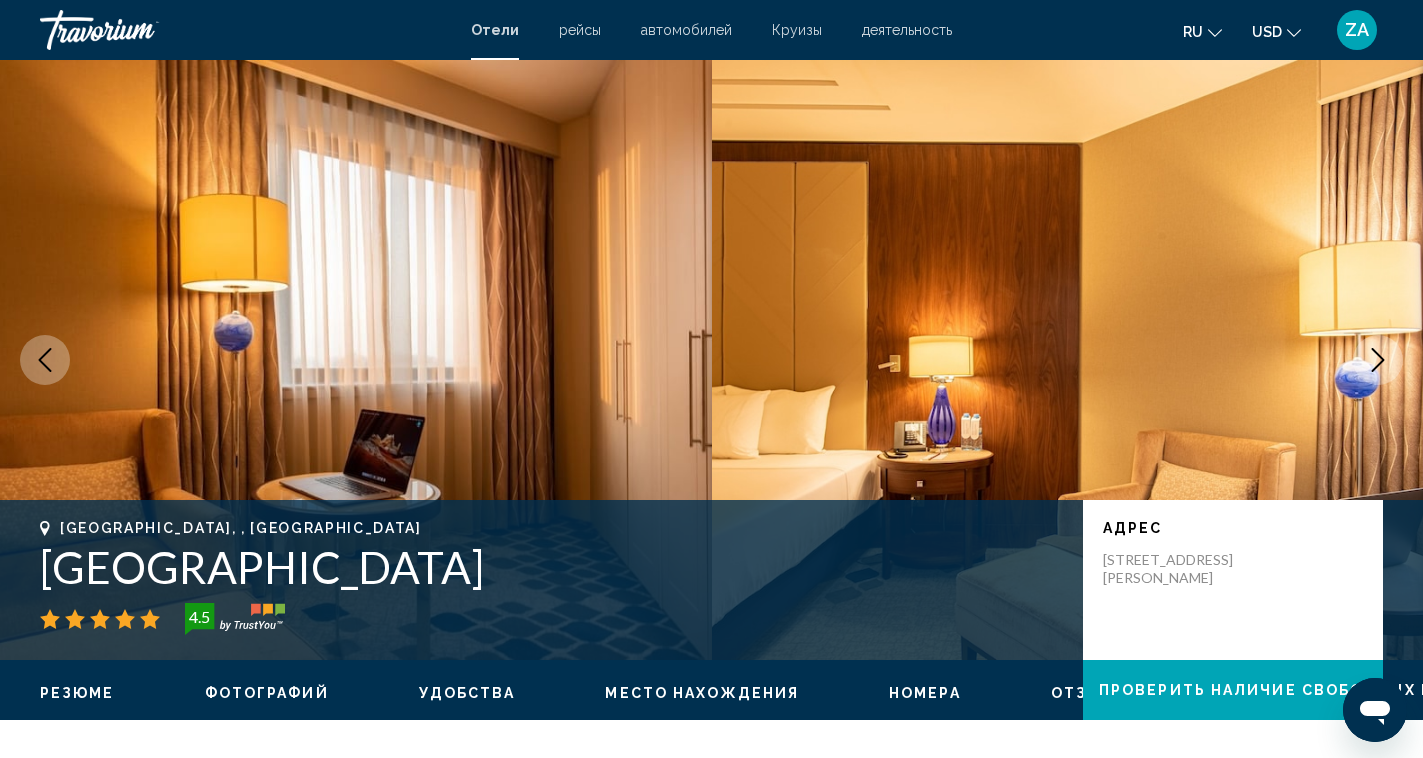 click 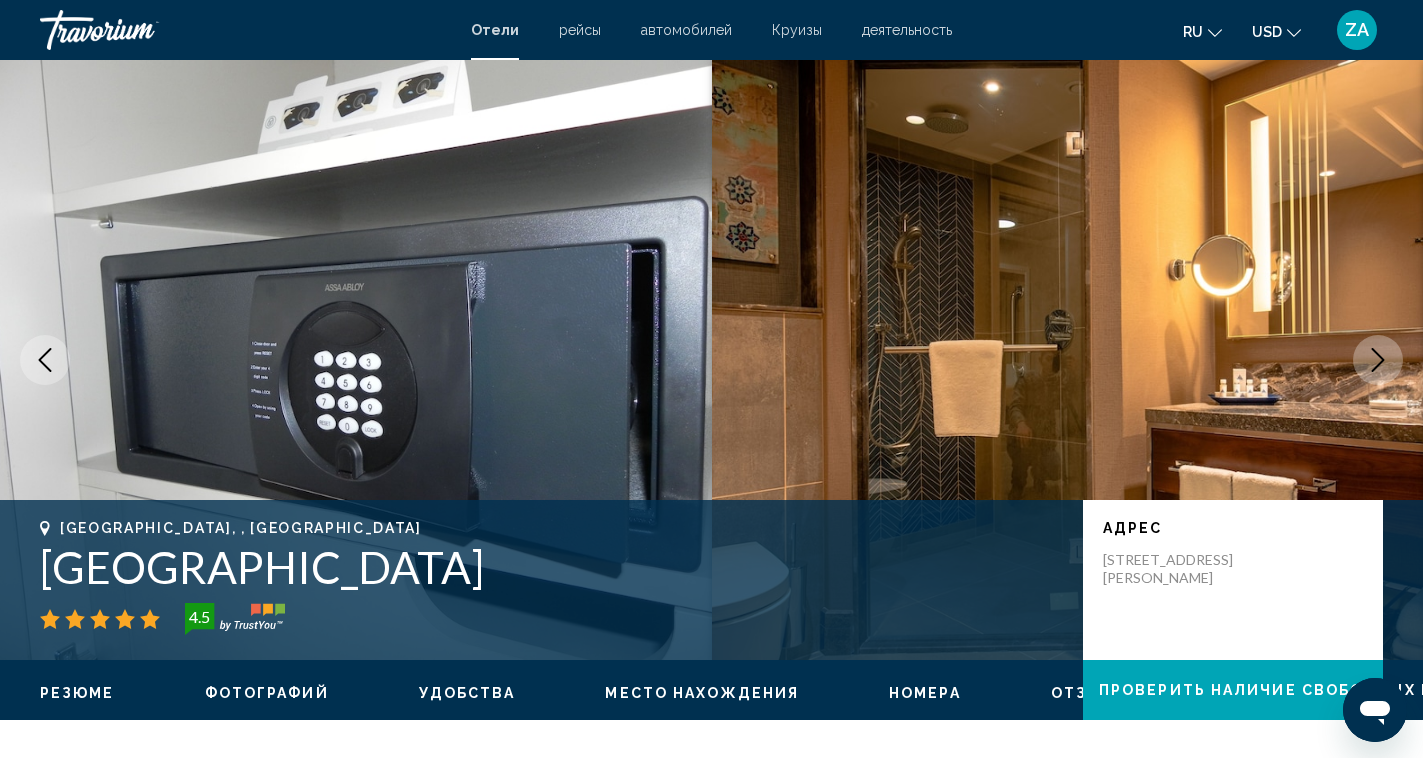click 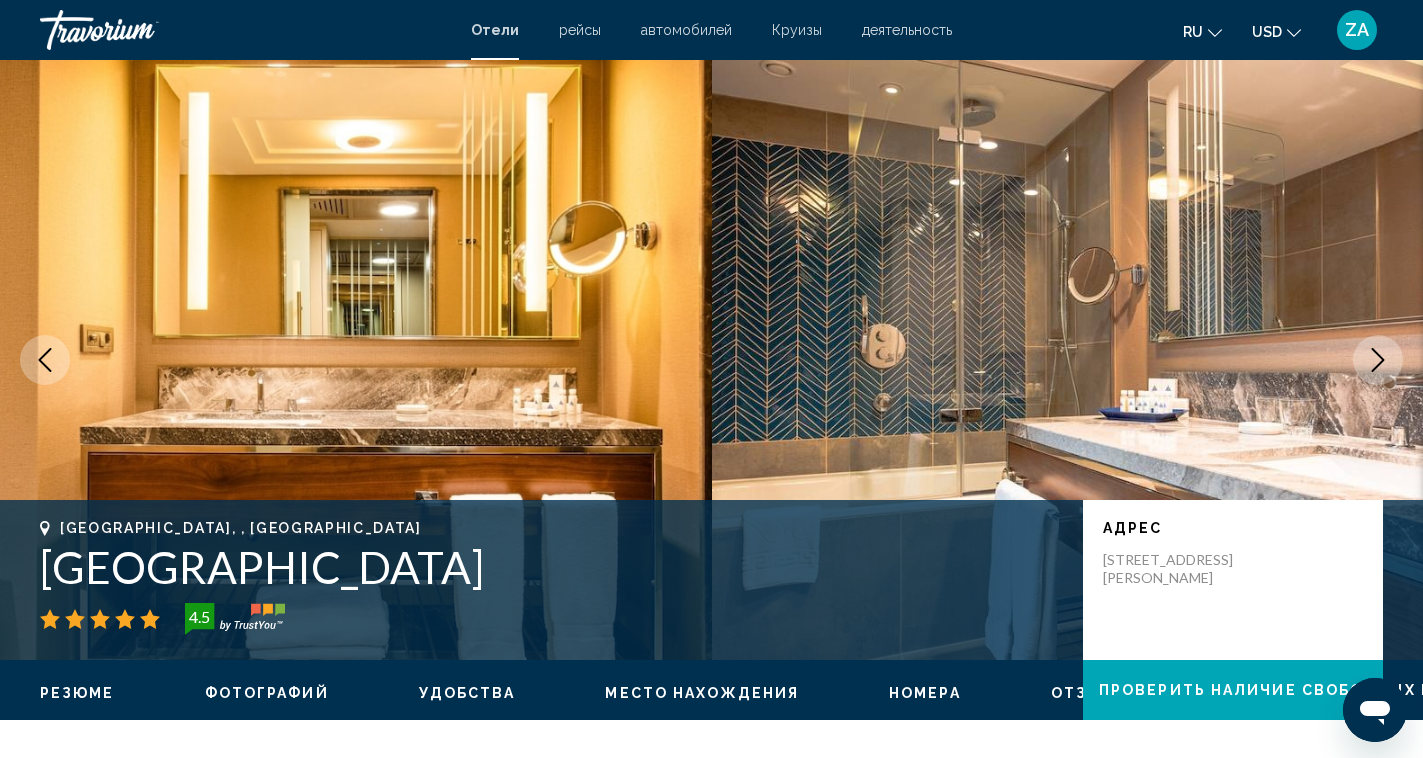 click 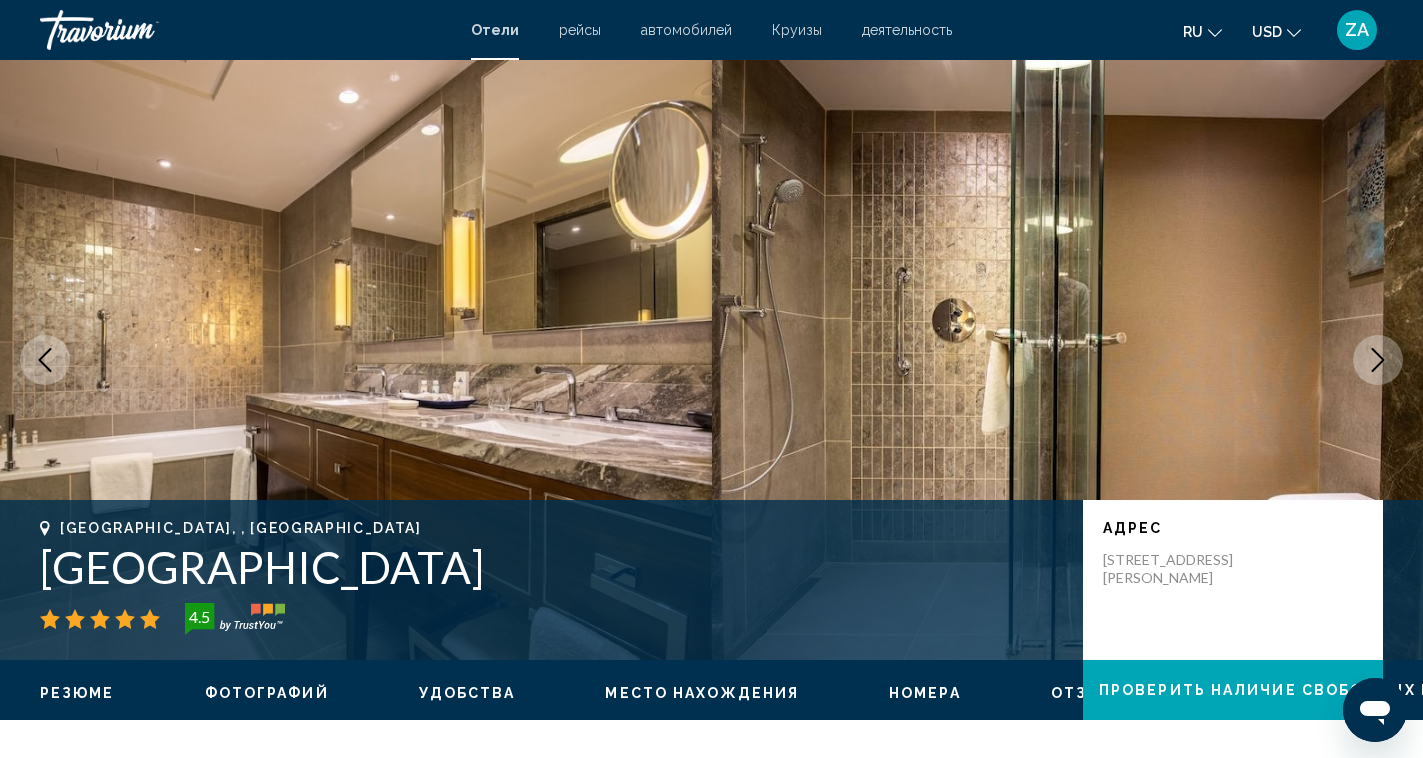 click 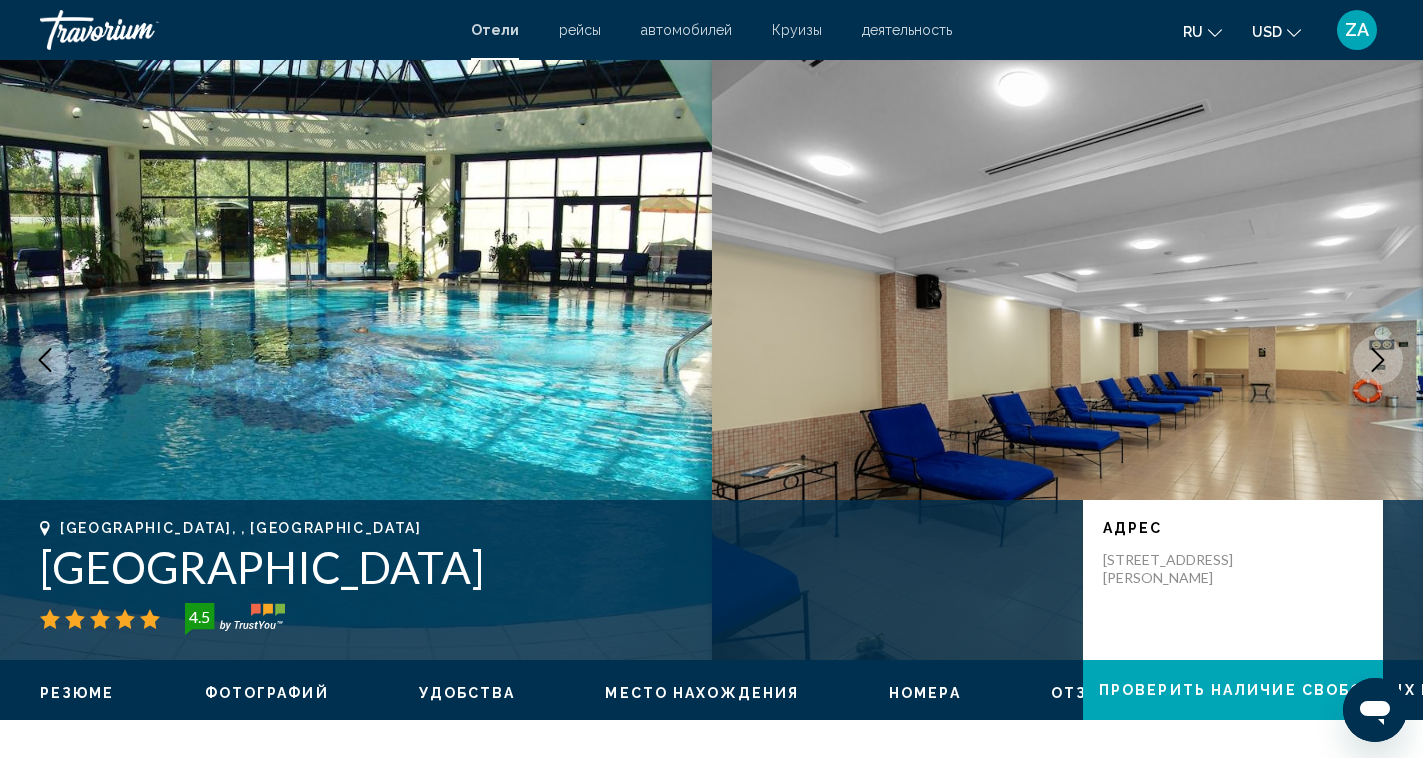 click 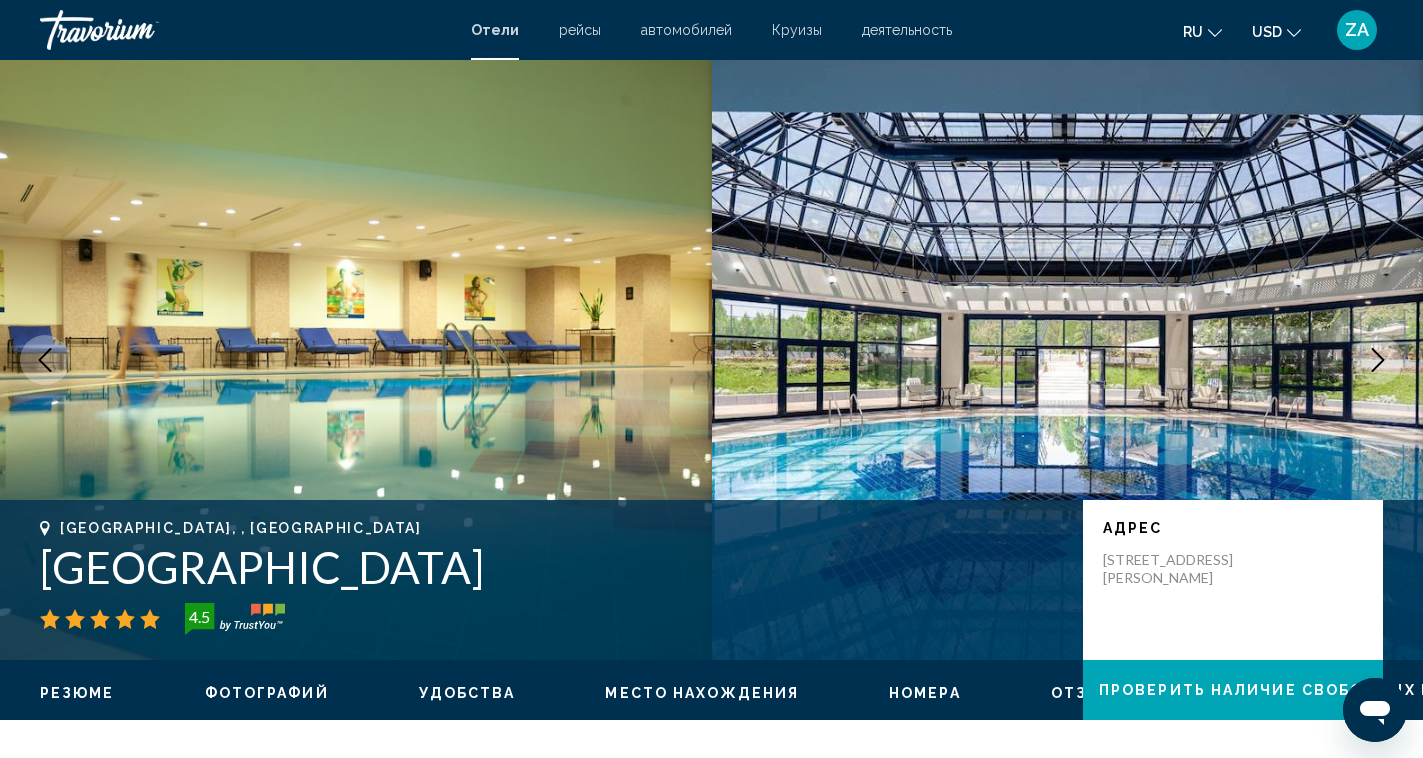 click 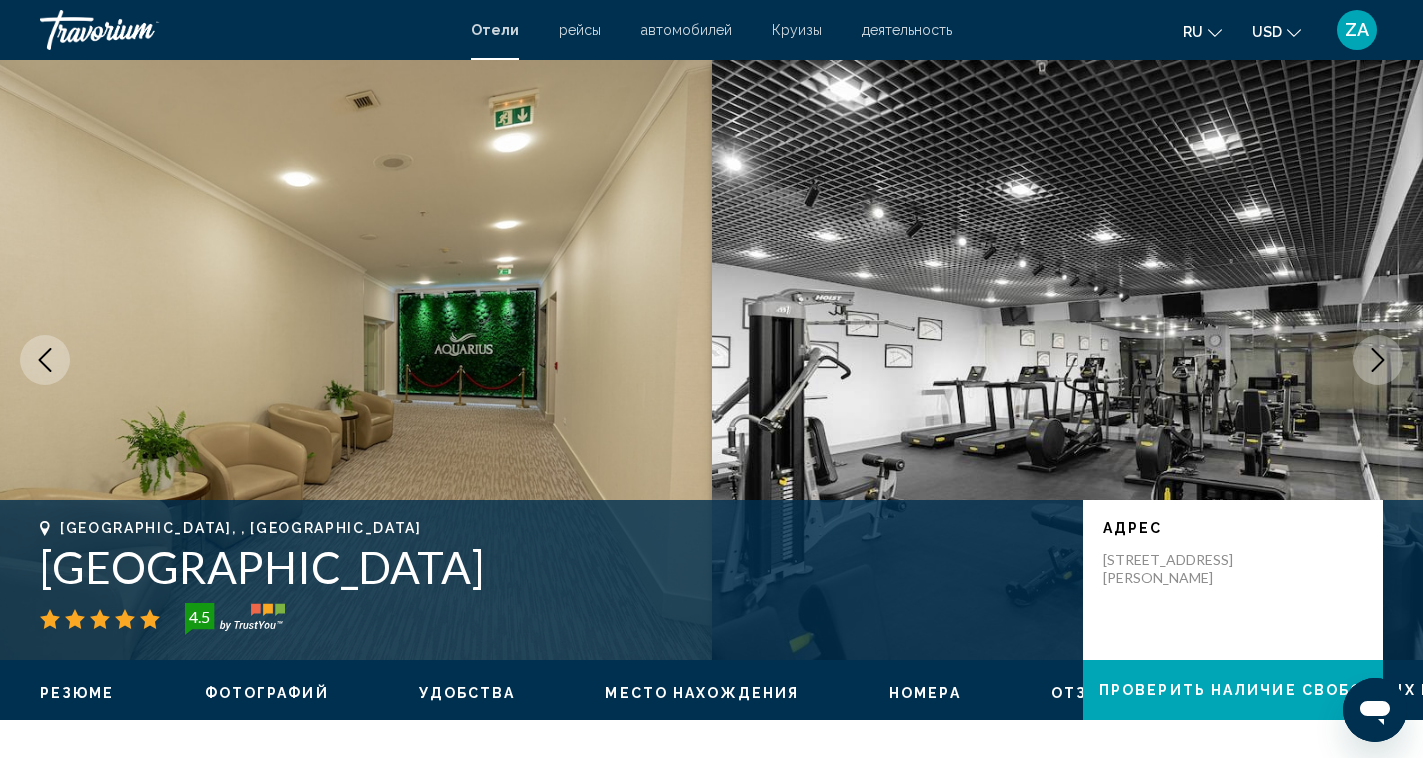 click 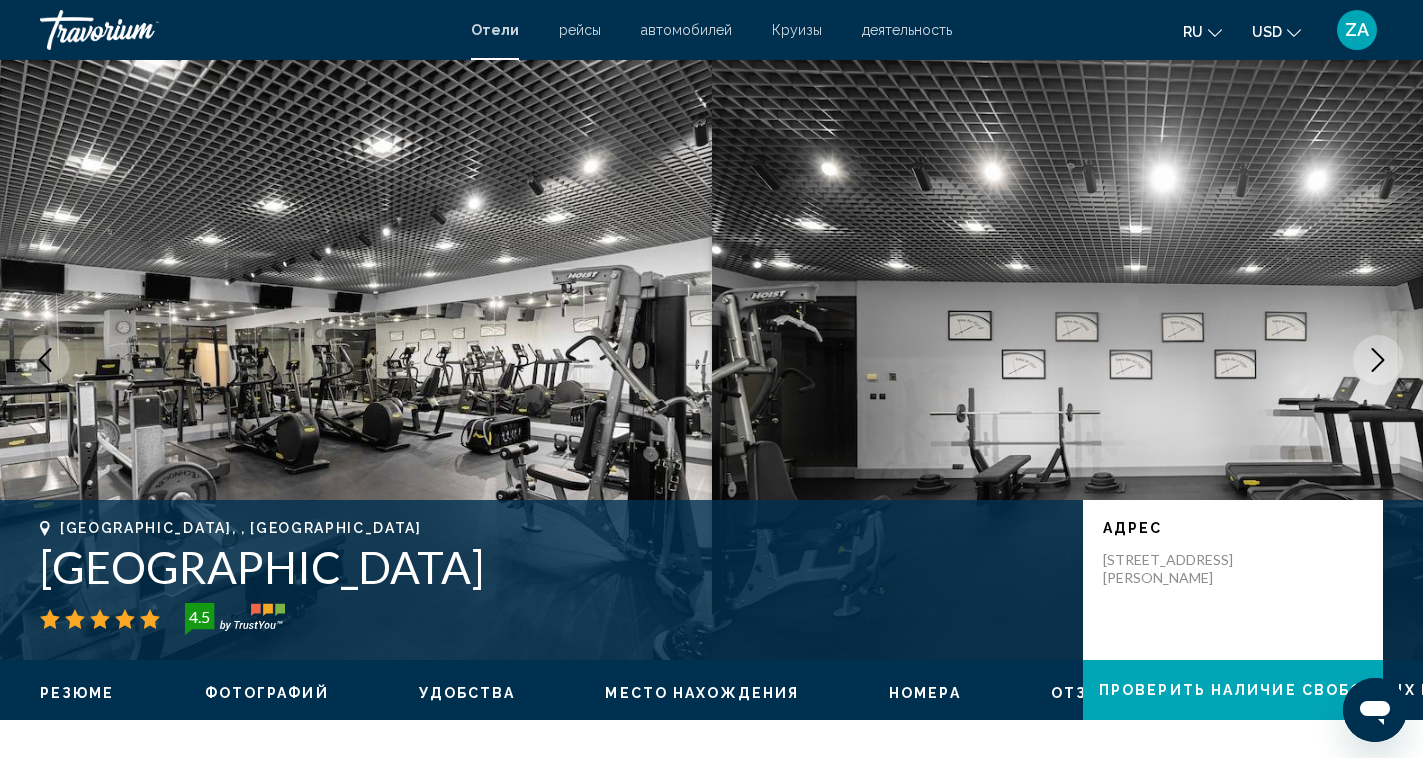 click 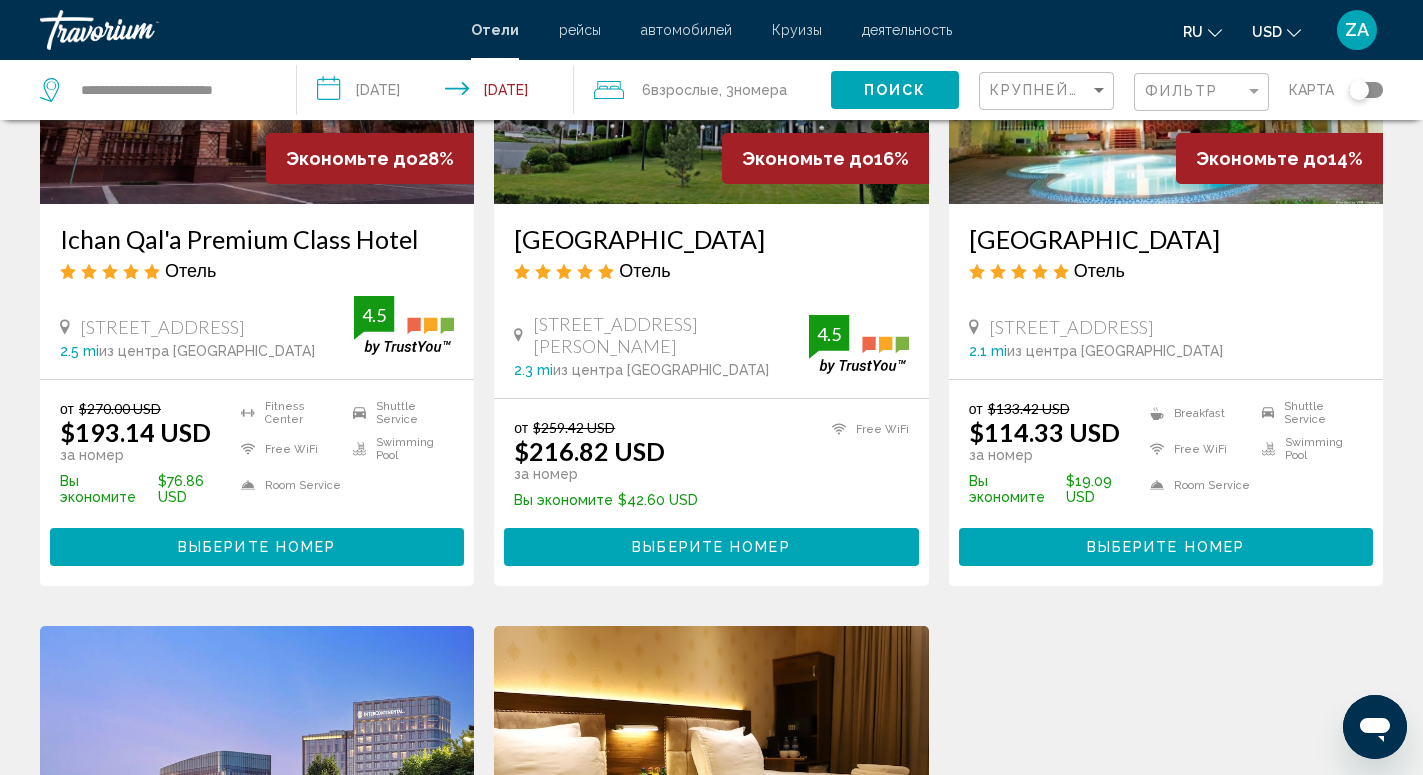 scroll, scrollTop: 0, scrollLeft: 0, axis: both 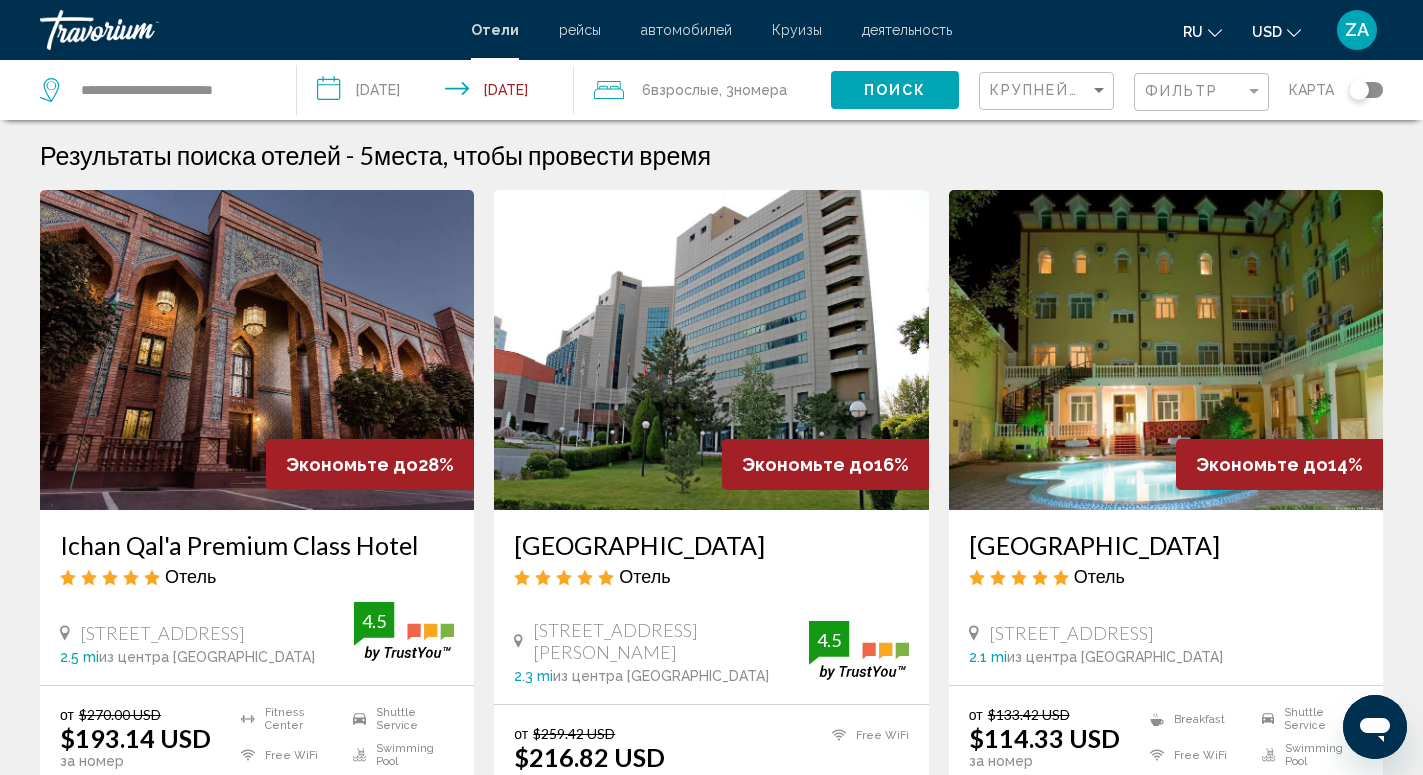 click on "6  Взрослый Взрослые , 3  Комната номера" 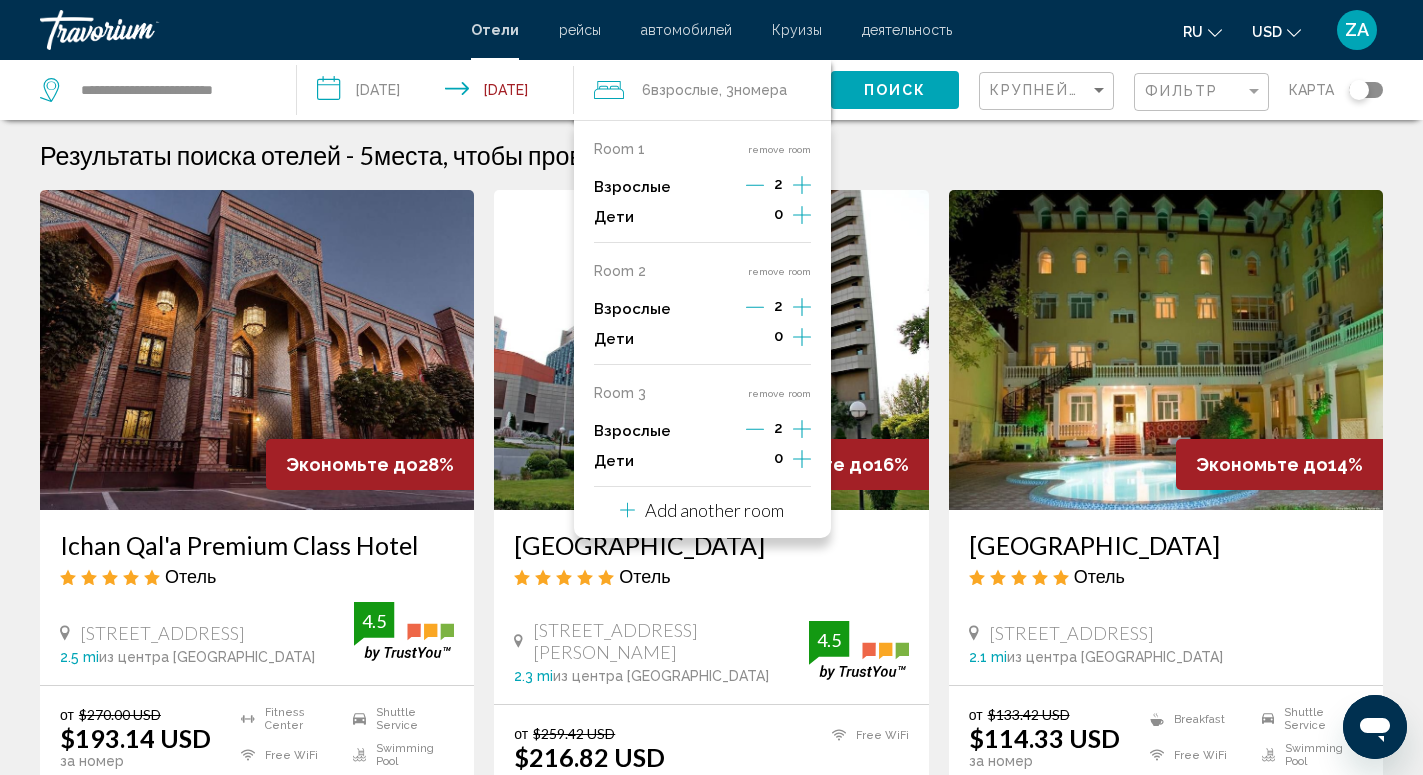 click on "remove room" at bounding box center [779, 271] 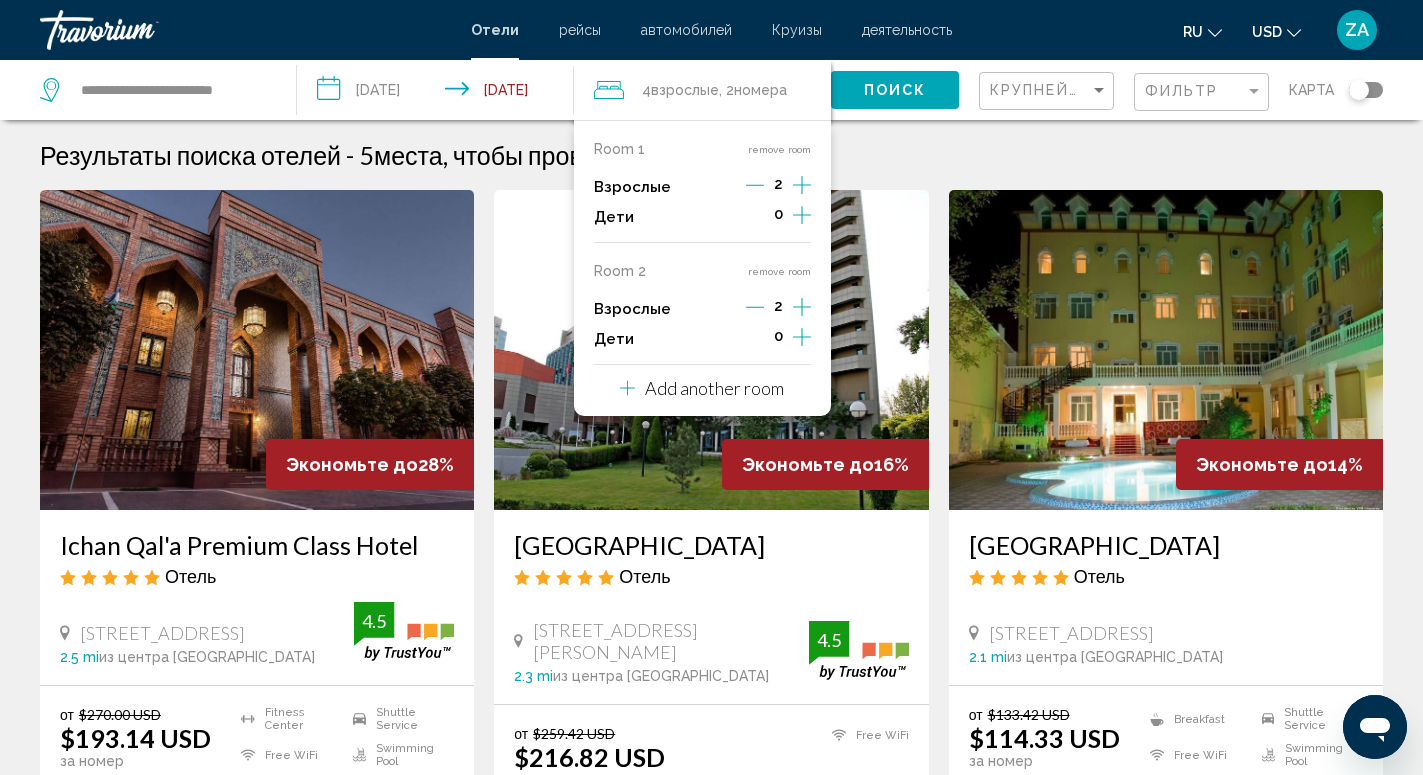 click on "remove room" at bounding box center [779, 271] 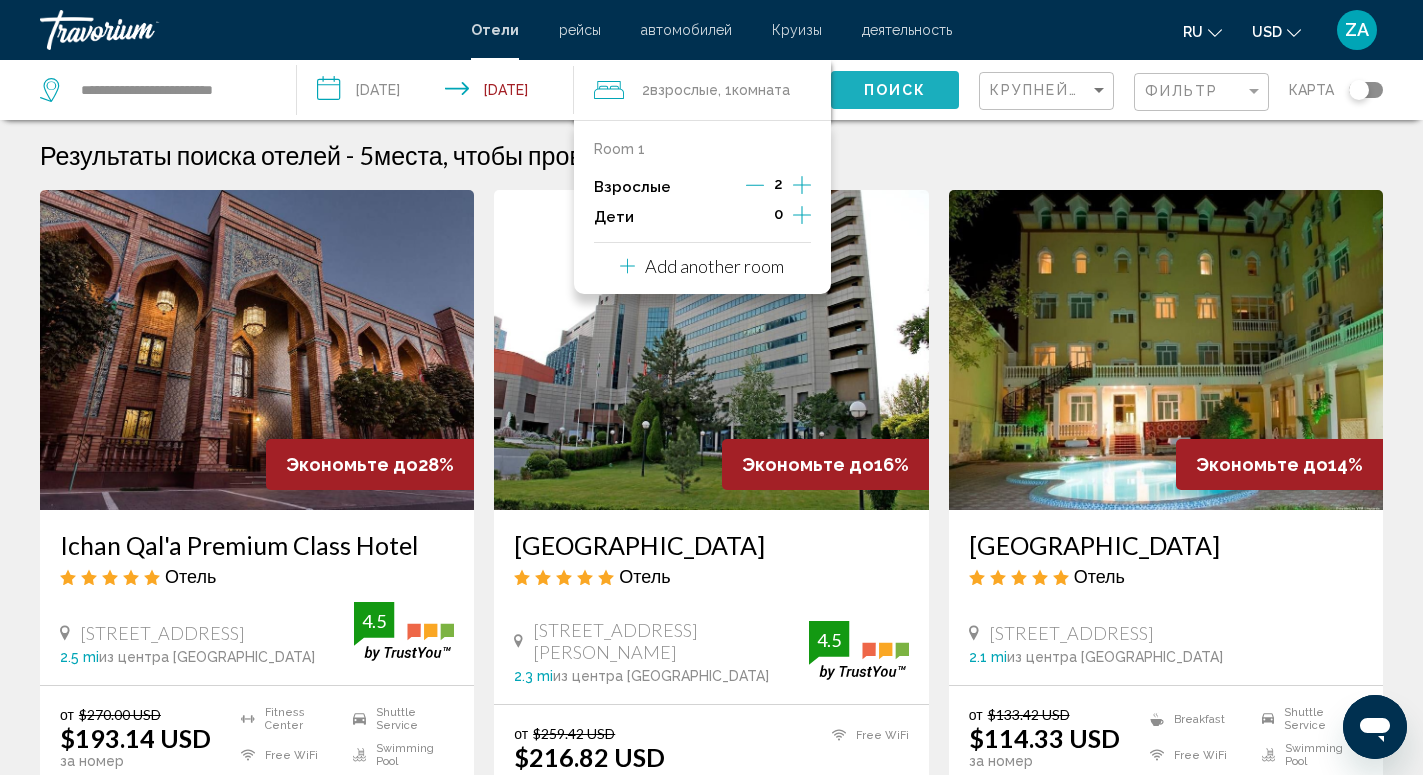 click on "Поиск" 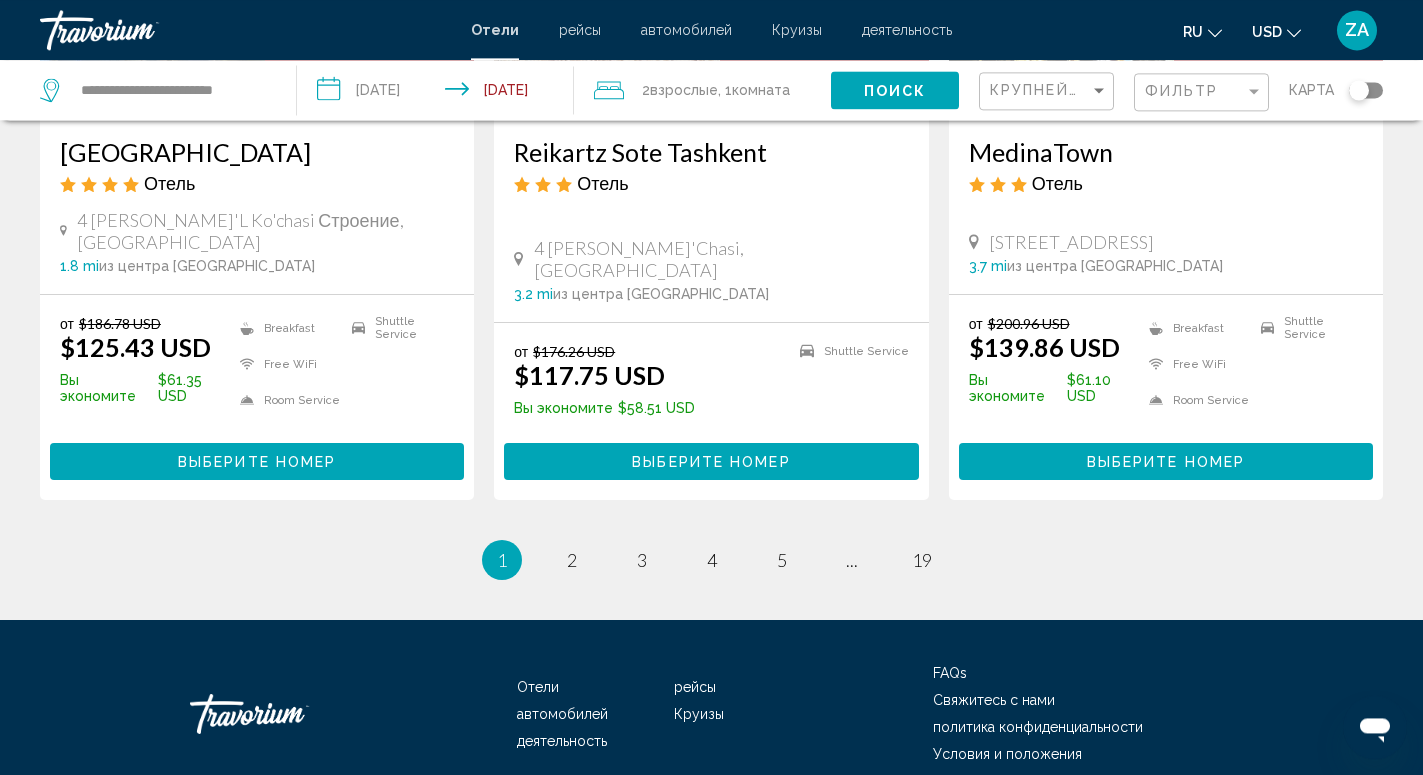 scroll, scrollTop: 2652, scrollLeft: 0, axis: vertical 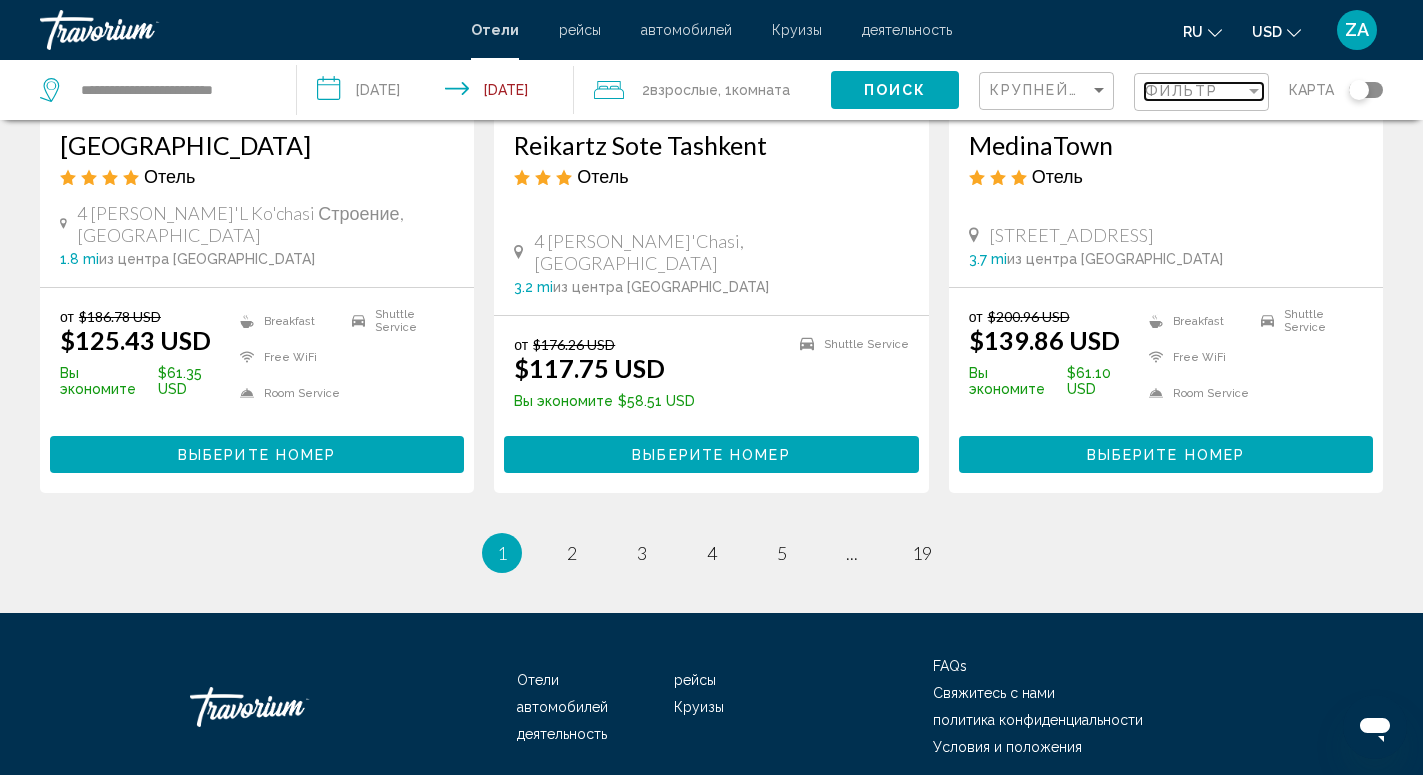 click on "Фильтр" at bounding box center (1182, 91) 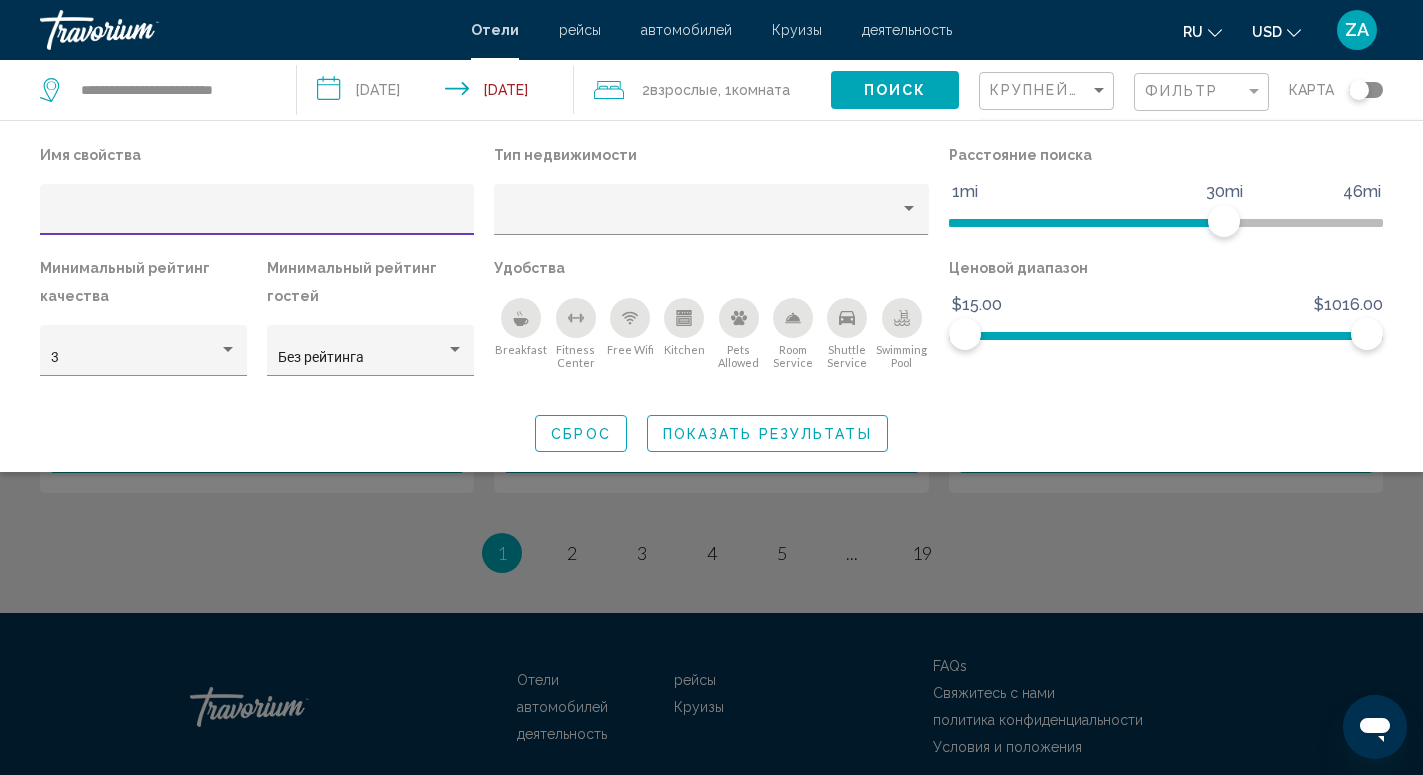 type on "*" 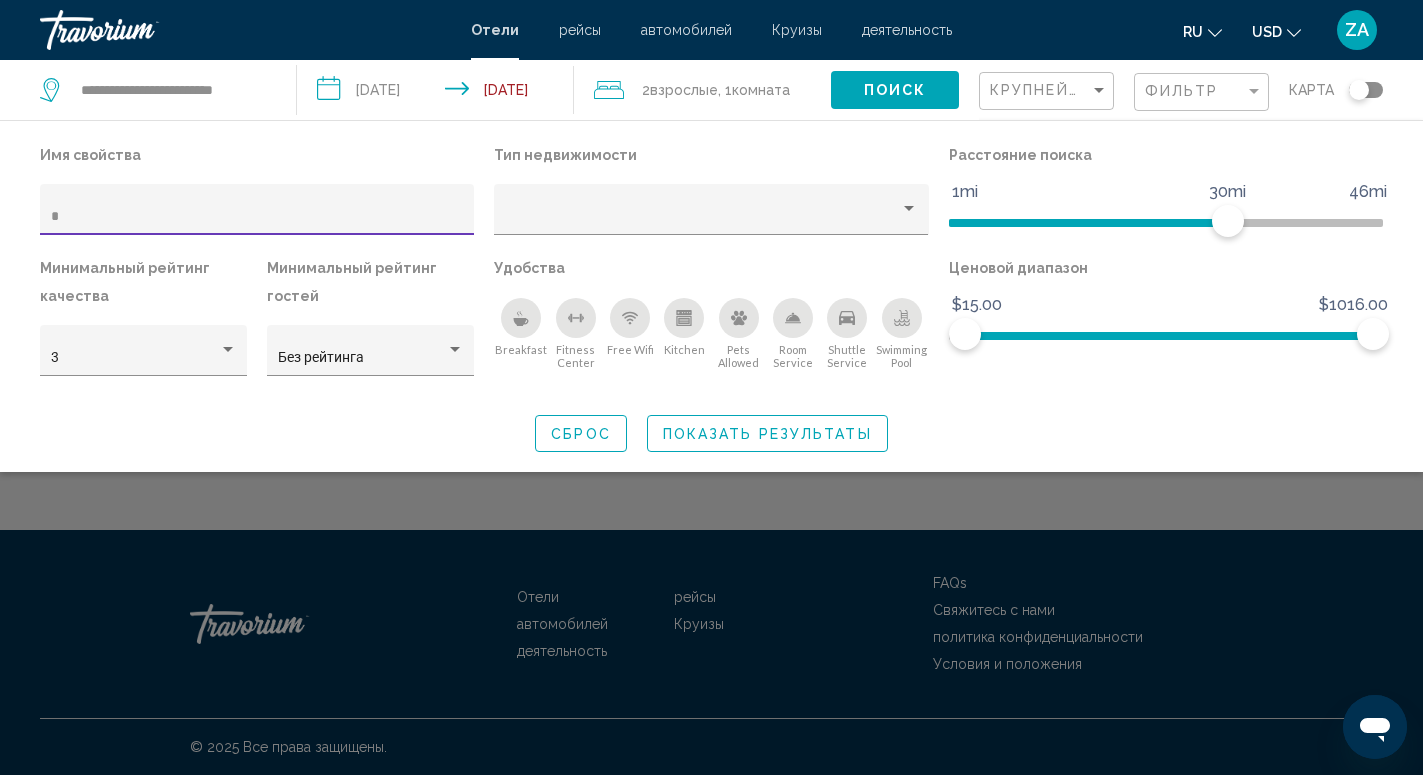 scroll, scrollTop: 0, scrollLeft: 0, axis: both 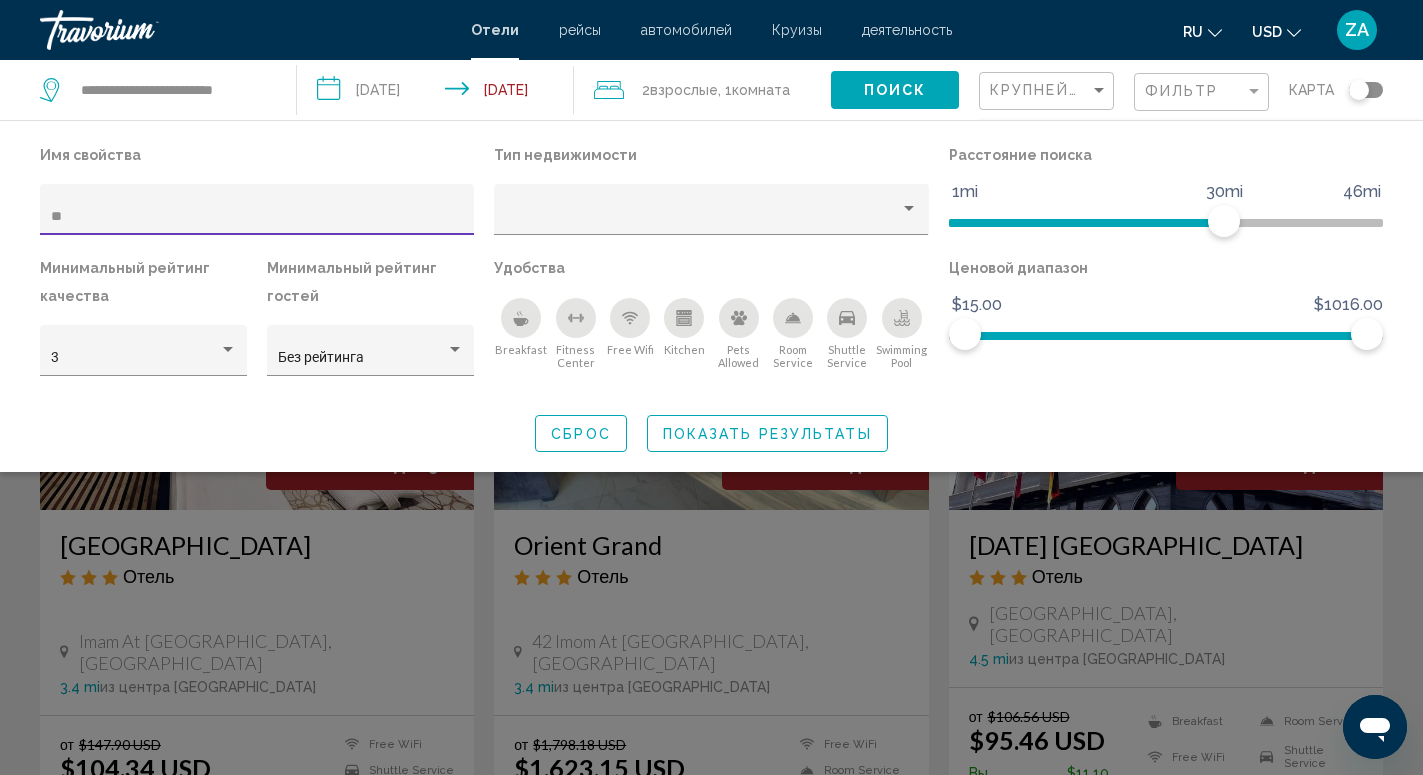 type on "**" 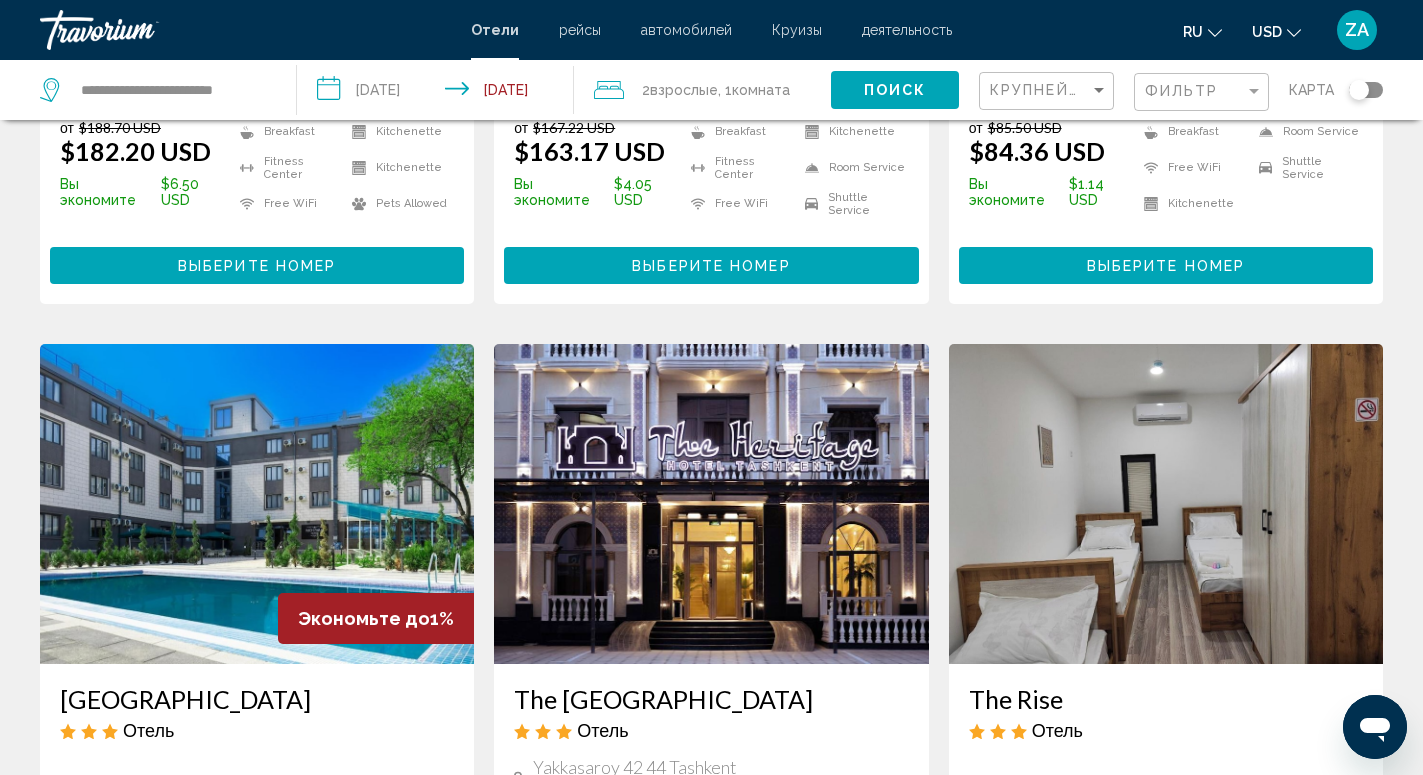 scroll, scrollTop: 1055, scrollLeft: 0, axis: vertical 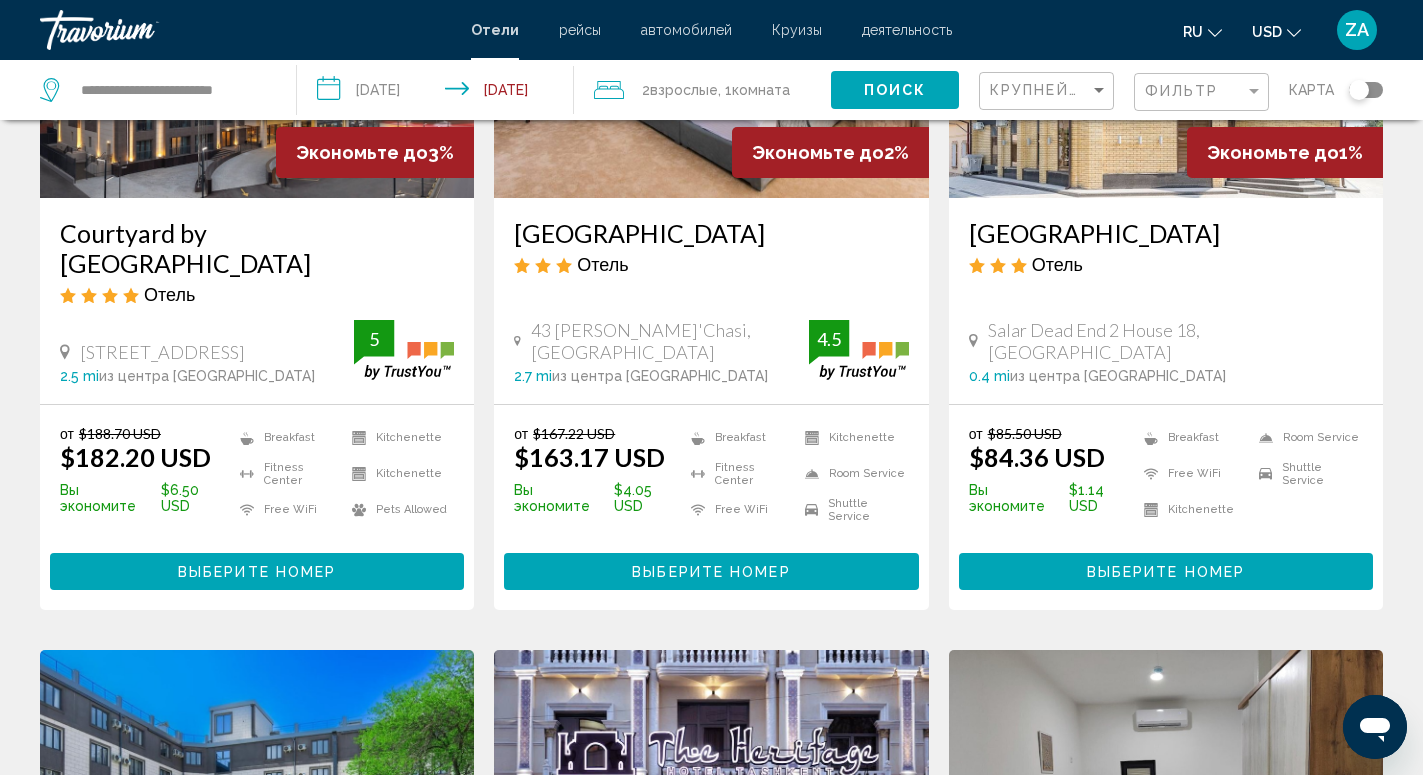 click at bounding box center [257, 38] 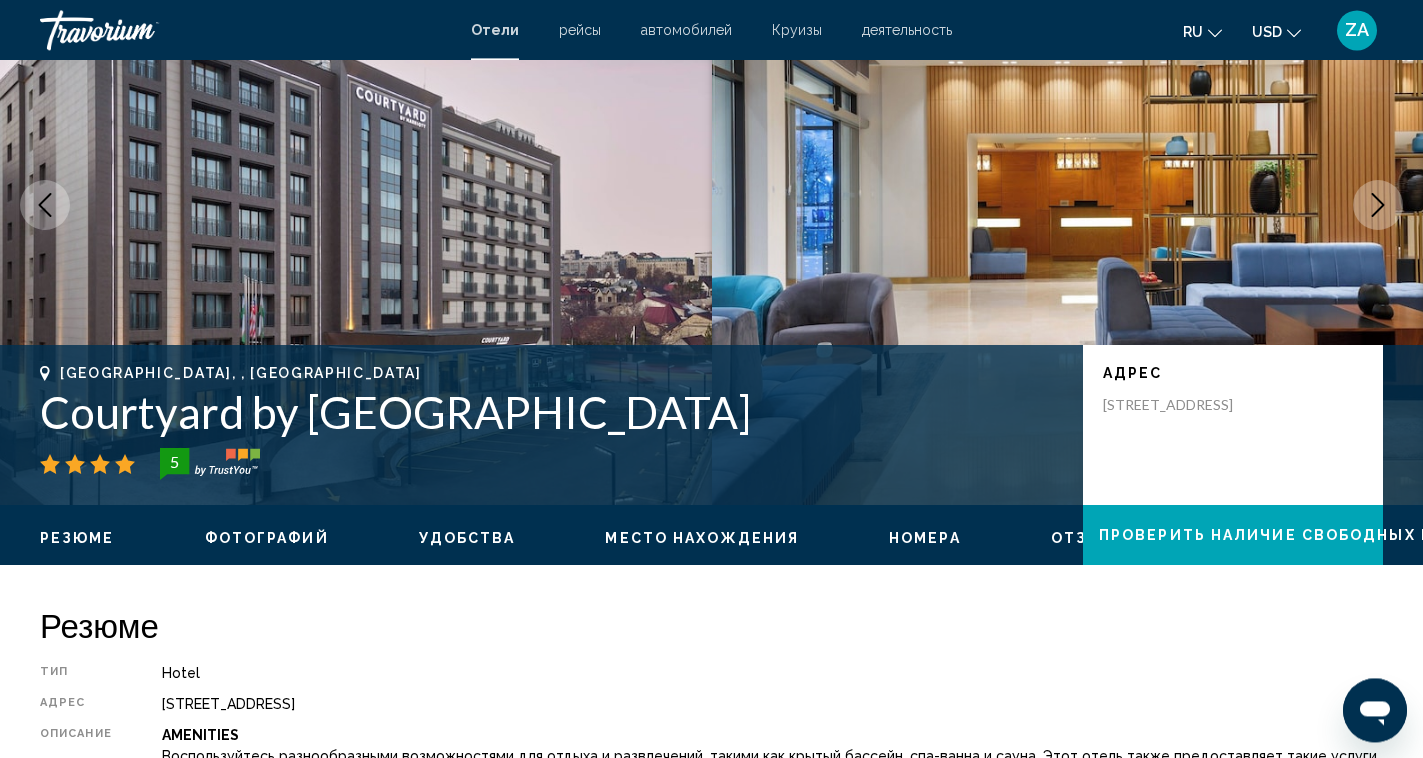 scroll, scrollTop: 74, scrollLeft: 0, axis: vertical 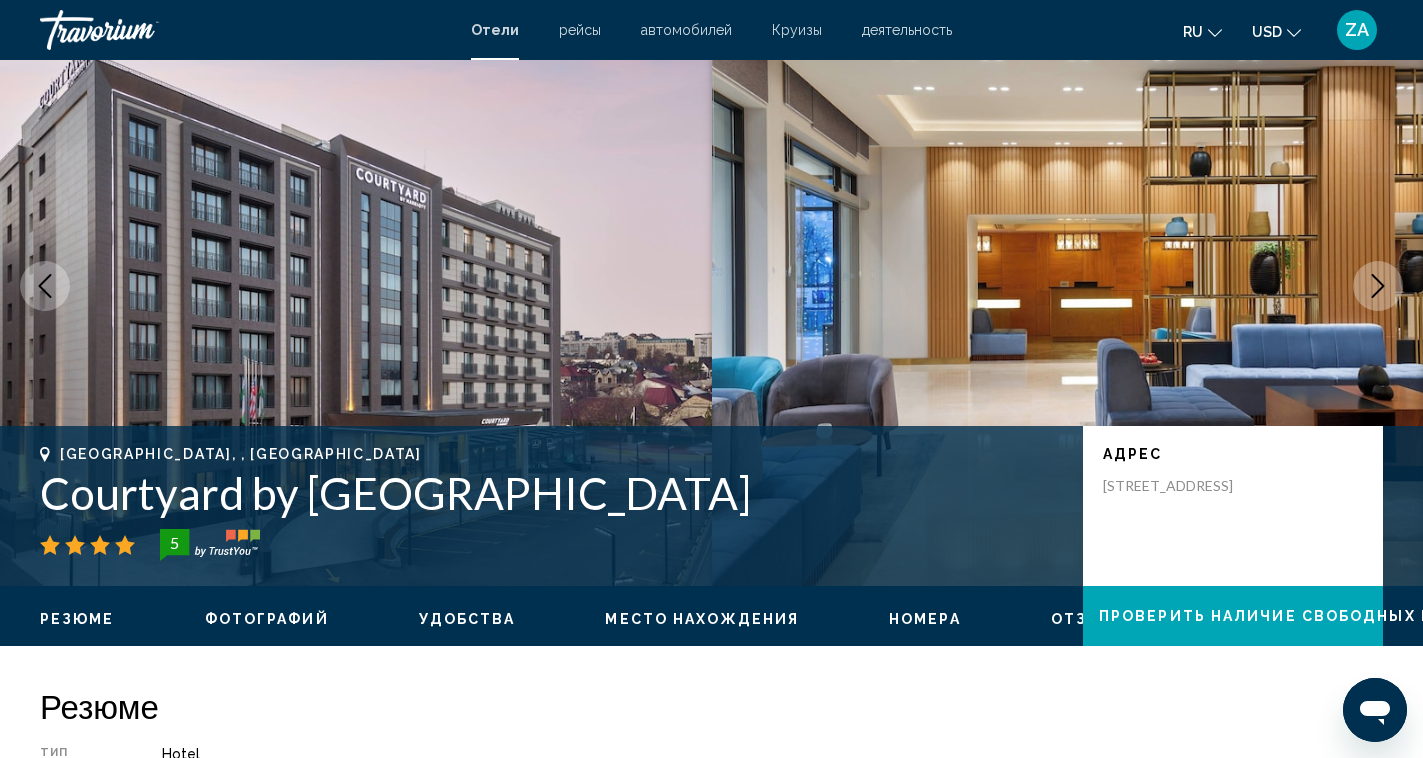 click 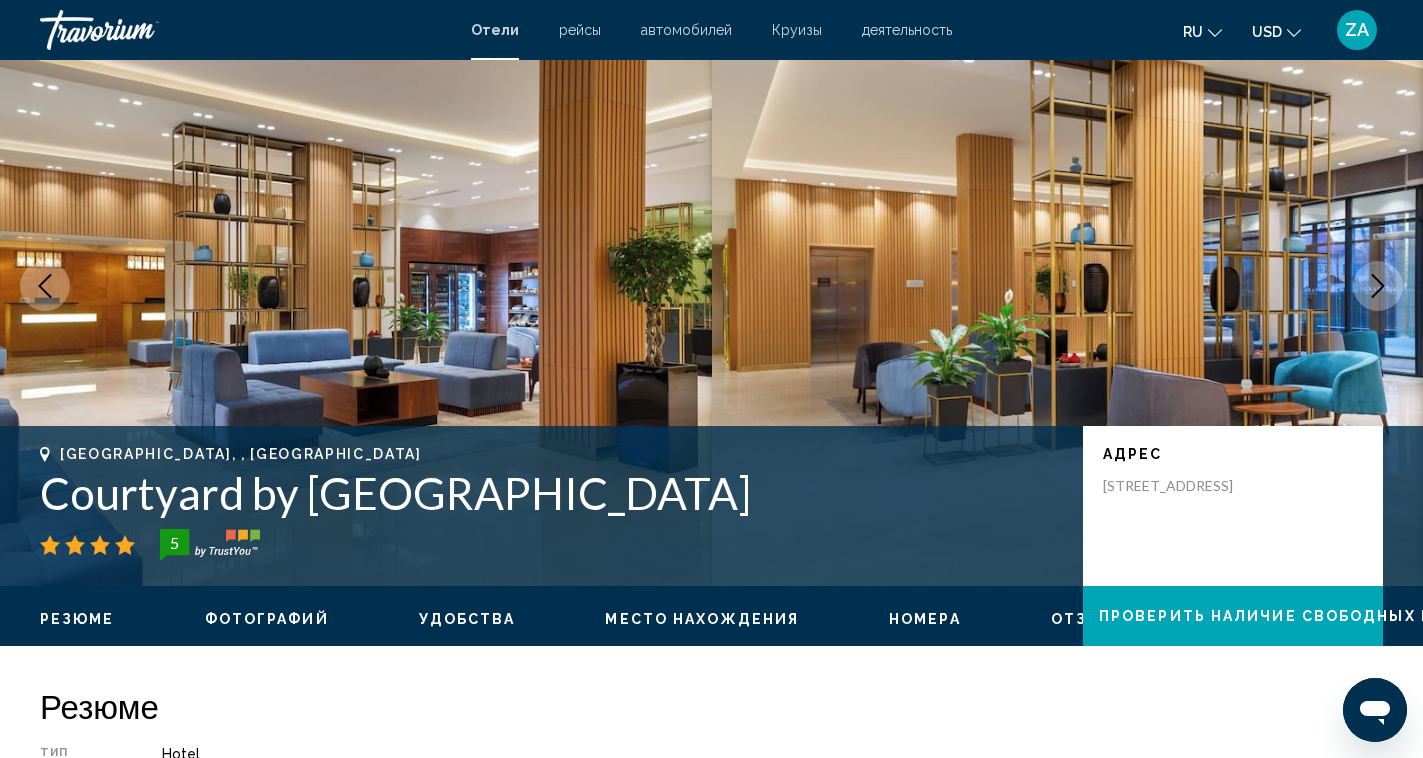 click 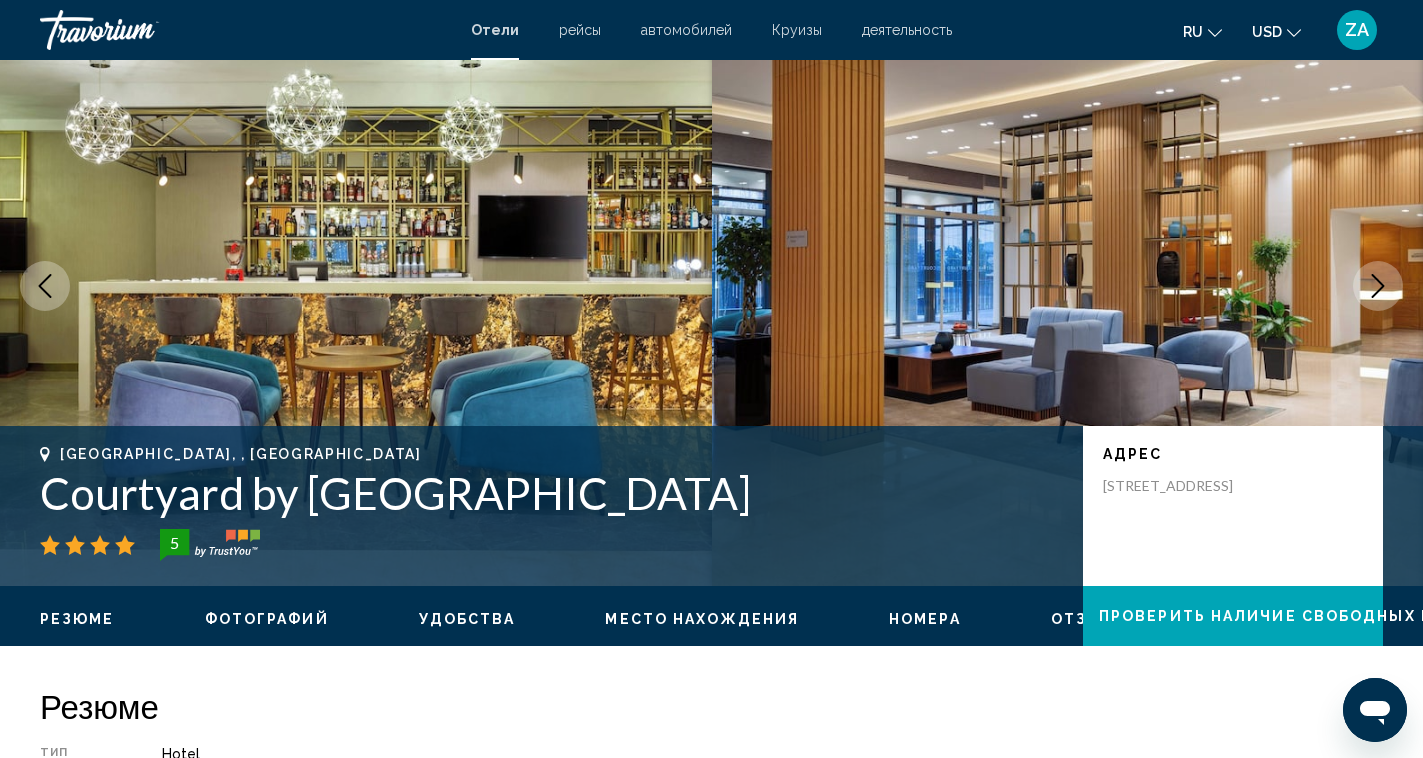 click 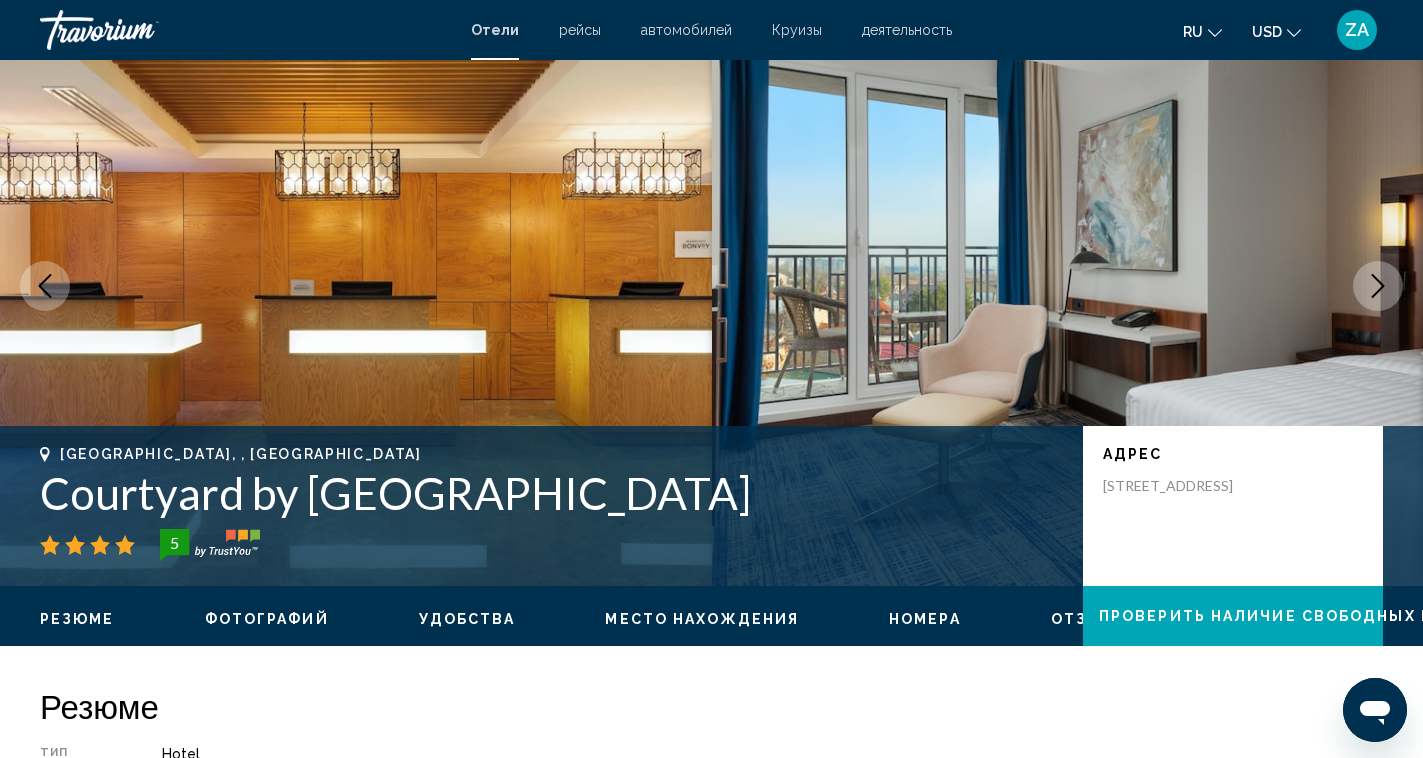 click 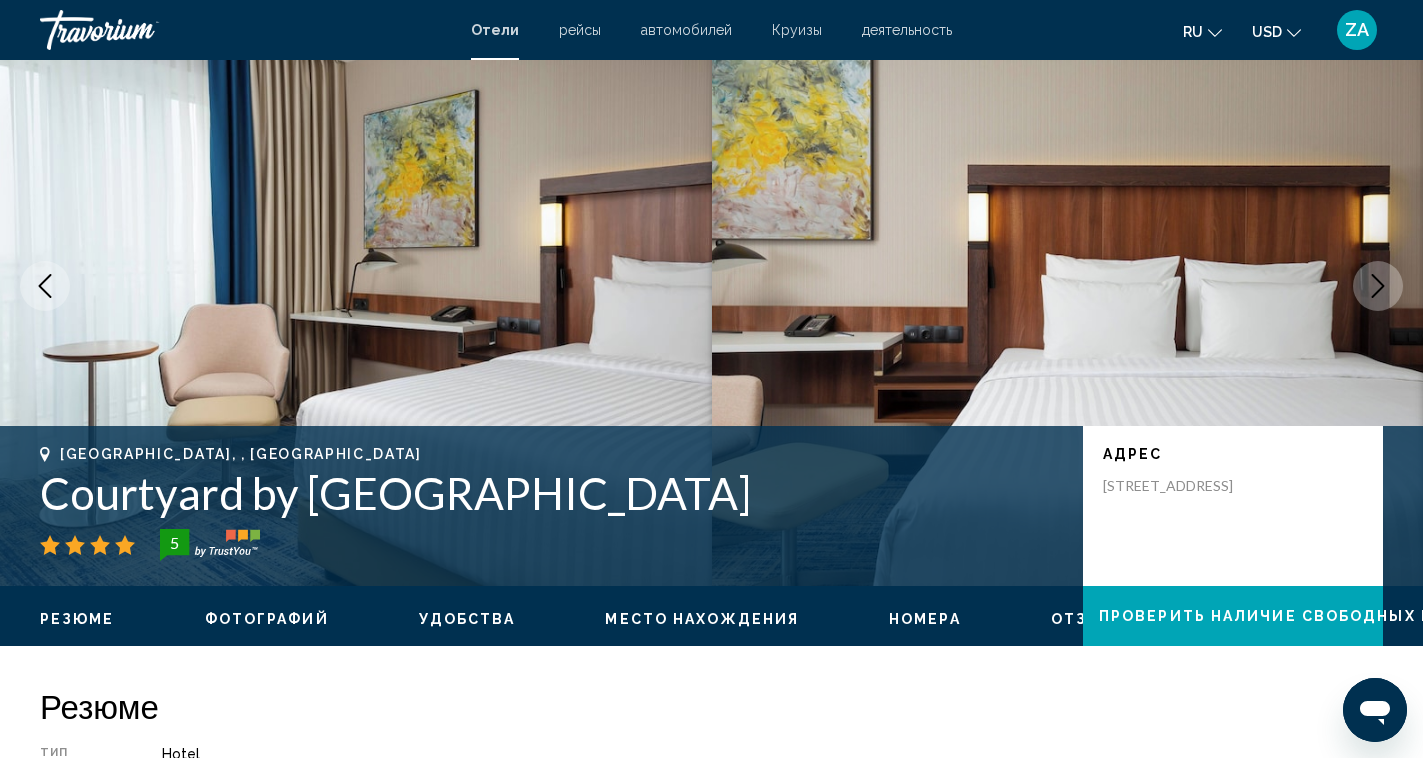 click 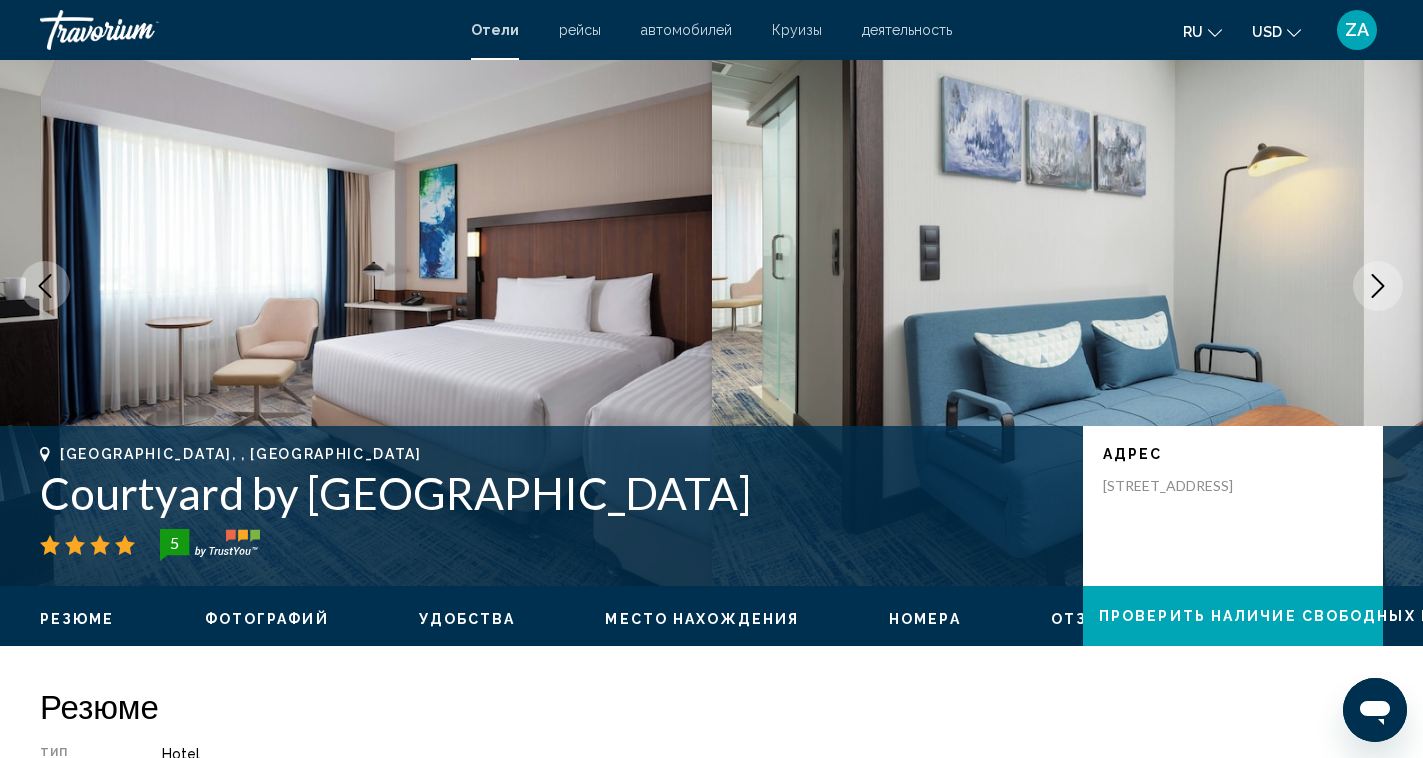 click 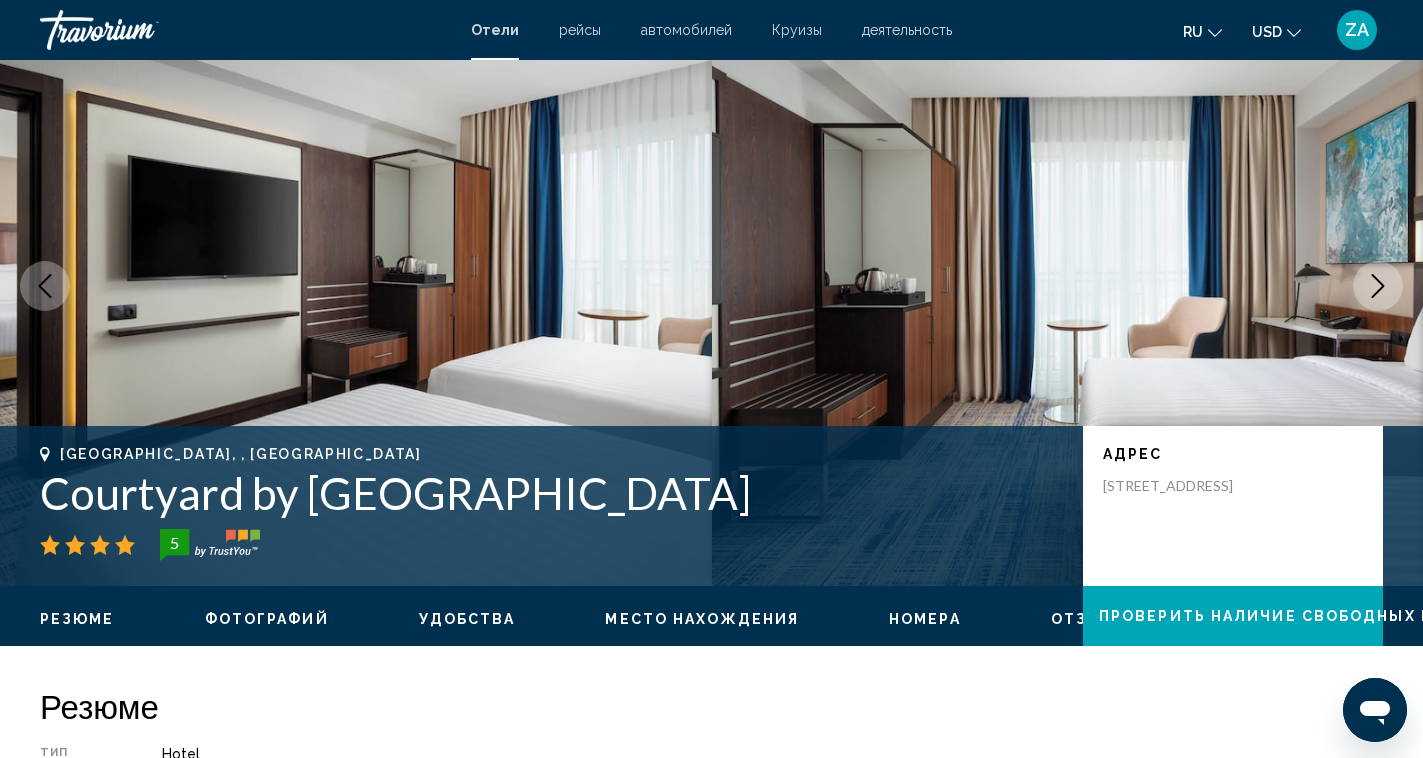 click 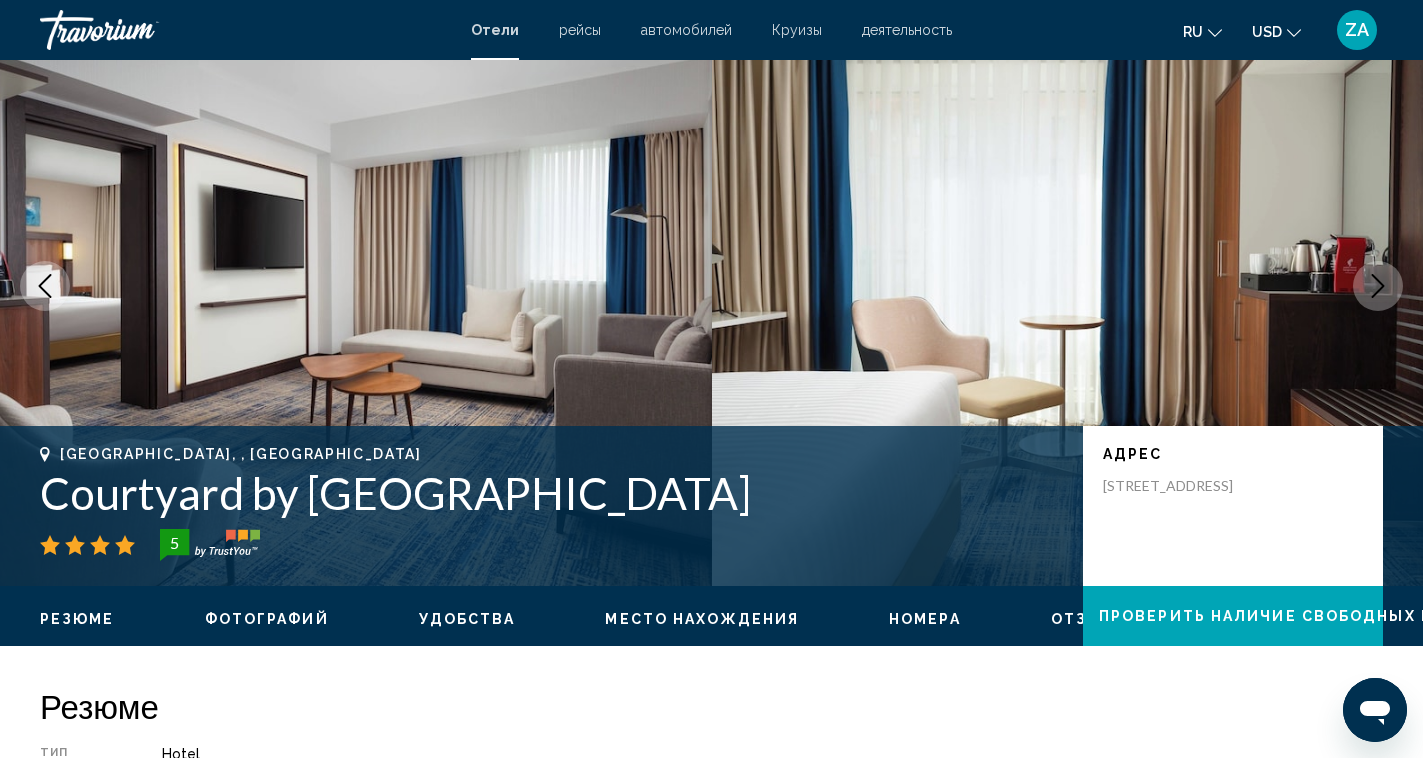 click 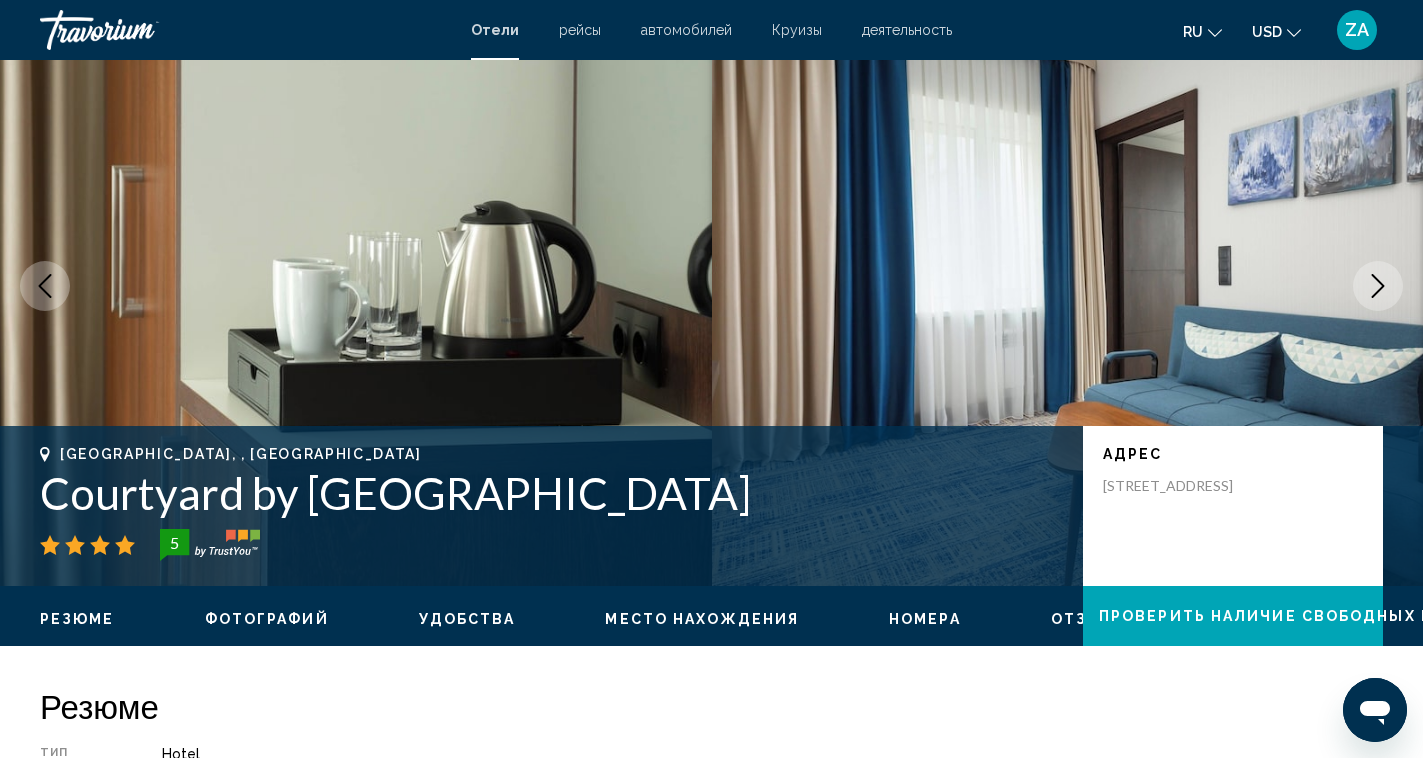 click 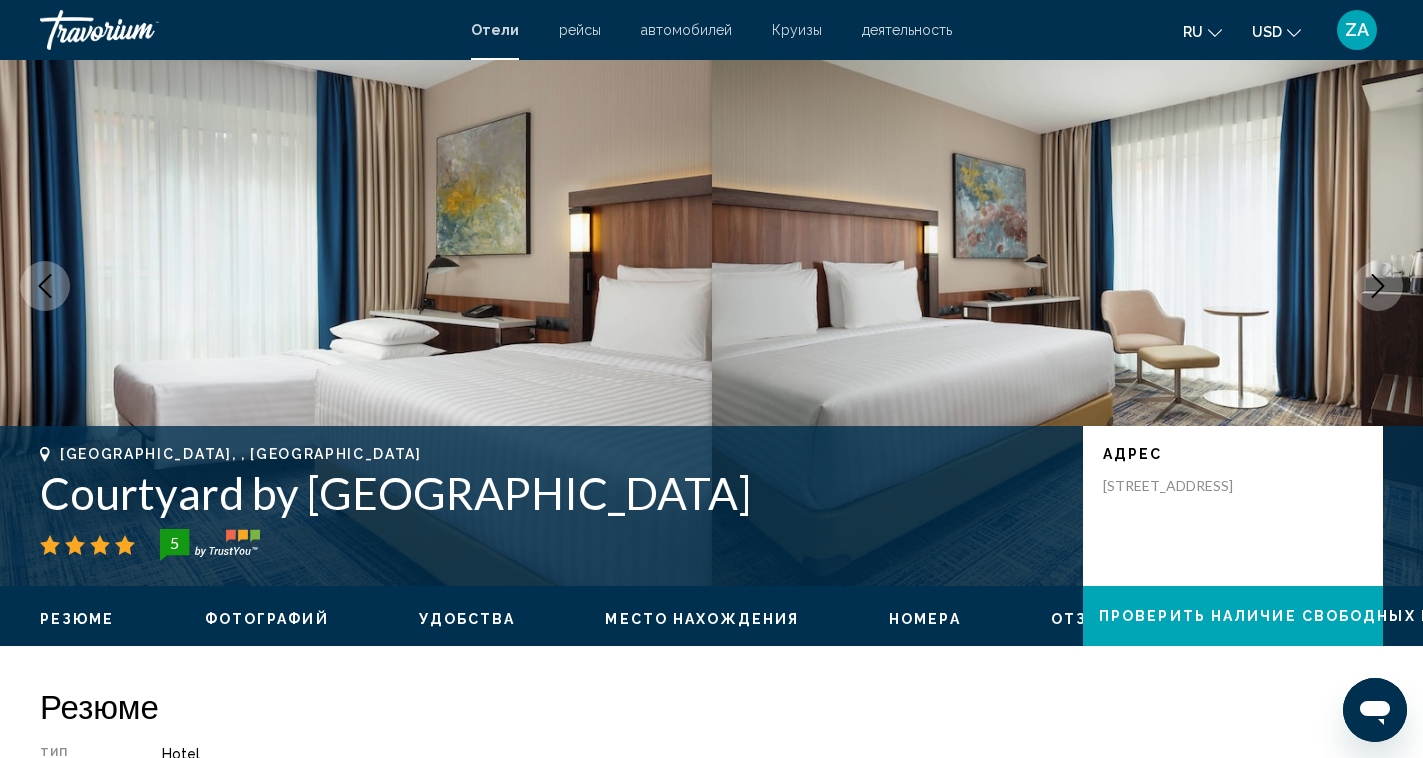 click 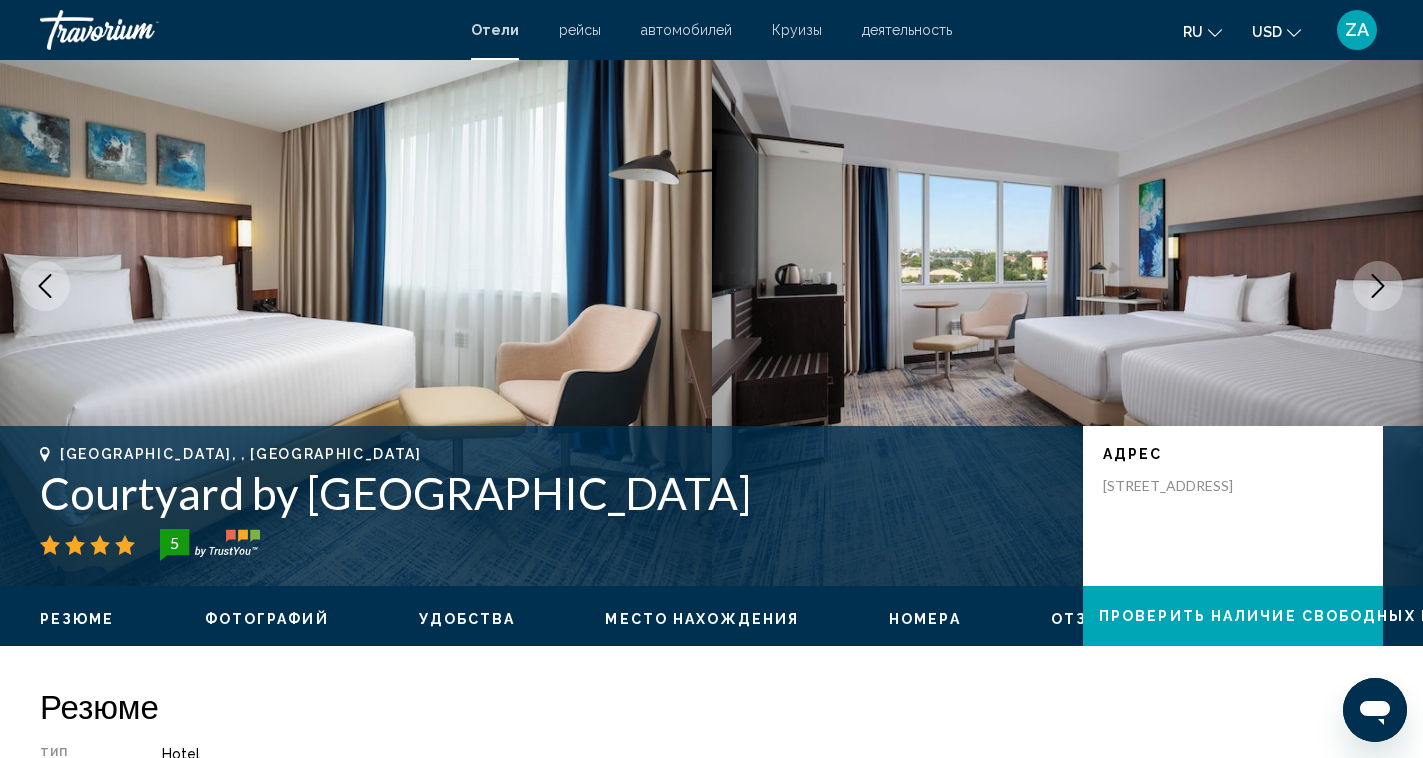 click 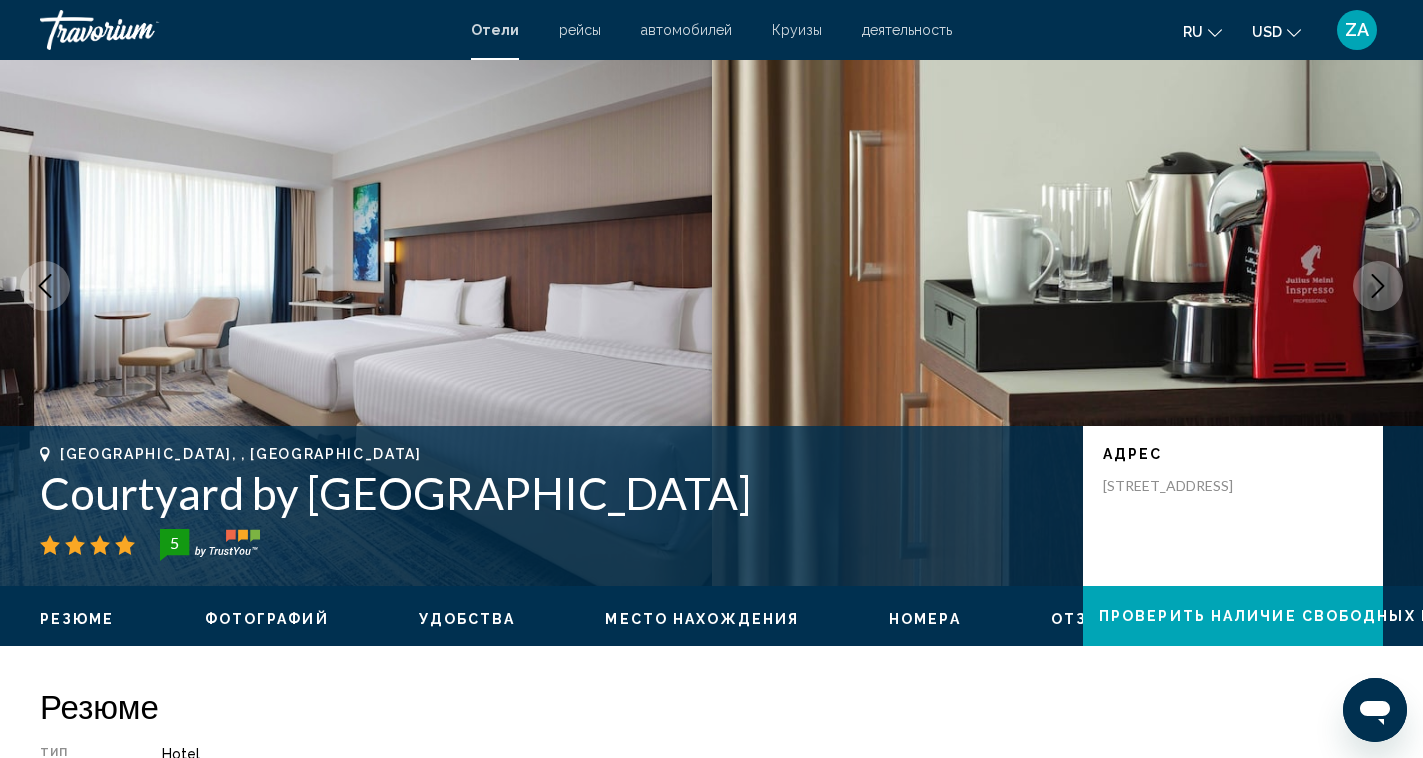 click 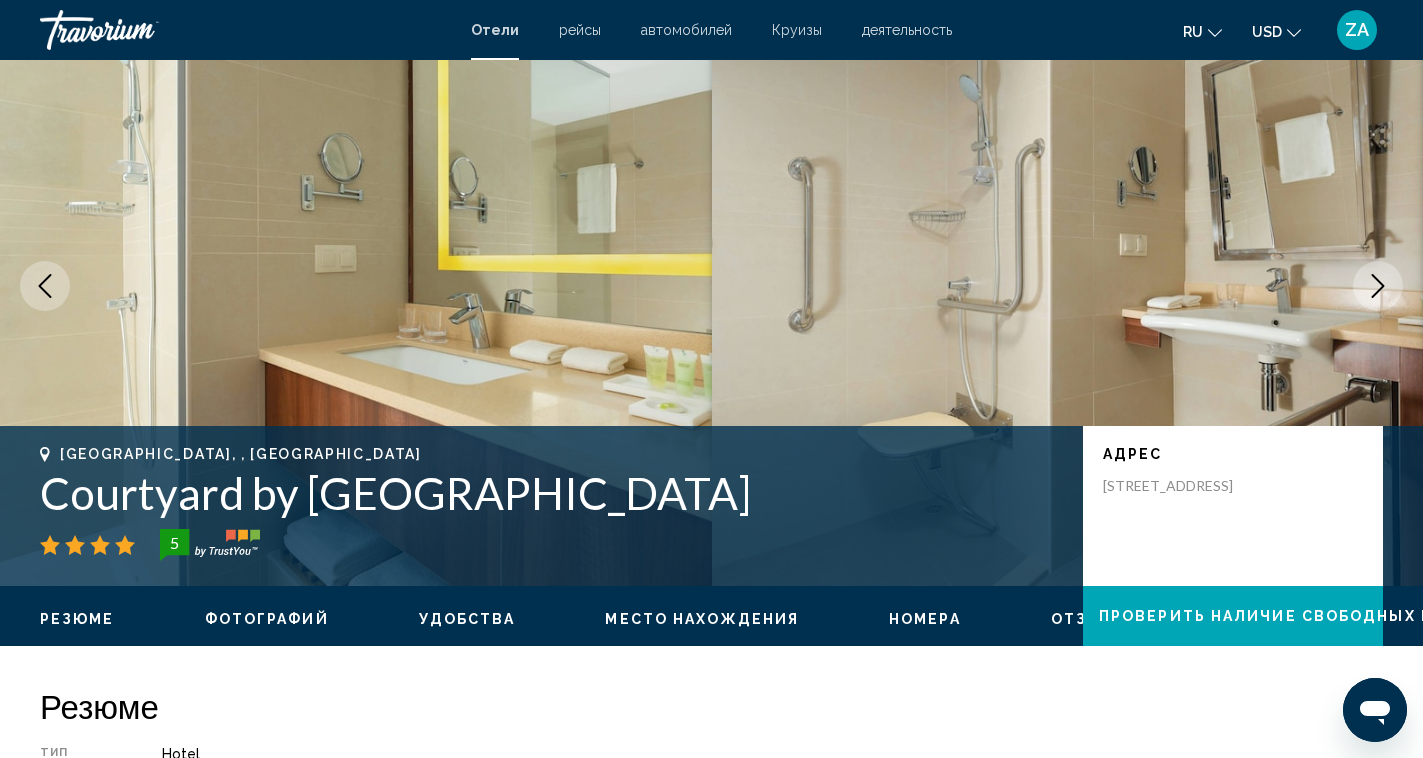 click 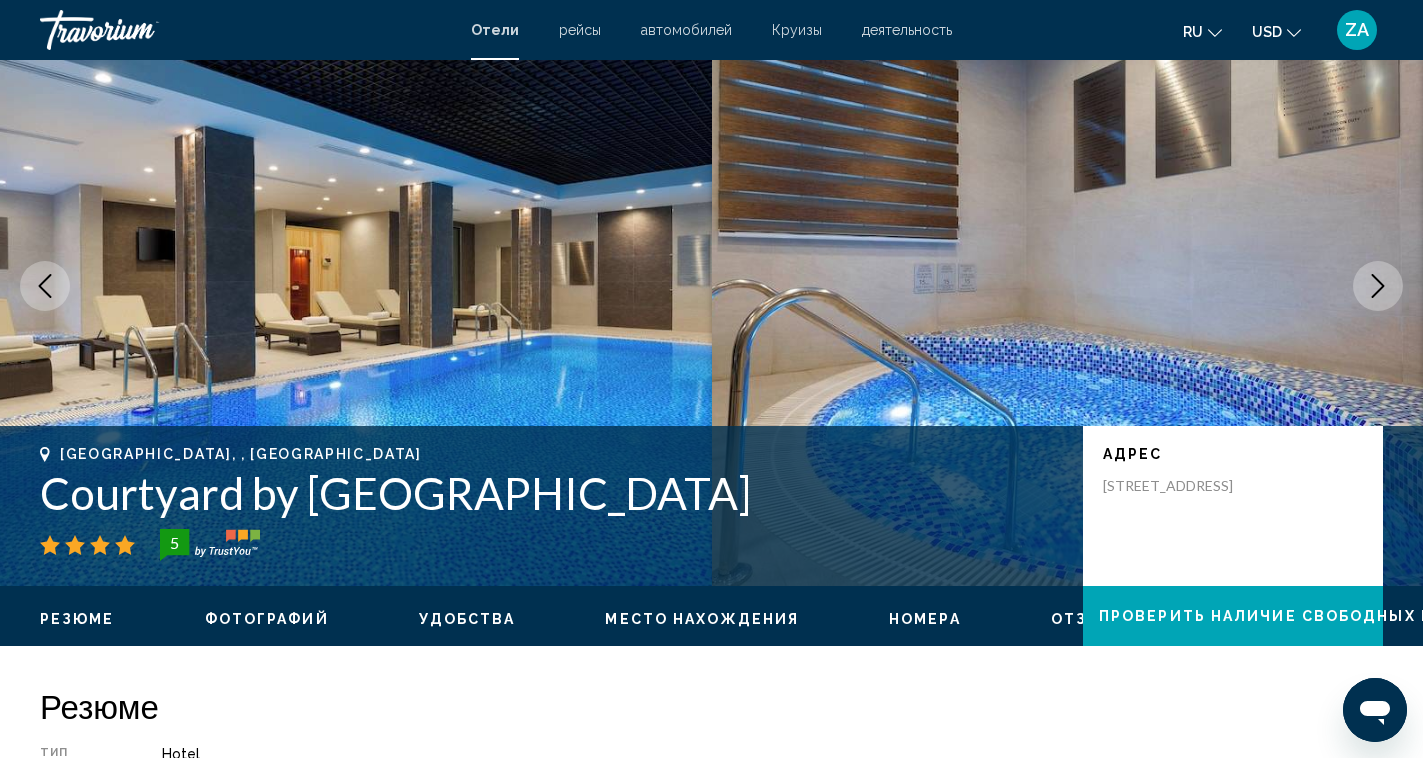 click 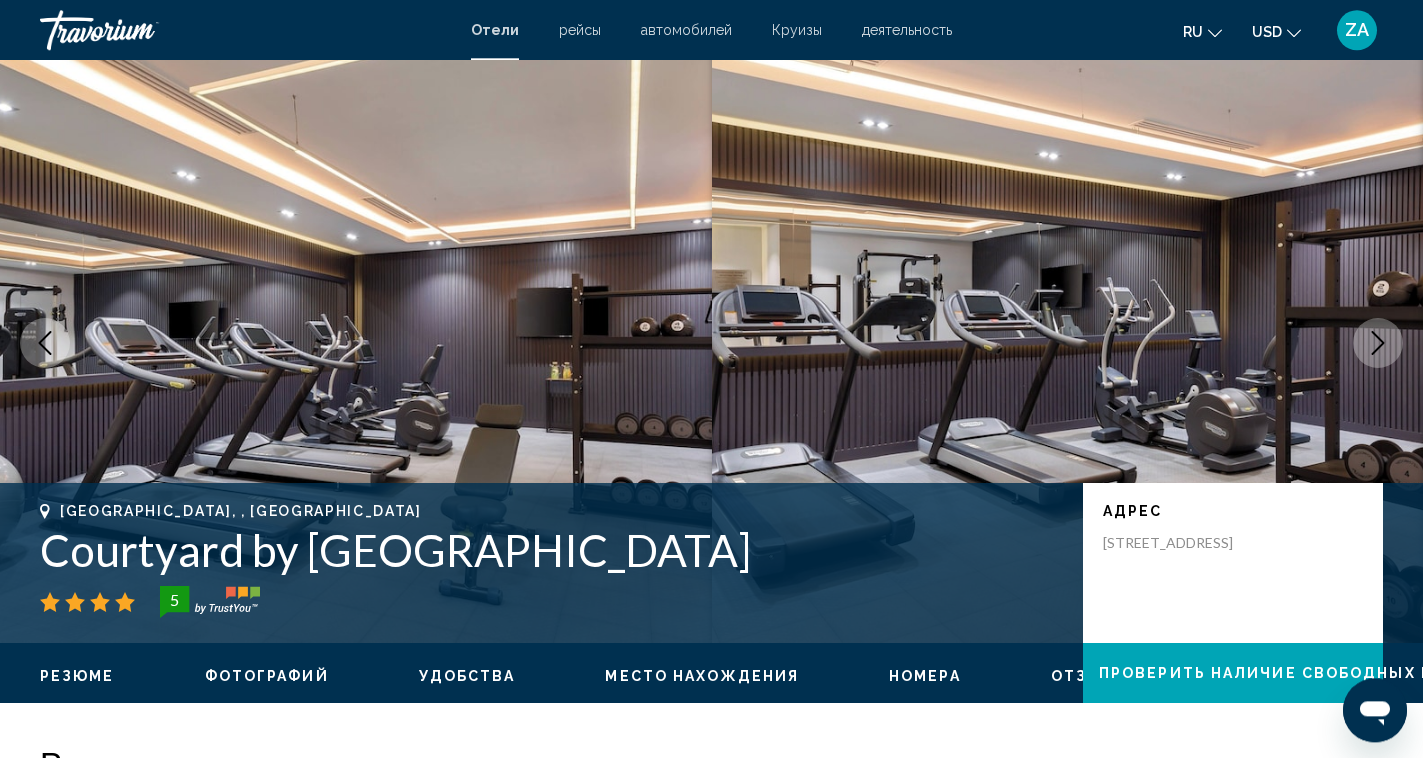 scroll, scrollTop: 0, scrollLeft: 0, axis: both 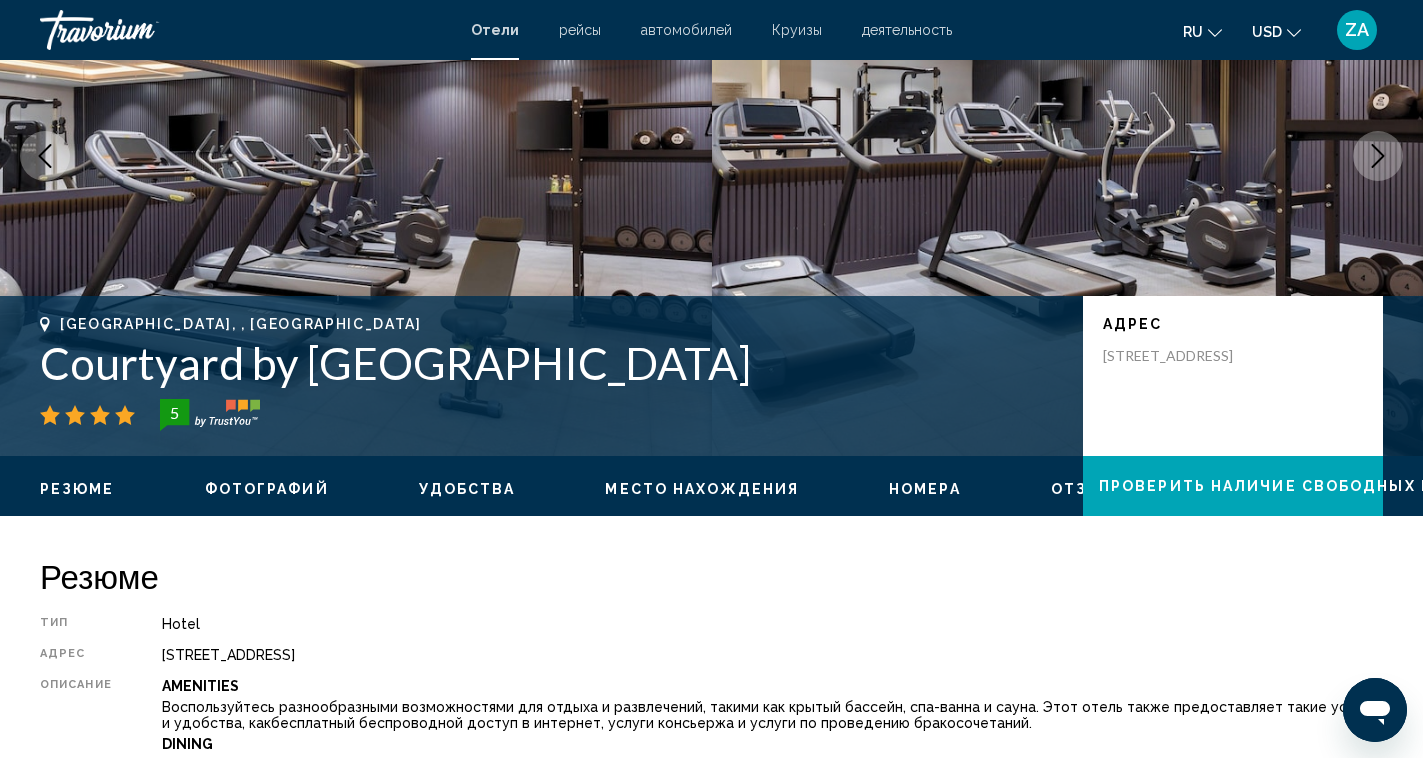 click at bounding box center (1378, 156) 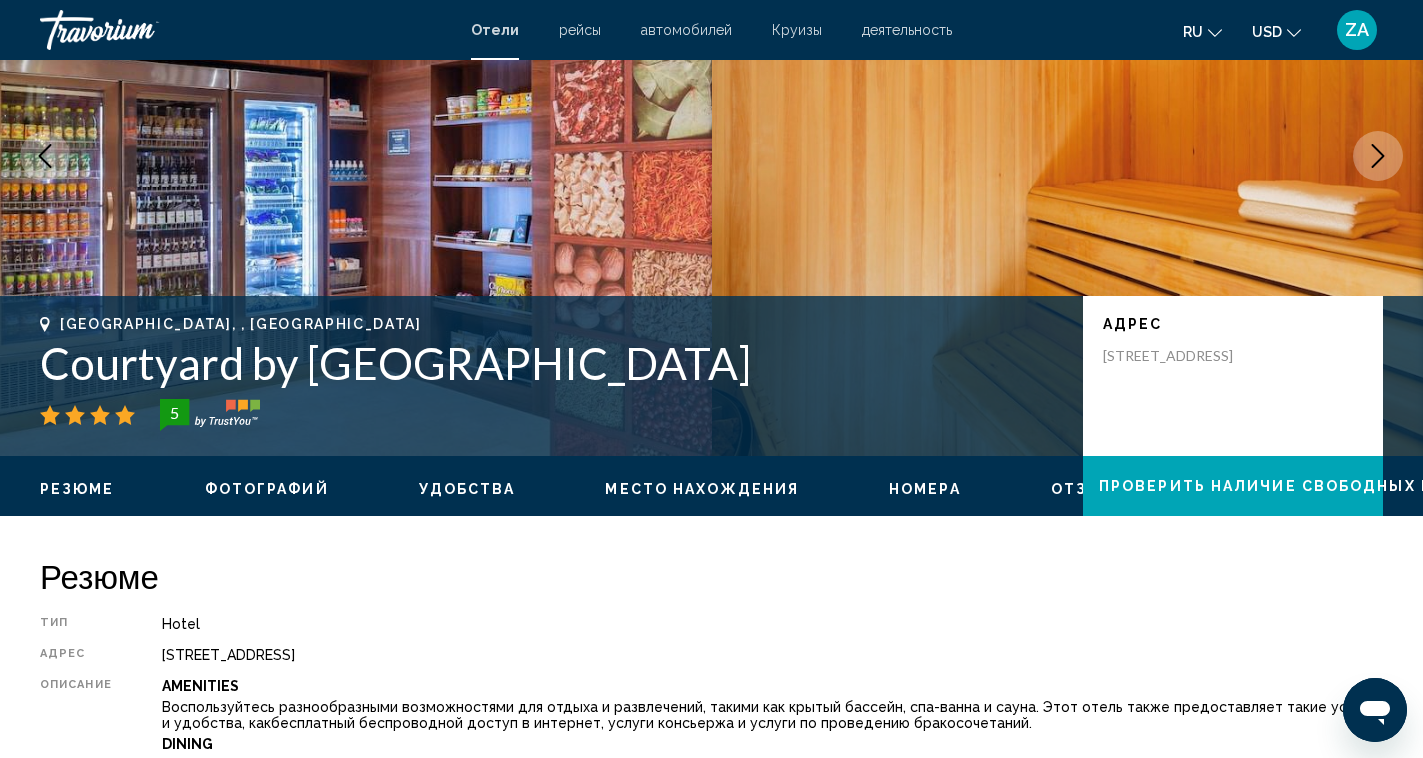click at bounding box center [1378, 156] 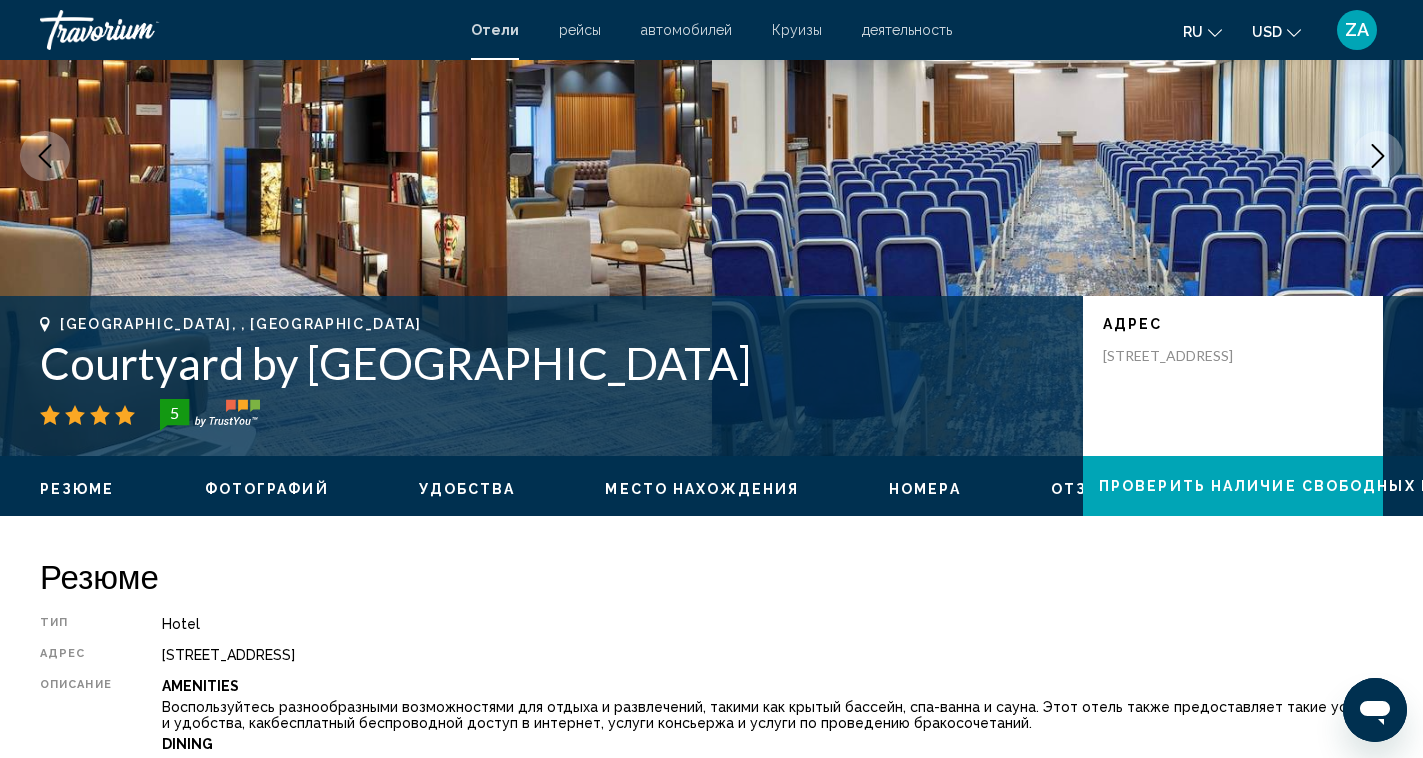 click at bounding box center (1378, 156) 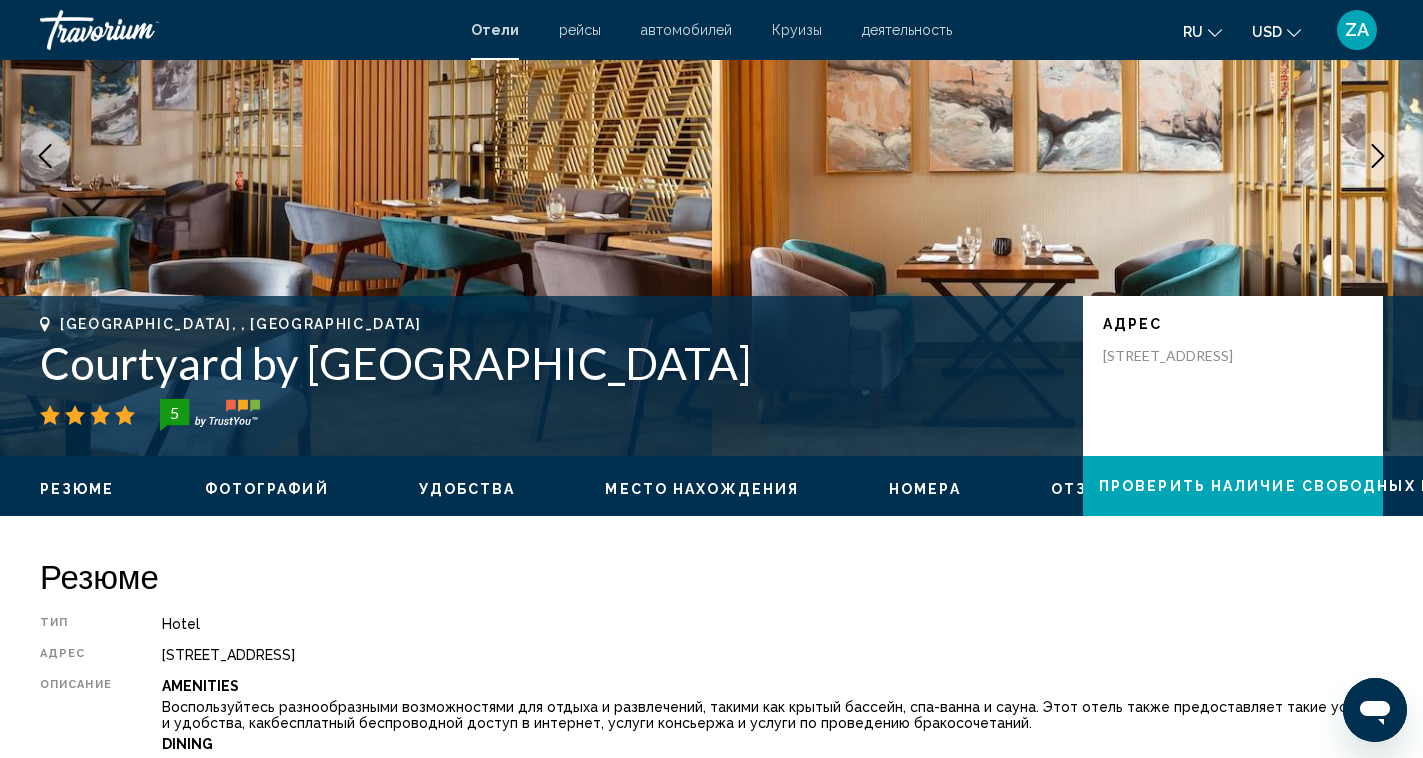 click at bounding box center [1378, 156] 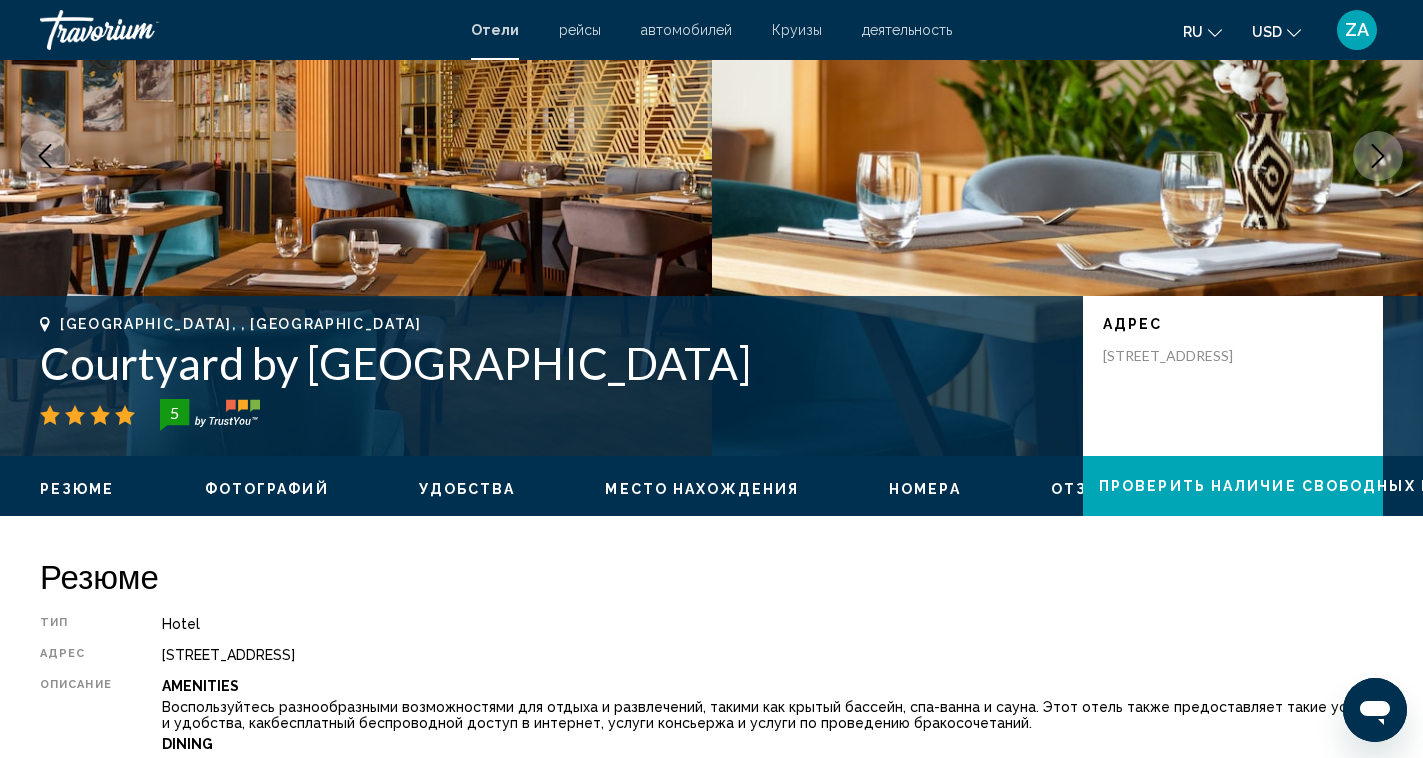 click at bounding box center (1378, 156) 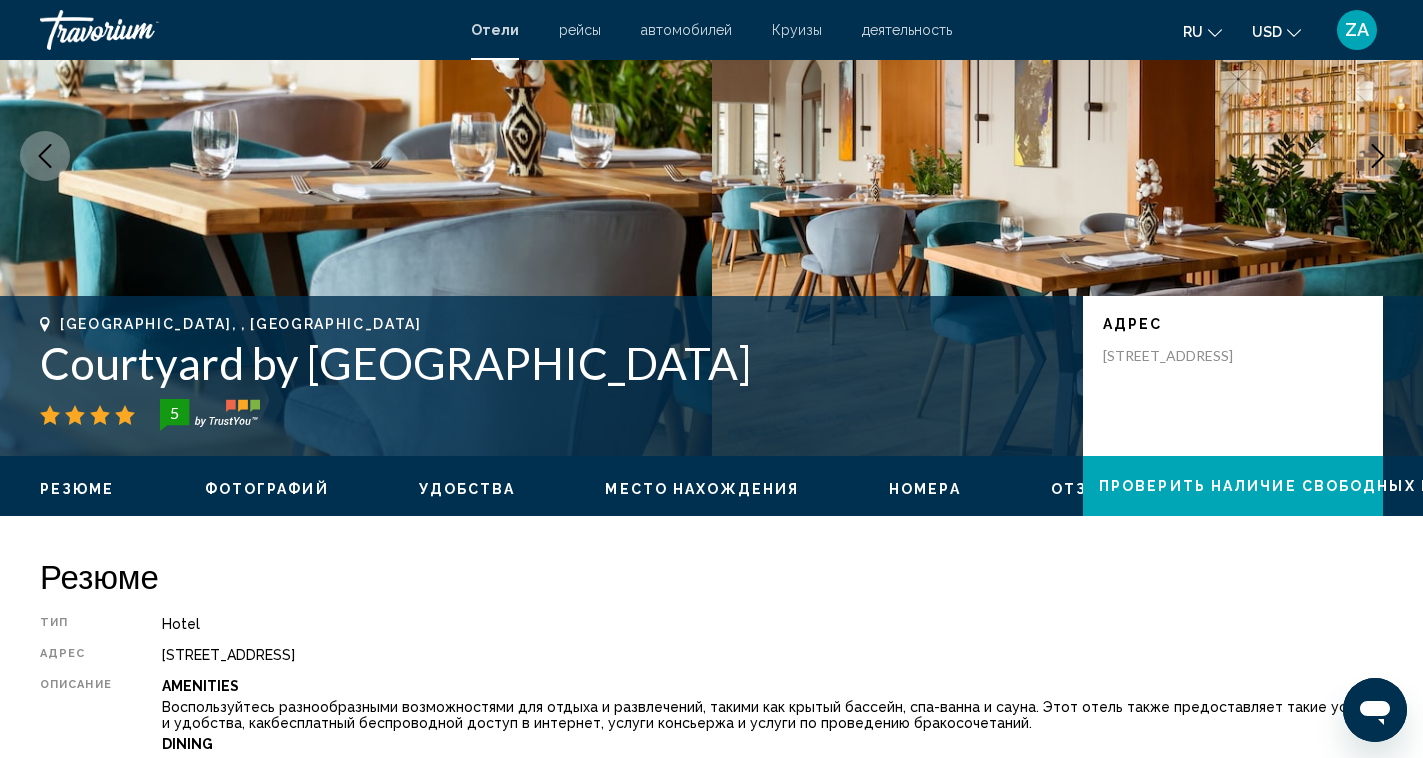 click at bounding box center (1378, 156) 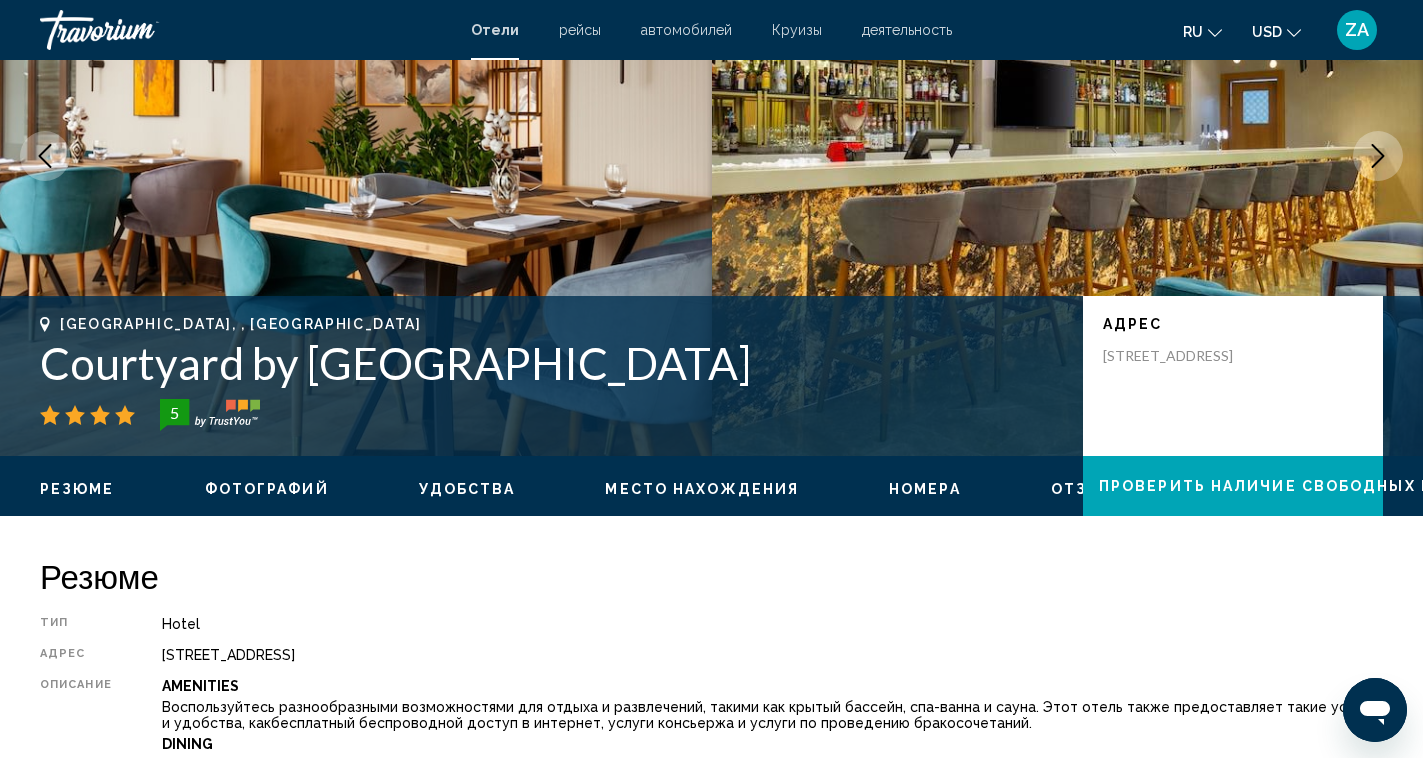 click at bounding box center [1378, 156] 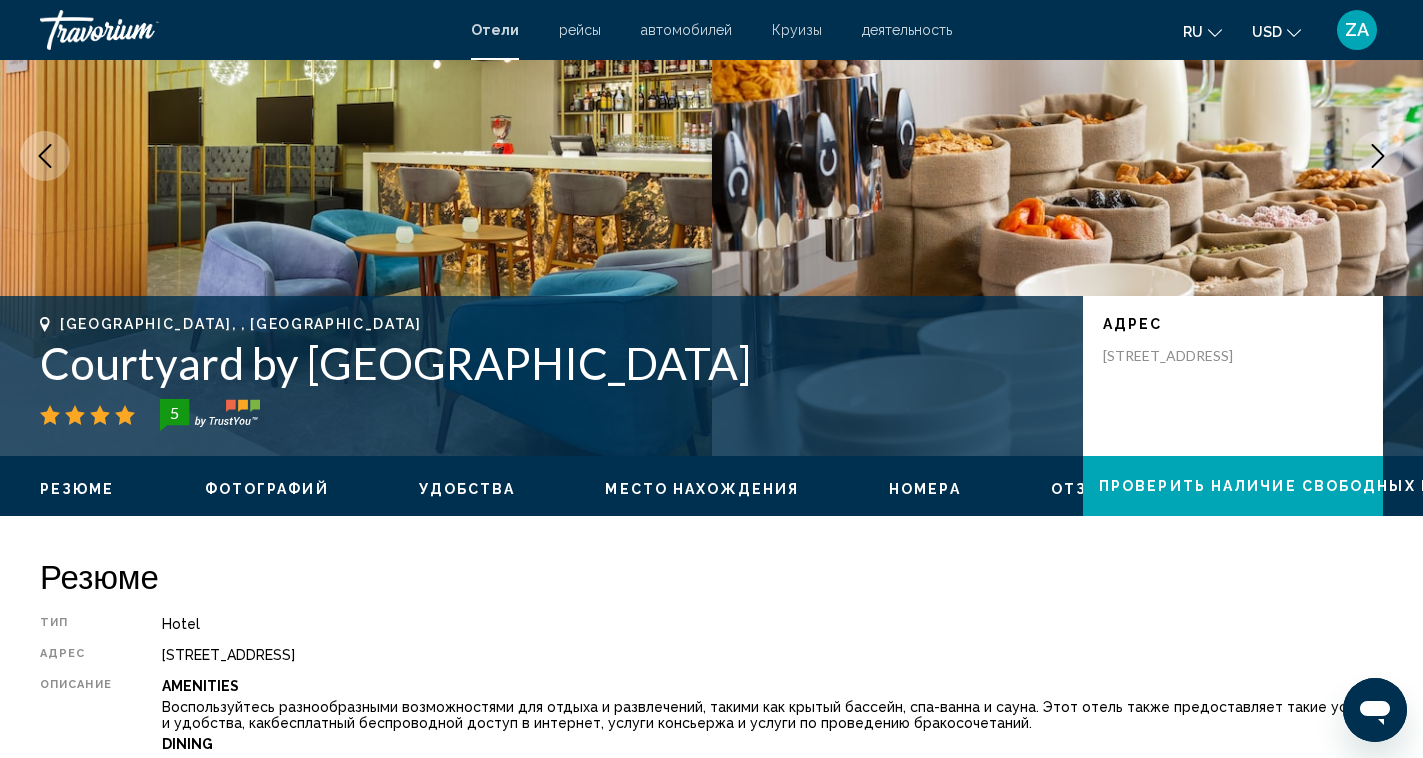 click at bounding box center [1378, 156] 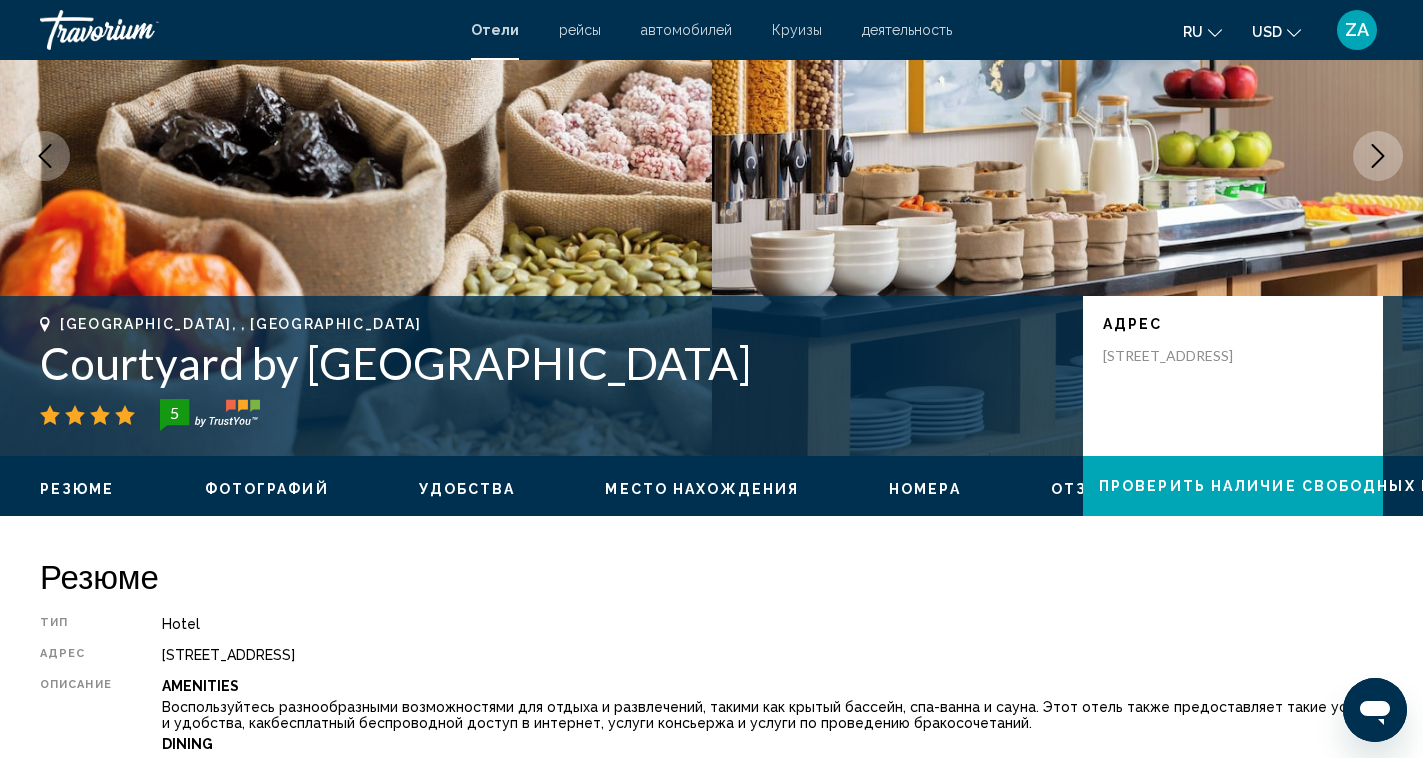 click at bounding box center [1378, 156] 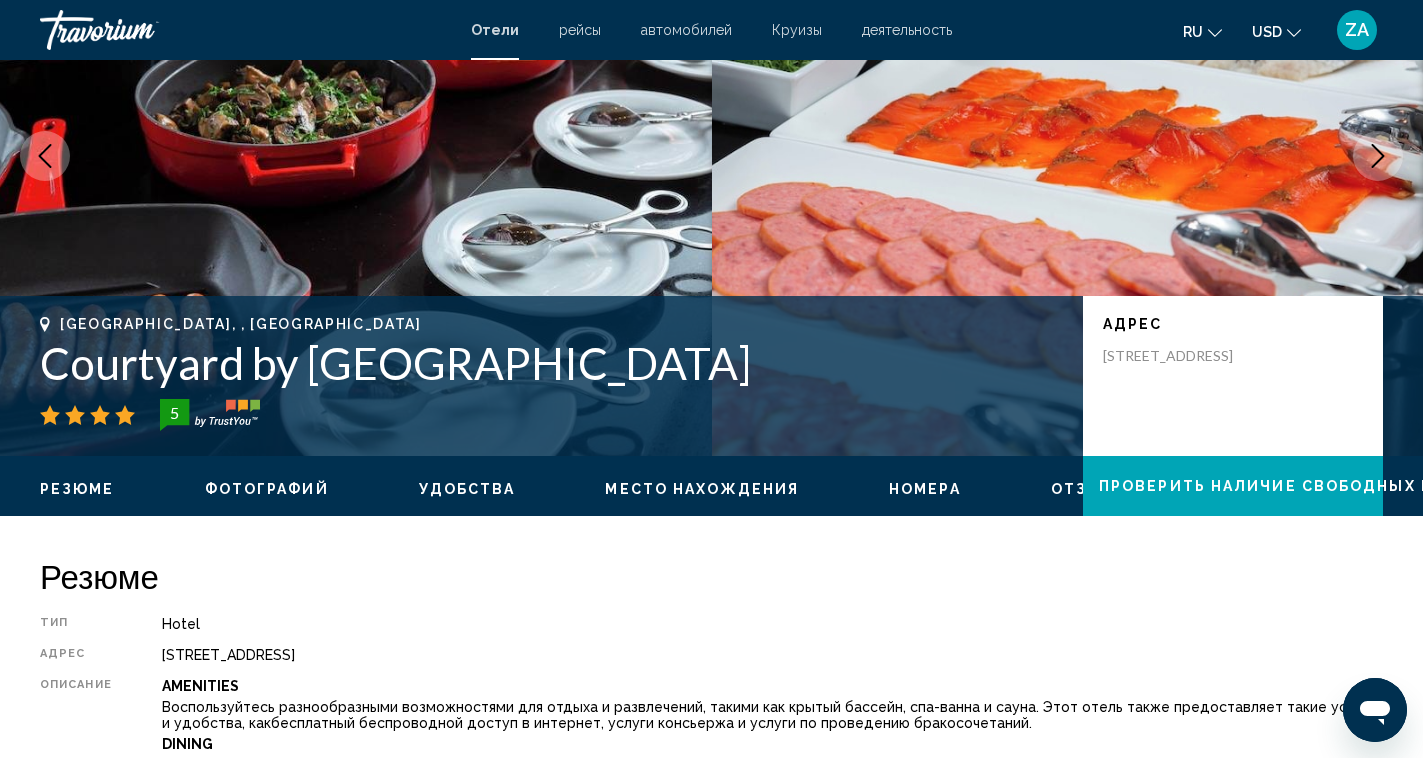 click at bounding box center (1378, 156) 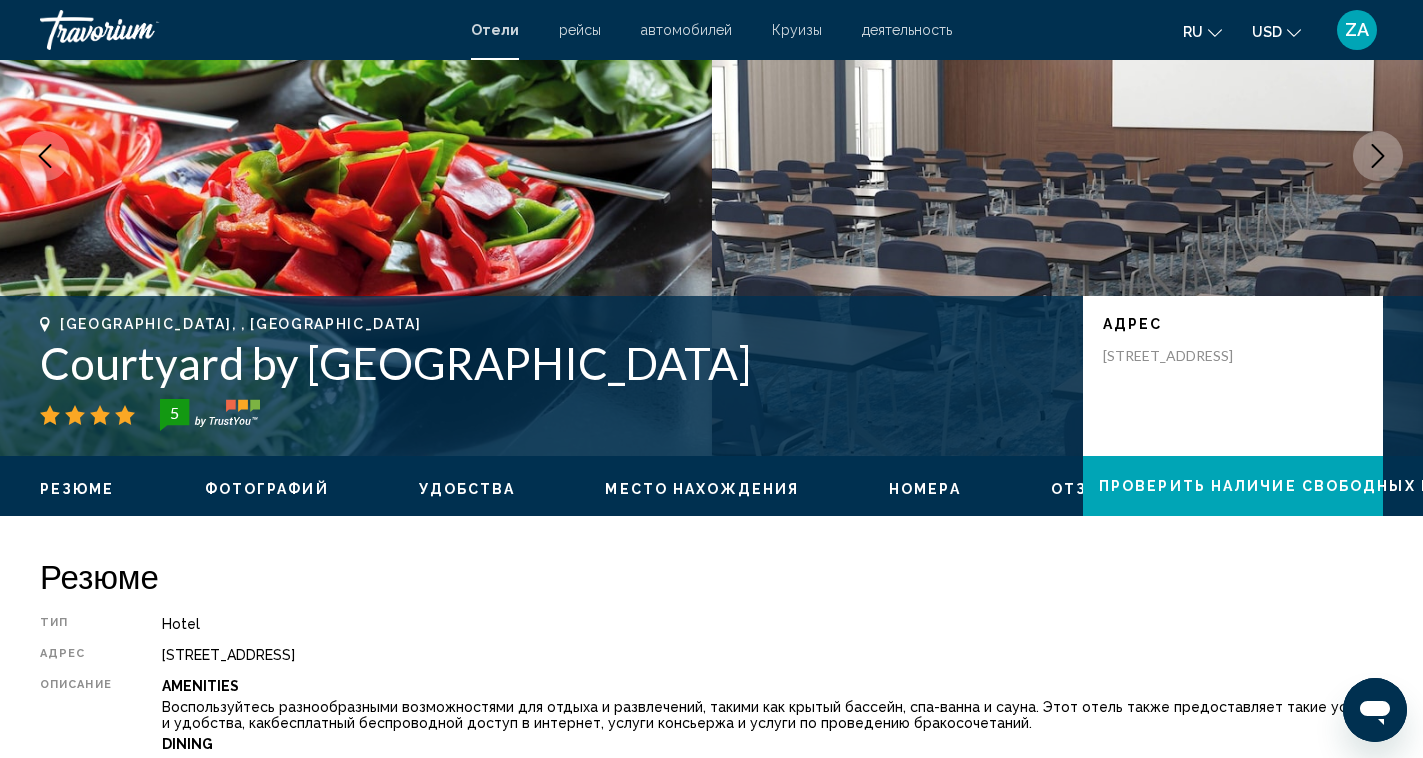 click at bounding box center (1378, 156) 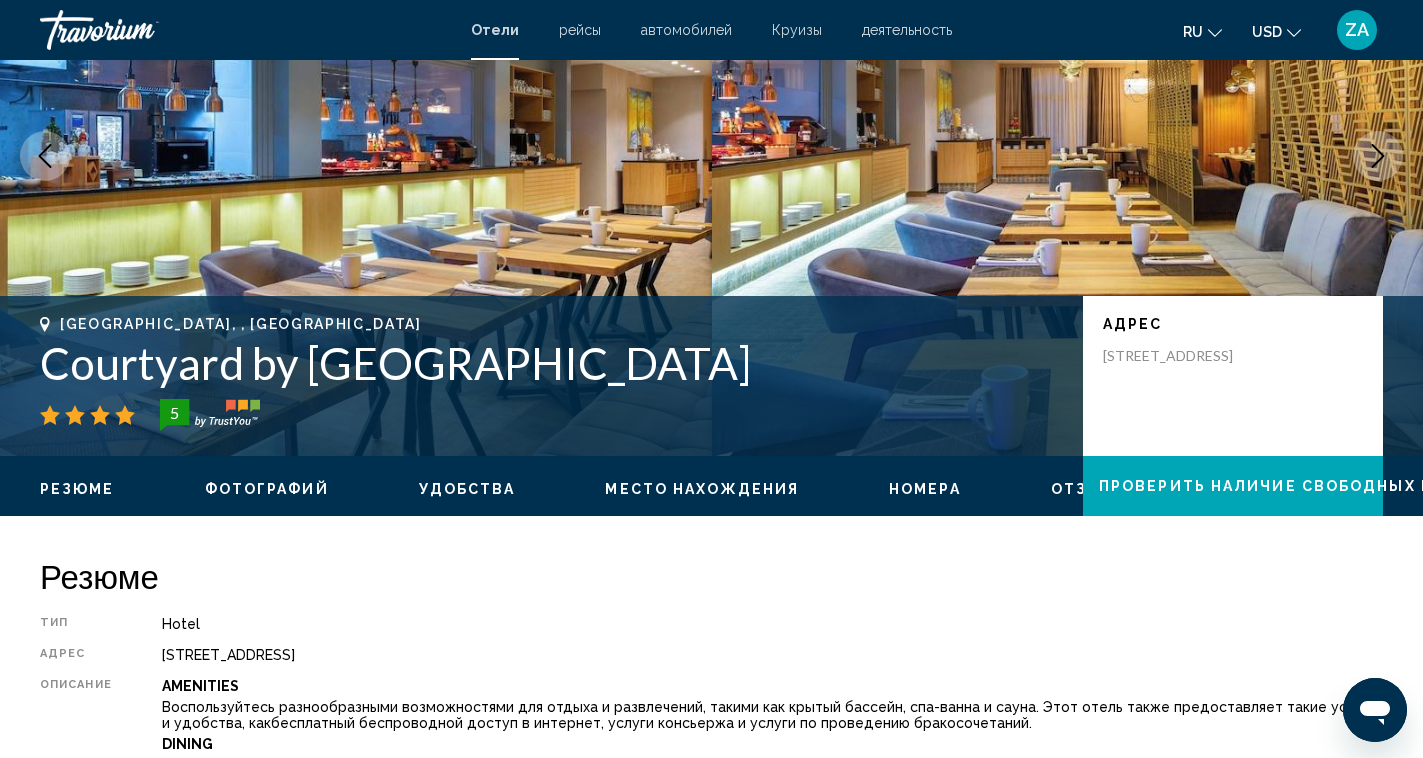 click at bounding box center (1378, 156) 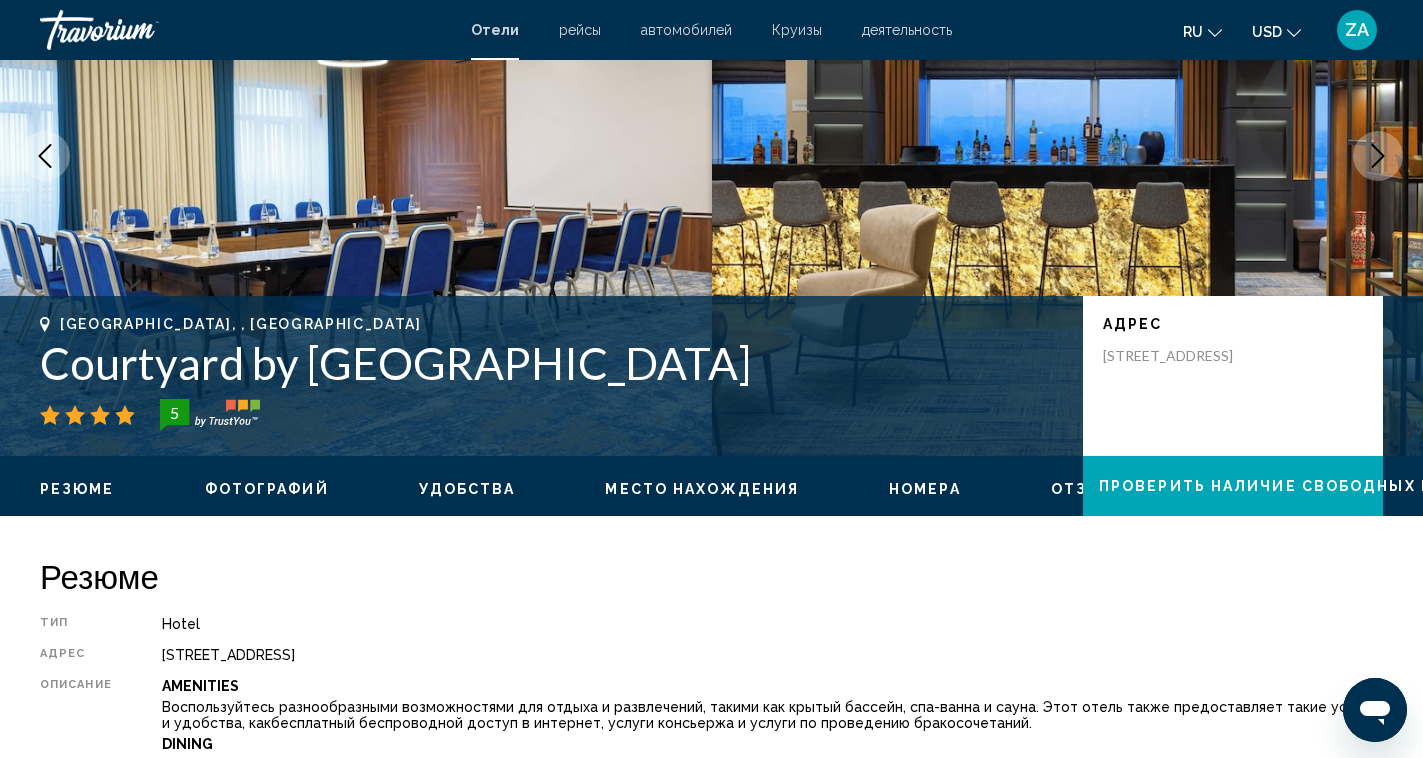 click at bounding box center [1378, 156] 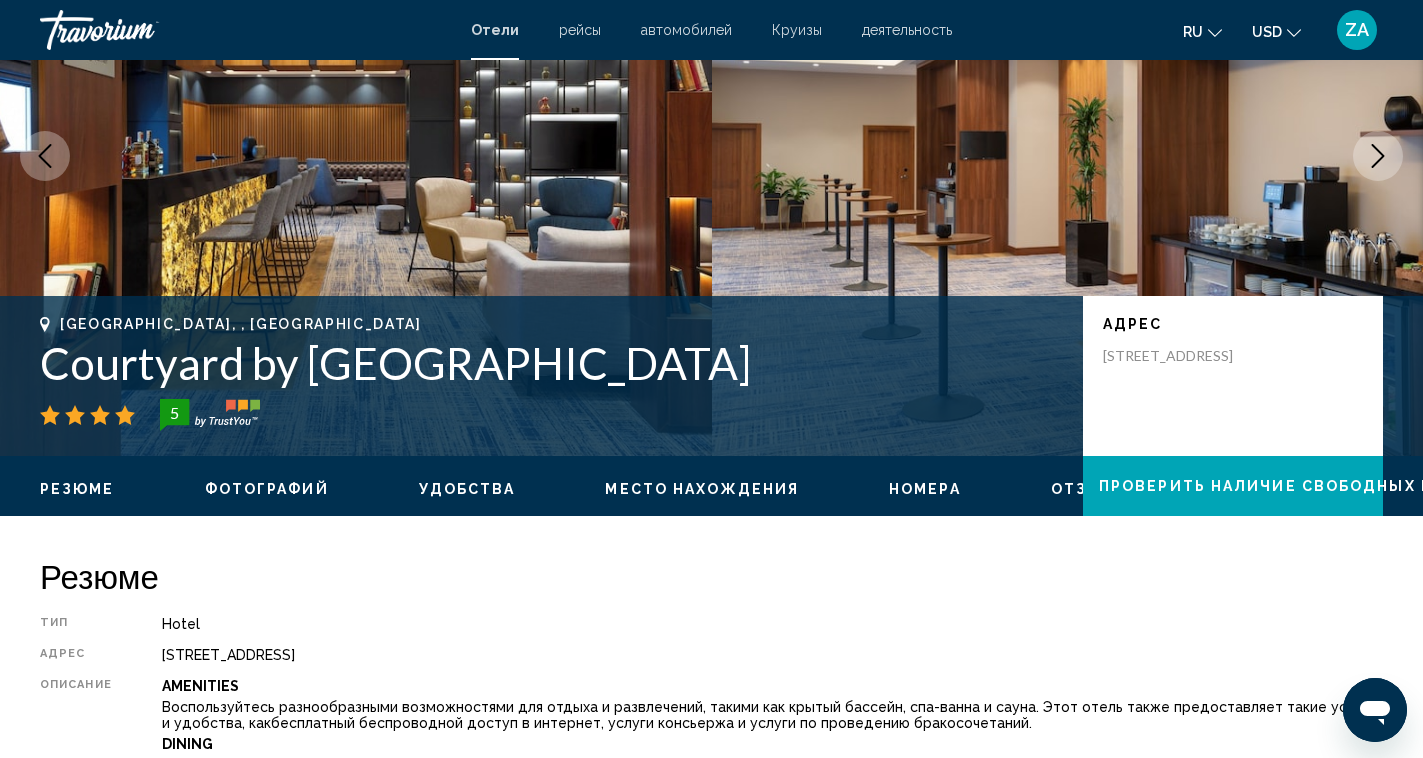 click at bounding box center (1378, 156) 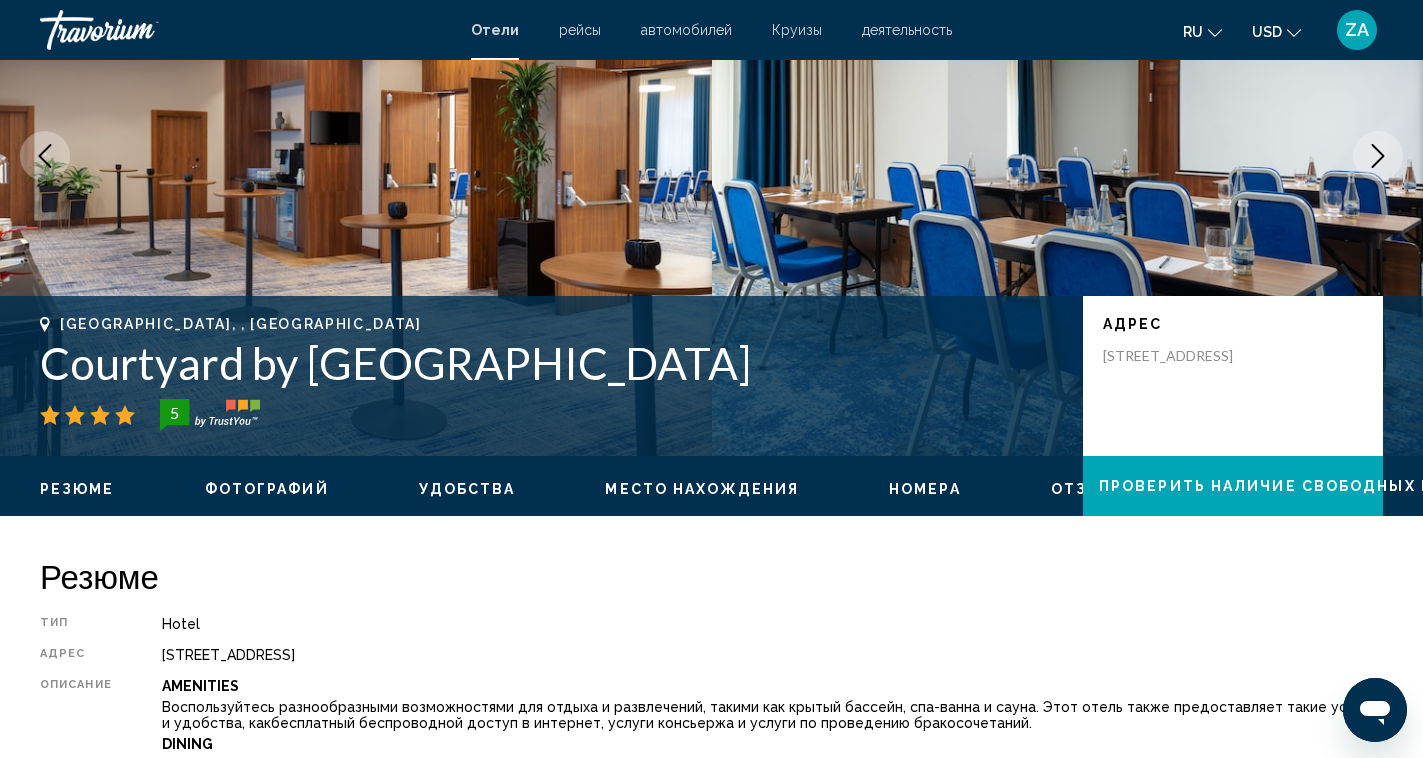 click at bounding box center (1378, 156) 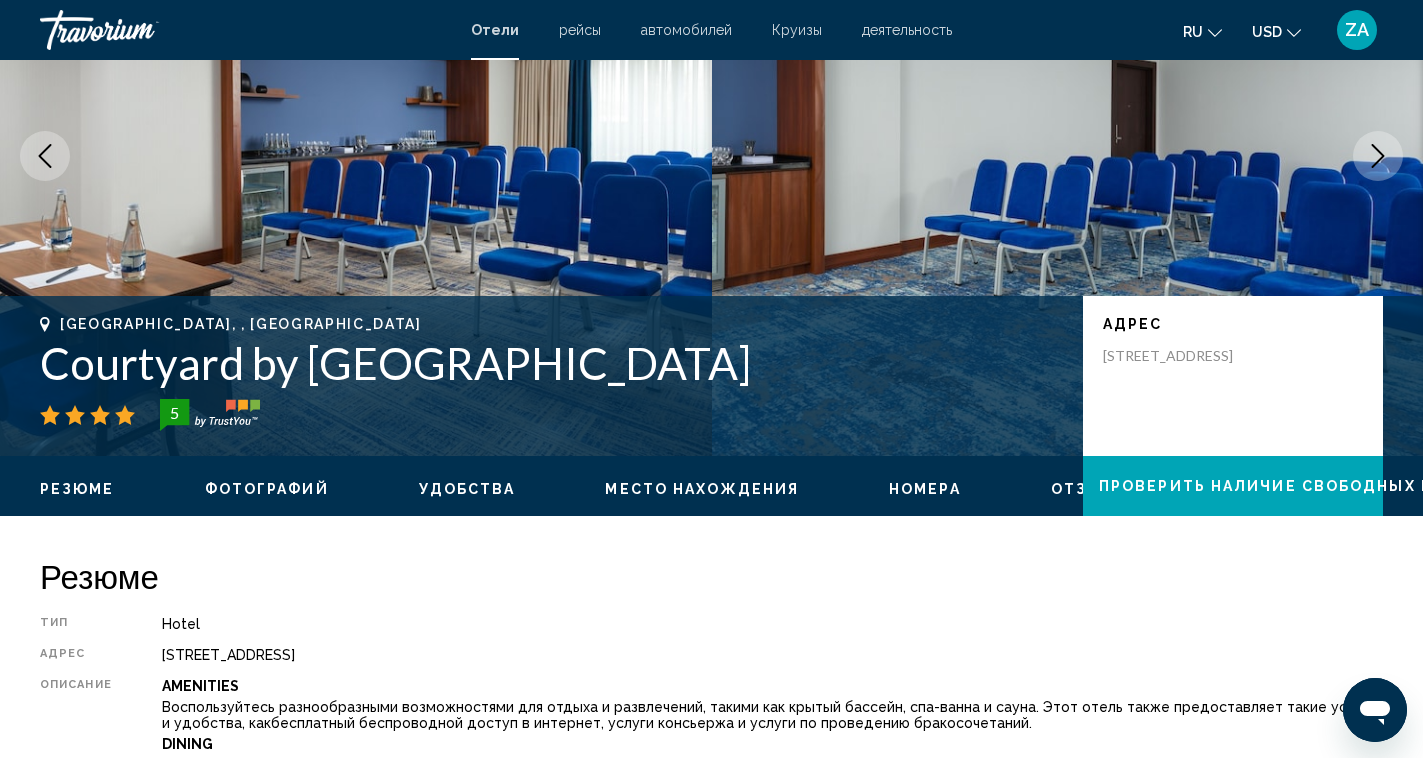 click at bounding box center (1378, 156) 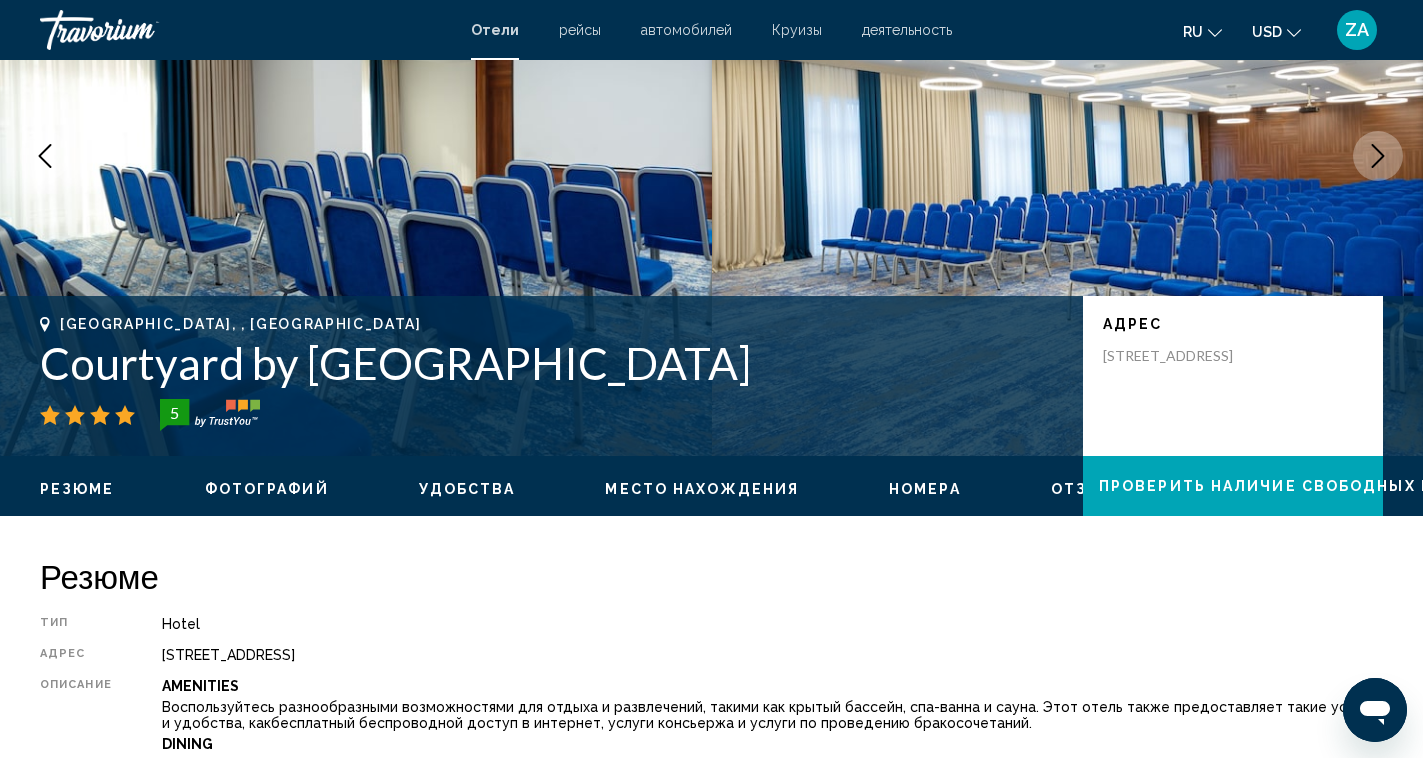 click at bounding box center (1378, 156) 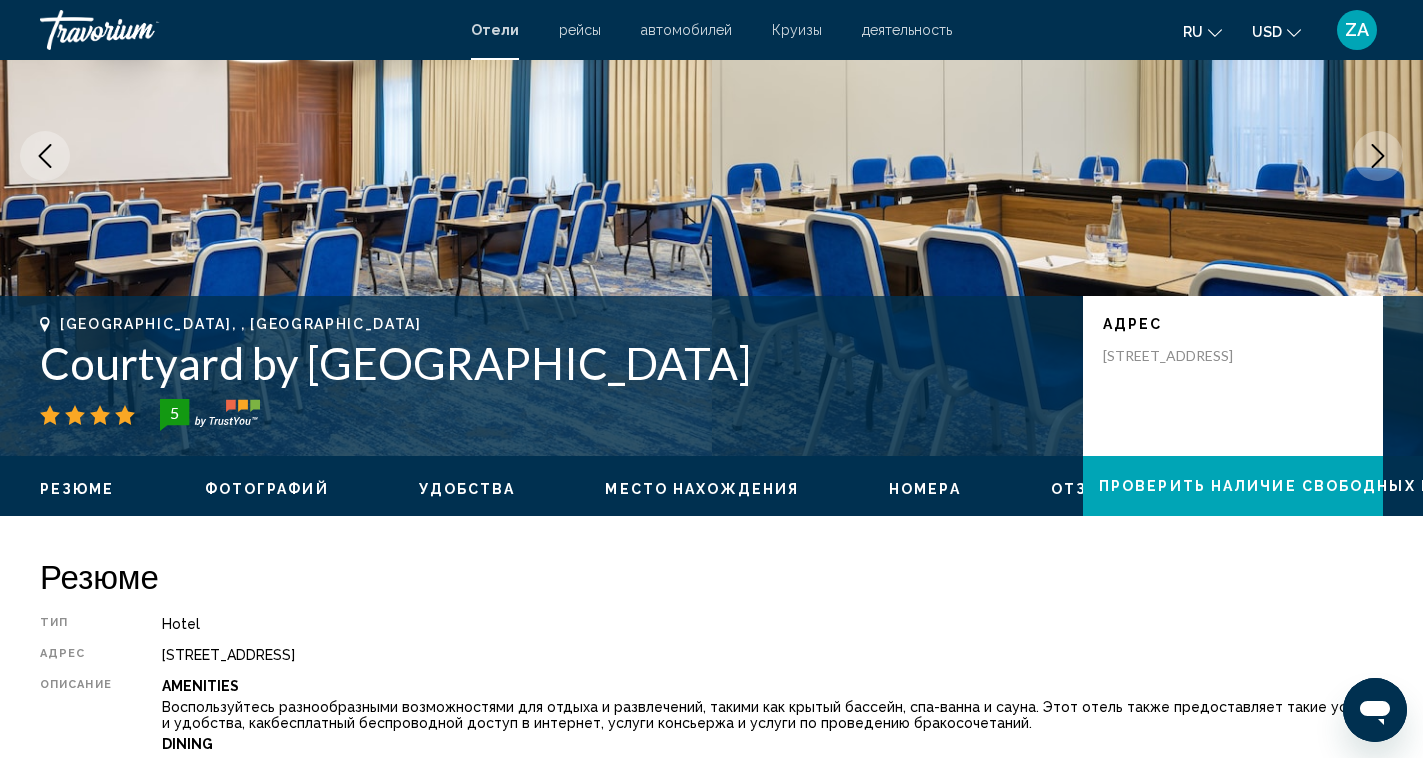 click at bounding box center [1378, 156] 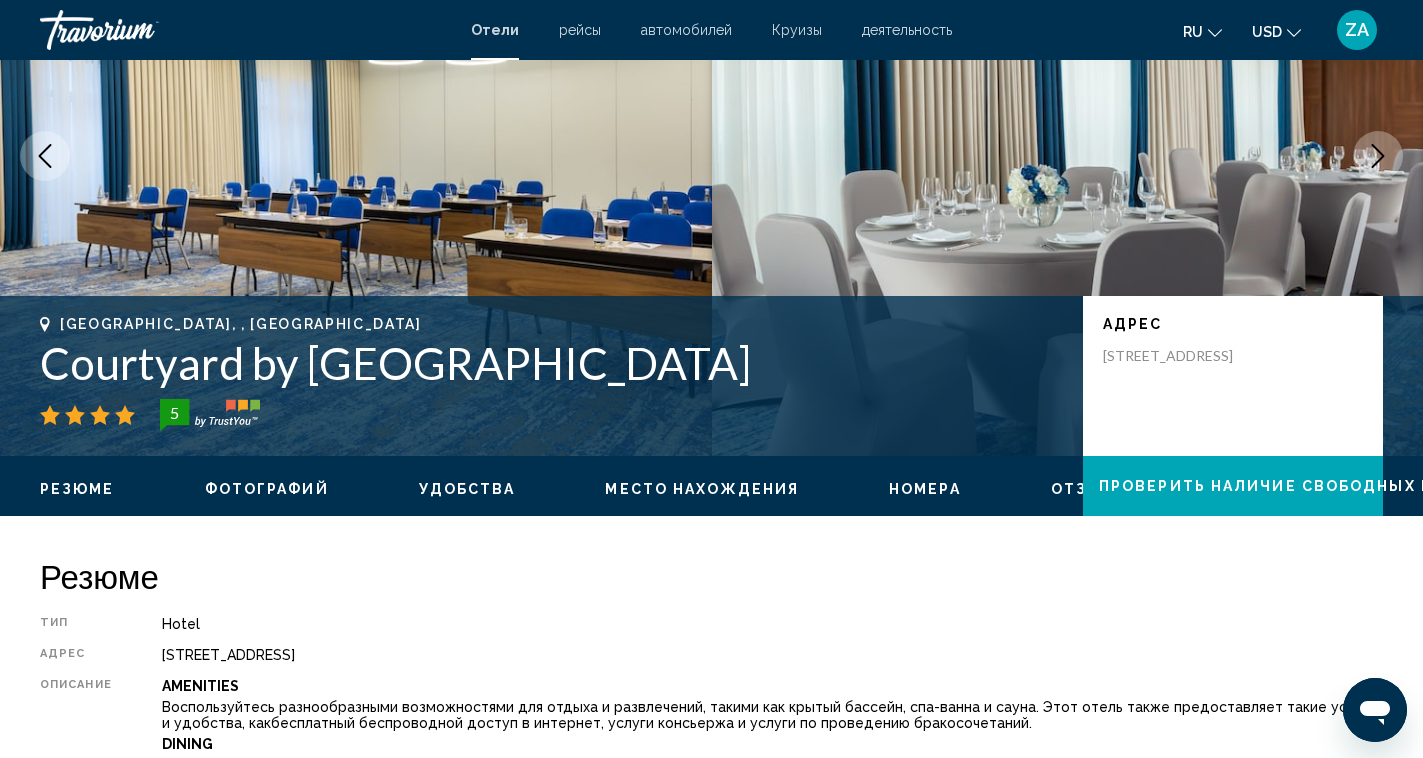 click at bounding box center [1378, 156] 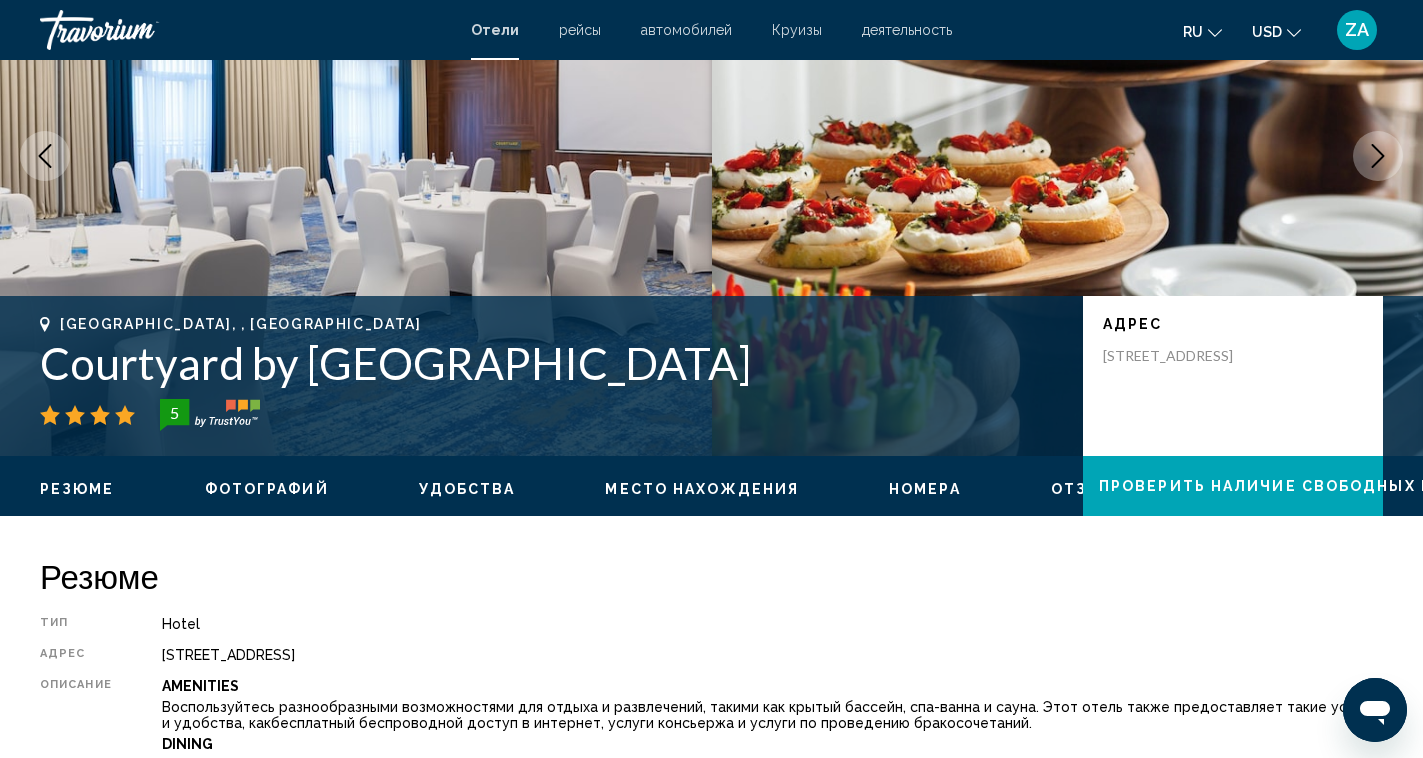click at bounding box center (1378, 156) 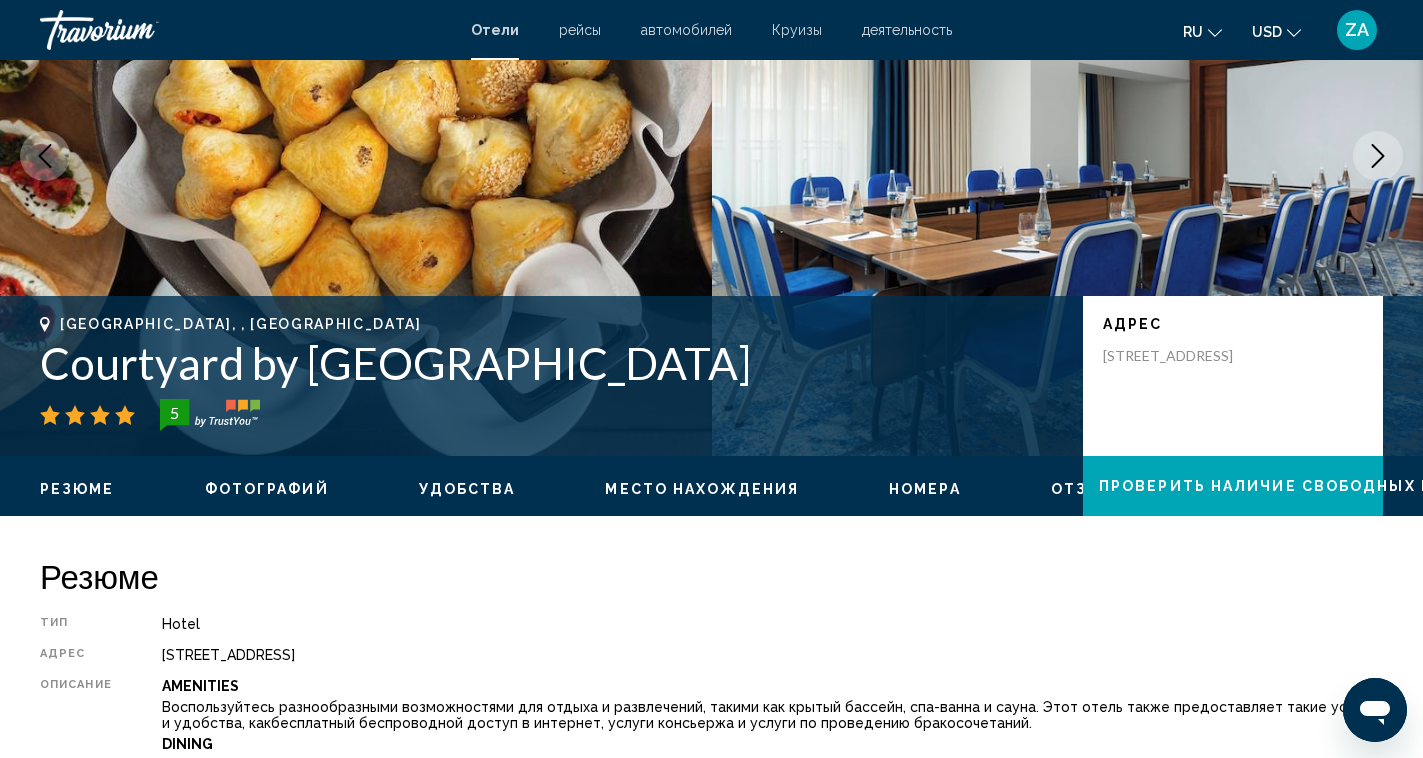click at bounding box center (1378, 156) 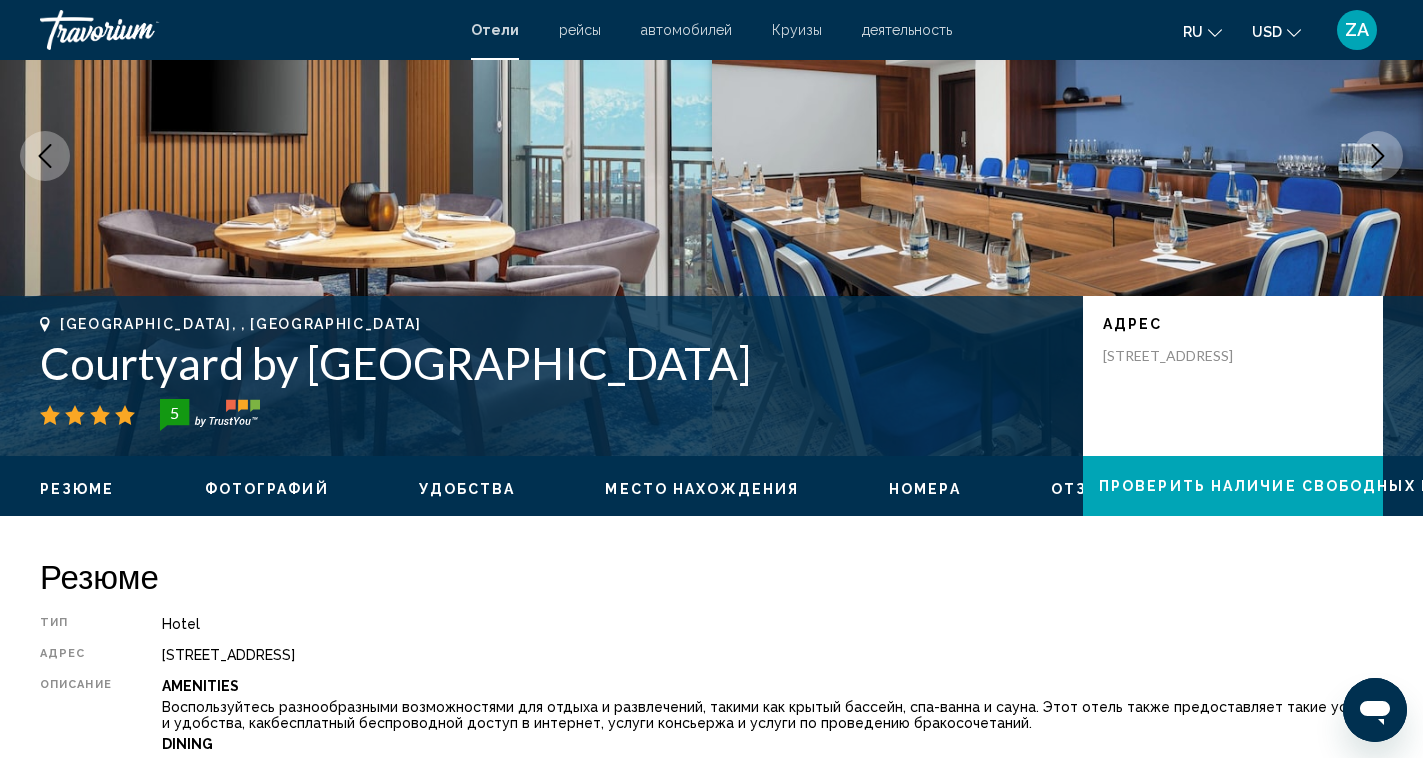click at bounding box center [1378, 156] 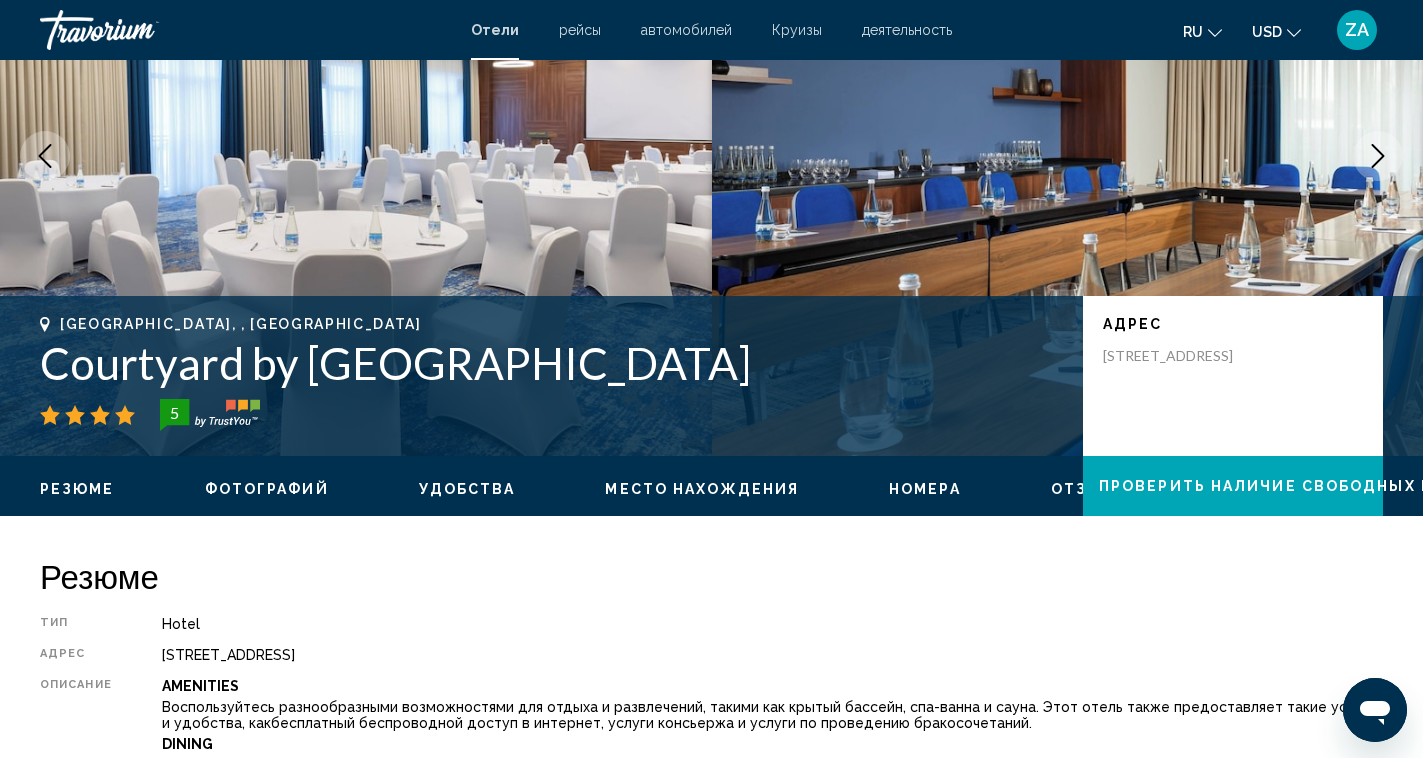 click at bounding box center (1378, 156) 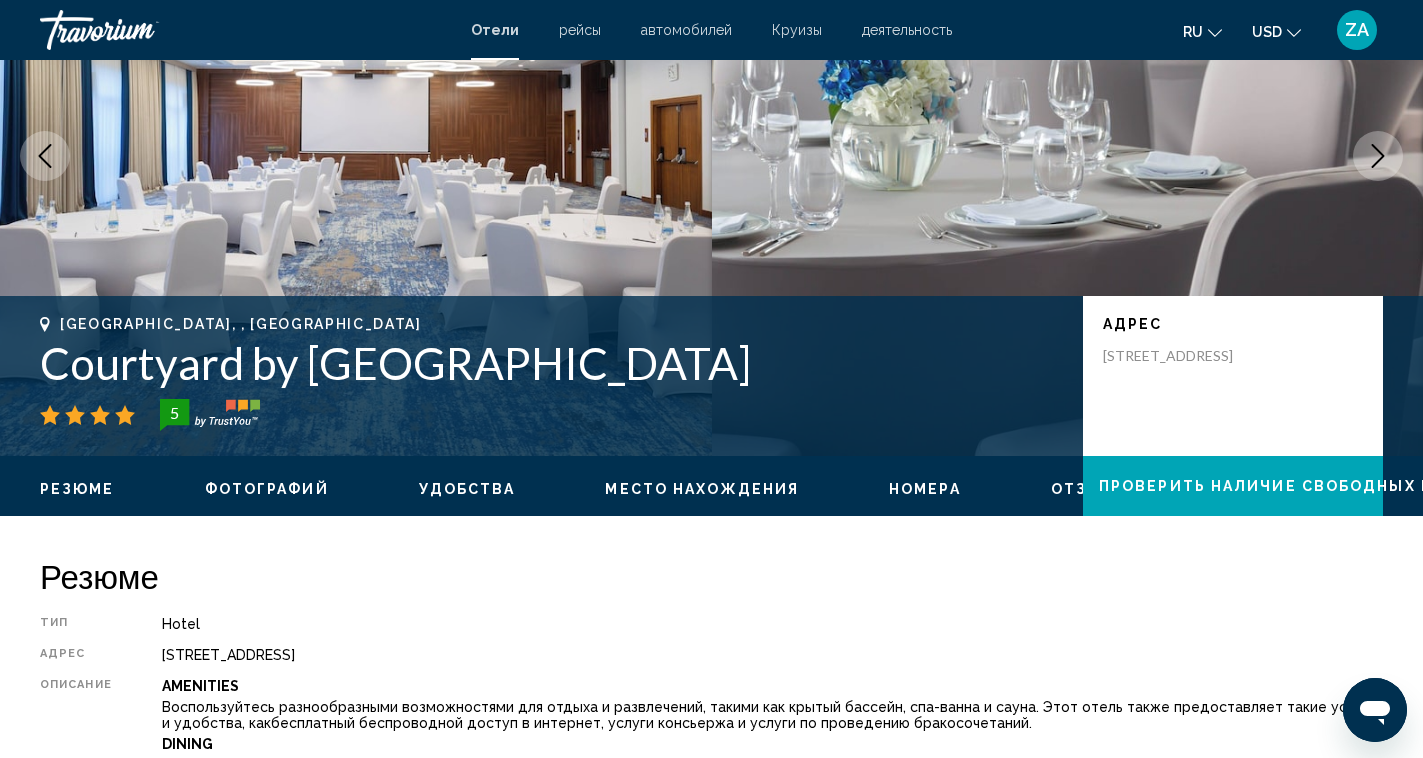 click at bounding box center (1378, 156) 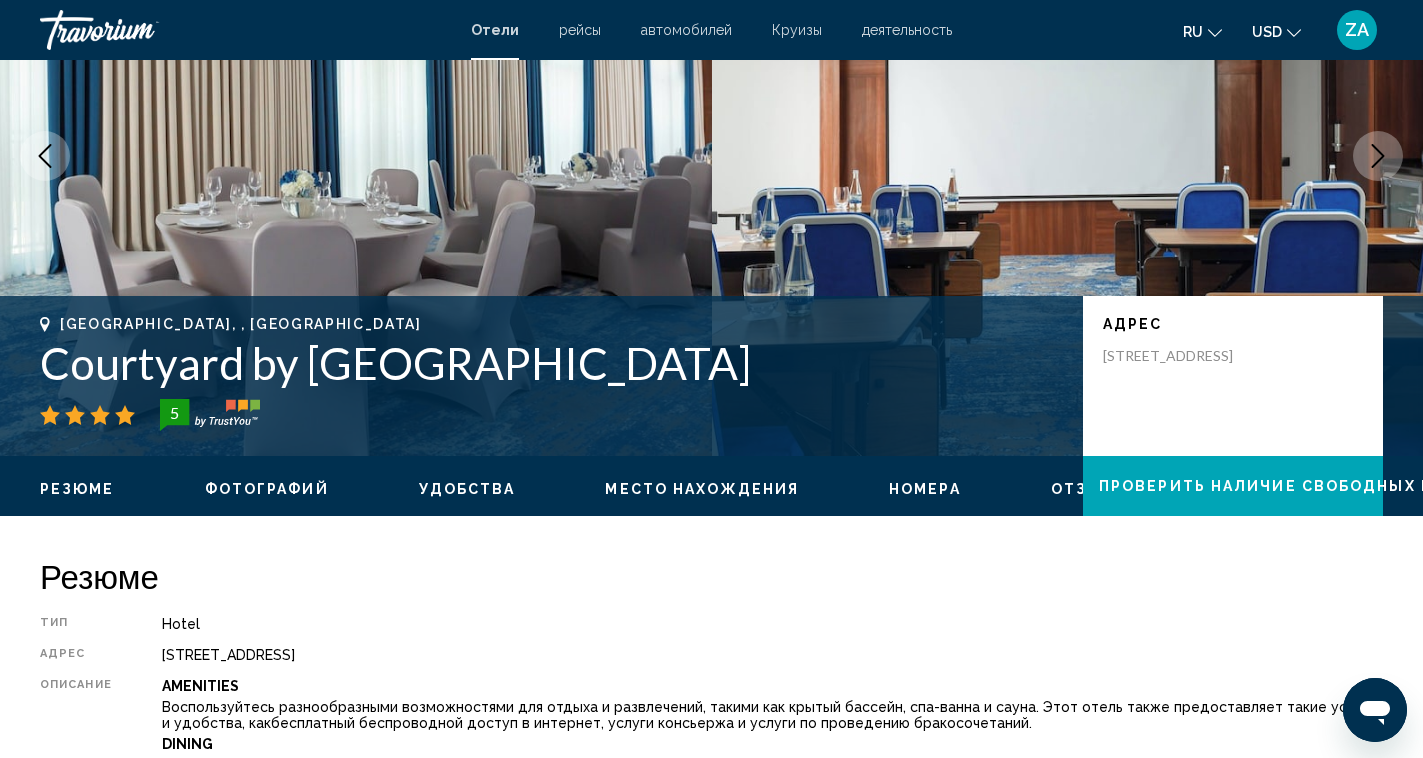 click at bounding box center [1378, 156] 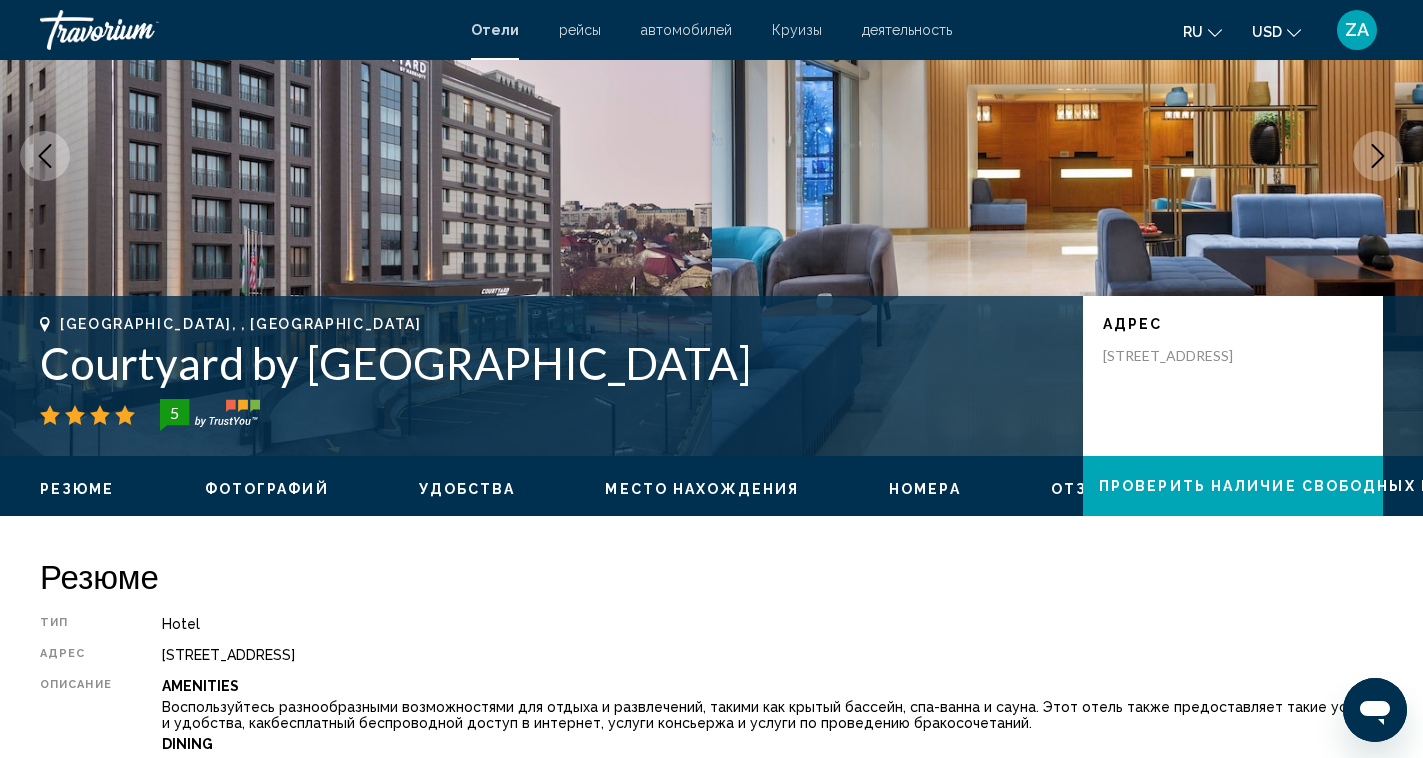click at bounding box center [1378, 156] 